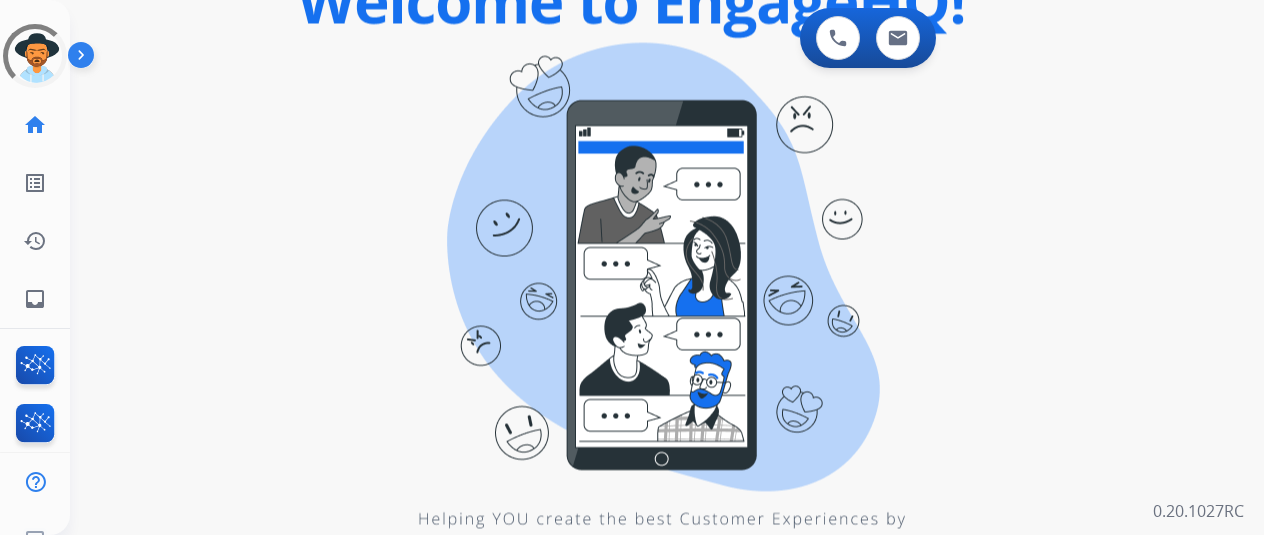 scroll, scrollTop: 0, scrollLeft: 0, axis: both 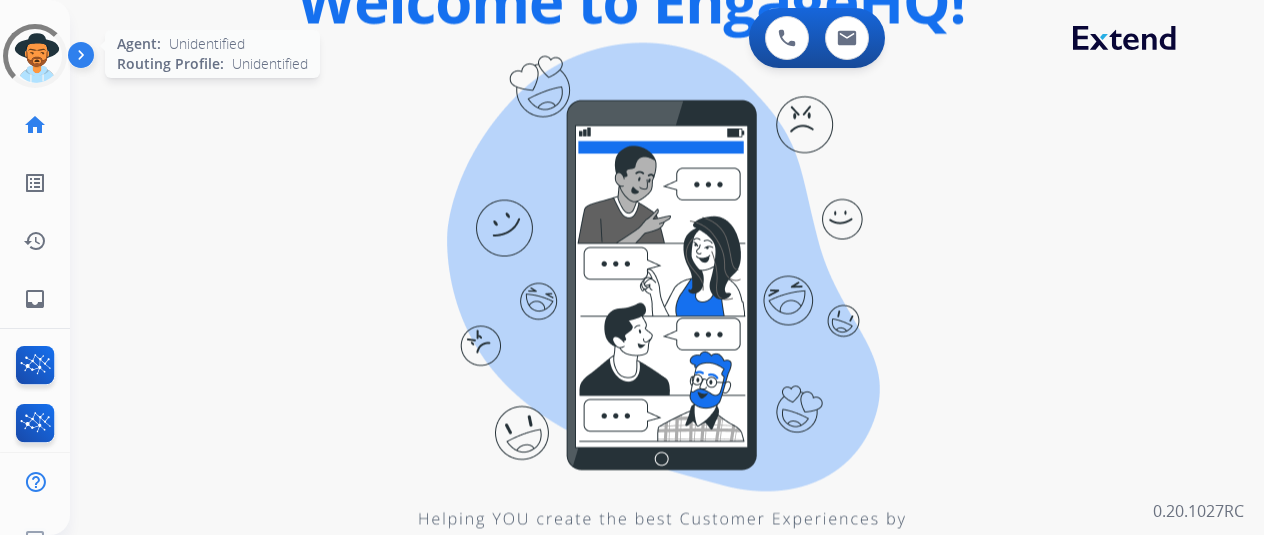click 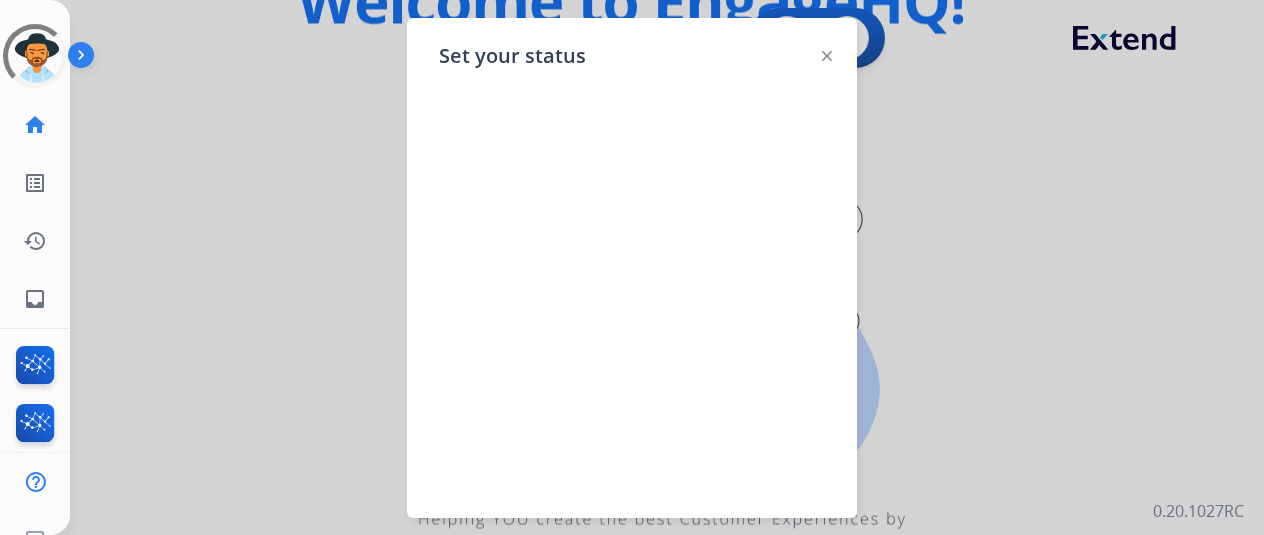 drag, startPoint x: 829, startPoint y: 51, endPoint x: 560, endPoint y: 3, distance: 273.24896 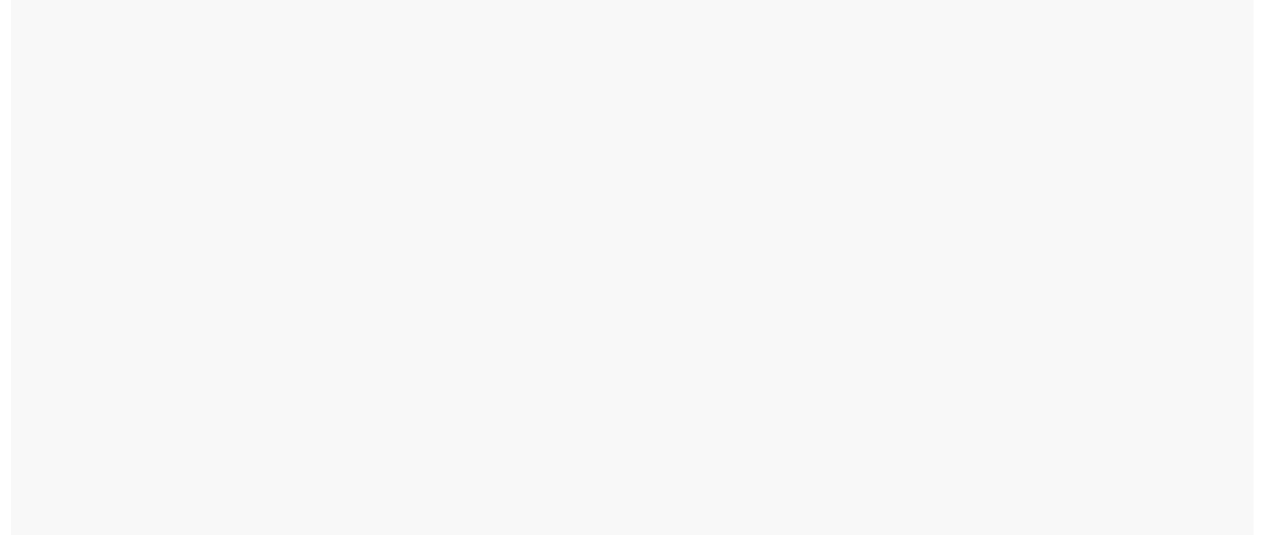 scroll, scrollTop: 0, scrollLeft: 0, axis: both 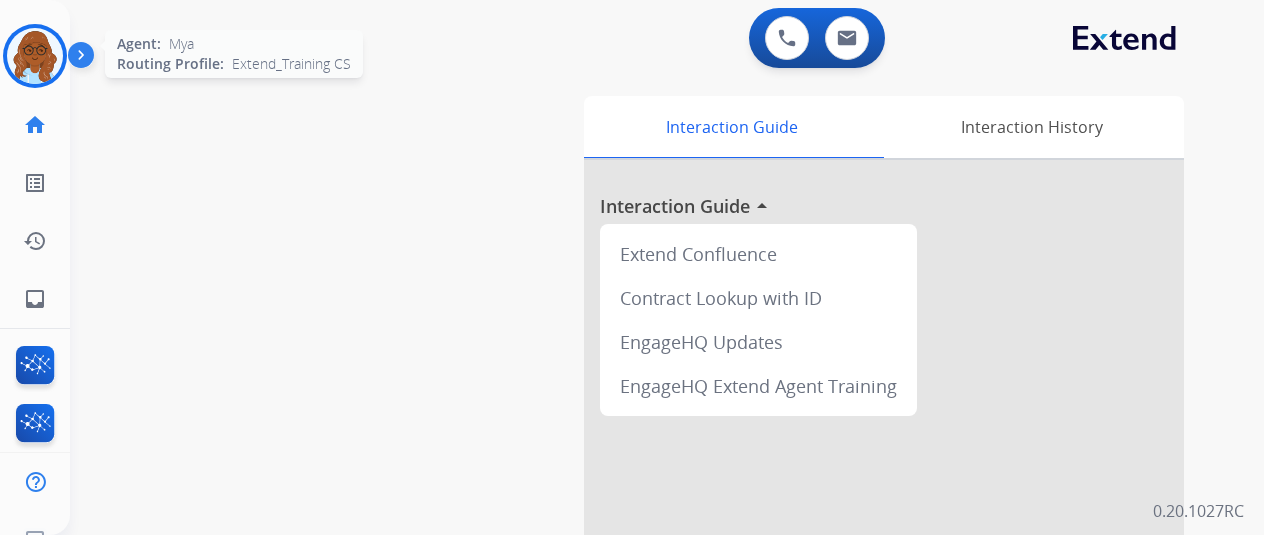 click at bounding box center [35, 56] 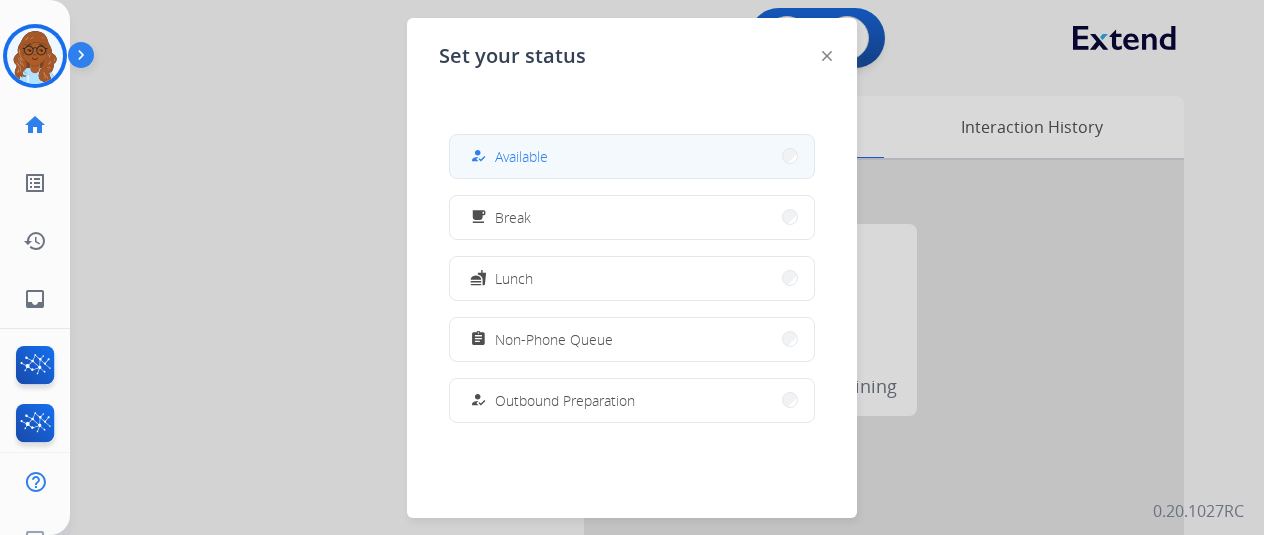 click on "how_to_reg Available" at bounding box center [632, 156] 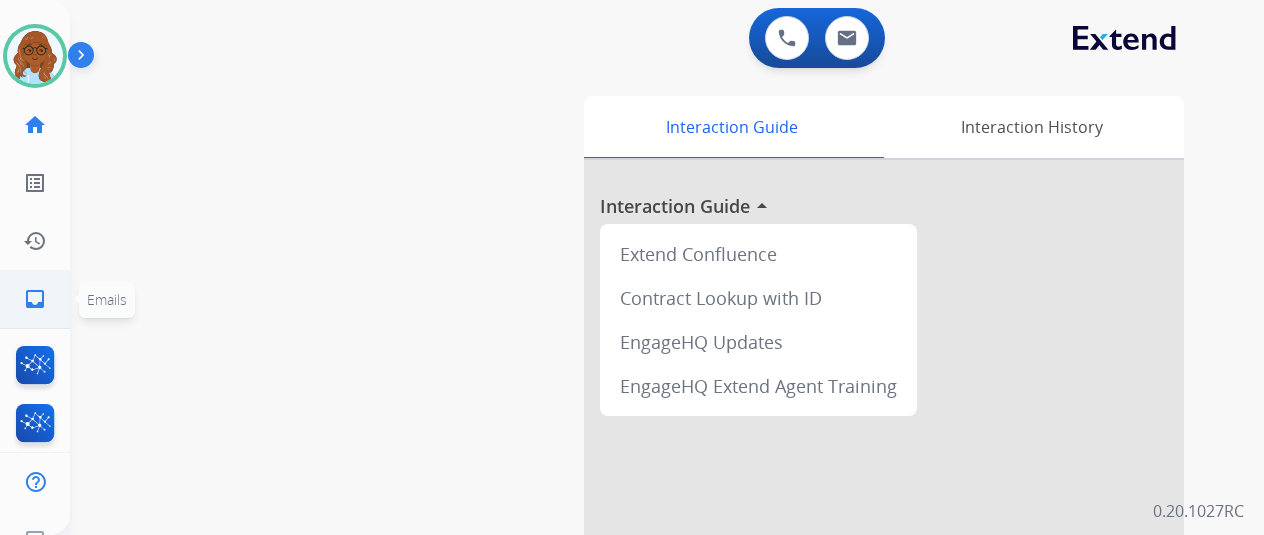 click on "inbox" 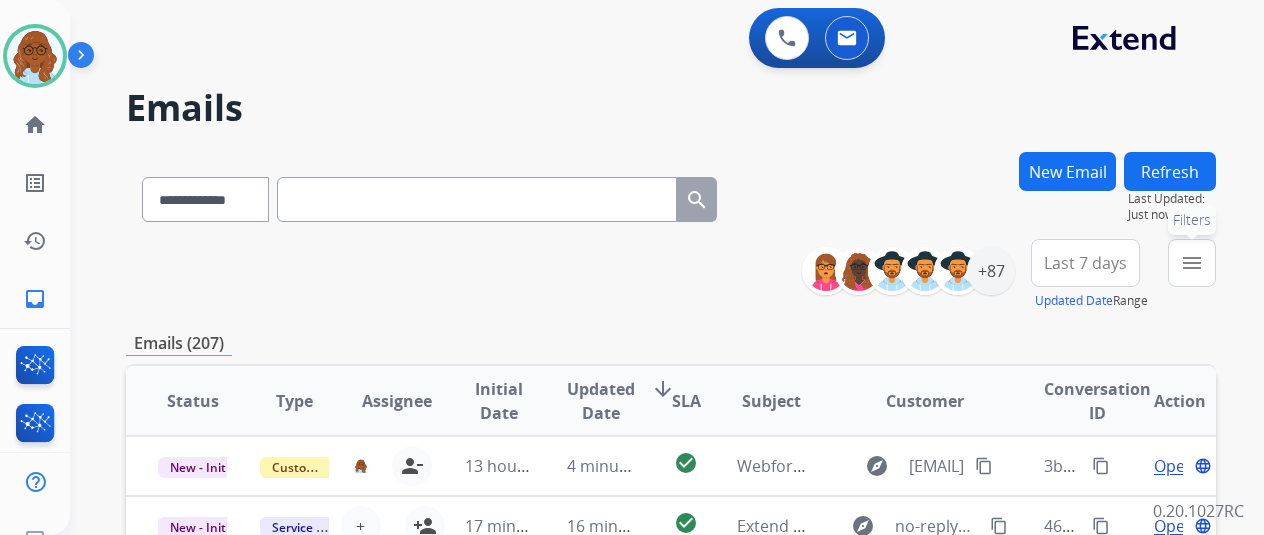 click on "menu" at bounding box center [1192, 263] 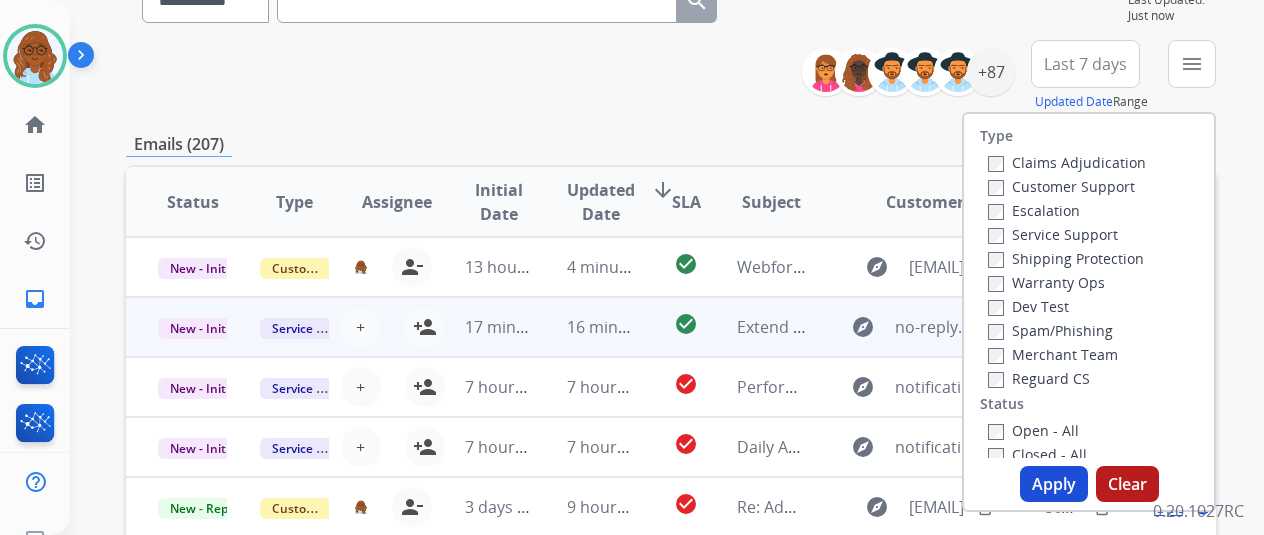 scroll, scrollTop: 200, scrollLeft: 0, axis: vertical 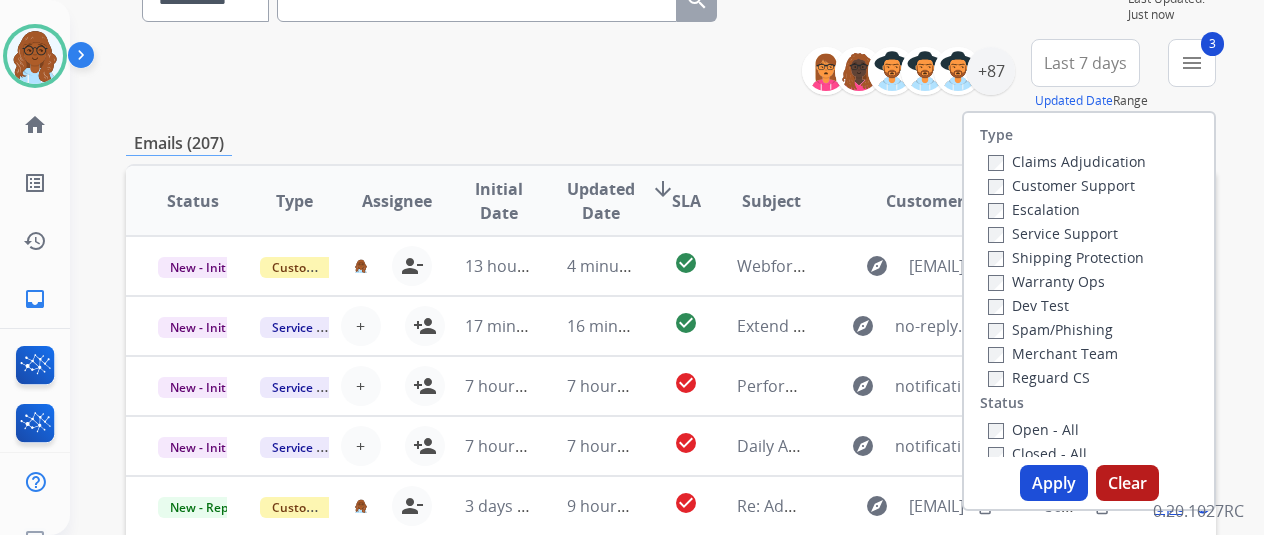 click on "Open - All   Closed - All   New - Initial   New - Reply   On-hold – Internal   On-hold - Customer   On Hold - Pending Parts   On Hold - Servicers   Closed - Unresolved   Closed – Solved   Closed – Merchant Transfer" at bounding box center (1089, 549) 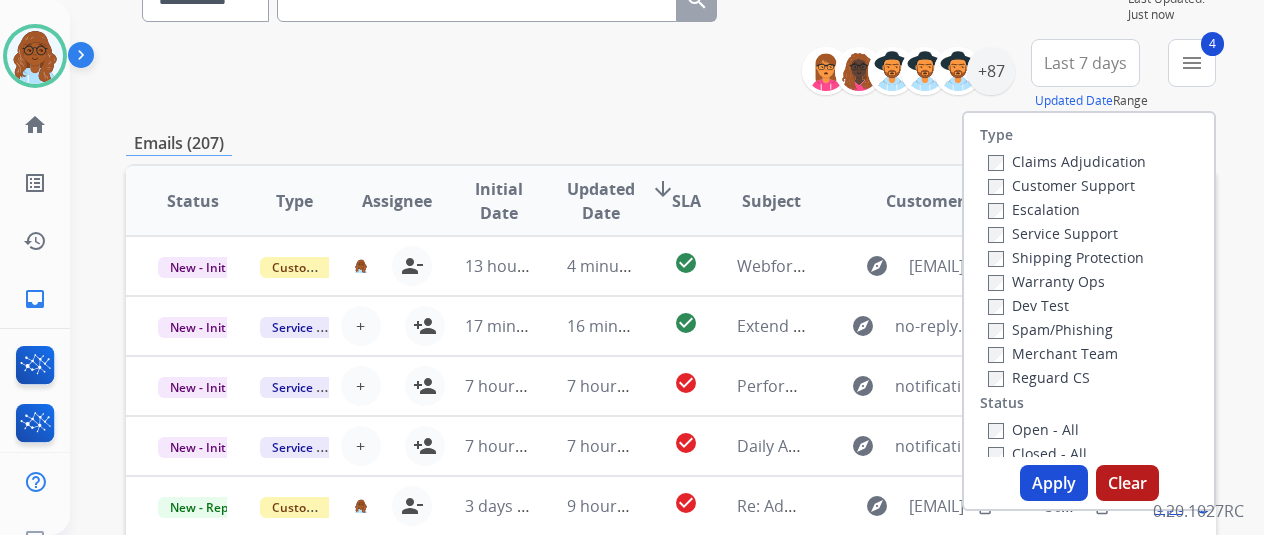 click on "Apply" at bounding box center (1054, 483) 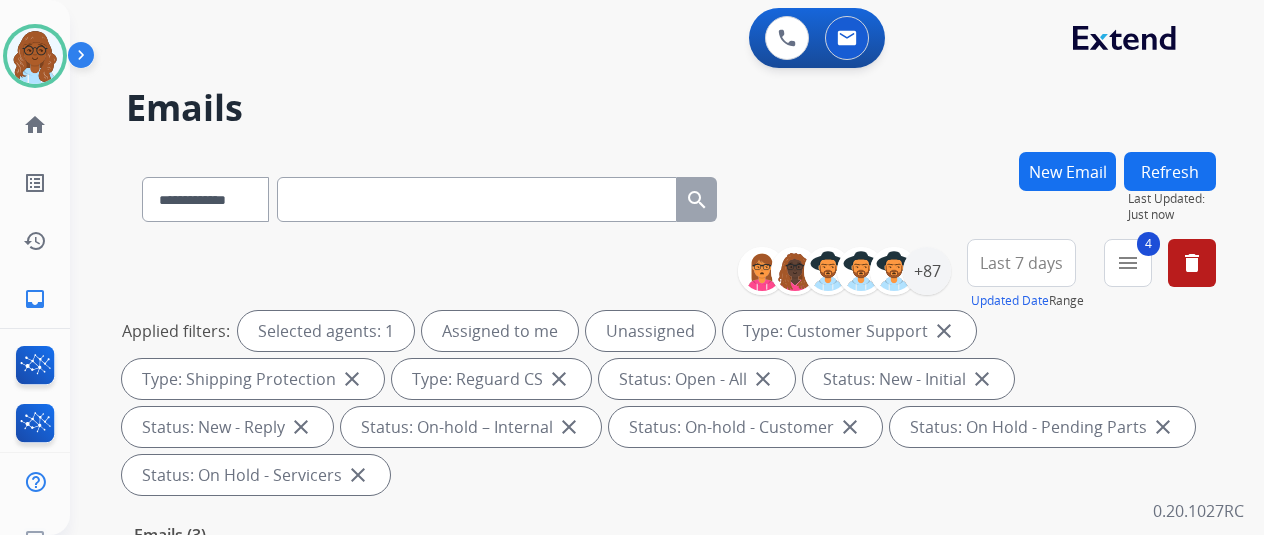 click on "Last 7 days" at bounding box center (1021, 263) 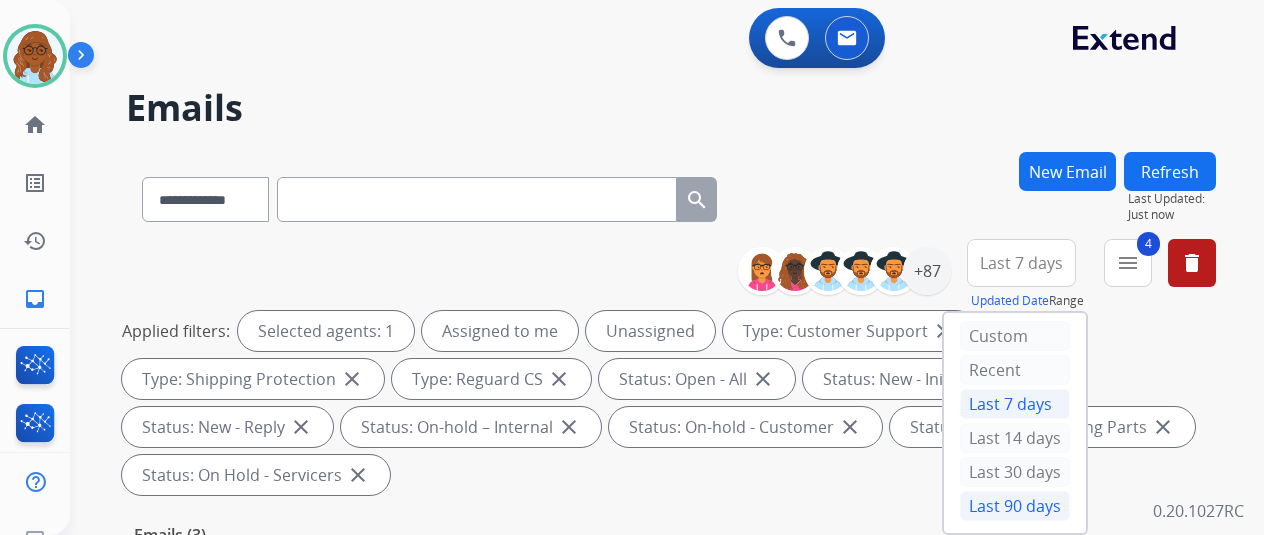 click on "Last 90 days" at bounding box center [1015, 506] 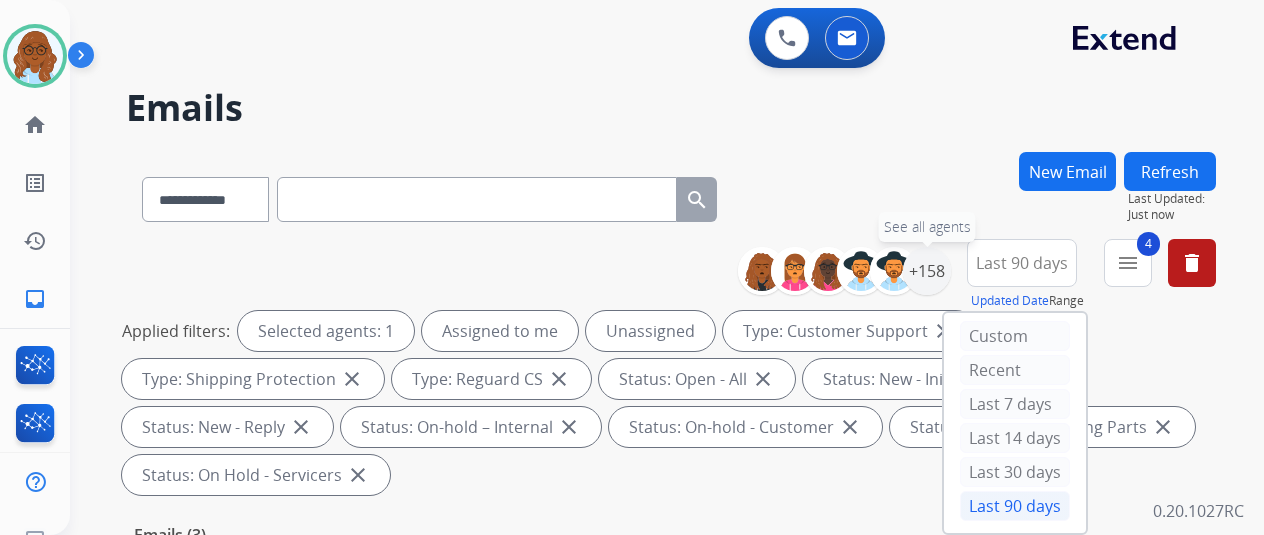 click on "+158" at bounding box center (927, 271) 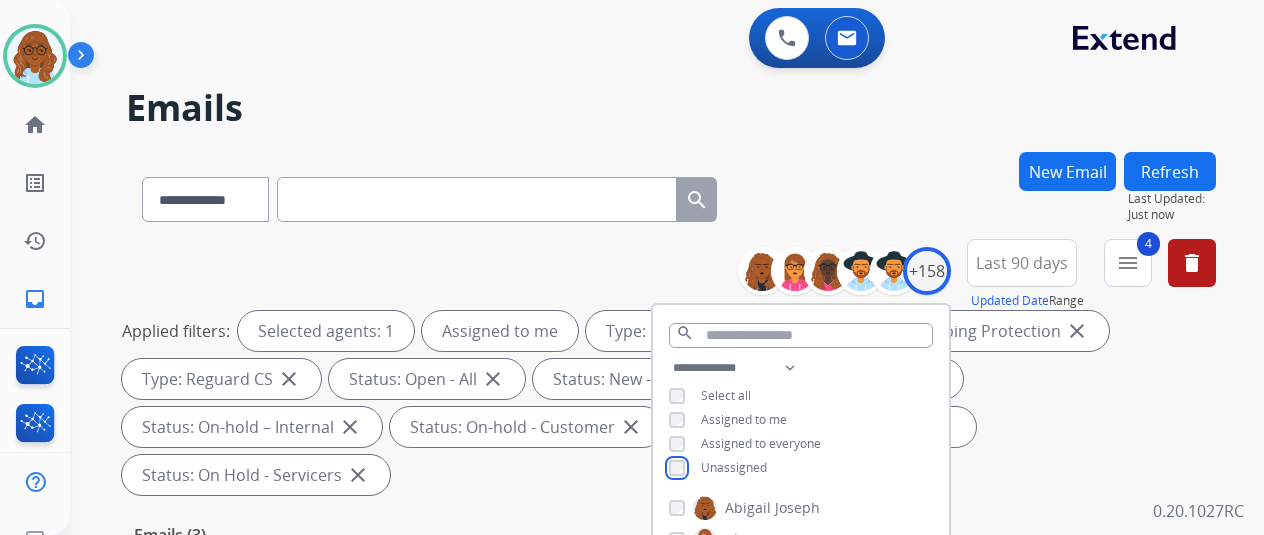scroll, scrollTop: 100, scrollLeft: 0, axis: vertical 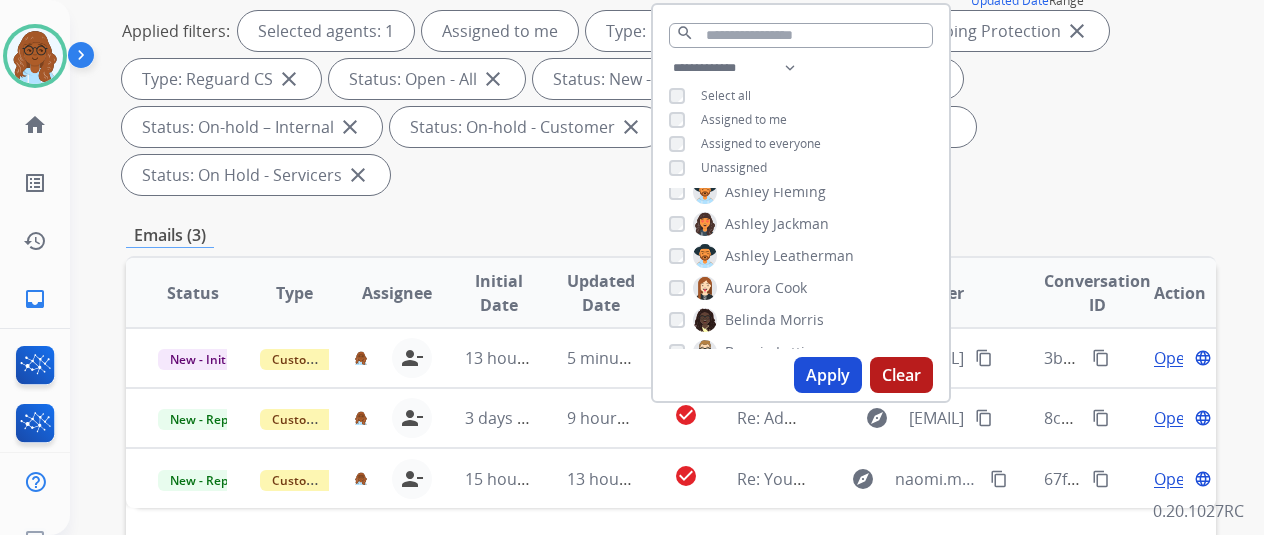 click on "Apply" at bounding box center (828, 375) 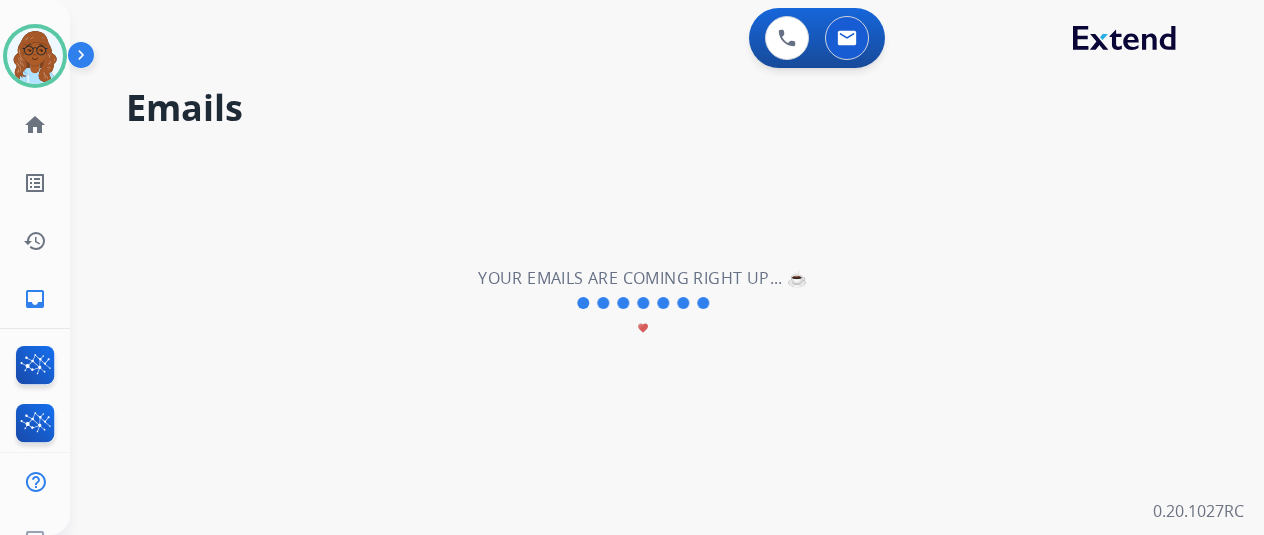 scroll, scrollTop: 0, scrollLeft: 0, axis: both 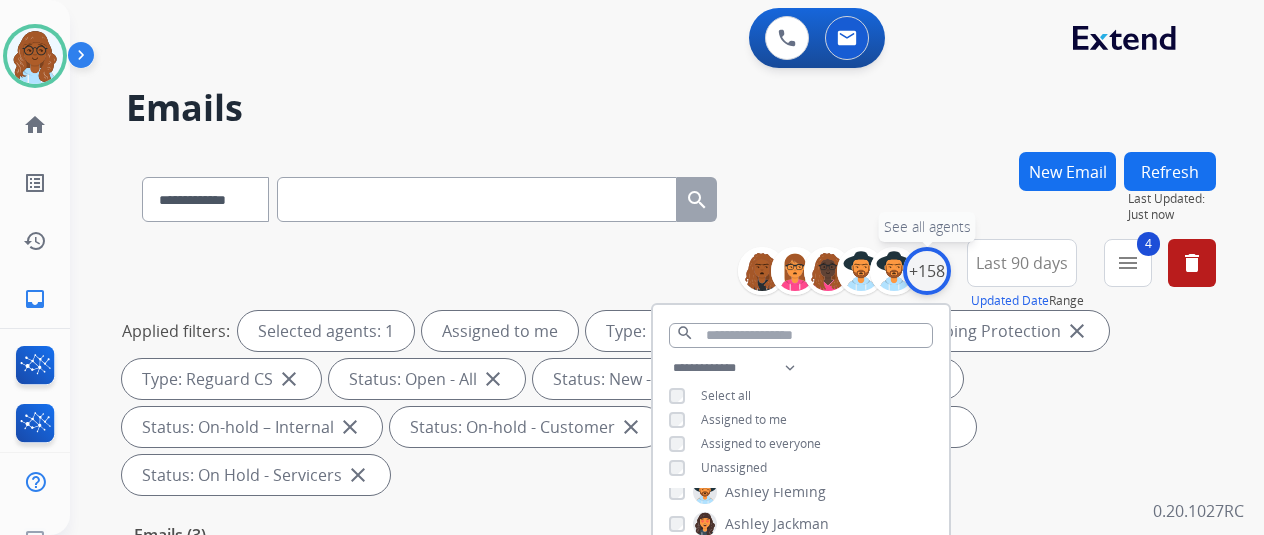 click on "+158" at bounding box center [927, 271] 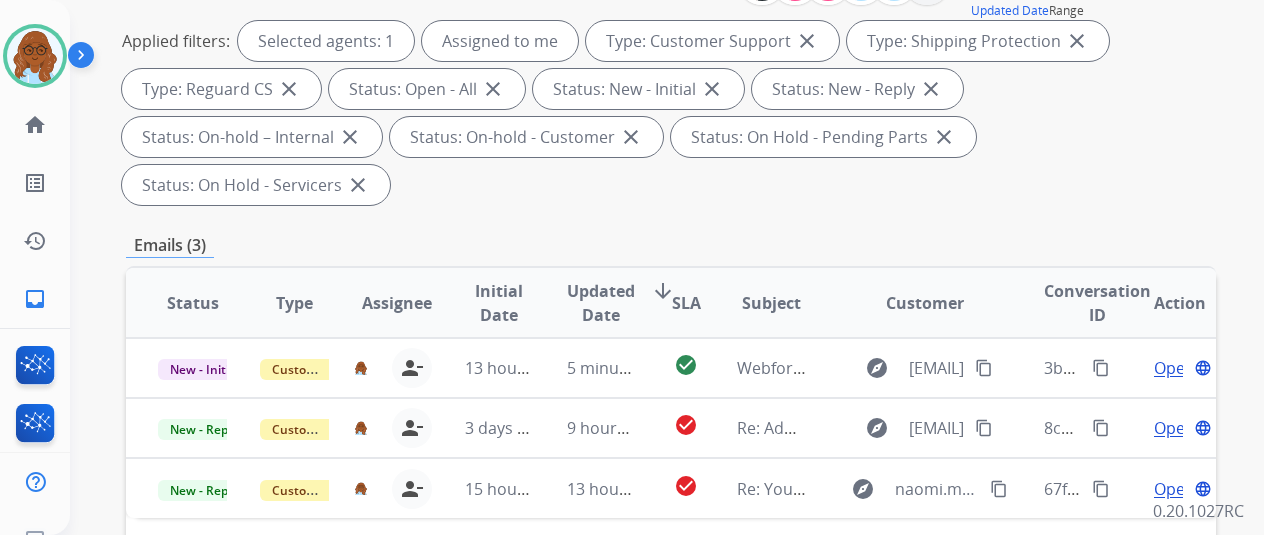 scroll, scrollTop: 400, scrollLeft: 0, axis: vertical 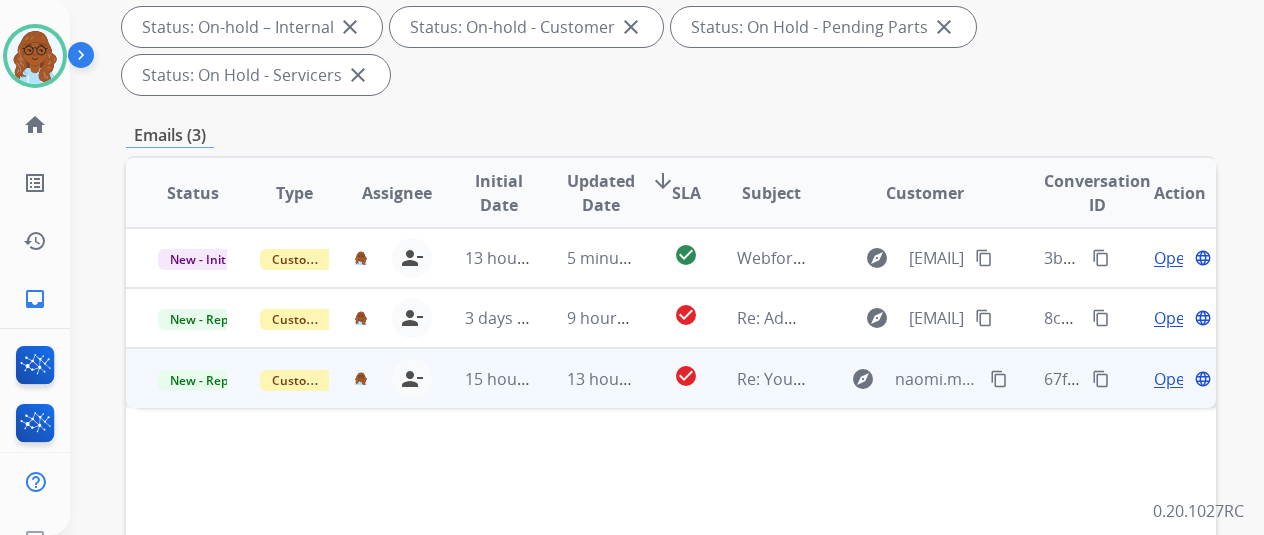 click on "Open" at bounding box center (1174, 379) 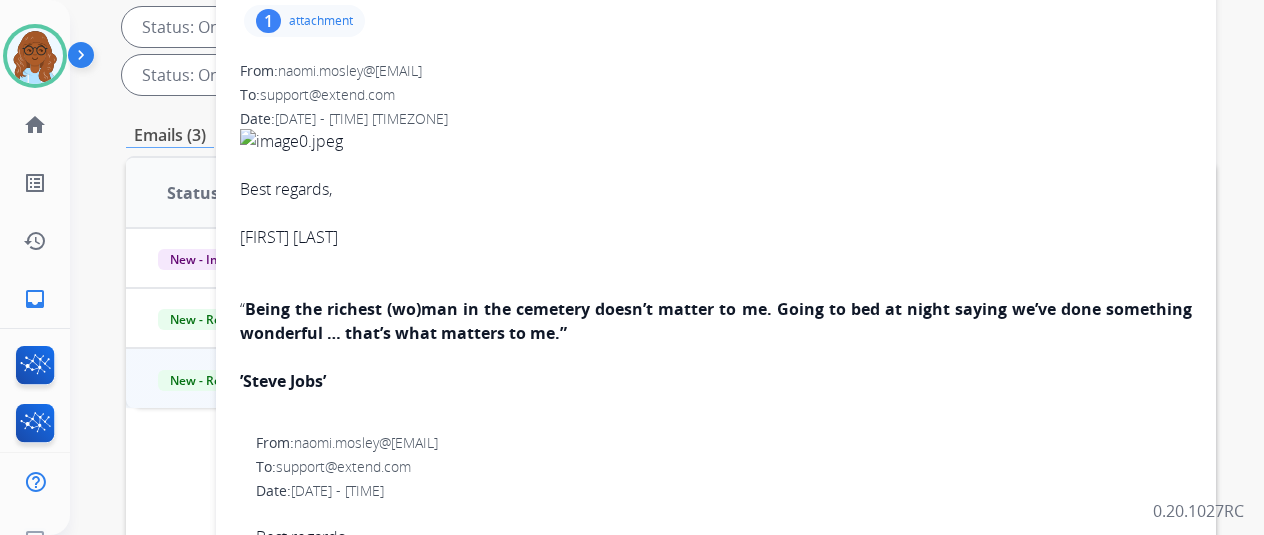 scroll, scrollTop: 200, scrollLeft: 0, axis: vertical 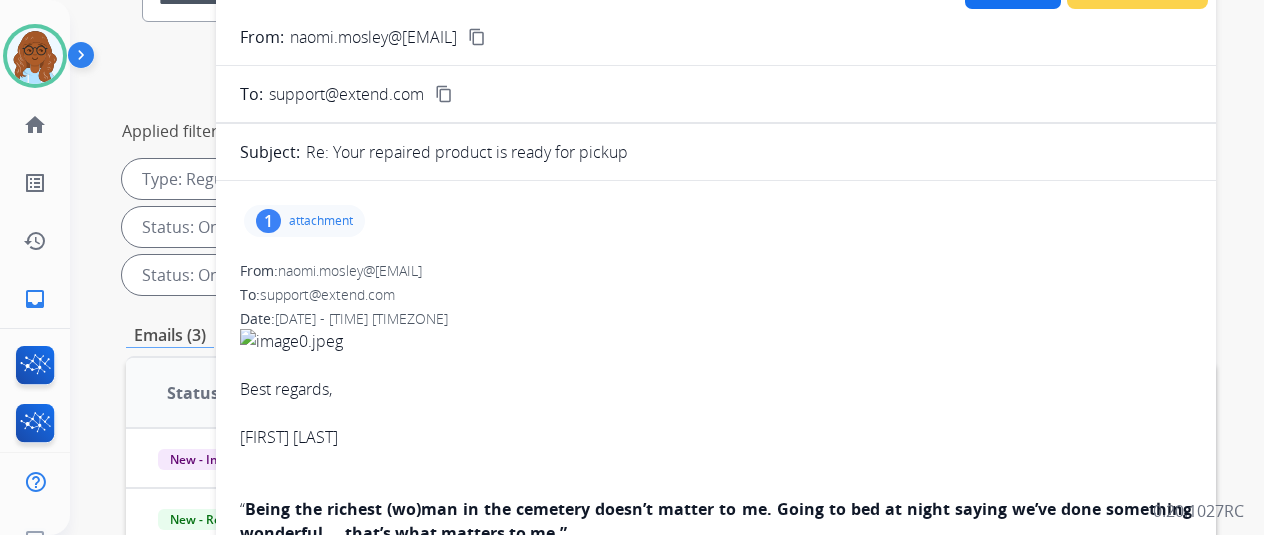 click on "1 attachment" at bounding box center [304, 221] 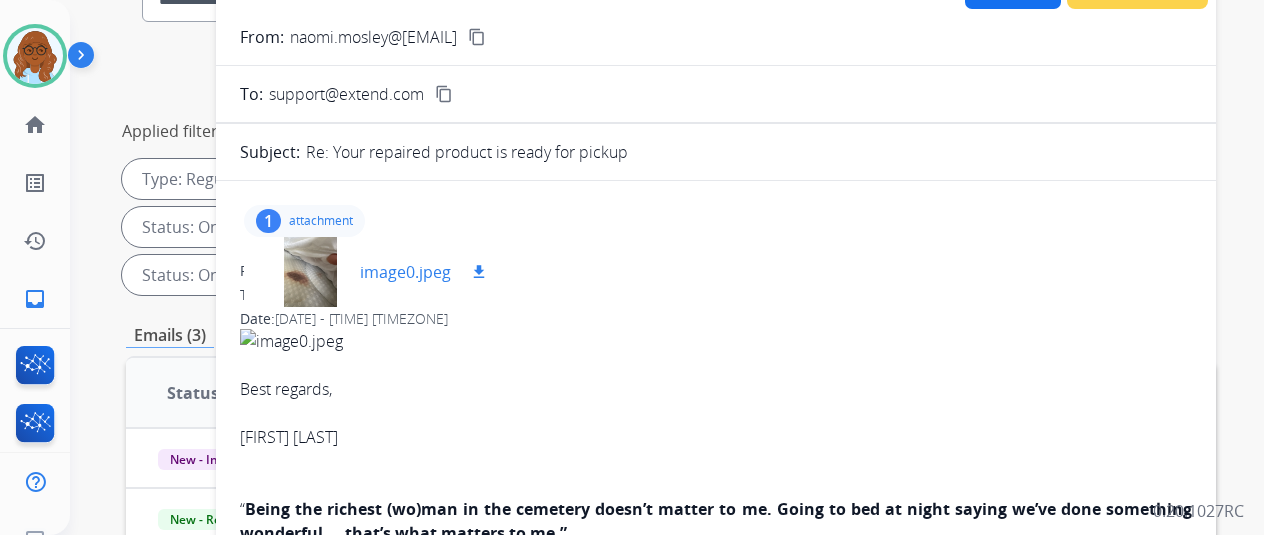 click at bounding box center [310, 272] 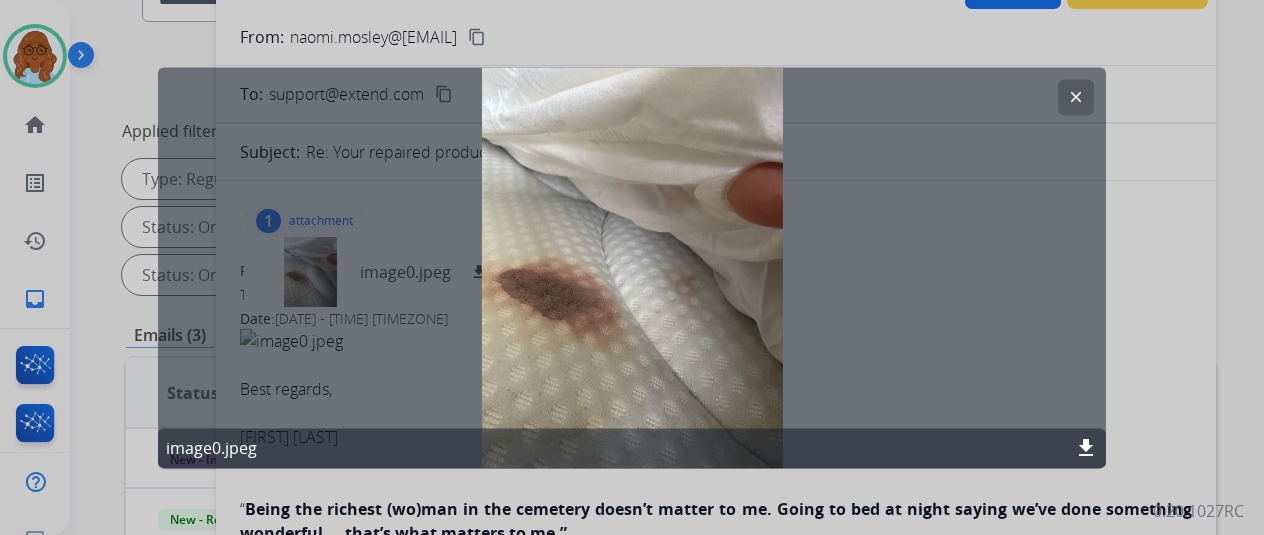 click 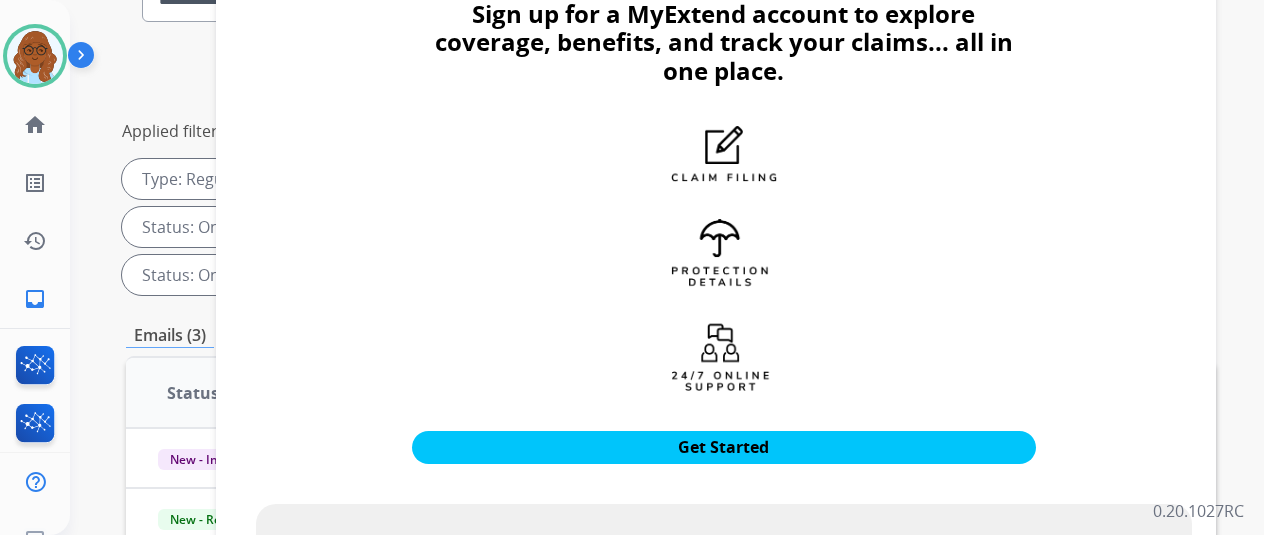 scroll, scrollTop: 1914, scrollLeft: 0, axis: vertical 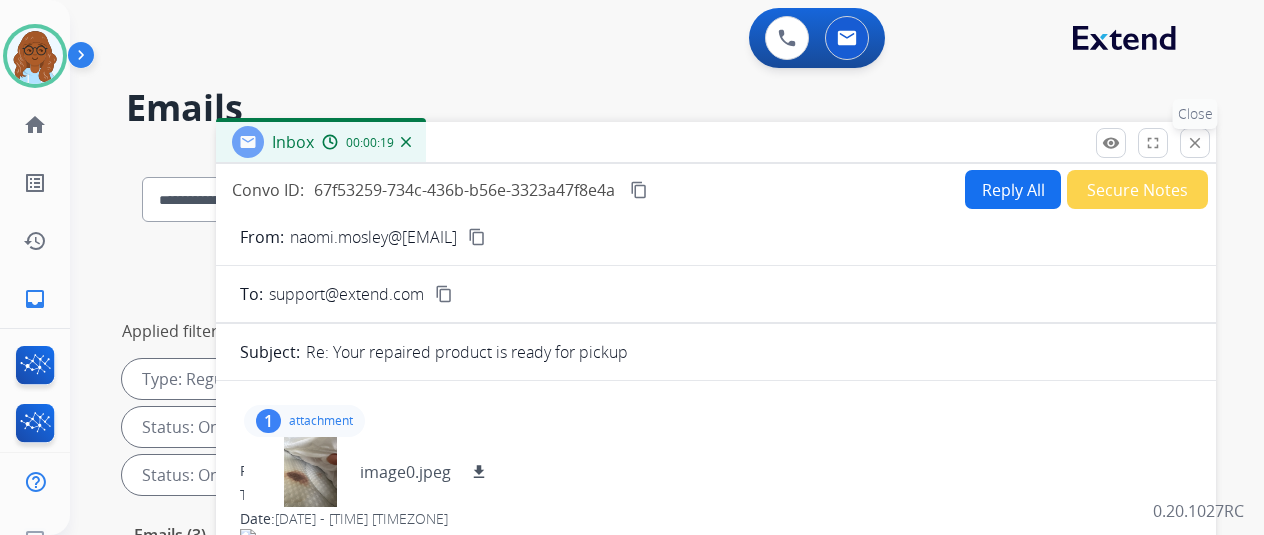 click on "close" at bounding box center [1195, 143] 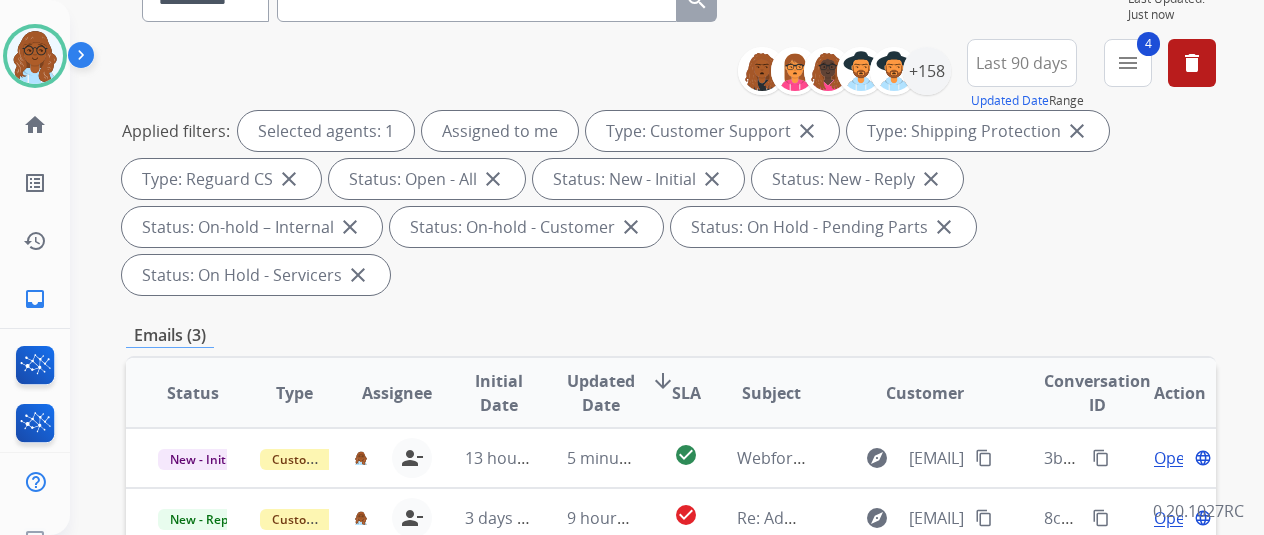 scroll, scrollTop: 400, scrollLeft: 0, axis: vertical 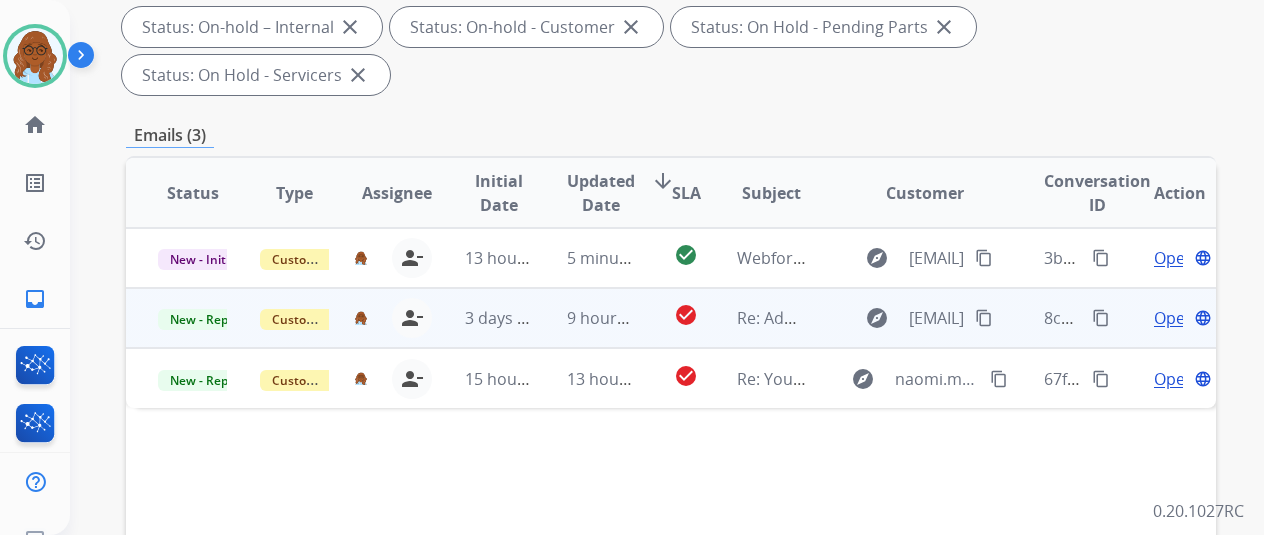 click on "Open" at bounding box center (1174, 318) 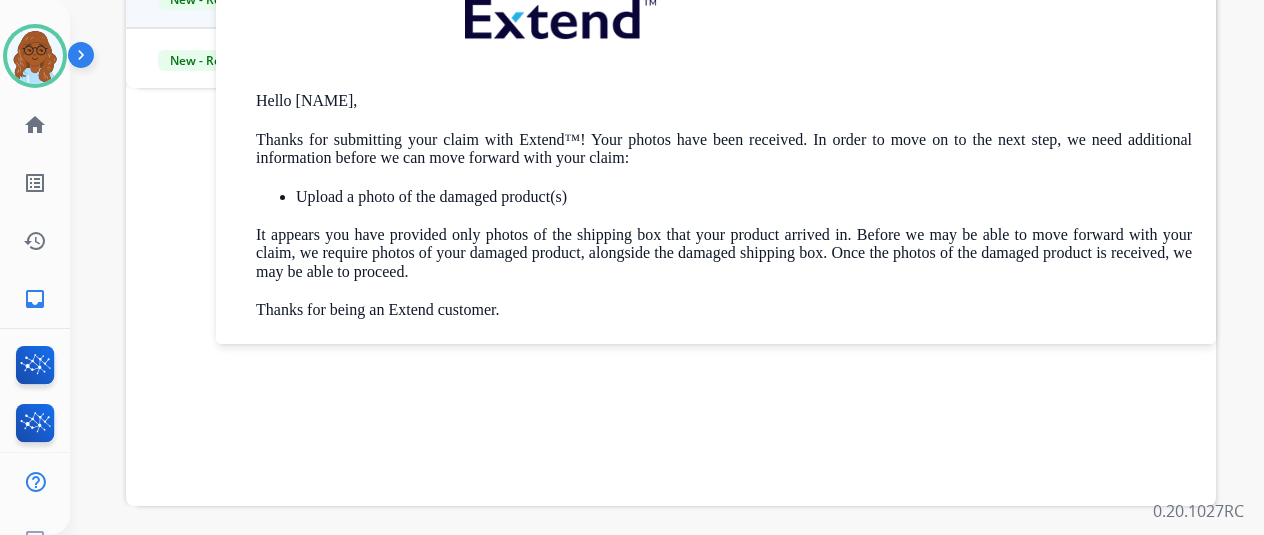 scroll, scrollTop: 730, scrollLeft: 0, axis: vertical 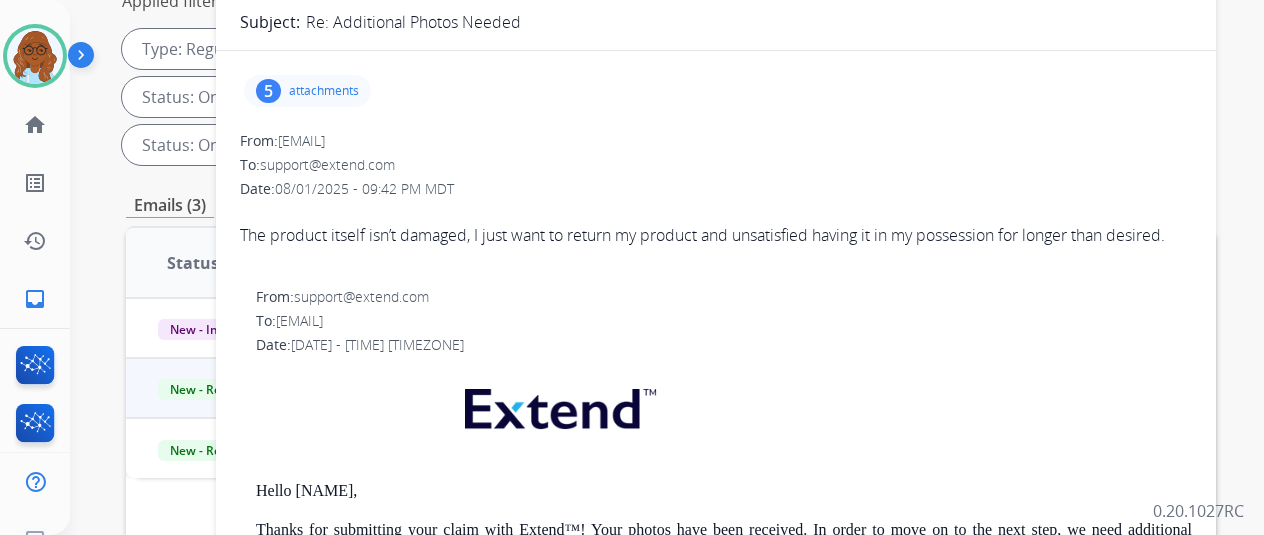 click on "attachments" at bounding box center (324, 91) 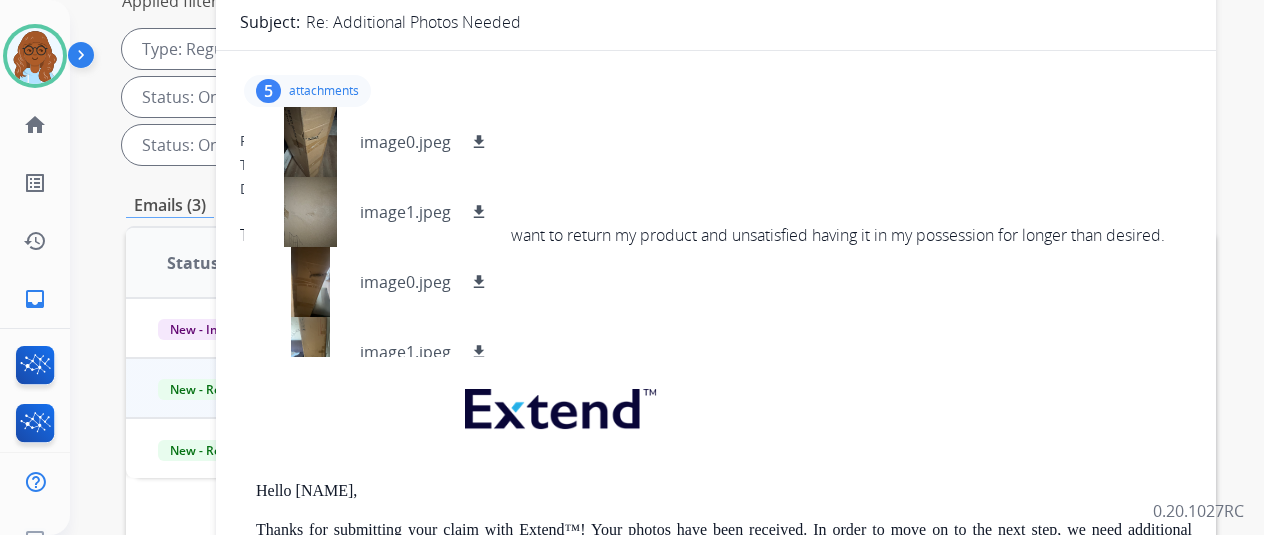 click on "attachments" at bounding box center (324, 91) 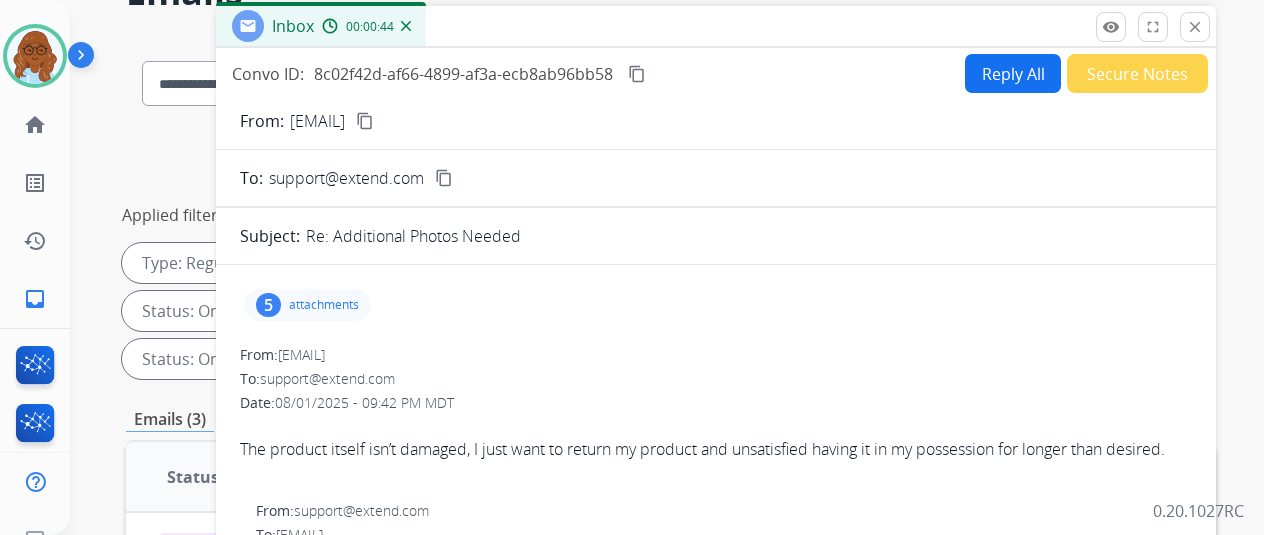 scroll, scrollTop: 0, scrollLeft: 0, axis: both 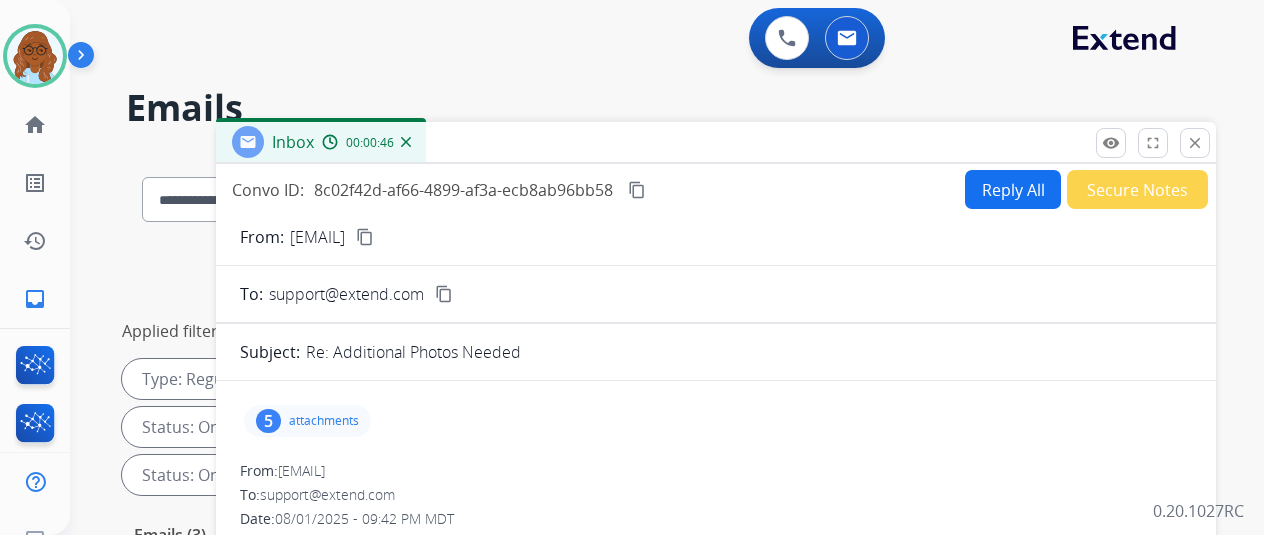 click on "content_copy" at bounding box center [365, 237] 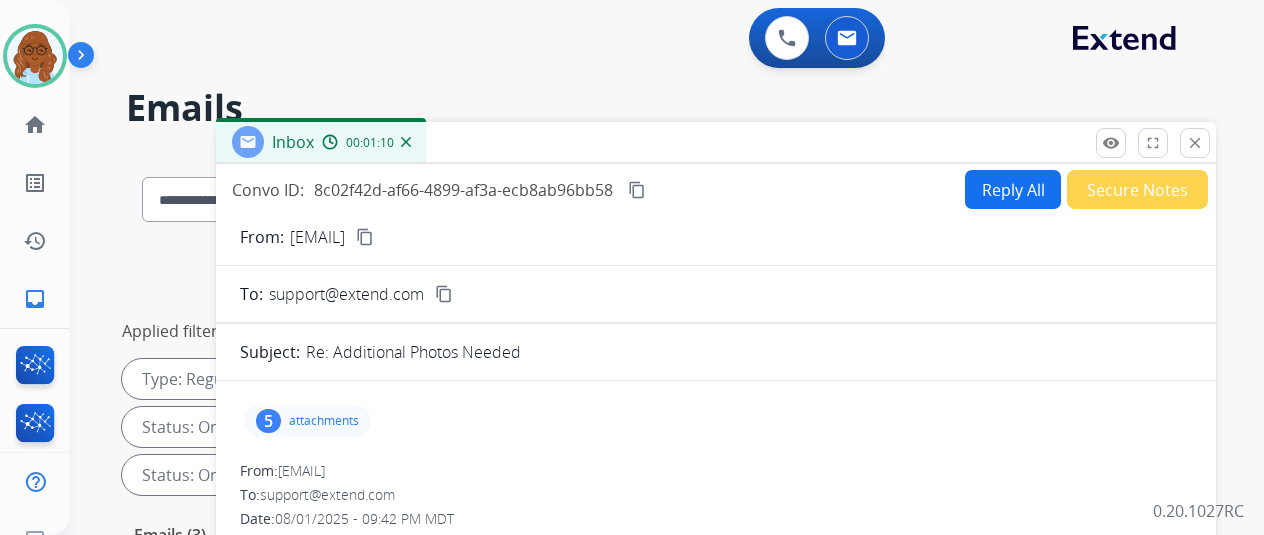 click on "Reply All" at bounding box center (1013, 189) 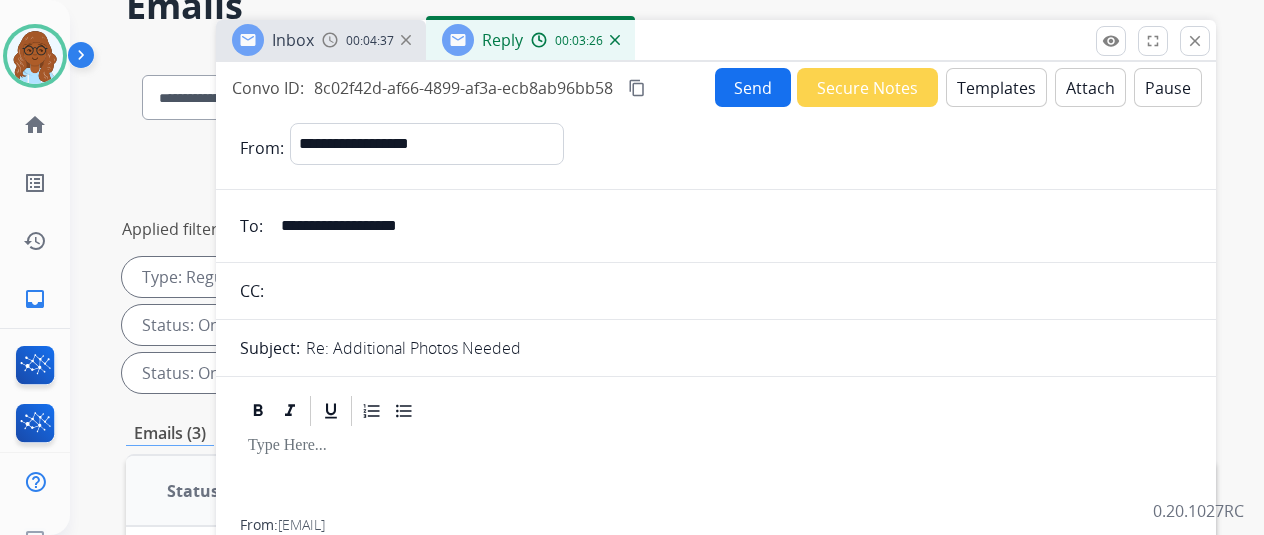 scroll, scrollTop: 0, scrollLeft: 0, axis: both 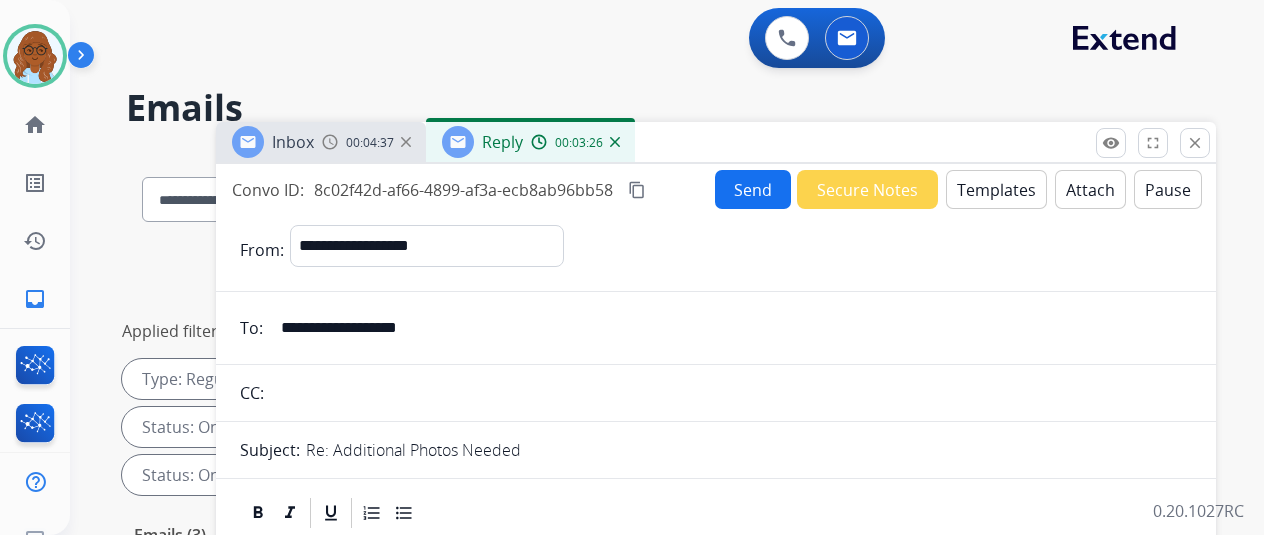 click on "Templates" at bounding box center (996, 189) 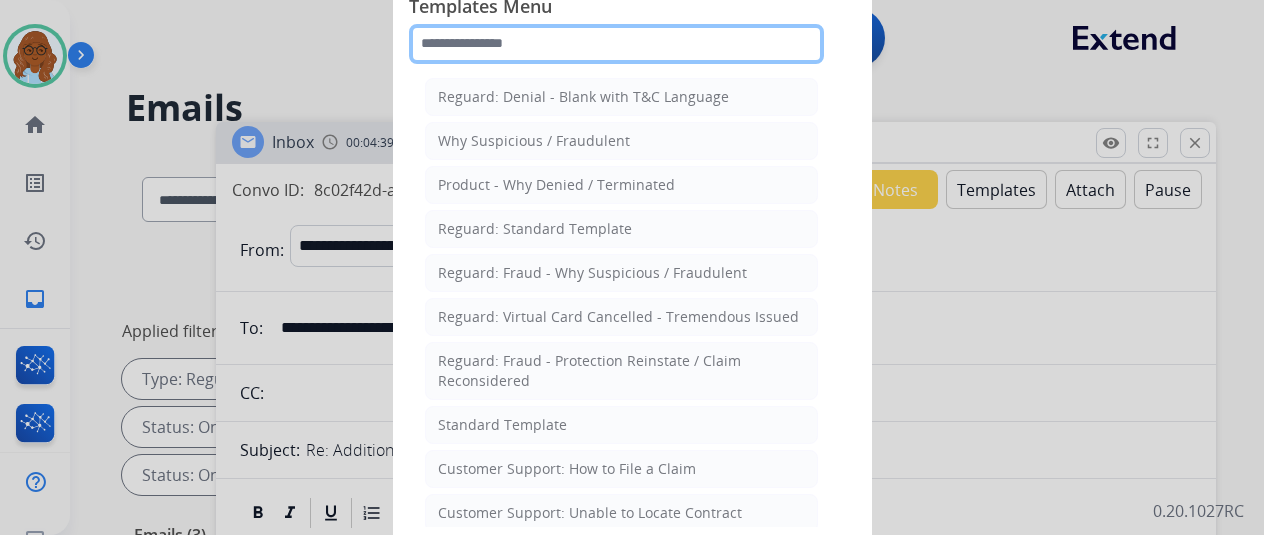 click 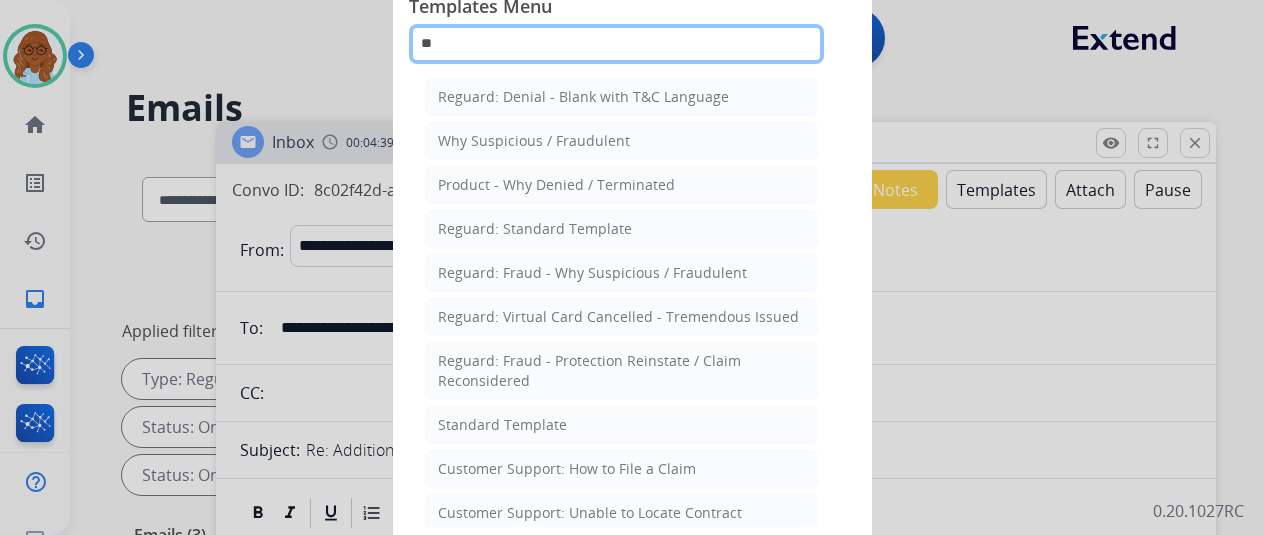 type on "***" 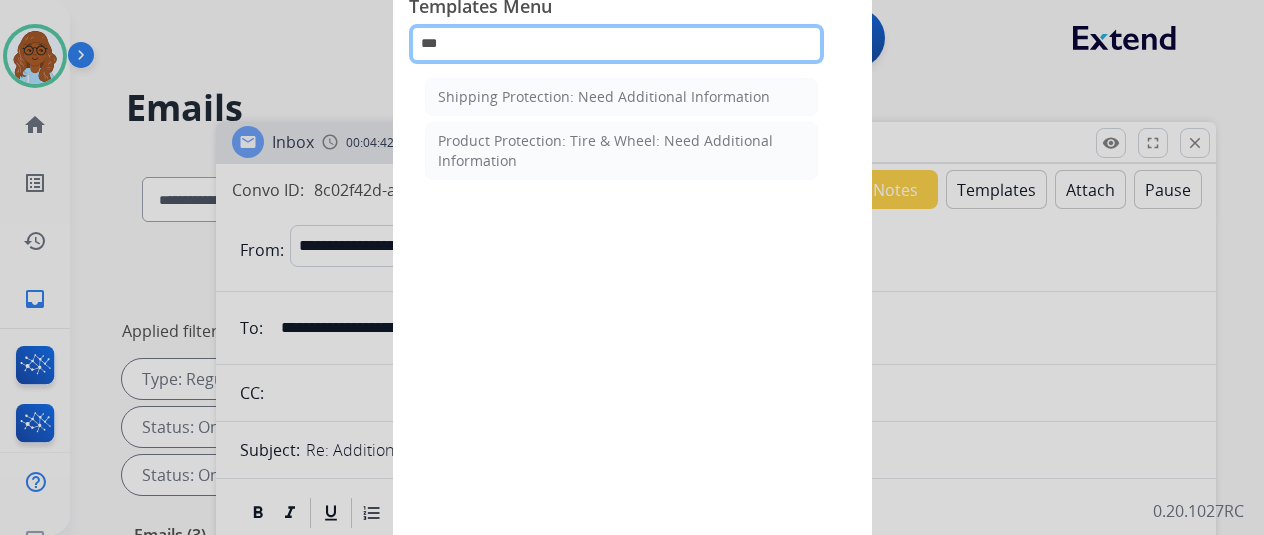 drag, startPoint x: 418, startPoint y: 43, endPoint x: 386, endPoint y: 47, distance: 32.24903 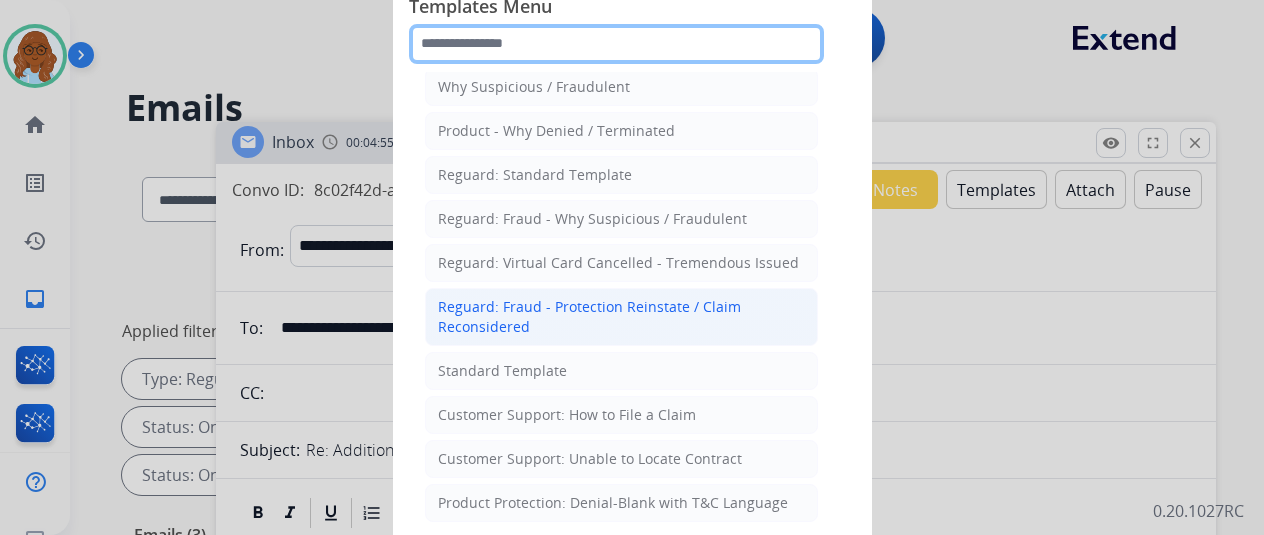 scroll, scrollTop: 100, scrollLeft: 0, axis: vertical 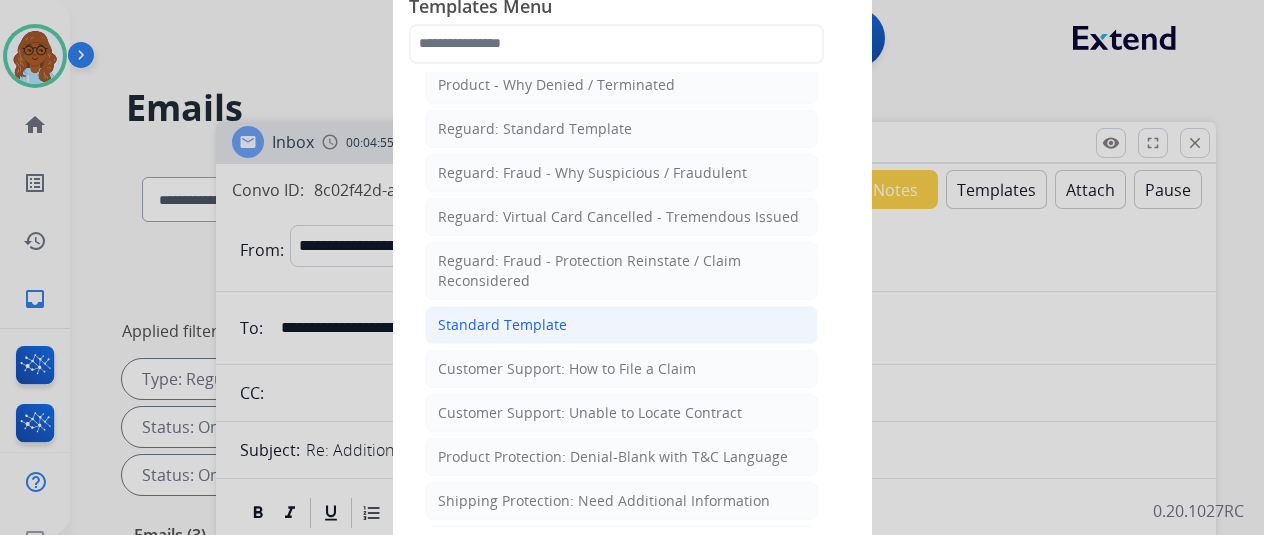 drag, startPoint x: 620, startPoint y: 319, endPoint x: 728, endPoint y: 308, distance: 108.55874 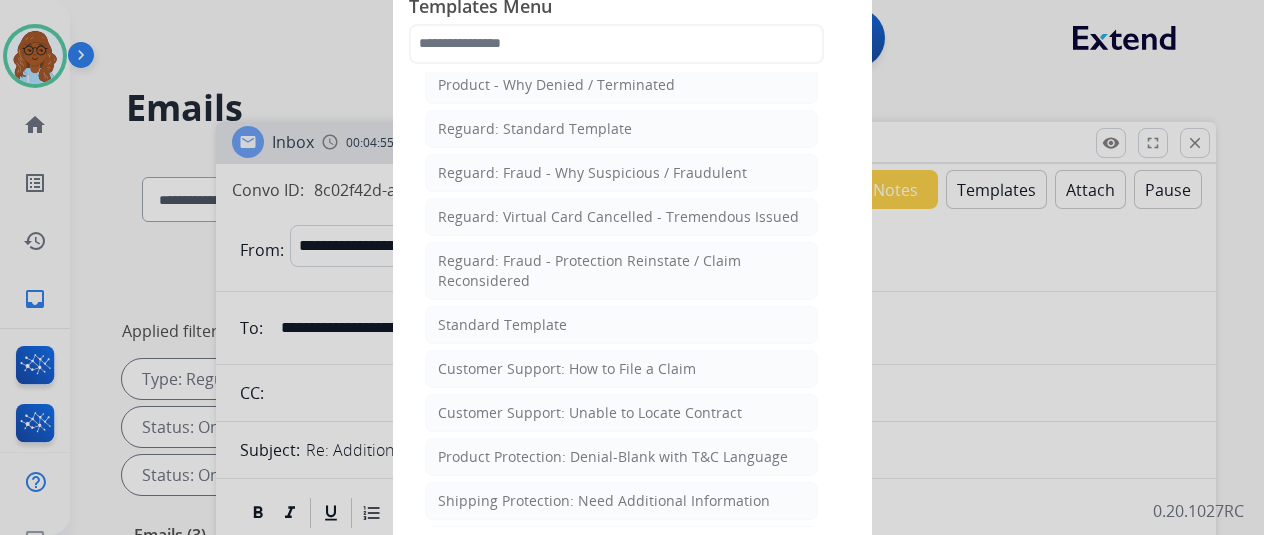 click on "Standard Template" 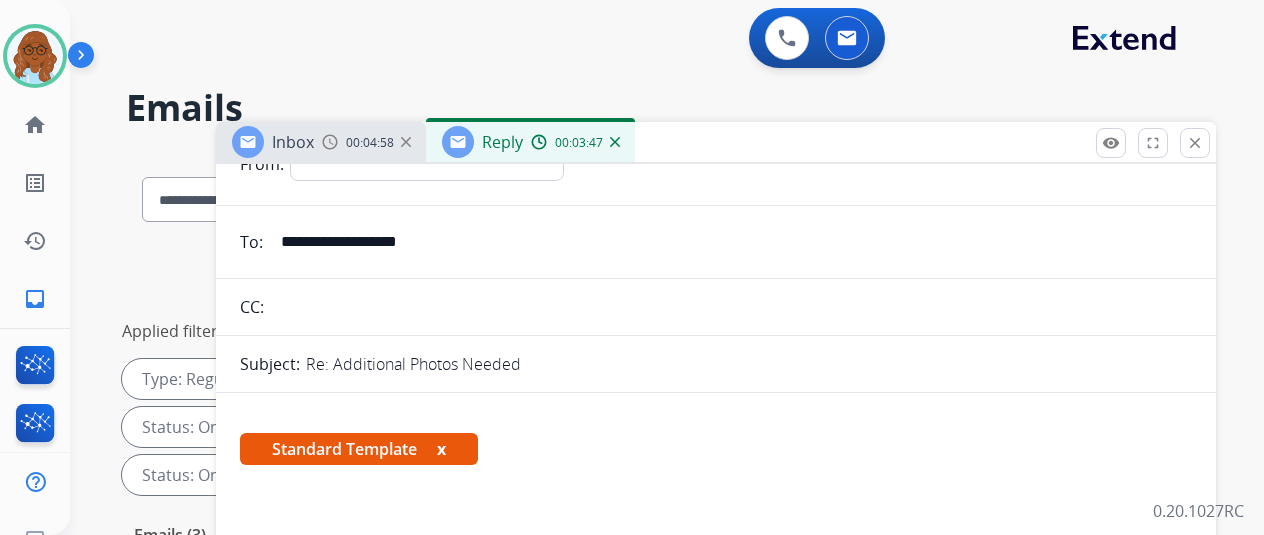scroll, scrollTop: 0, scrollLeft: 0, axis: both 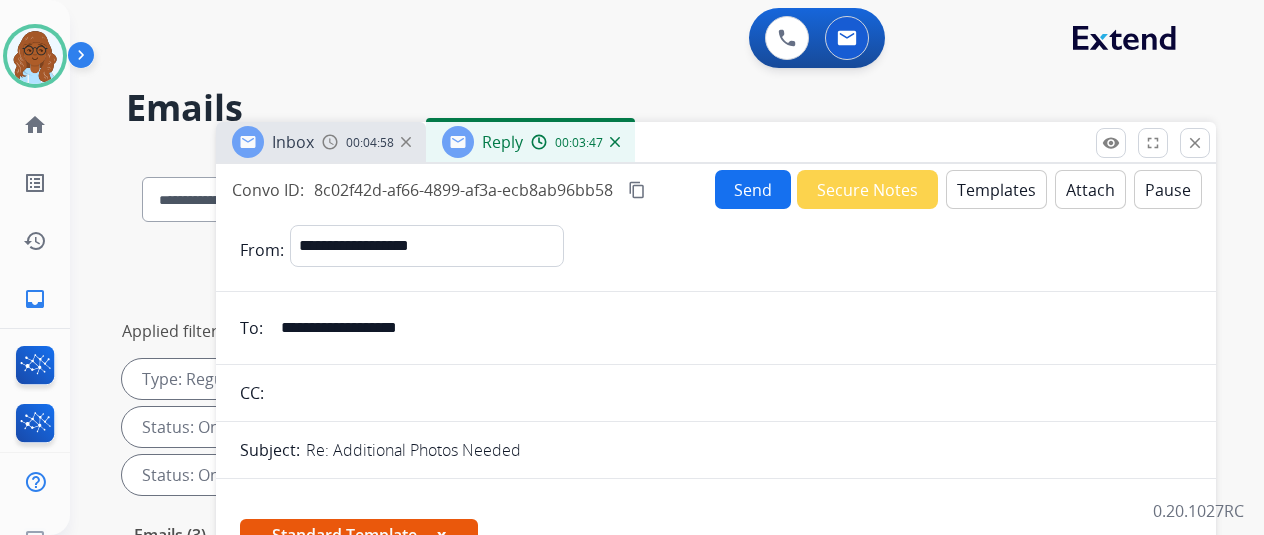 click on "Templates" at bounding box center (996, 189) 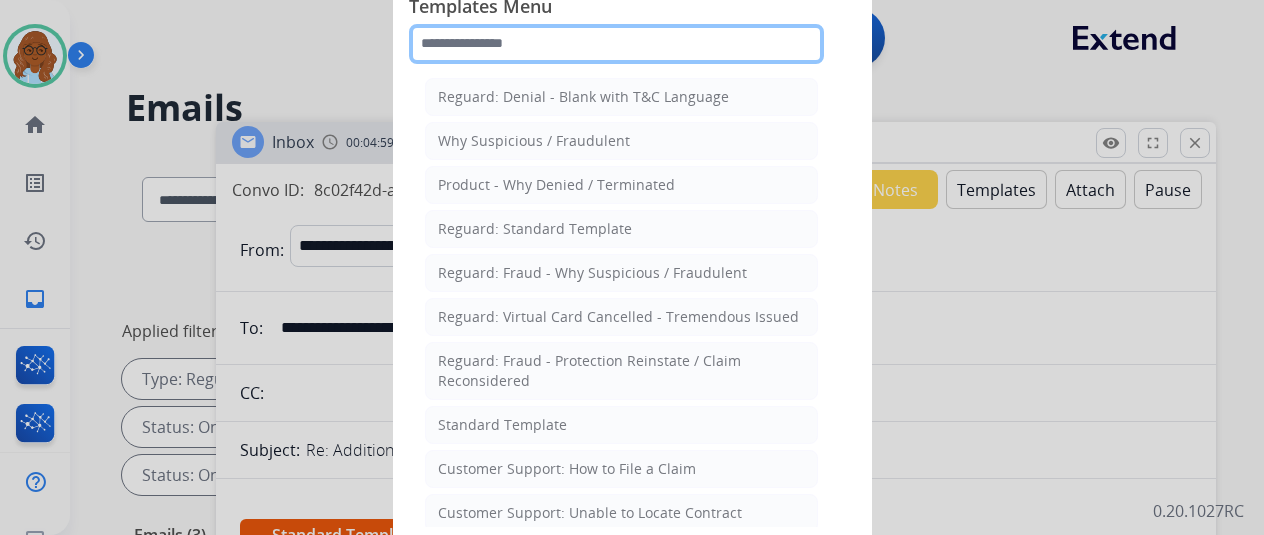 click 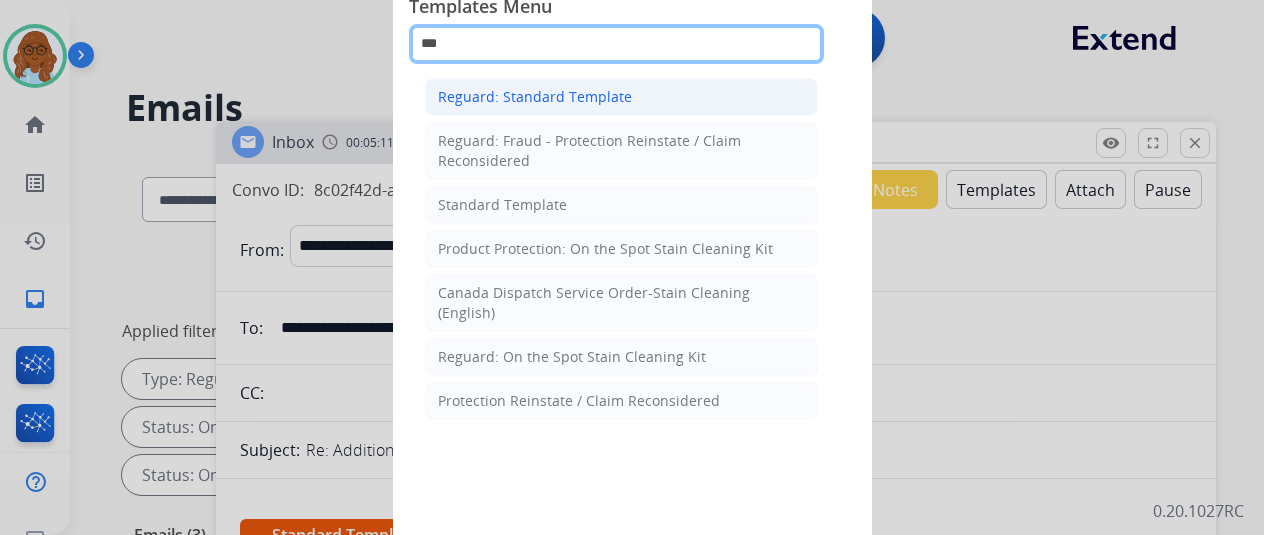 type on "***" 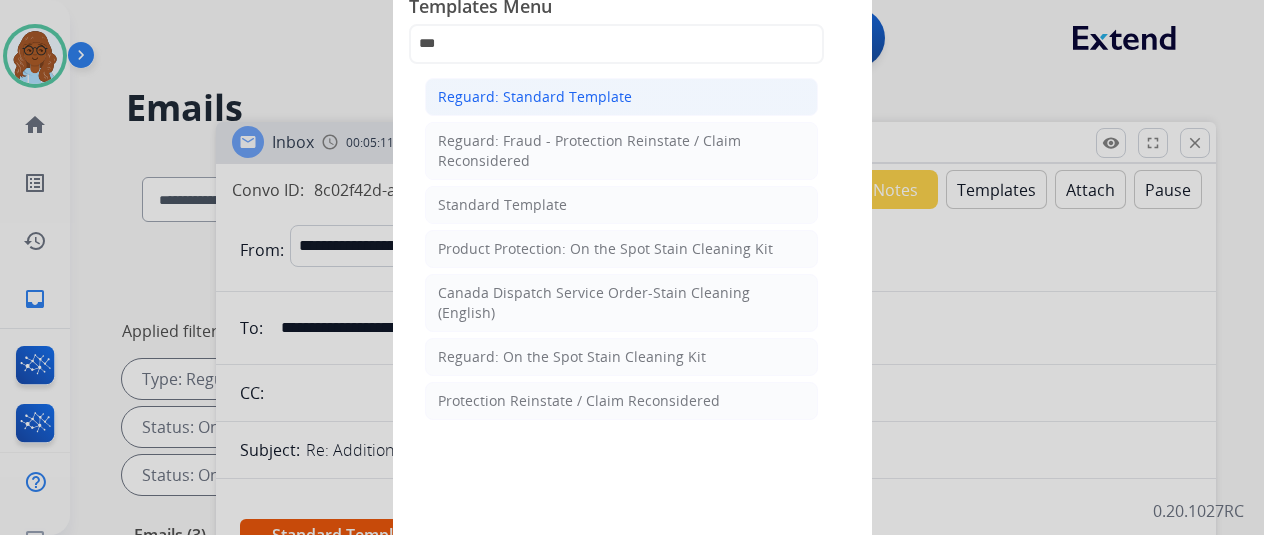 click on "Reguard: Standard Template" 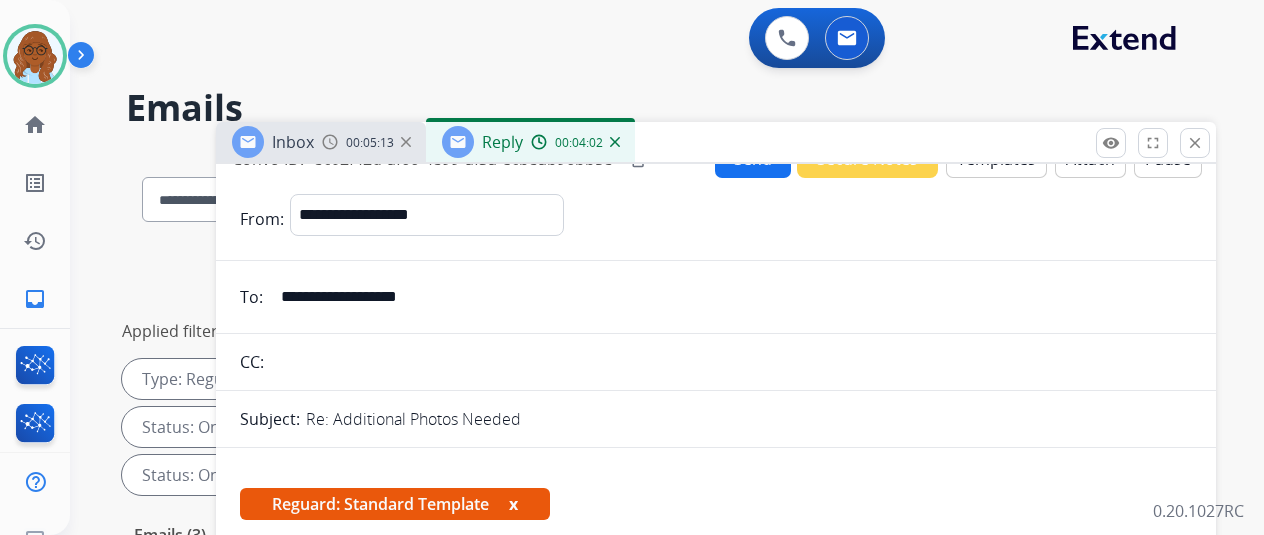 scroll, scrollTop: 0, scrollLeft: 0, axis: both 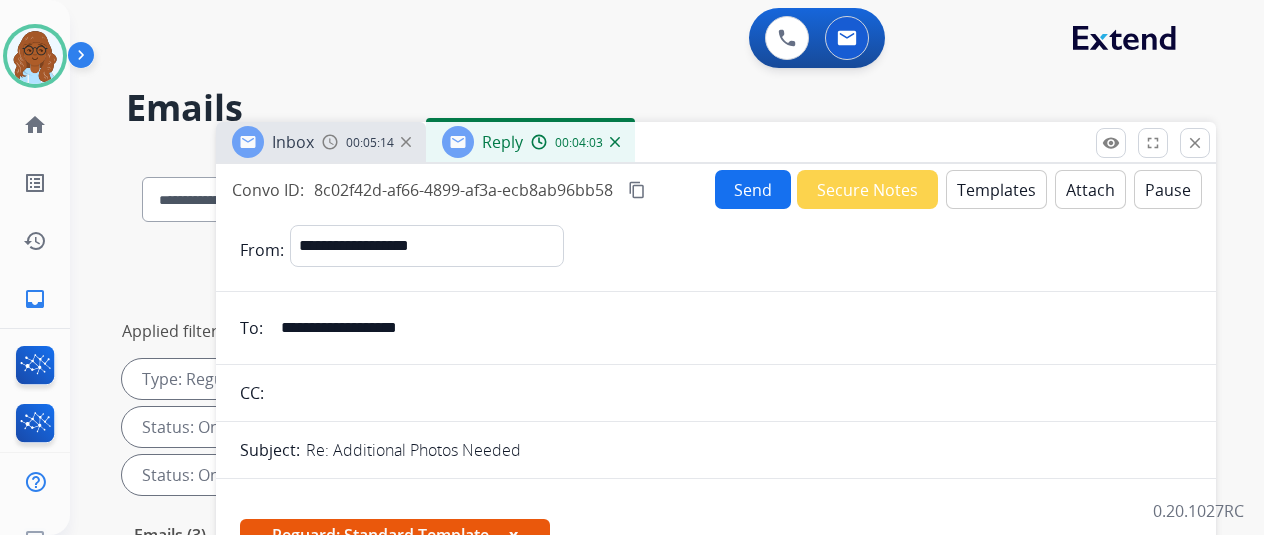click on "Templates" at bounding box center [996, 189] 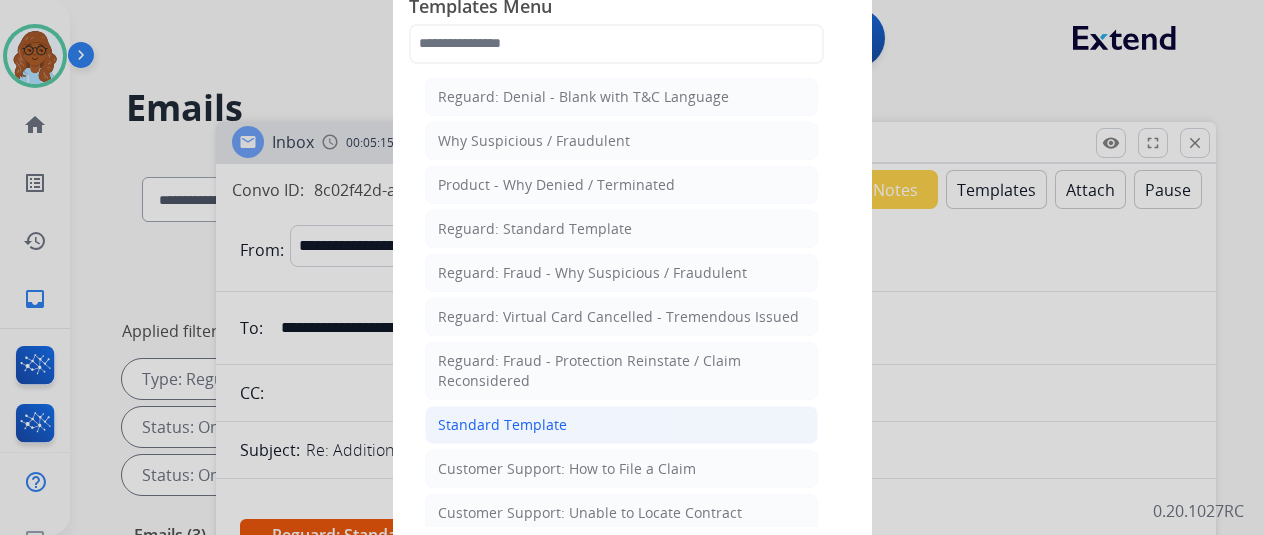 click on "Standard Template" 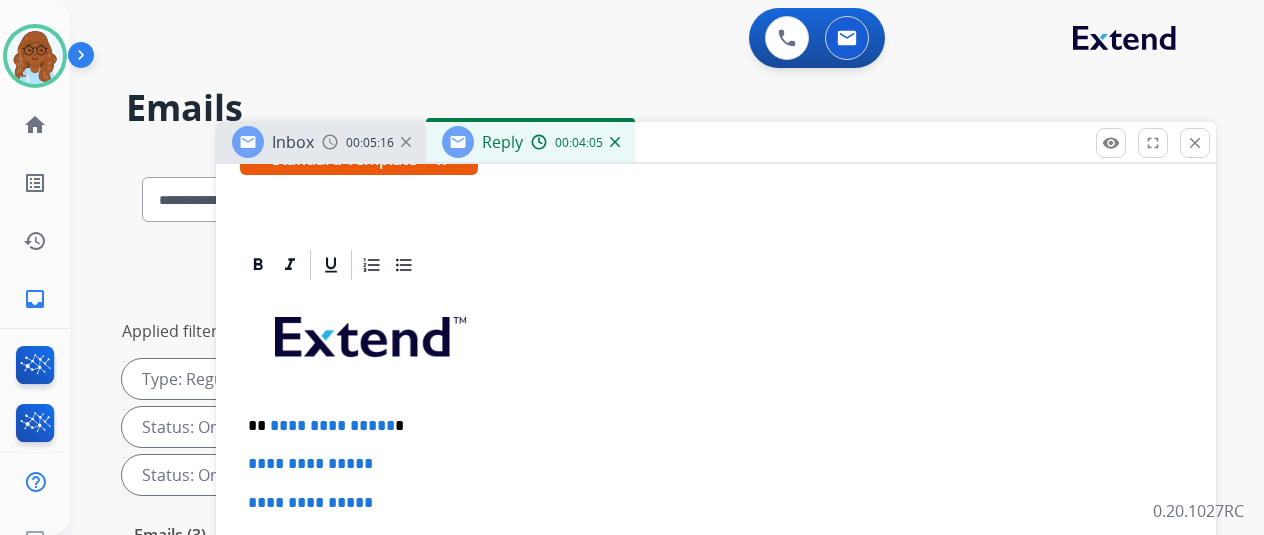 scroll, scrollTop: 500, scrollLeft: 0, axis: vertical 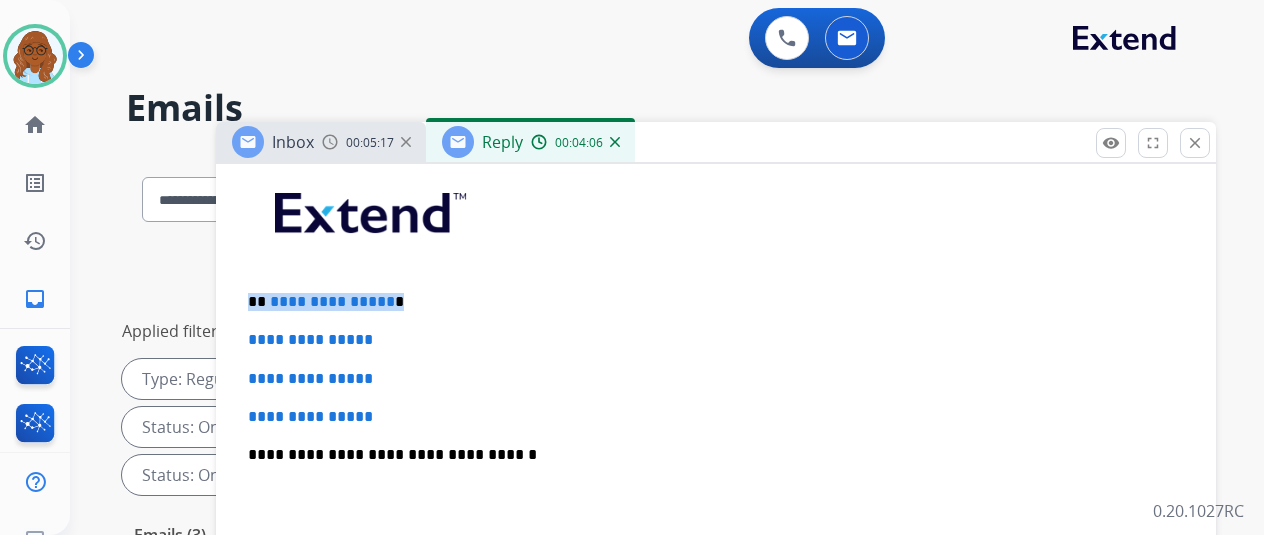 drag, startPoint x: 425, startPoint y: 307, endPoint x: 206, endPoint y: 305, distance: 219.00912 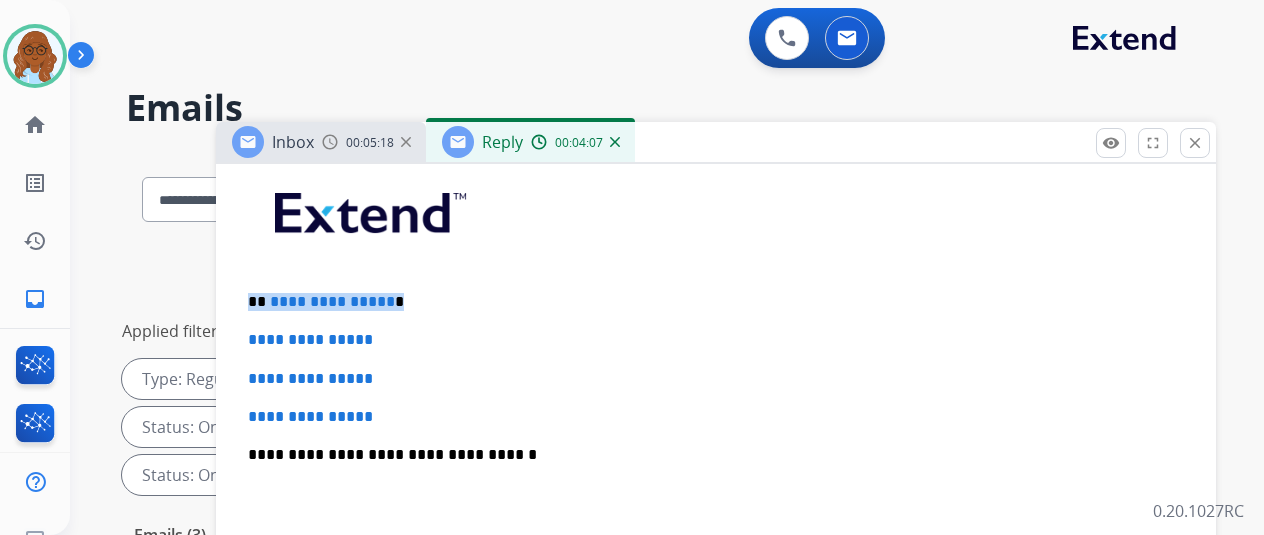 type 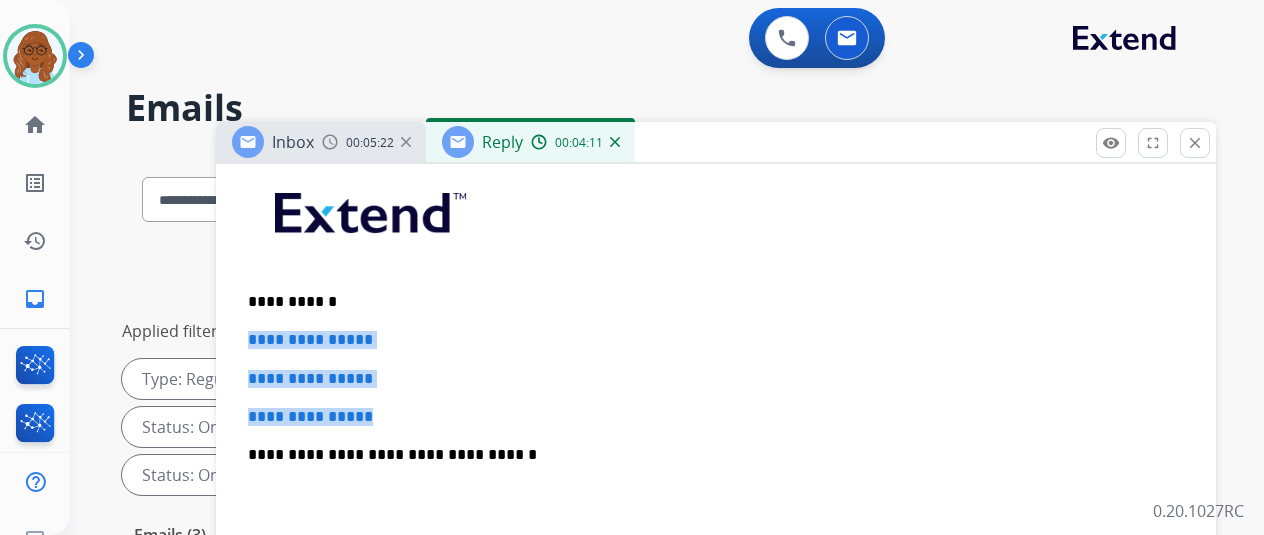 drag, startPoint x: 438, startPoint y: 415, endPoint x: 242, endPoint y: 333, distance: 212.46176 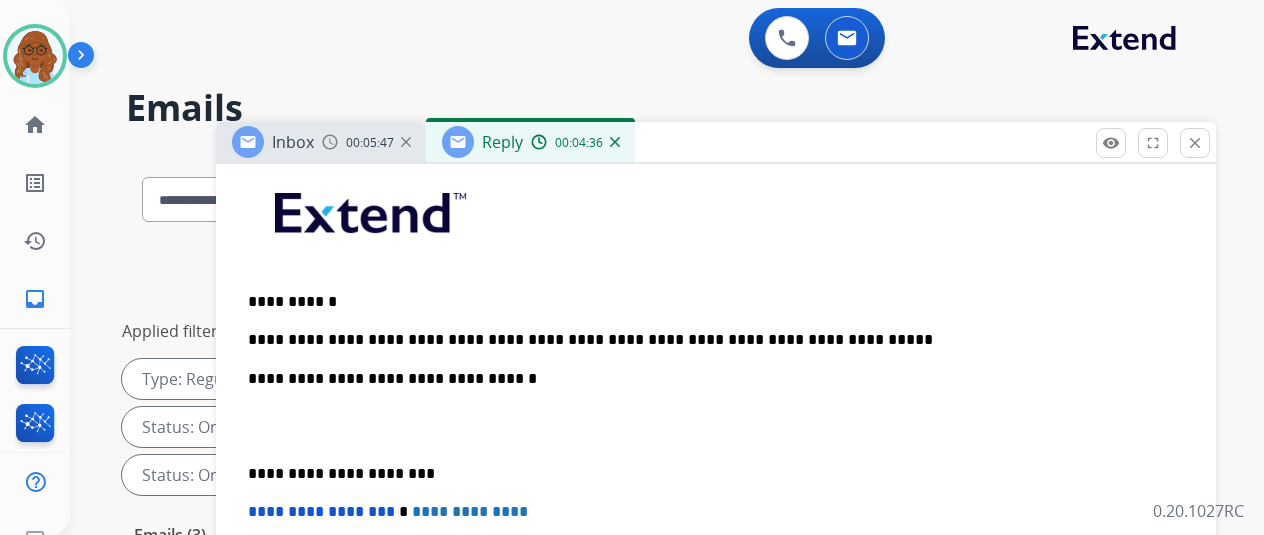 click on "**********" at bounding box center (716, 464) 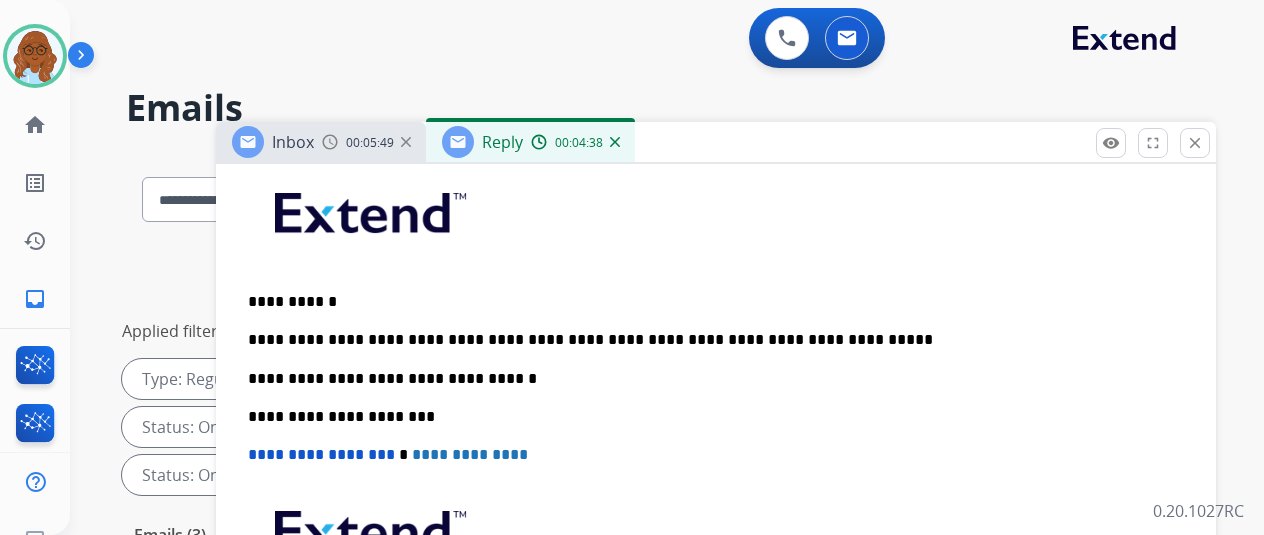 click on "**********" at bounding box center [708, 340] 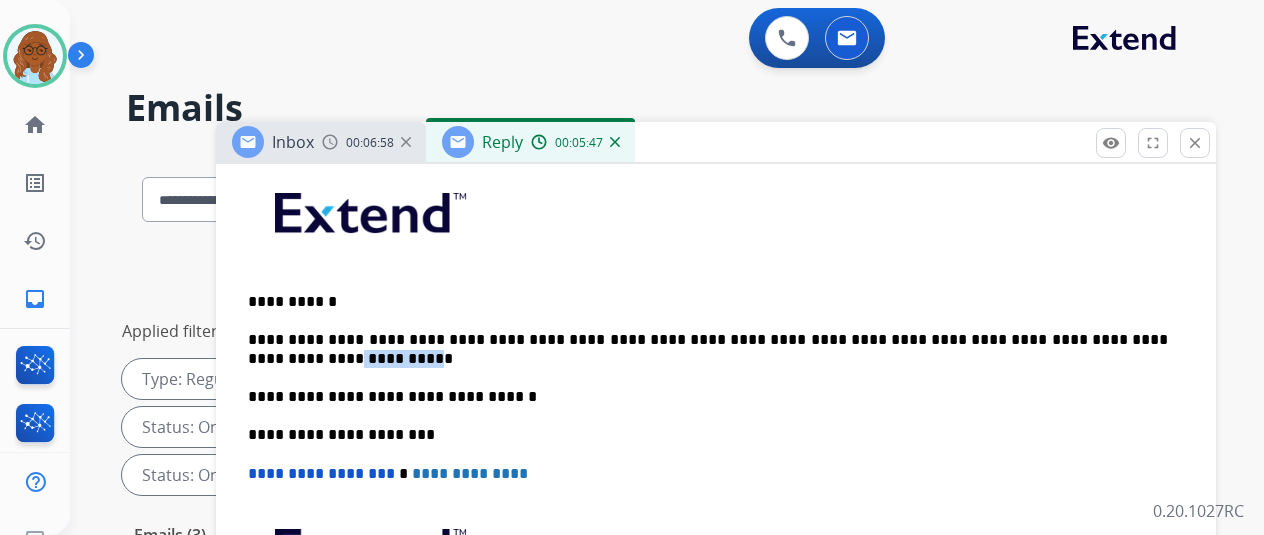 drag, startPoint x: 267, startPoint y: 354, endPoint x: 338, endPoint y: 356, distance: 71.02816 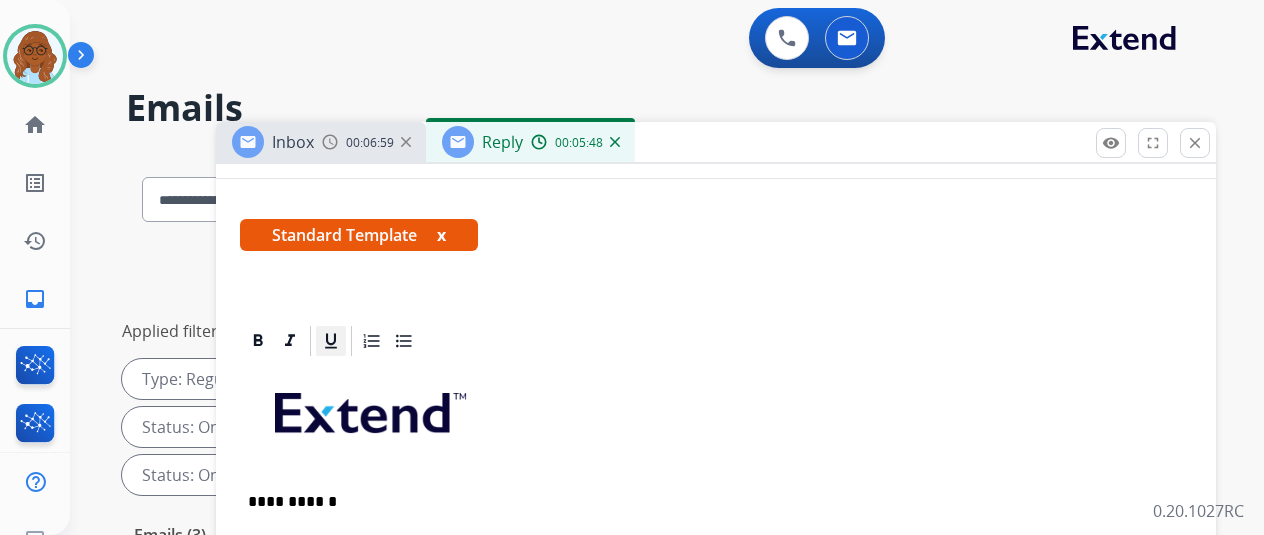 click on "**********" at bounding box center [716, 609] 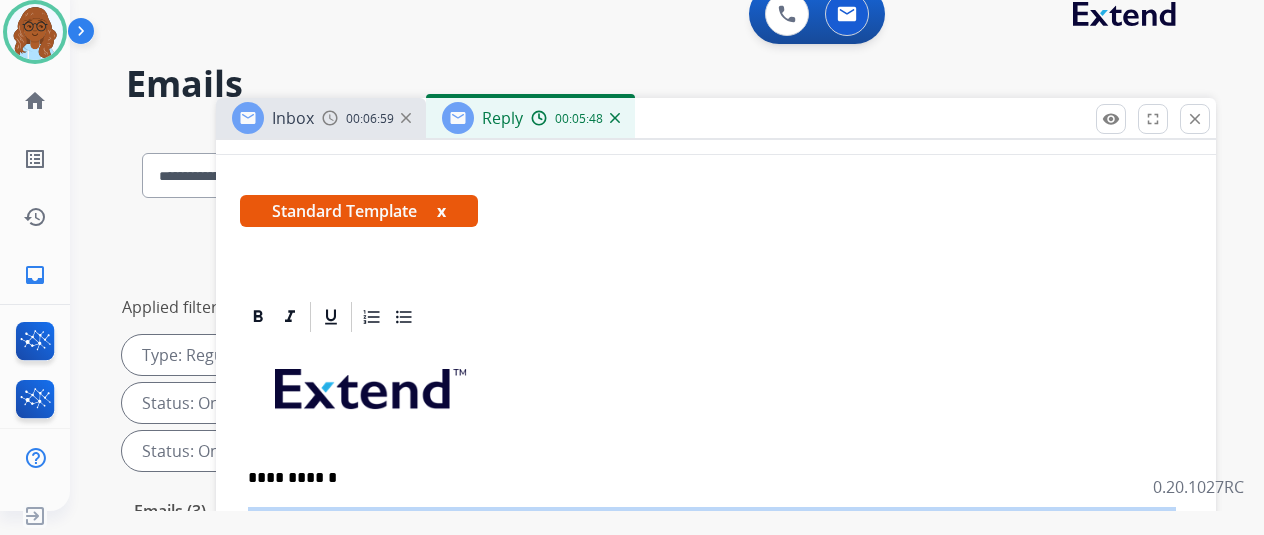 scroll, scrollTop: 18, scrollLeft: 0, axis: vertical 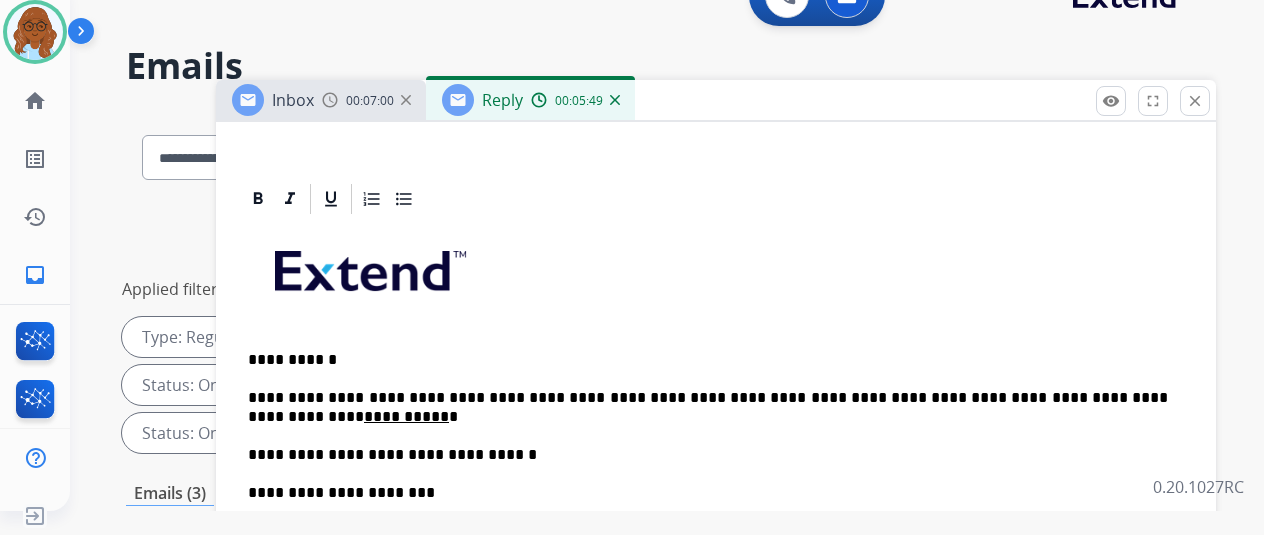 drag, startPoint x: 365, startPoint y: 413, endPoint x: 531, endPoint y: 408, distance: 166.07529 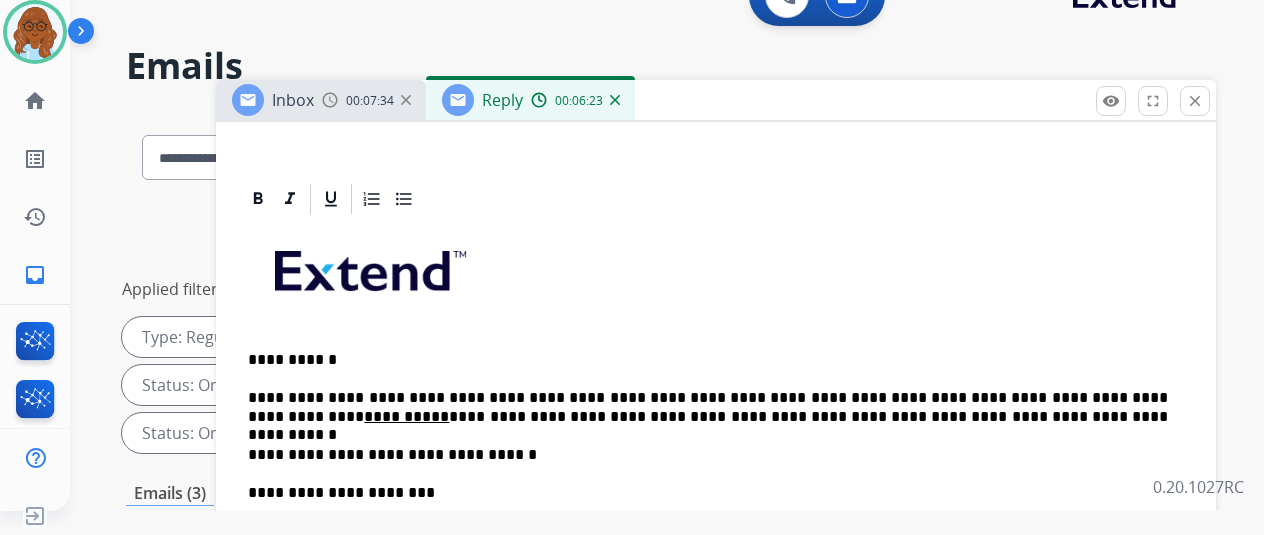 click on "**********" at bounding box center [708, 407] 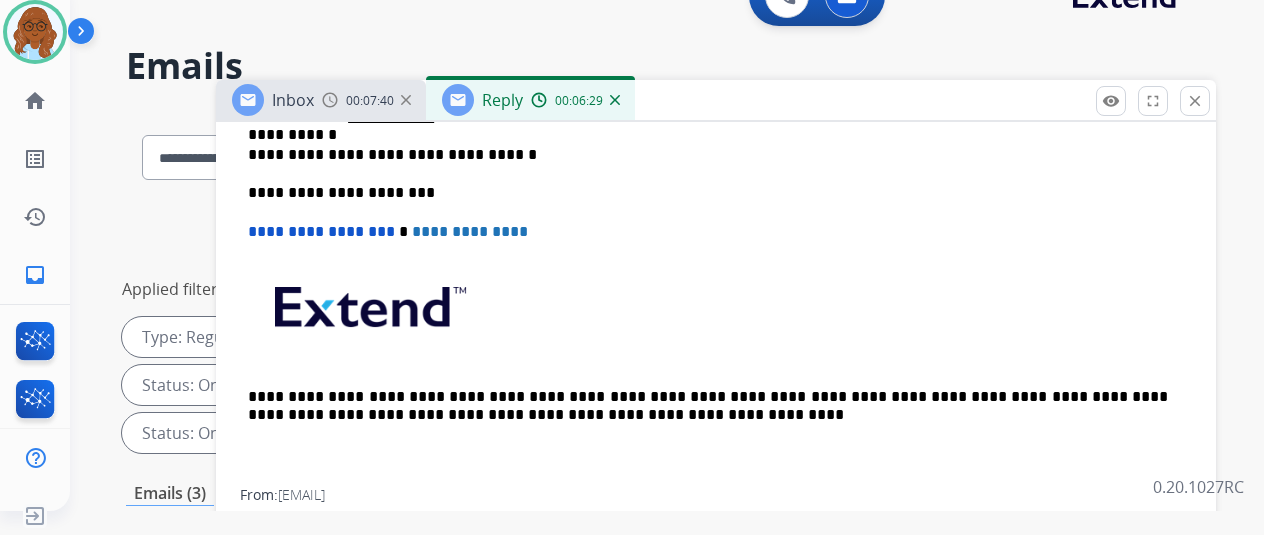 scroll, scrollTop: 400, scrollLeft: 0, axis: vertical 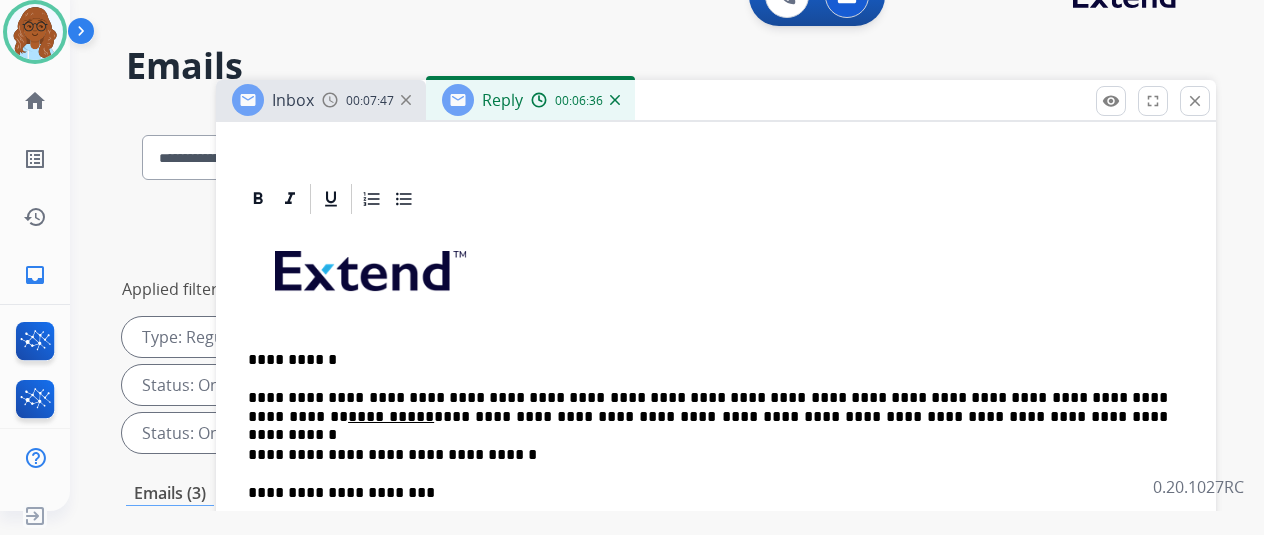 click on "**********" at bounding box center [708, 407] 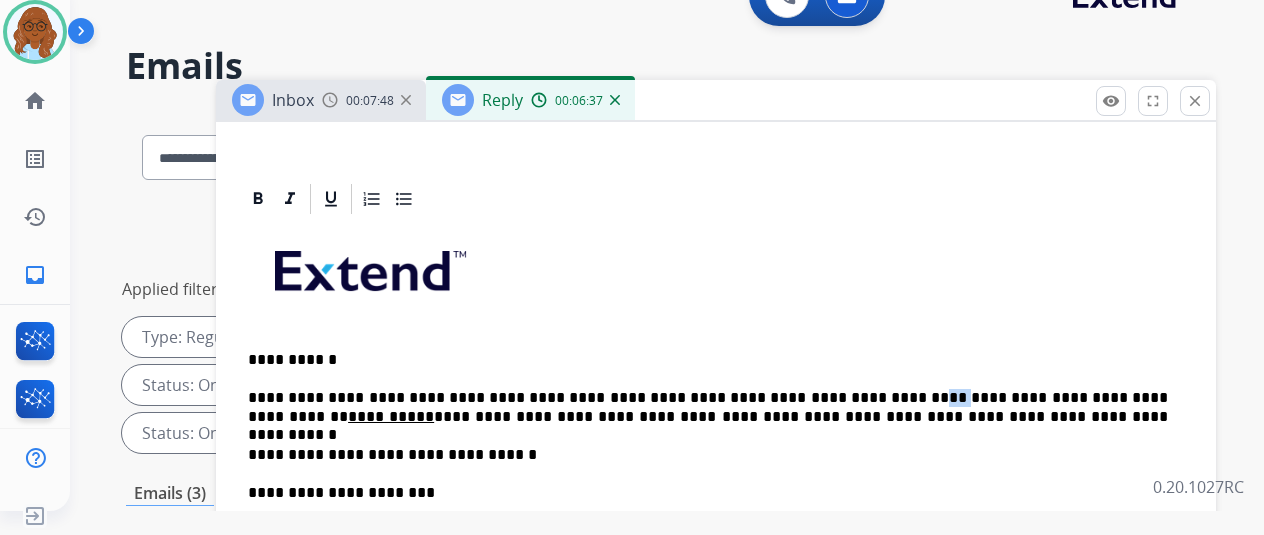 drag, startPoint x: 900, startPoint y: 393, endPoint x: 924, endPoint y: 393, distance: 24 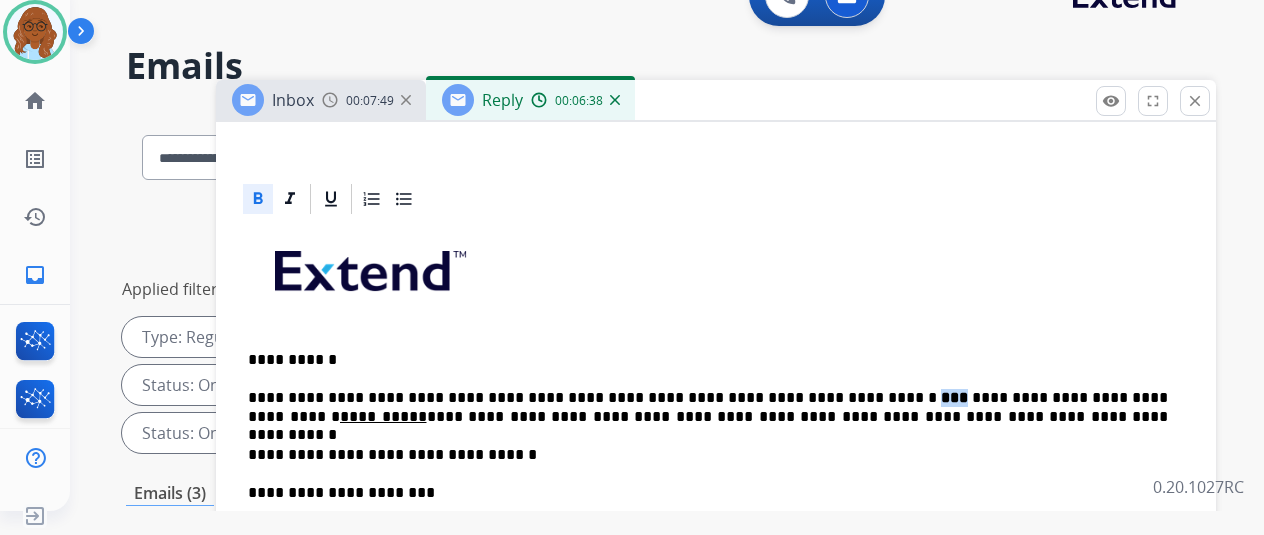 click 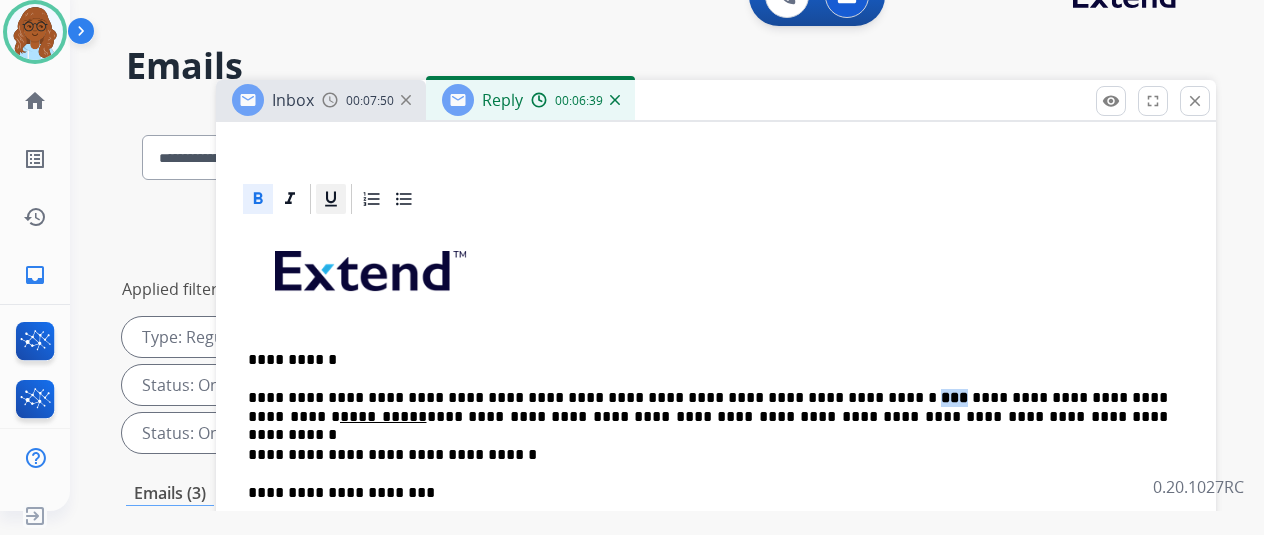 click 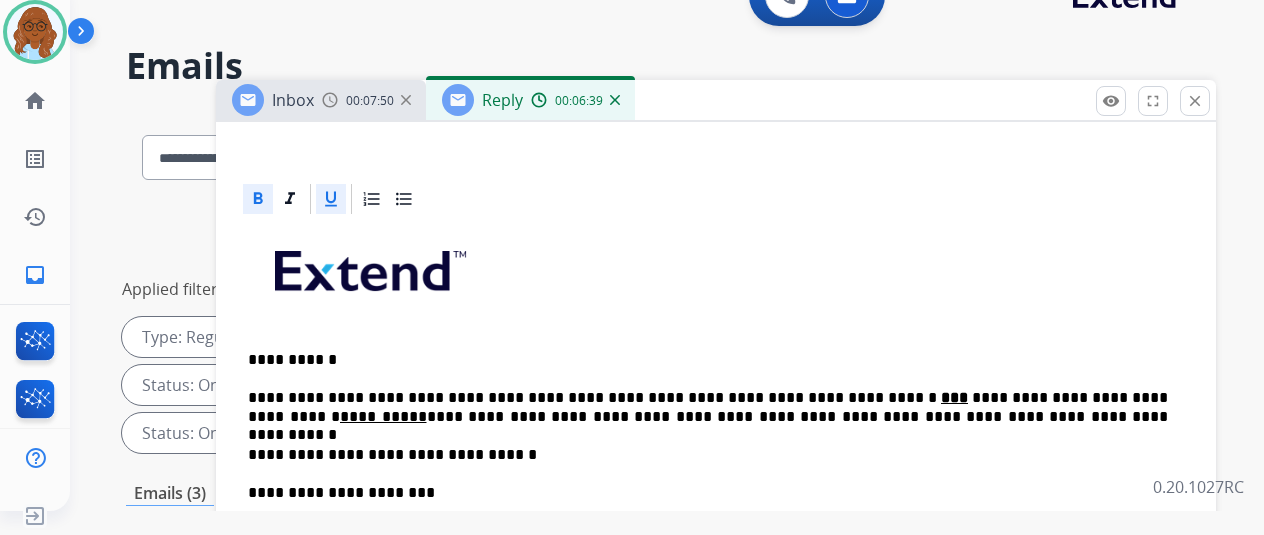 click at bounding box center (708, 278) 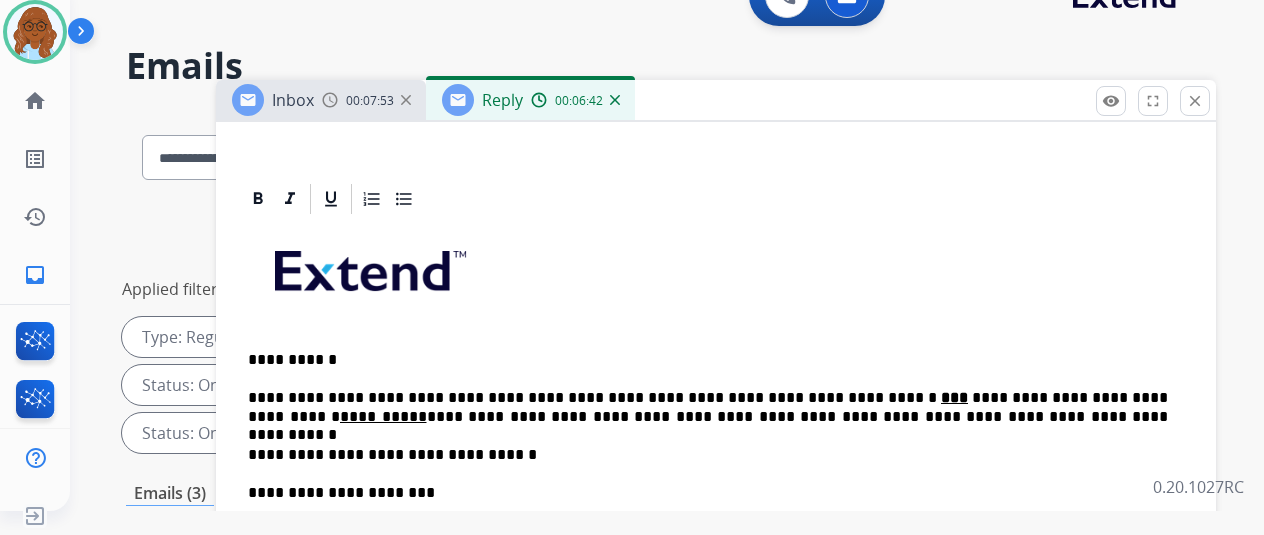 click on "**********" at bounding box center (708, 407) 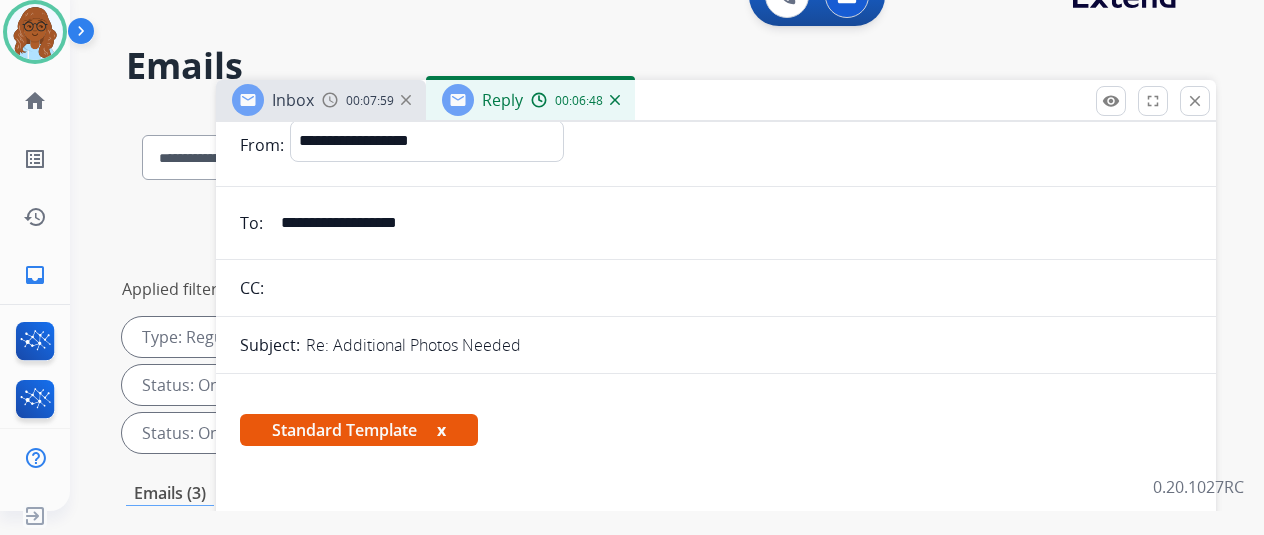 scroll, scrollTop: 0, scrollLeft: 0, axis: both 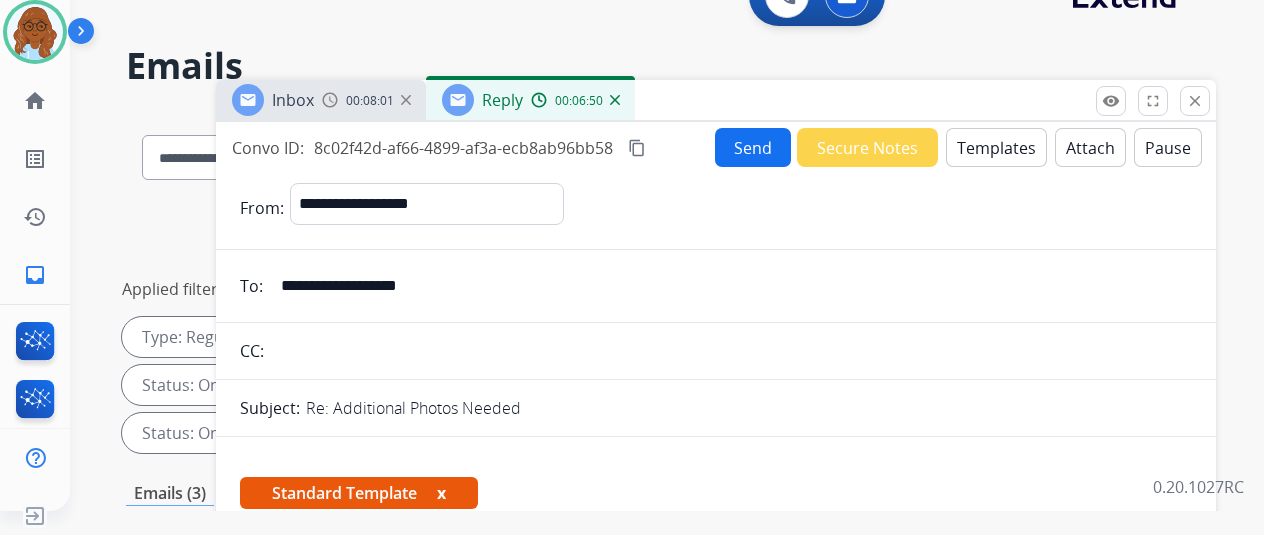 click on "content_copy" at bounding box center (637, 148) 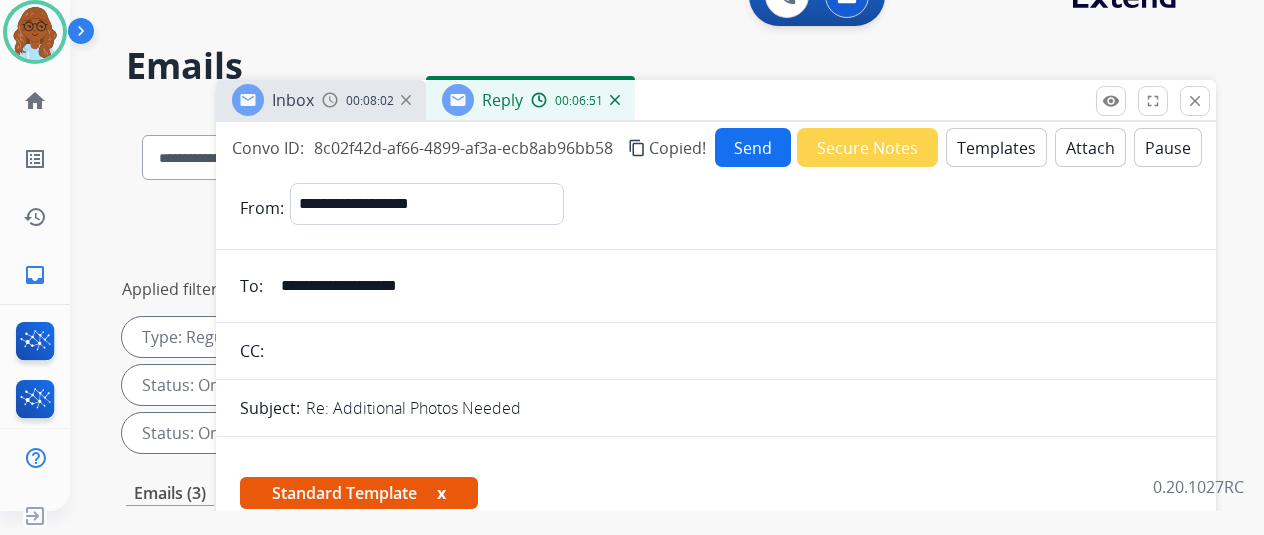 click on "Send" at bounding box center (753, 147) 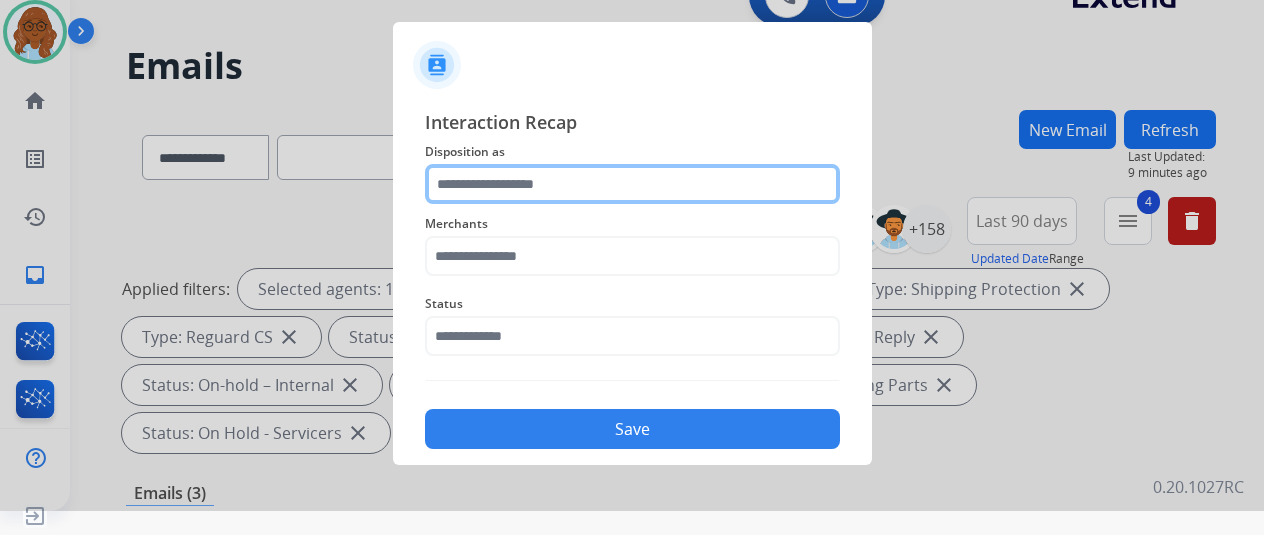 click 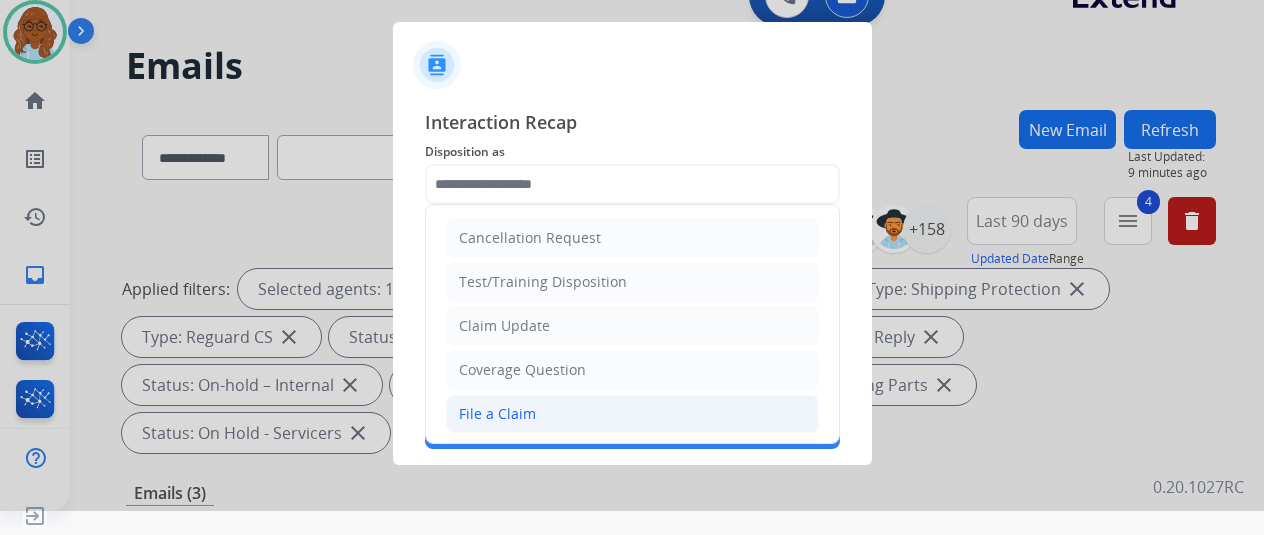 click on "File a Claim" 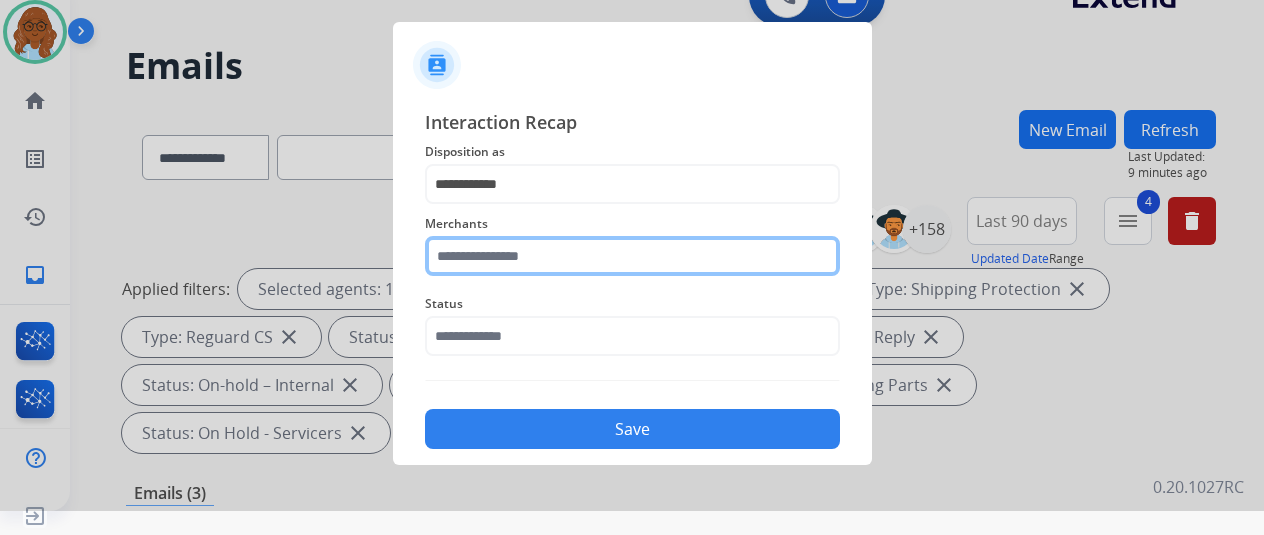 click 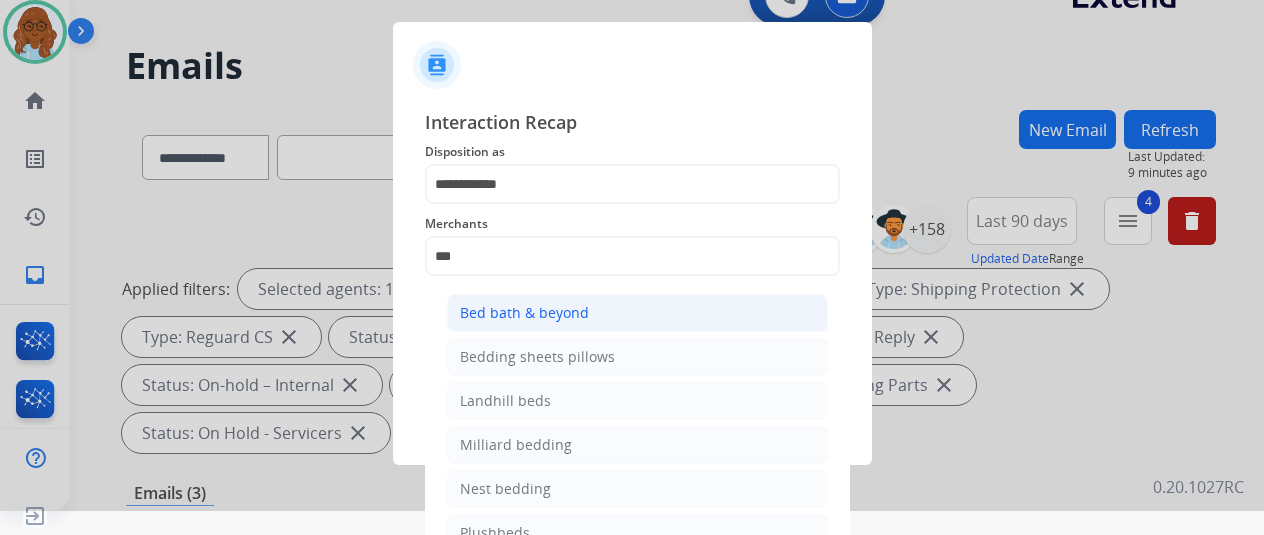 click on "Bed bath & beyond" 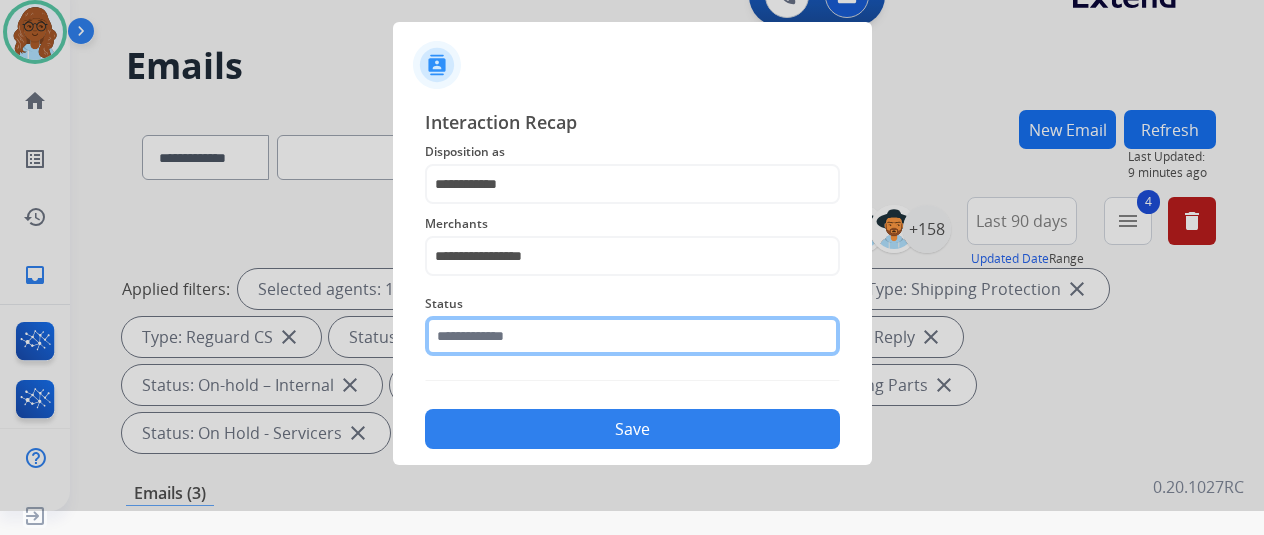 click 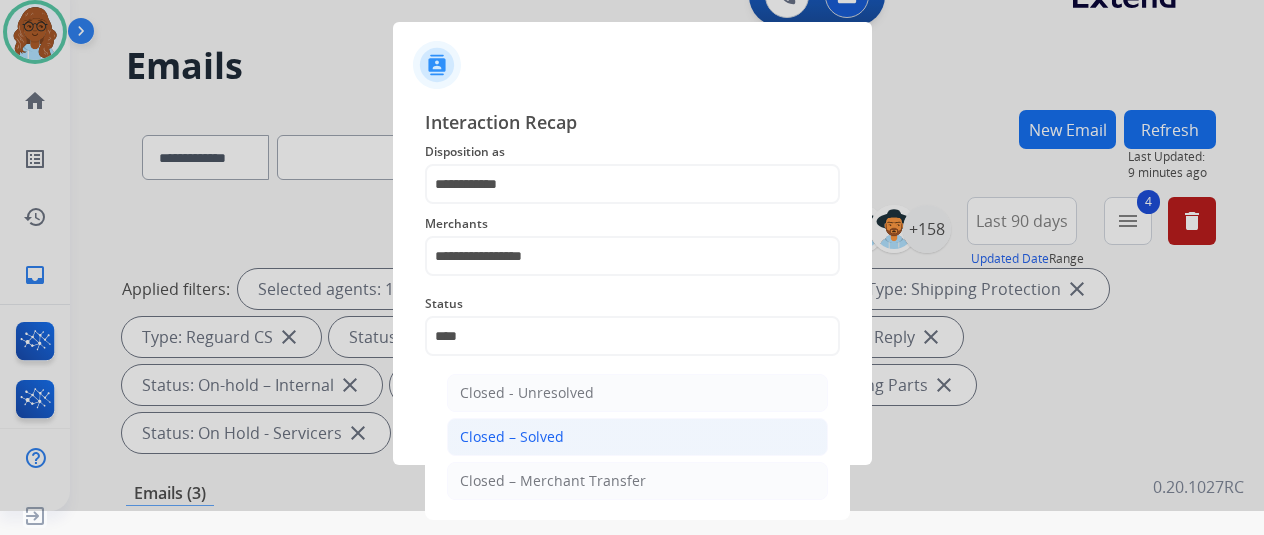 click on "Closed – Solved" 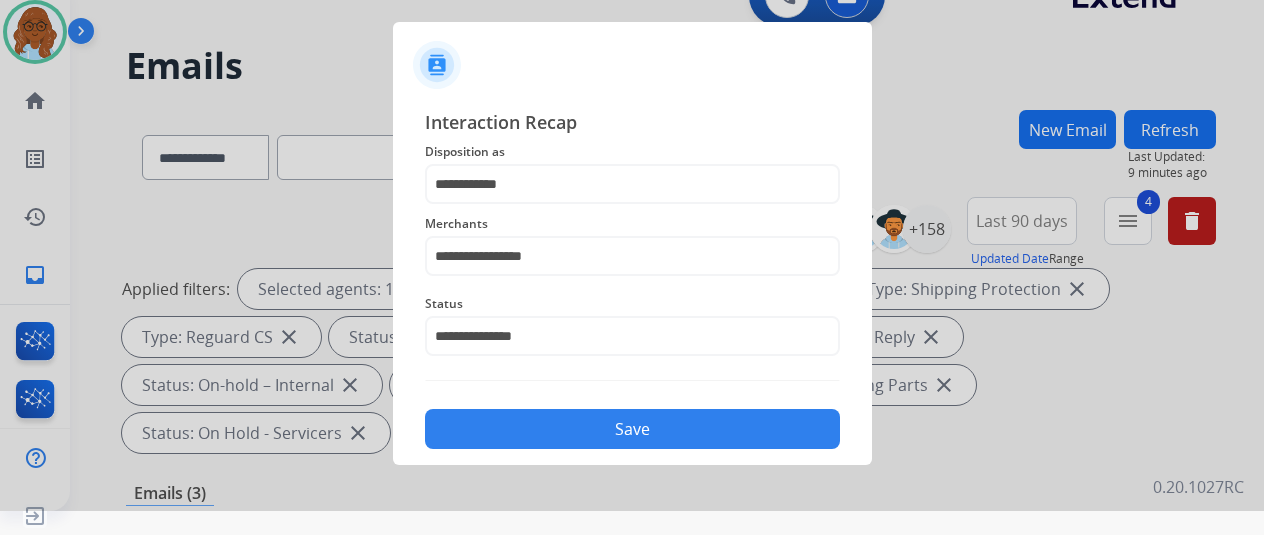 click on "Save" 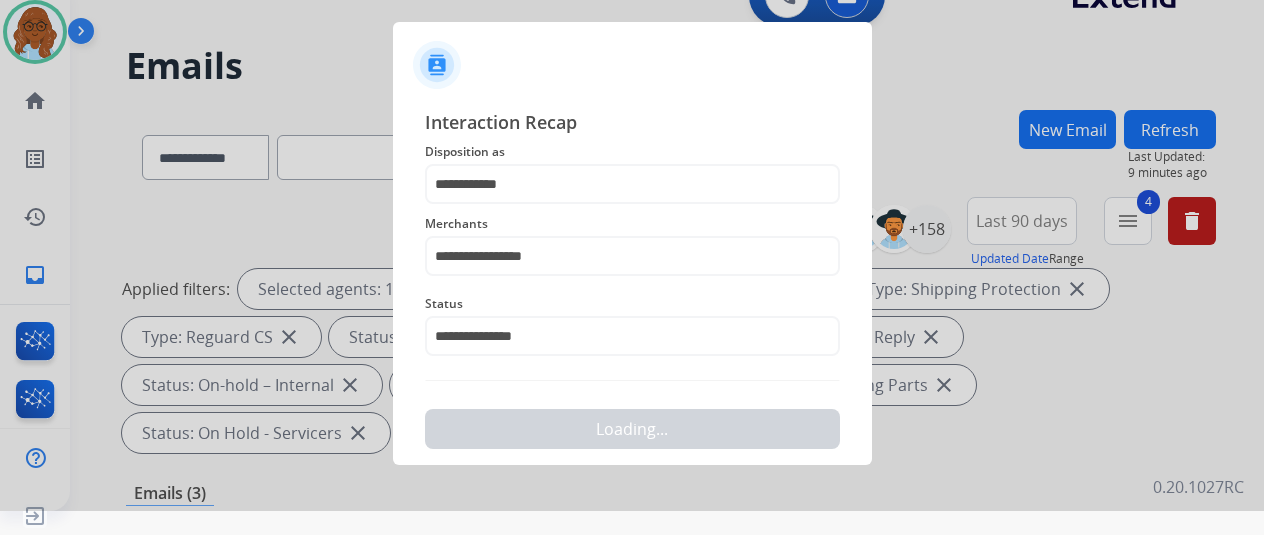 scroll, scrollTop: 0, scrollLeft: 0, axis: both 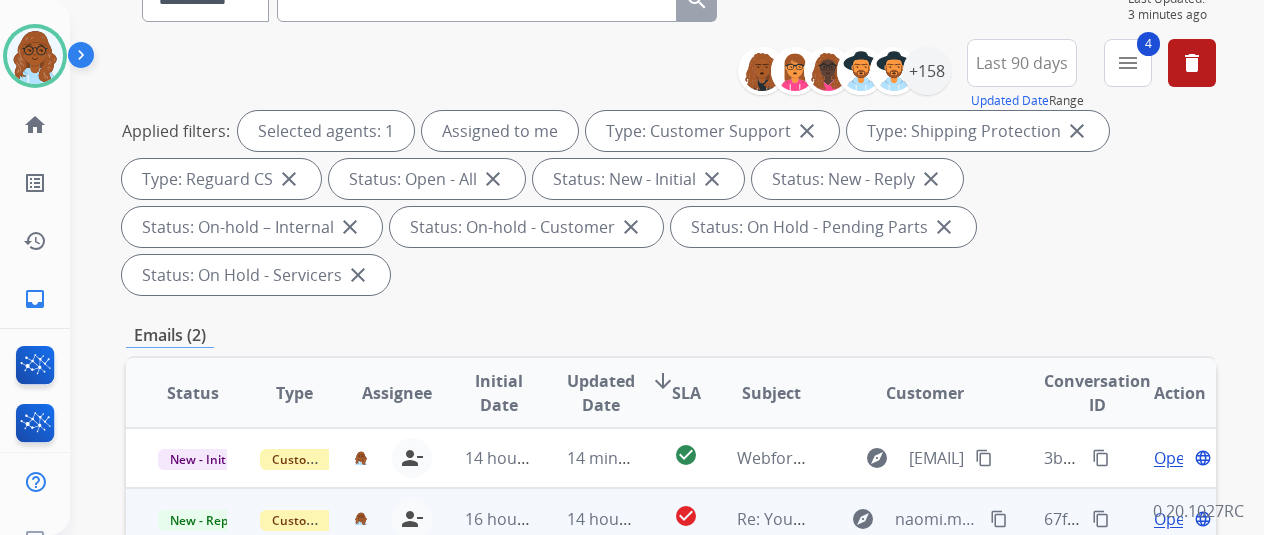 click on "Open" at bounding box center [1174, 519] 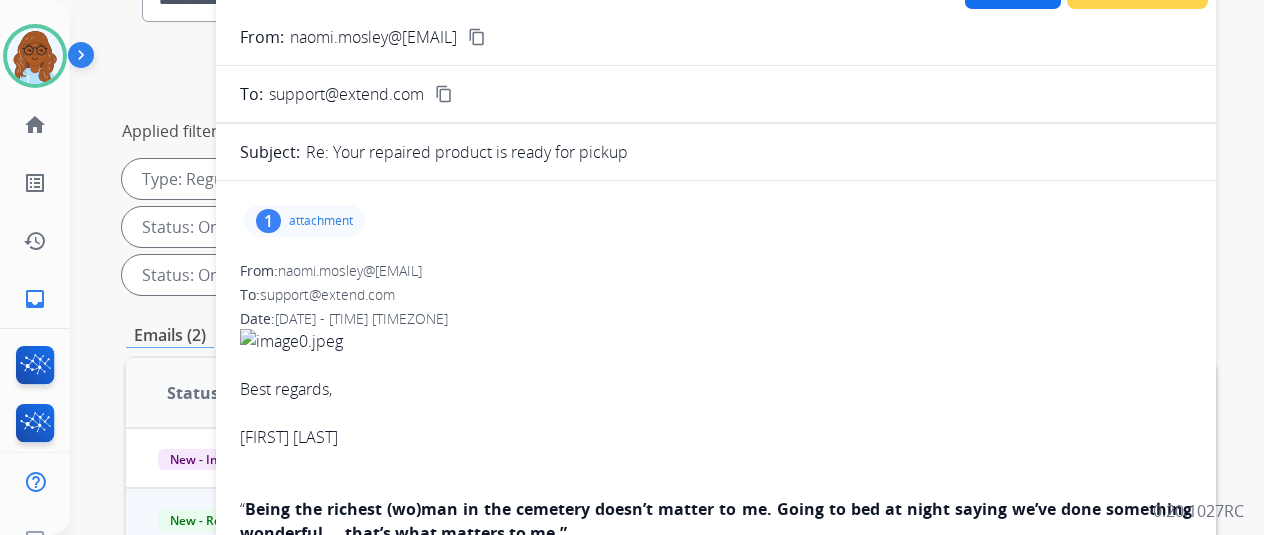 scroll, scrollTop: 0, scrollLeft: 0, axis: both 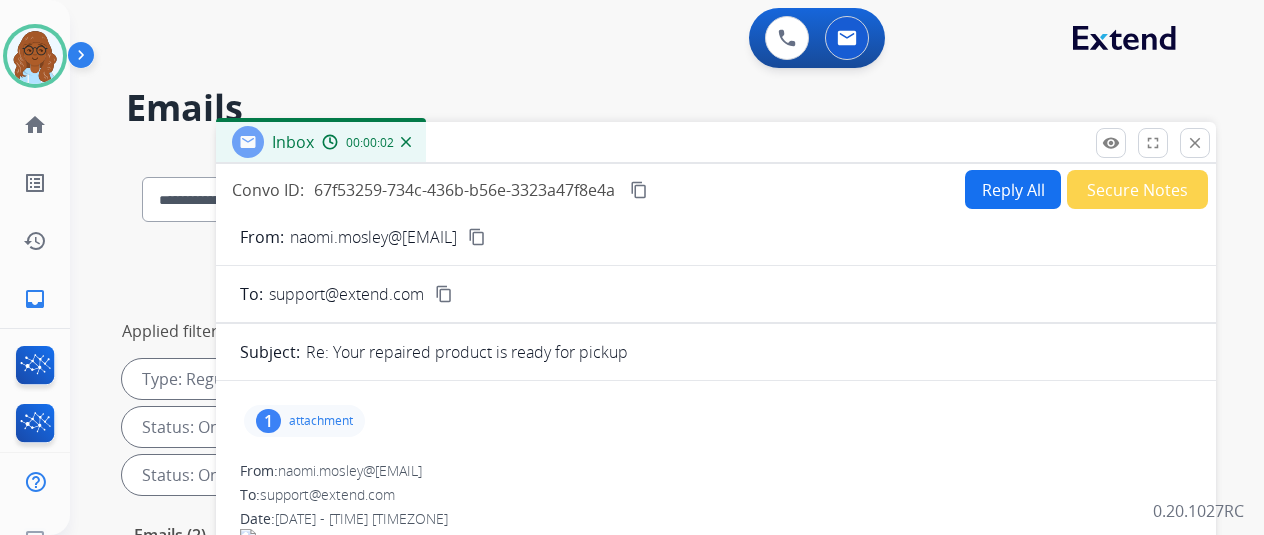 click on "Reply All" at bounding box center [1013, 189] 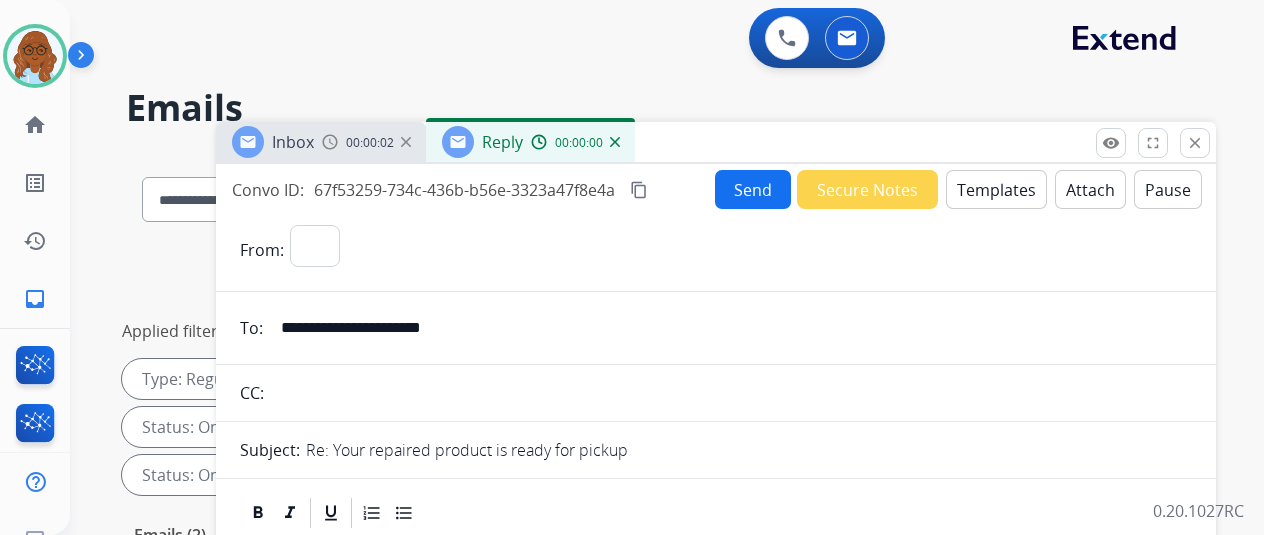 select on "**********" 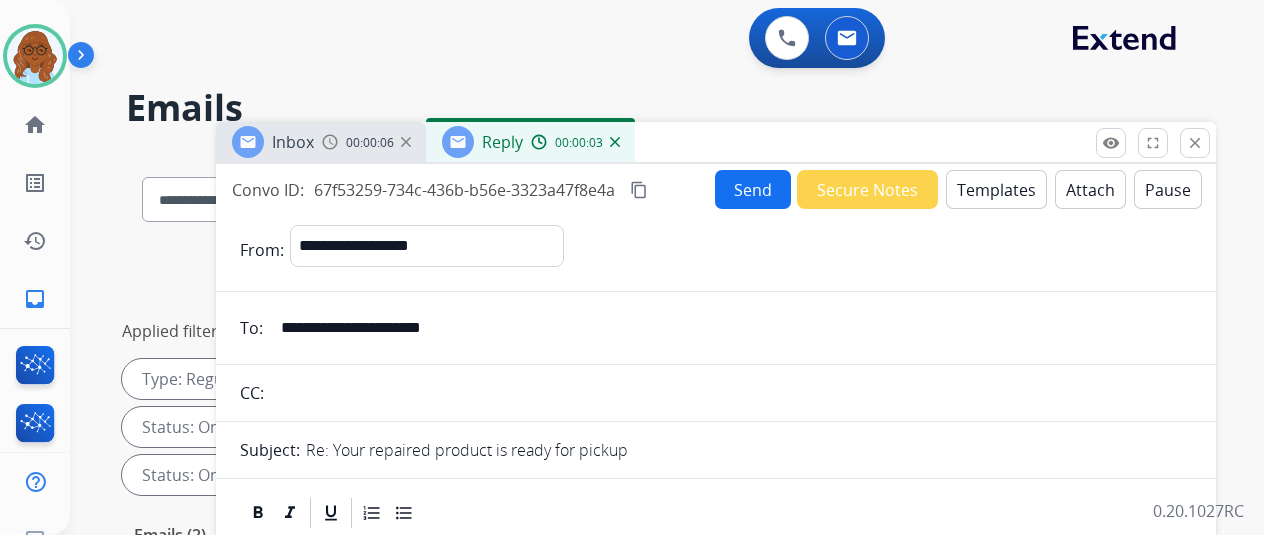 click on "00:00:06" at bounding box center [370, 143] 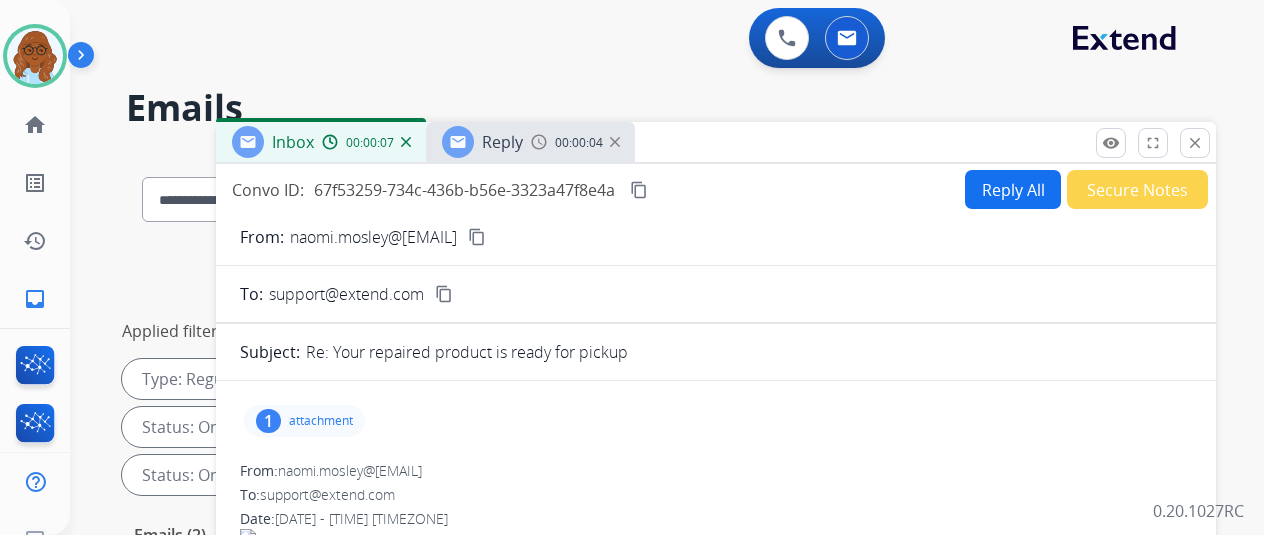 click on "content_copy" at bounding box center [477, 237] 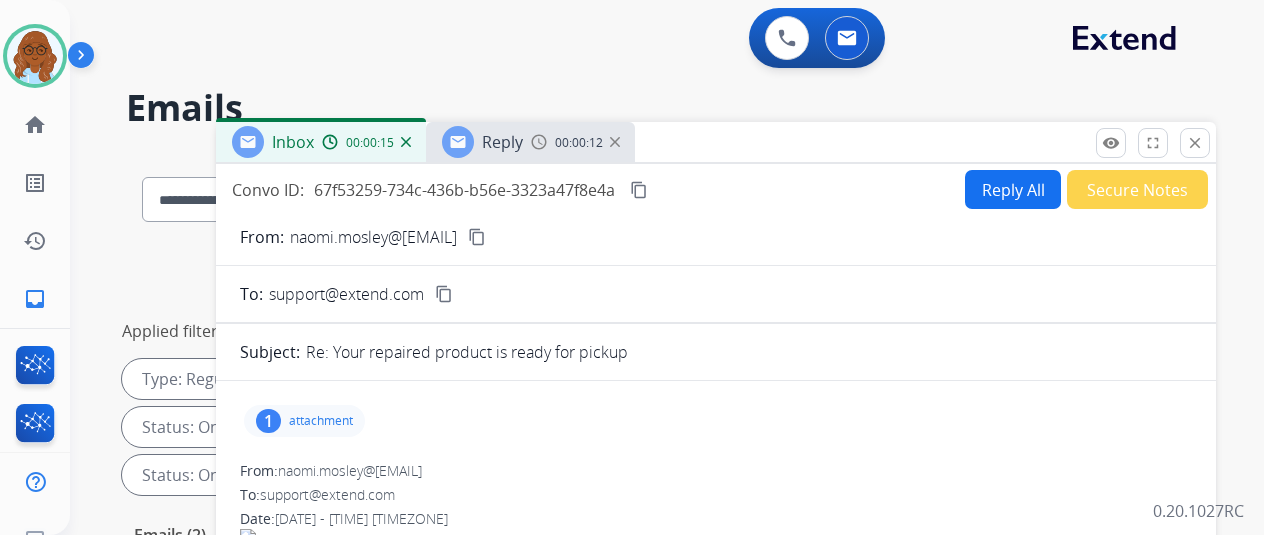 drag, startPoint x: 996, startPoint y: 194, endPoint x: 986, endPoint y: 197, distance: 10.440307 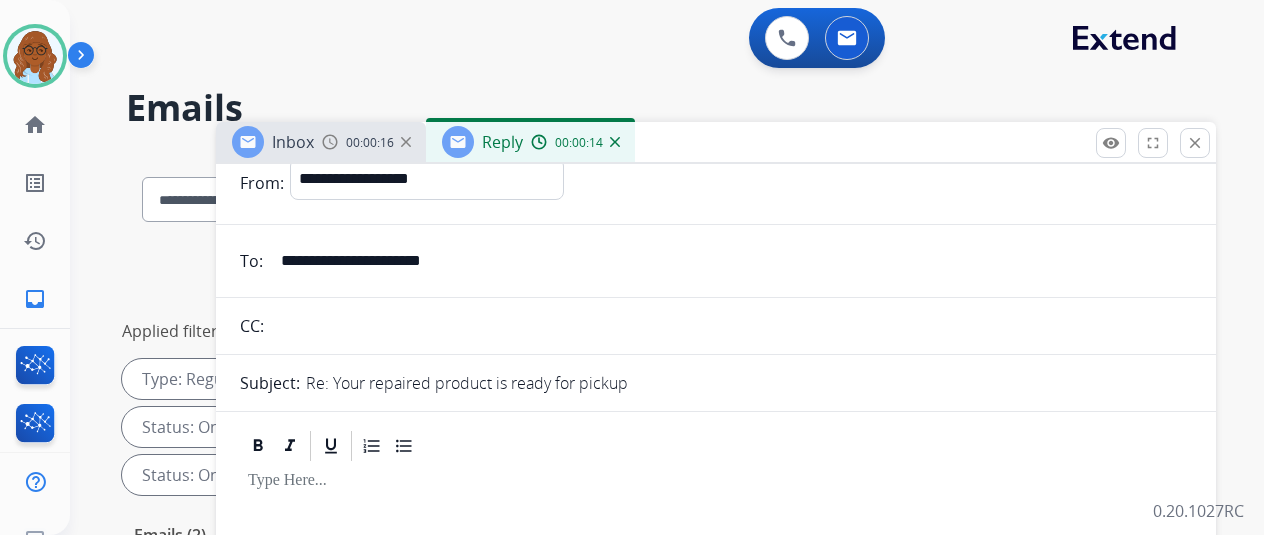 scroll, scrollTop: 0, scrollLeft: 0, axis: both 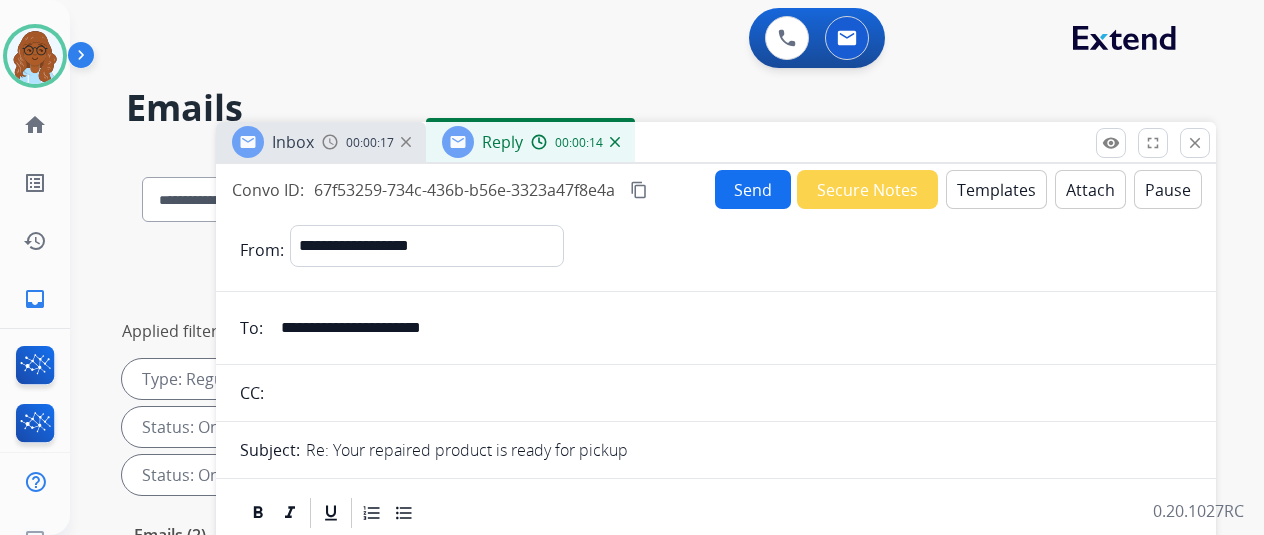 click on "Templates" at bounding box center (996, 189) 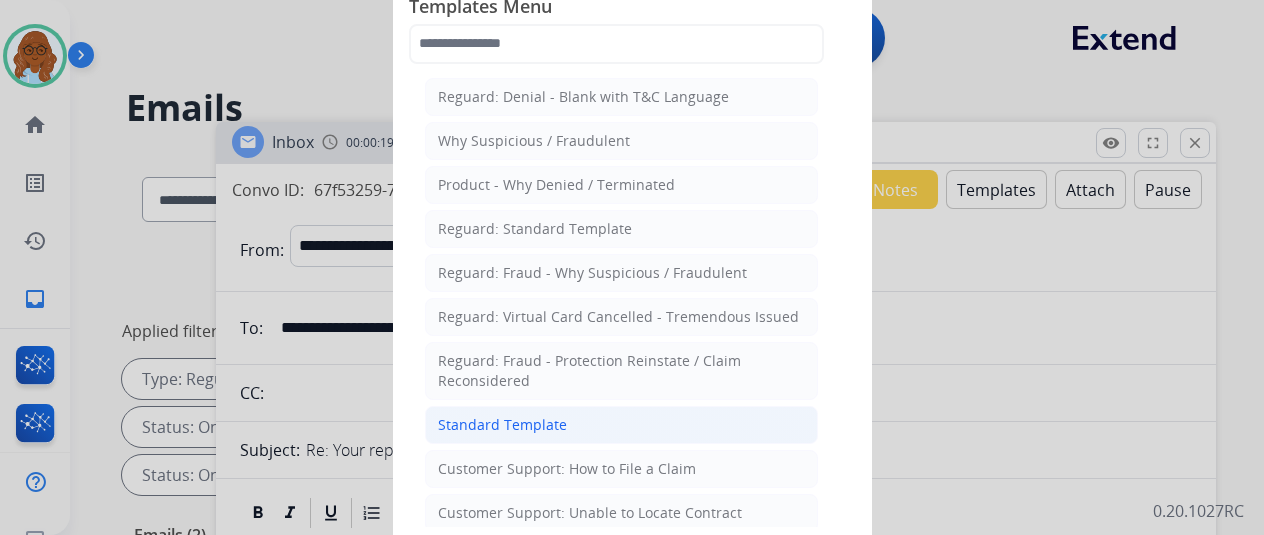 click on "Standard Template" 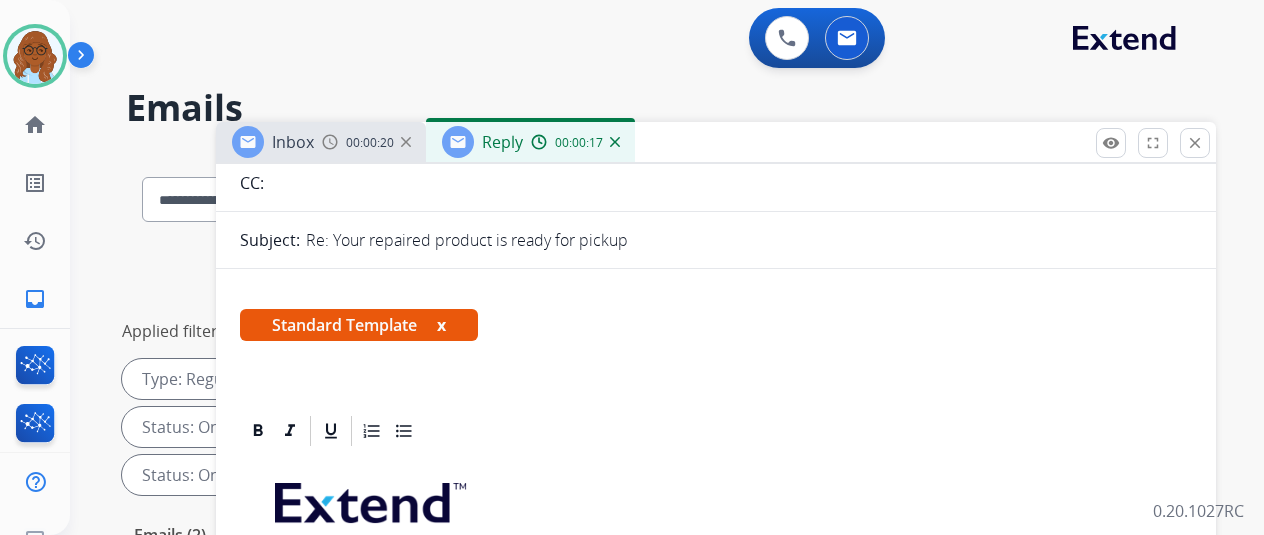 scroll, scrollTop: 300, scrollLeft: 0, axis: vertical 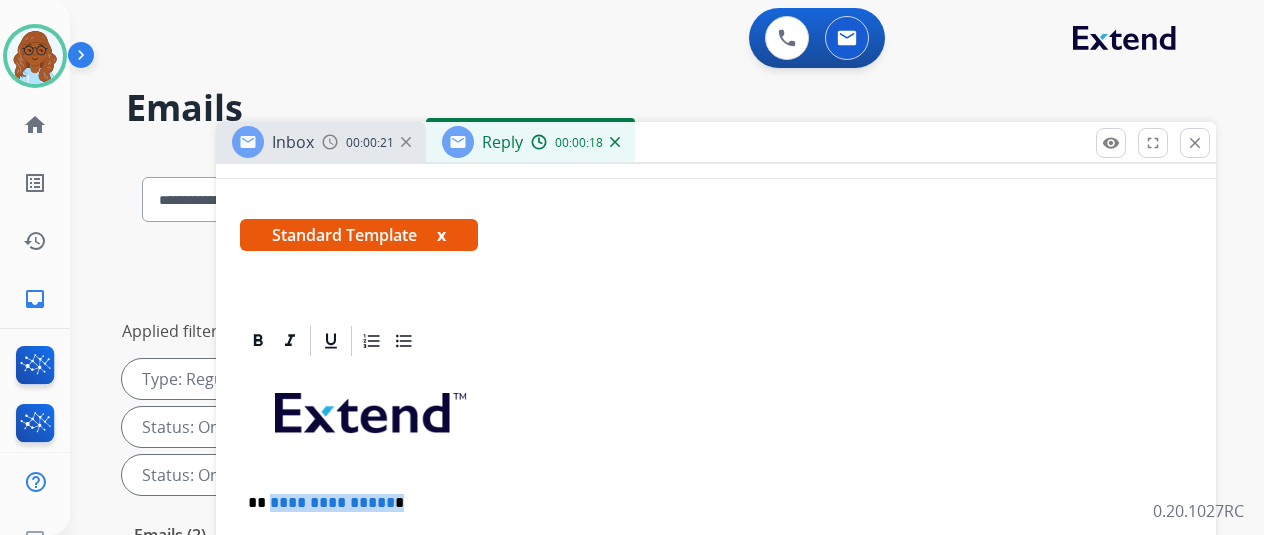 drag, startPoint x: 372, startPoint y: 499, endPoint x: 241, endPoint y: 501, distance: 131.01526 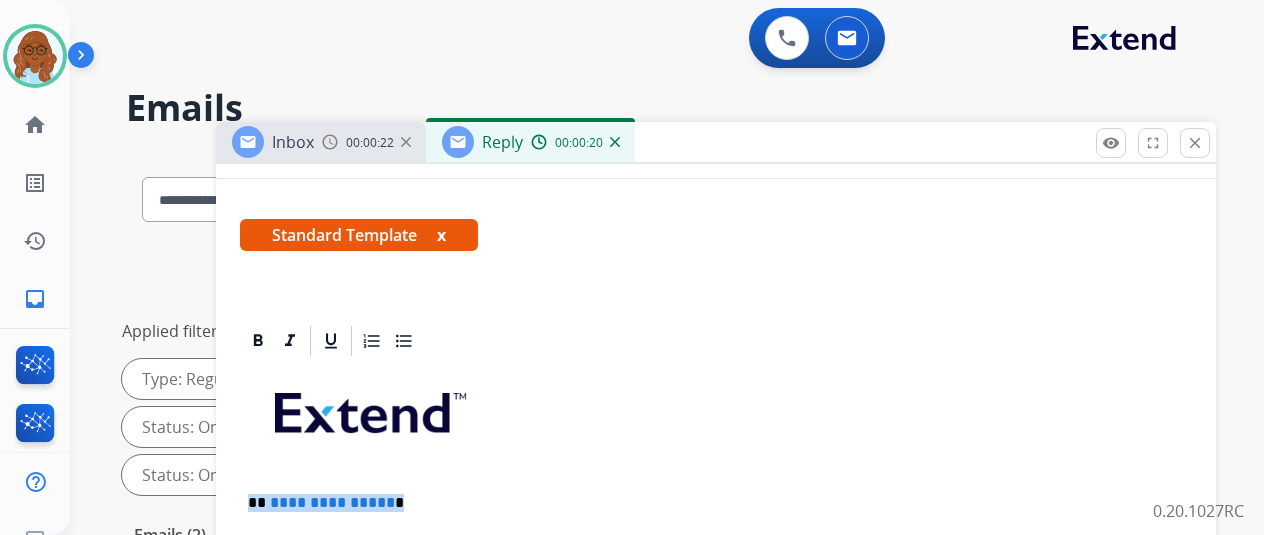 type 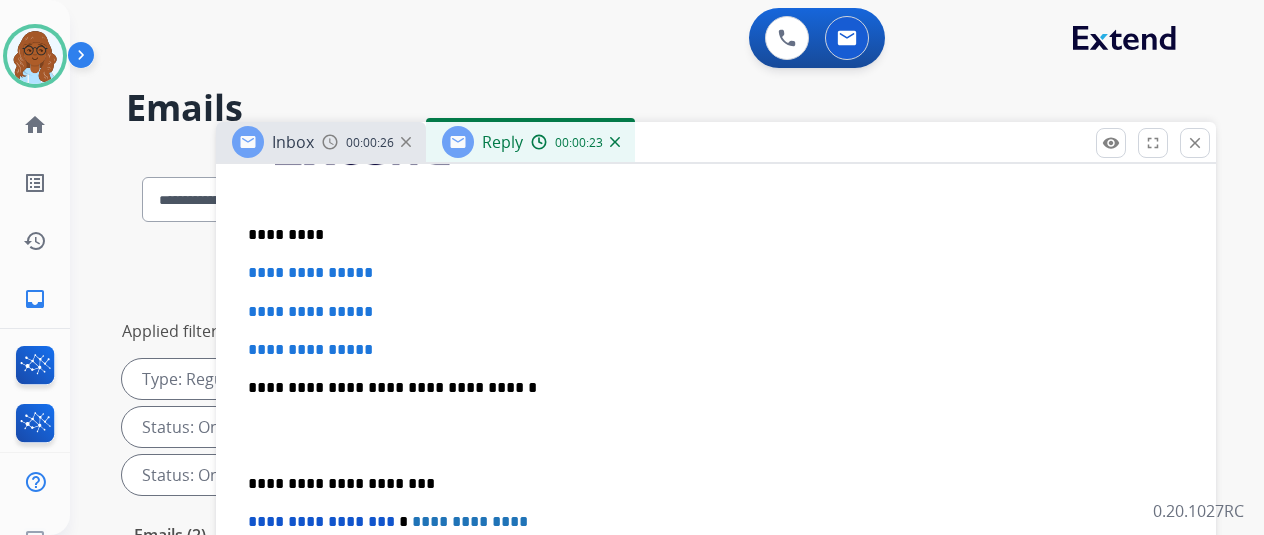 scroll, scrollTop: 600, scrollLeft: 0, axis: vertical 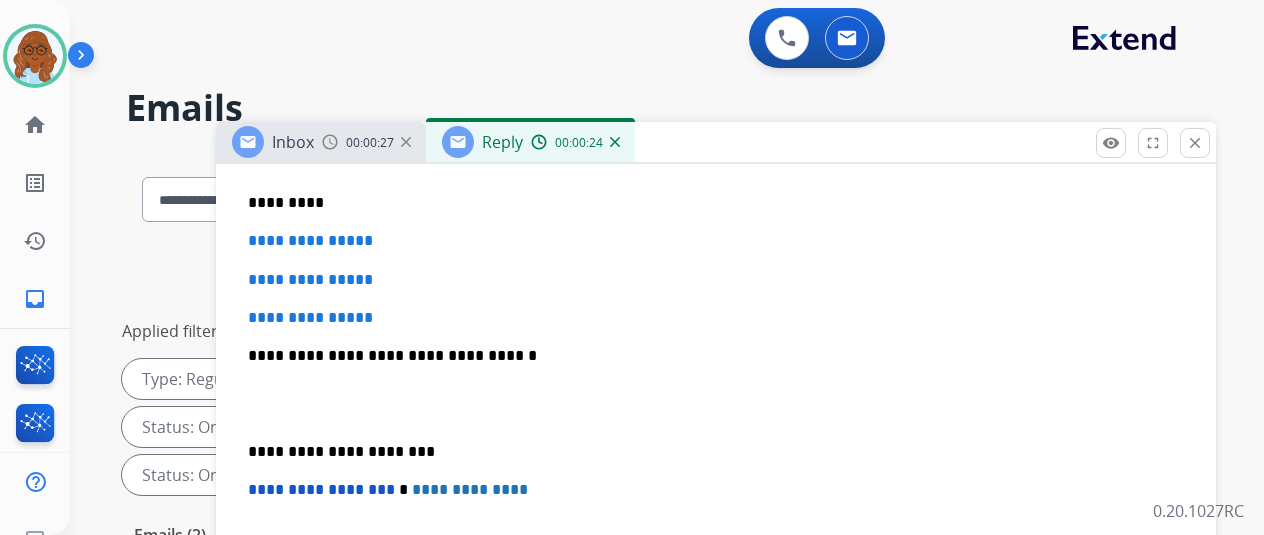 click on "**********" at bounding box center [716, 403] 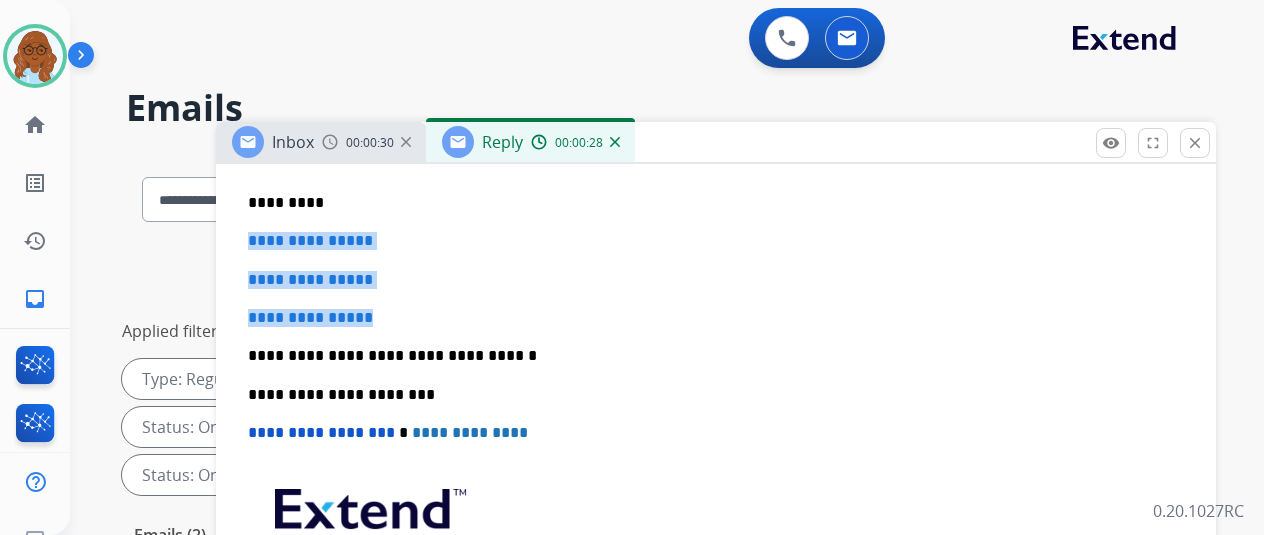 drag, startPoint x: 403, startPoint y: 308, endPoint x: 254, endPoint y: 244, distance: 162.1635 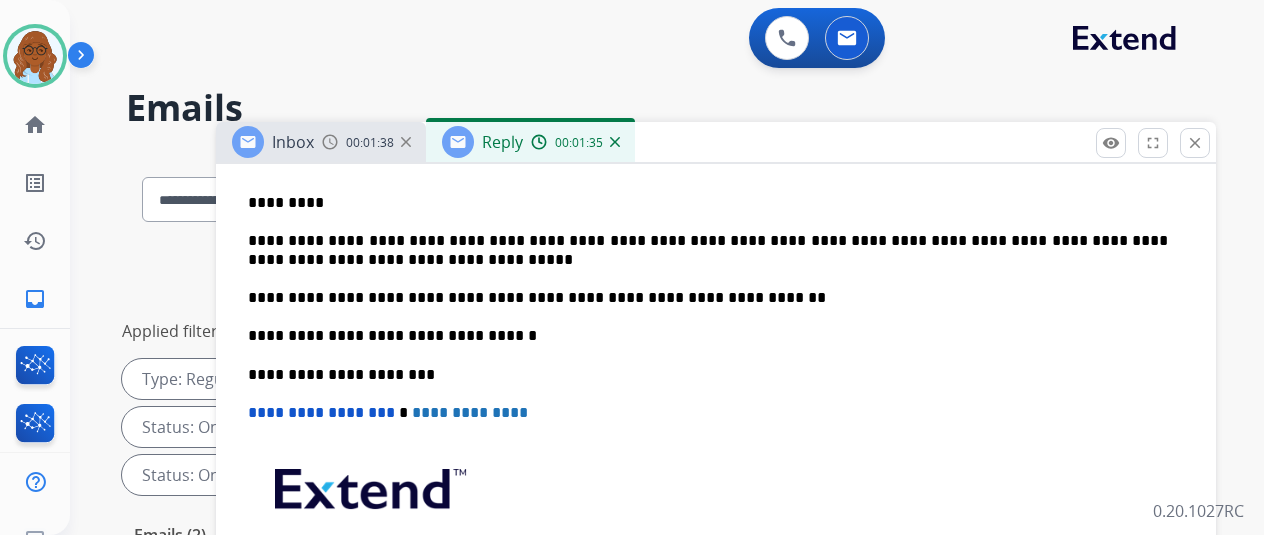 click on "**********" at bounding box center (708, 298) 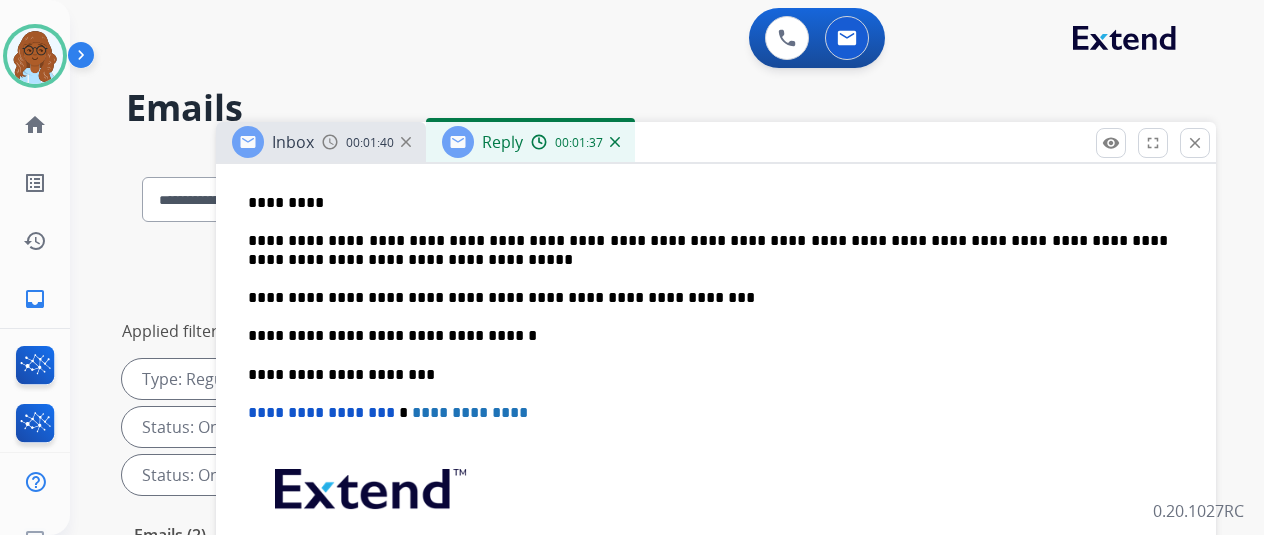 click on "**********" at bounding box center (708, 298) 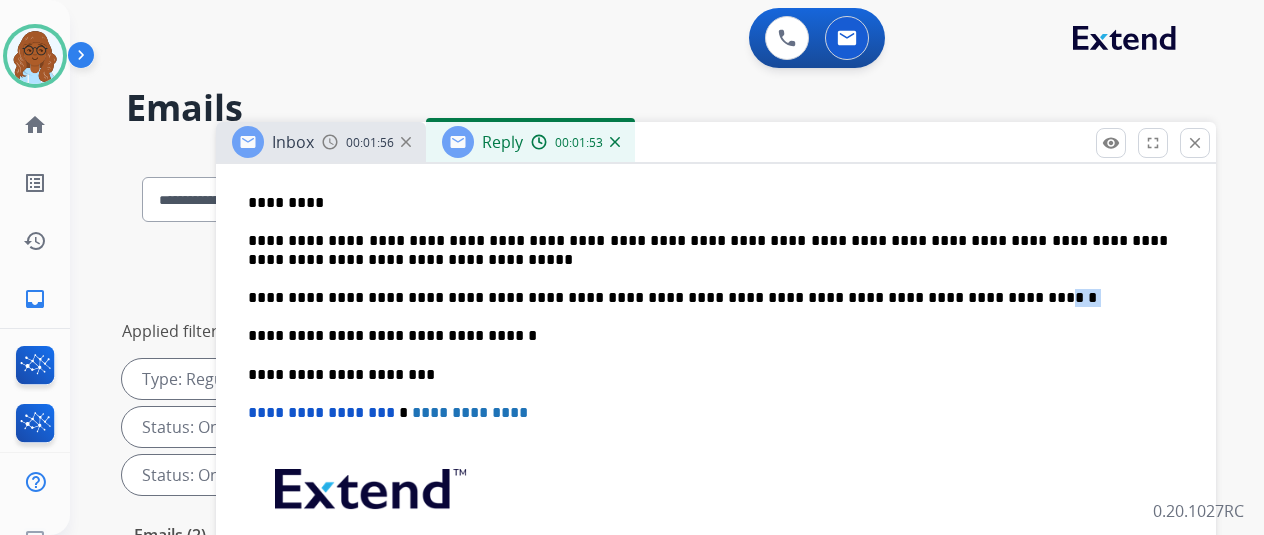 drag, startPoint x: 1064, startPoint y: 296, endPoint x: 1014, endPoint y: 293, distance: 50.08992 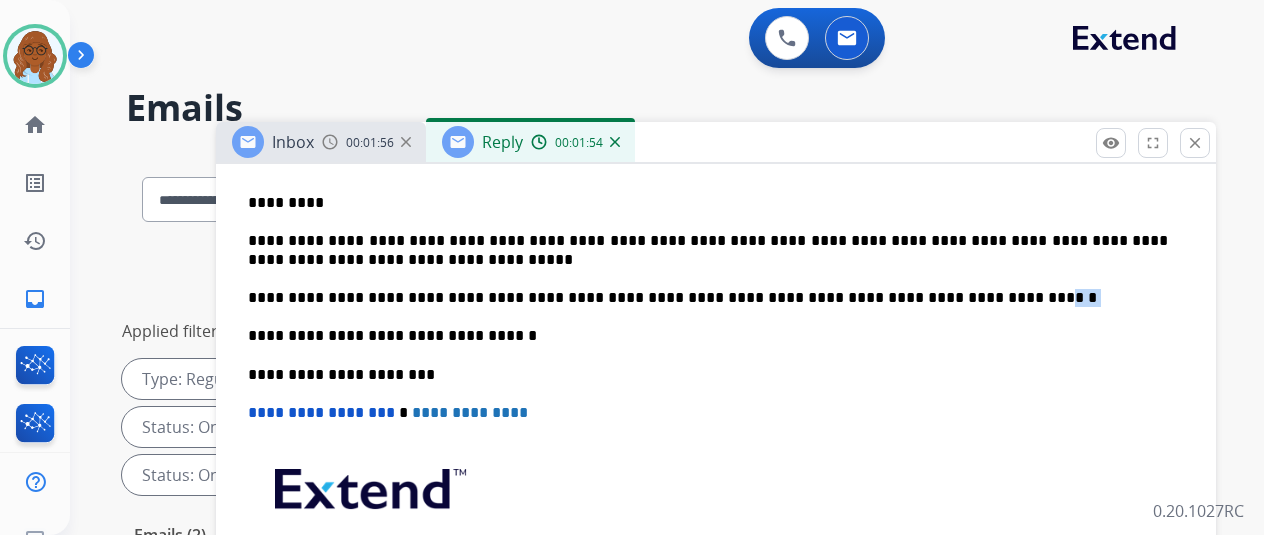 click on "**********" at bounding box center [708, 298] 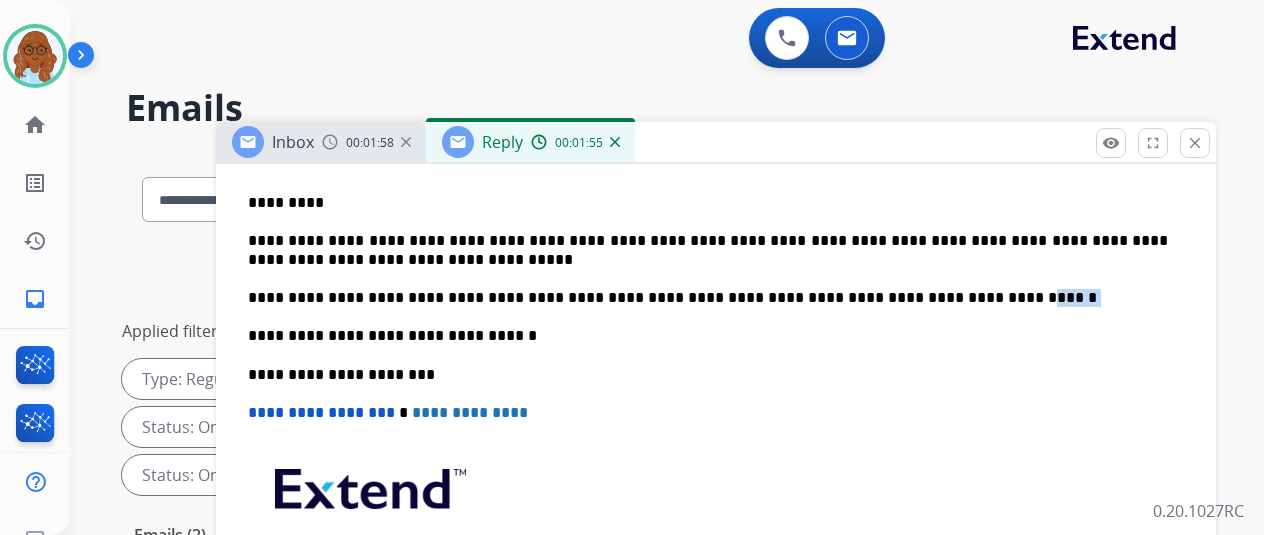 drag, startPoint x: 1003, startPoint y: 297, endPoint x: 1045, endPoint y: 285, distance: 43.68066 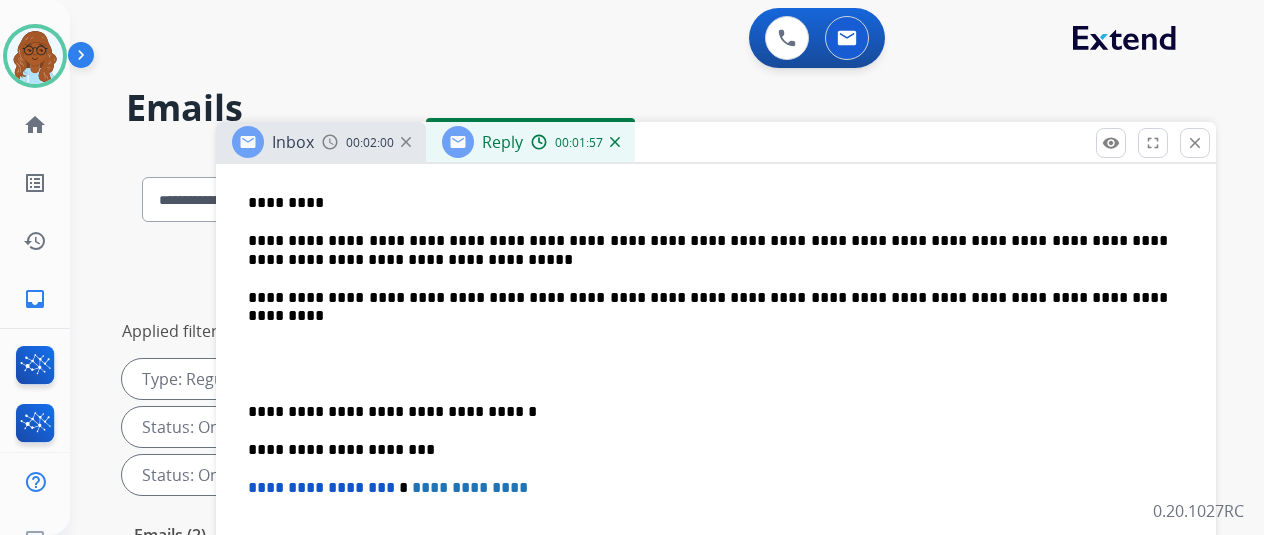 click on "**********" at bounding box center (708, 307) 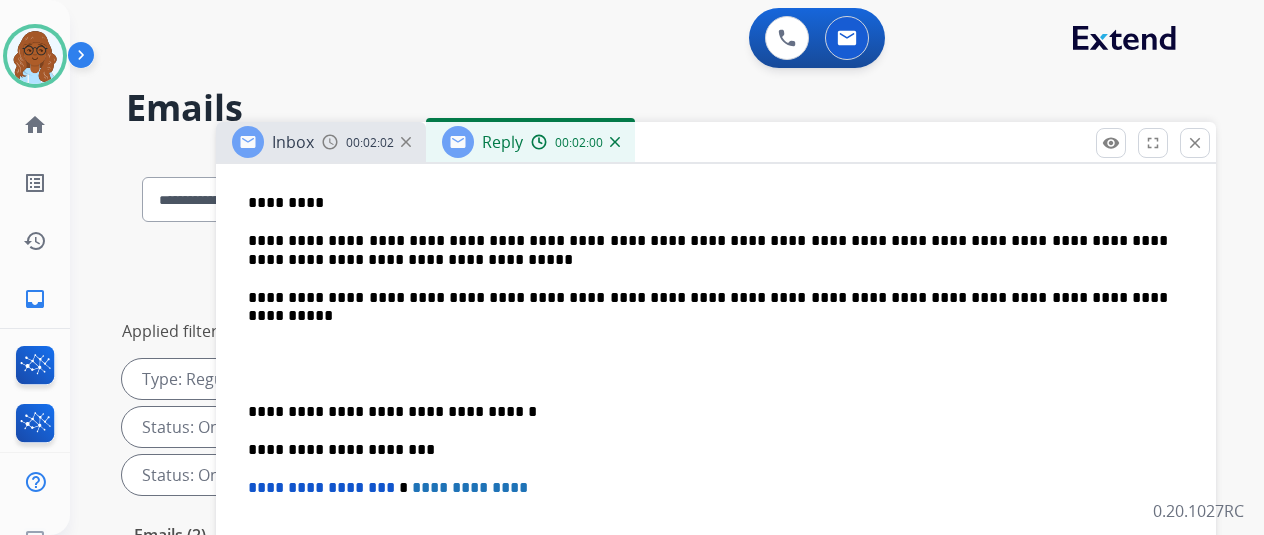 click on "**********" at bounding box center [716, 402] 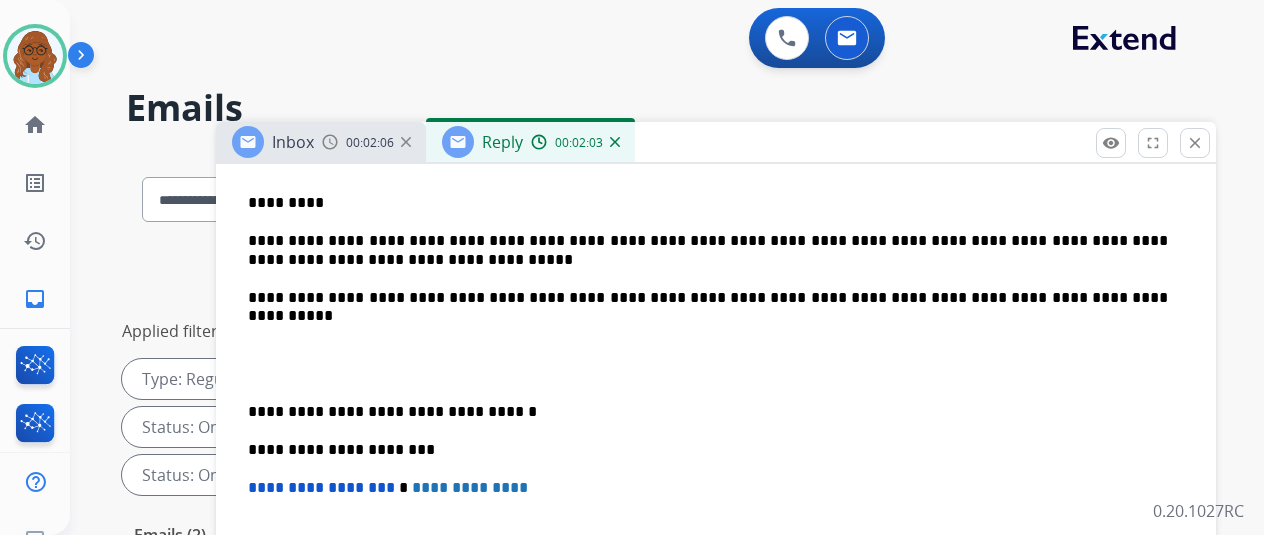 click on "**********" at bounding box center (716, 402) 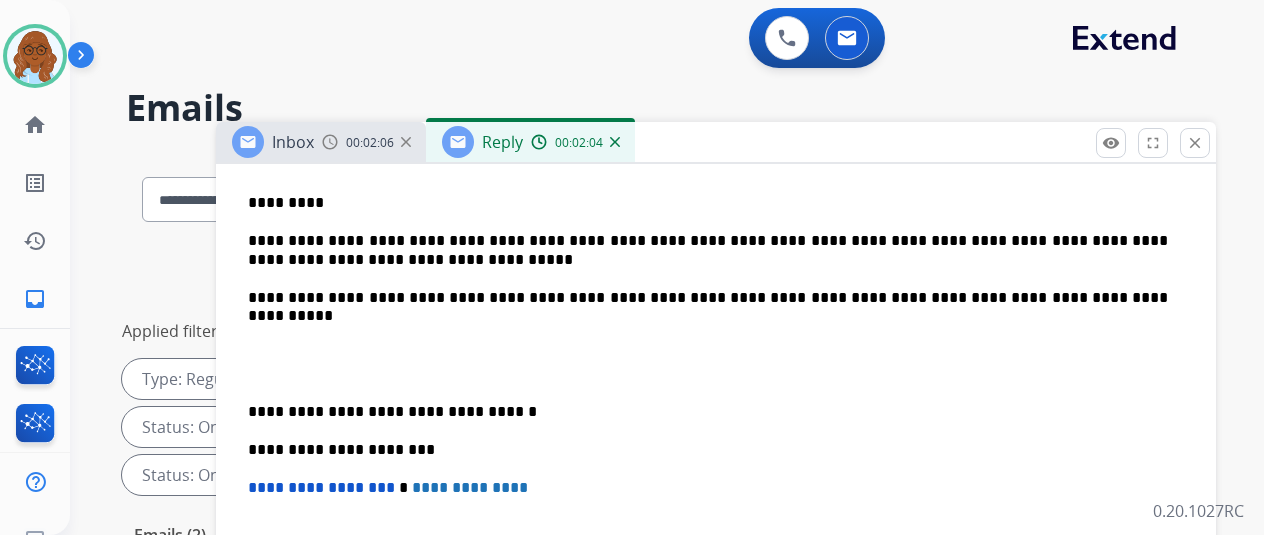 click on "**********" at bounding box center (708, 307) 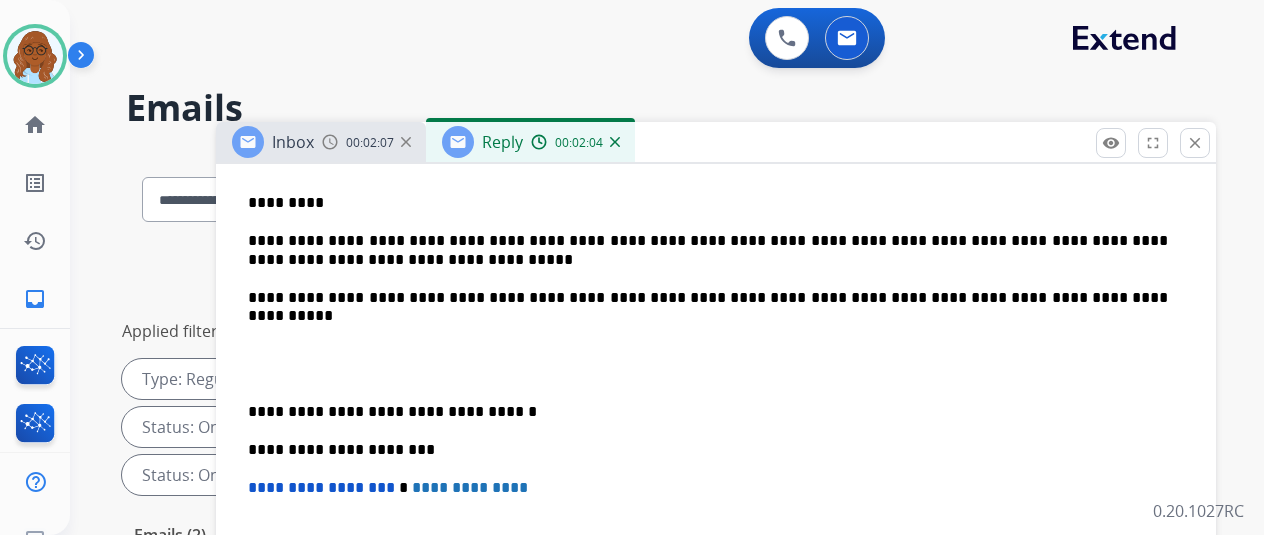 click on "**********" at bounding box center (708, 307) 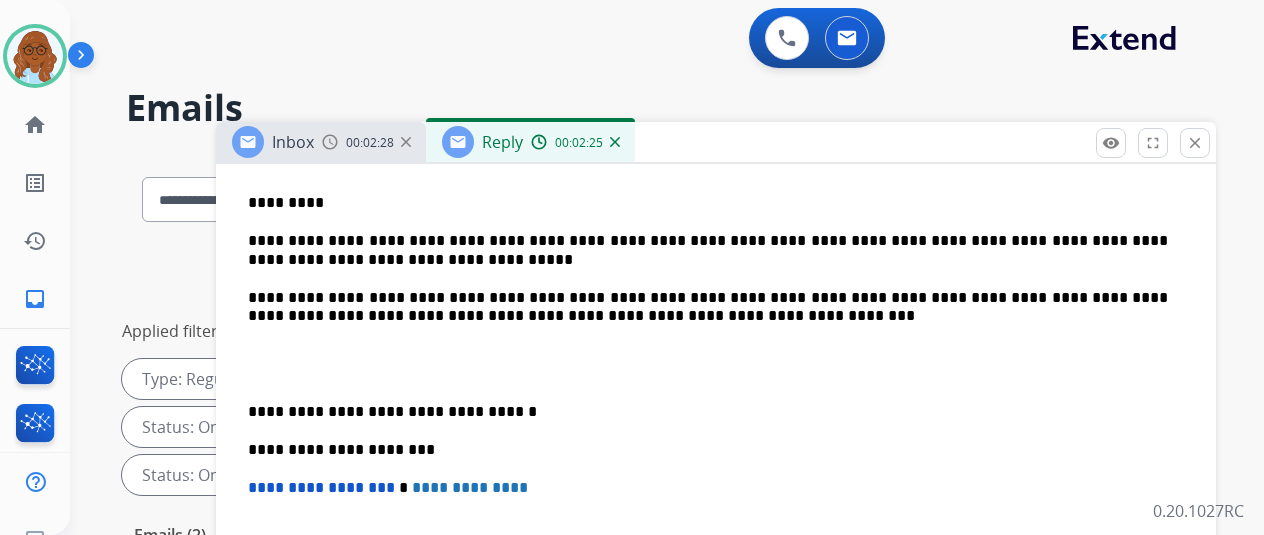 click on "**********" at bounding box center [708, 412] 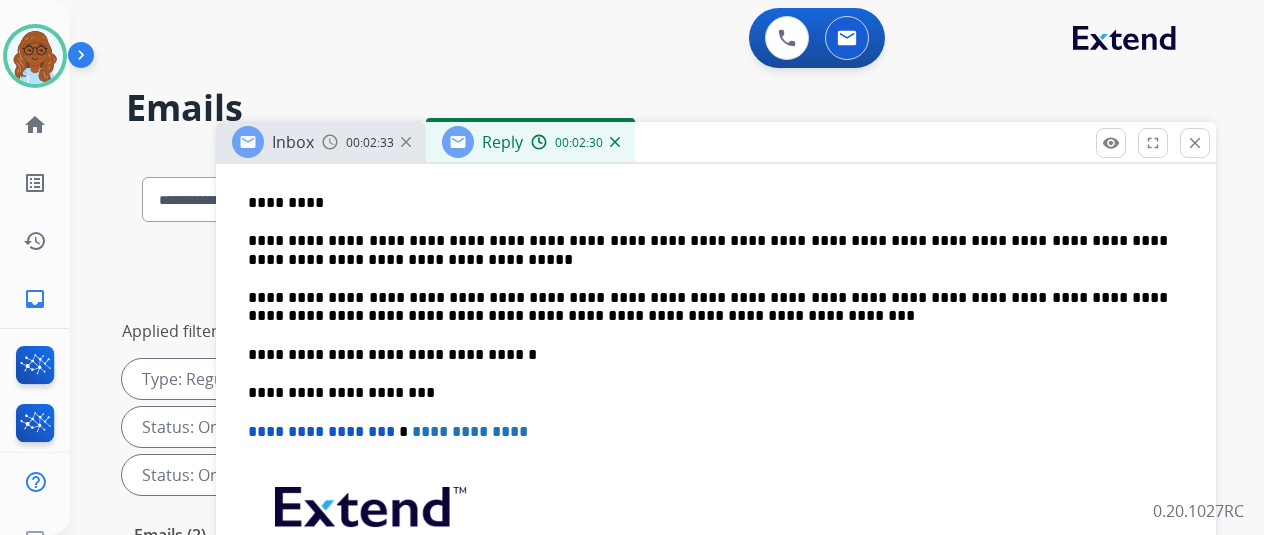 click on "**********" at bounding box center (708, 307) 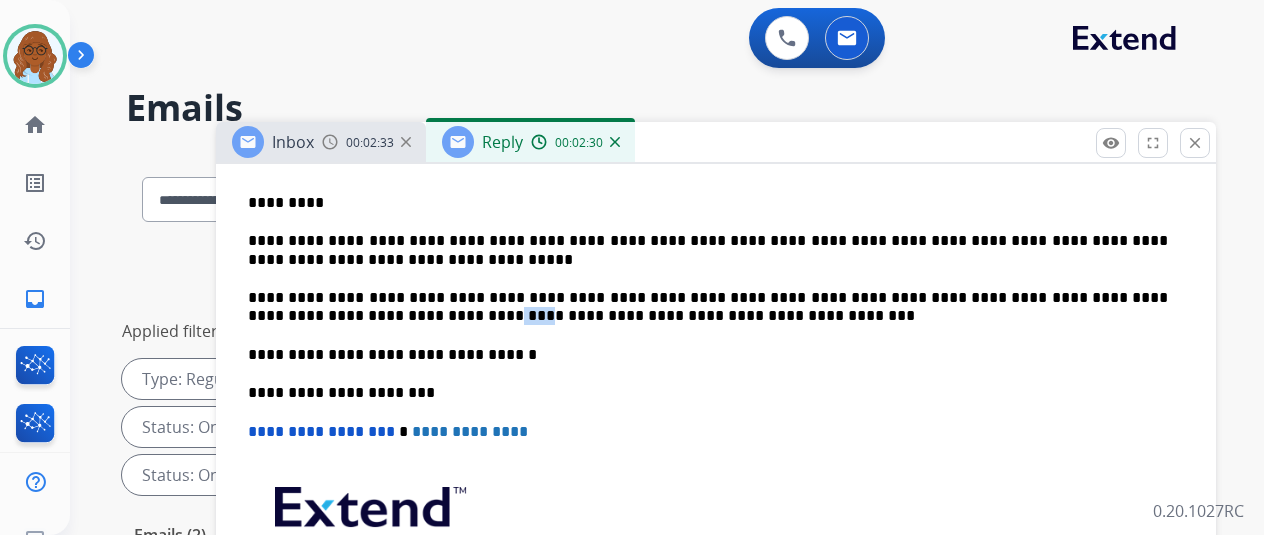 click on "**********" at bounding box center (708, 307) 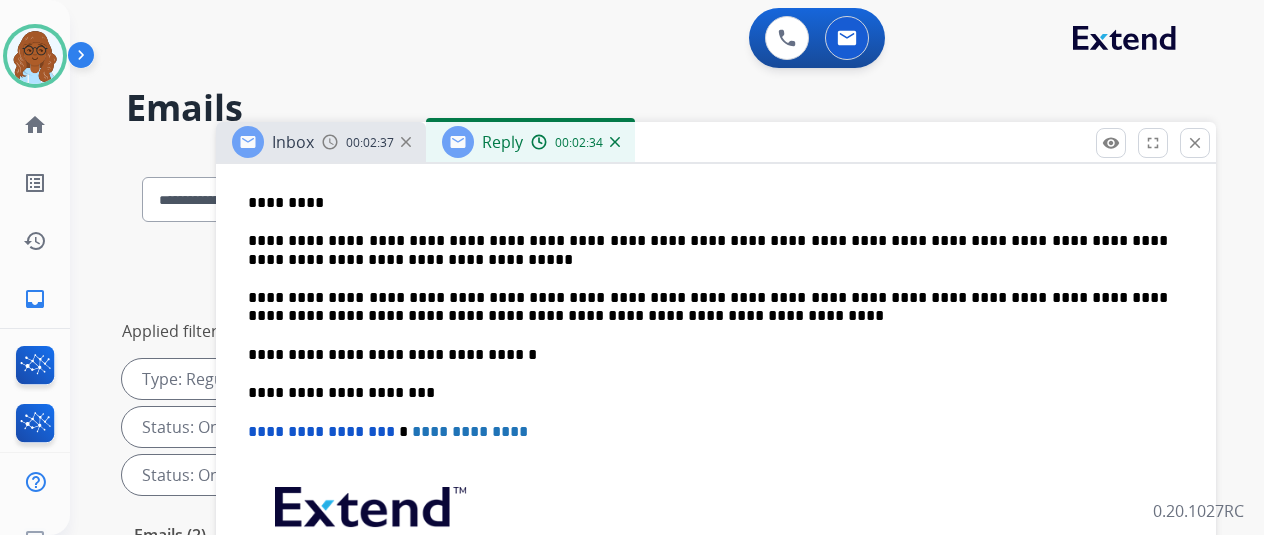 click on "**********" at bounding box center (708, 307) 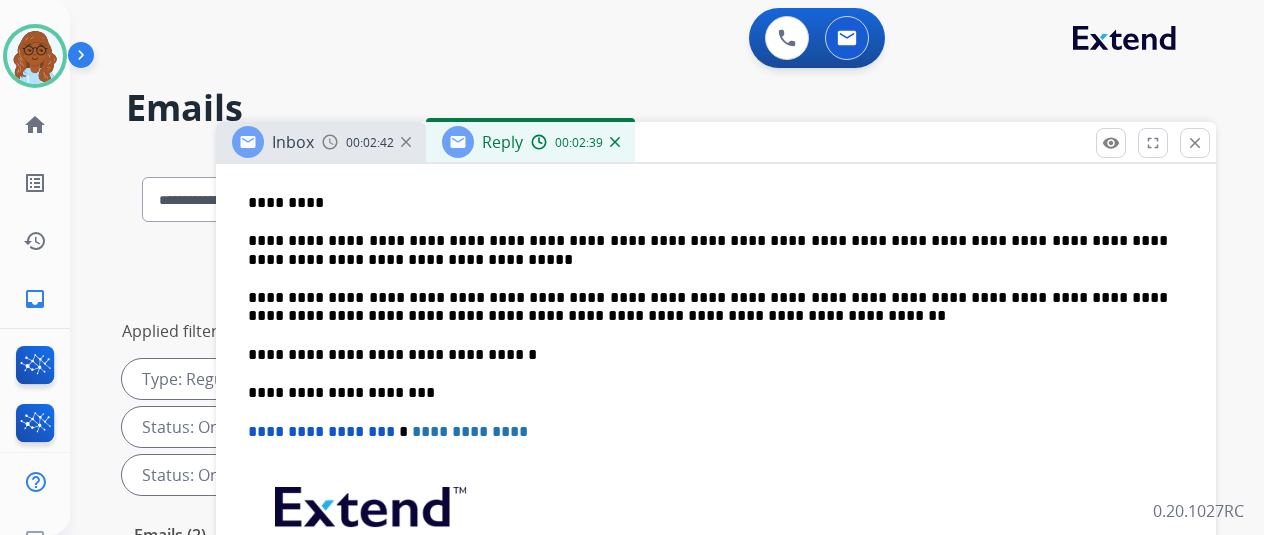 click on "**********" at bounding box center [708, 307] 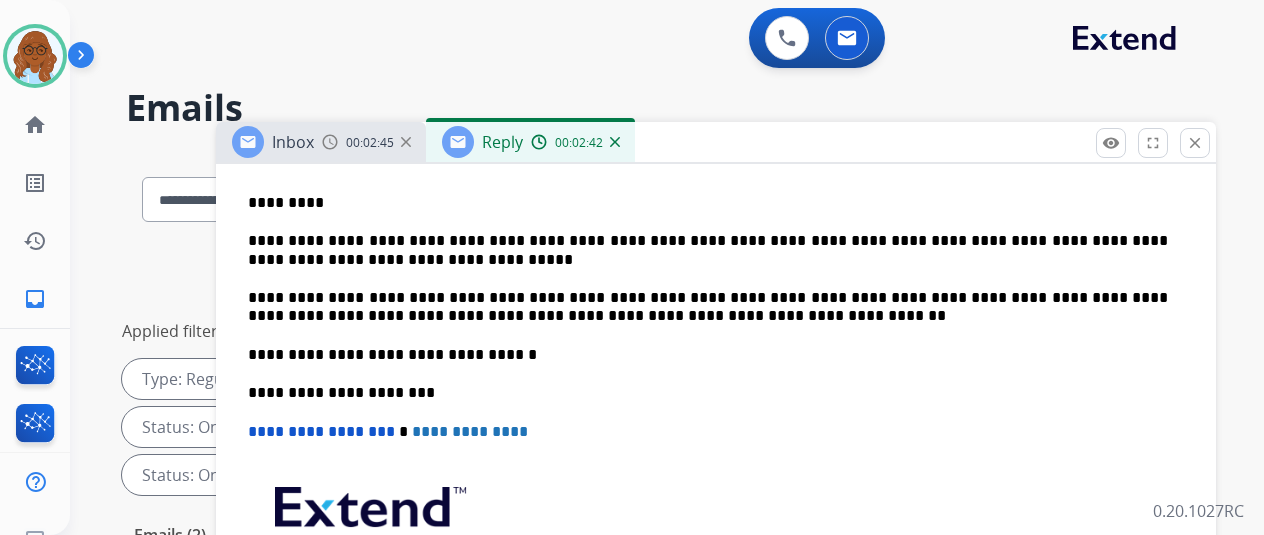 click on "**********" at bounding box center [708, 355] 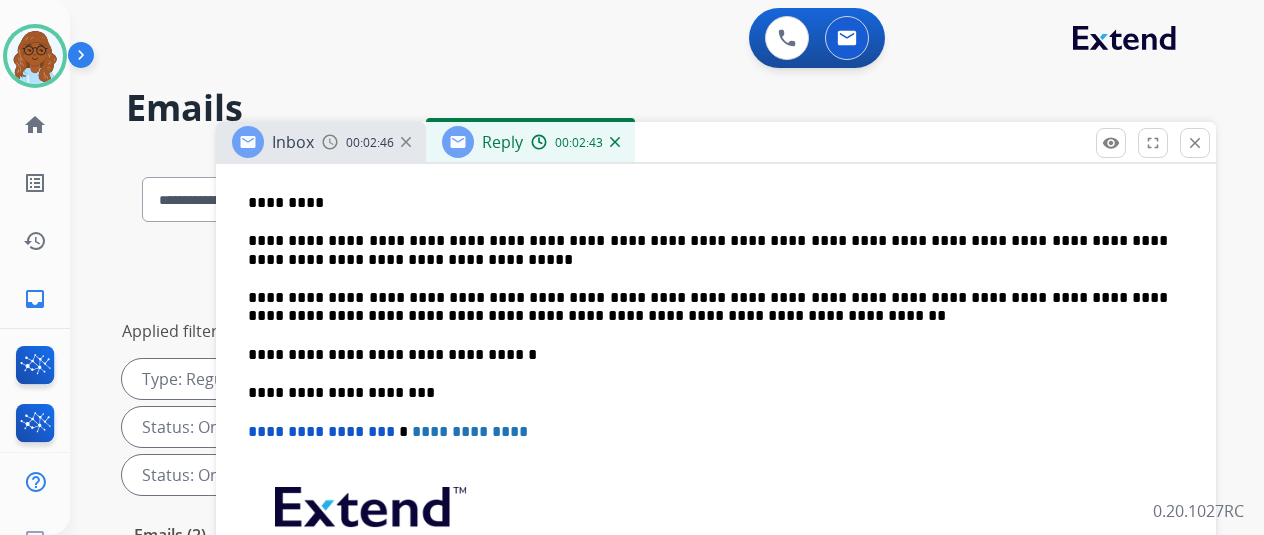 click on "**********" at bounding box center (708, 307) 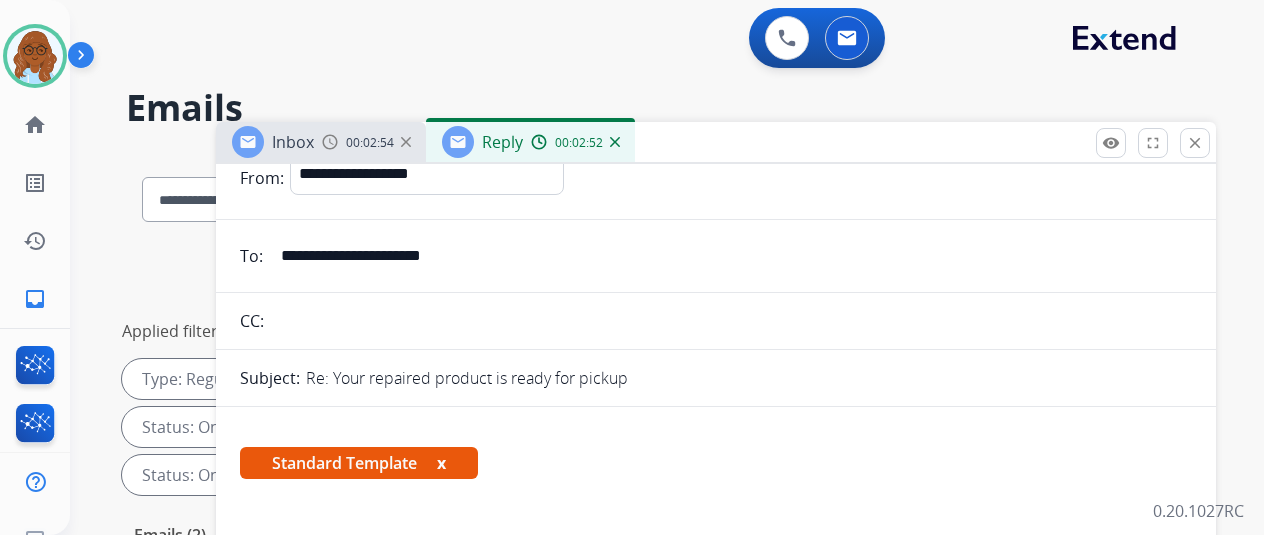 scroll, scrollTop: 0, scrollLeft: 0, axis: both 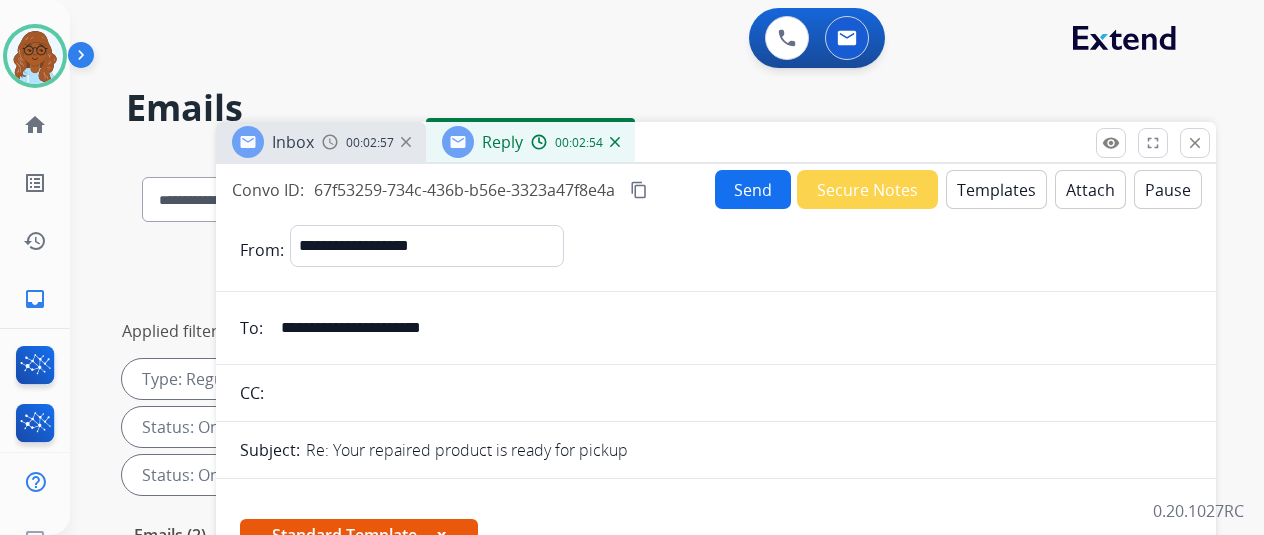 click on "content_copy" at bounding box center (639, 190) 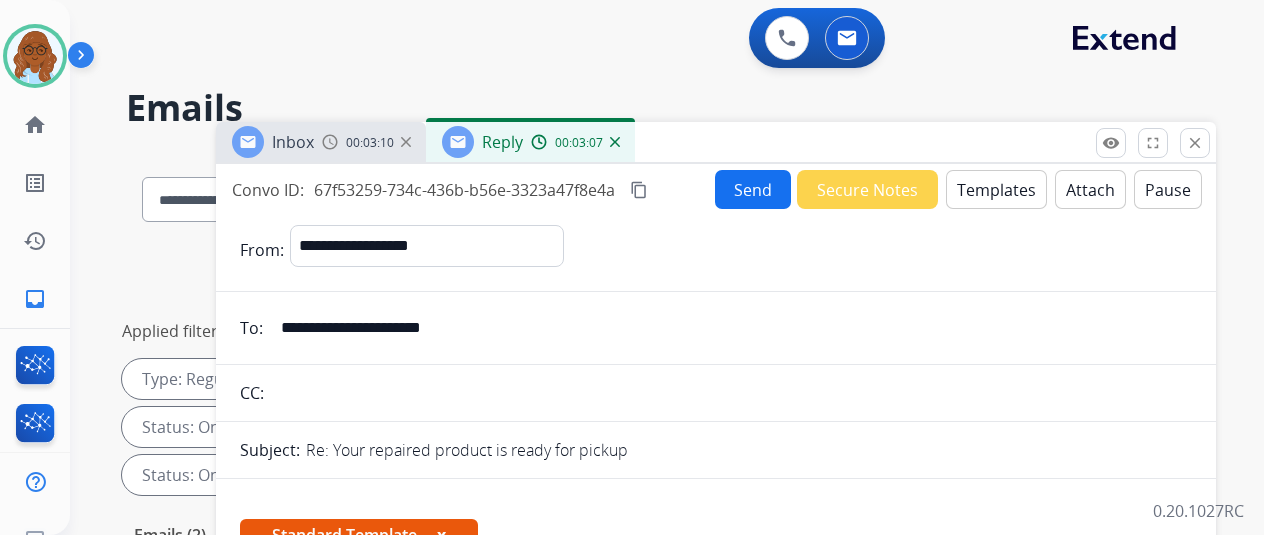 click on "Send" at bounding box center [753, 189] 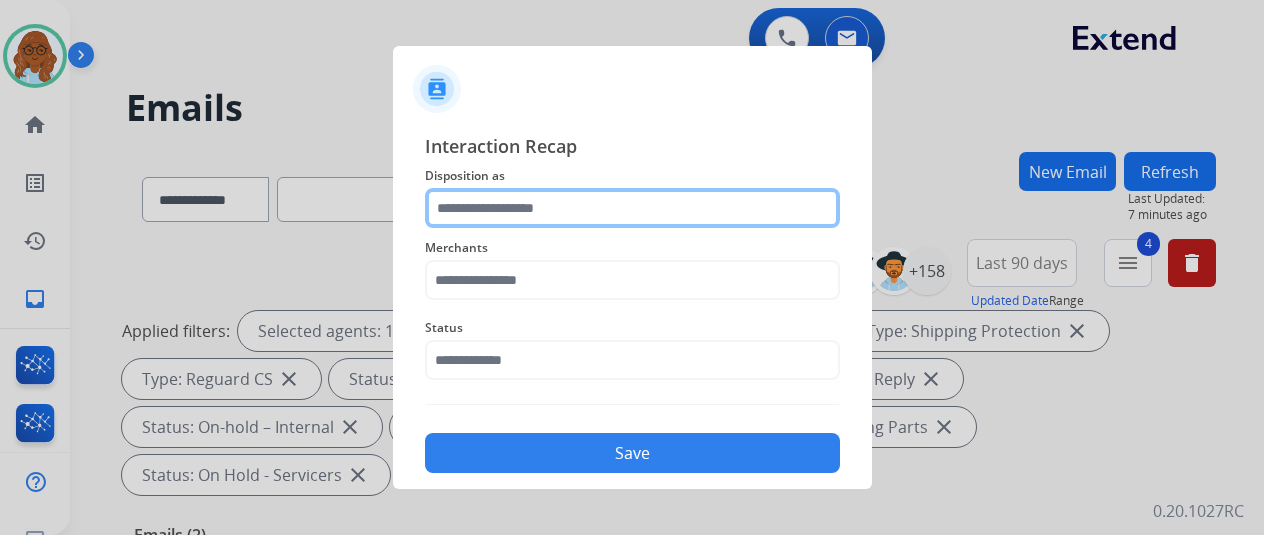 click 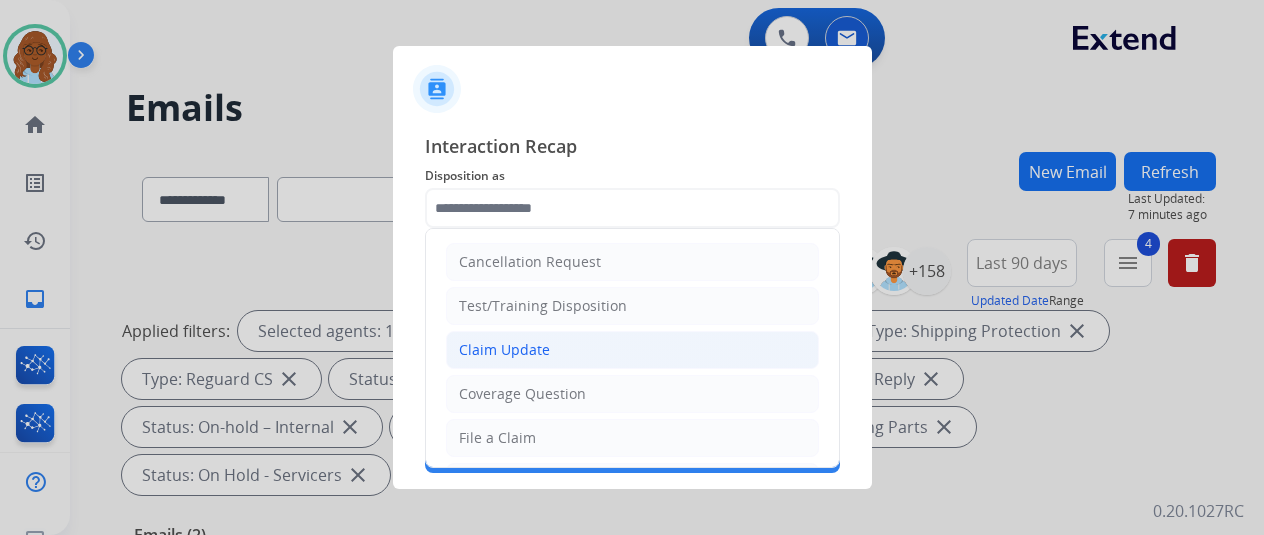 click on "Claim Update" 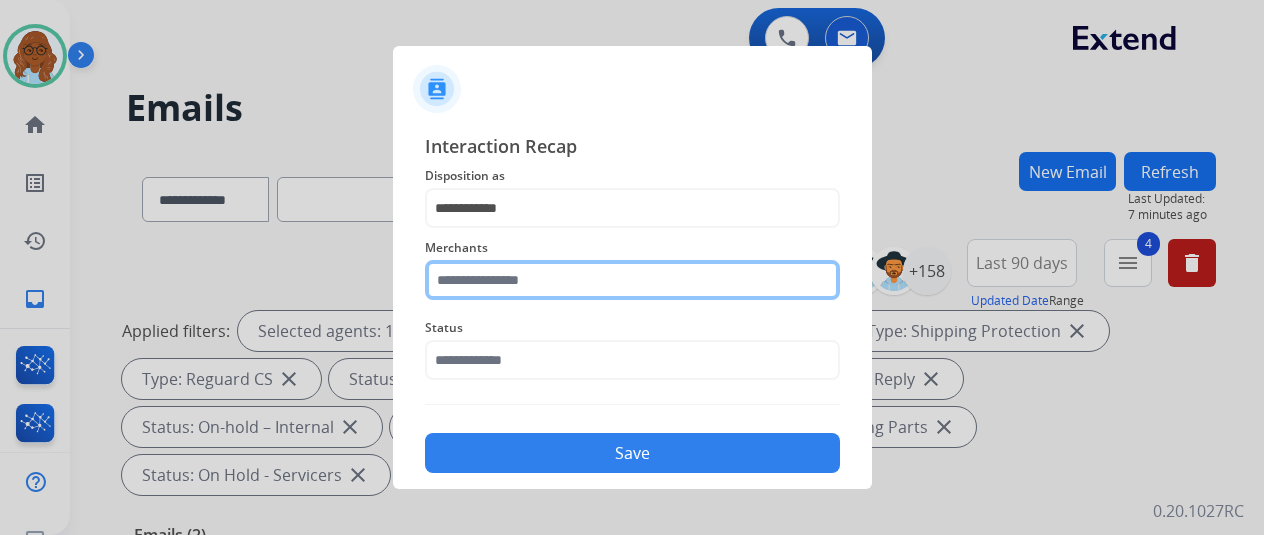 click 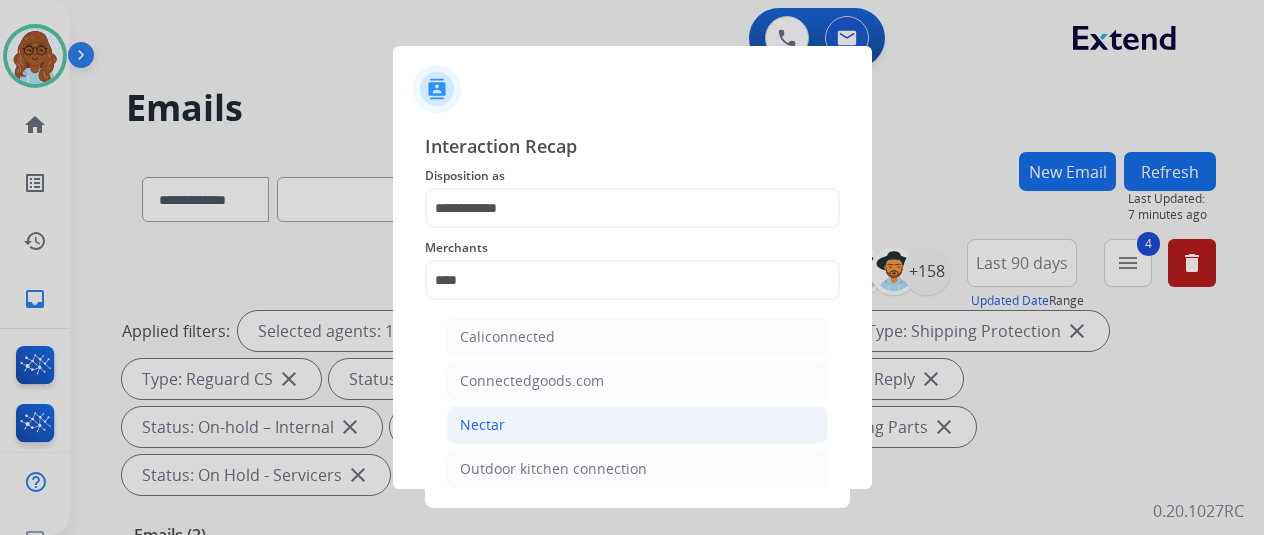 click on "Nectar" 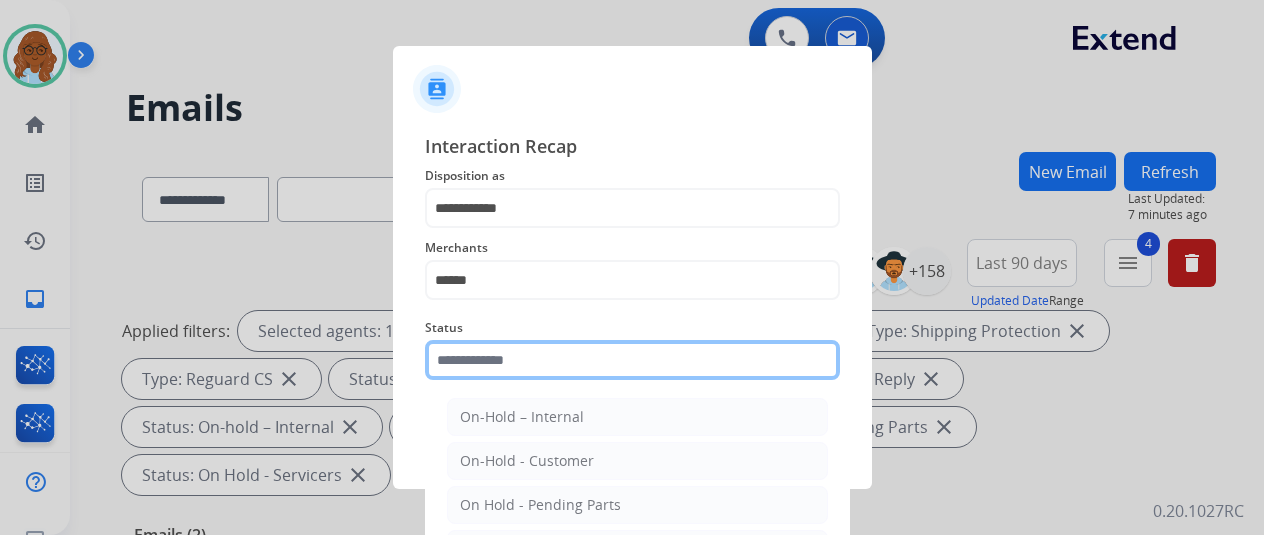 click 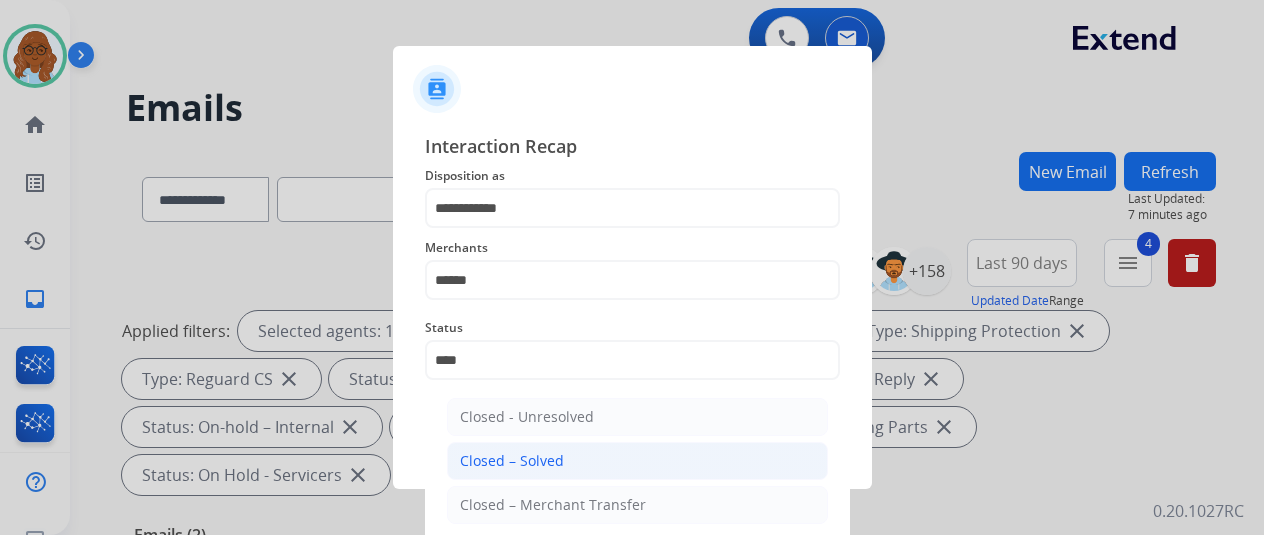 click on "Closed – Solved" 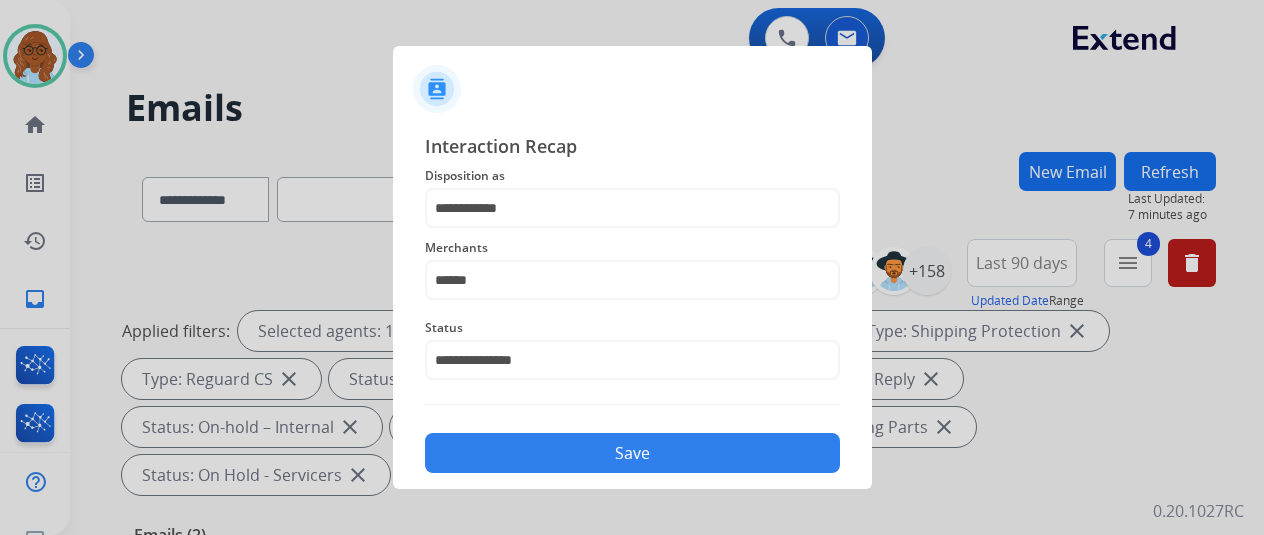 click on "Save" 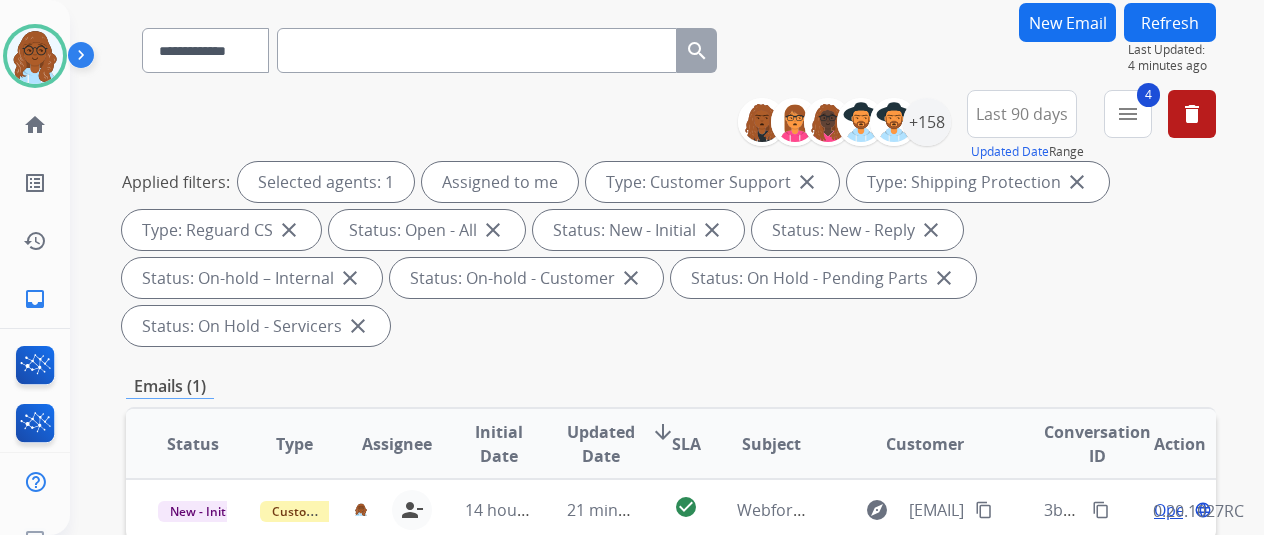 scroll, scrollTop: 400, scrollLeft: 0, axis: vertical 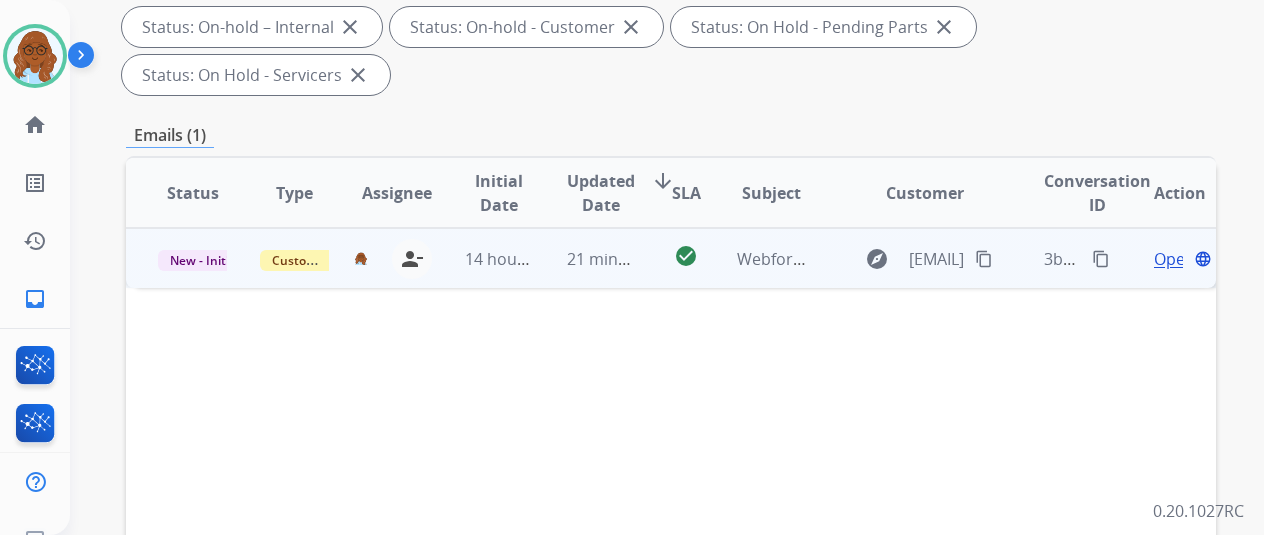 click on "Open" at bounding box center [1174, 259] 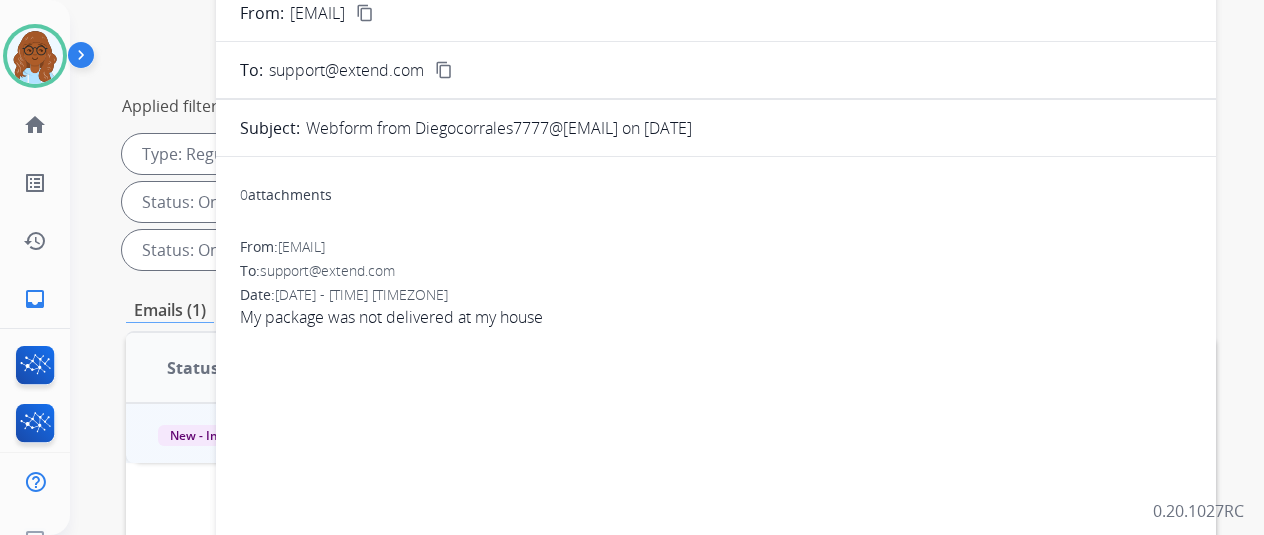 scroll, scrollTop: 100, scrollLeft: 0, axis: vertical 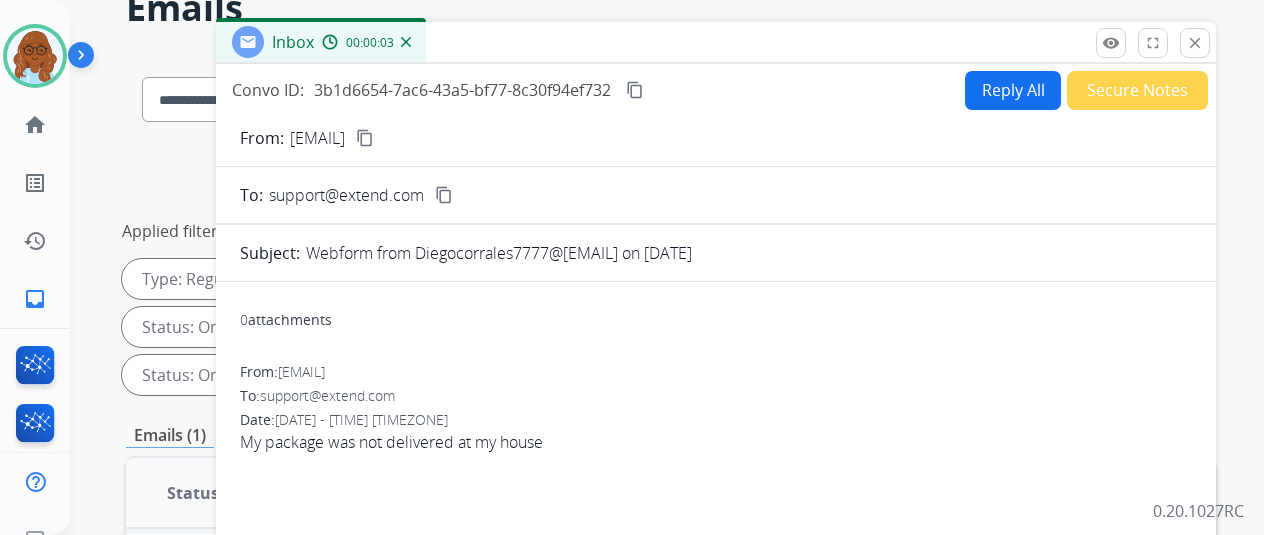 click on "content_copy" at bounding box center (365, 138) 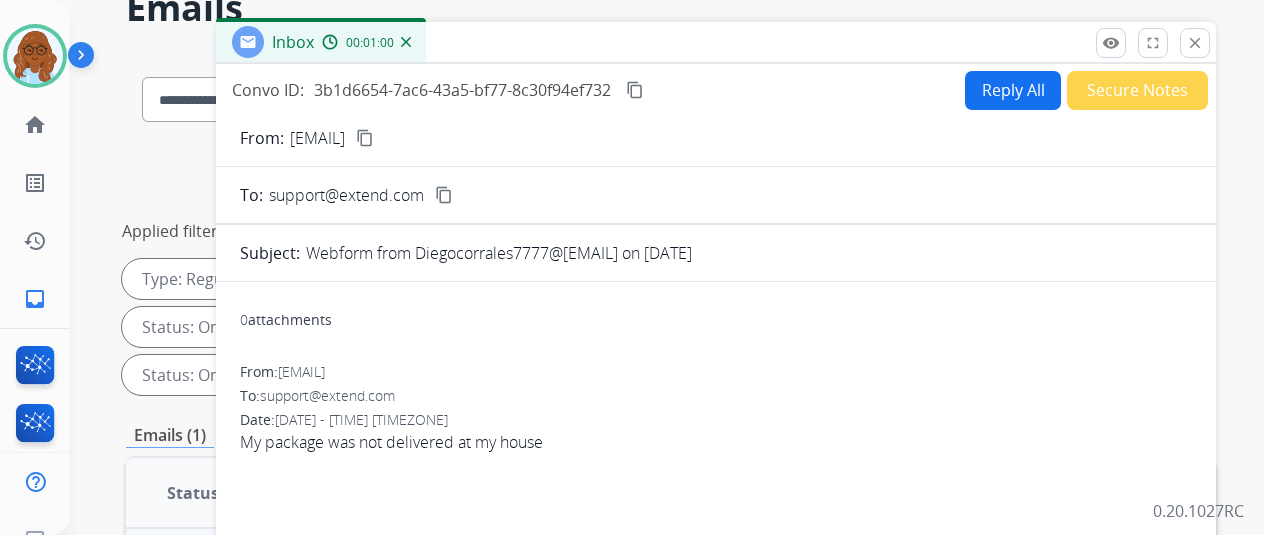click on "content_copy" at bounding box center (635, 90) 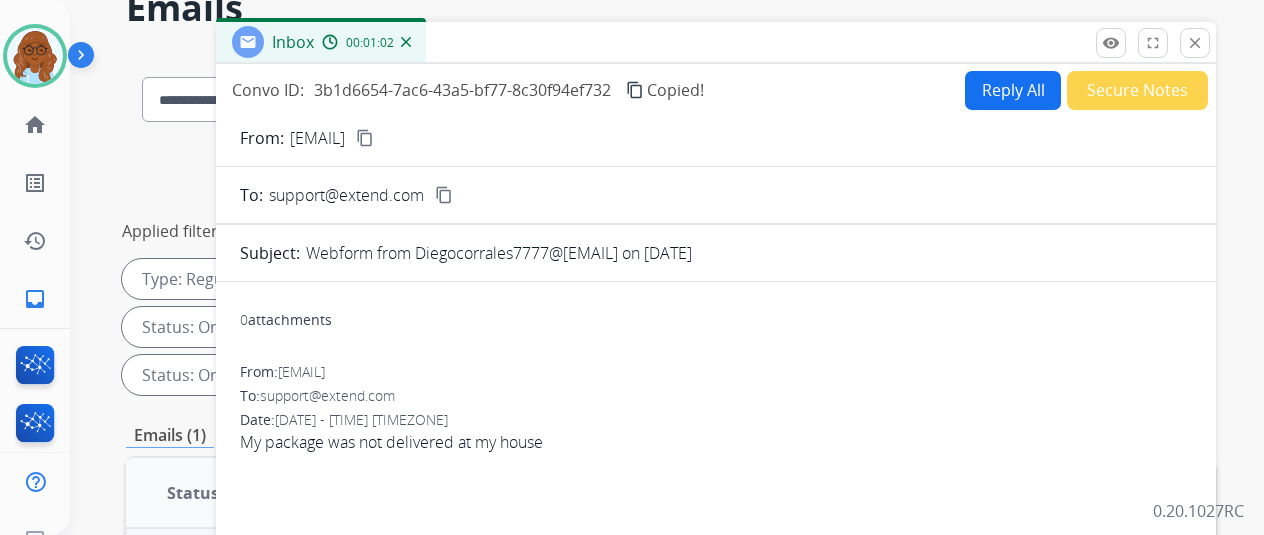 click on "Reply All" at bounding box center (1013, 90) 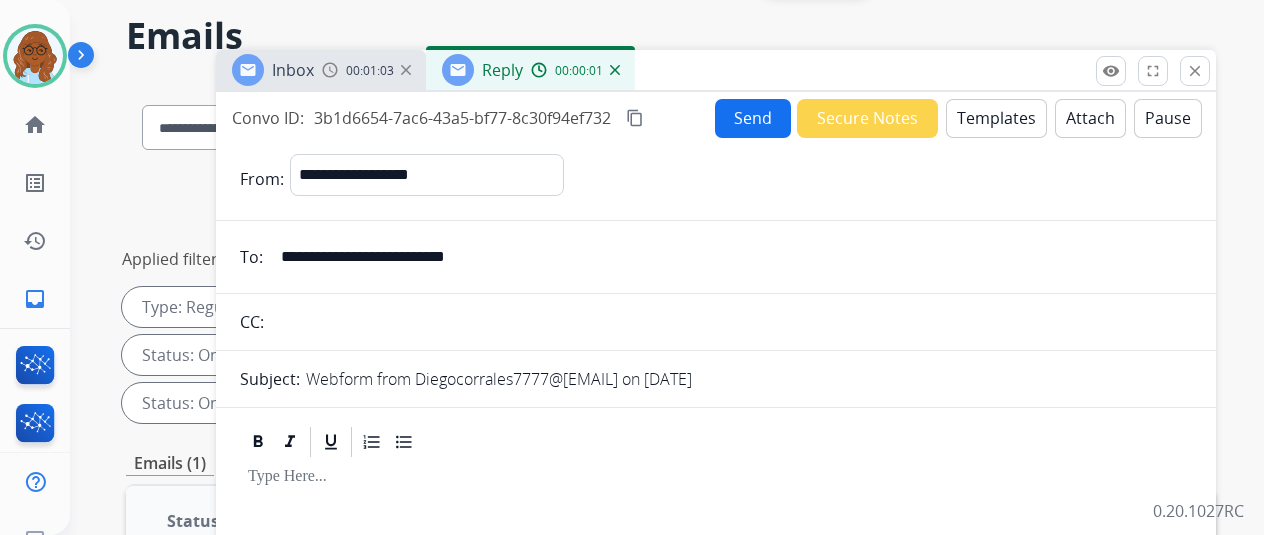 scroll, scrollTop: 0, scrollLeft: 0, axis: both 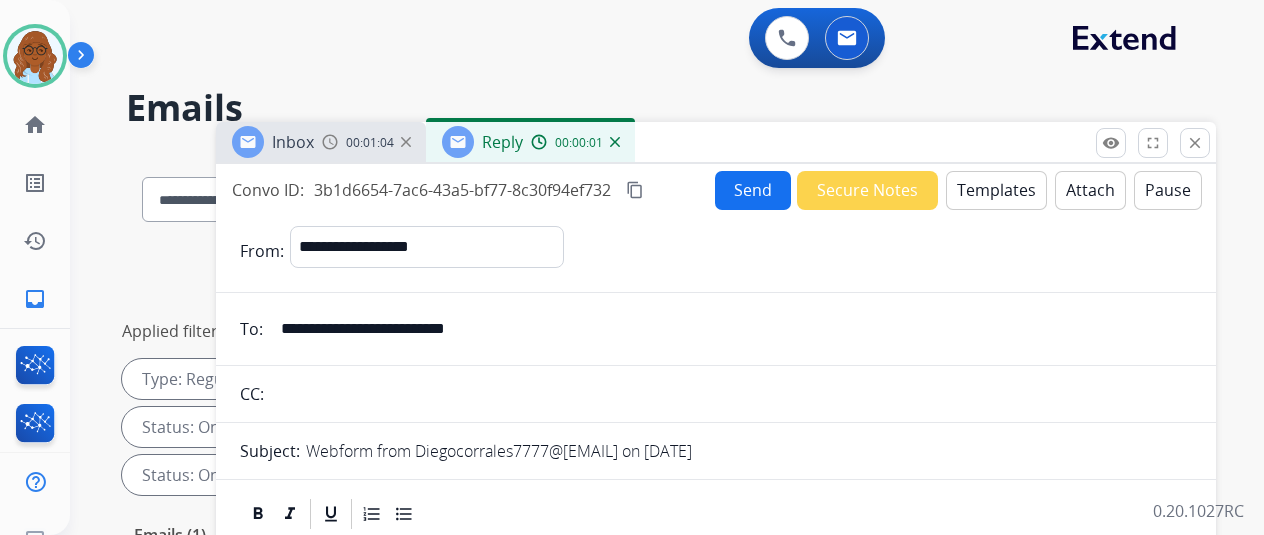 click on "Templates" at bounding box center (996, 190) 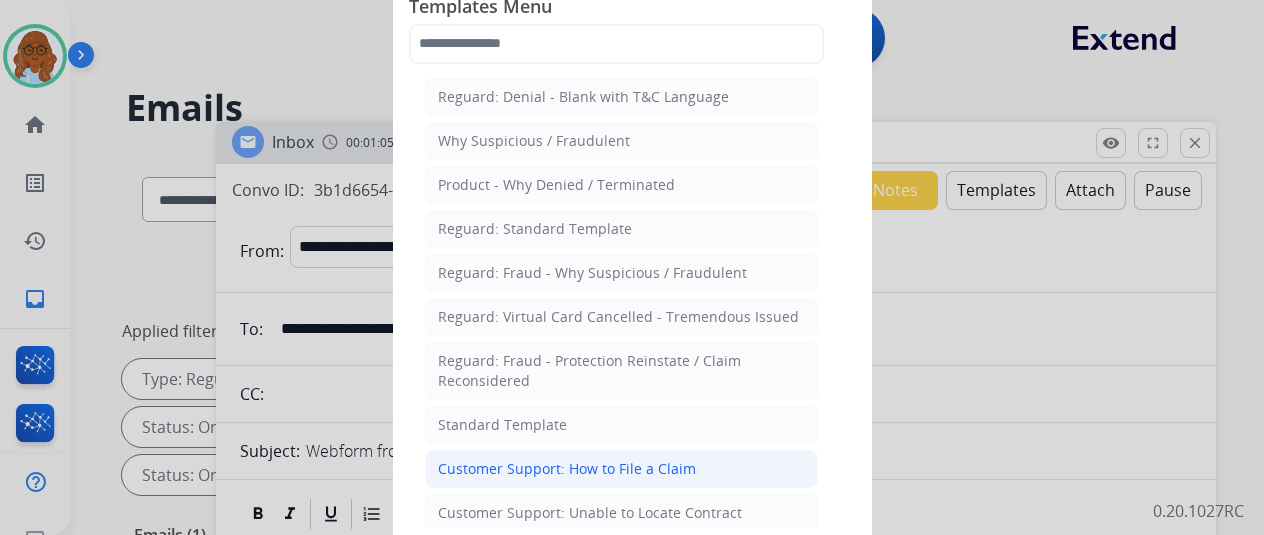click on "Customer Support: How to File a Claim" 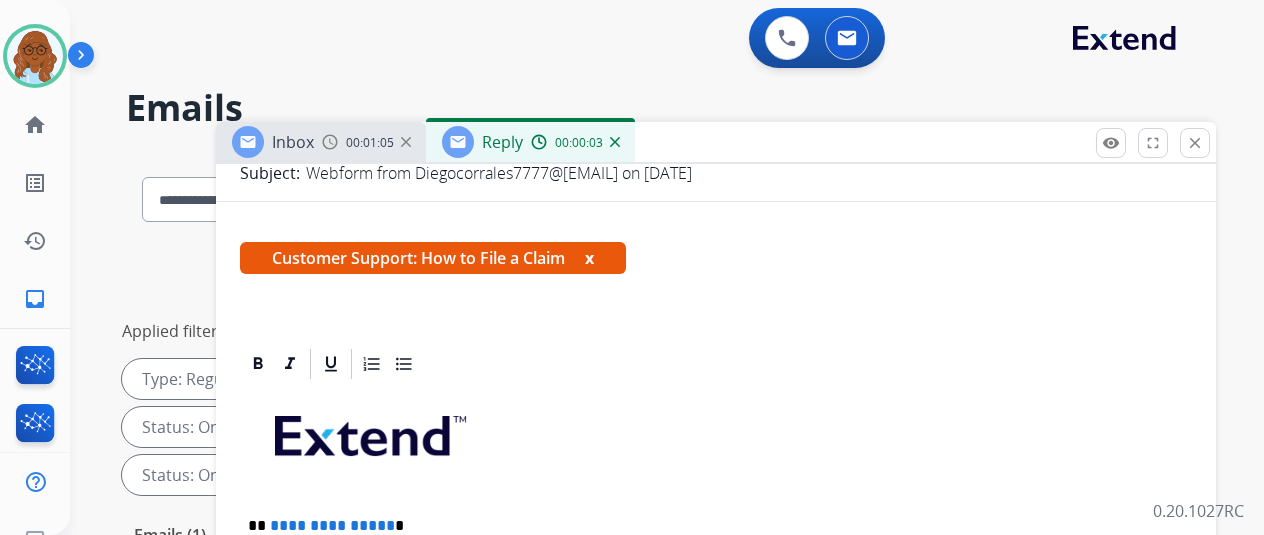 scroll, scrollTop: 360, scrollLeft: 0, axis: vertical 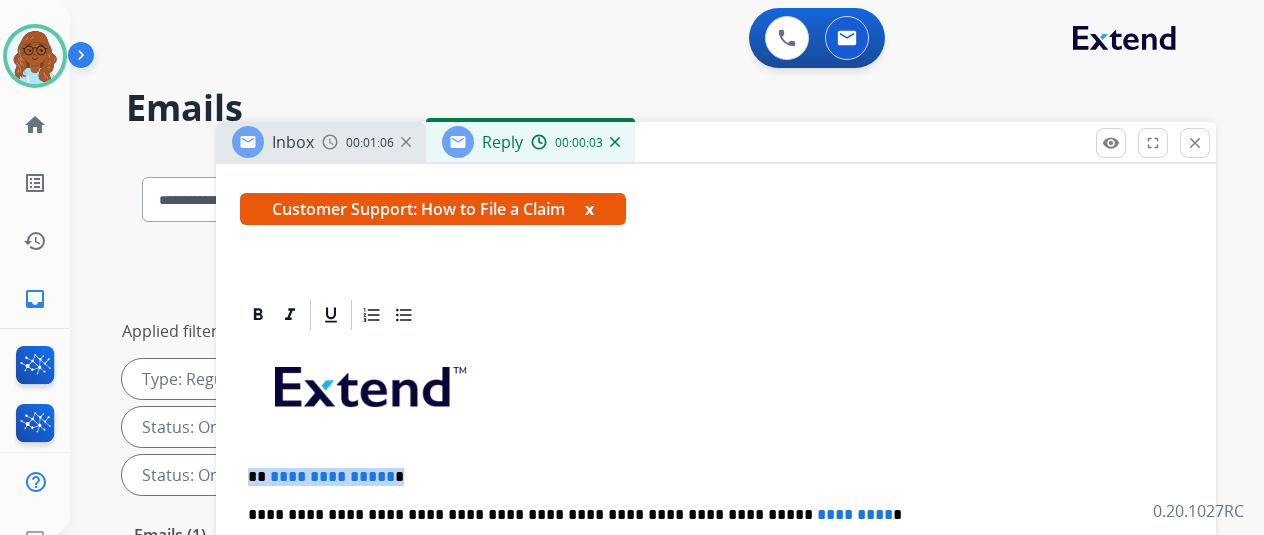 click on "**********" at bounding box center [716, 638] 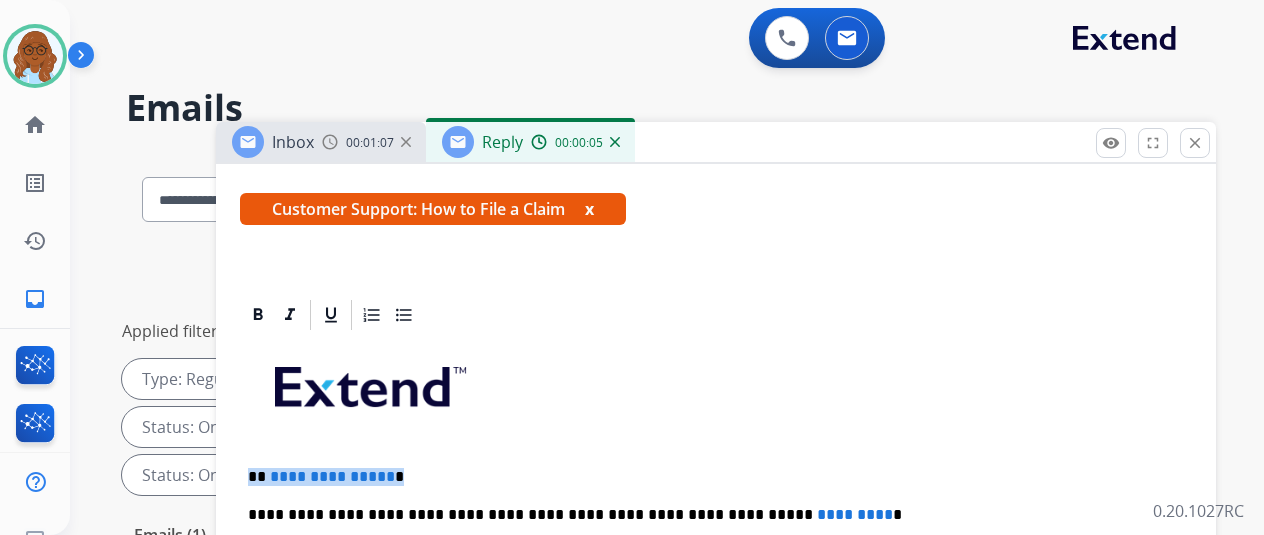 type 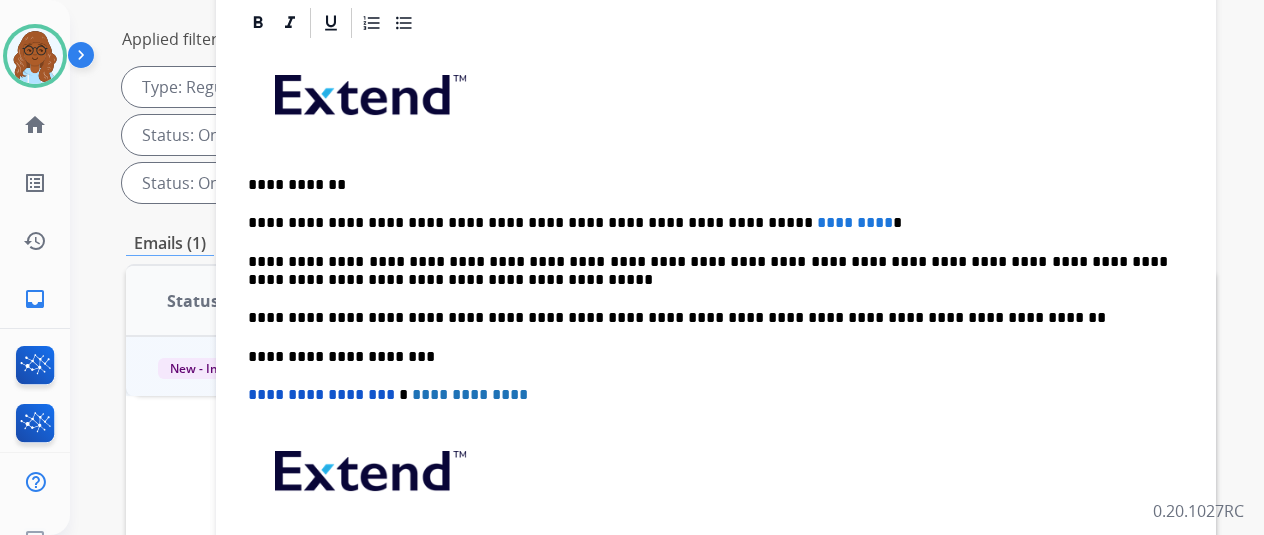 scroll, scrollTop: 300, scrollLeft: 0, axis: vertical 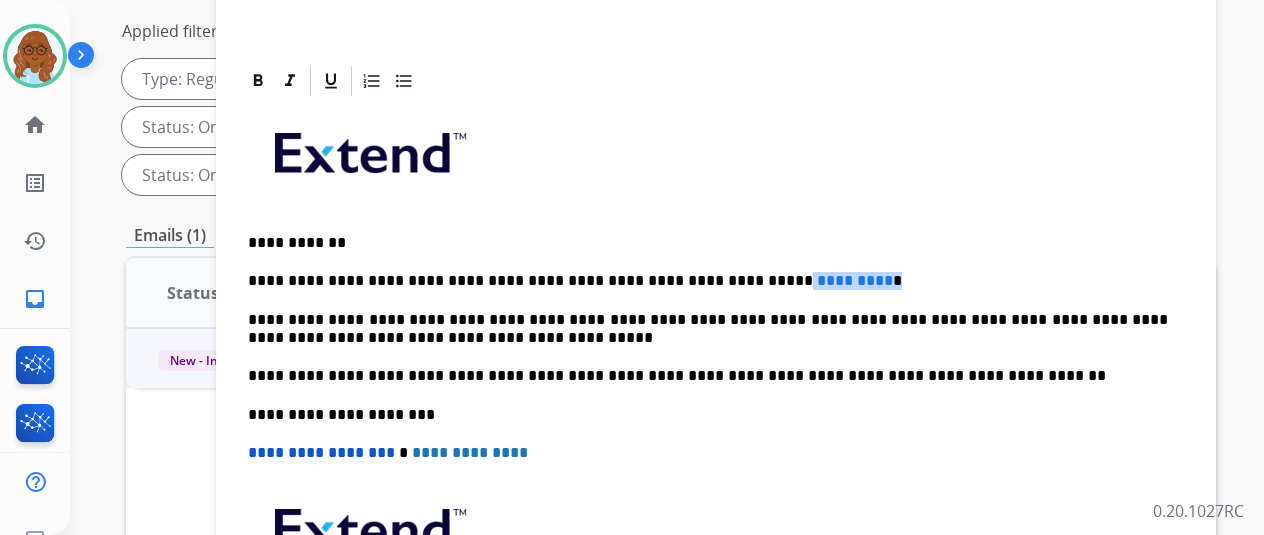 drag, startPoint x: 822, startPoint y: 277, endPoint x: 718, endPoint y: 277, distance: 104 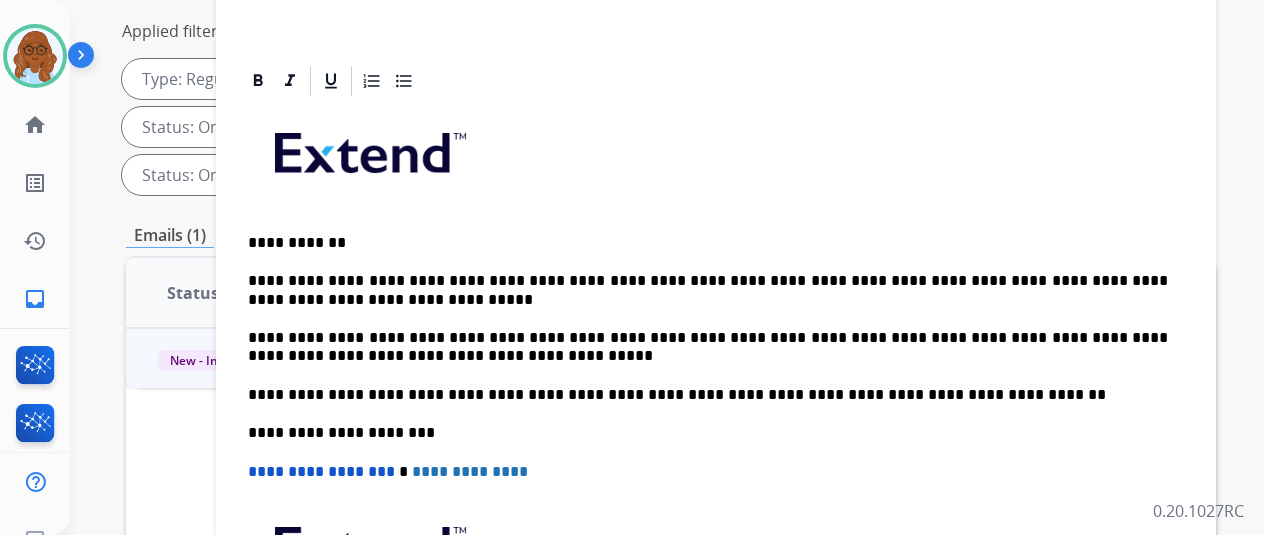 scroll, scrollTop: 0, scrollLeft: 0, axis: both 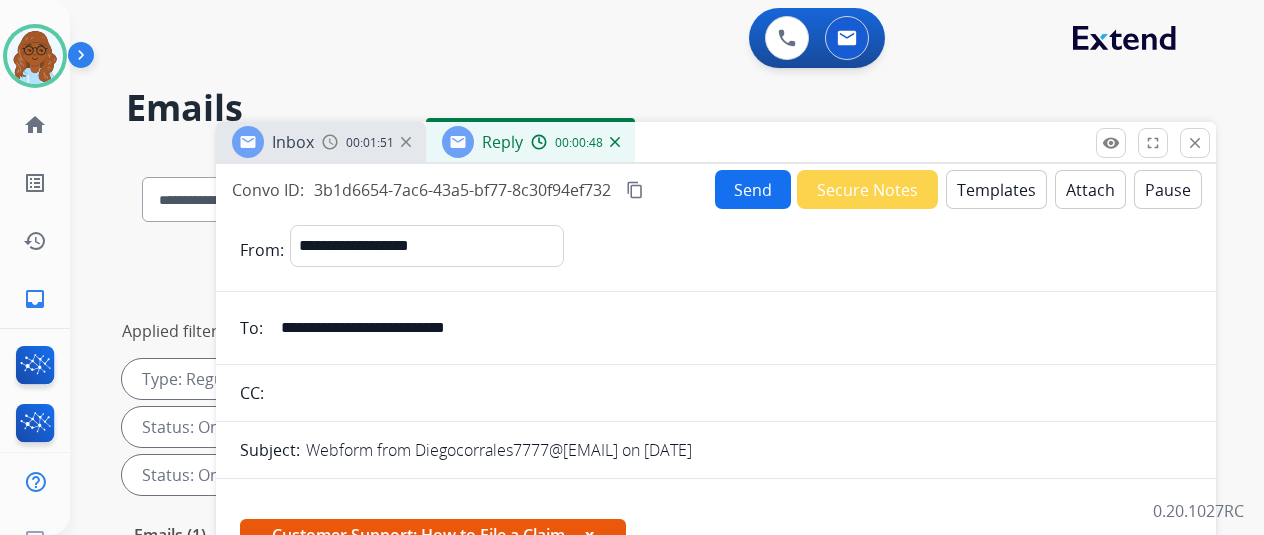 click on "content_copy" at bounding box center (635, 190) 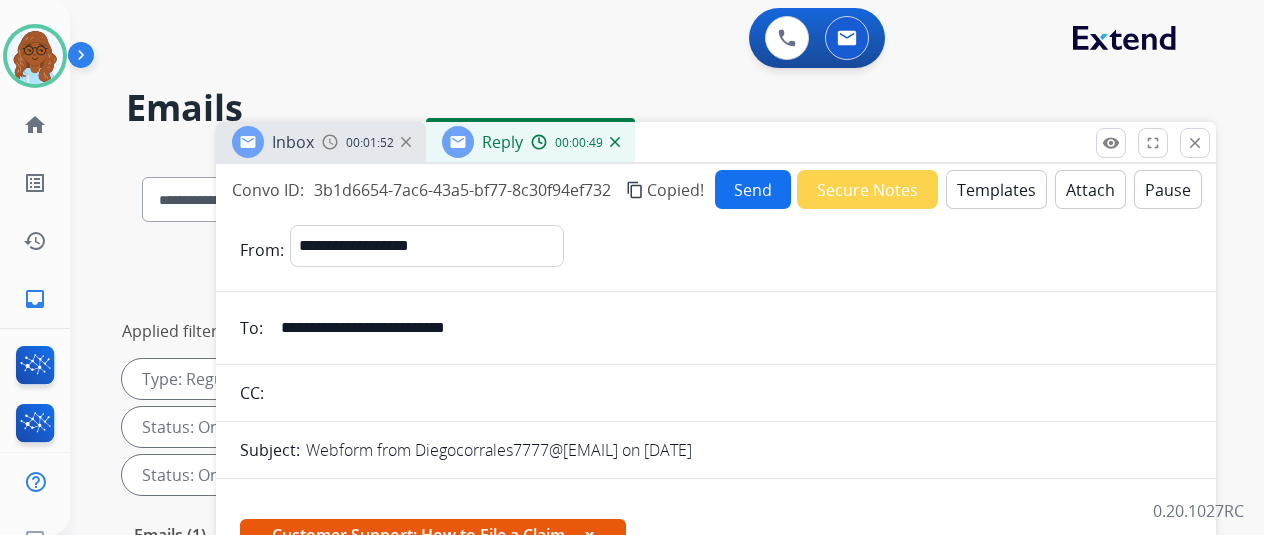click on "Send" at bounding box center [753, 189] 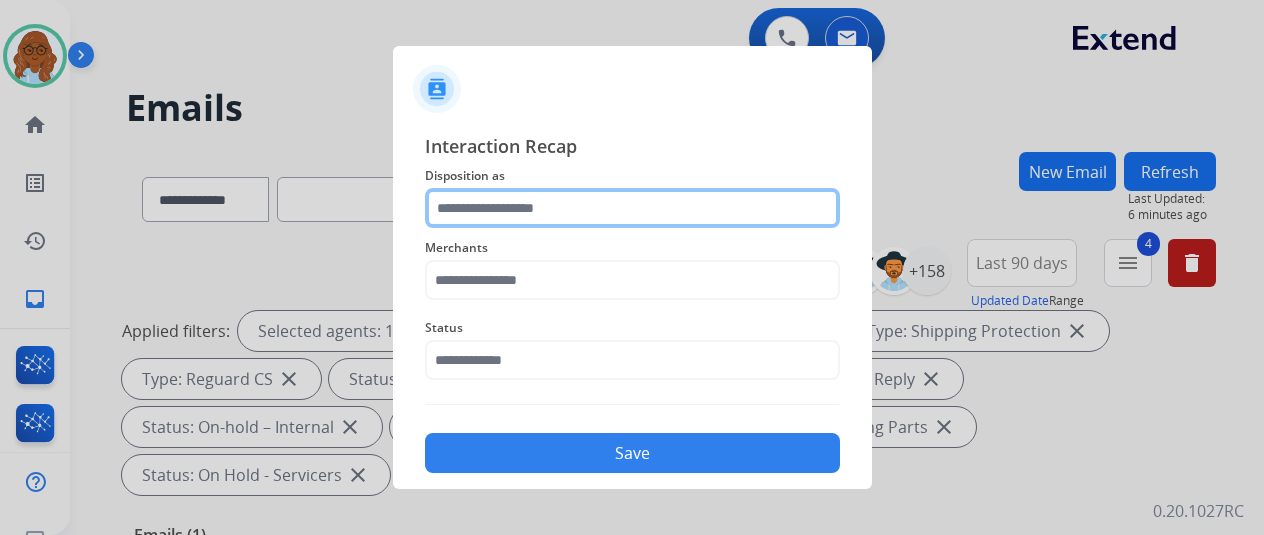 click 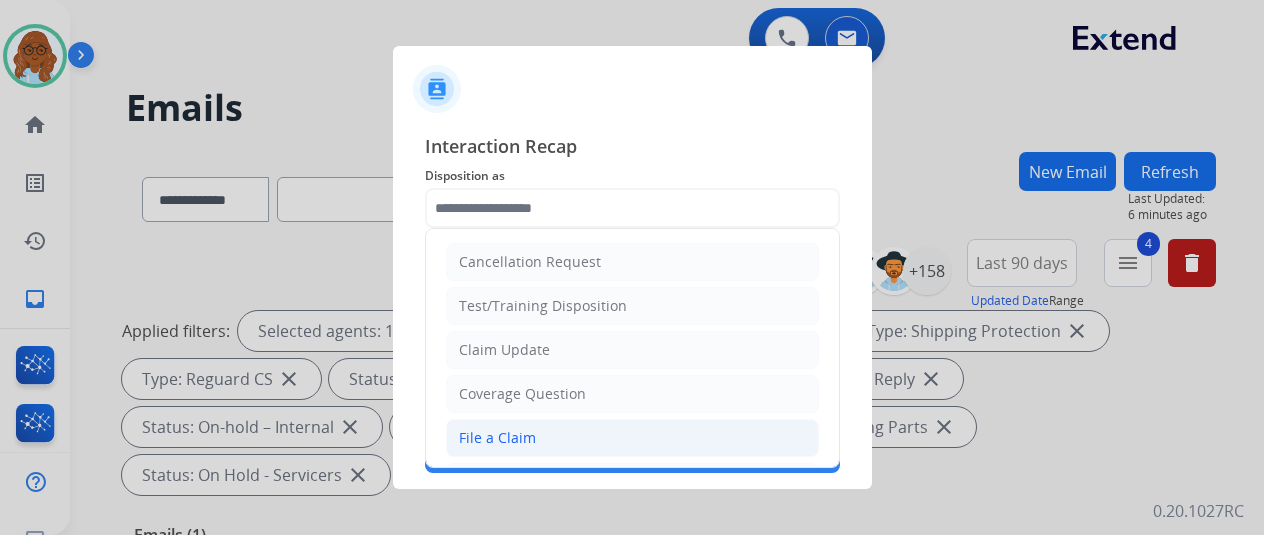 click on "File a Claim" 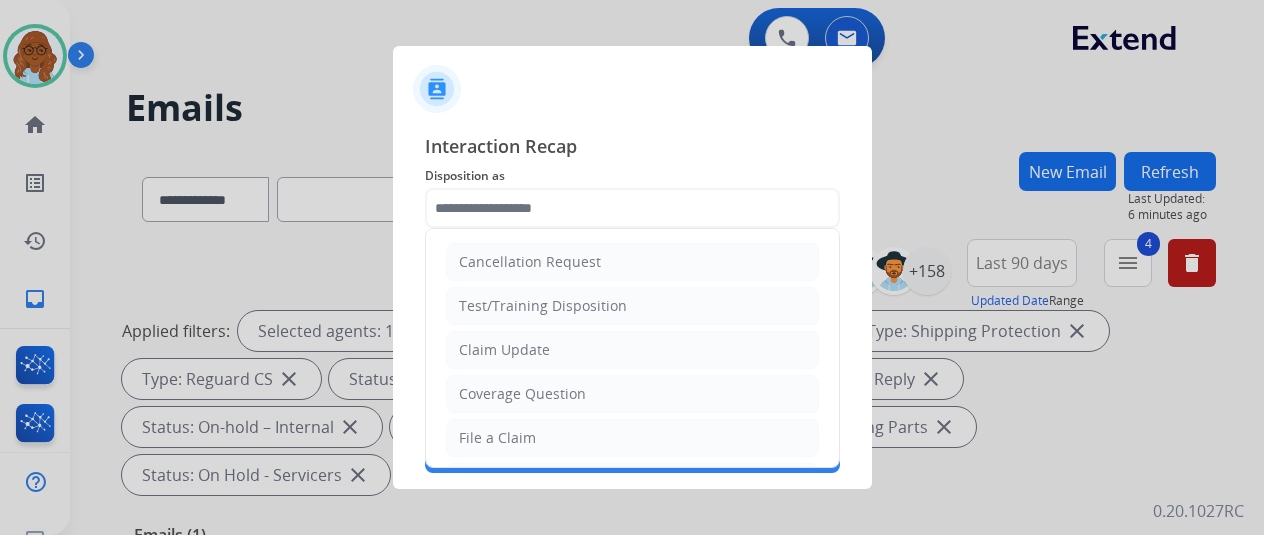 type on "**********" 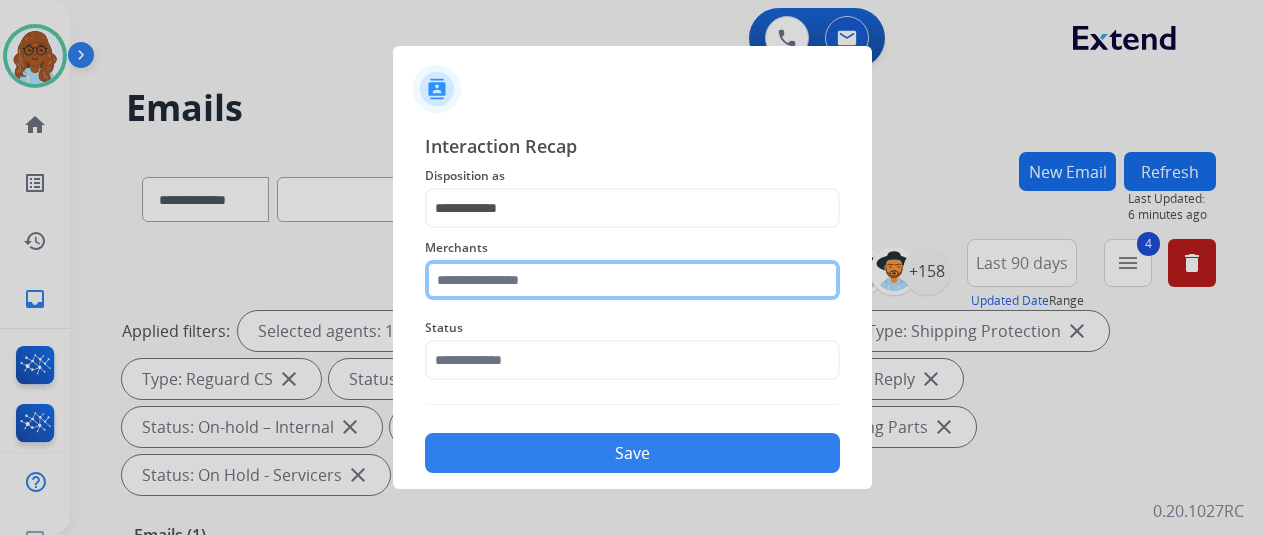 click 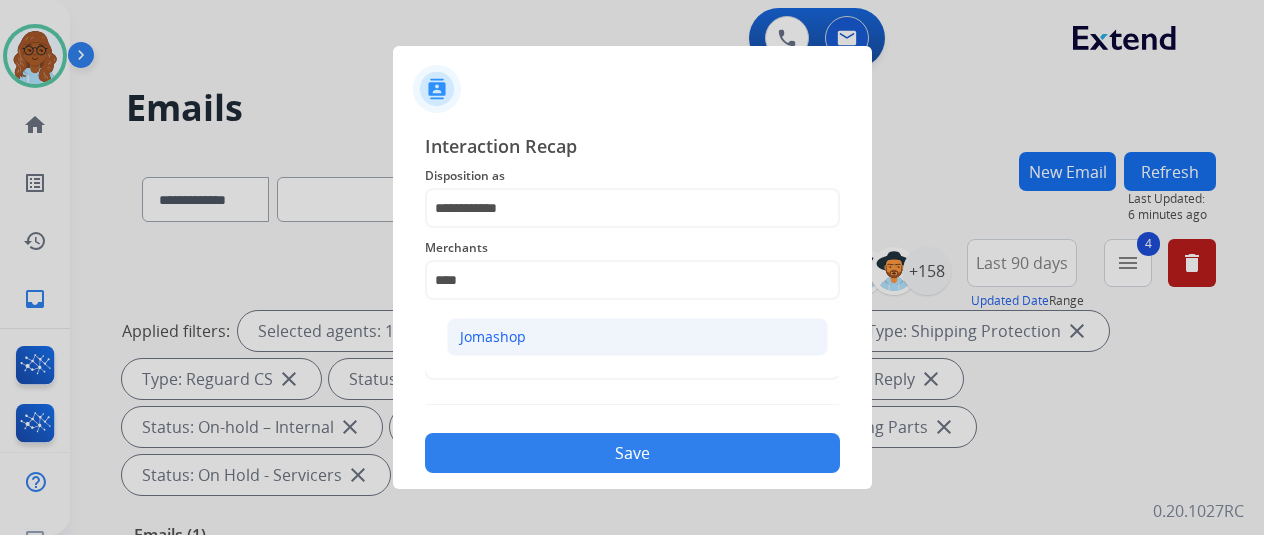 click on "Jomashop" 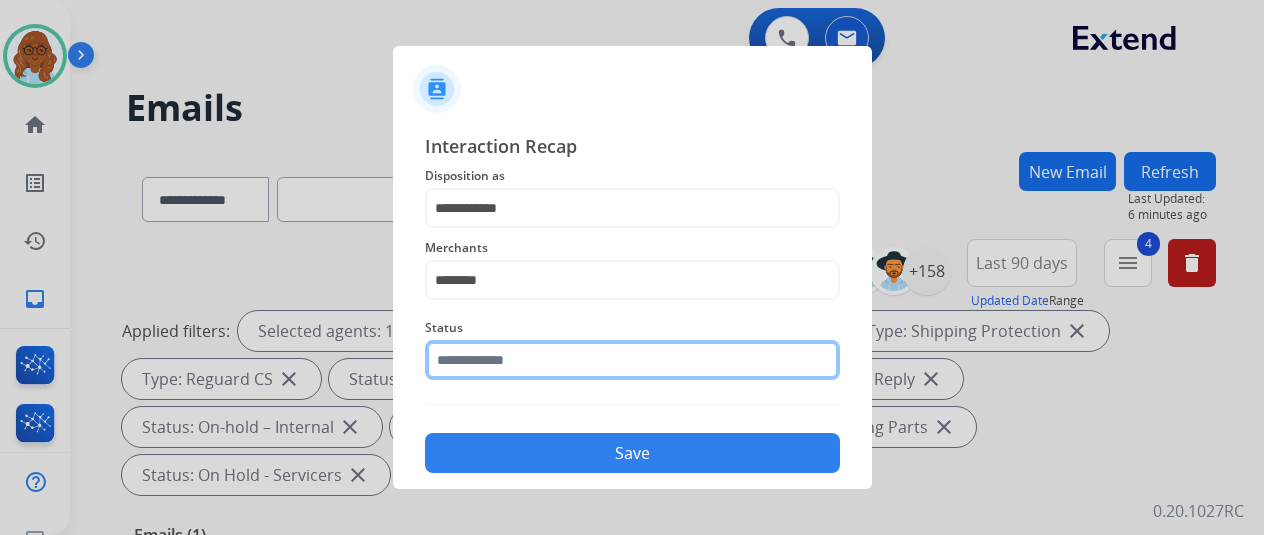 click 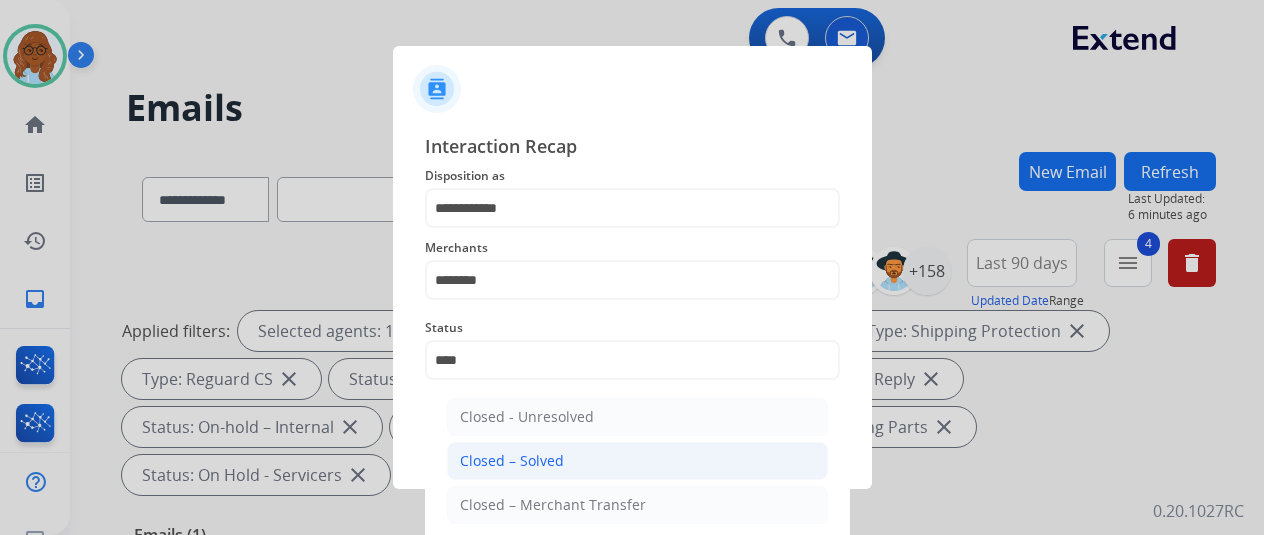 click on "Closed – Solved" 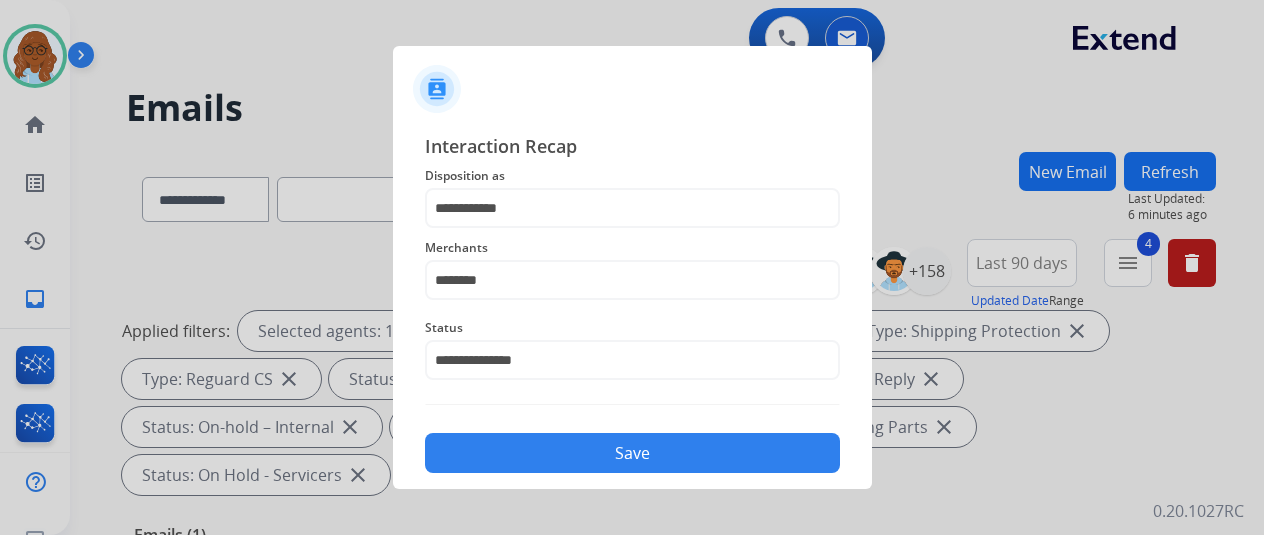 click on "Save" 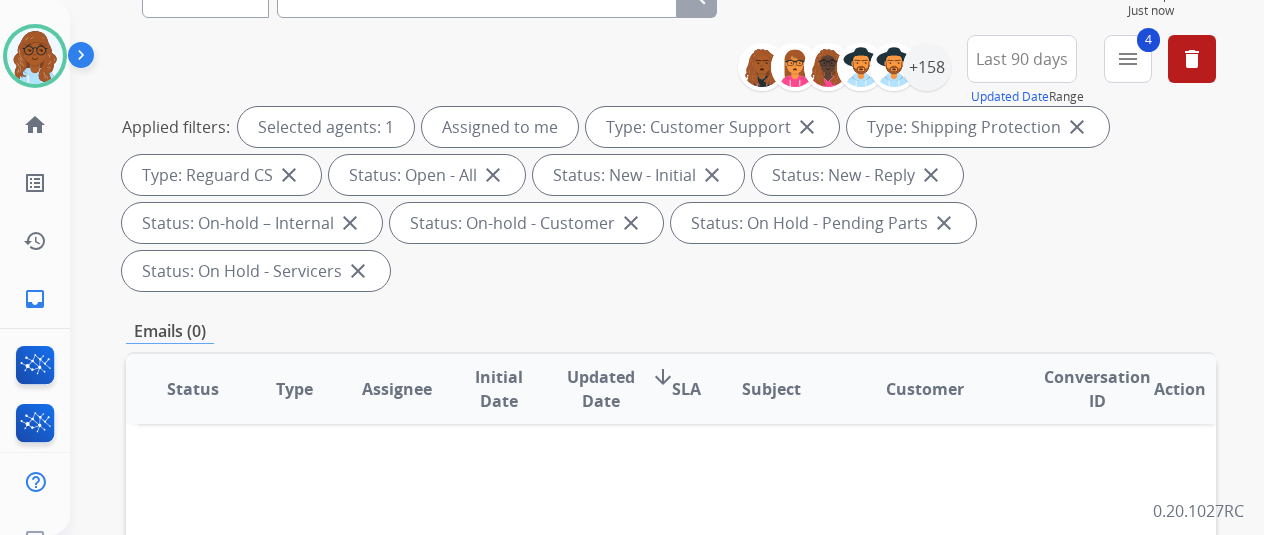 scroll, scrollTop: 100, scrollLeft: 0, axis: vertical 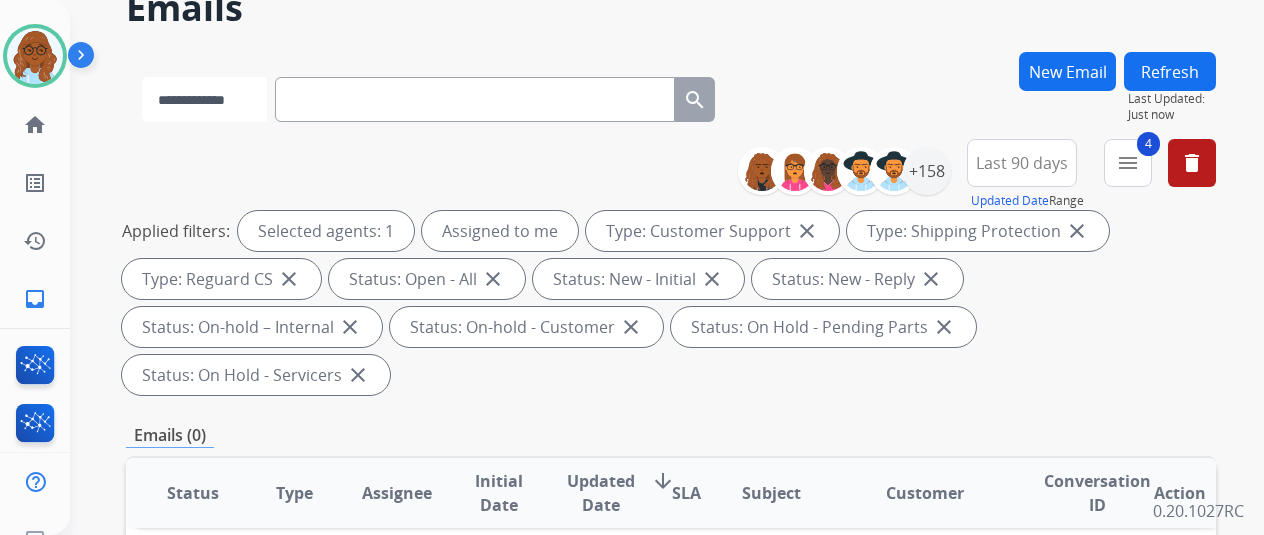 click on "**********" at bounding box center [204, 99] 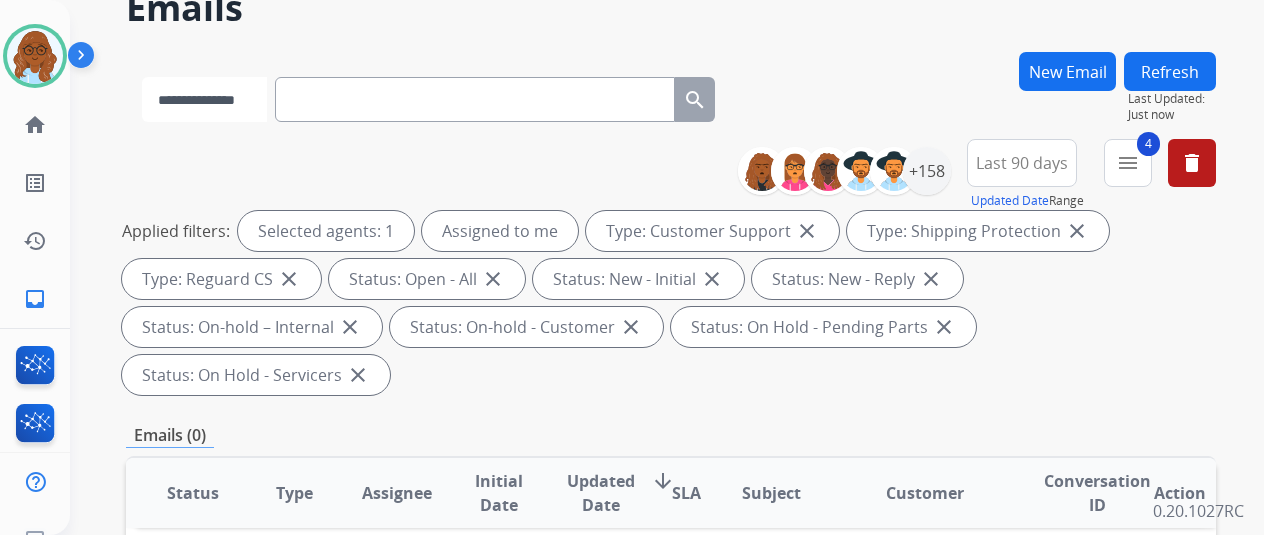 click on "**********" at bounding box center (204, 99) 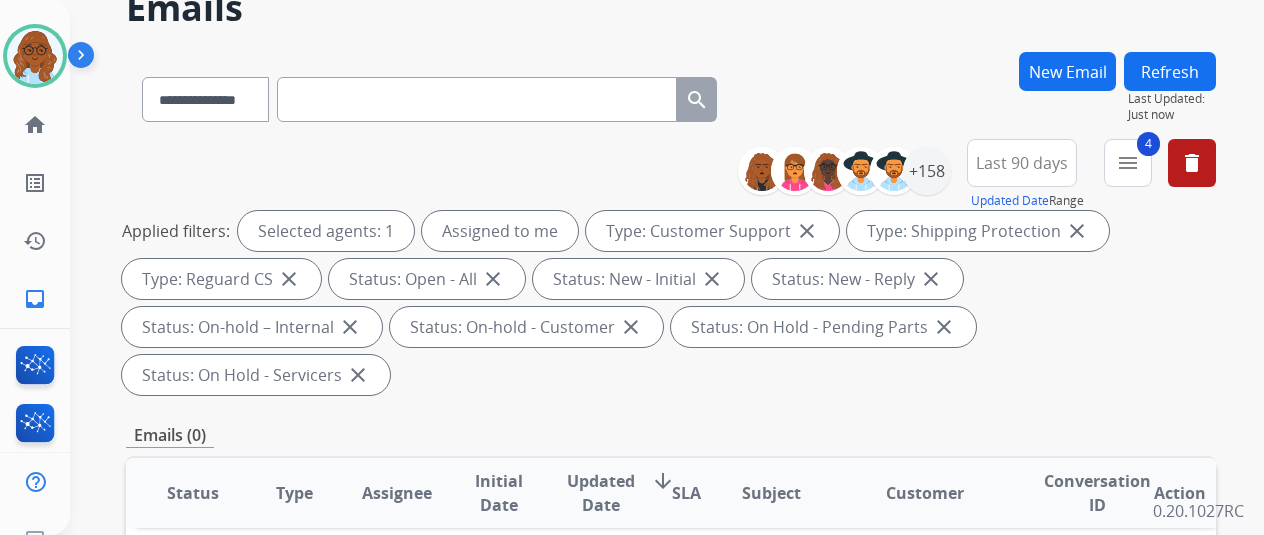click at bounding box center [477, 99] 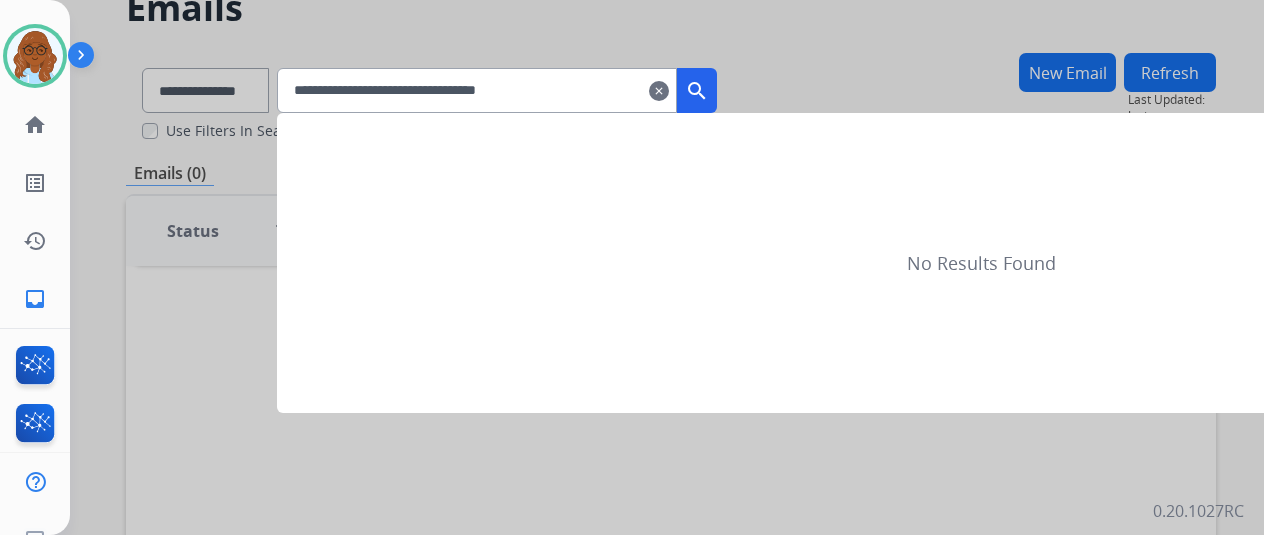 type on "**********" 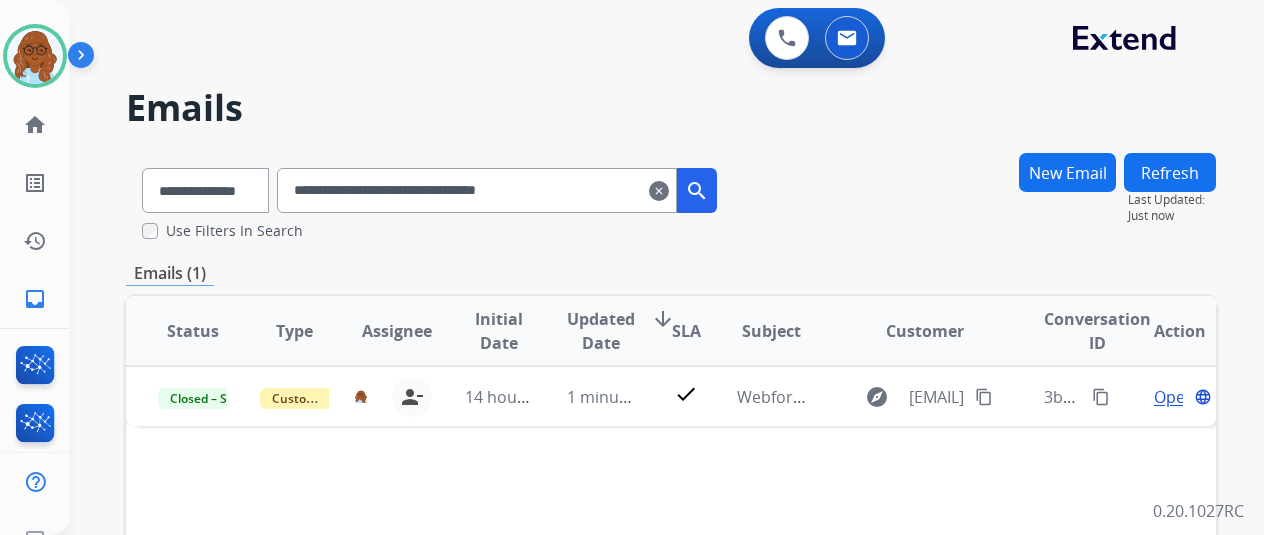 click on "clear" at bounding box center [659, 191] 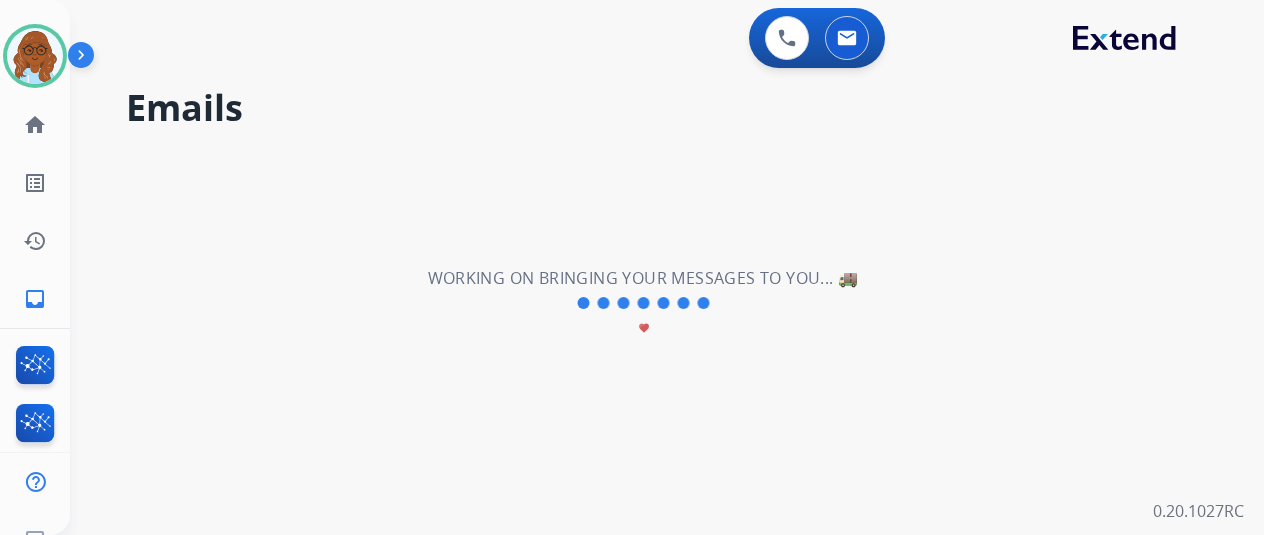 select on "**********" 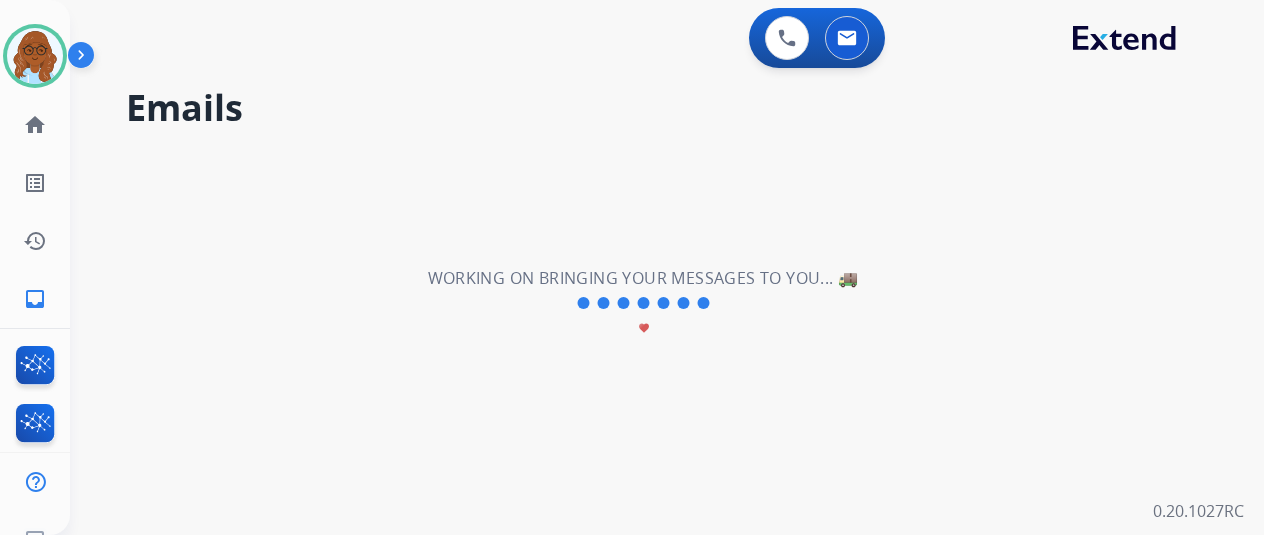 type 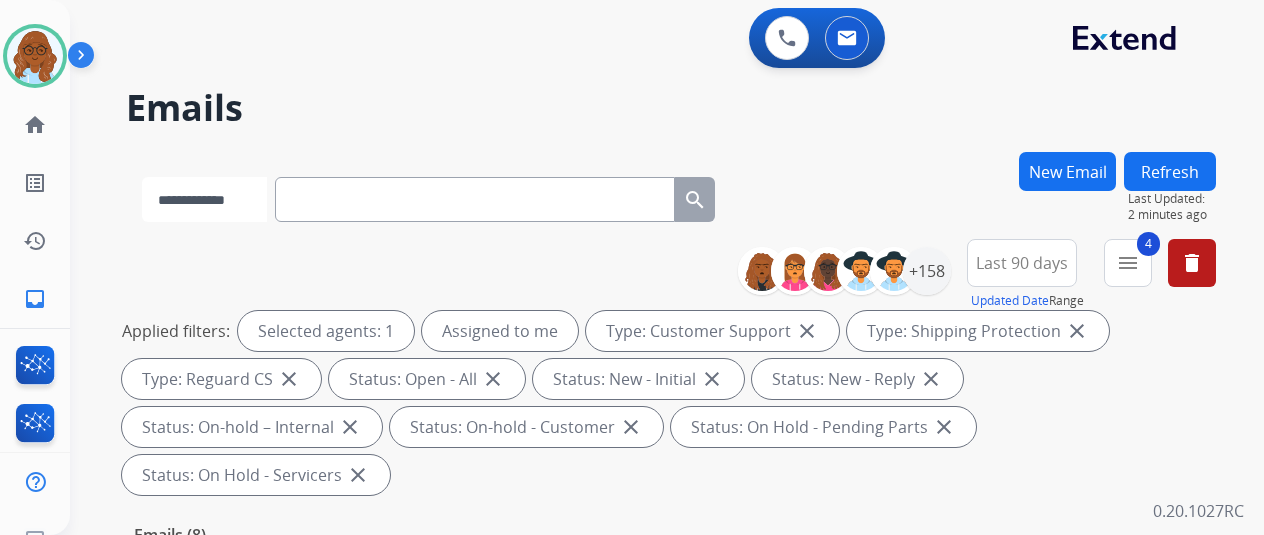 click on "**********" at bounding box center [204, 199] 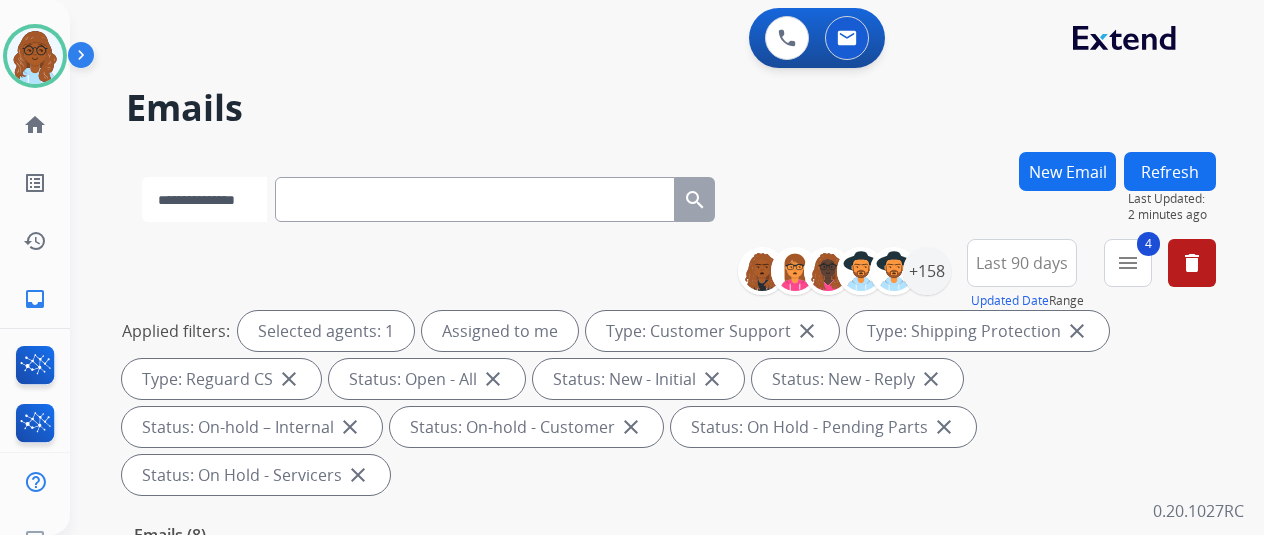 click on "**********" at bounding box center (204, 199) 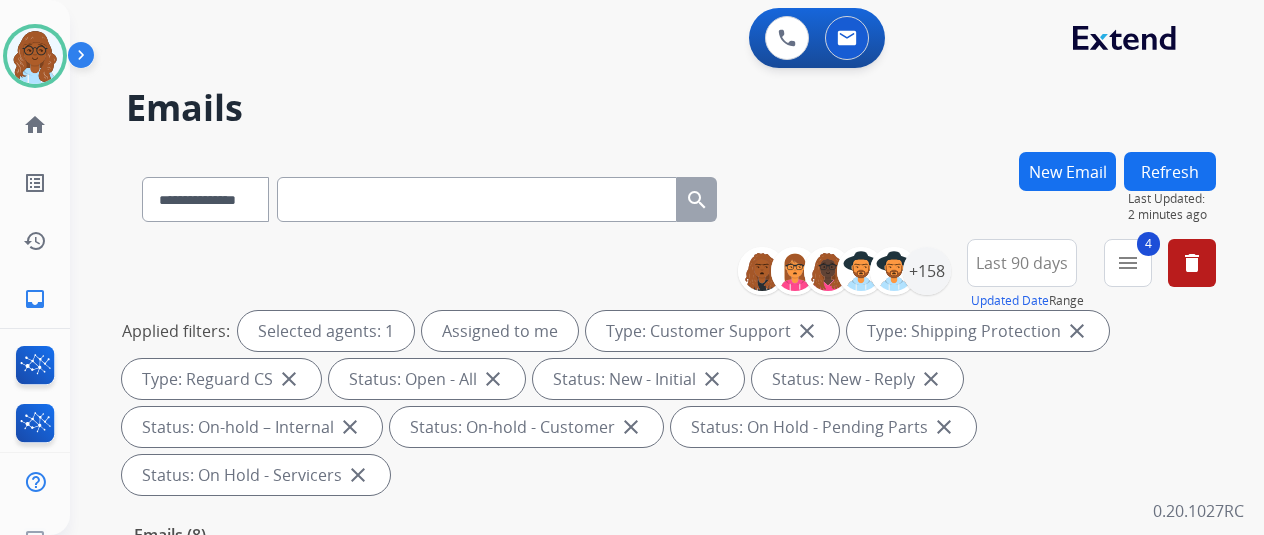 click at bounding box center (477, 199) 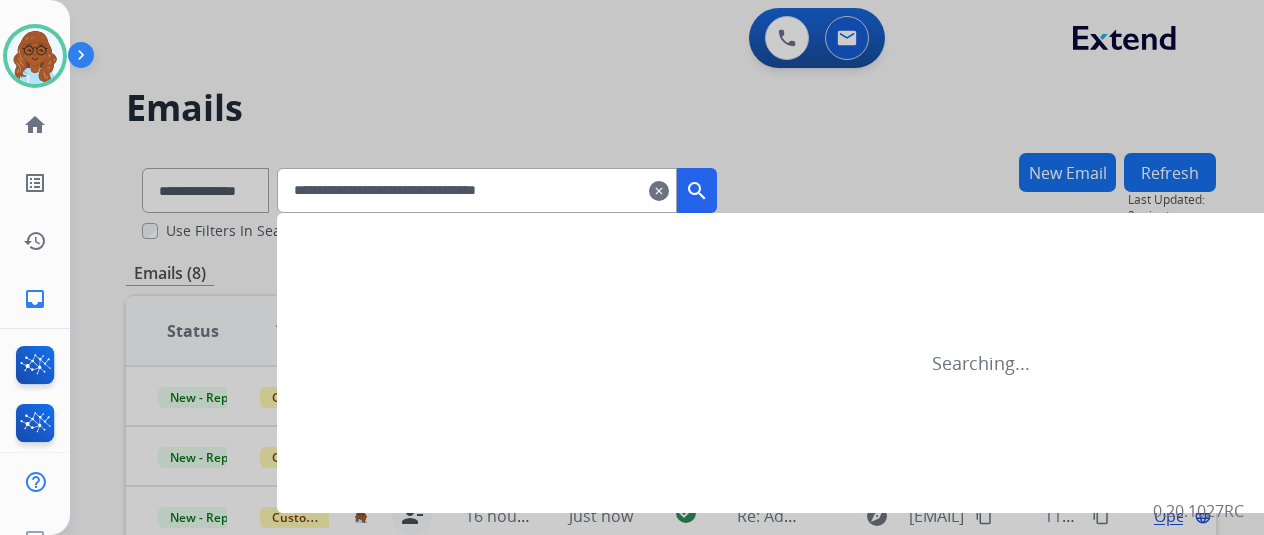 type on "**********" 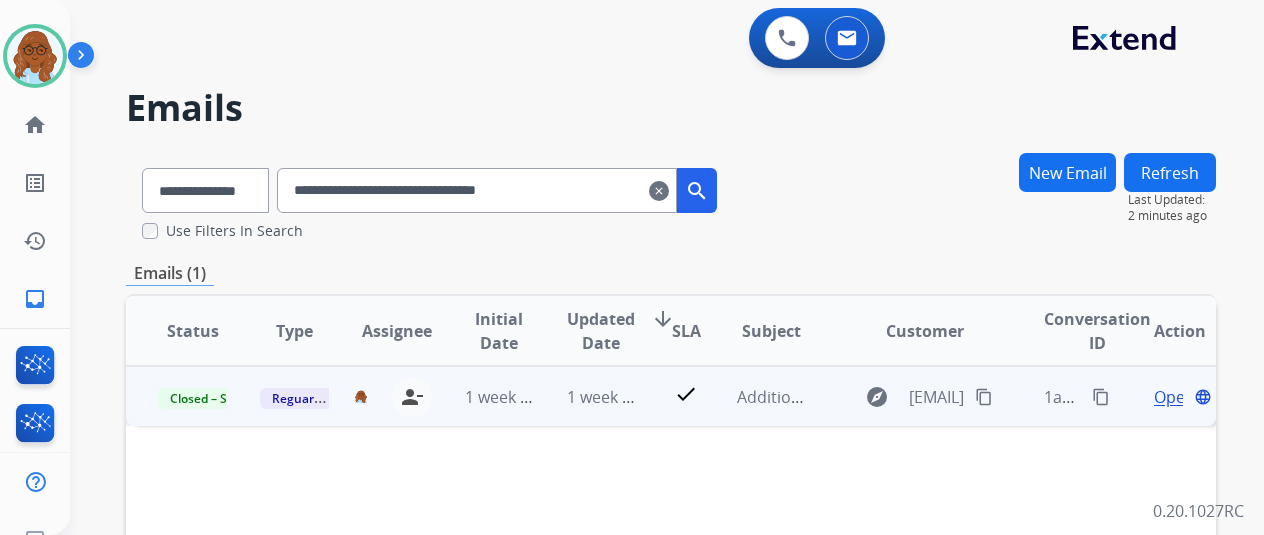 click on "Open" at bounding box center (1174, 397) 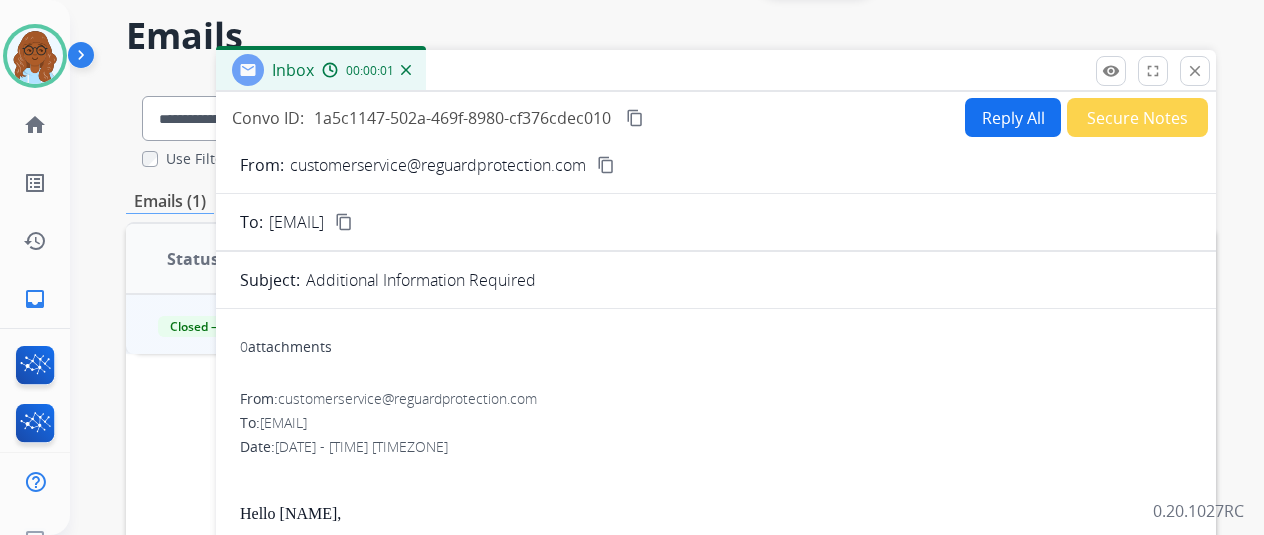 scroll, scrollTop: 200, scrollLeft: 0, axis: vertical 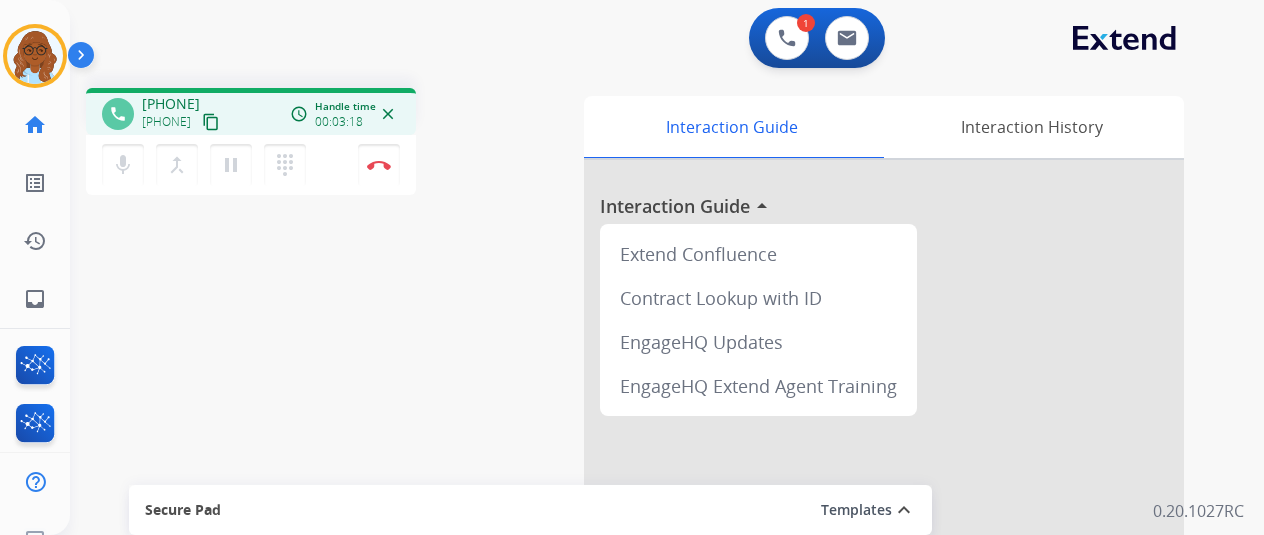 drag, startPoint x: 239, startPoint y: 168, endPoint x: 360, endPoint y: 195, distance: 123.97581 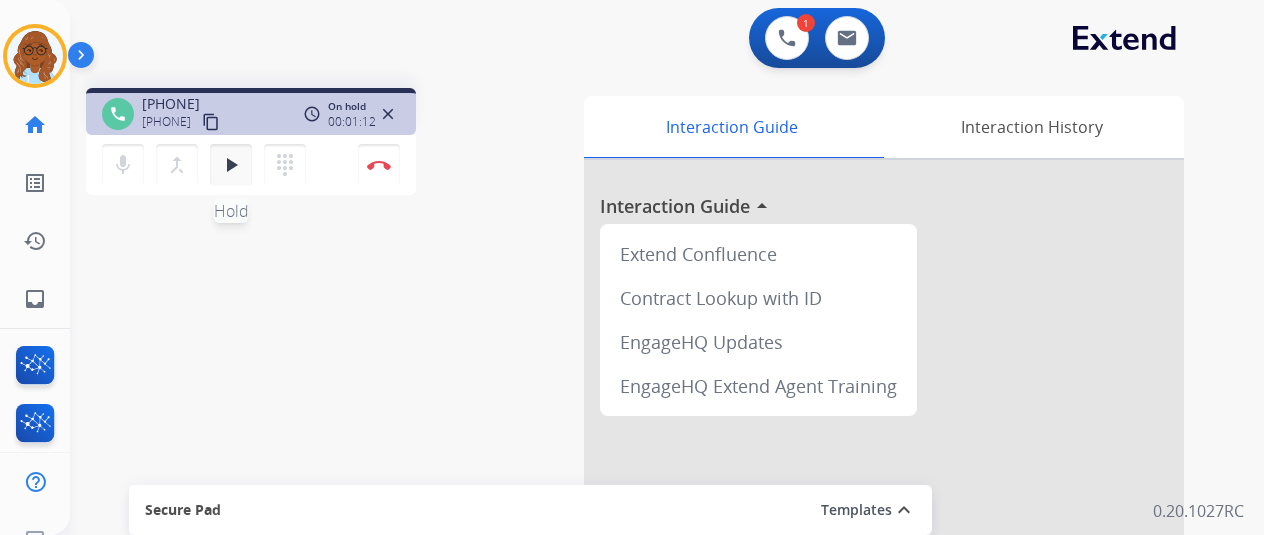 click on "play_arrow" at bounding box center [231, 165] 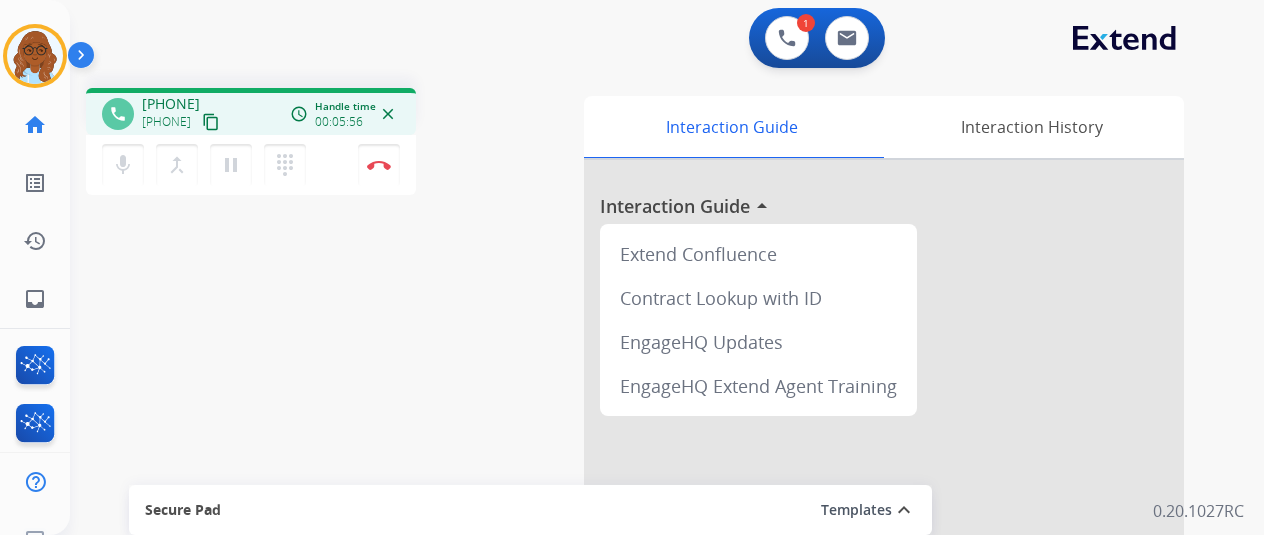 click on "mic Mute merge_type Bridge pause Hold dialpad Dialpad Disconnect" at bounding box center (251, 165) 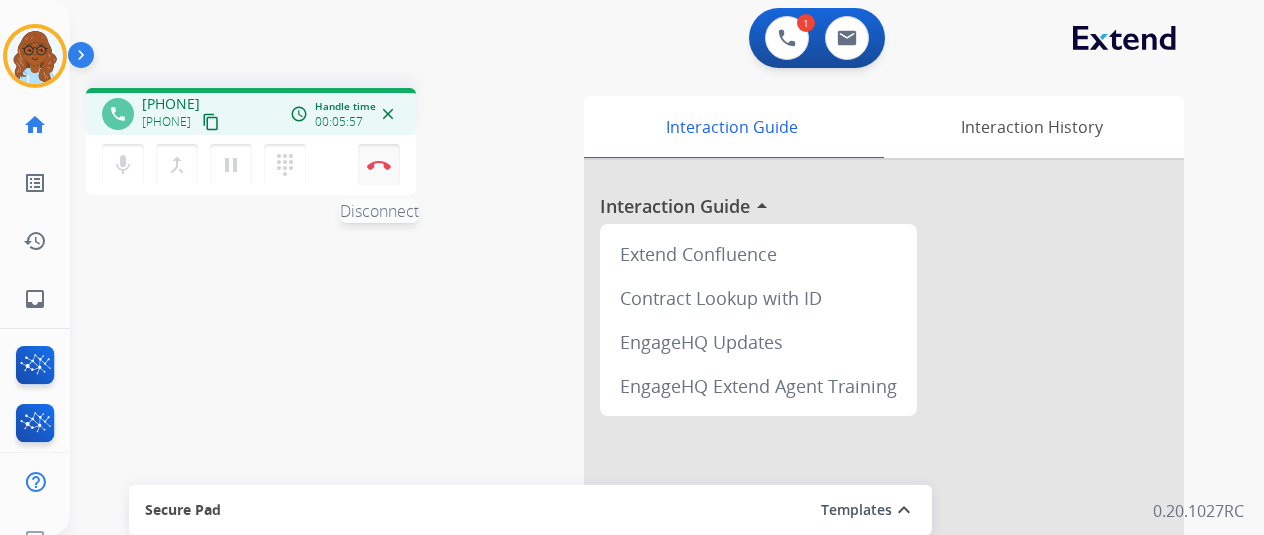 click on "Disconnect" at bounding box center [379, 165] 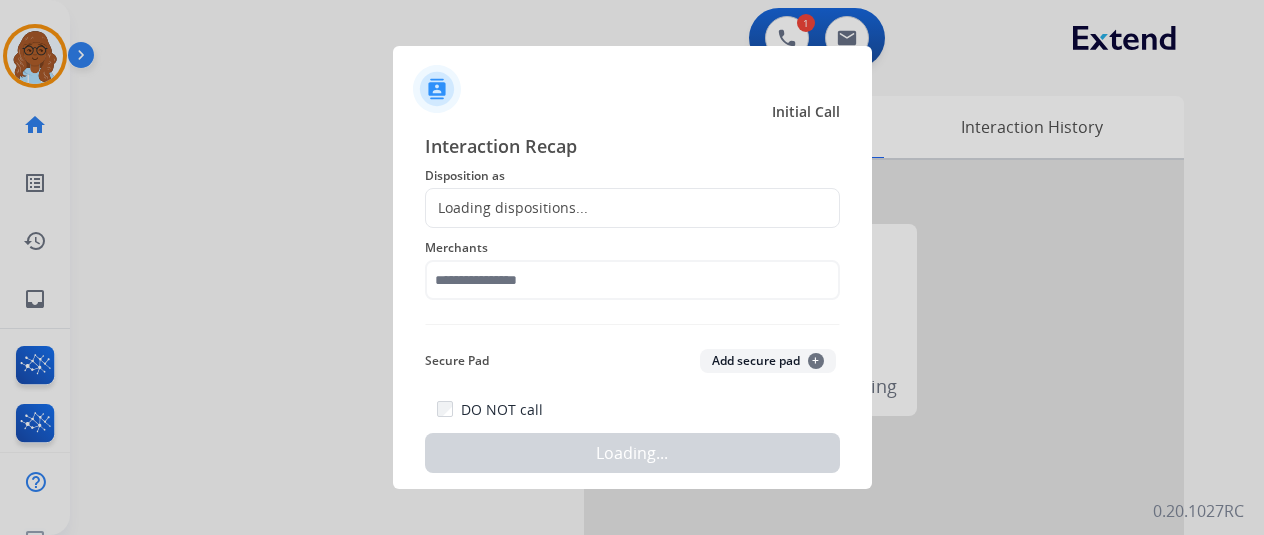 click on "Loading dispositions..." 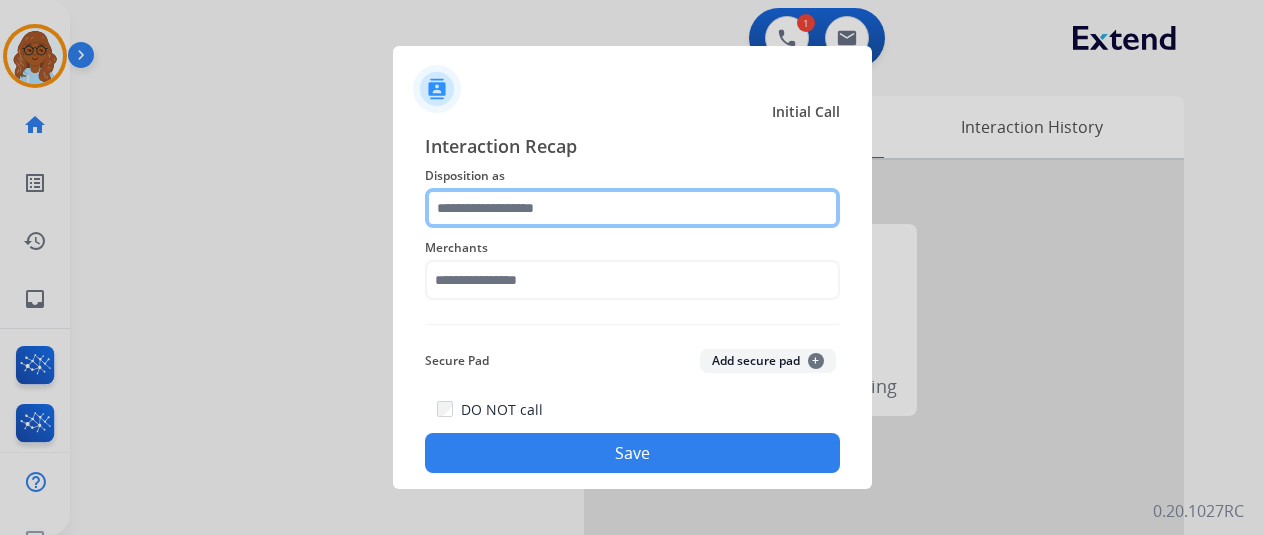 click 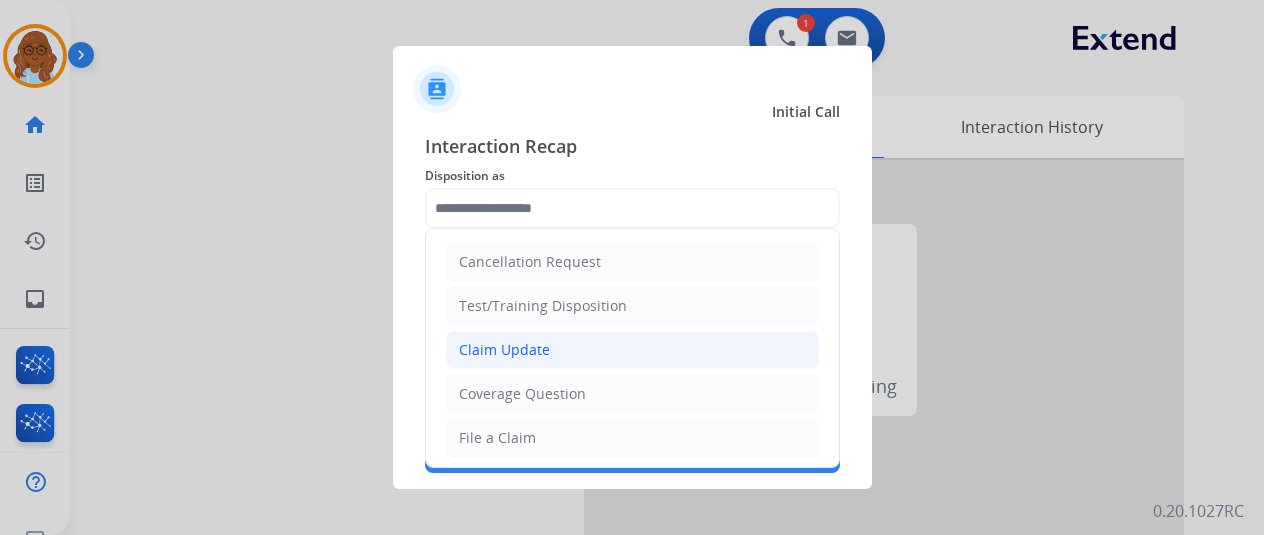 click on "Claim Update" 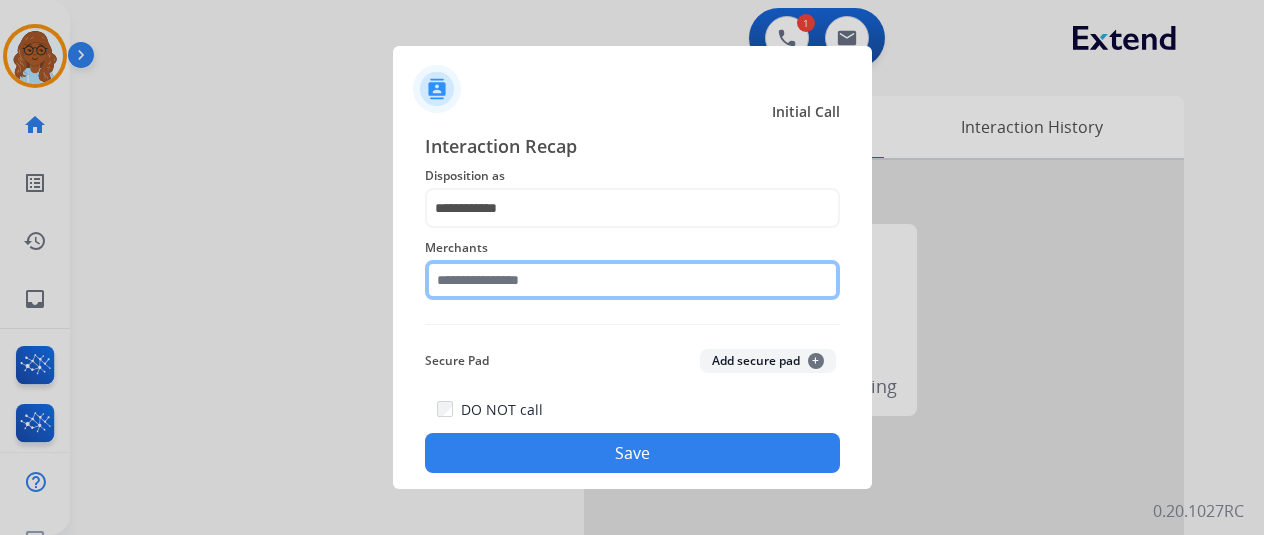 click 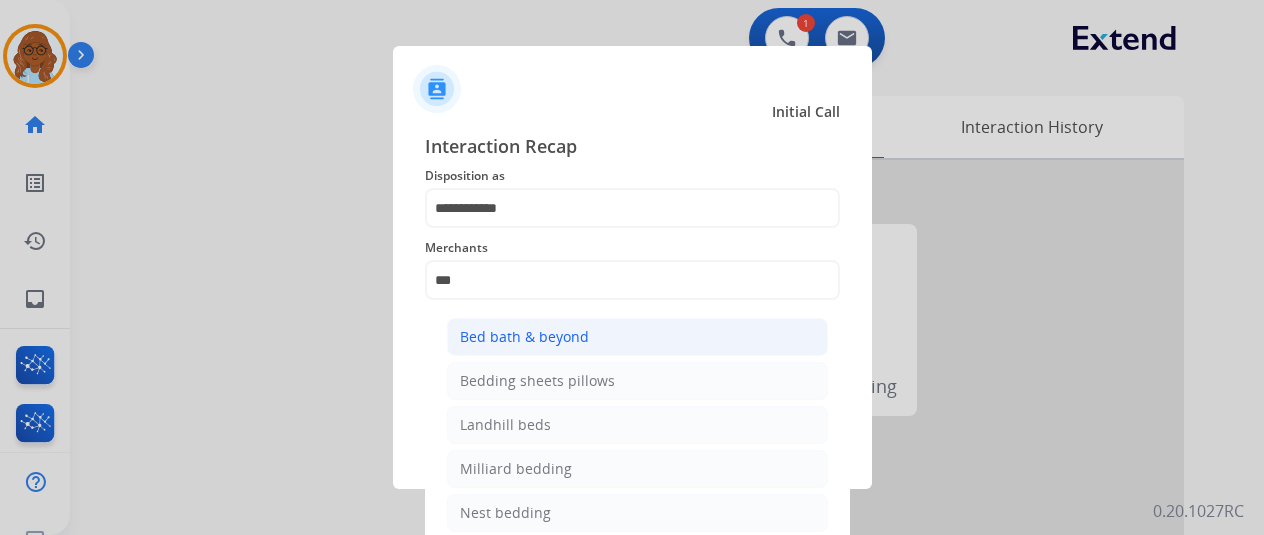 click on "Bed bath & beyond" 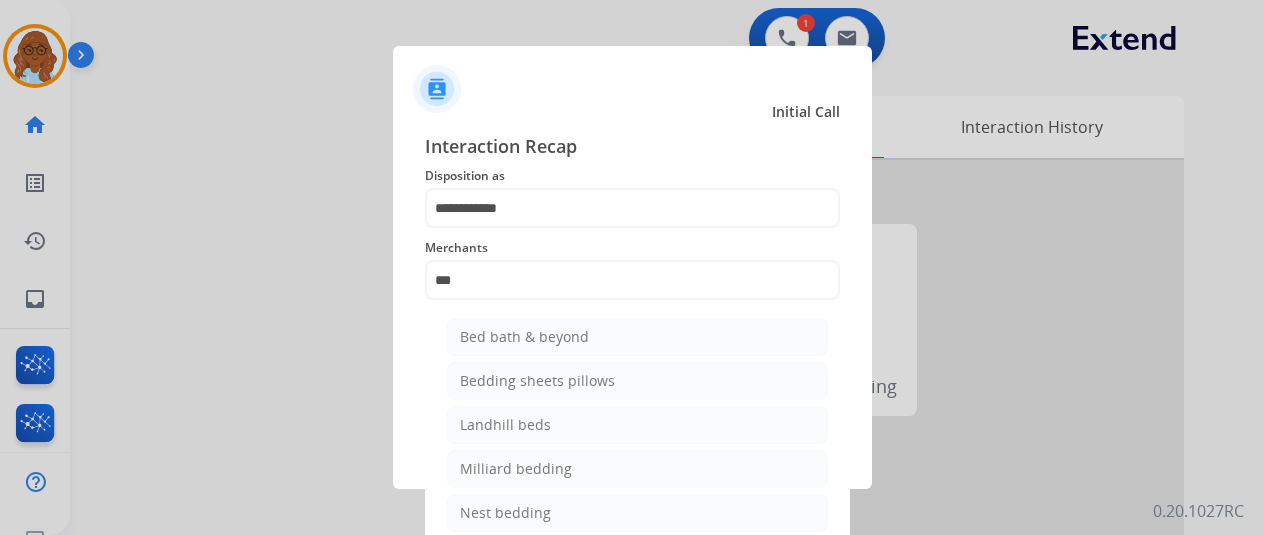 type on "**********" 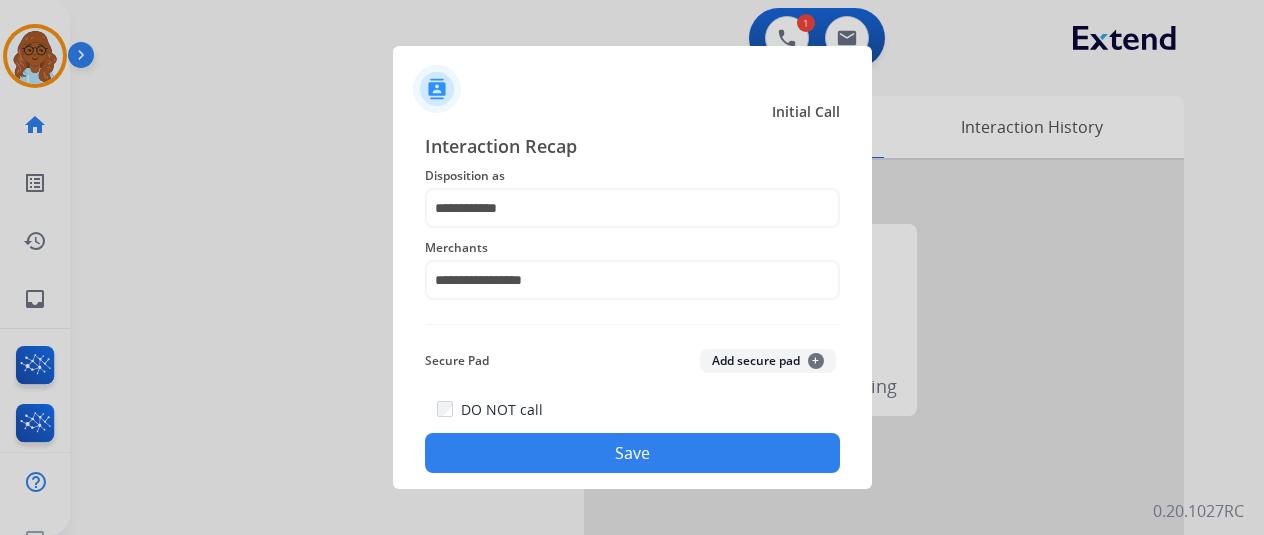 click on "Save" 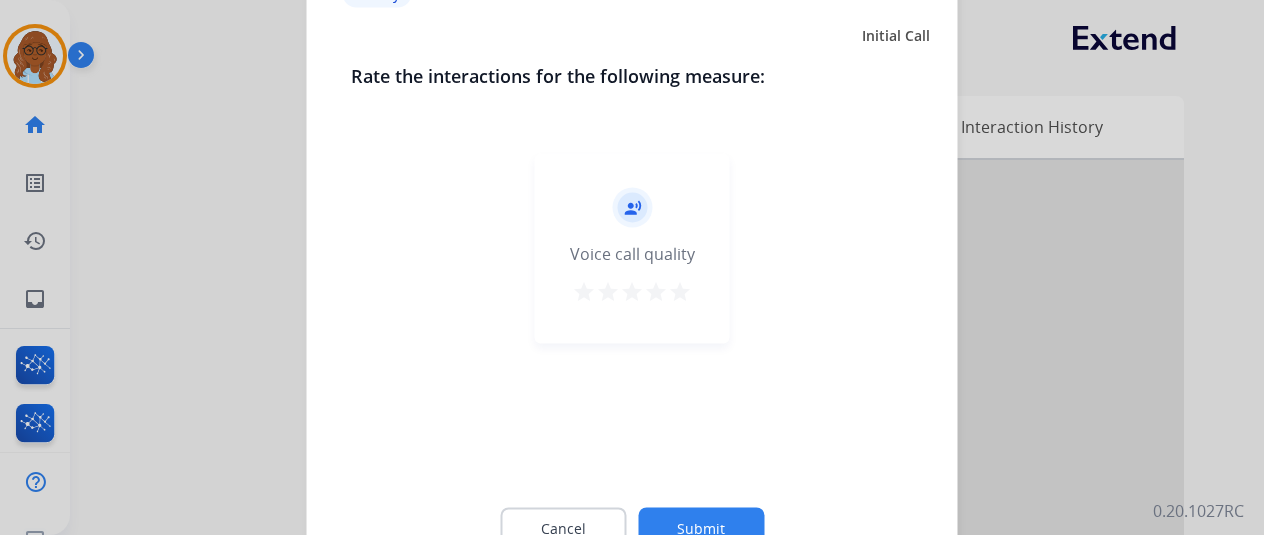 drag, startPoint x: 693, startPoint y: 279, endPoint x: 692, endPoint y: 294, distance: 15.033297 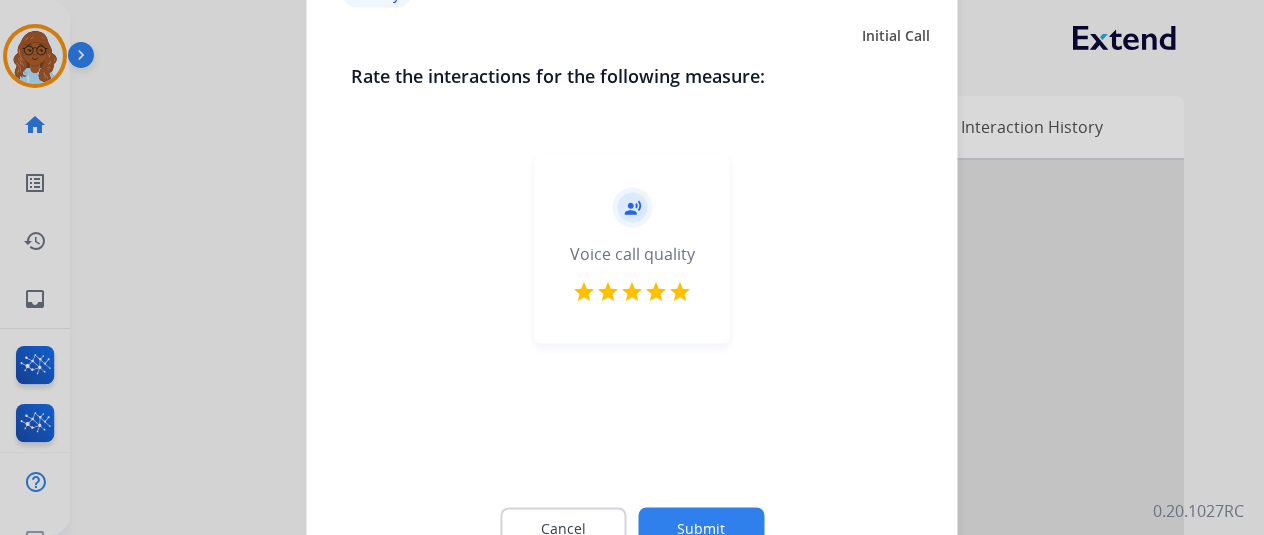 click on "Submit" 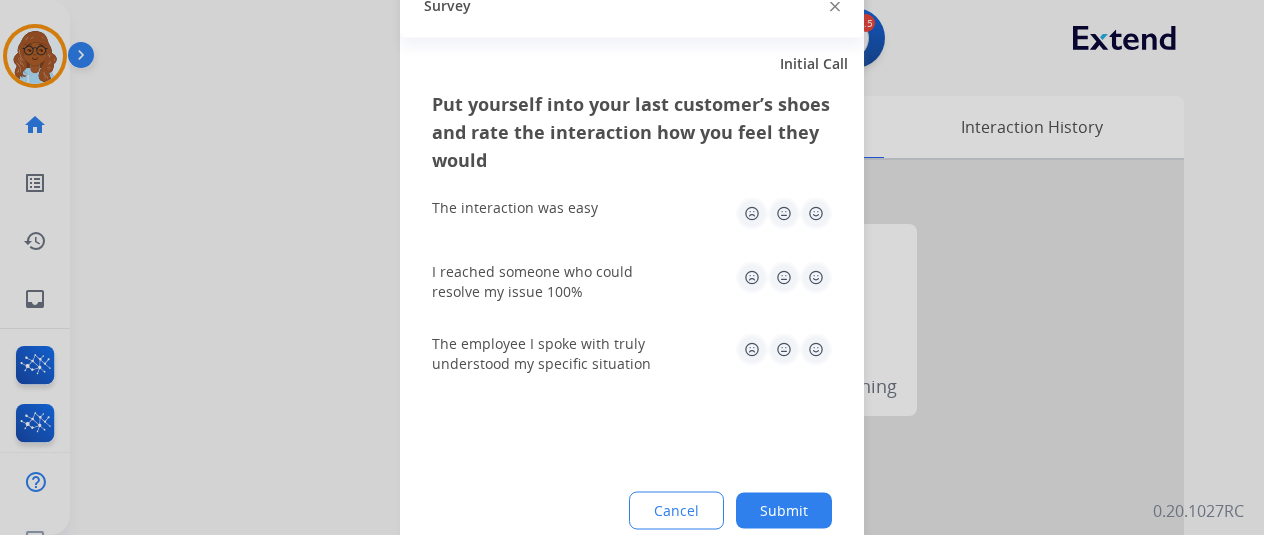 drag, startPoint x: 810, startPoint y: 217, endPoint x: 818, endPoint y: 277, distance: 60.530983 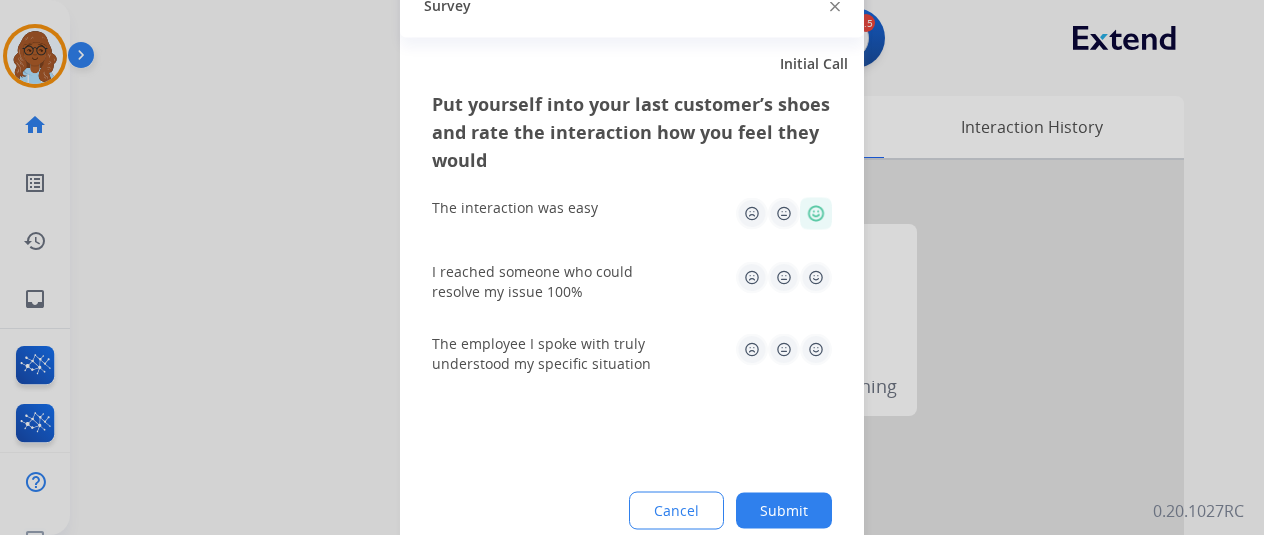 click 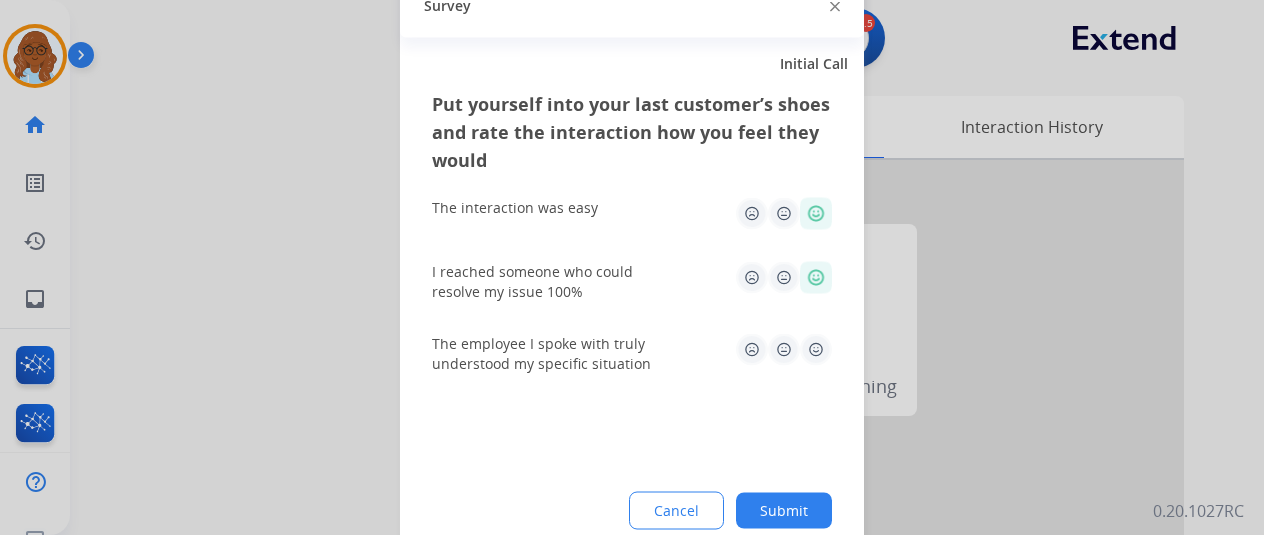 drag, startPoint x: 814, startPoint y: 357, endPoint x: 813, endPoint y: 383, distance: 26.019224 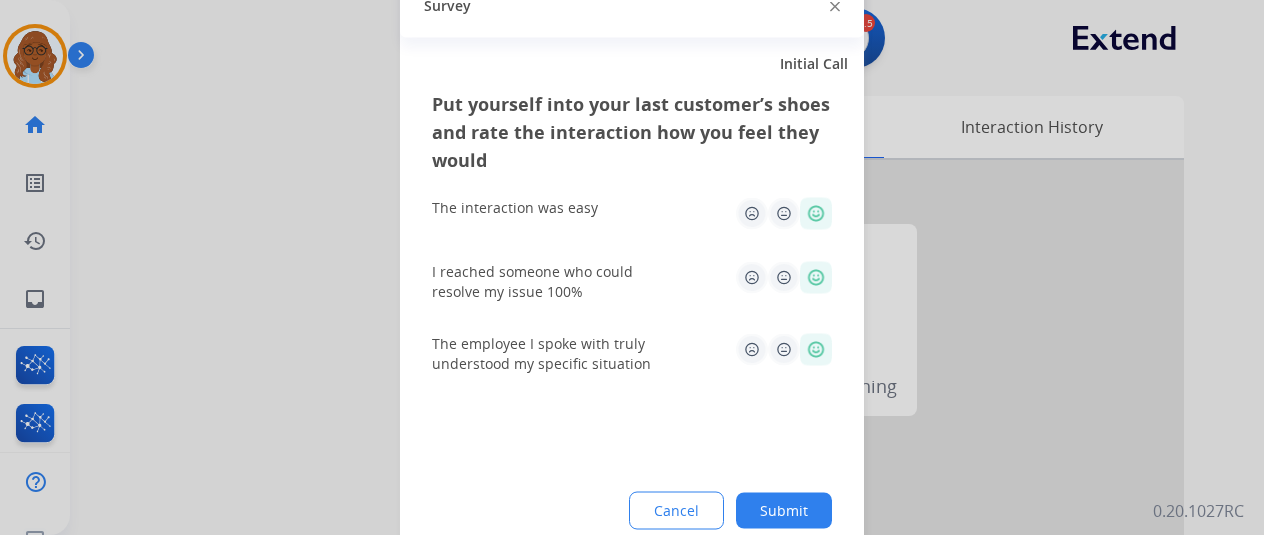 click on "Submit" 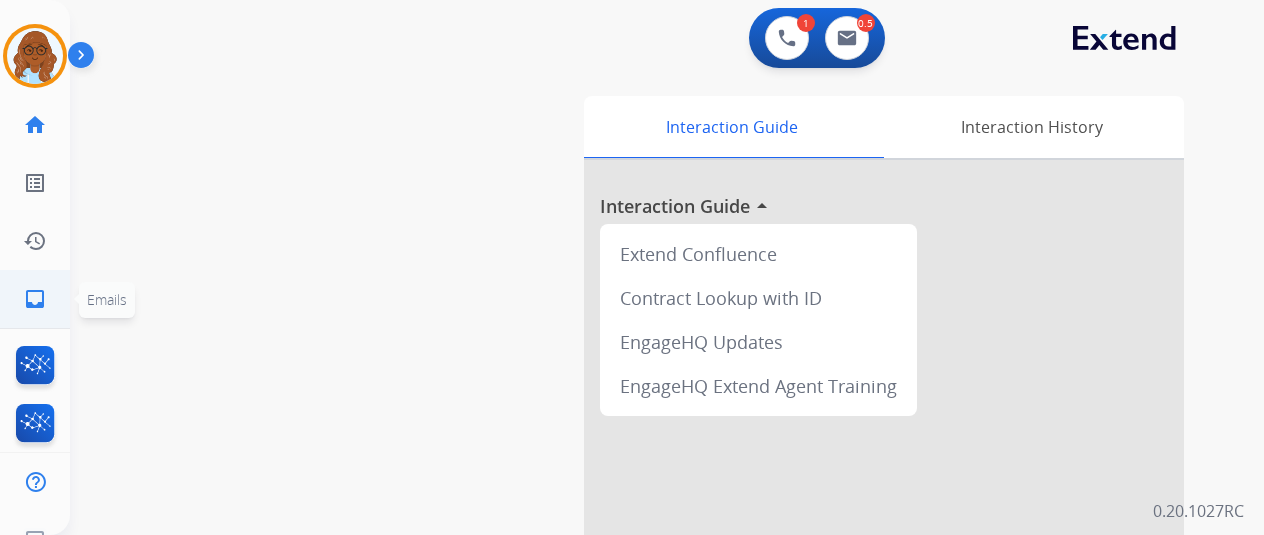 click on "inbox  Emails" 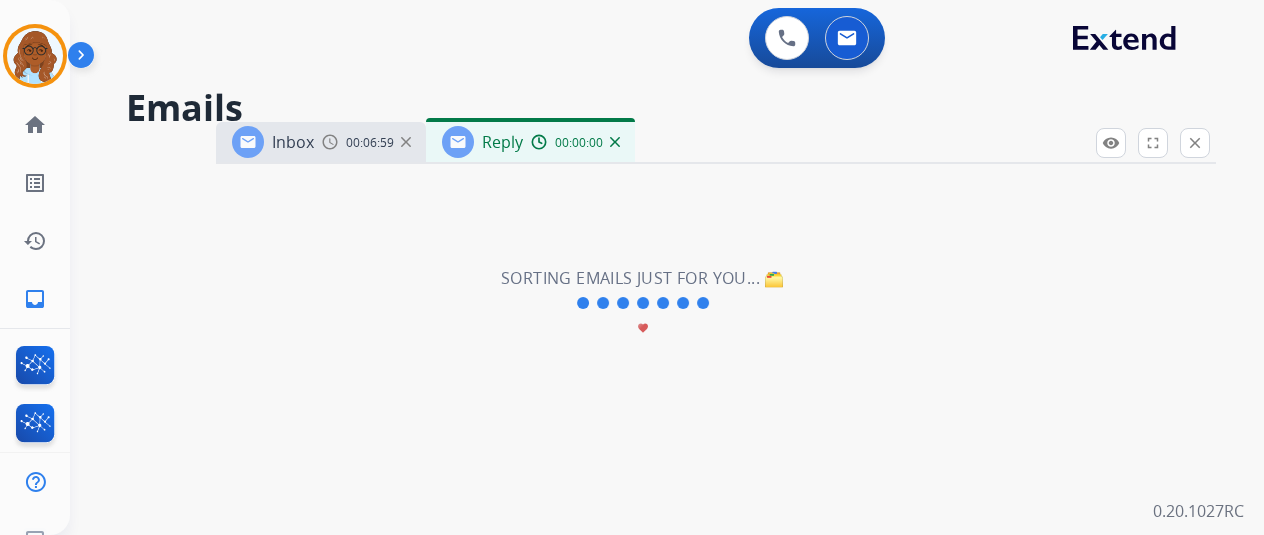 select on "**********" 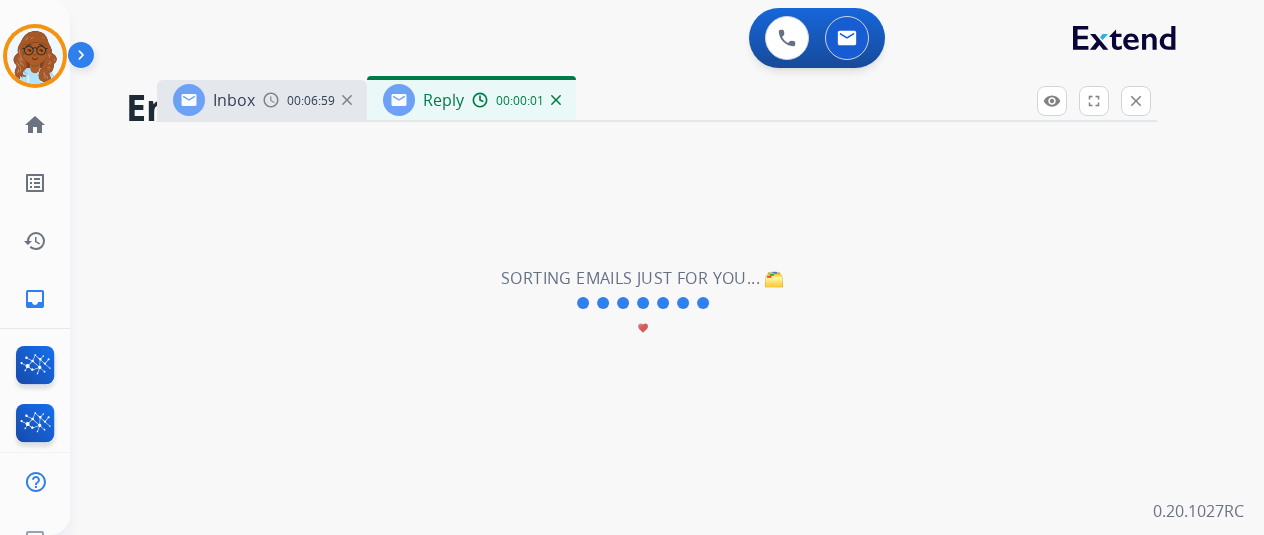 drag, startPoint x: 765, startPoint y: 144, endPoint x: 706, endPoint y: 102, distance: 72.42237 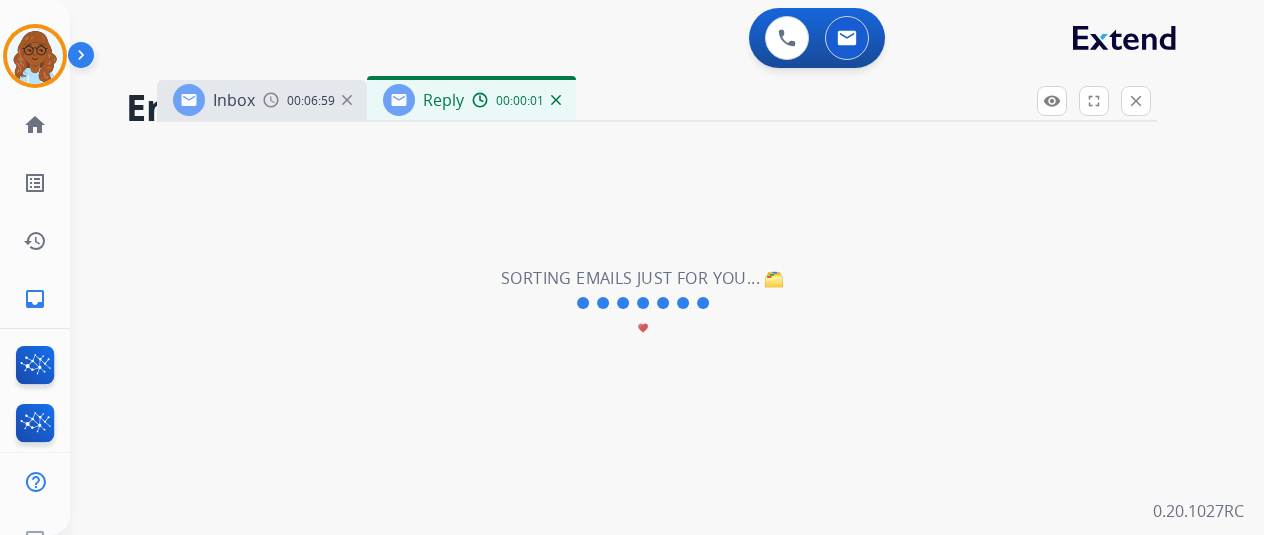 click on "Inbox  00:06:59  Reply  00:00:01" at bounding box center [657, 101] 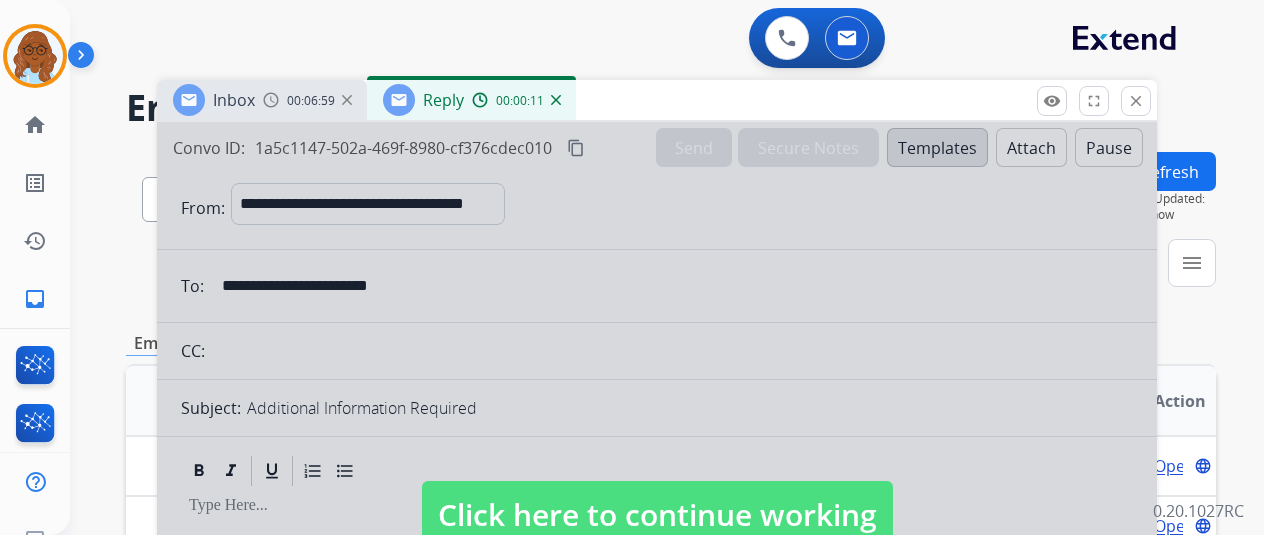 scroll, scrollTop: 200, scrollLeft: 0, axis: vertical 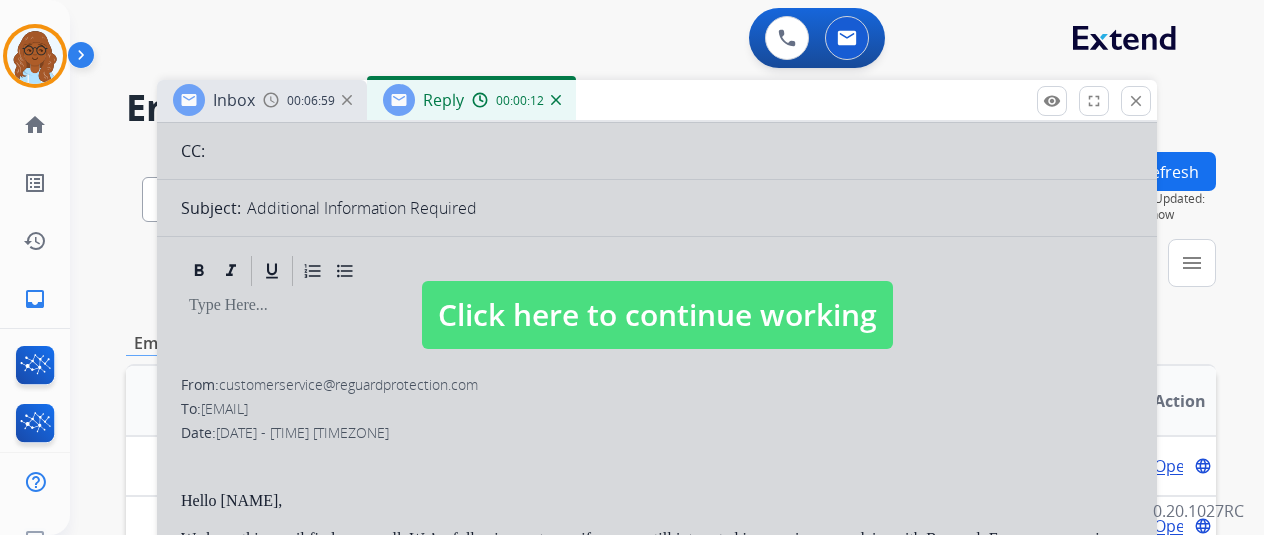 drag, startPoint x: 530, startPoint y: 335, endPoint x: 479, endPoint y: 343, distance: 51.62364 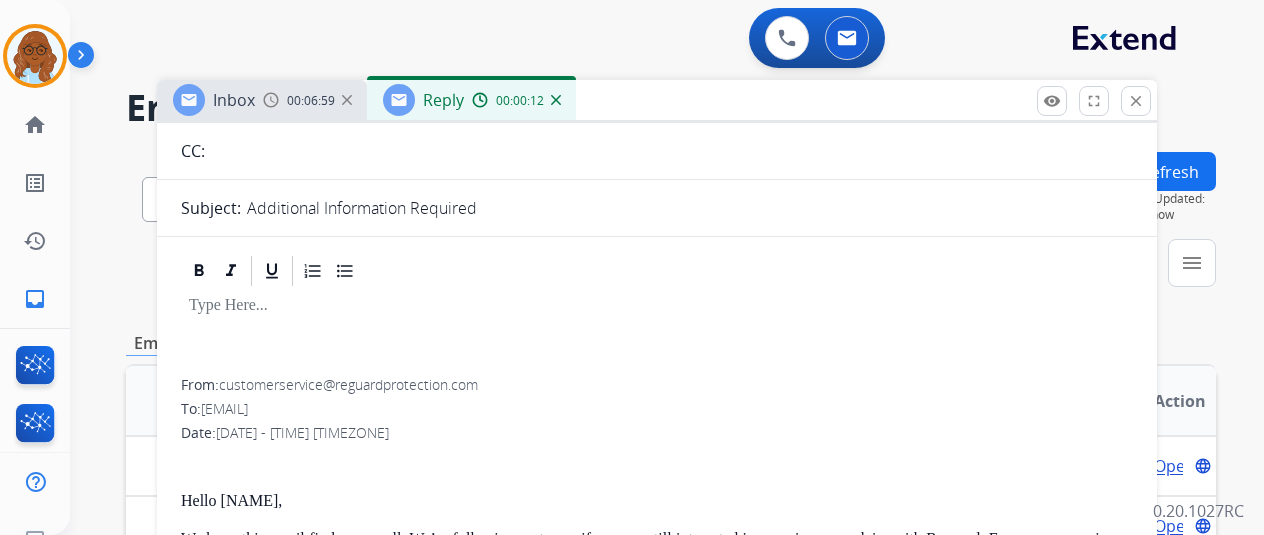 scroll, scrollTop: 300, scrollLeft: 0, axis: vertical 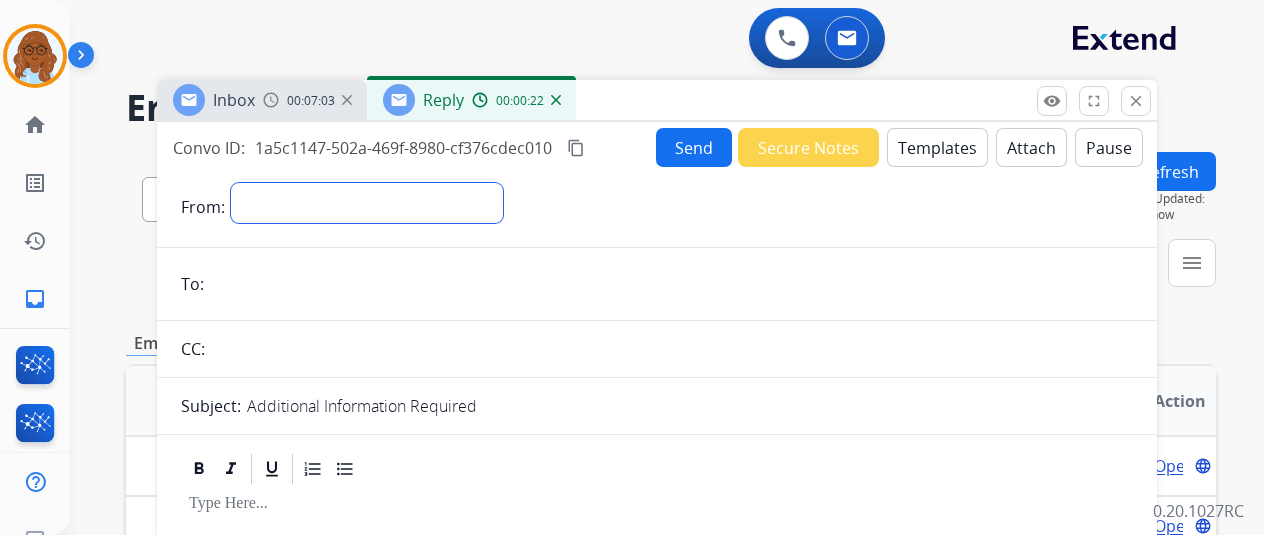 drag, startPoint x: 483, startPoint y: 210, endPoint x: 587, endPoint y: 213, distance: 104.04326 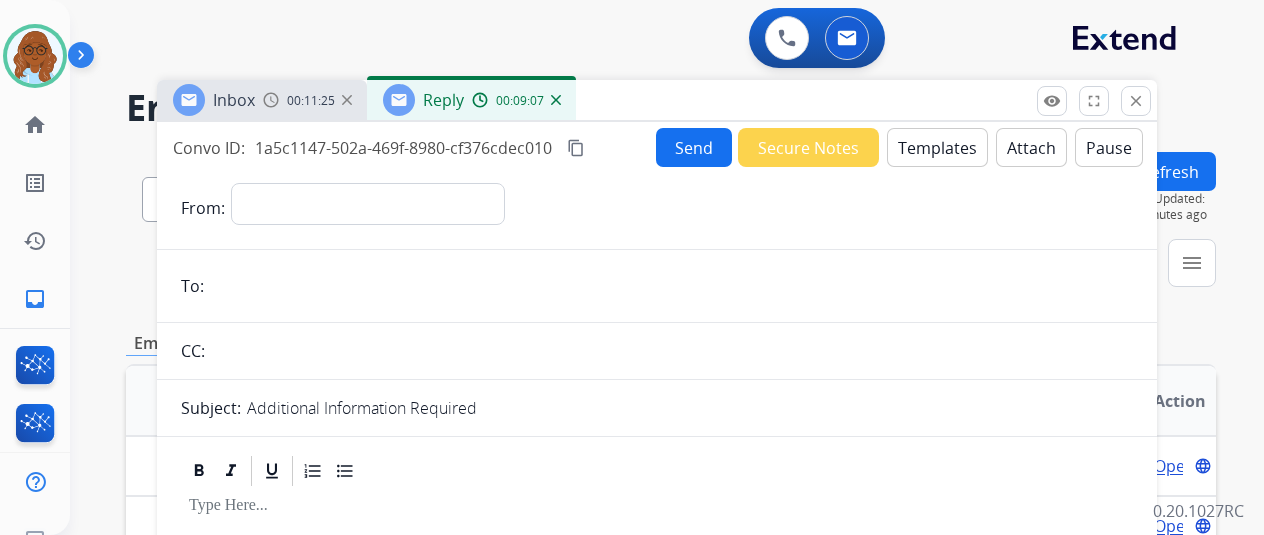 scroll, scrollTop: 500, scrollLeft: 0, axis: vertical 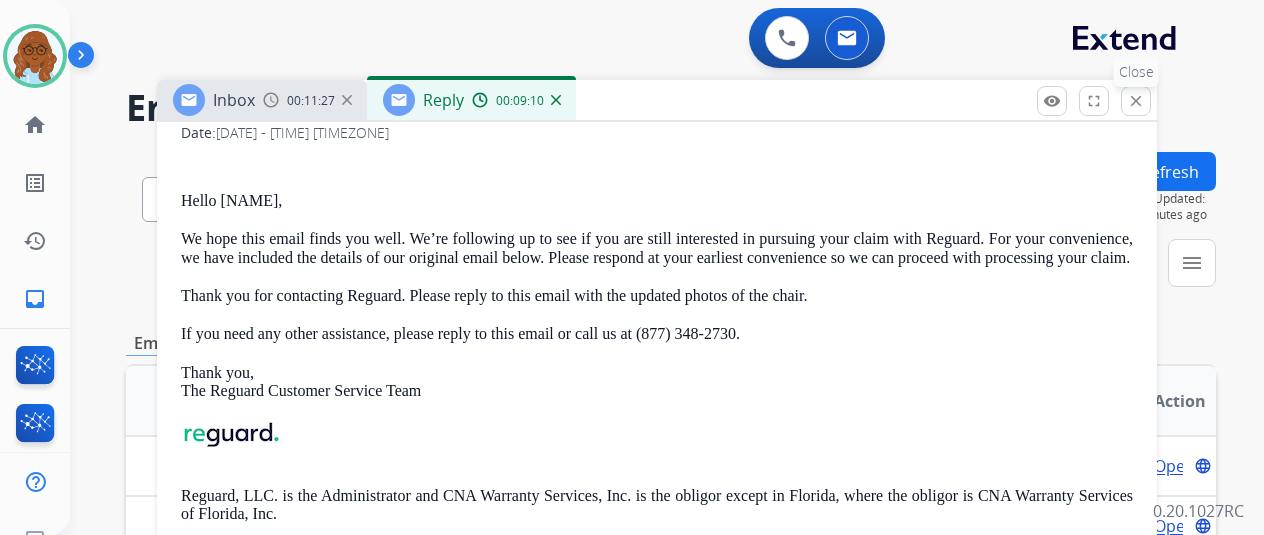 click on "close Close" at bounding box center [1136, 101] 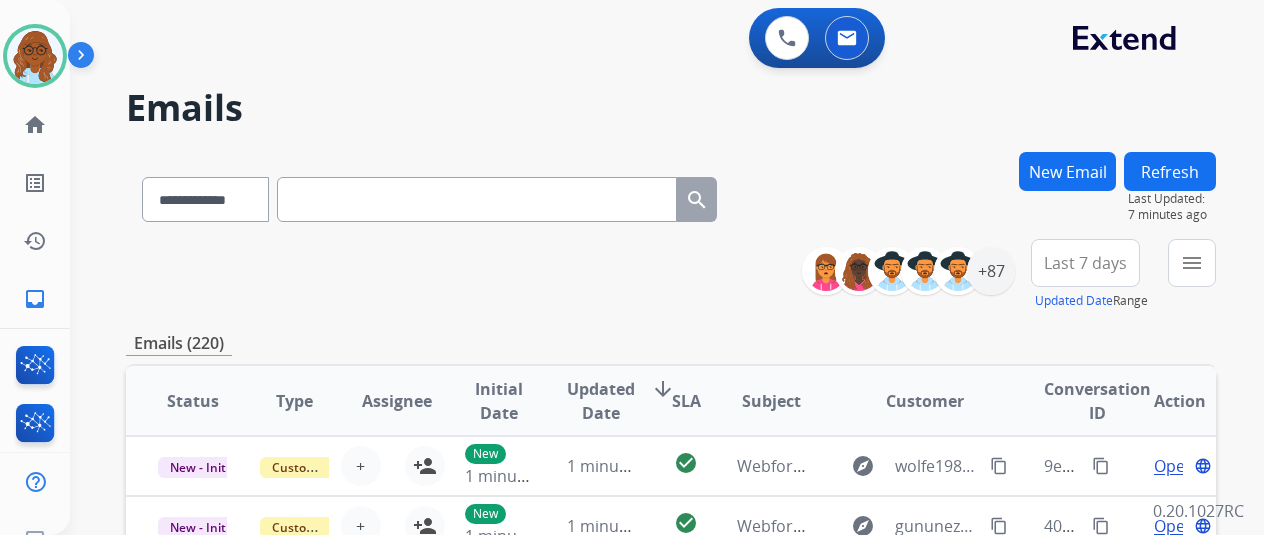 click on "menu" at bounding box center [1192, 263] 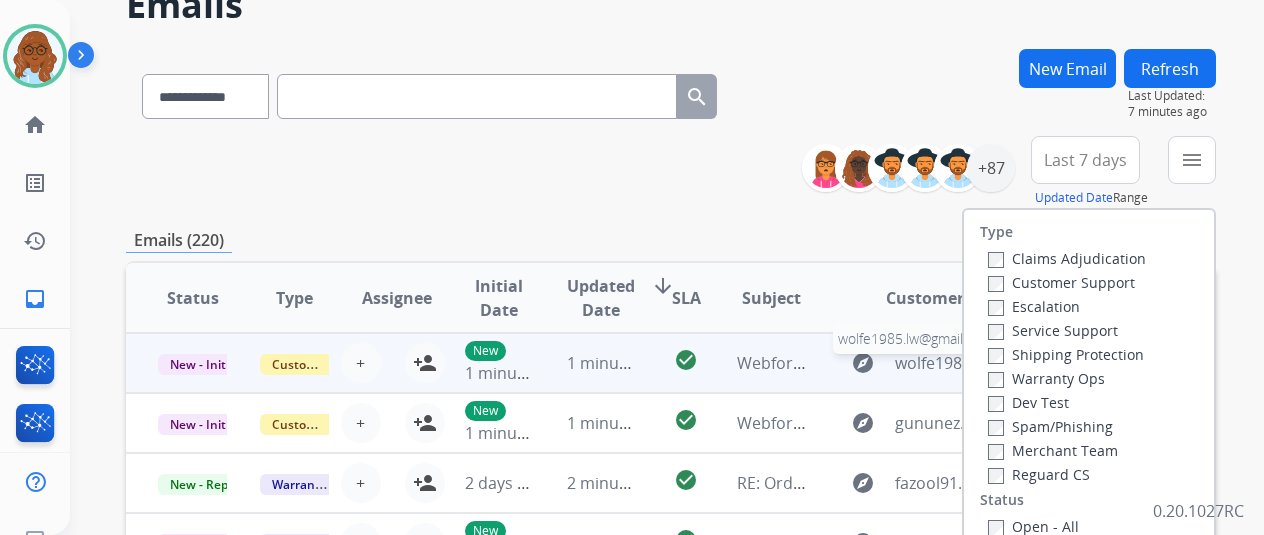 scroll, scrollTop: 200, scrollLeft: 0, axis: vertical 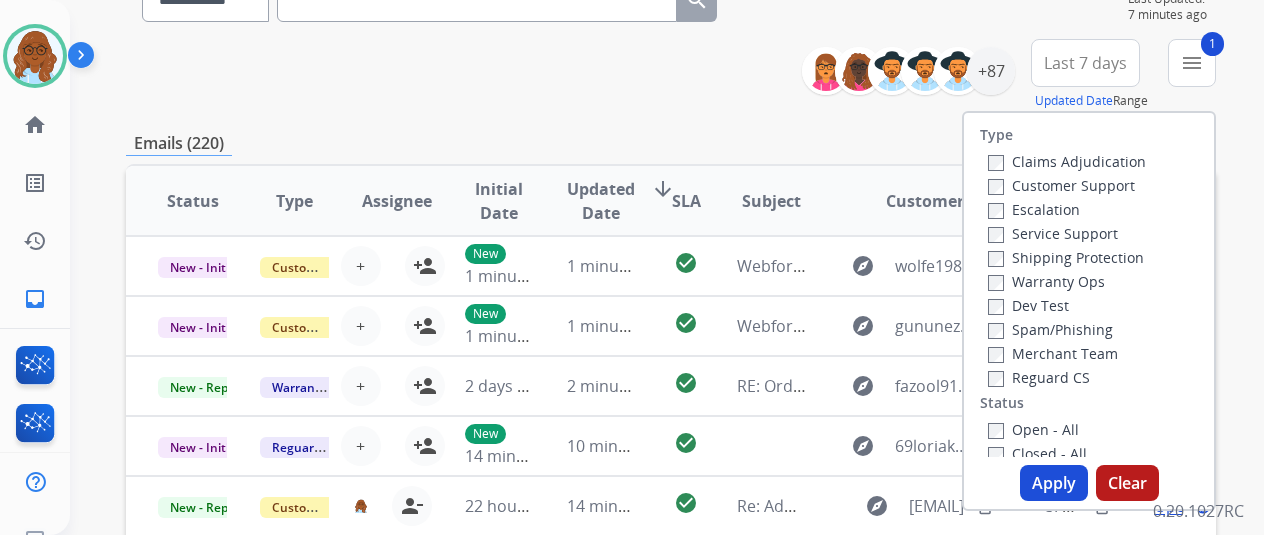 click on "Claims Adjudication   Customer Support   Escalation   Service Support   Shipping Protection   Warranty Ops   Dev Test   Spam/Phishing   Merchant Team   Reguard CS" at bounding box center (1063, 269) 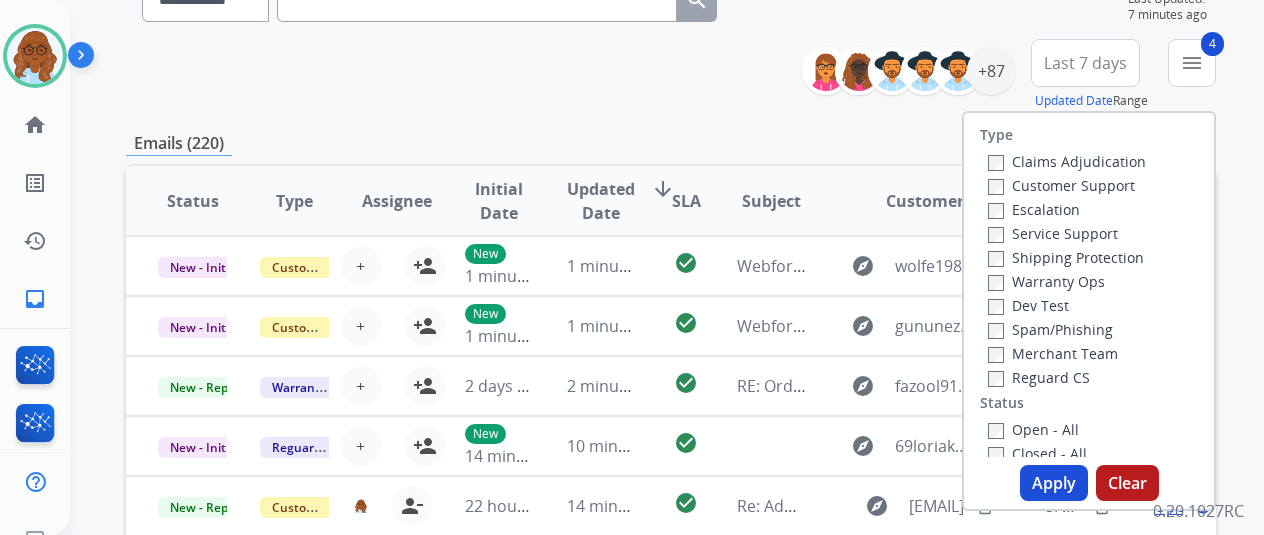 click on "Apply" at bounding box center [1054, 483] 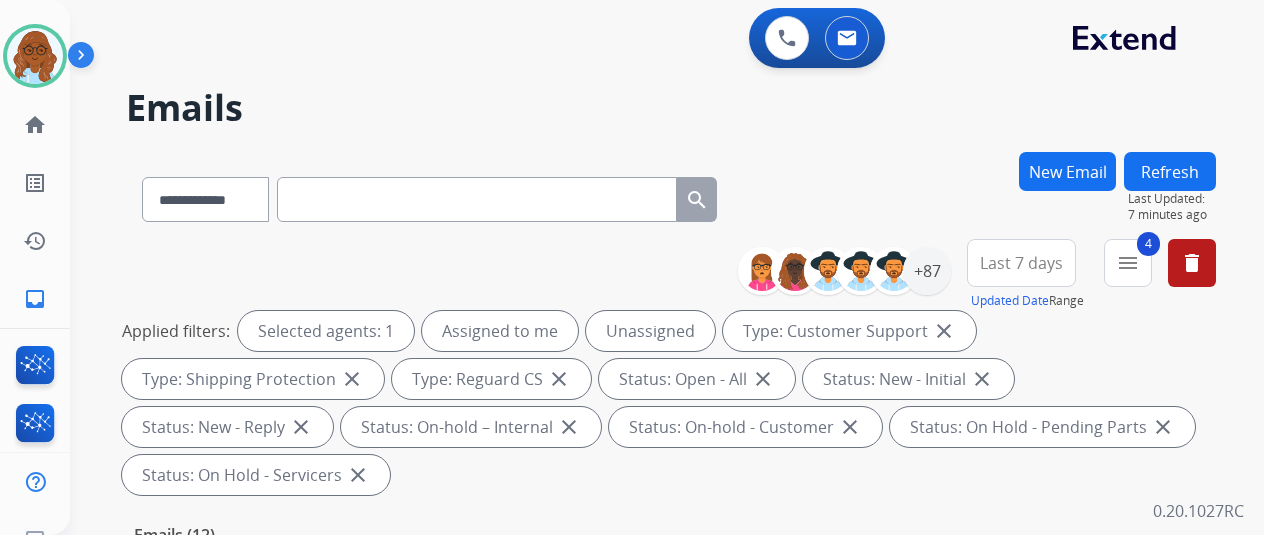 click on "Last 7 days" at bounding box center (1021, 263) 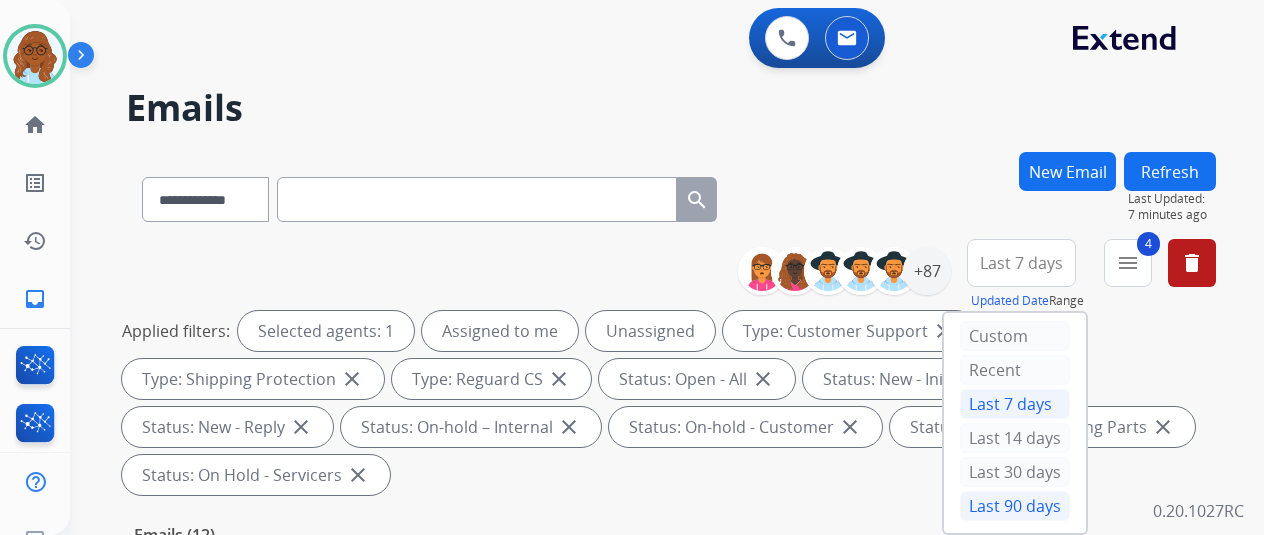 click on "Last 90 days" at bounding box center (1015, 506) 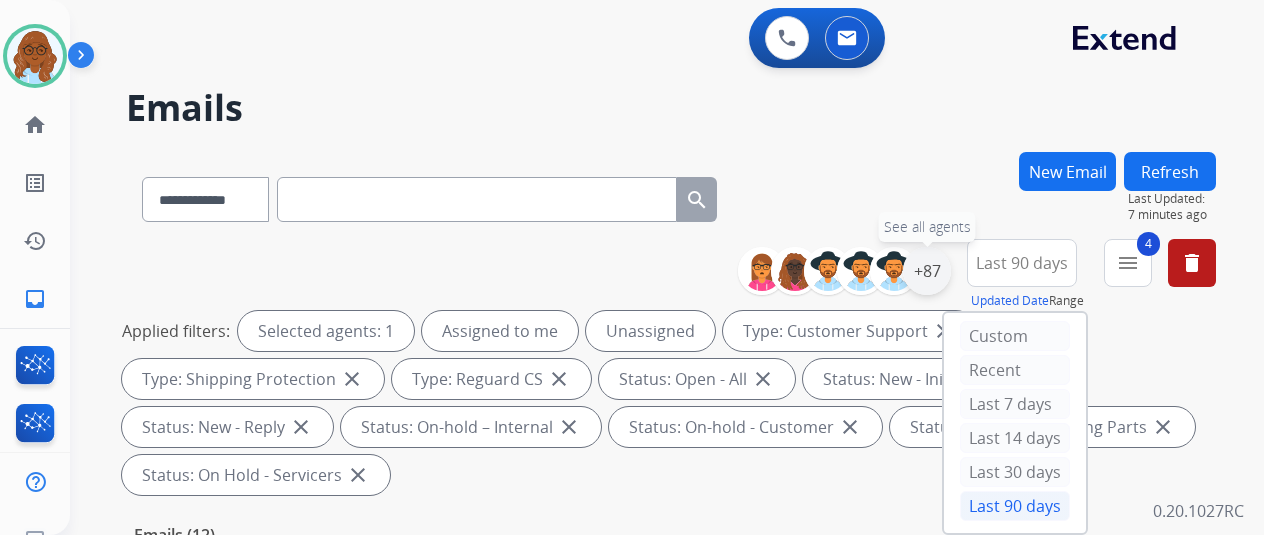 click on "+87" at bounding box center (927, 271) 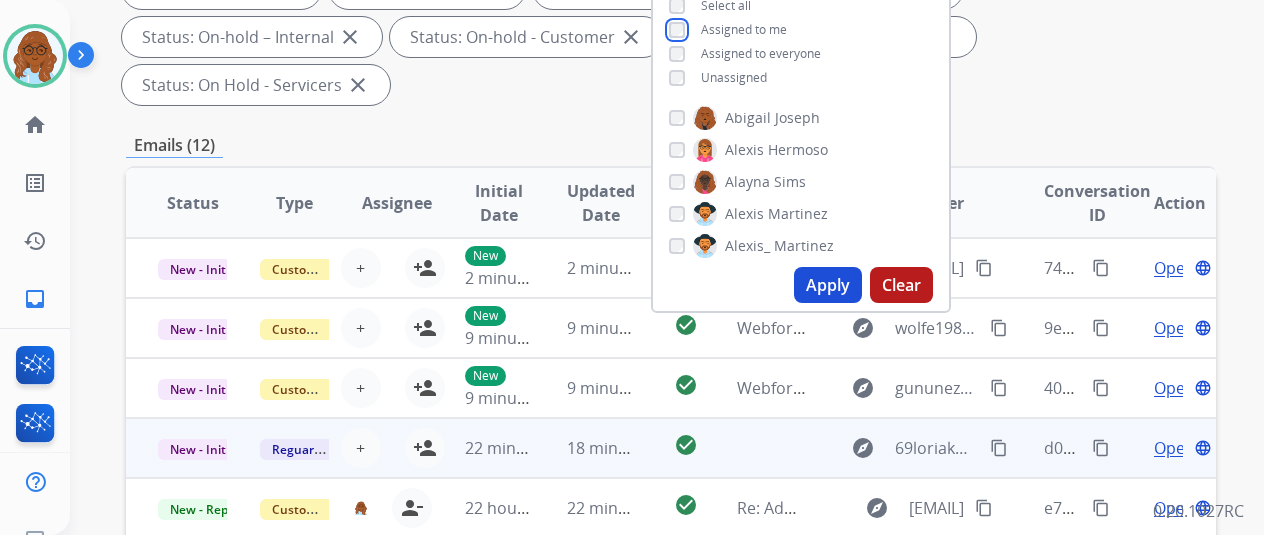scroll, scrollTop: 400, scrollLeft: 0, axis: vertical 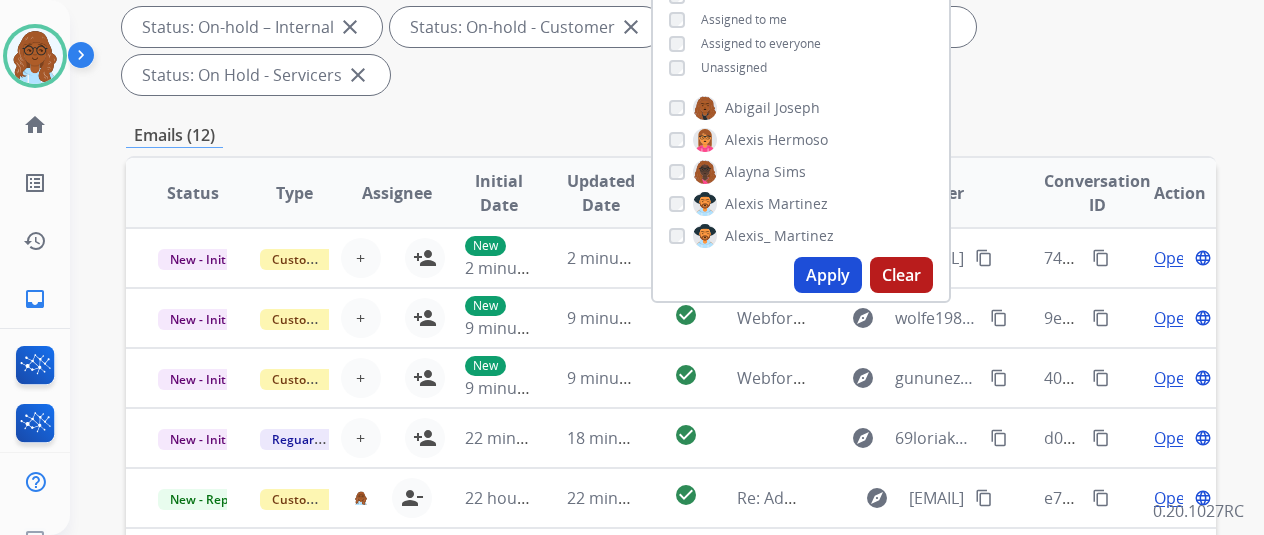 click on "Apply" at bounding box center [828, 275] 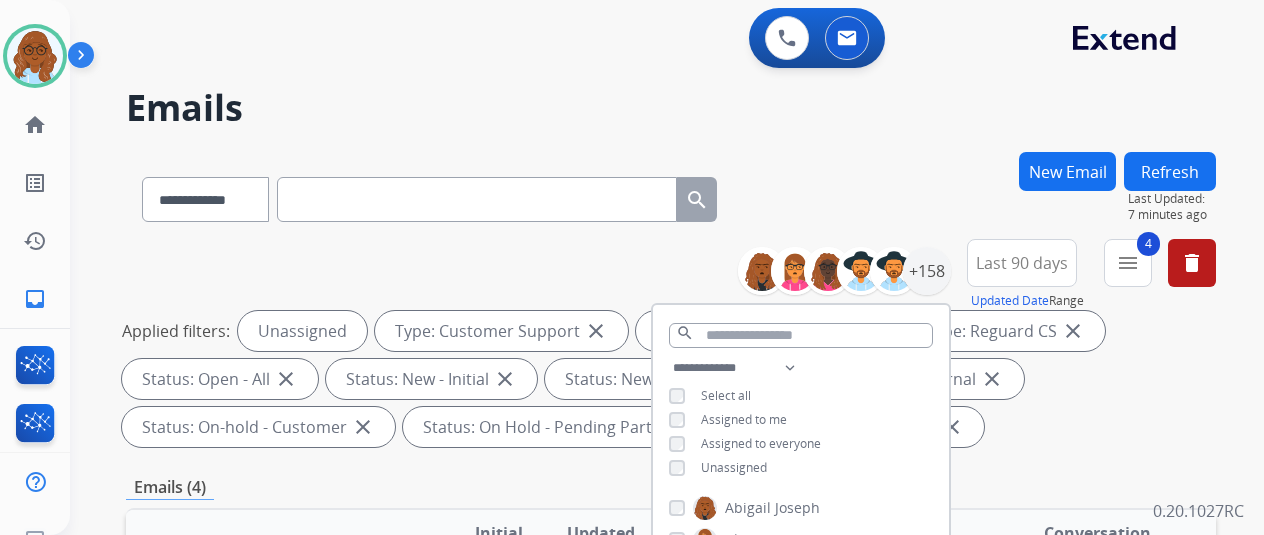 click on "Applied filters: Unassigned  Type: Customer Support  close  Type: Shipping Protection  close  Type: Reguard CS  close  Status: Open - All  close  Status: New - Initial  close  Status: New - Reply  close  Status: On-hold – Internal  close  Status: On-hold - Customer  close  Status: On Hold - Pending Parts  close  Status: On Hold - Servicers  close" at bounding box center [667, 379] 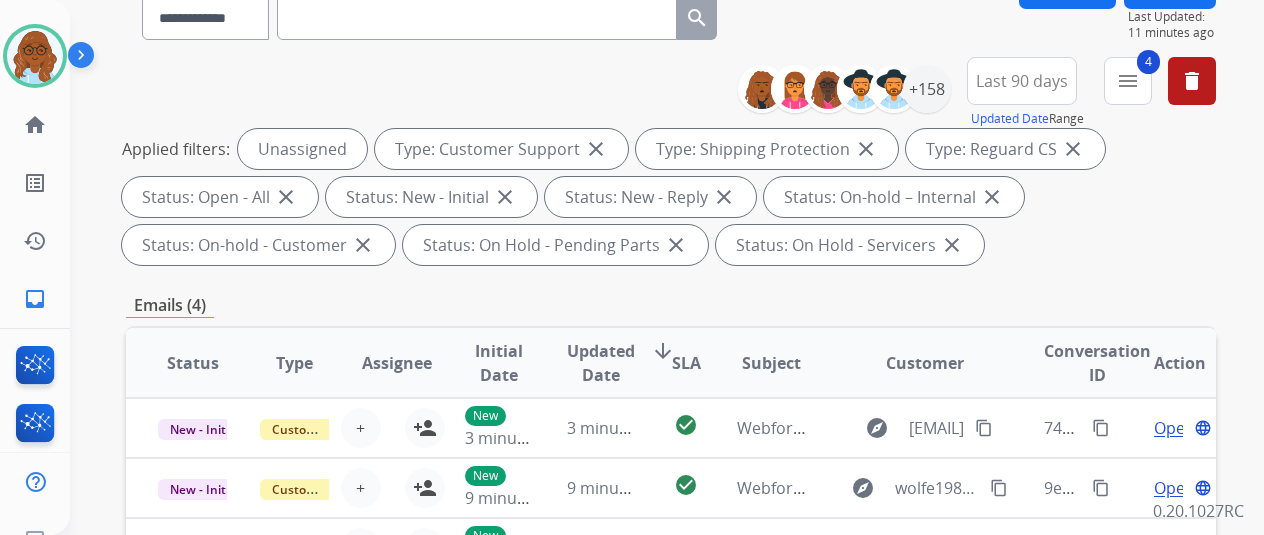 scroll, scrollTop: 0, scrollLeft: 0, axis: both 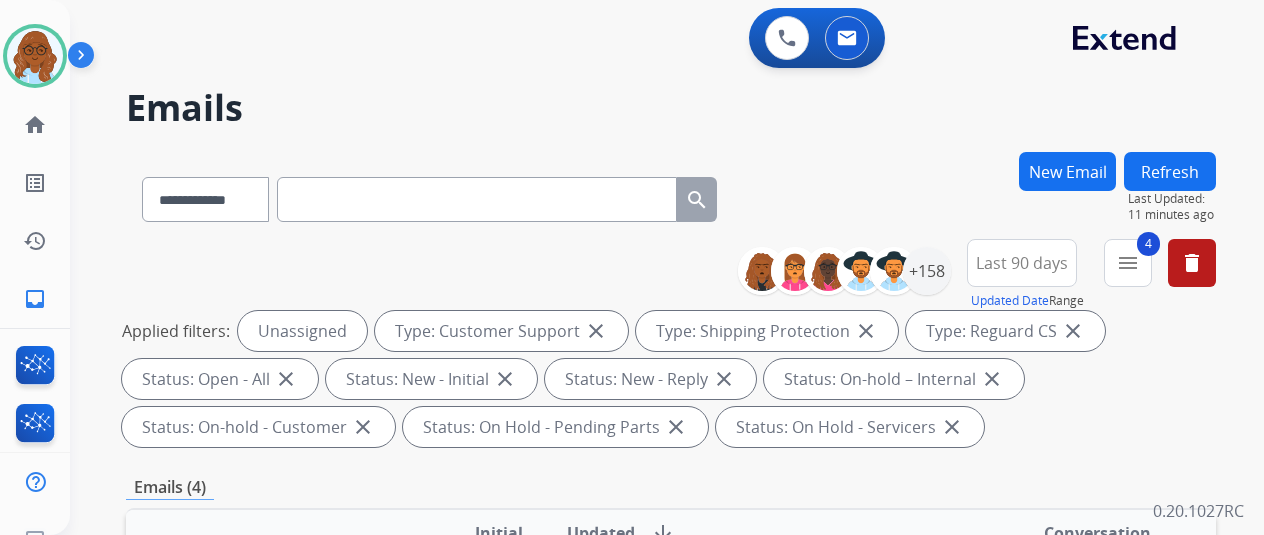click at bounding box center [477, 199] 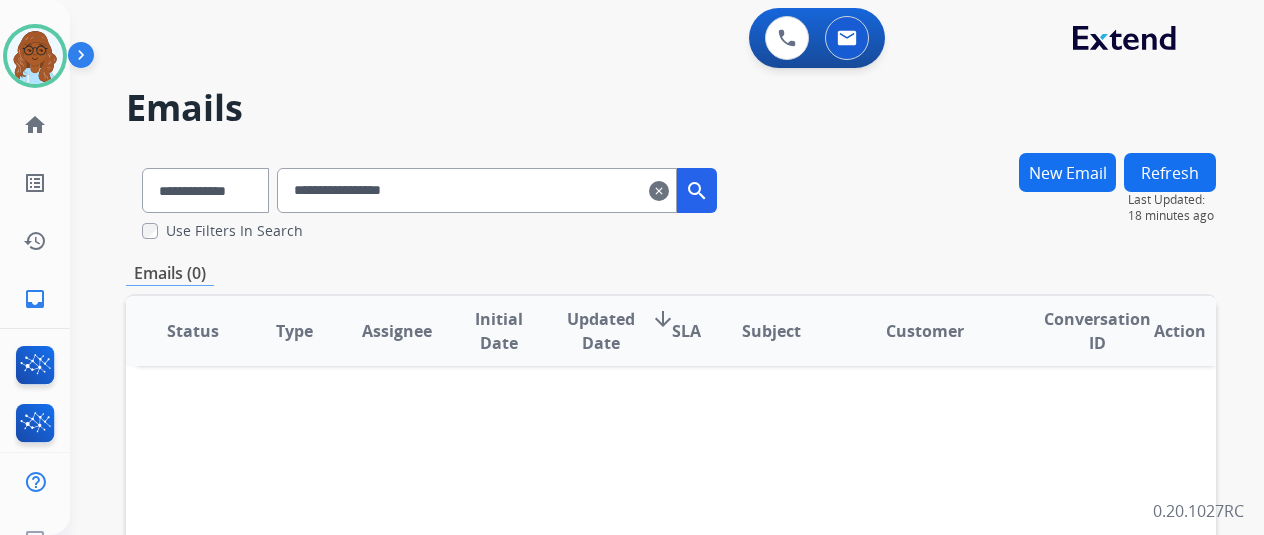 click on "New Email" at bounding box center [1067, 172] 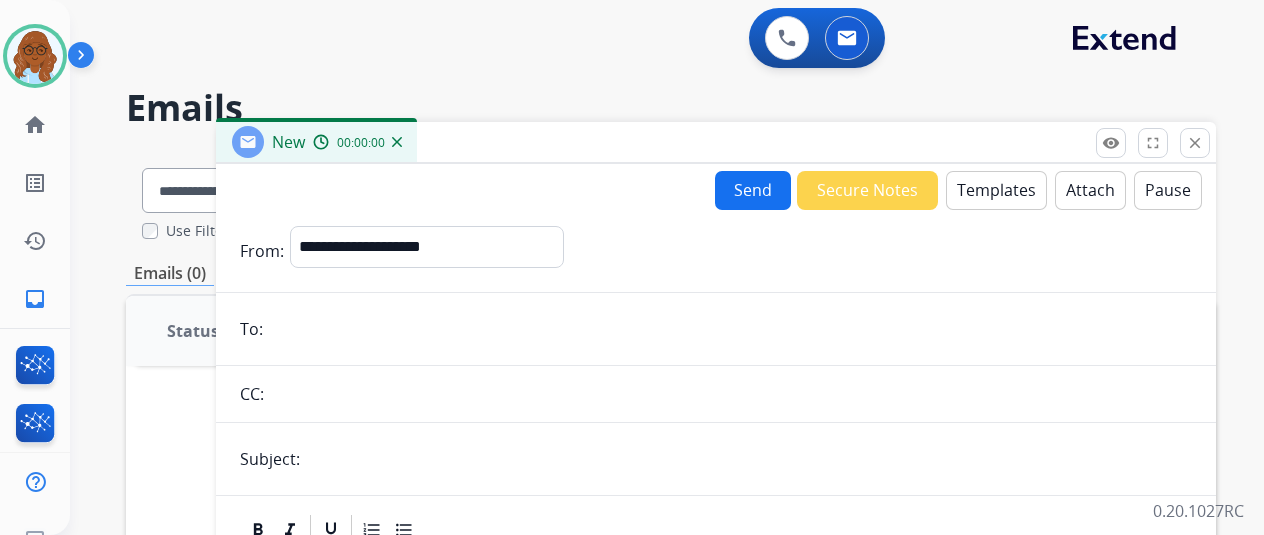 click on "Templates" at bounding box center (996, 190) 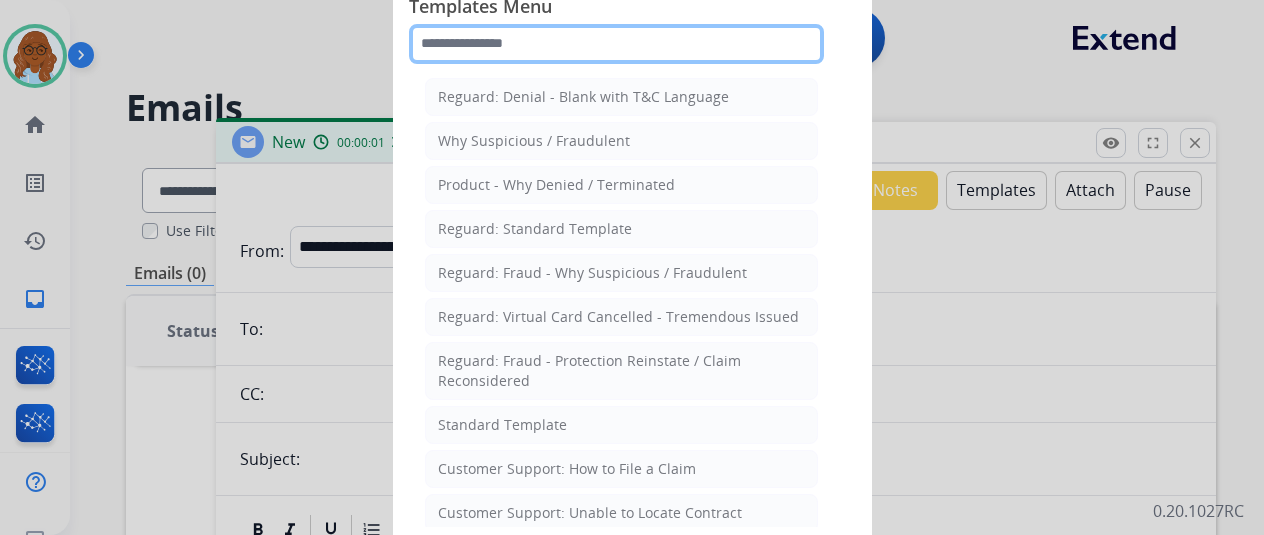 click 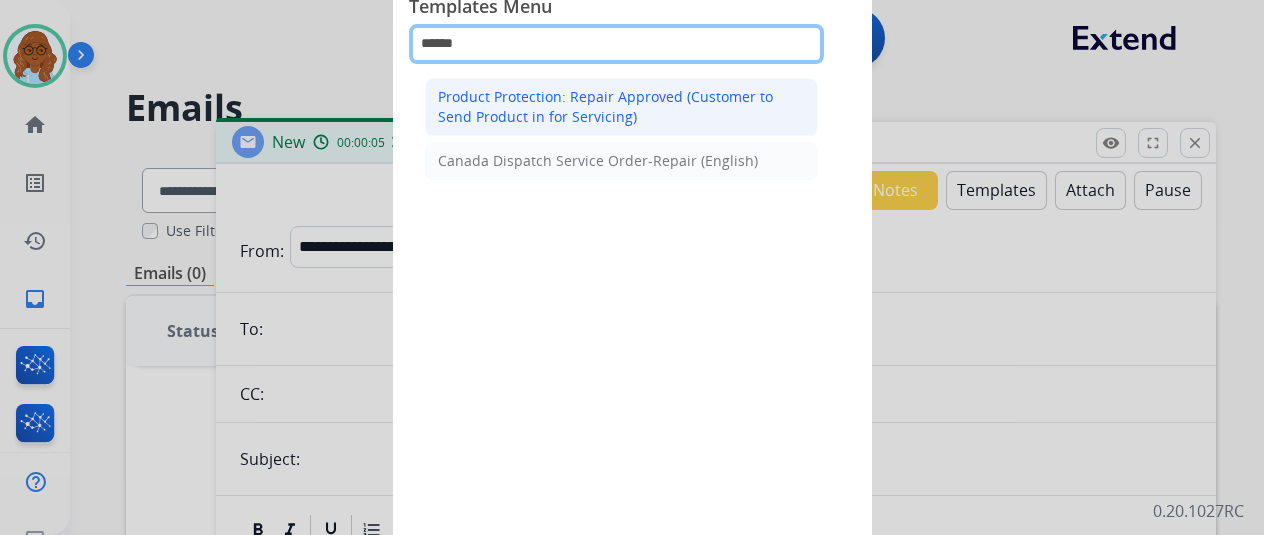 type on "******" 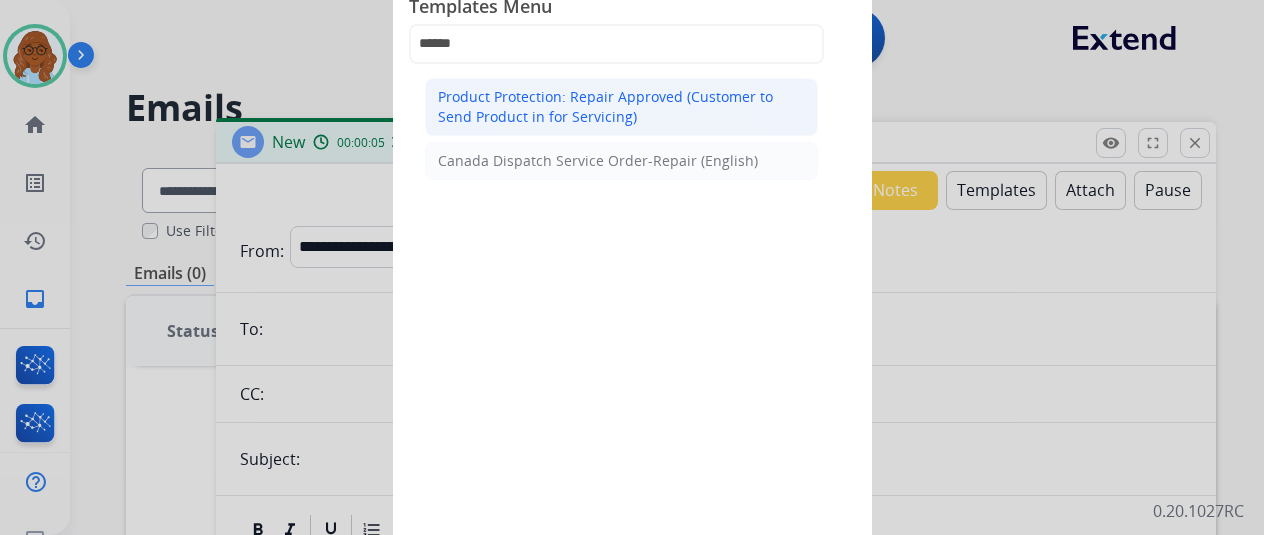 drag, startPoint x: 545, startPoint y: 106, endPoint x: 466, endPoint y: 349, distance: 255.51907 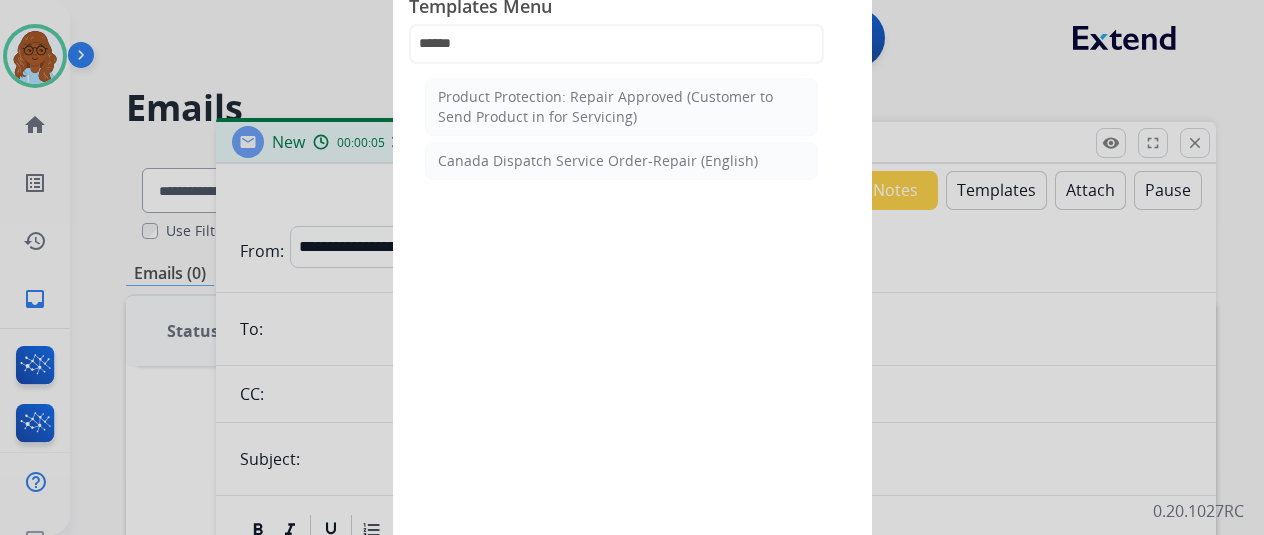 click on "Product Protection: Repair Approved (Customer to Send Product in for Servicing)" 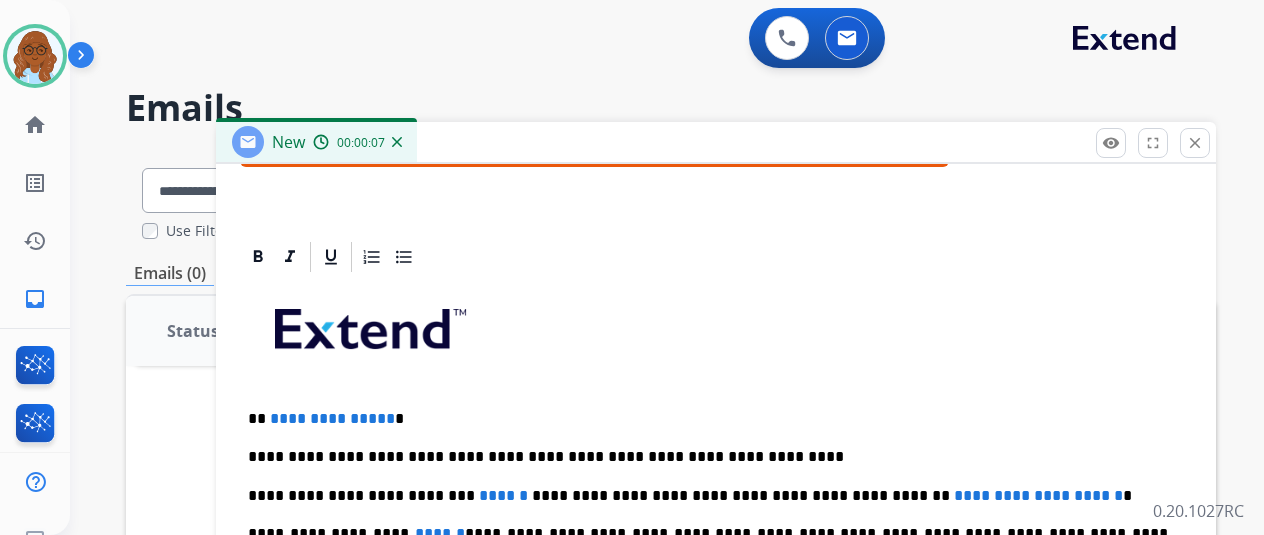 scroll, scrollTop: 478, scrollLeft: 0, axis: vertical 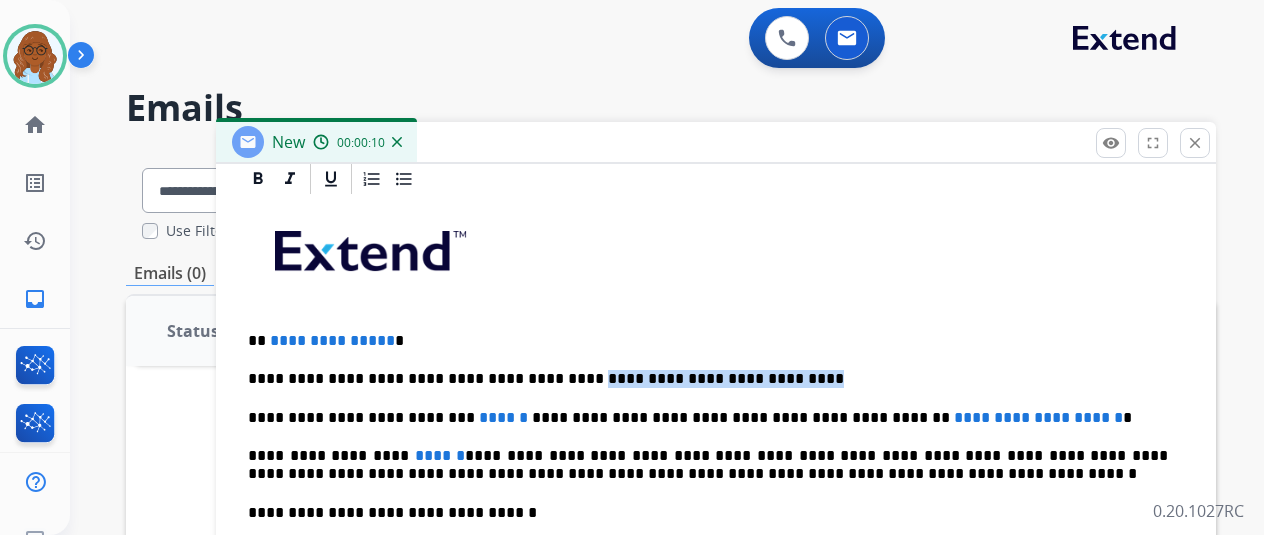 drag, startPoint x: 765, startPoint y: 371, endPoint x: 562, endPoint y: 377, distance: 203.08865 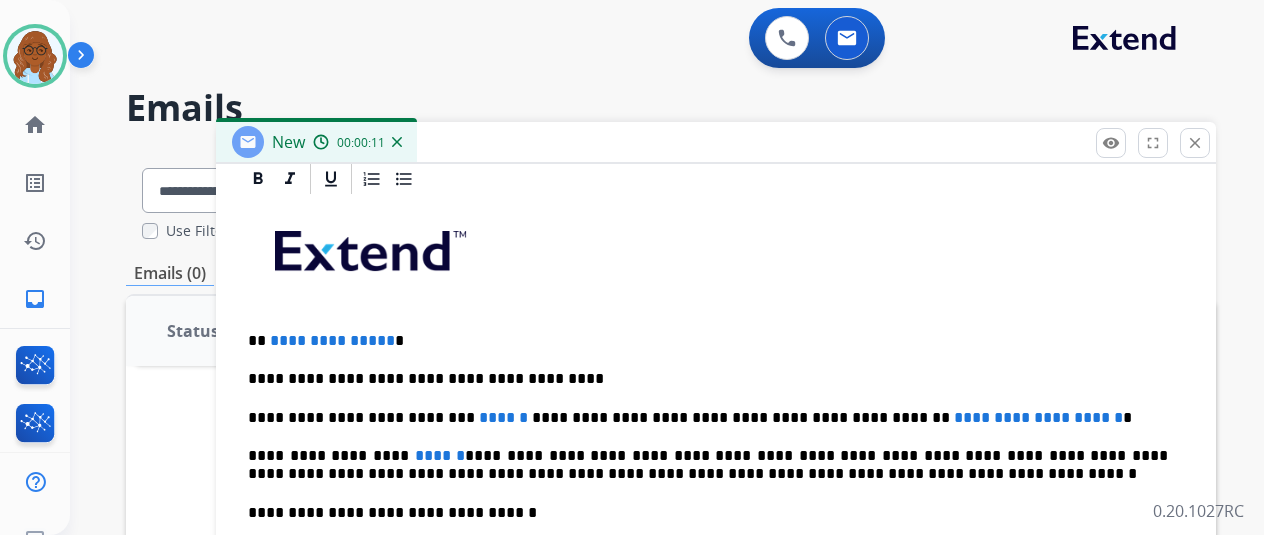 type 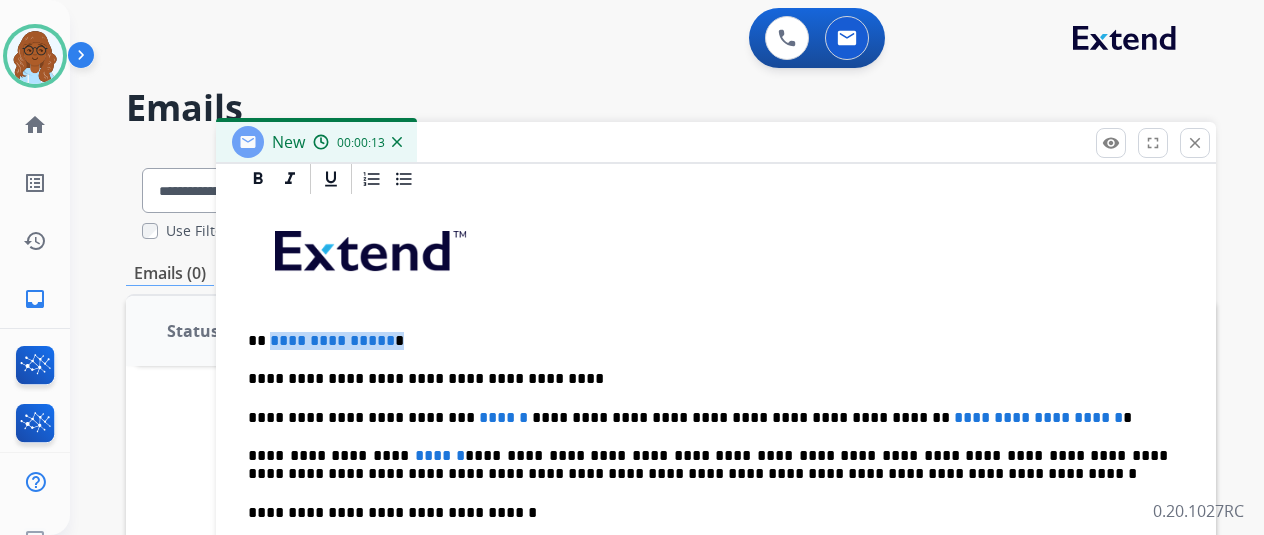 drag, startPoint x: 428, startPoint y: 330, endPoint x: 284, endPoint y: 345, distance: 144.77914 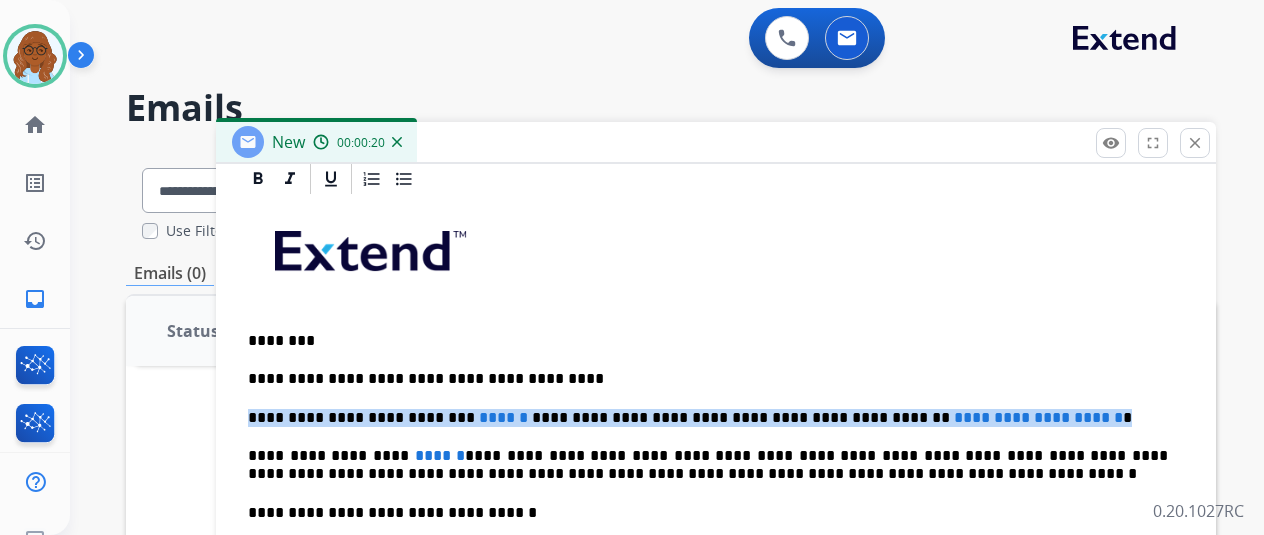 drag, startPoint x: 984, startPoint y: 415, endPoint x: 256, endPoint y: 420, distance: 728.01715 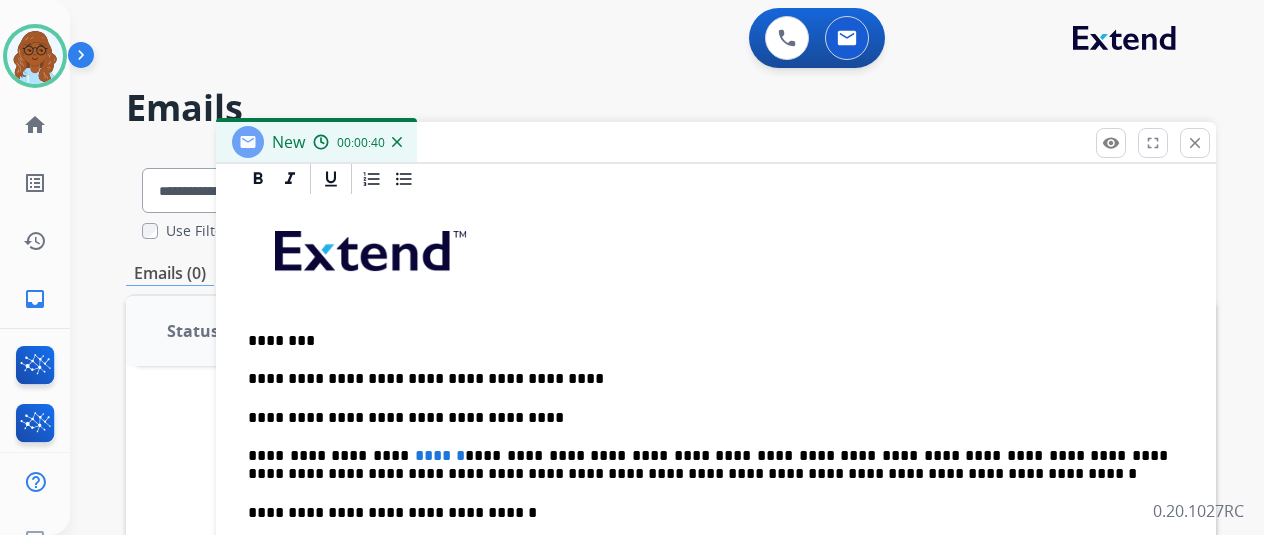 click on "**********" at bounding box center [708, 418] 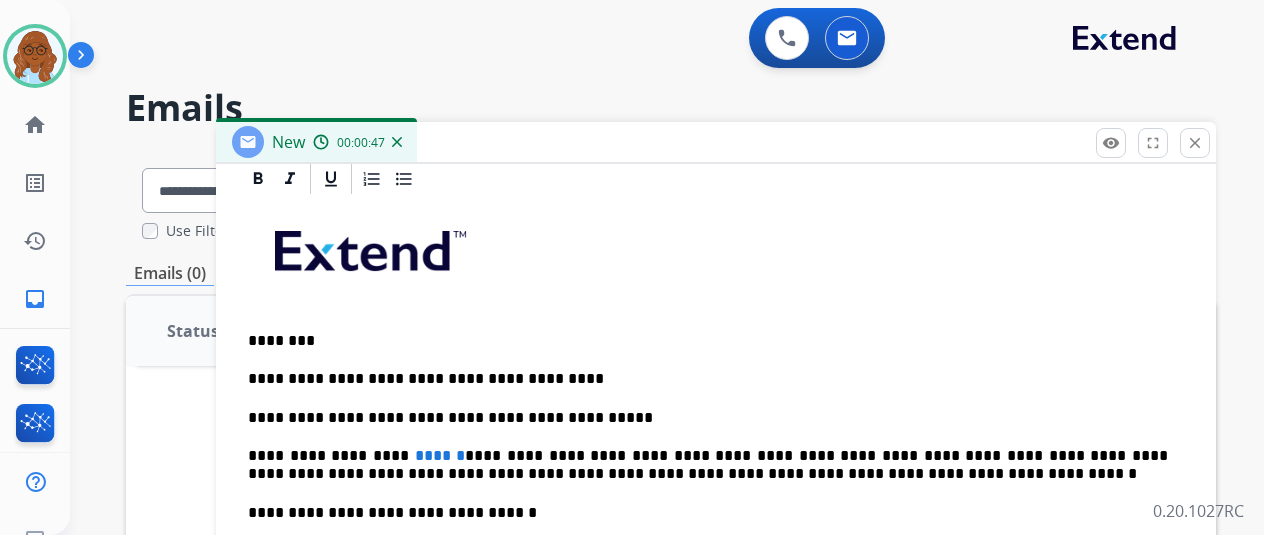 click on "**********" at bounding box center (708, 418) 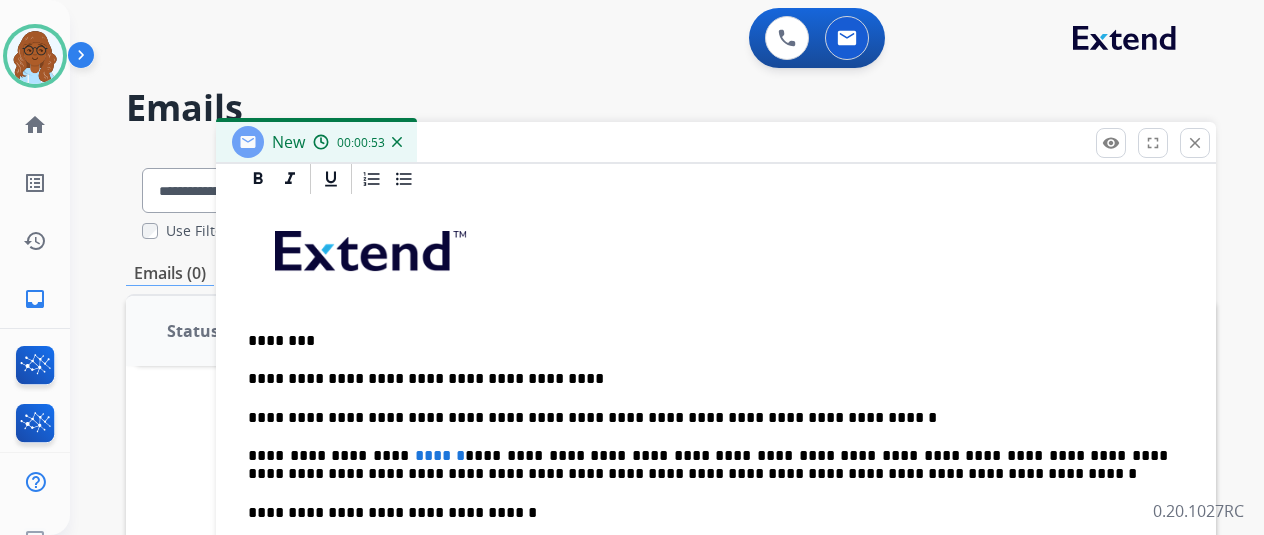 click on "**********" at bounding box center (708, 418) 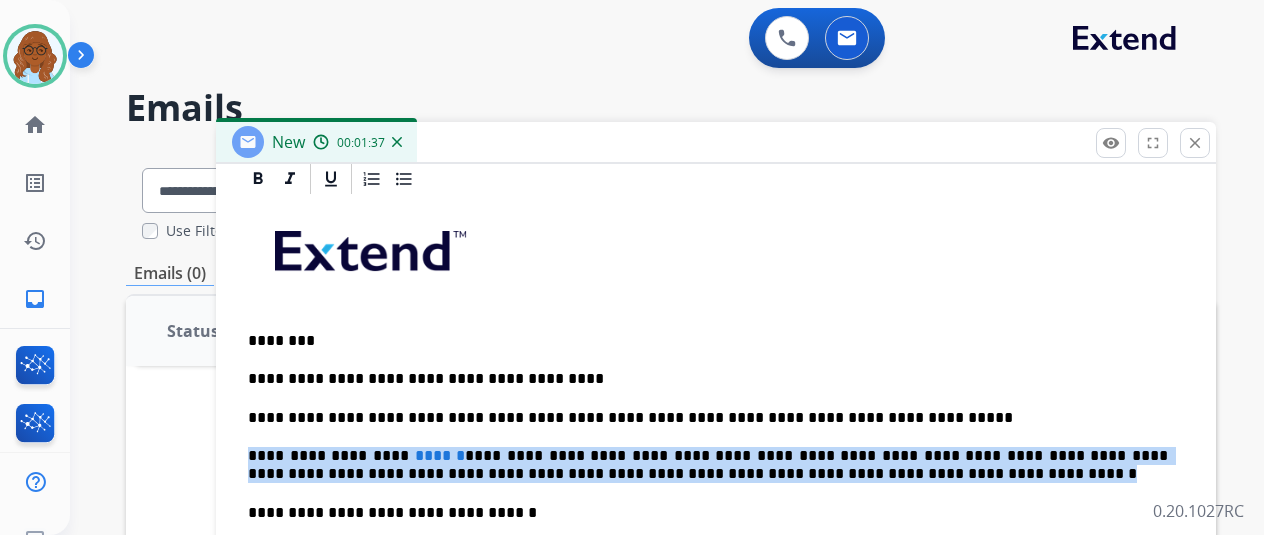 drag, startPoint x: 850, startPoint y: 471, endPoint x: 238, endPoint y: 441, distance: 612.73486 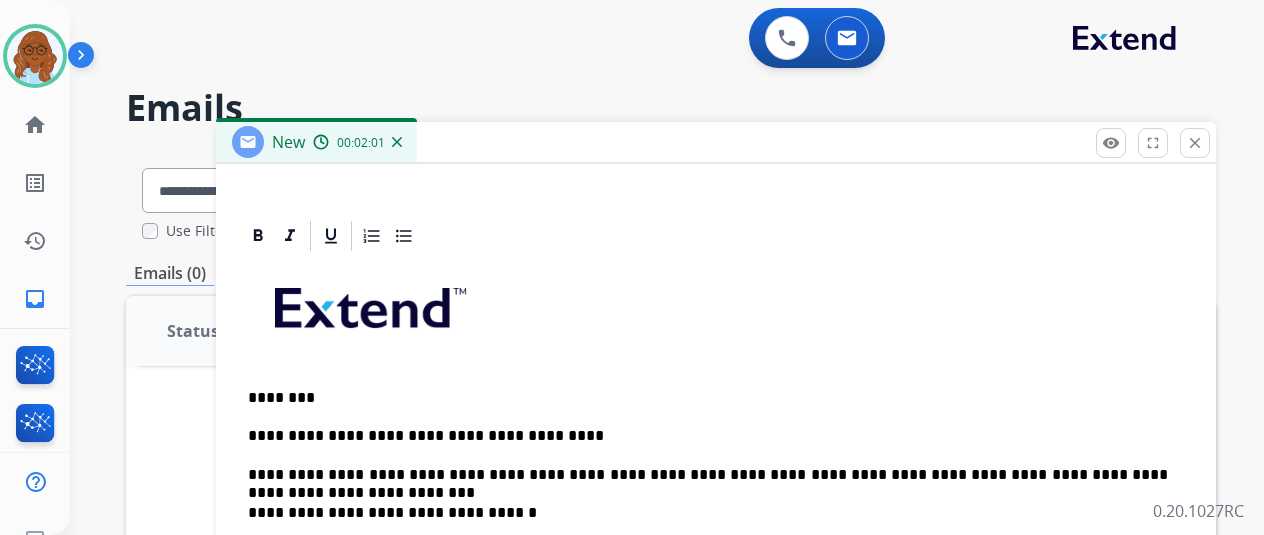 scroll, scrollTop: 439, scrollLeft: 0, axis: vertical 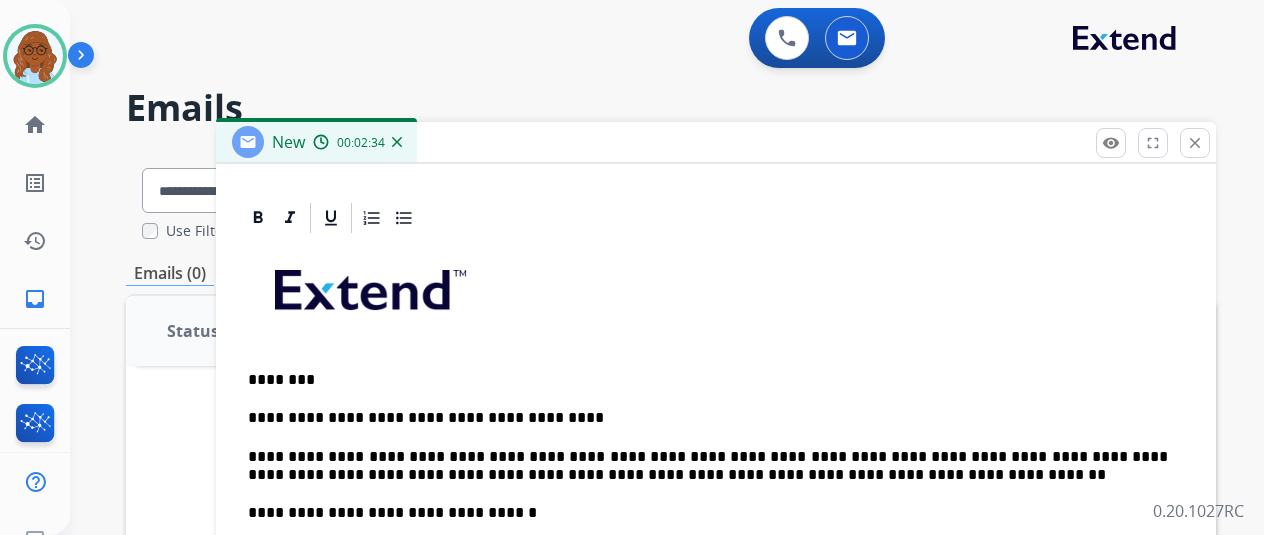click on "**********" at bounding box center [708, 466] 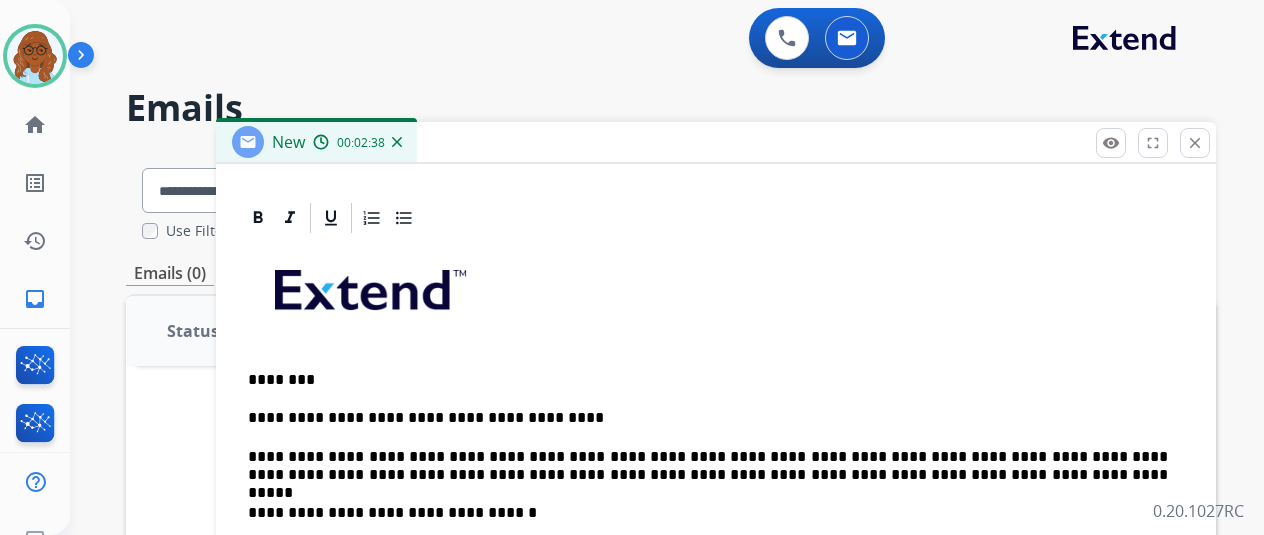 click on "**********" at bounding box center (708, 466) 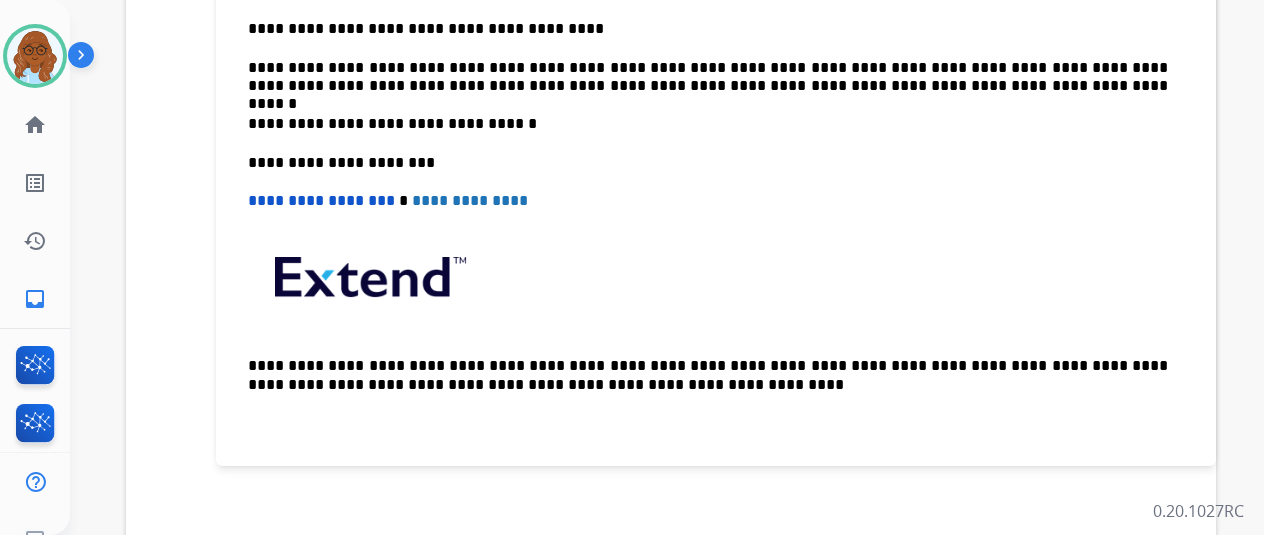 scroll, scrollTop: 400, scrollLeft: 0, axis: vertical 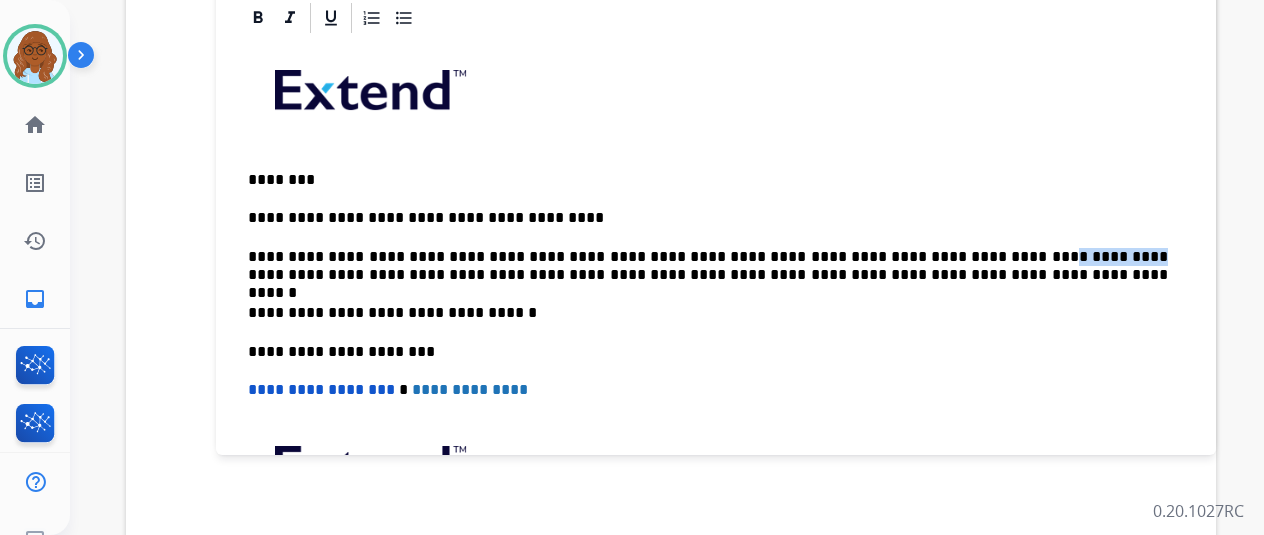 drag, startPoint x: 1016, startPoint y: 255, endPoint x: 946, endPoint y: 256, distance: 70.00714 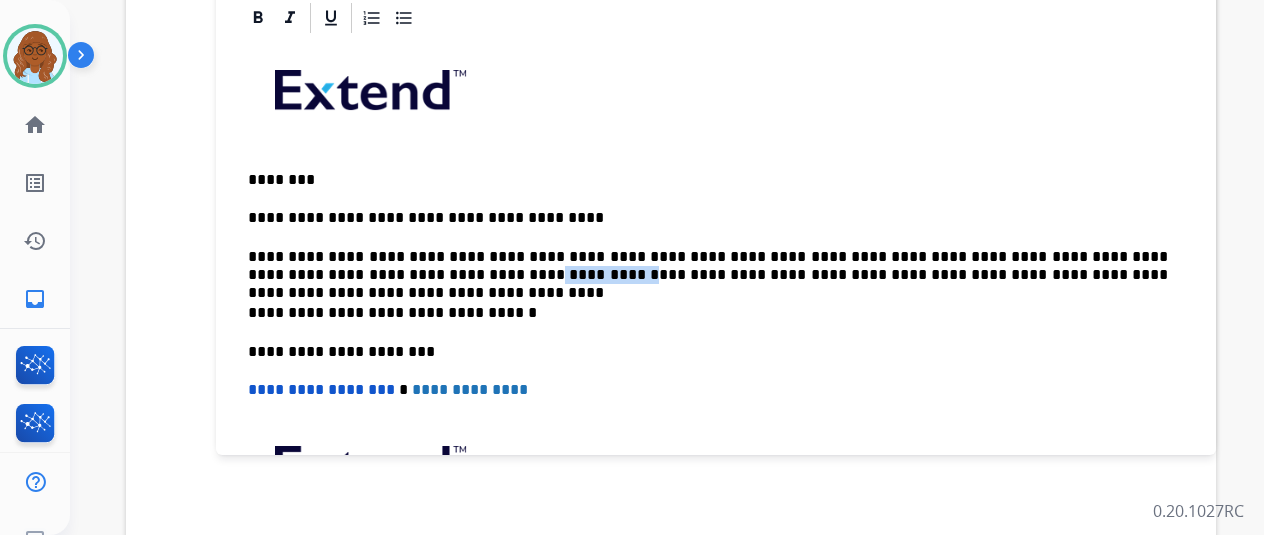 drag, startPoint x: 408, startPoint y: 271, endPoint x: 342, endPoint y: 276, distance: 66.189125 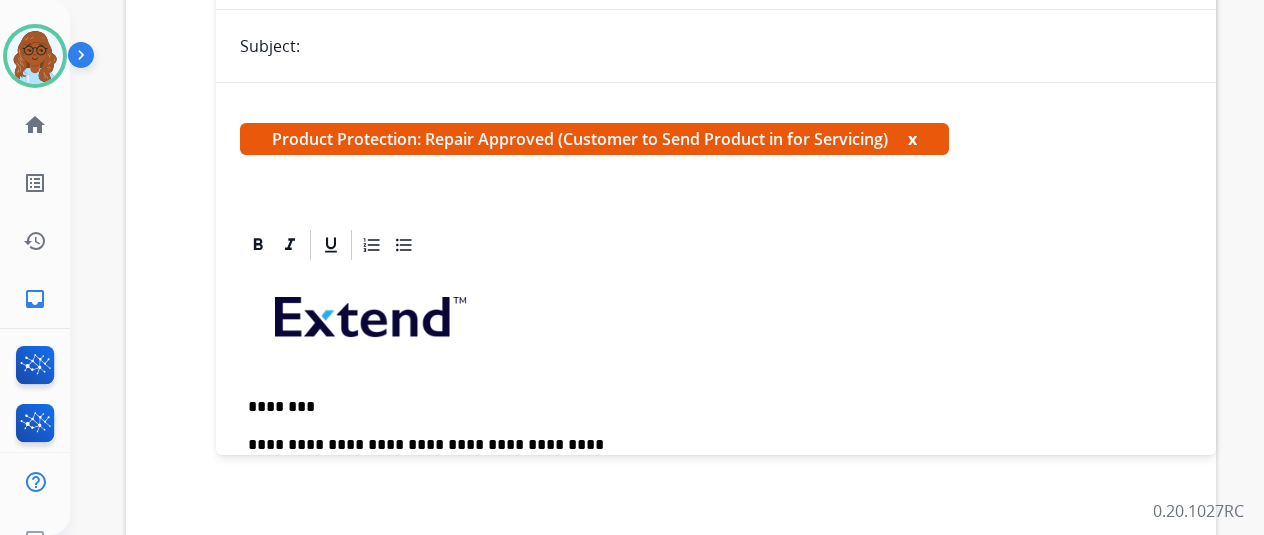 scroll, scrollTop: 0, scrollLeft: 0, axis: both 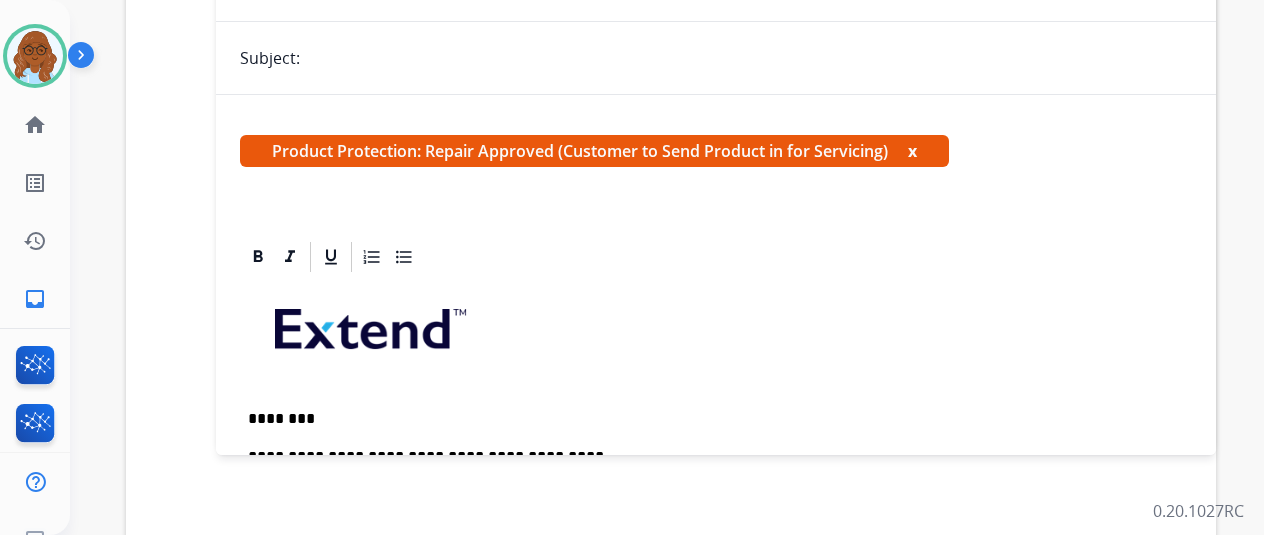 click on "x" at bounding box center (912, 151) 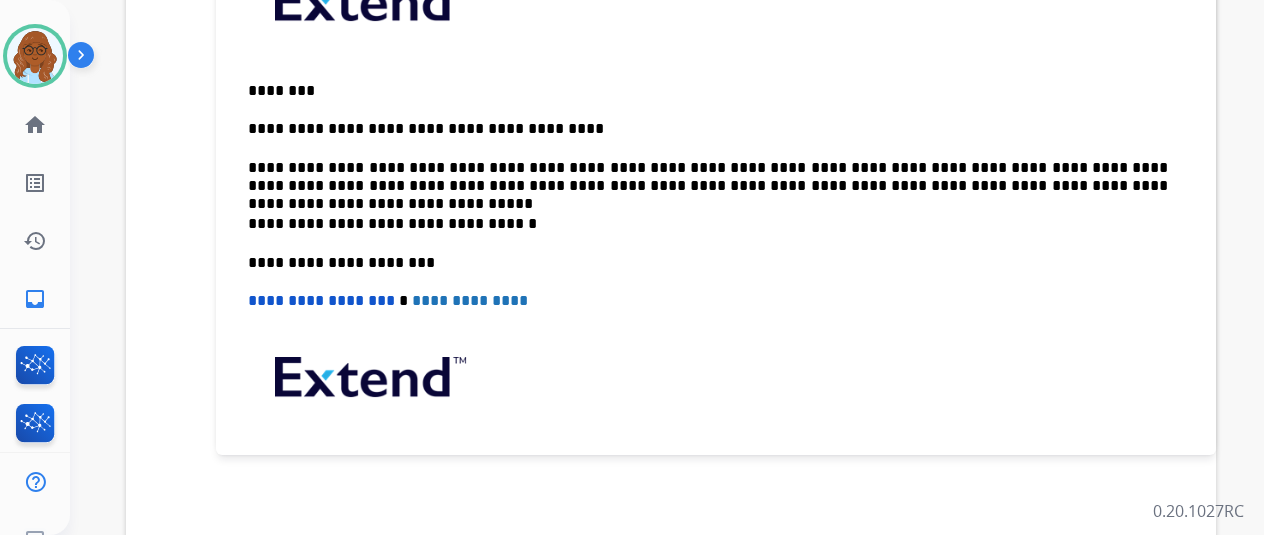 scroll, scrollTop: 0, scrollLeft: 0, axis: both 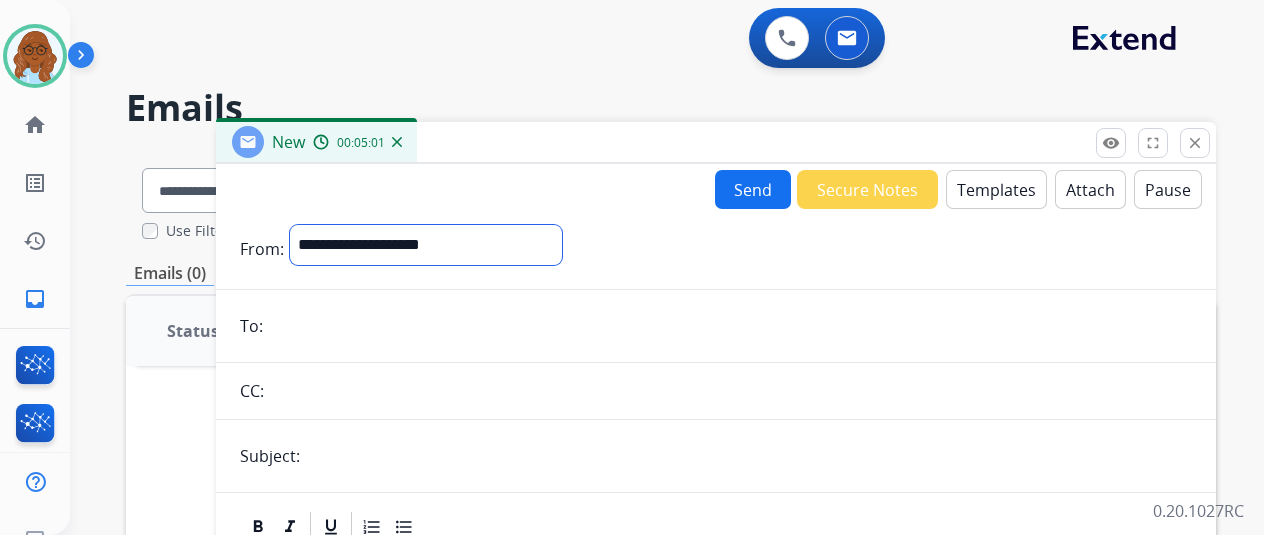 click on "**********" at bounding box center [426, 245] 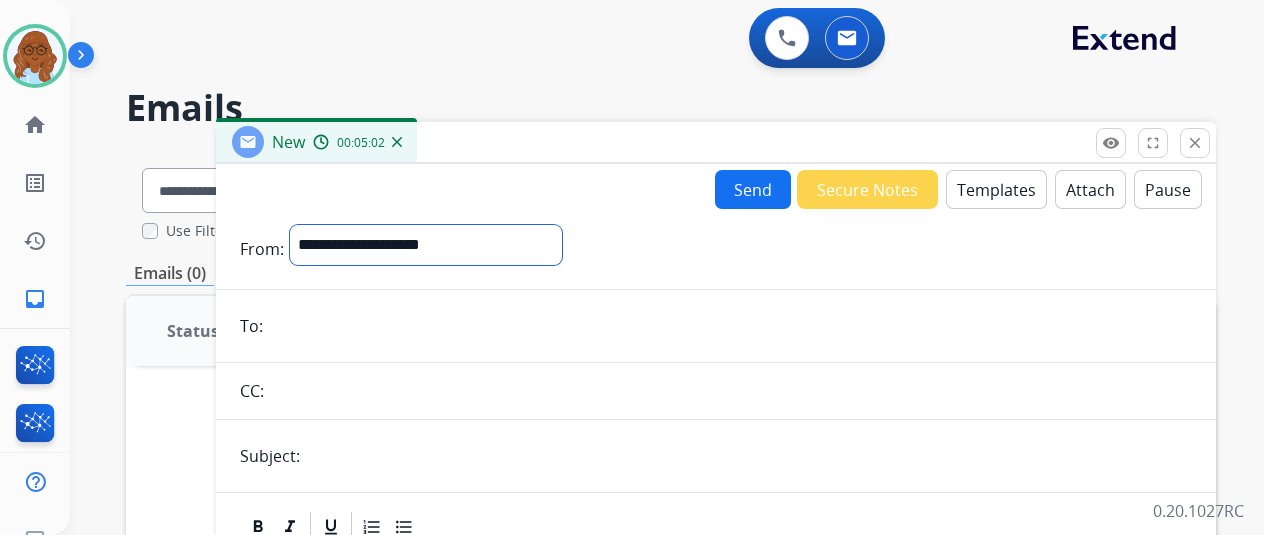 select on "**********" 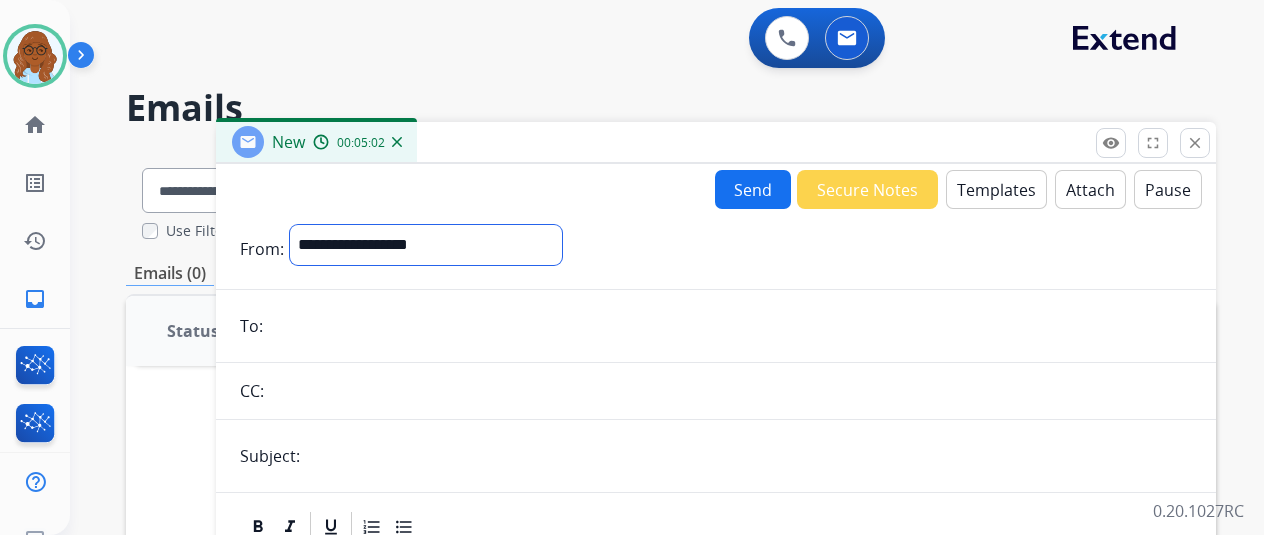 click on "**********" at bounding box center (426, 245) 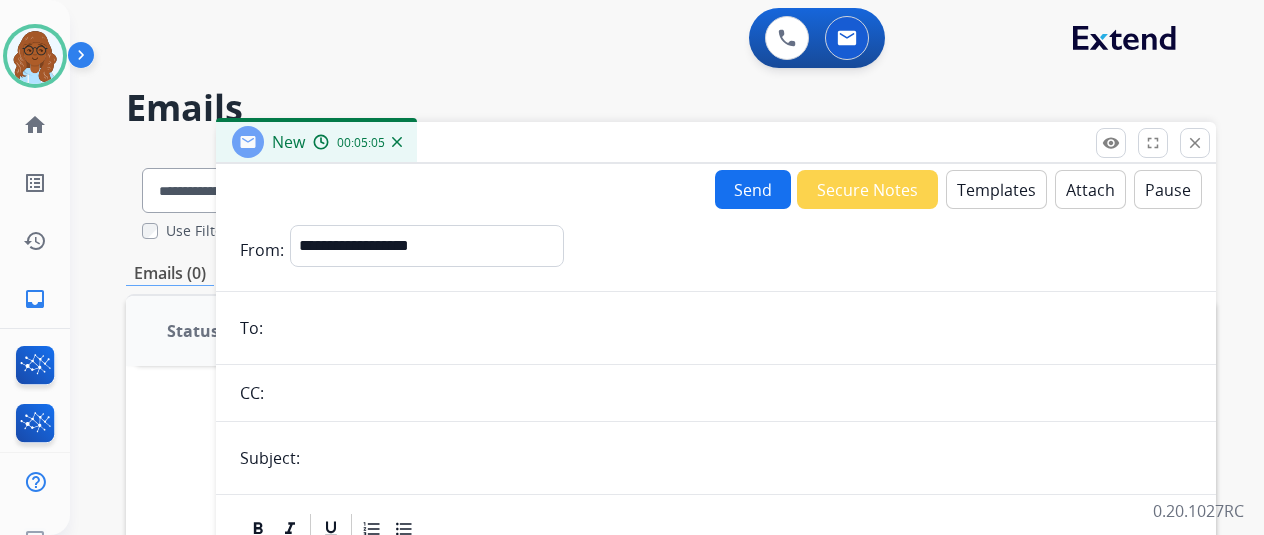 paste on "**********" 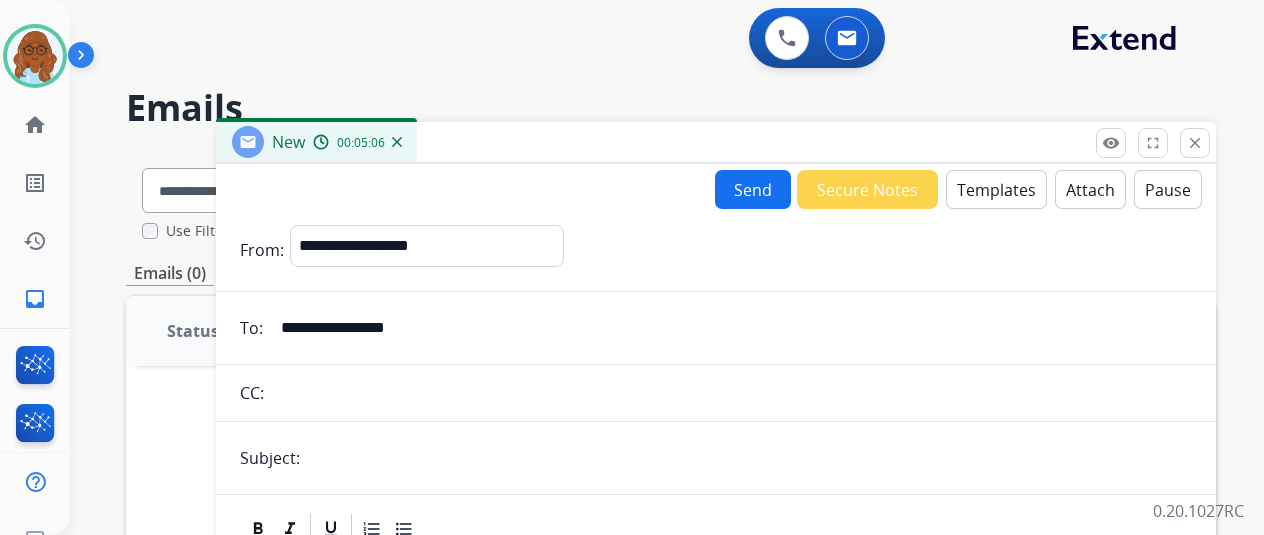 type on "**********" 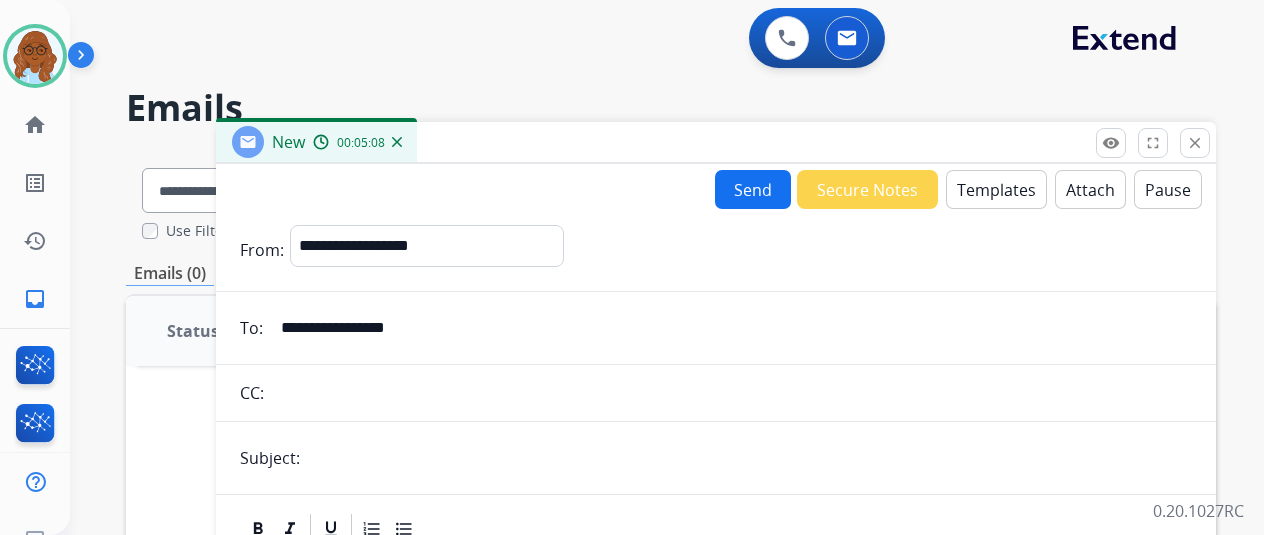 click at bounding box center [749, 458] 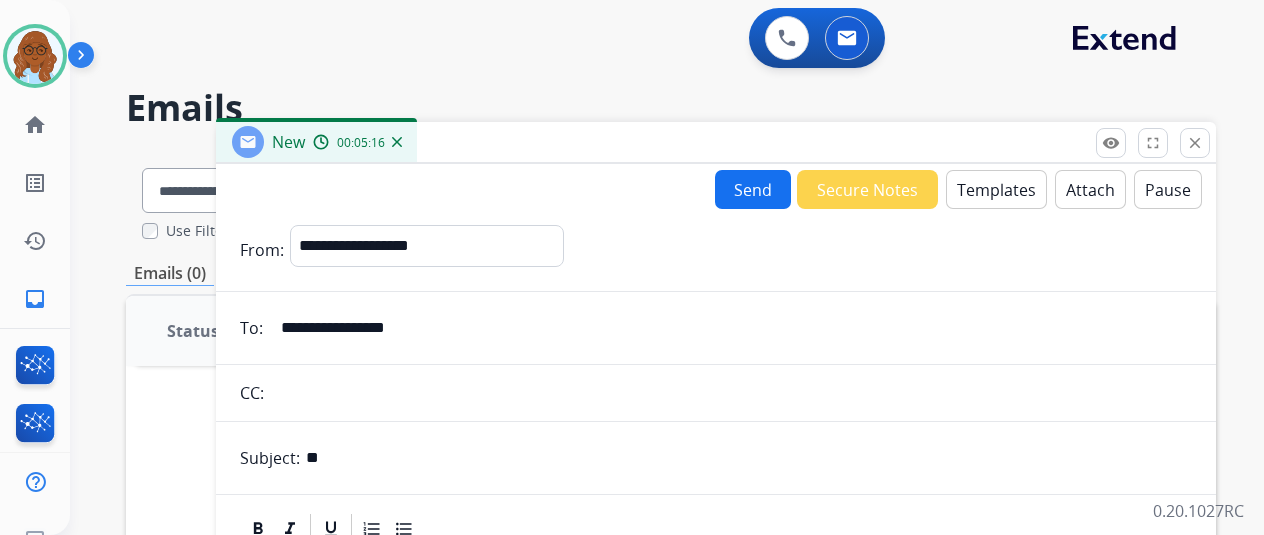 type on "*" 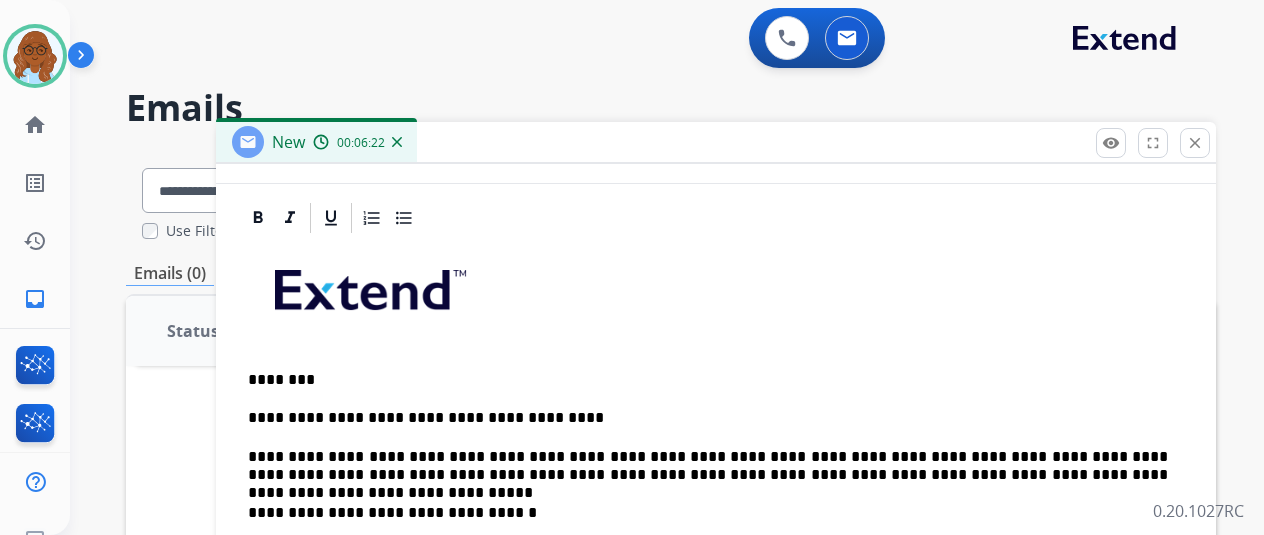 scroll, scrollTop: 0, scrollLeft: 0, axis: both 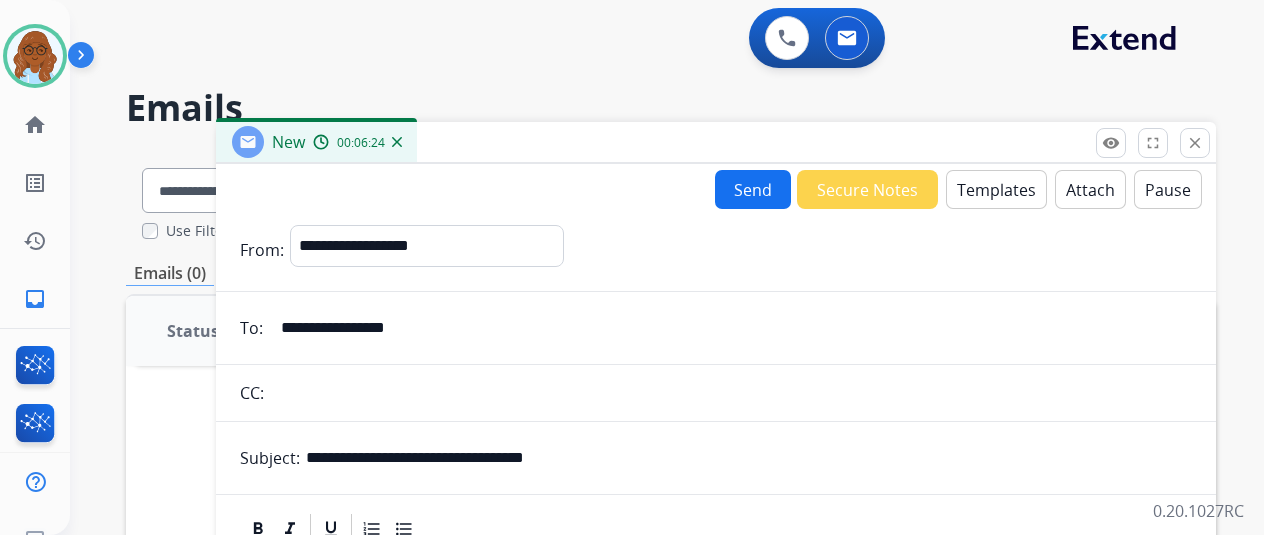 type on "**********" 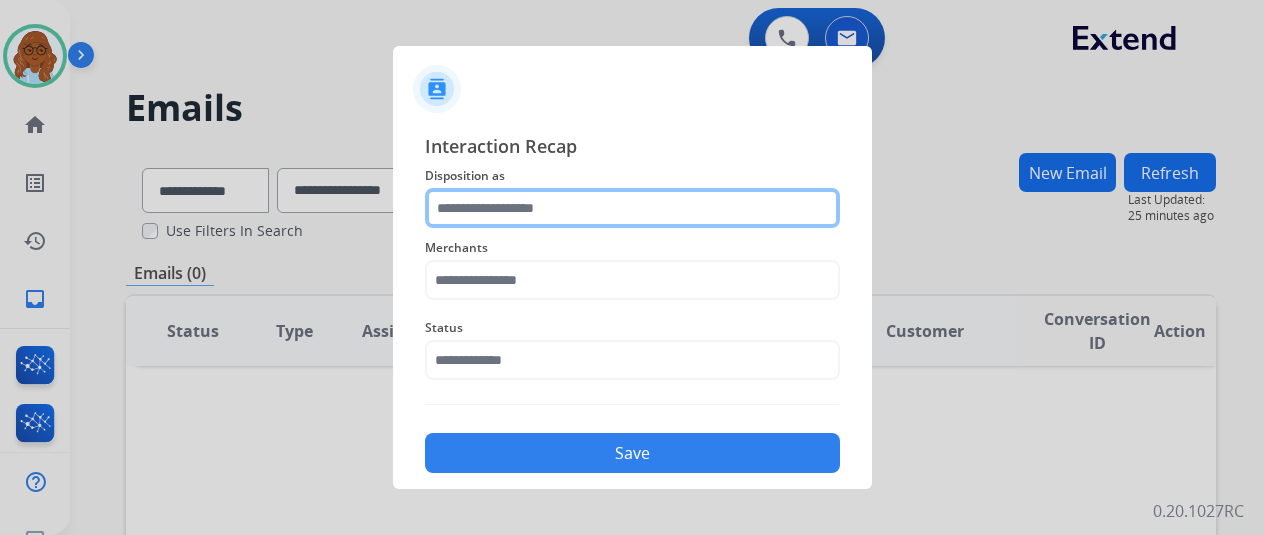 click 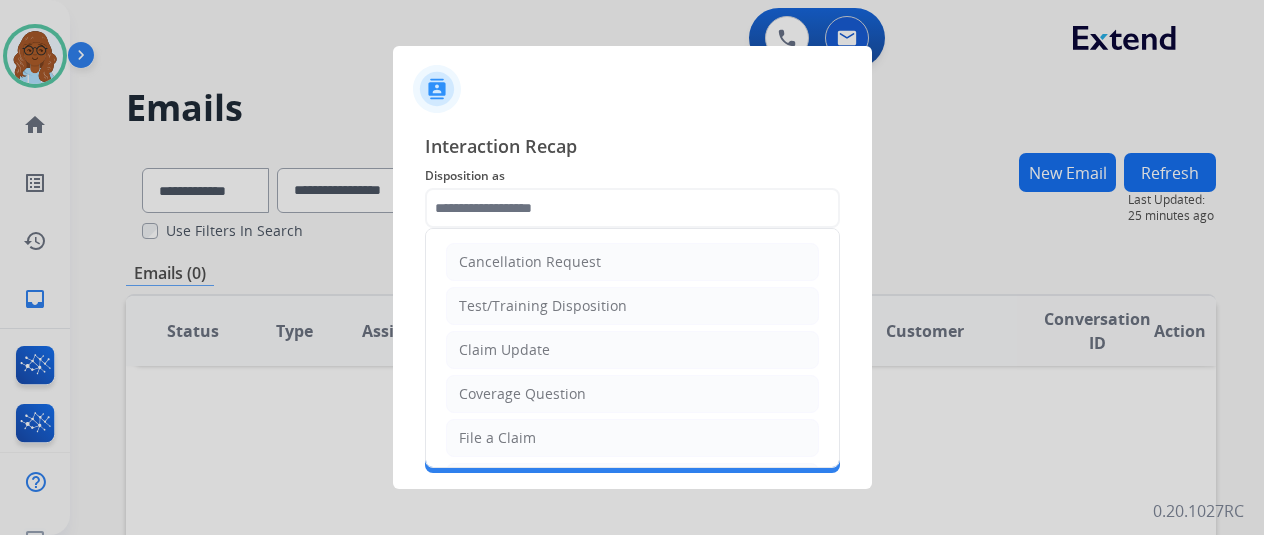 click on "Claim Update" 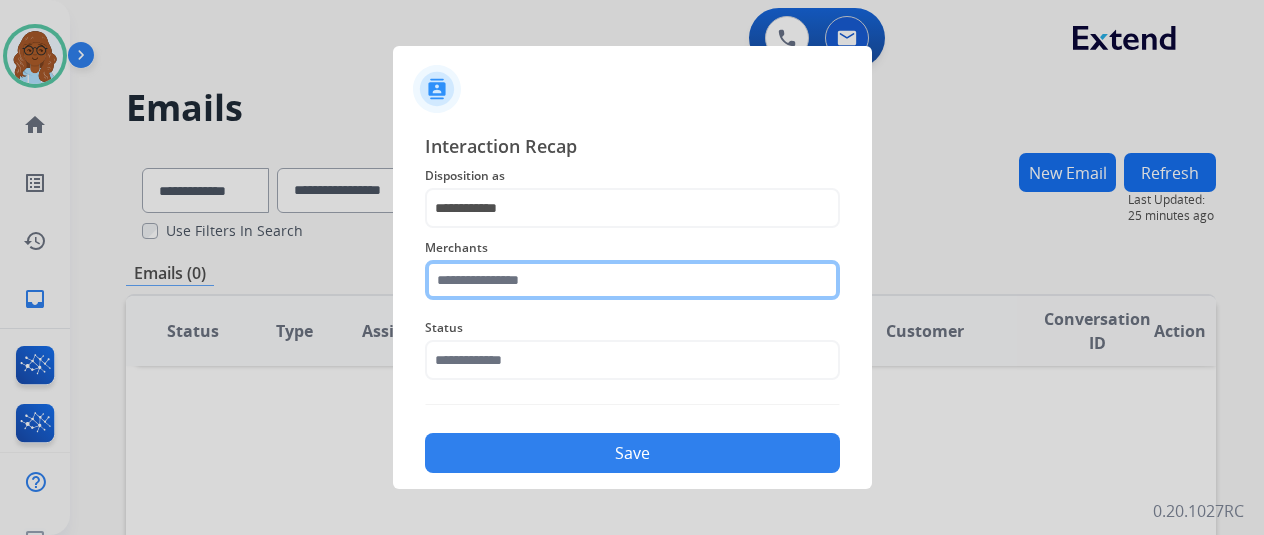 click 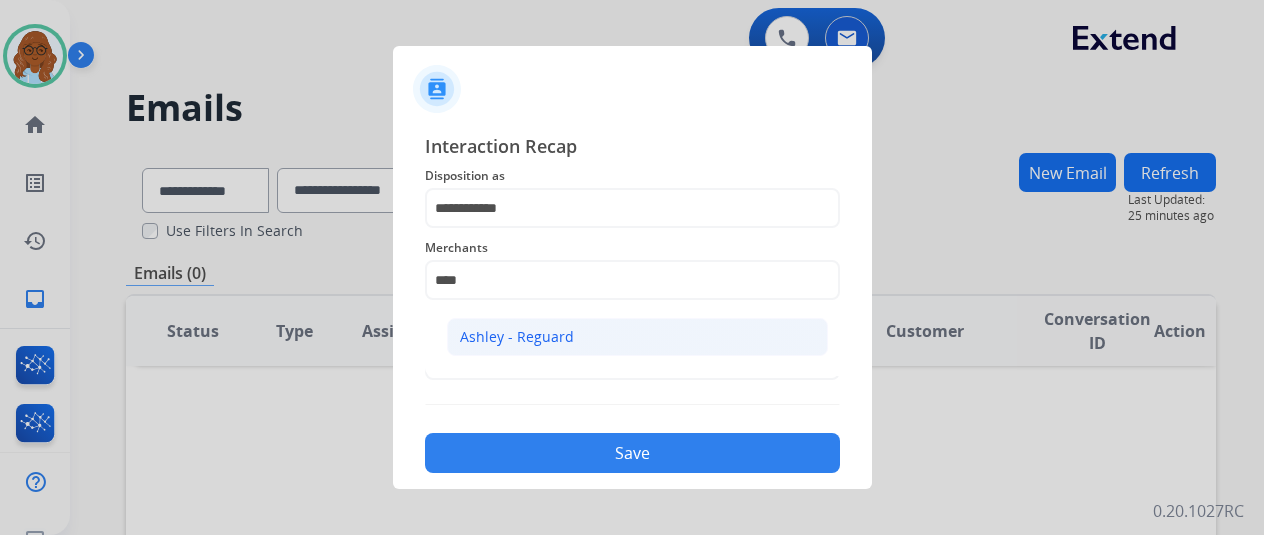 click on "Ashley - Reguard" 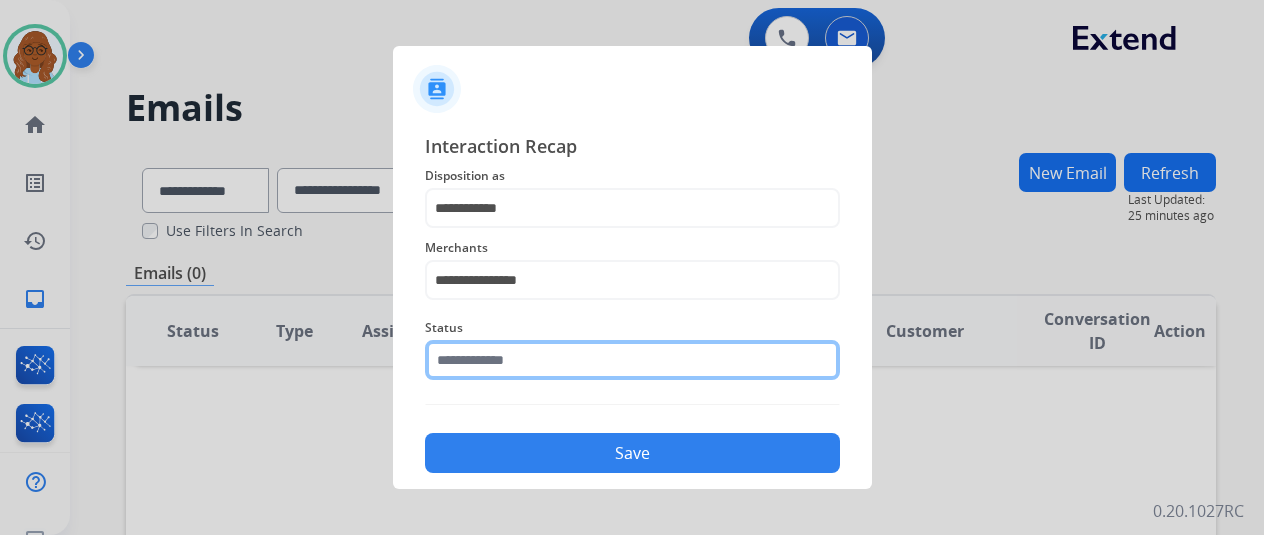 click 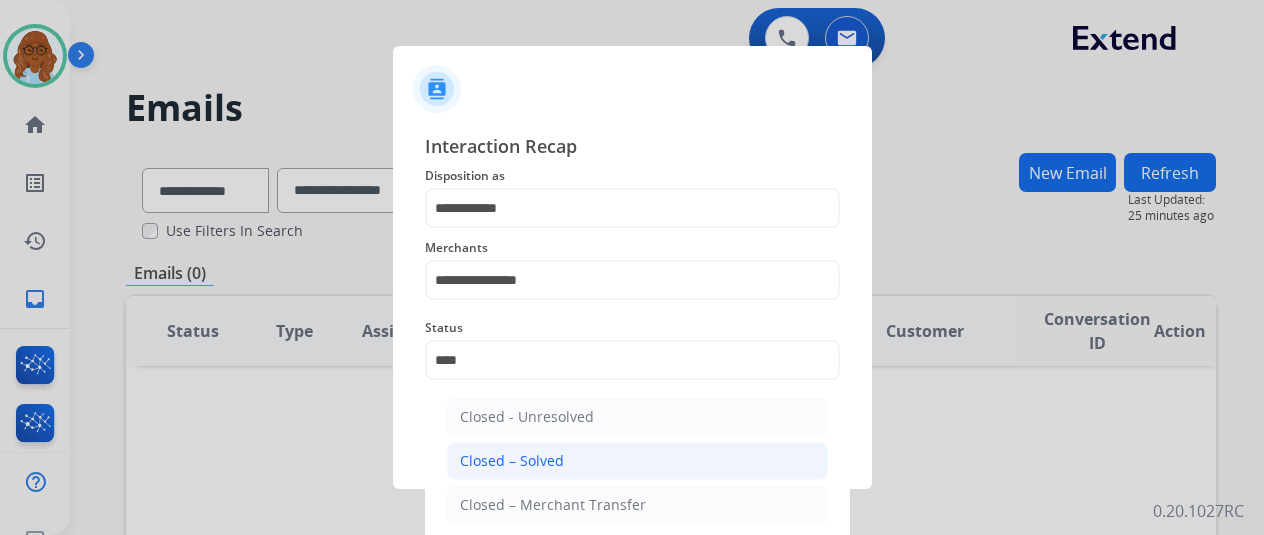 click on "Closed – Solved" 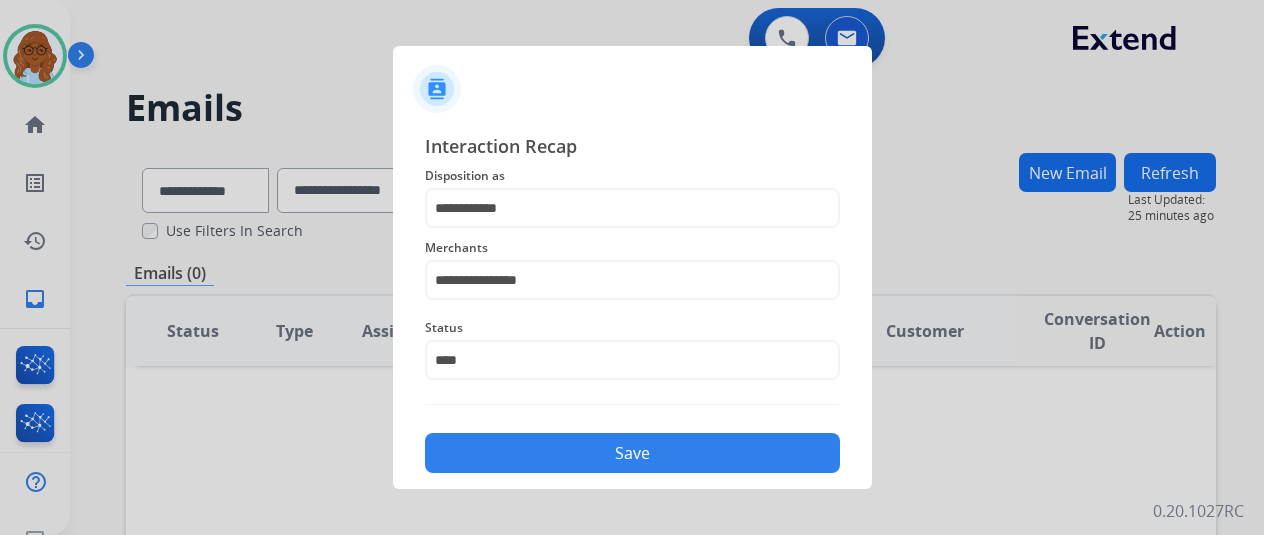 type on "**********" 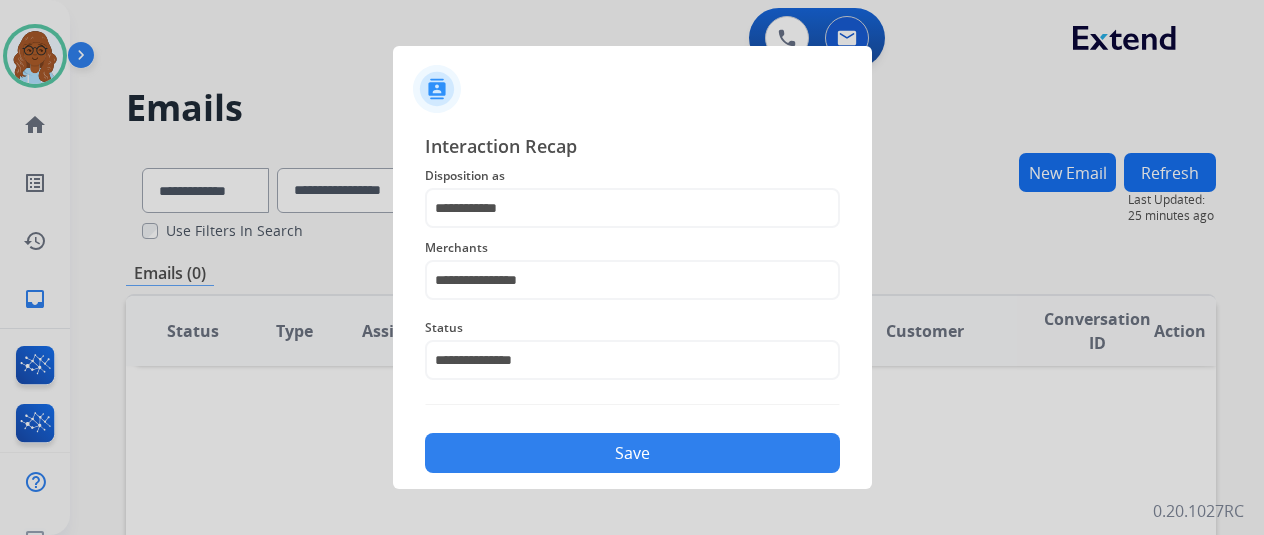 click on "Save" 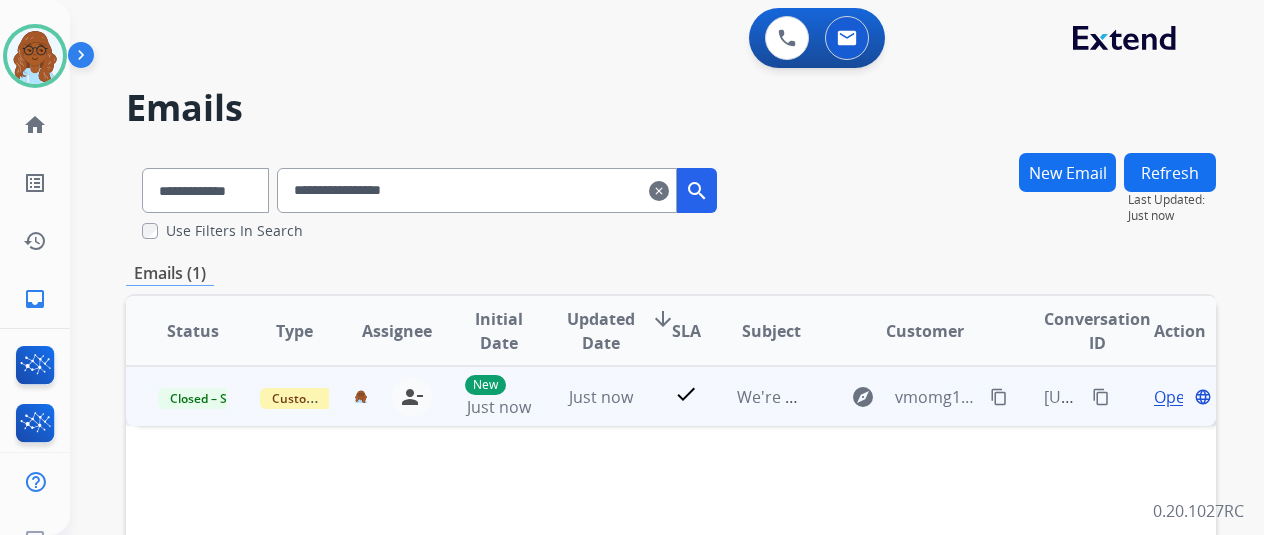click on "content_copy" at bounding box center (1101, 397) 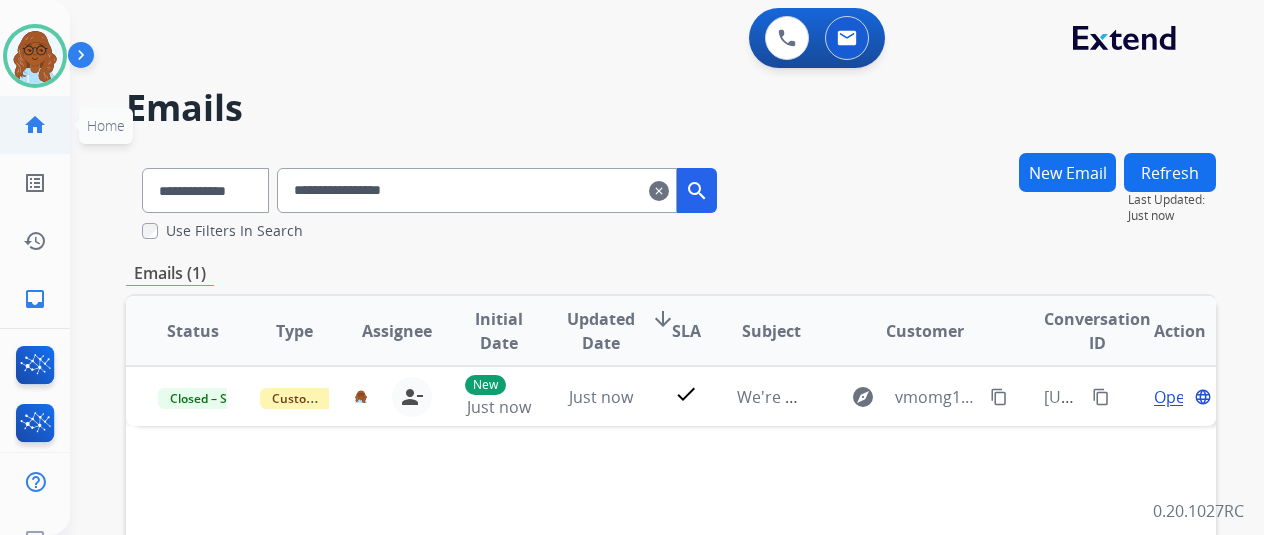 click on "home" 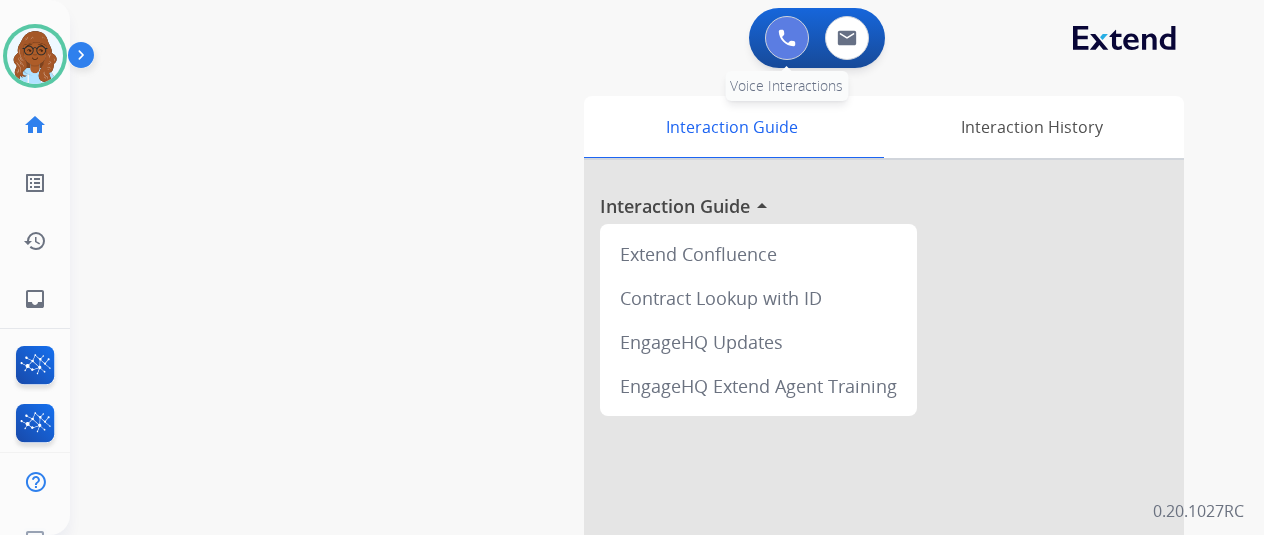 click at bounding box center [787, 38] 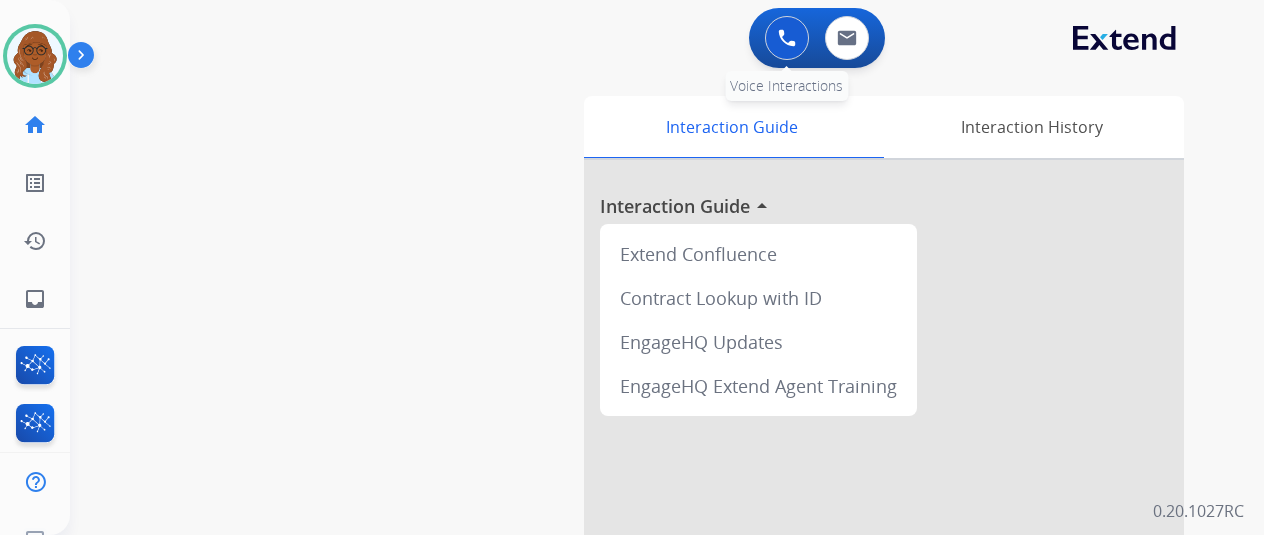 click at bounding box center [787, 38] 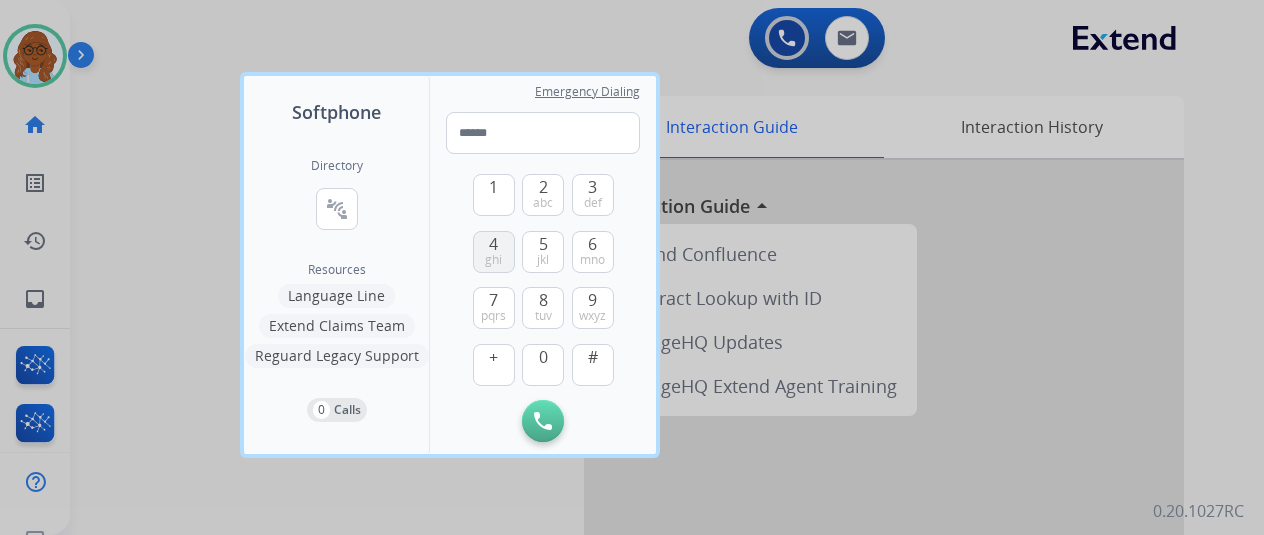 click on "4 ghi" at bounding box center [494, 252] 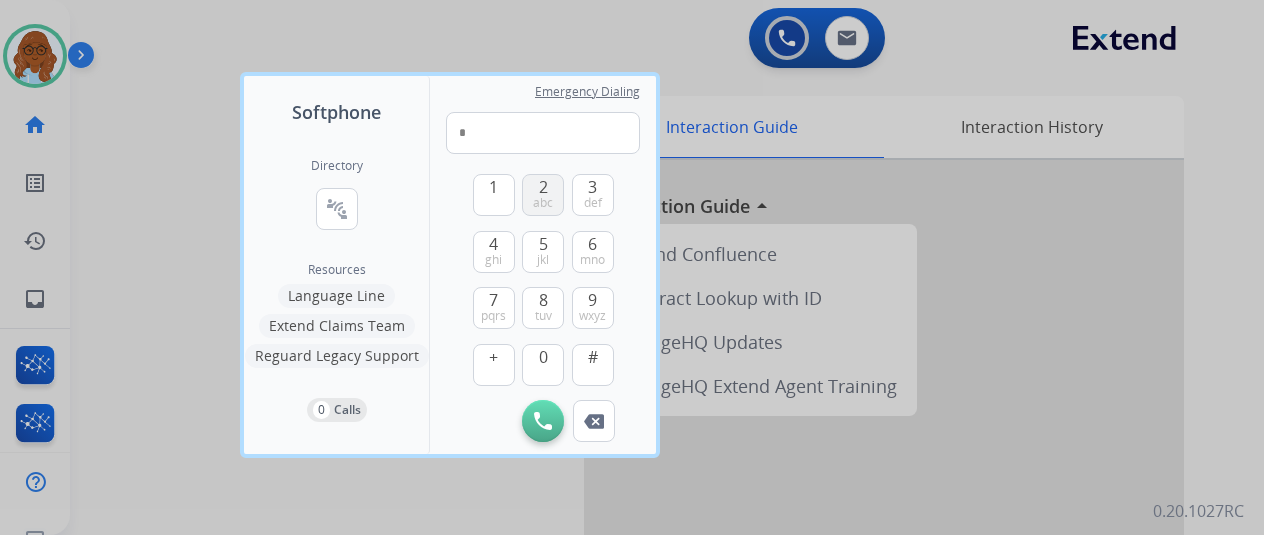 click on "2 abc" at bounding box center [543, 195] 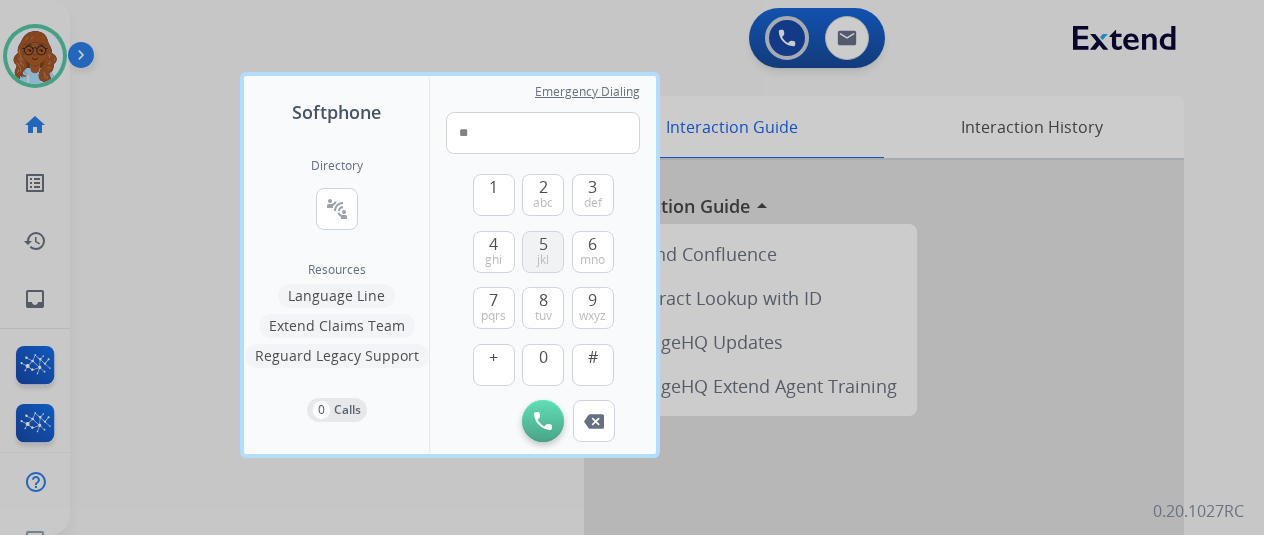 click on "5" at bounding box center (543, 244) 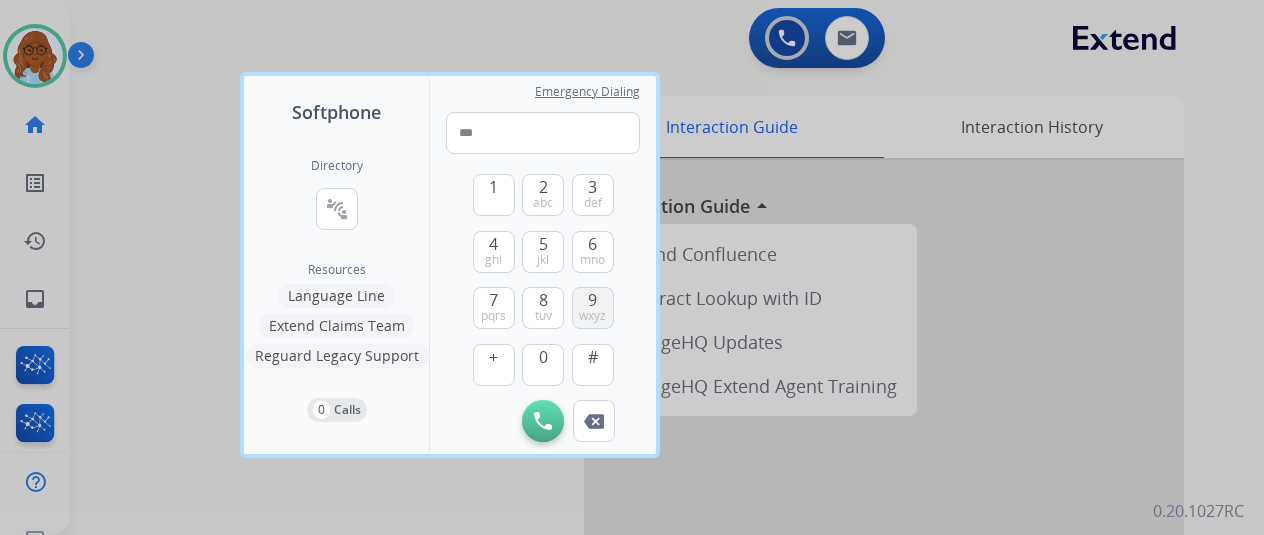 click on "9" at bounding box center (592, 300) 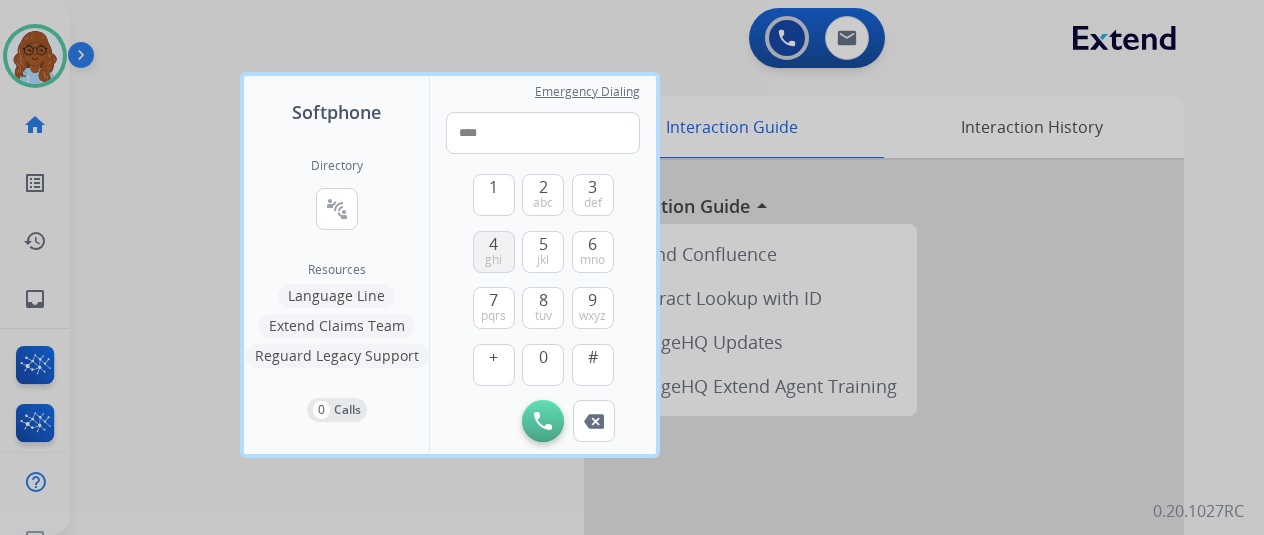 click on "4 ghi" at bounding box center (494, 252) 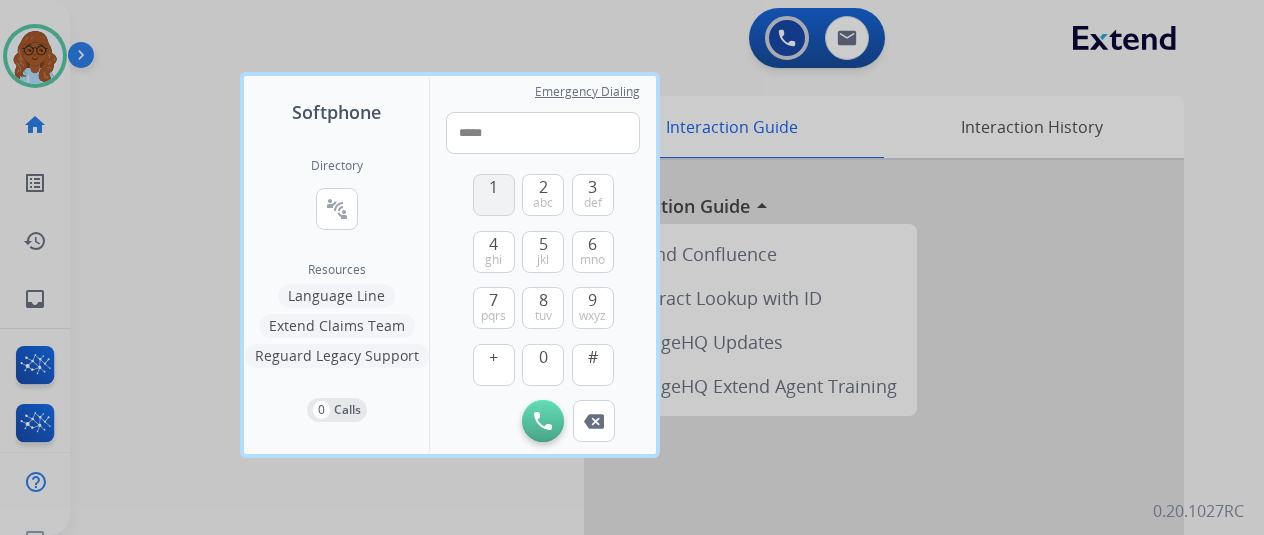 click on "1" at bounding box center (494, 195) 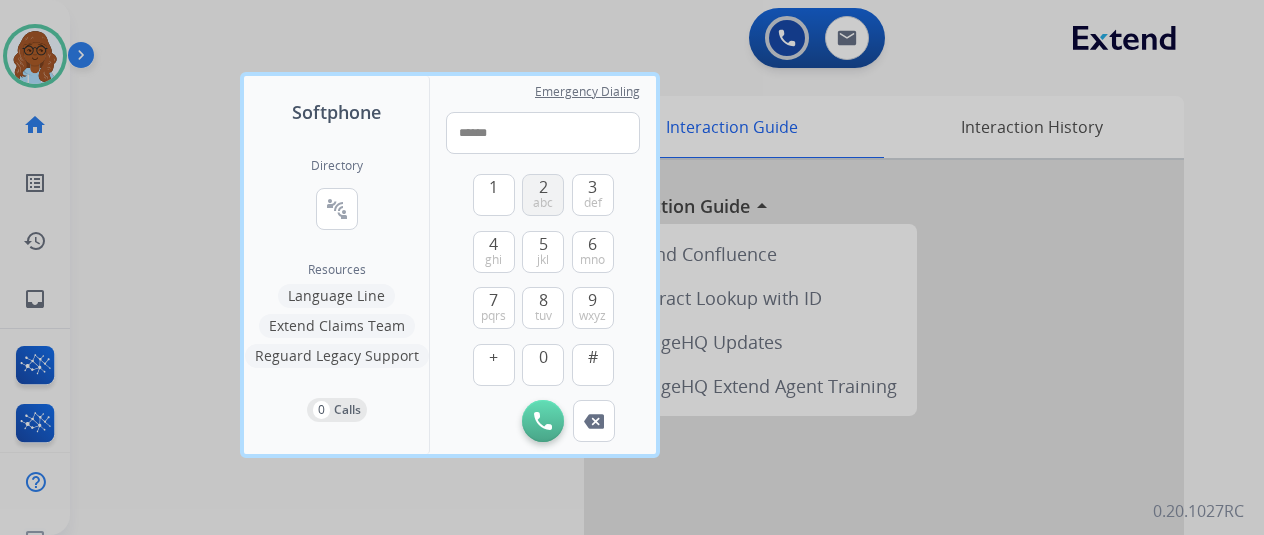 click on "2 abc" at bounding box center [543, 195] 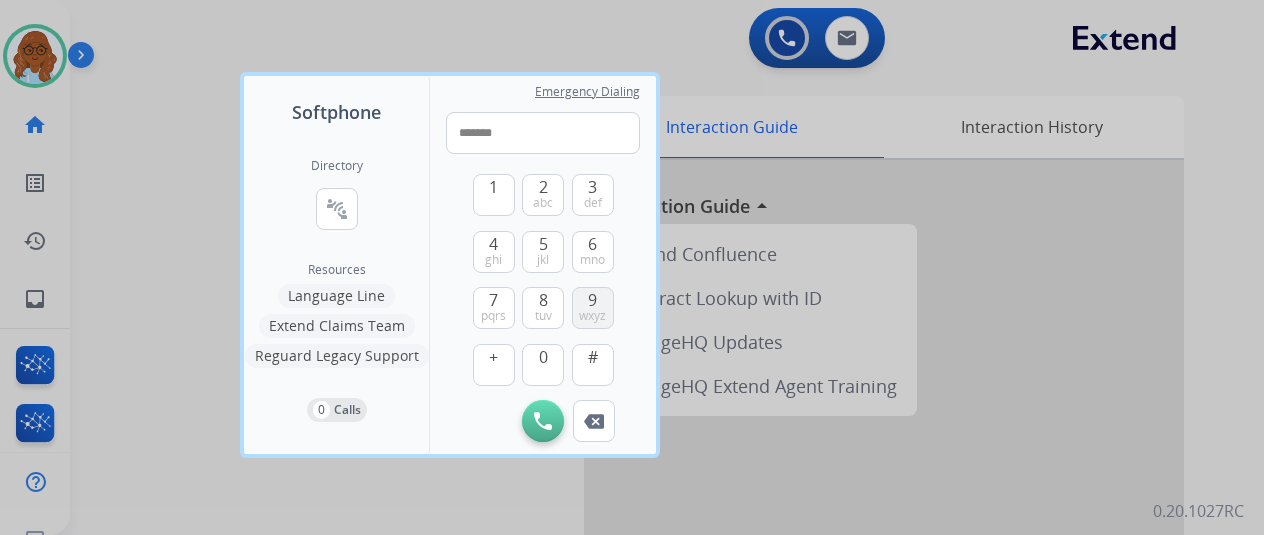 click on "9 wxyz" at bounding box center [593, 308] 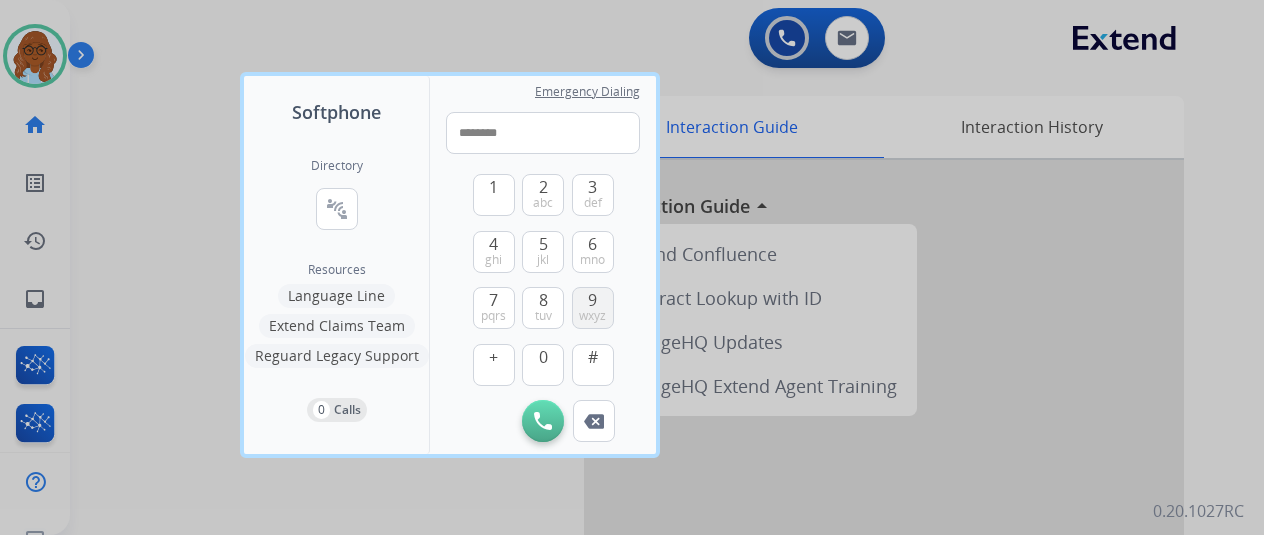 click on "9 wxyz" at bounding box center [593, 308] 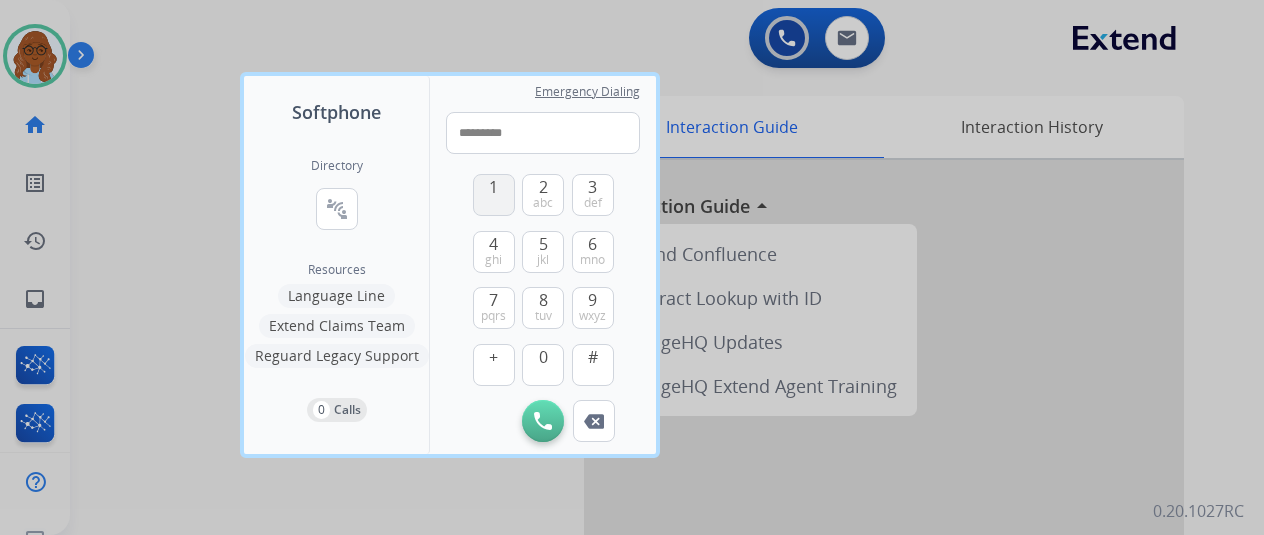 click on "1" at bounding box center (494, 195) 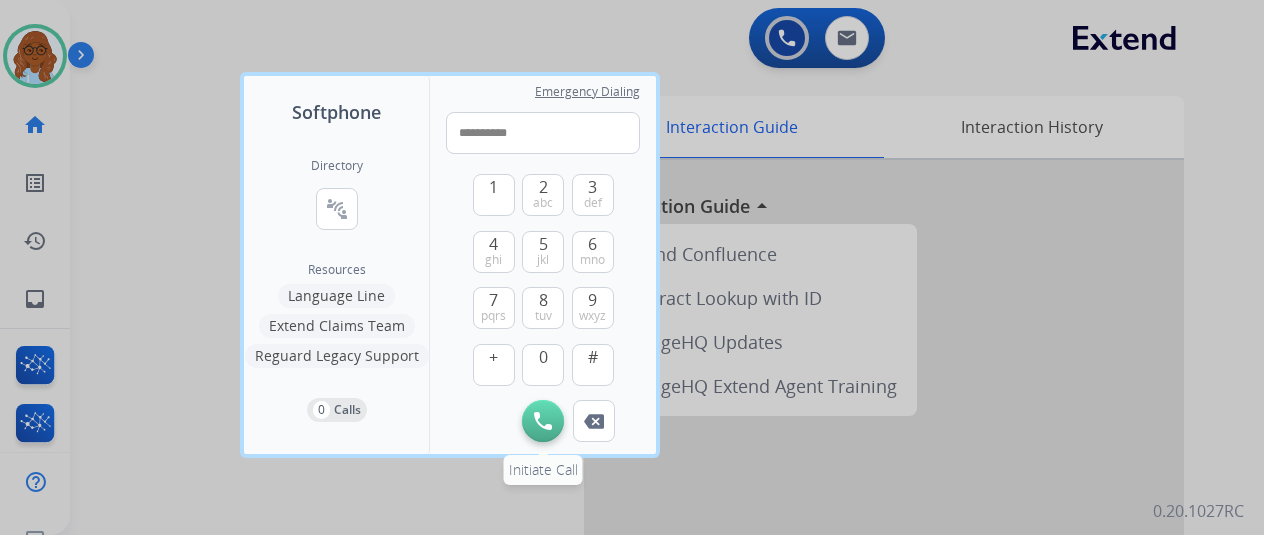 click on "Initiate Call" at bounding box center (543, 421) 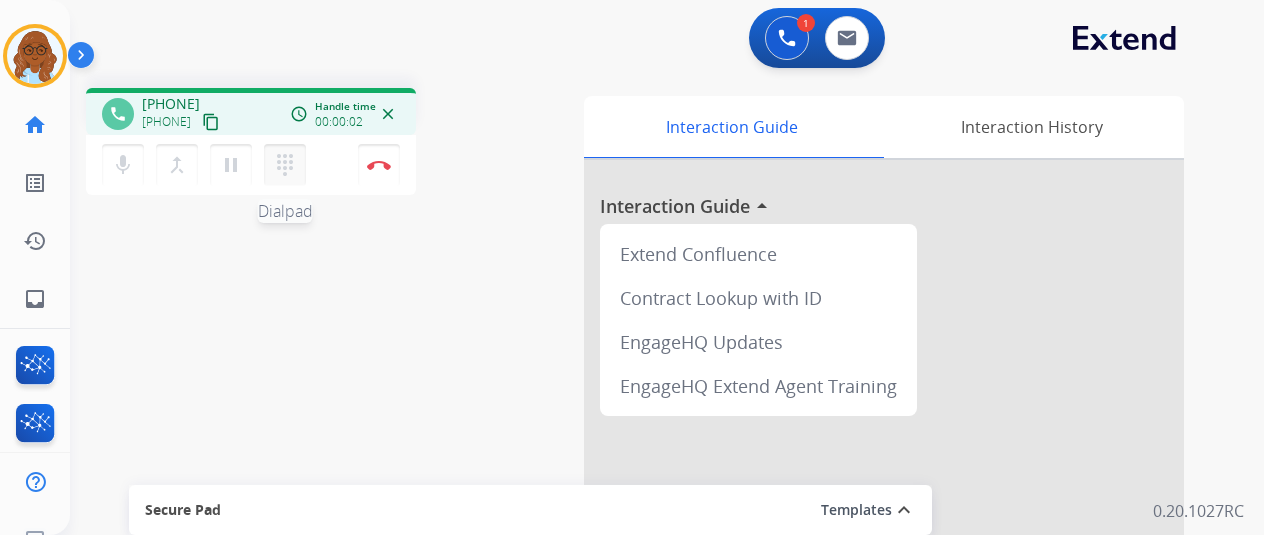 click on "dialpad" at bounding box center (285, 165) 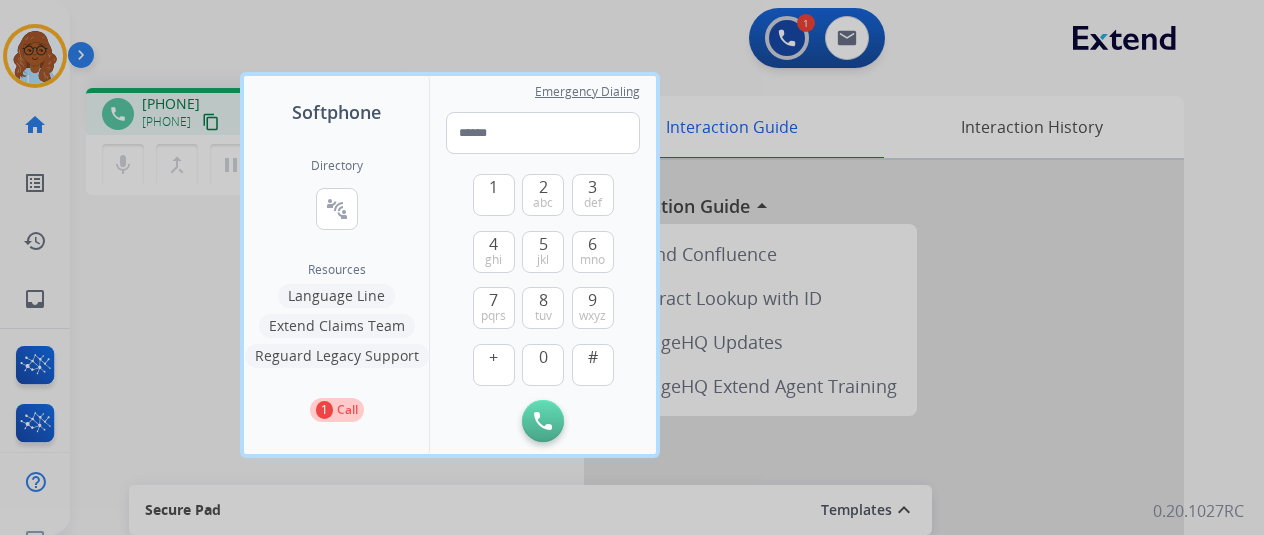 click at bounding box center [632, 267] 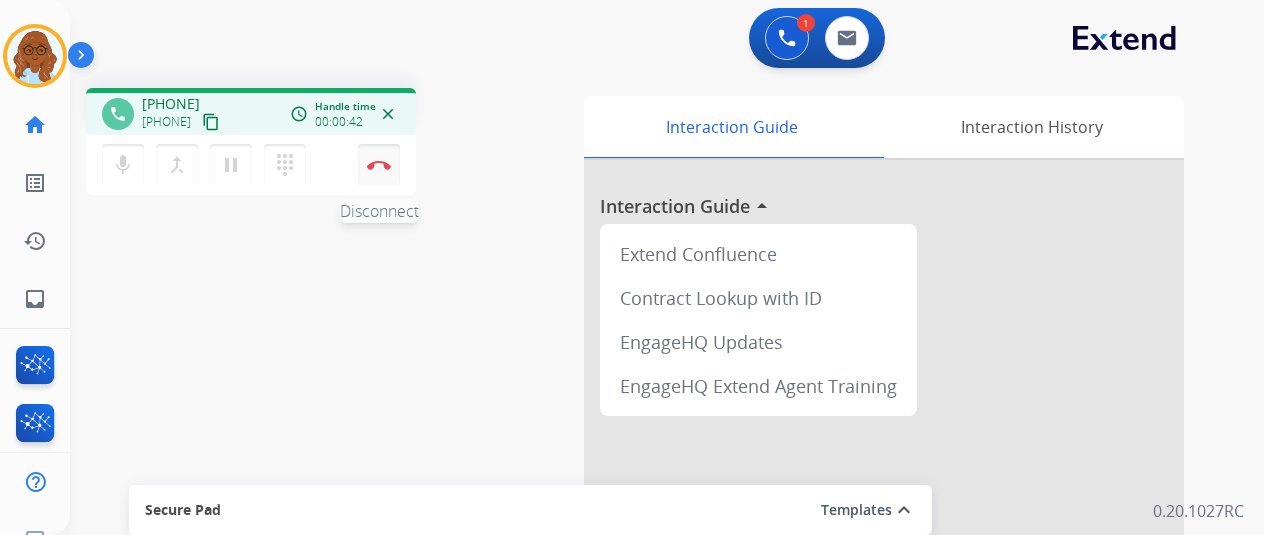 click at bounding box center [379, 165] 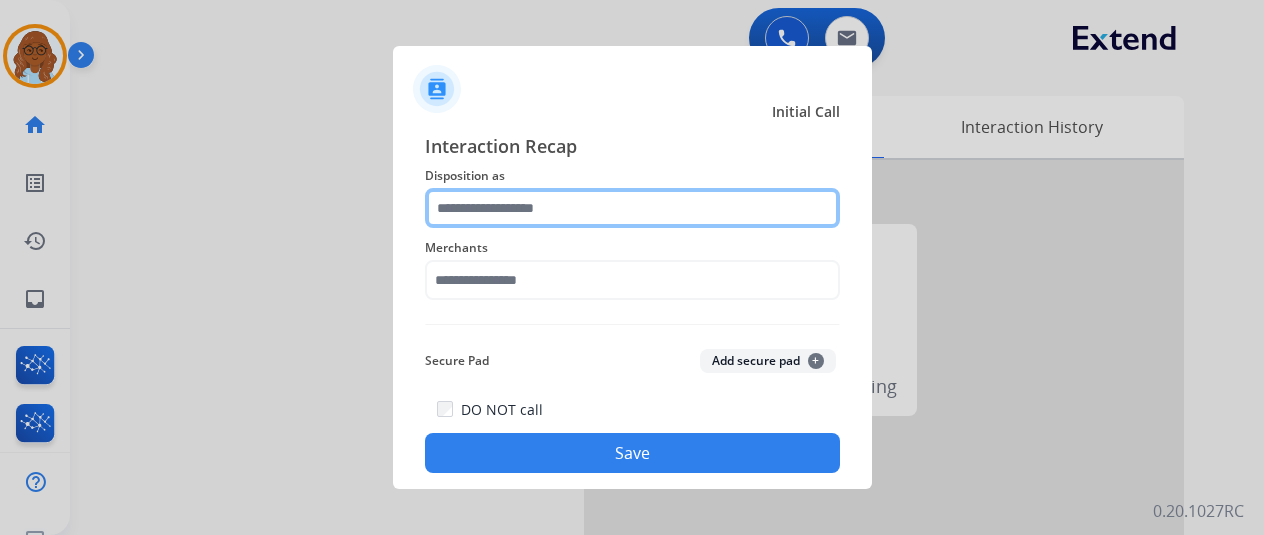 click 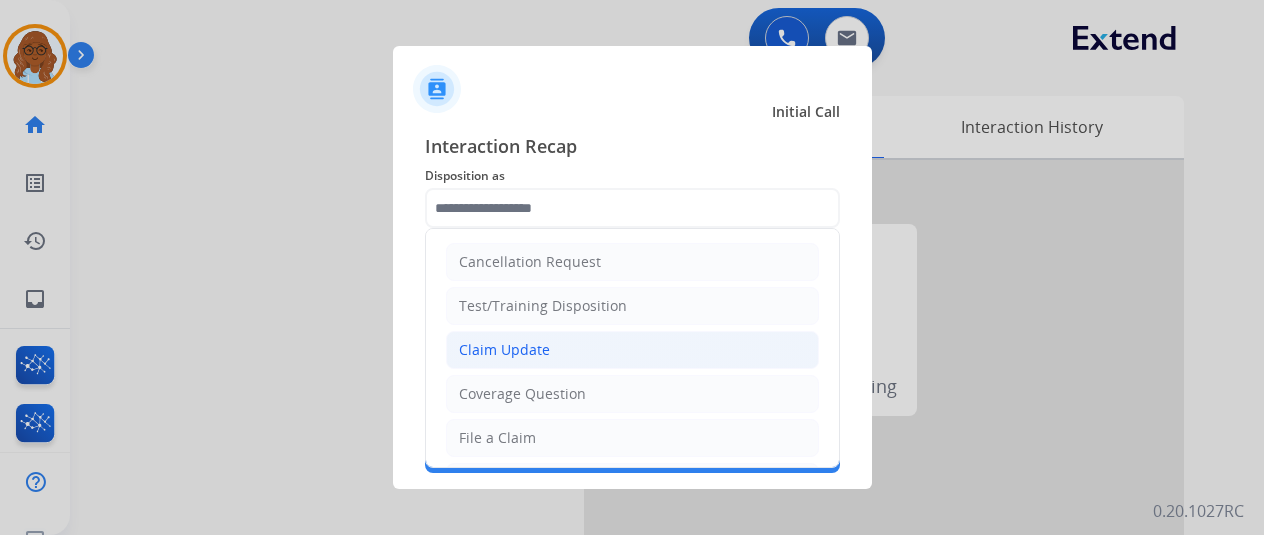 click on "Claim Update" 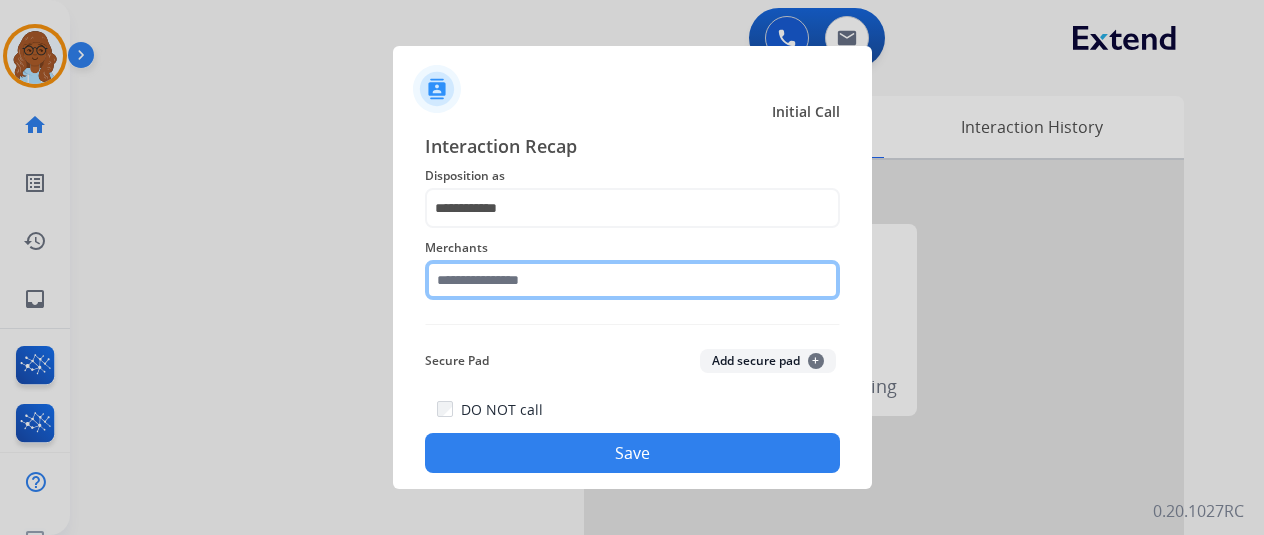 click 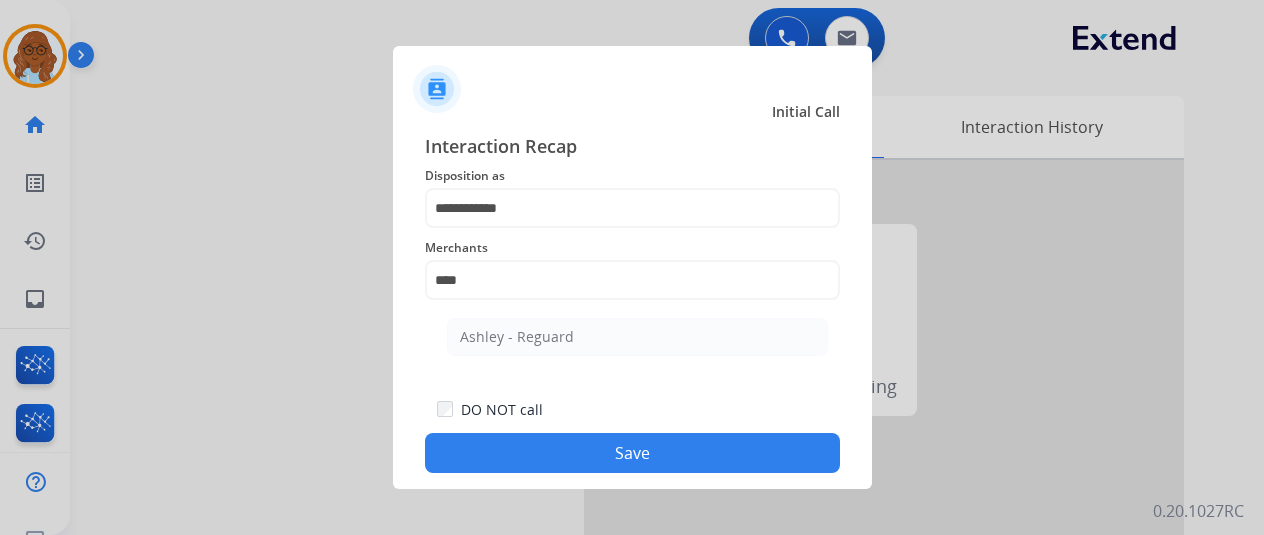 drag, startPoint x: 528, startPoint y: 329, endPoint x: 615, endPoint y: 436, distance: 137.90576 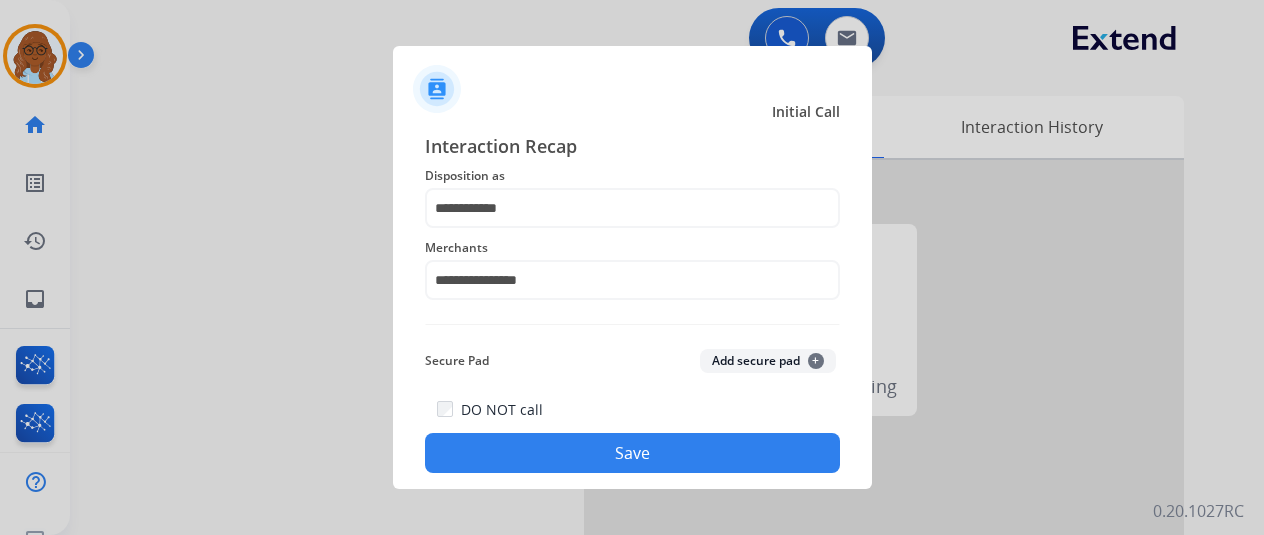 click on "Save" 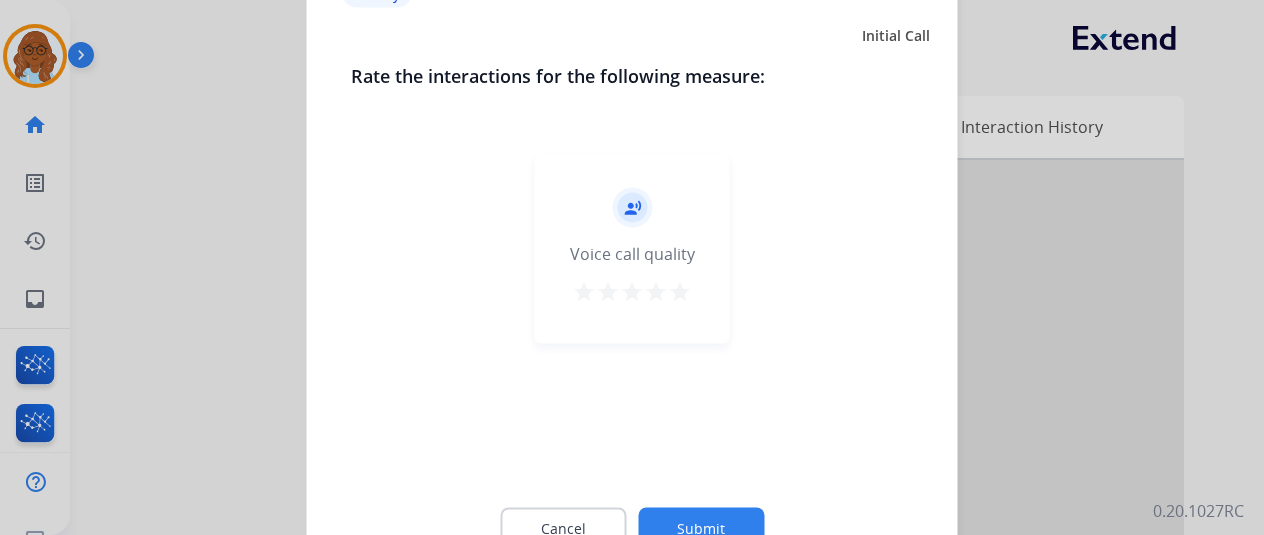click on "star" at bounding box center (680, 291) 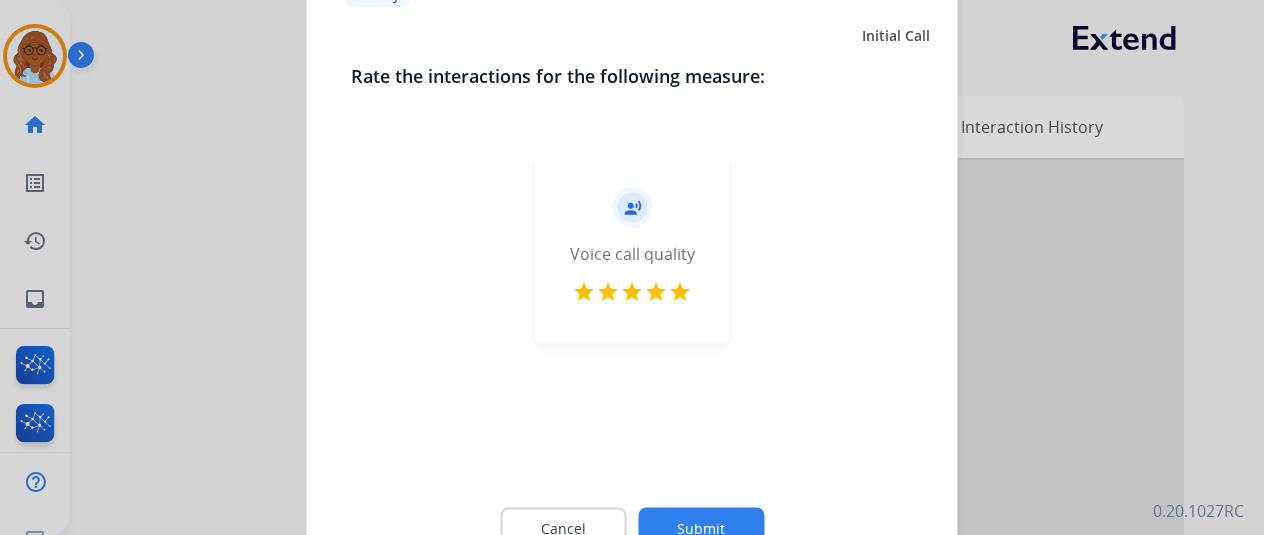 click on "star" at bounding box center [656, 291] 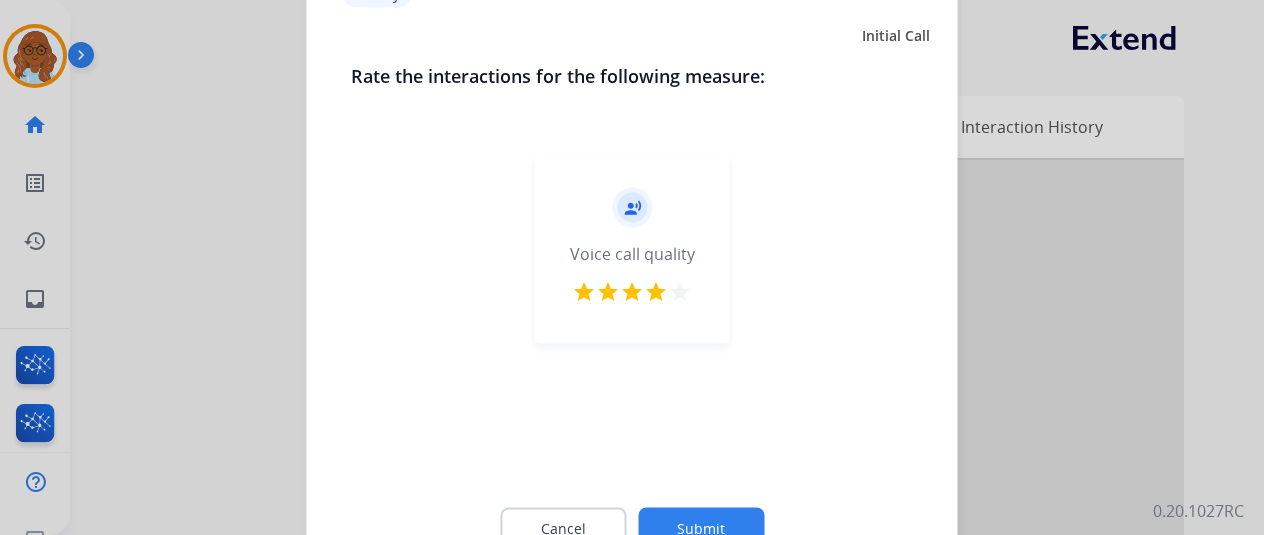click on "Submit" 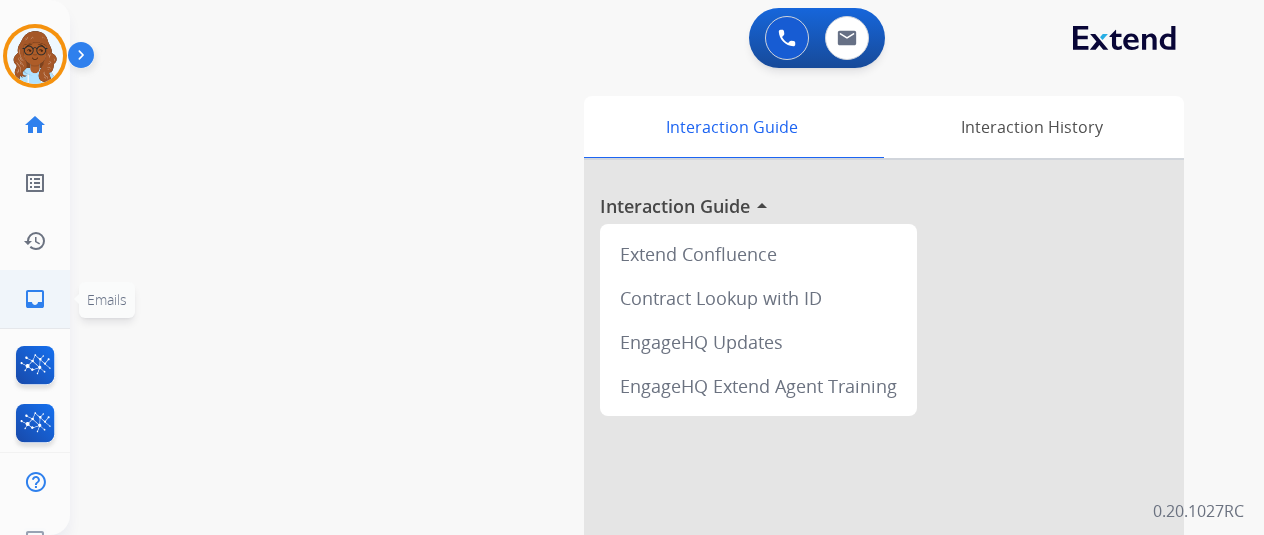 click on "inbox" 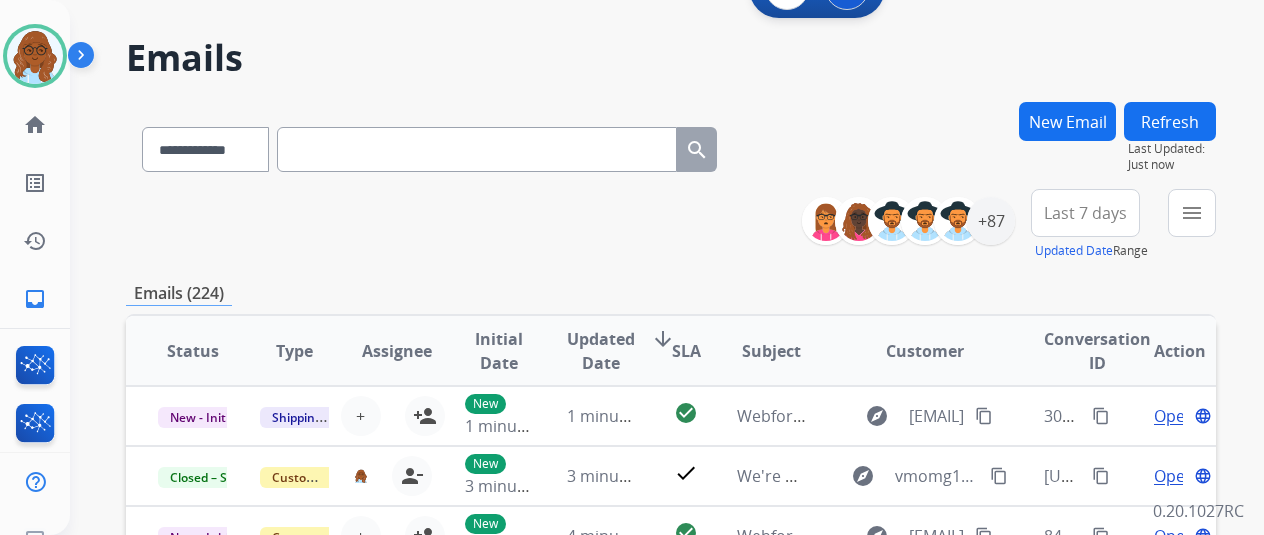 scroll, scrollTop: 200, scrollLeft: 0, axis: vertical 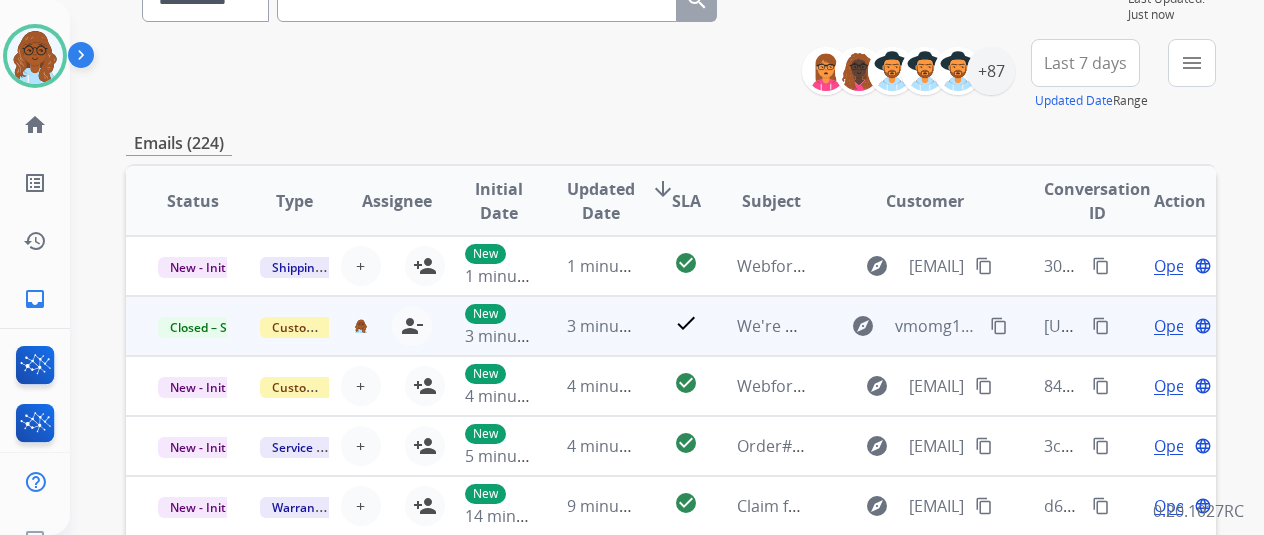 click on "content_copy" at bounding box center (1101, 326) 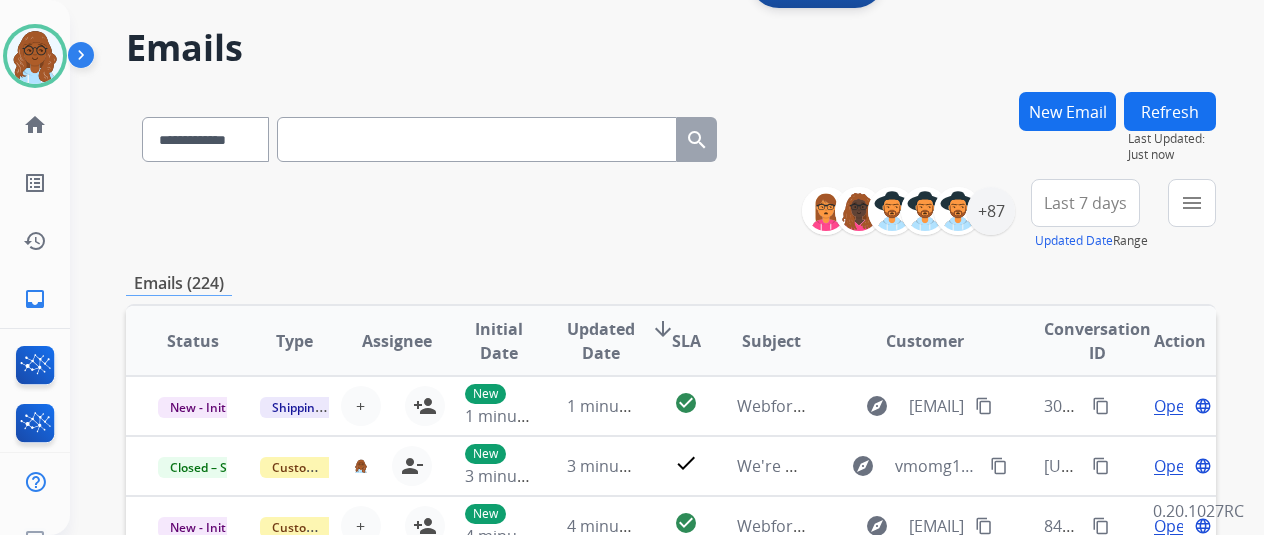 scroll, scrollTop: 0, scrollLeft: 0, axis: both 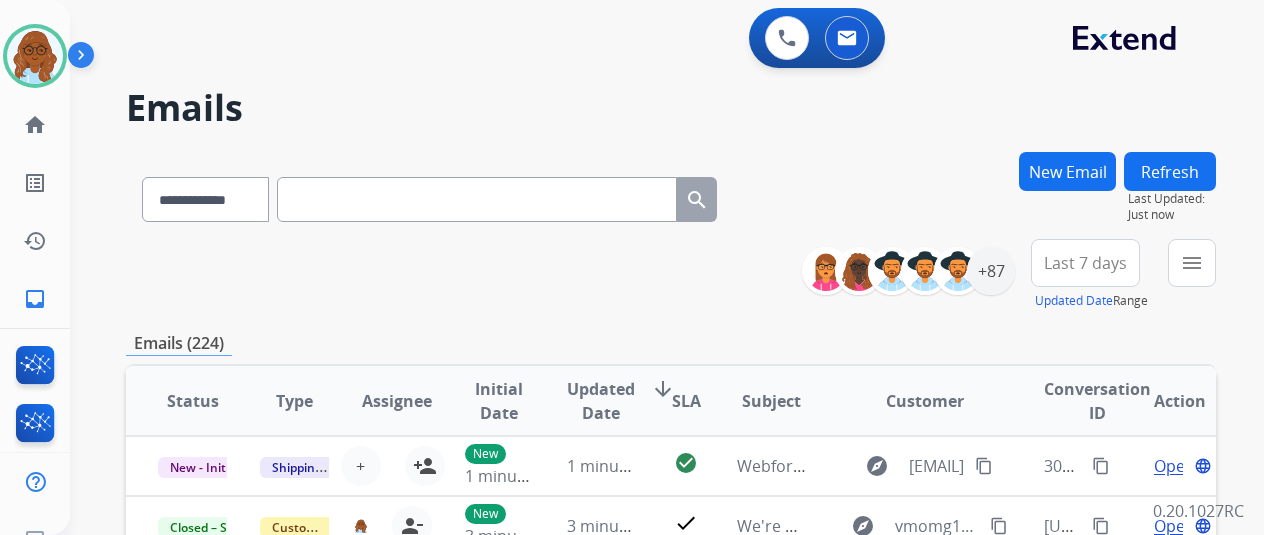 click on "**********" at bounding box center [429, 195] 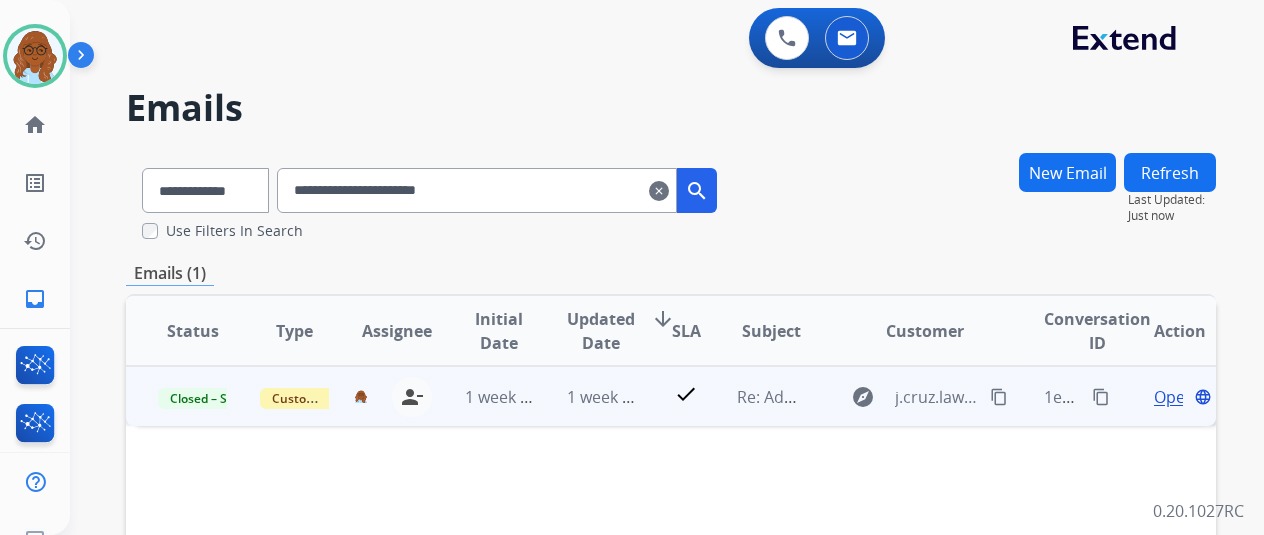 click on "Open" at bounding box center (1174, 397) 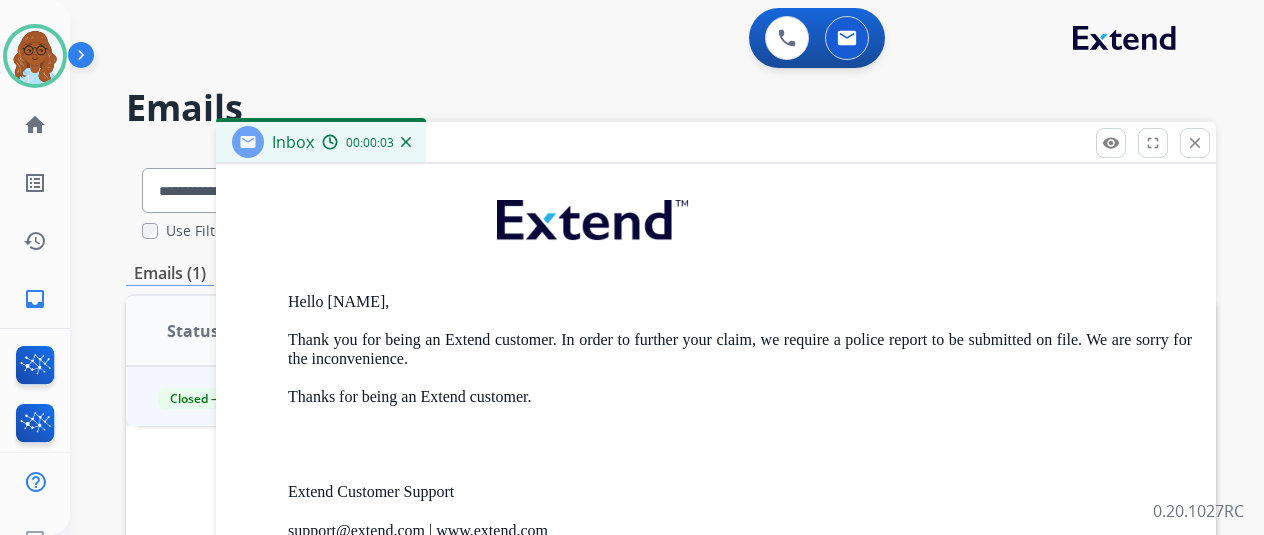 scroll, scrollTop: 2000, scrollLeft: 0, axis: vertical 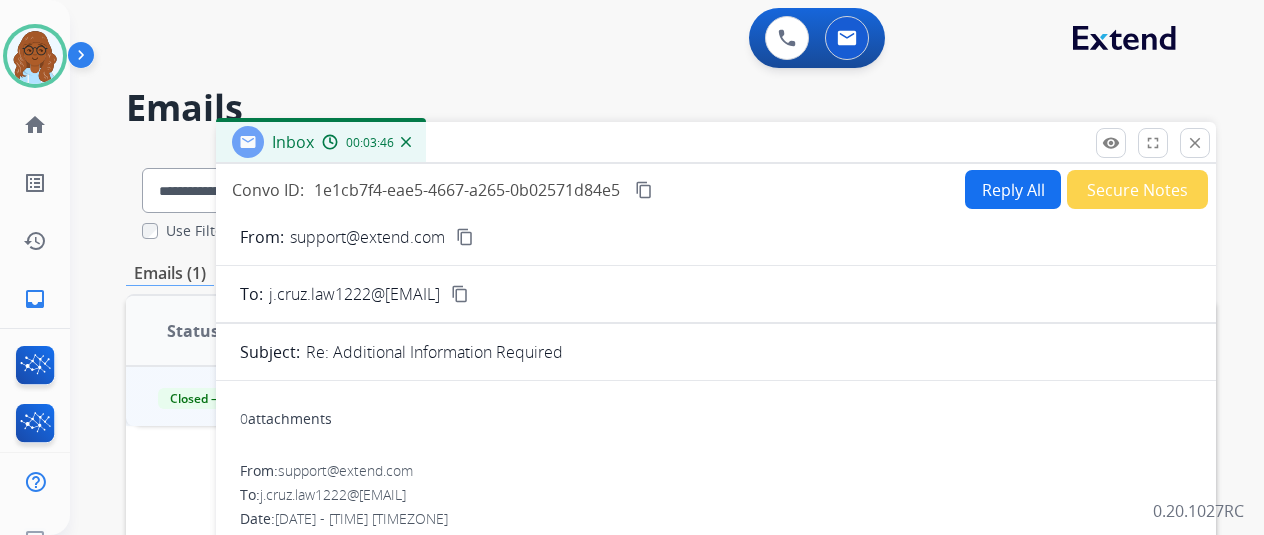 drag, startPoint x: 668, startPoint y: 183, endPoint x: 953, endPoint y: 224, distance: 287.93402 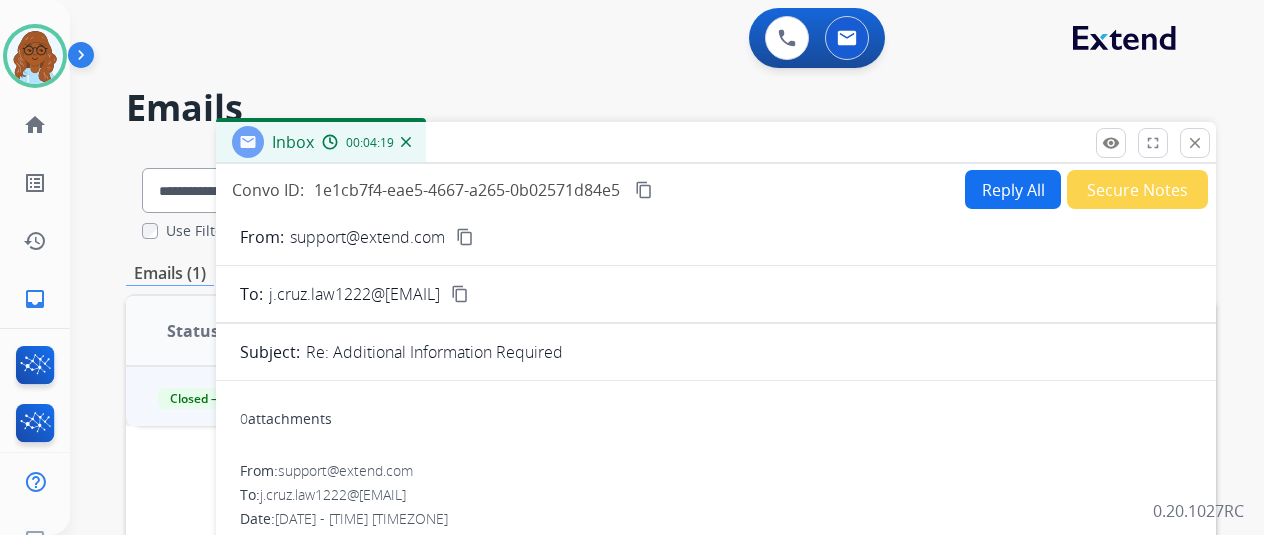 click on "close Close" at bounding box center [1195, 143] 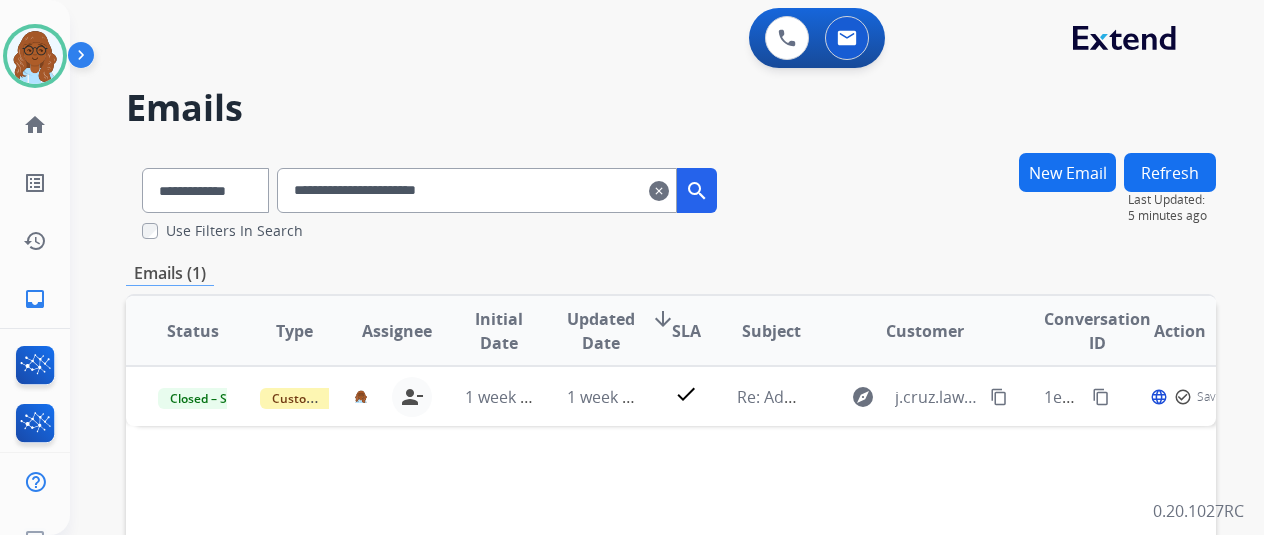 click on "clear" at bounding box center (659, 191) 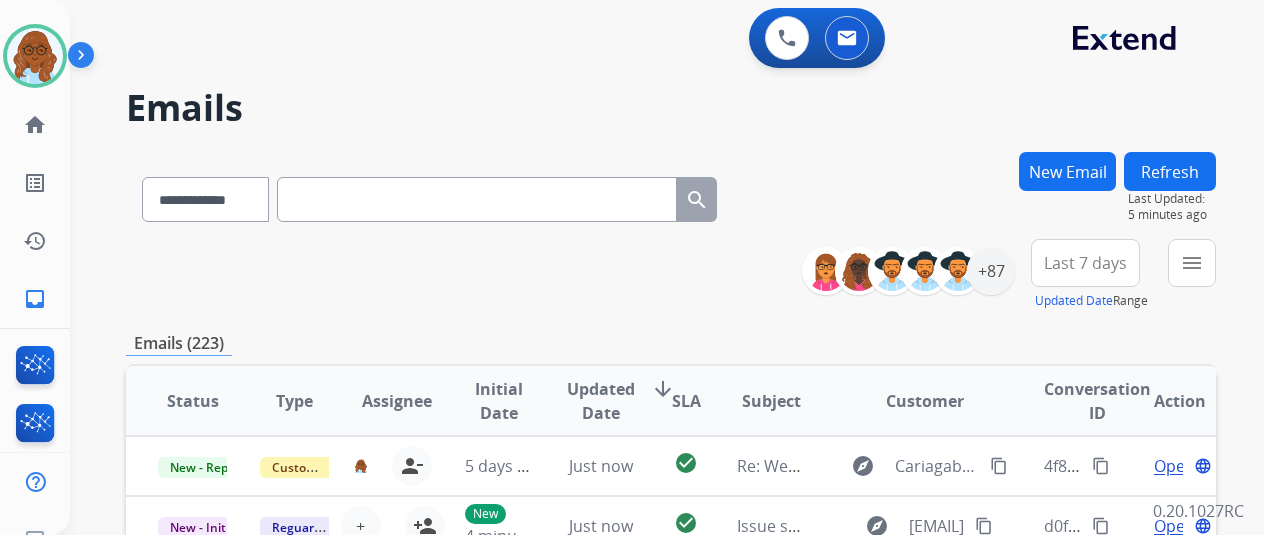 paste on "**********" 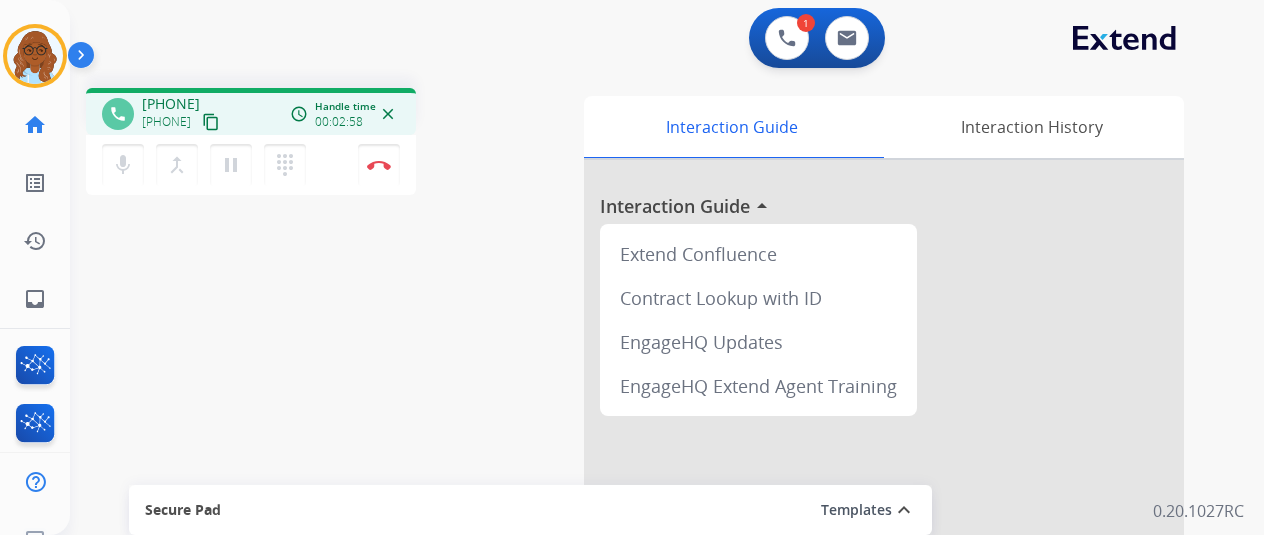 drag, startPoint x: 239, startPoint y: 159, endPoint x: 332, endPoint y: 202, distance: 102.45975 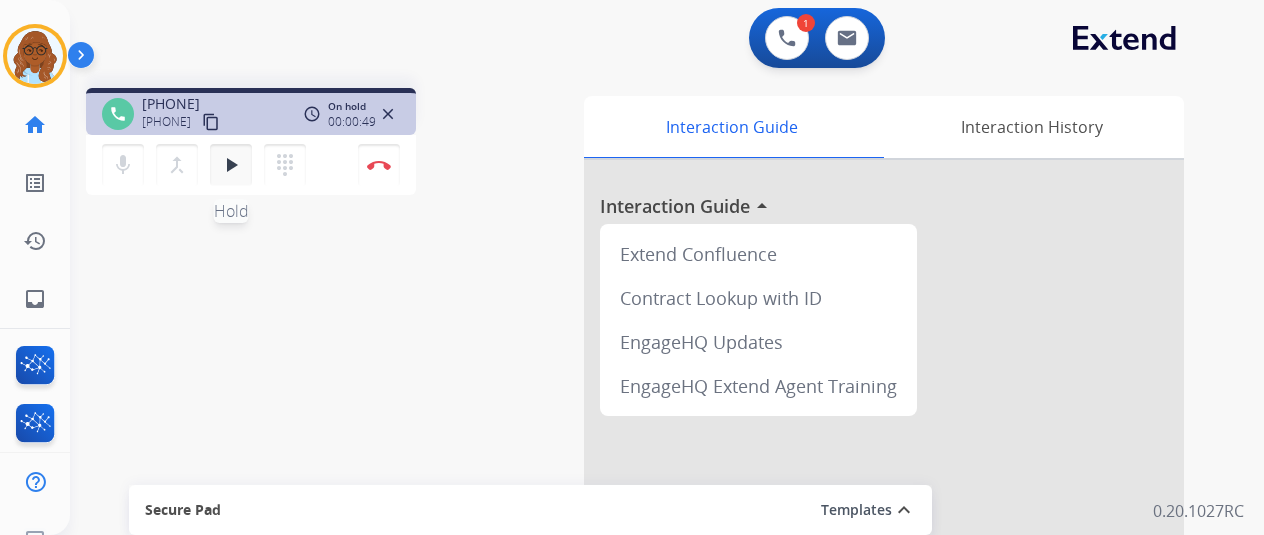 click on "play_arrow Hold" at bounding box center [231, 165] 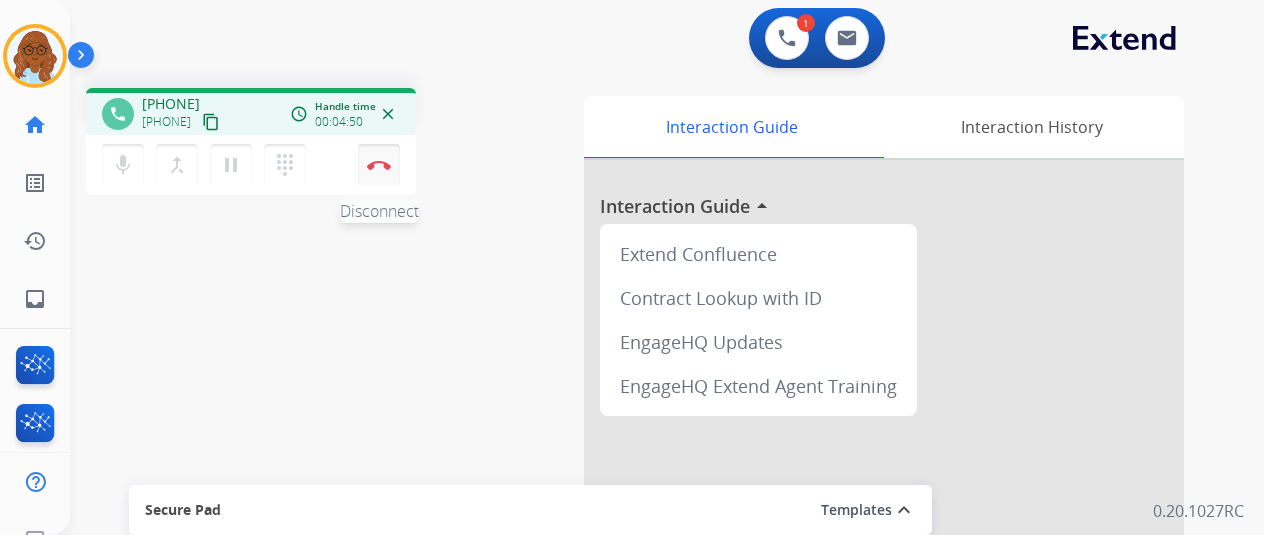 click at bounding box center (379, 165) 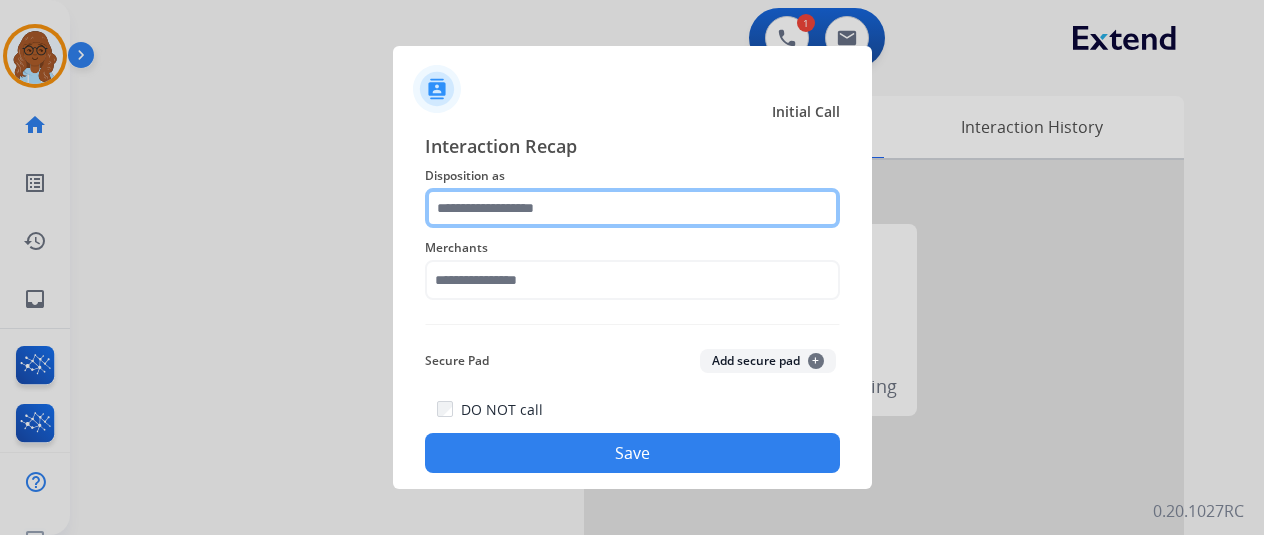 click 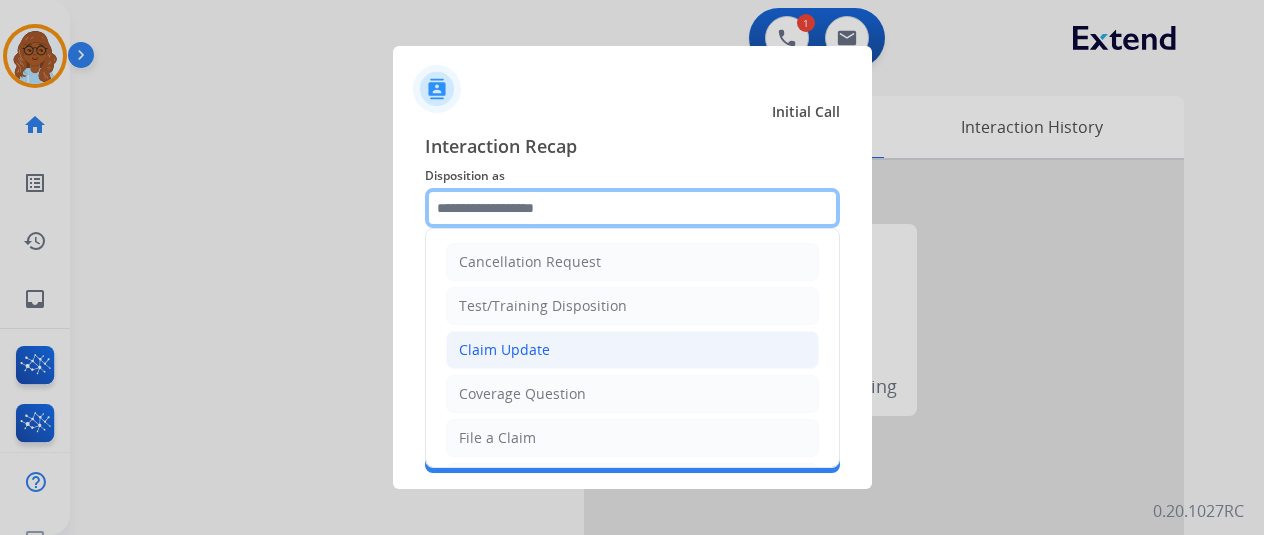 scroll, scrollTop: 200, scrollLeft: 0, axis: vertical 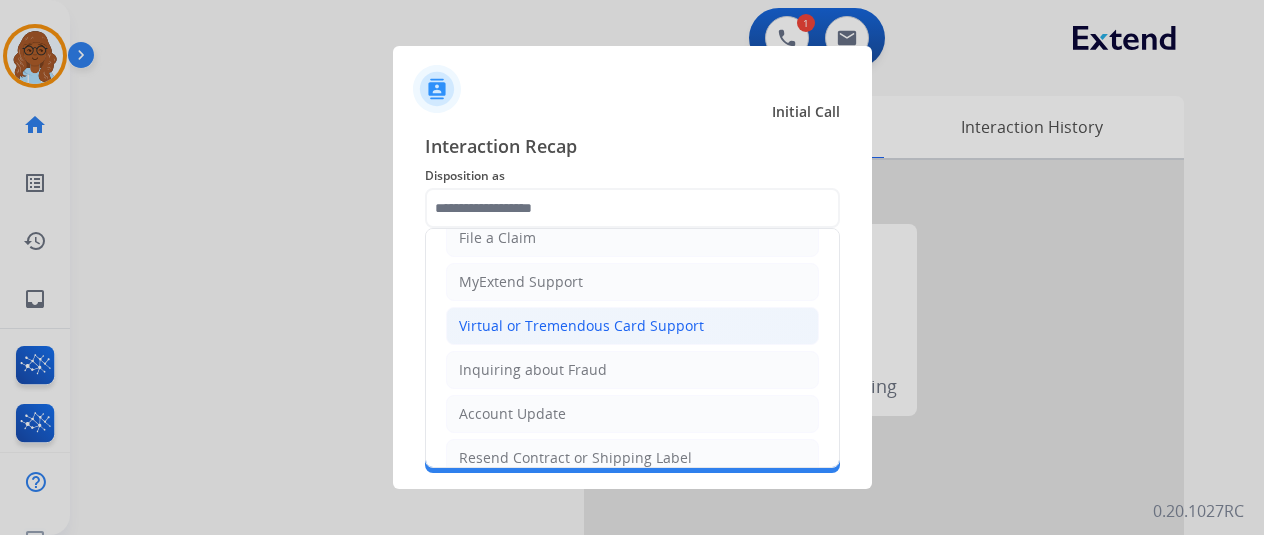 click on "Virtual or Tremendous Card Support" 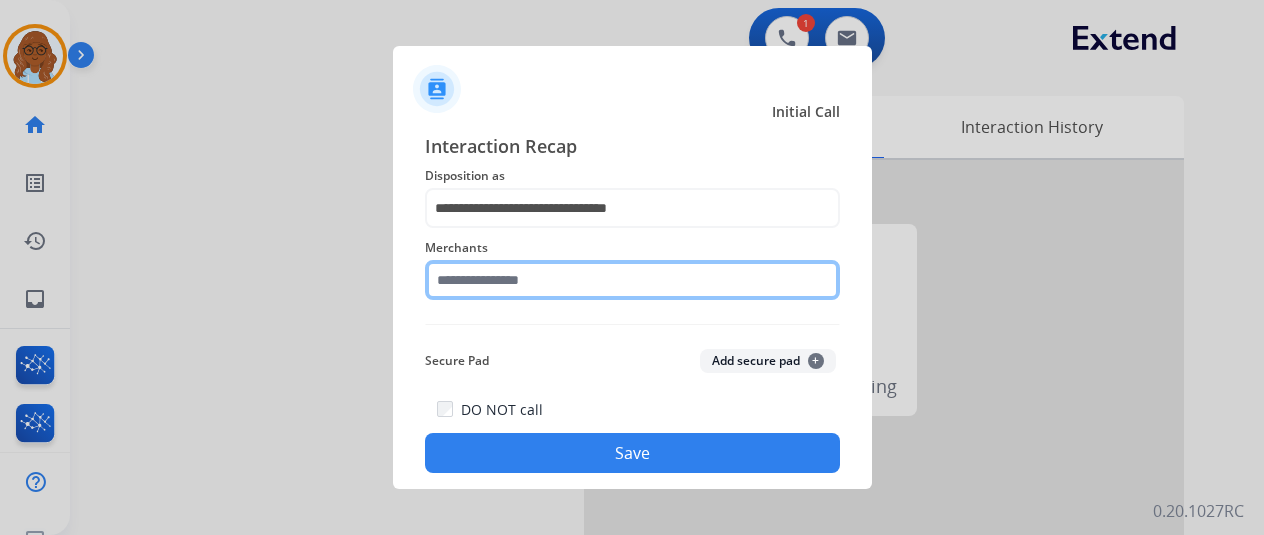 click 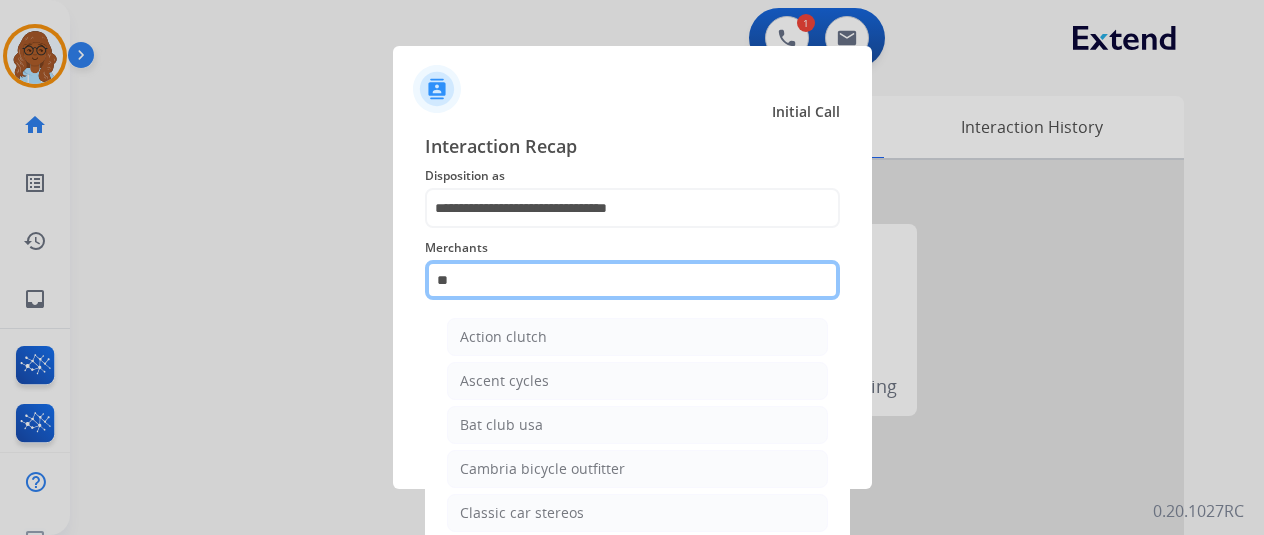 type on "*" 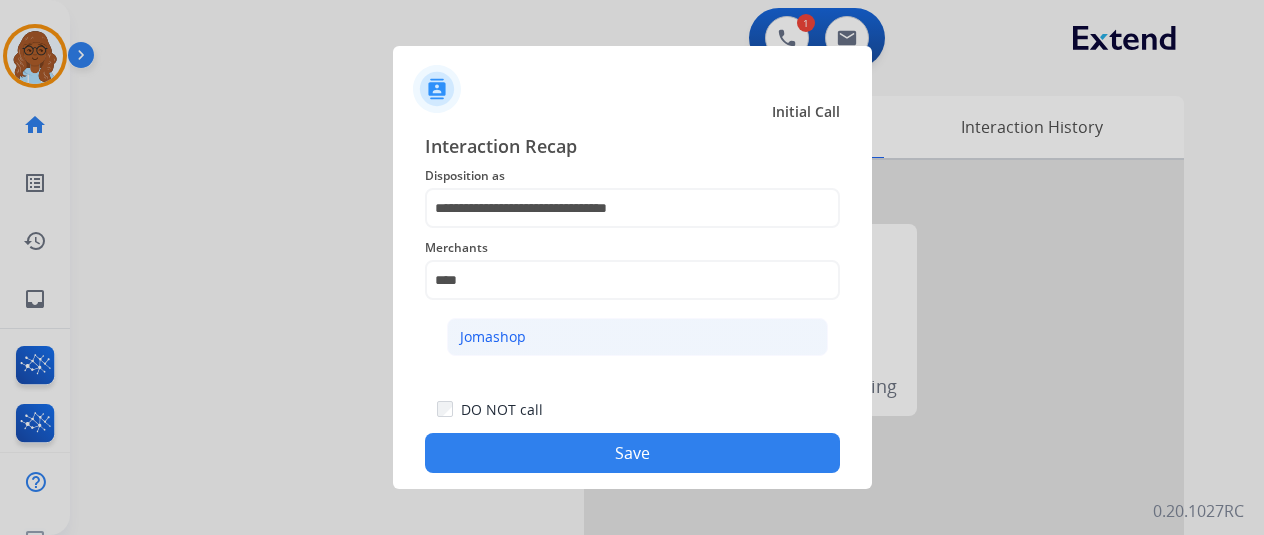 click on "Jomashop" 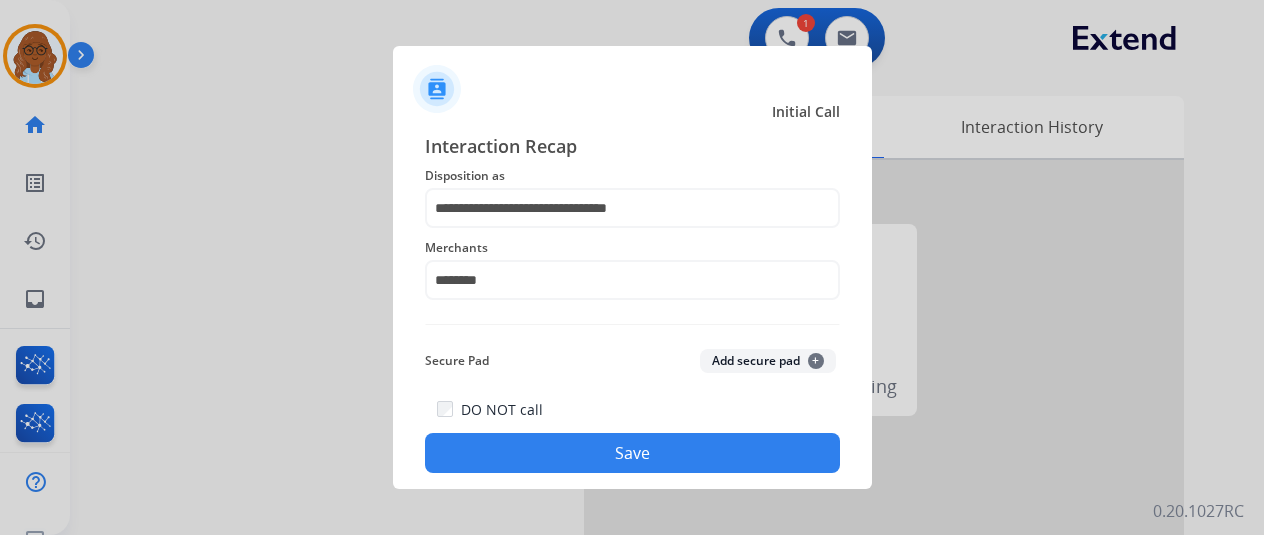 click on "Save" 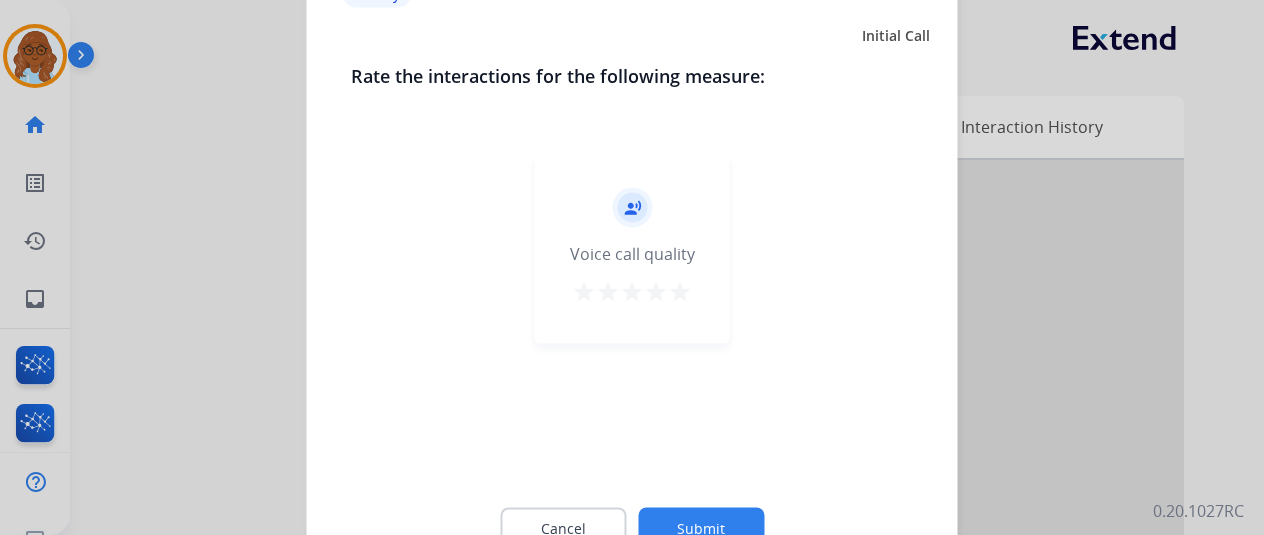click on "star" at bounding box center [680, 291] 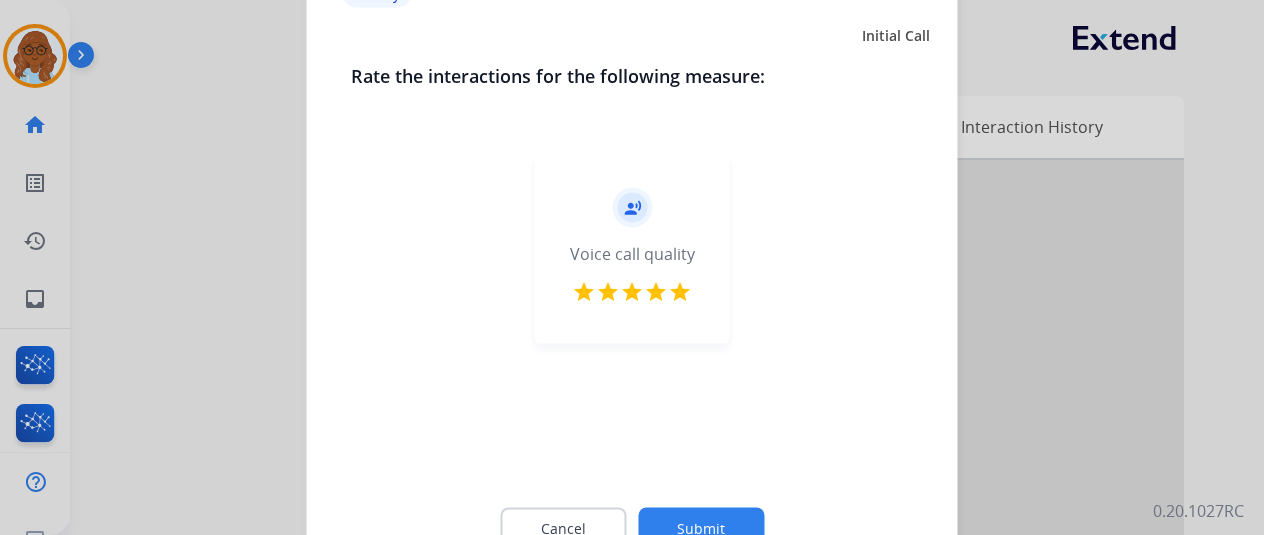 click on "Submit" 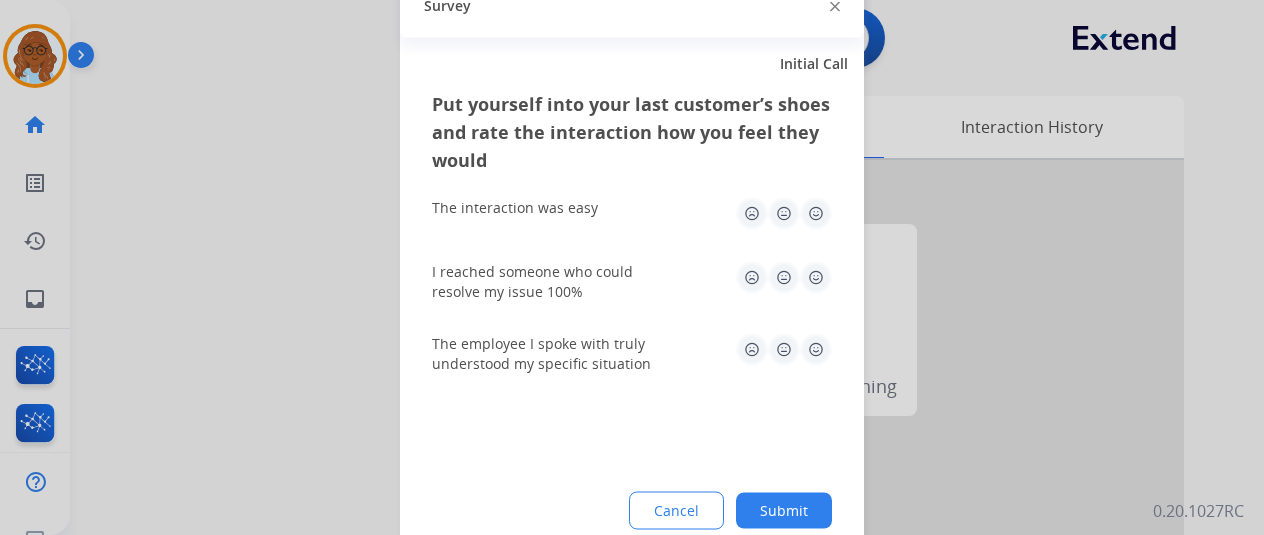 click 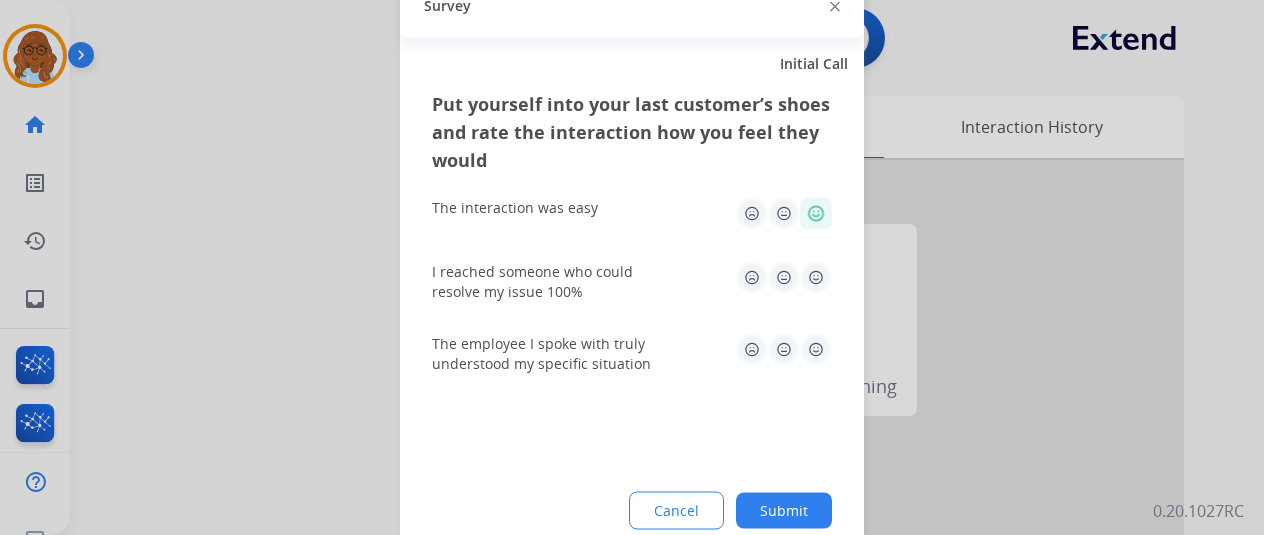 click 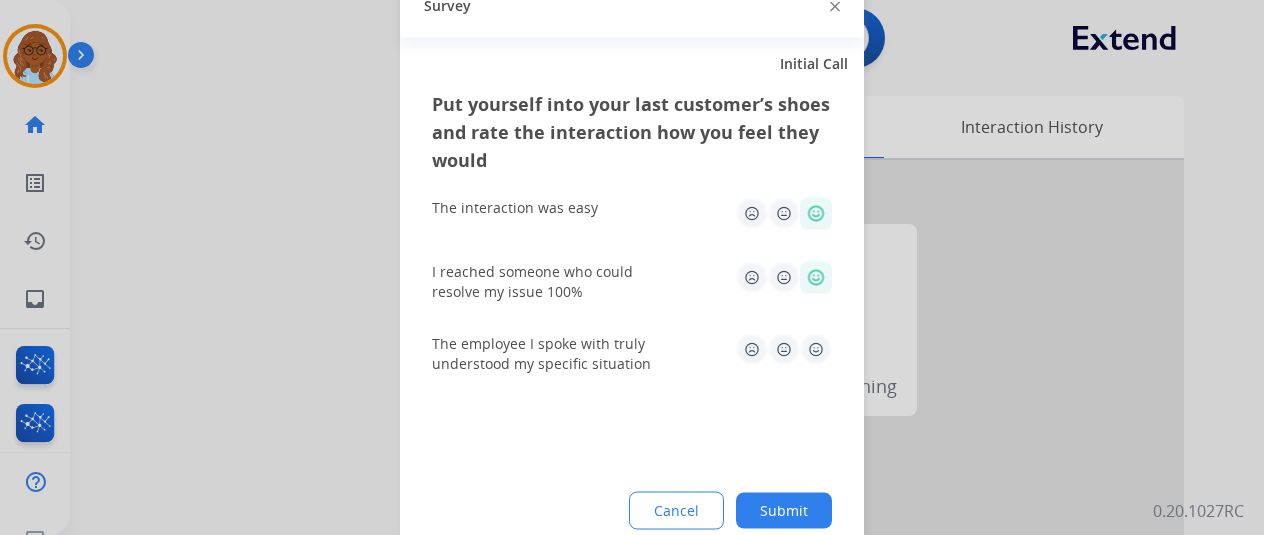 click 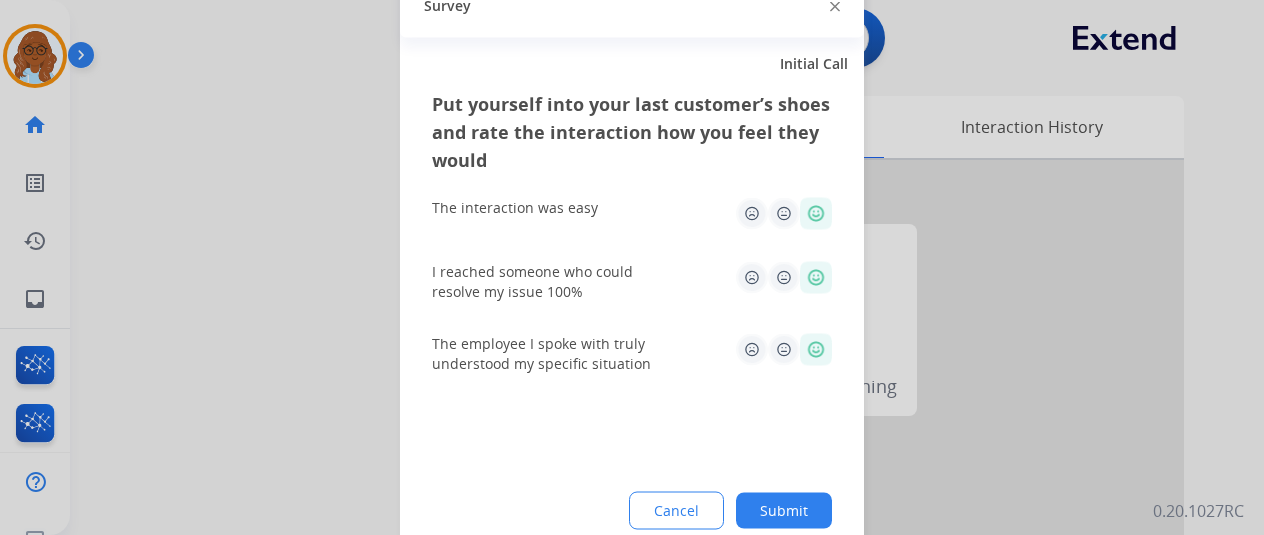click on "Submit" 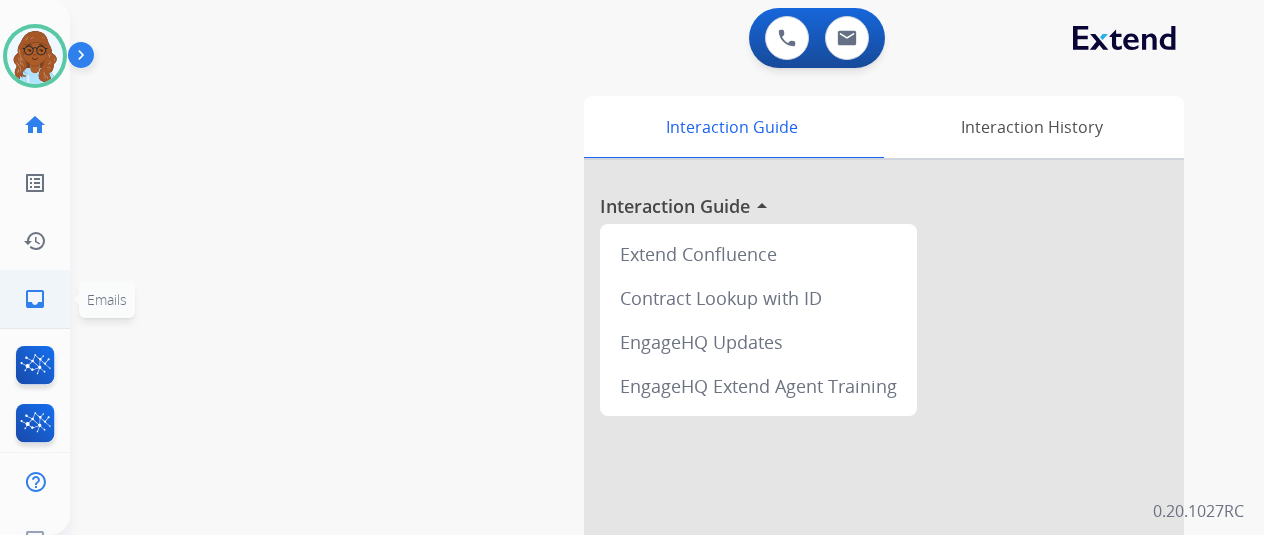 click on "inbox" 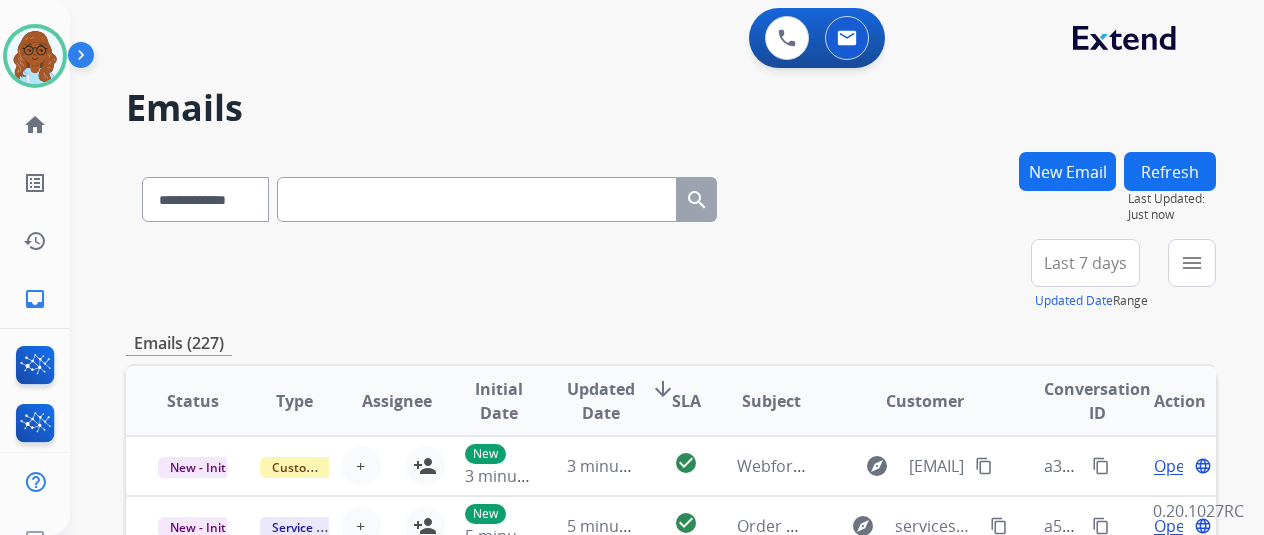 paste on "**********" 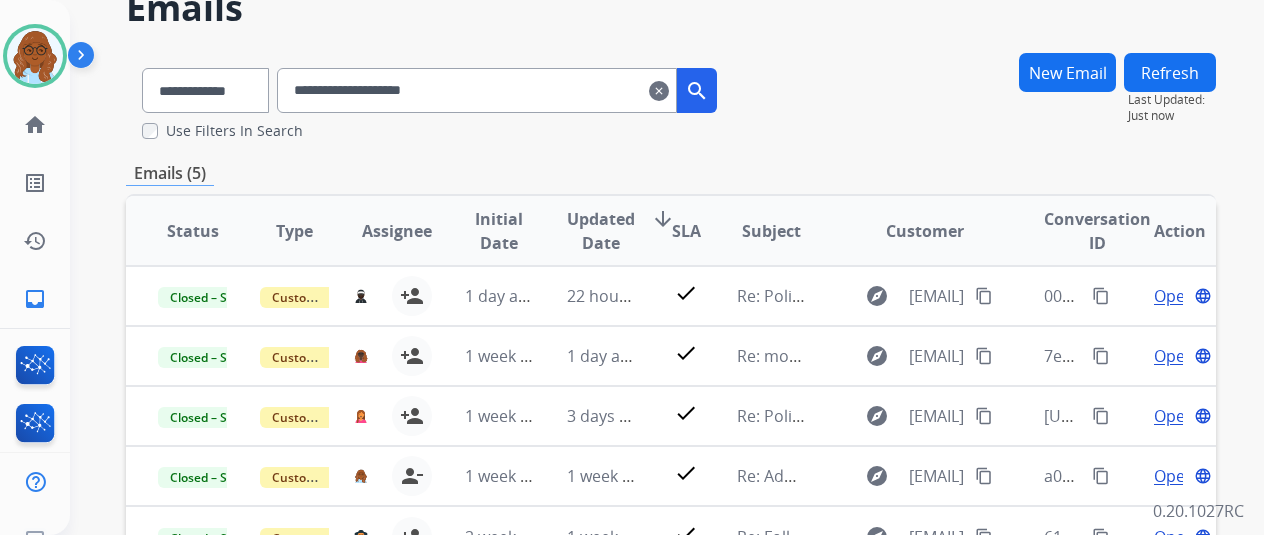 scroll, scrollTop: 200, scrollLeft: 0, axis: vertical 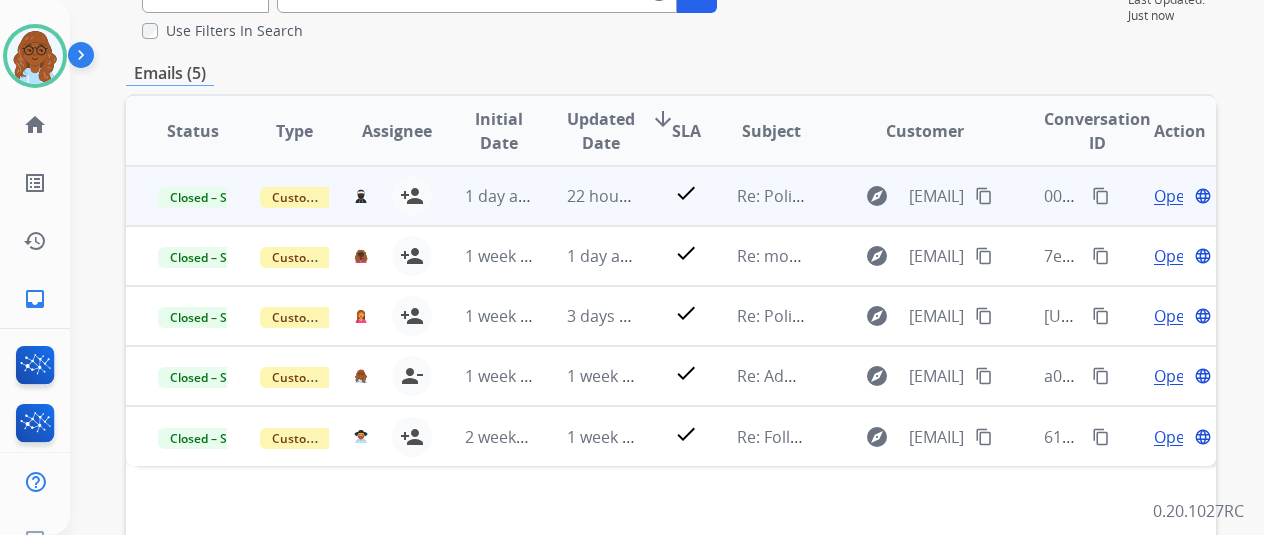 click on "Open" at bounding box center (1174, 196) 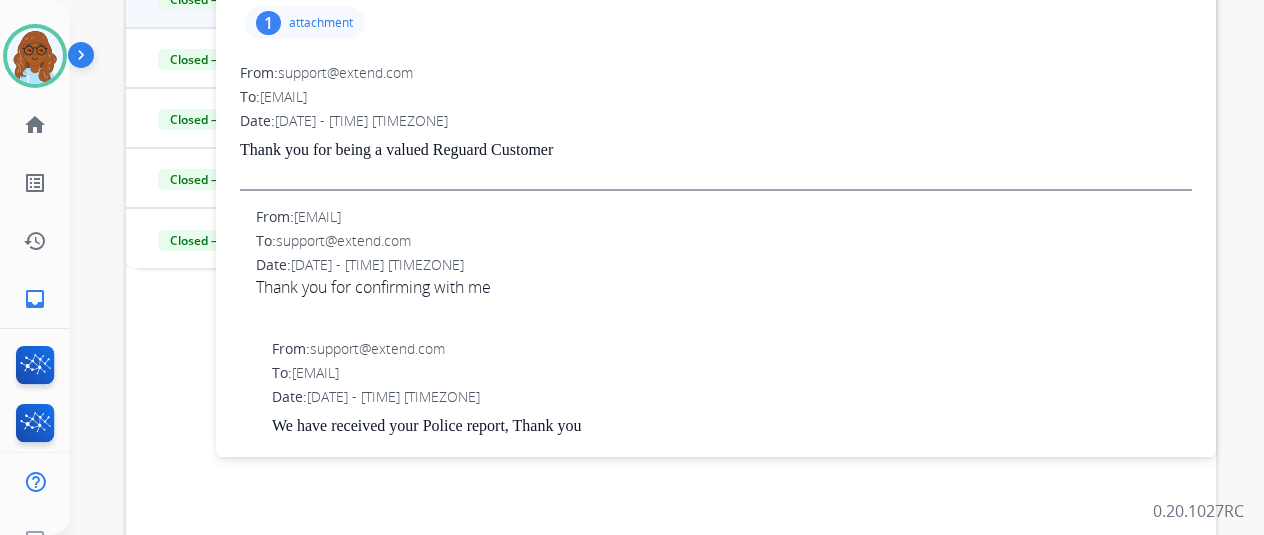 scroll, scrollTop: 400, scrollLeft: 0, axis: vertical 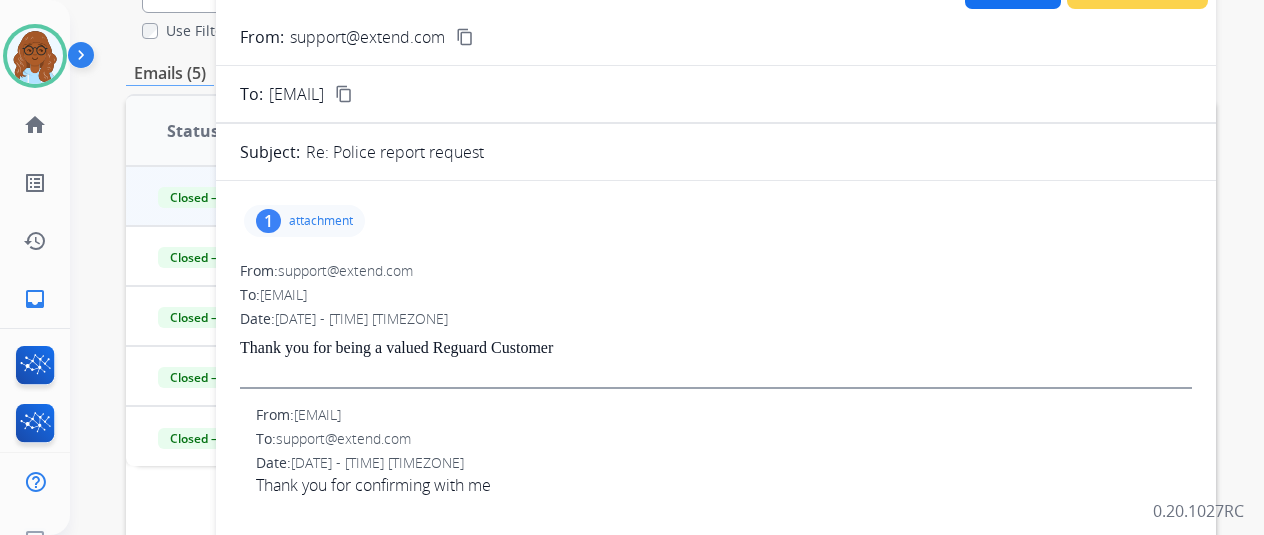 click on "1 attachment" at bounding box center (304, 221) 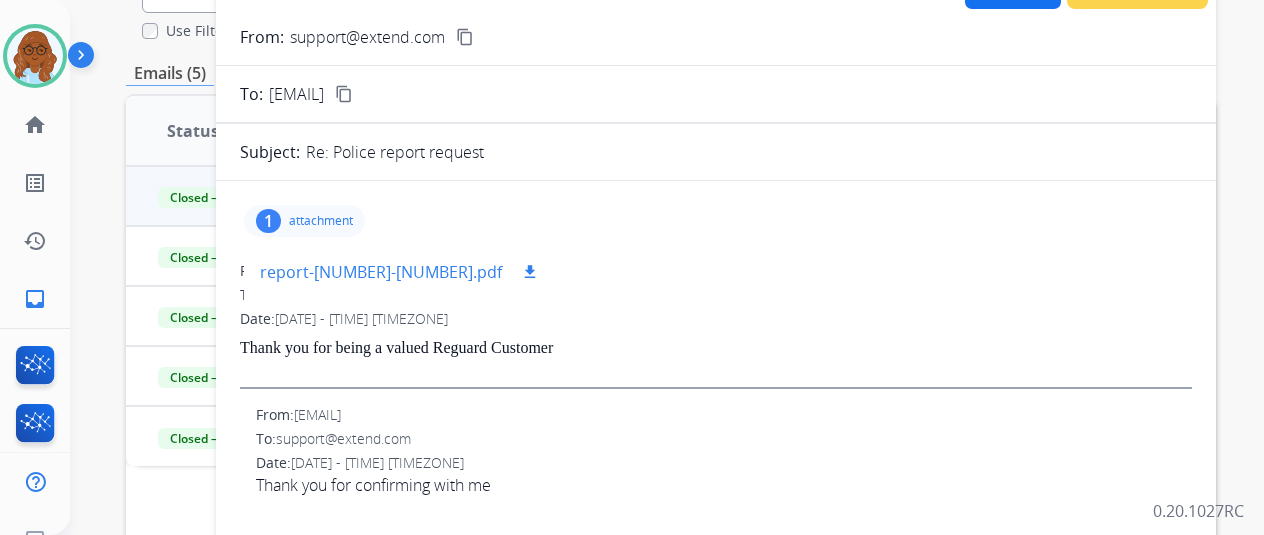 click on "report-25-800070-0.pdf" at bounding box center [381, 272] 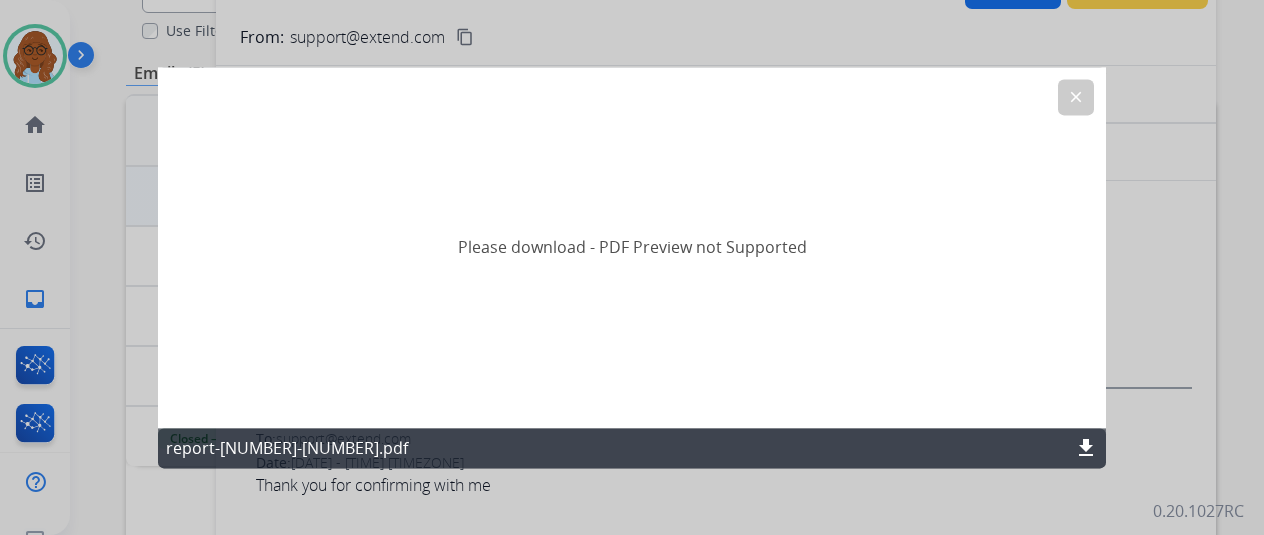click on "download" 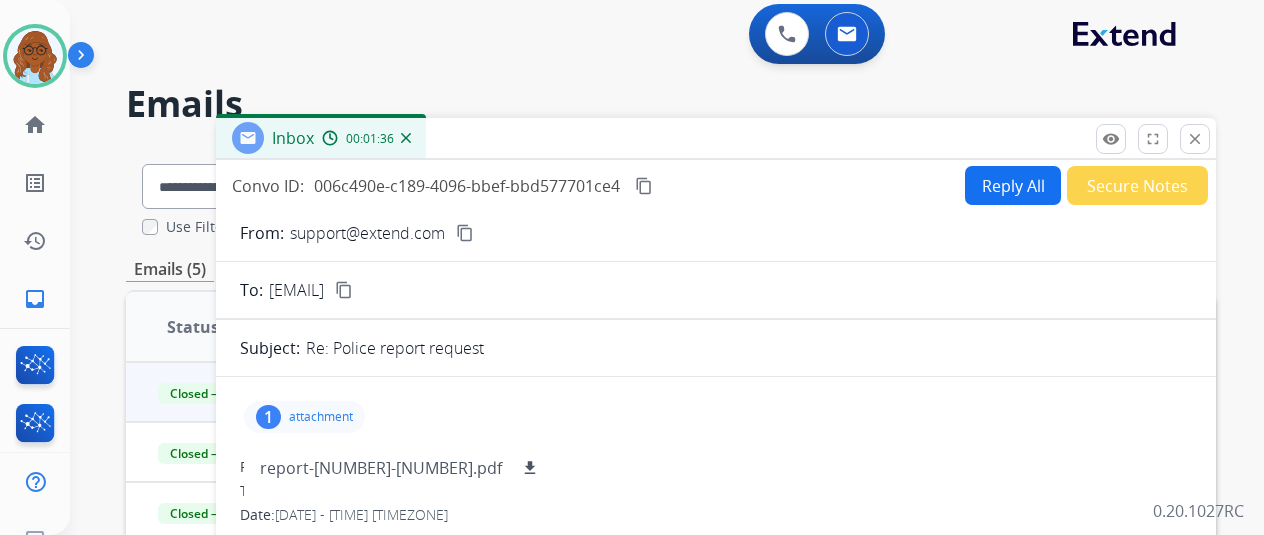 scroll, scrollTop: 0, scrollLeft: 0, axis: both 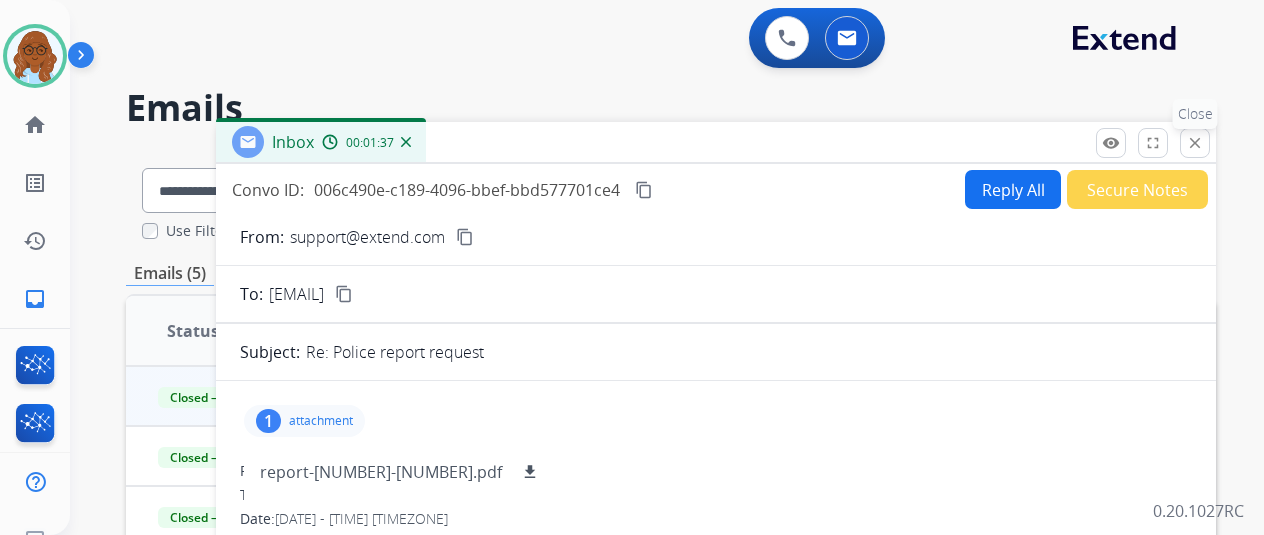 click on "close" at bounding box center (1195, 143) 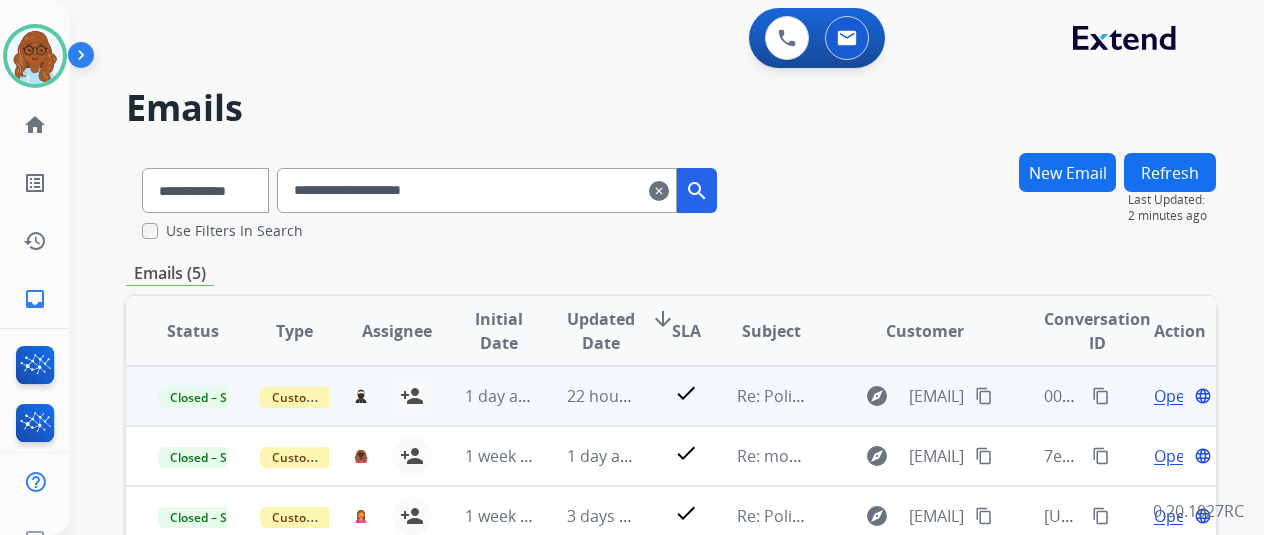 click on "Open" at bounding box center [1174, 396] 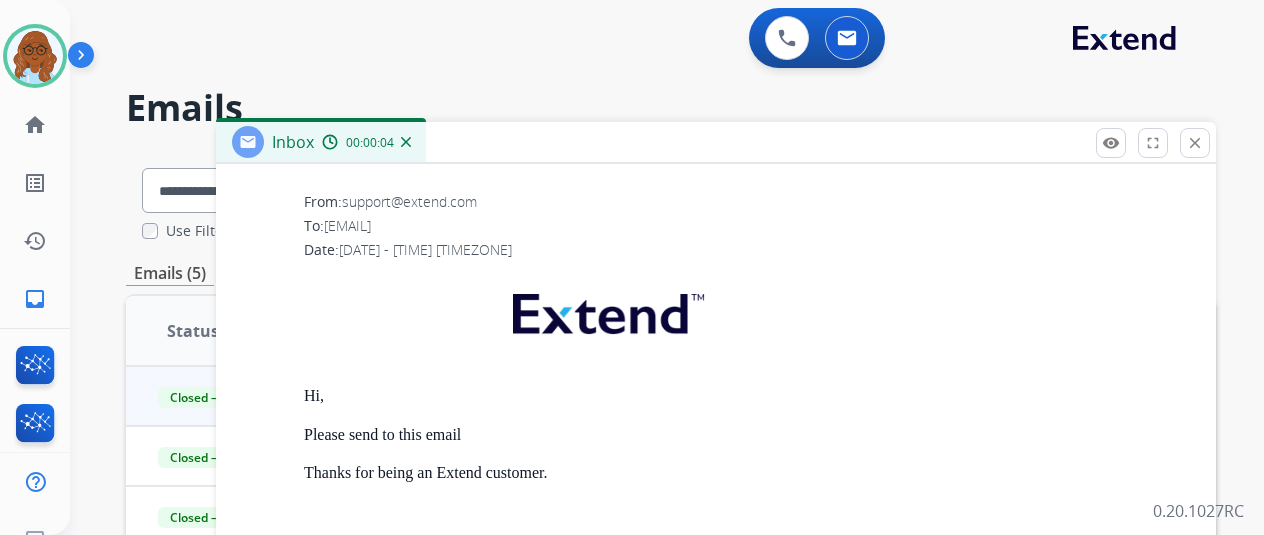 scroll, scrollTop: 842, scrollLeft: 0, axis: vertical 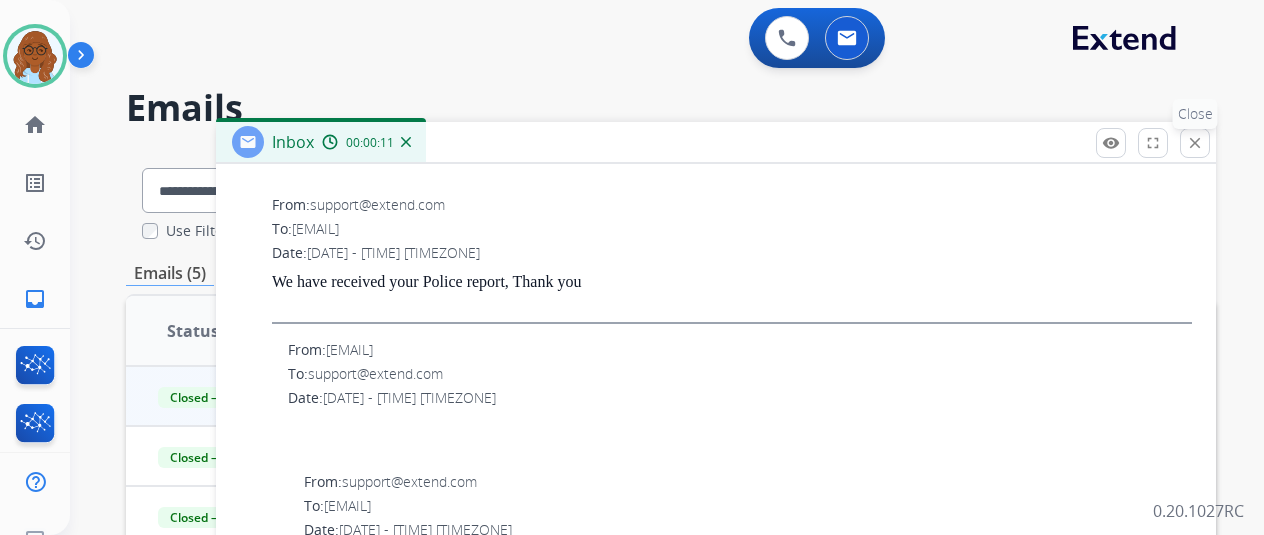 click on "close" at bounding box center [1195, 143] 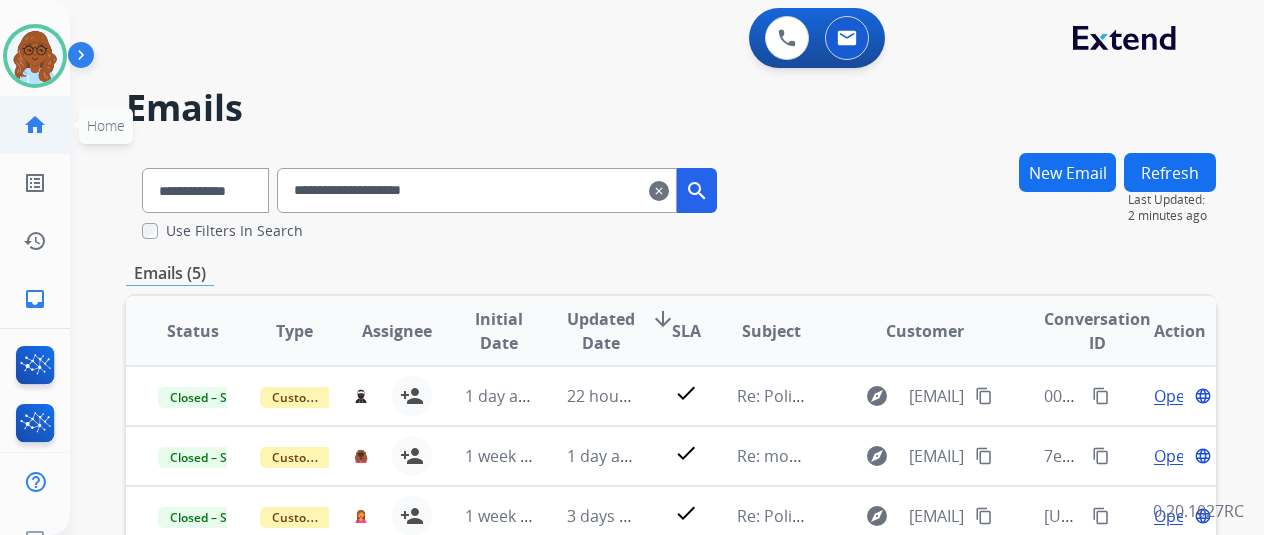 click on "home" 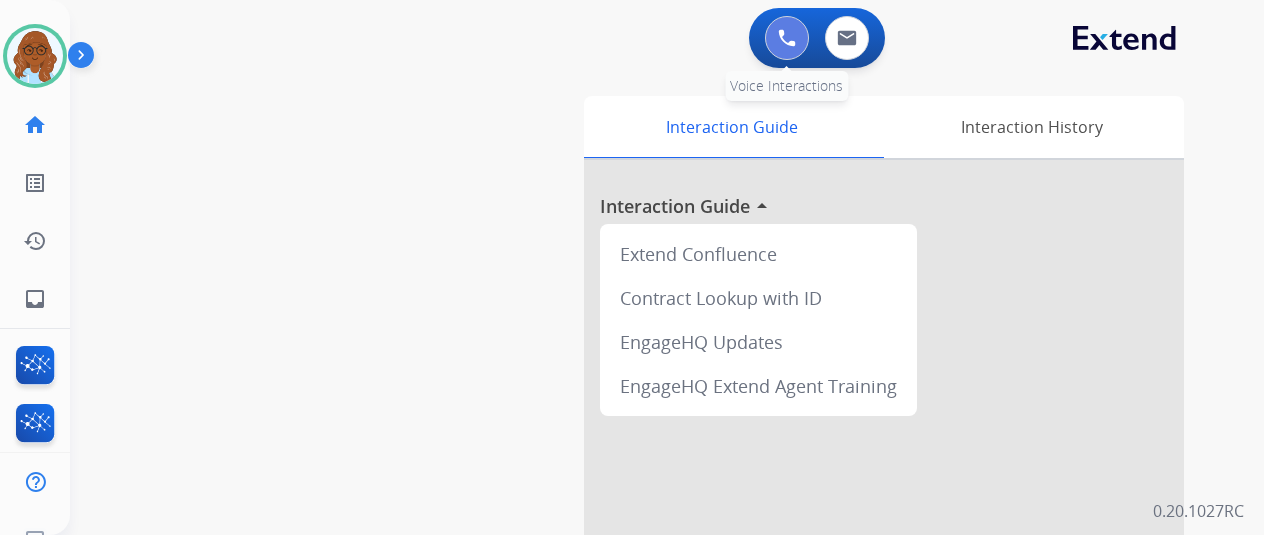 click at bounding box center (787, 38) 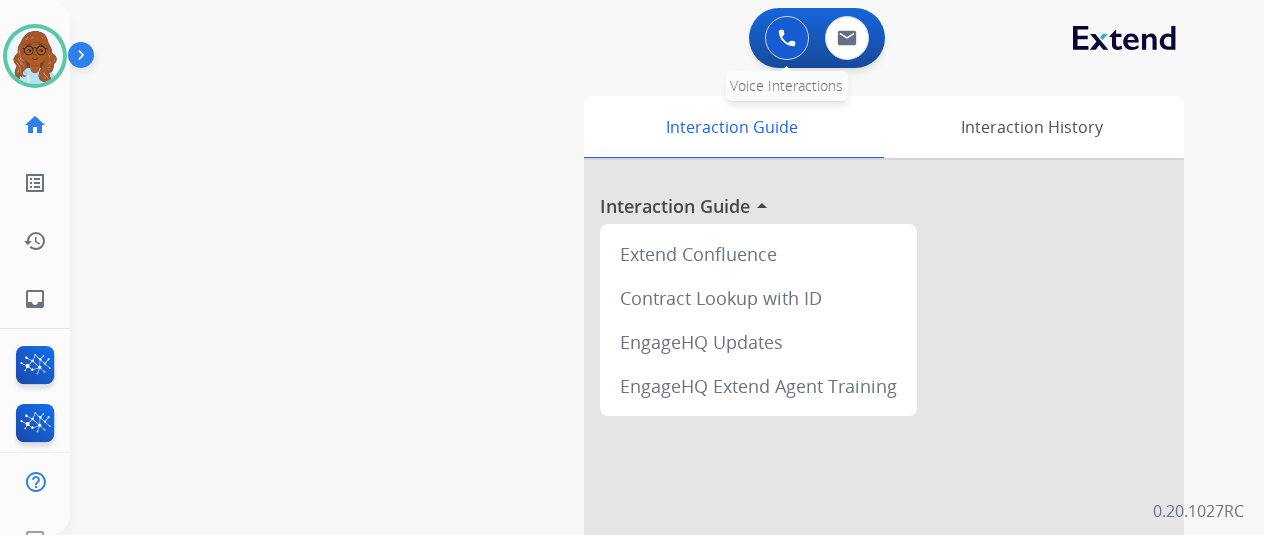 click at bounding box center (787, 38) 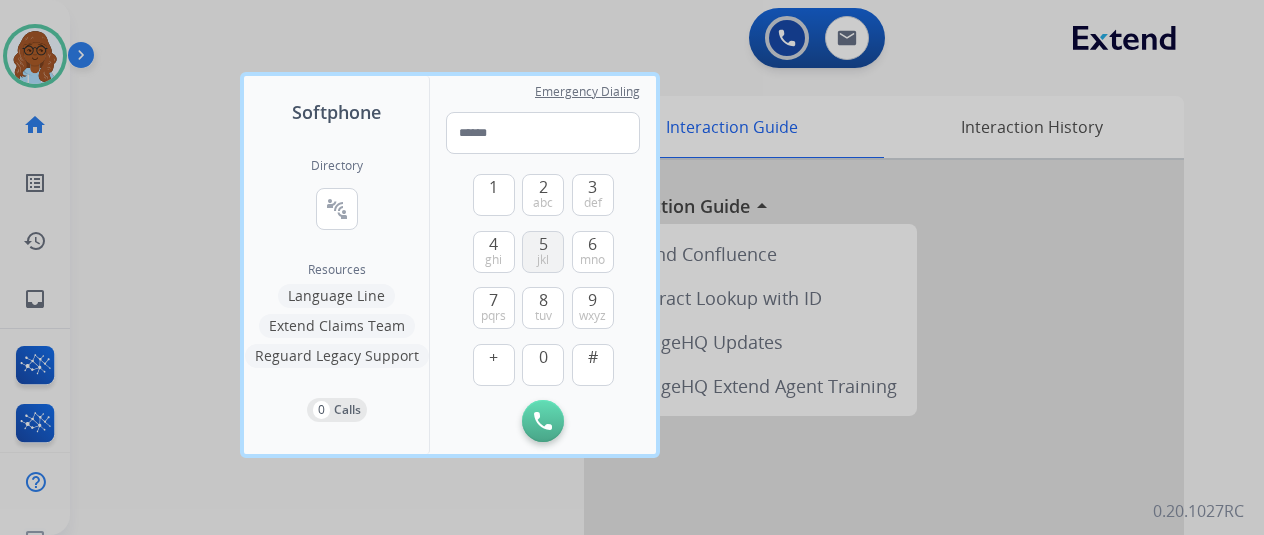 drag, startPoint x: 535, startPoint y: 244, endPoint x: 524, endPoint y: 234, distance: 14.866069 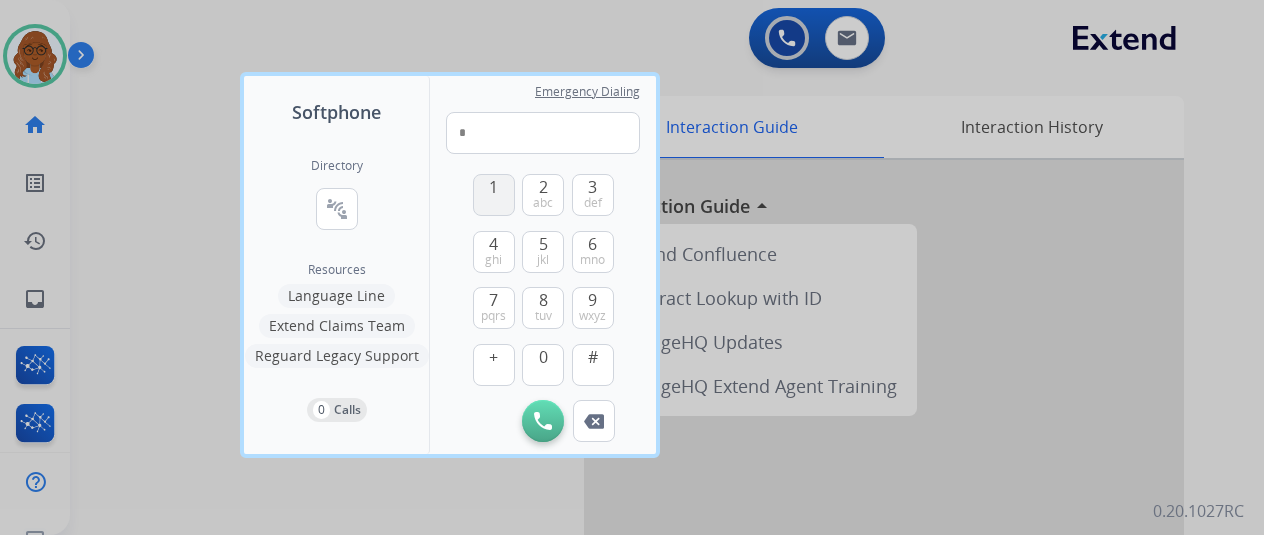 click on "1" at bounding box center [494, 195] 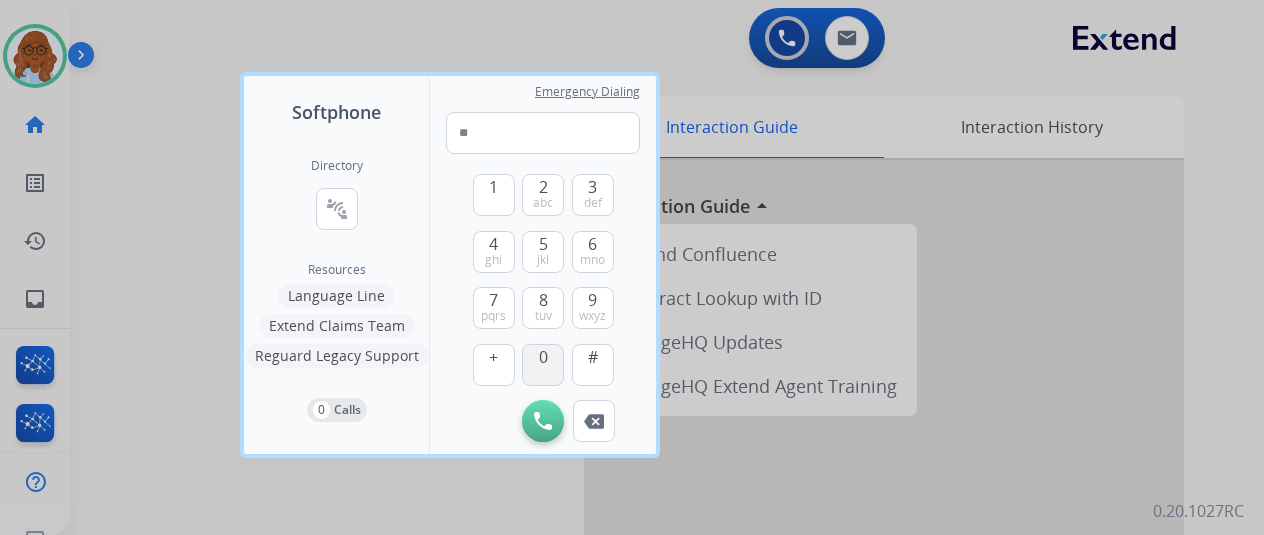click on "0" at bounding box center (543, 365) 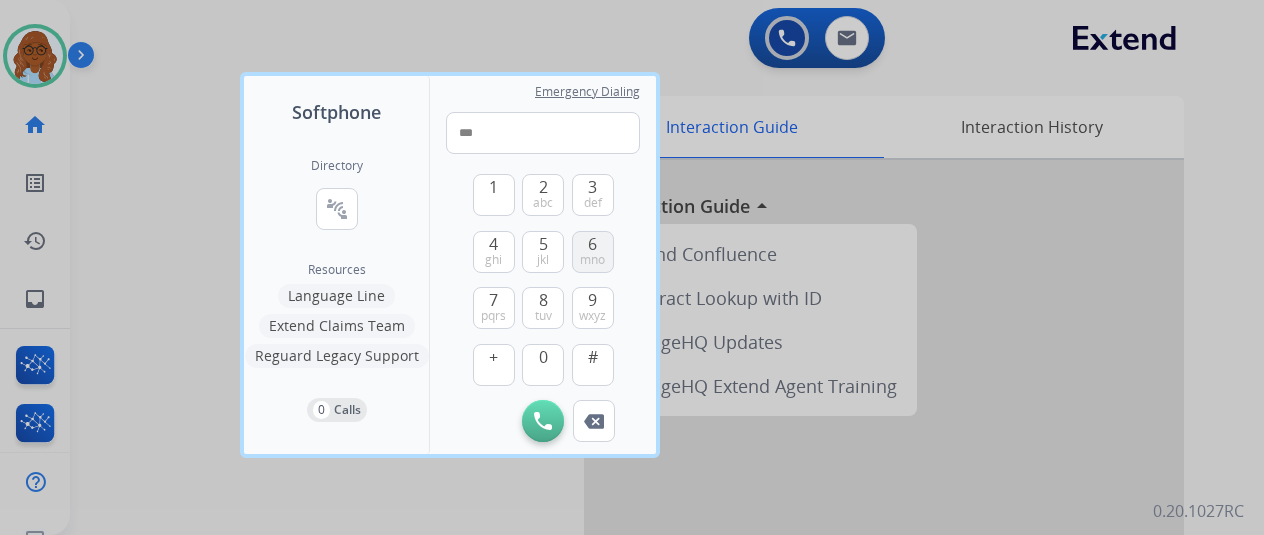 click on "mno" at bounding box center [592, 260] 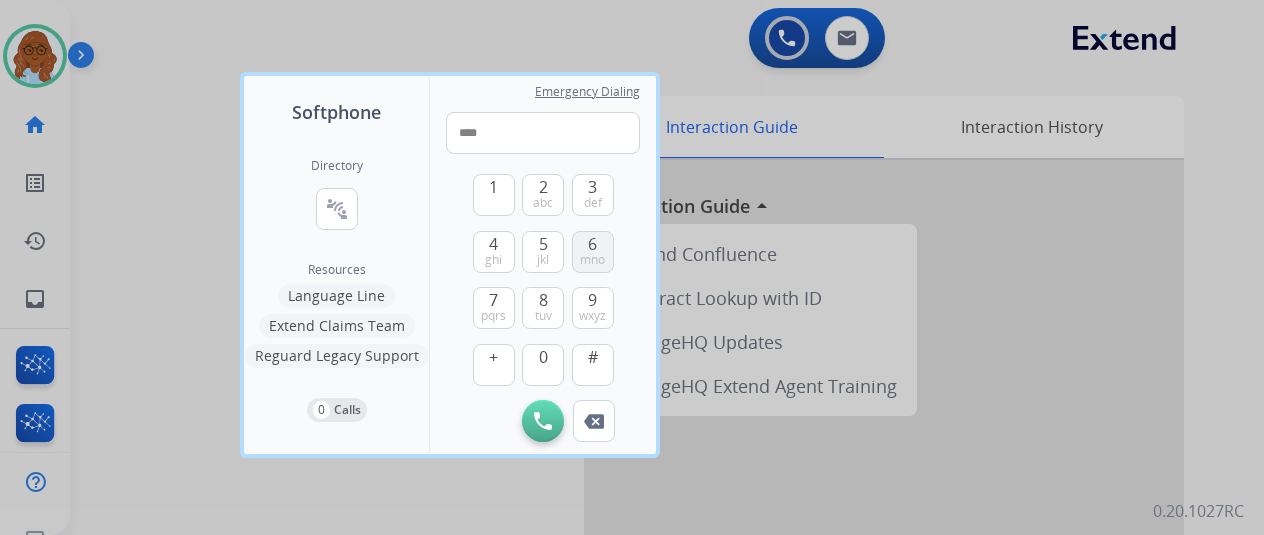 click on "mno" at bounding box center (592, 260) 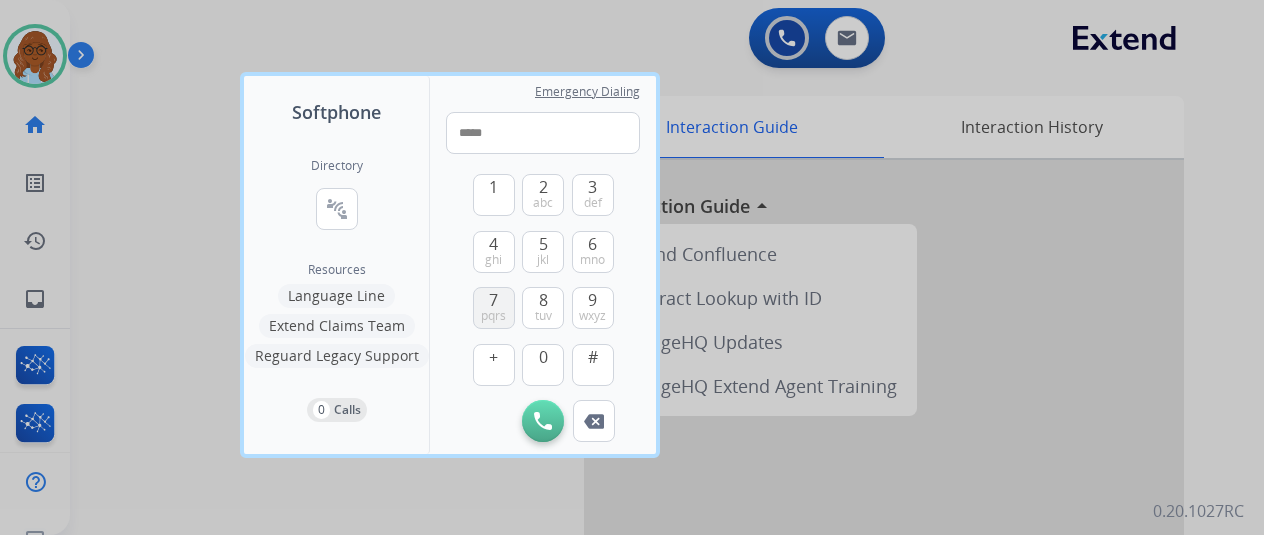 click on "7" at bounding box center [493, 300] 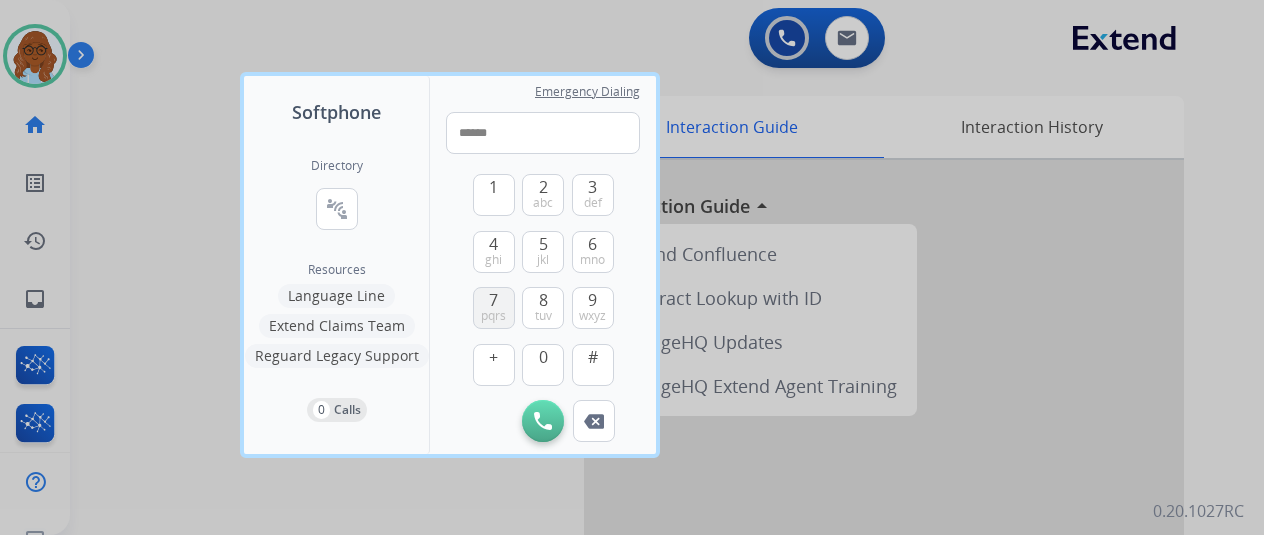 click on "pqrs" at bounding box center (493, 316) 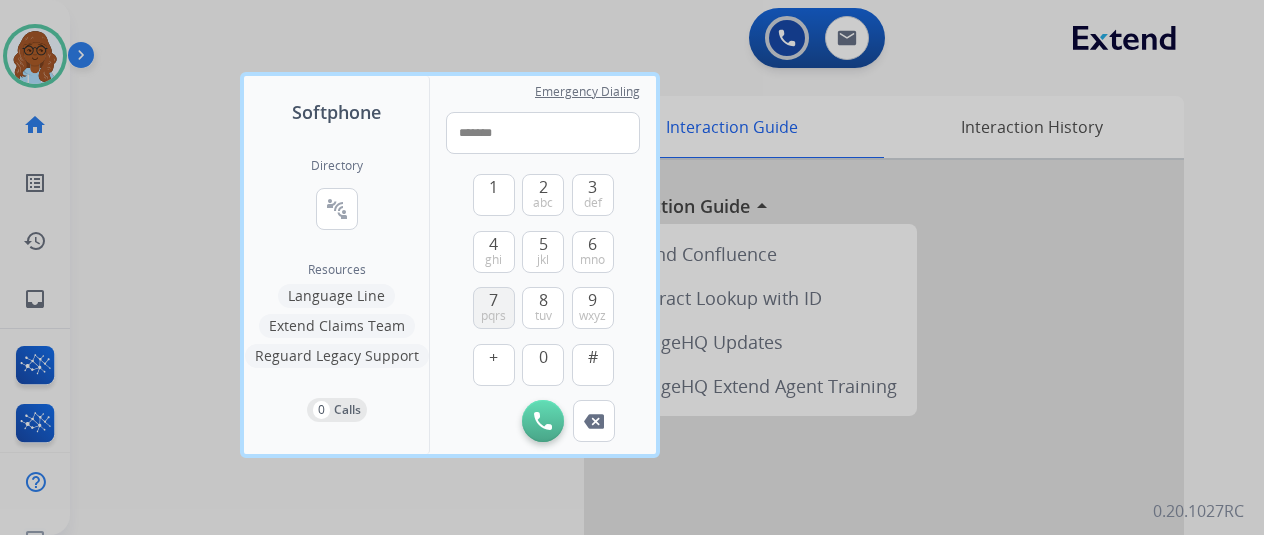 click on "pqrs" at bounding box center (493, 316) 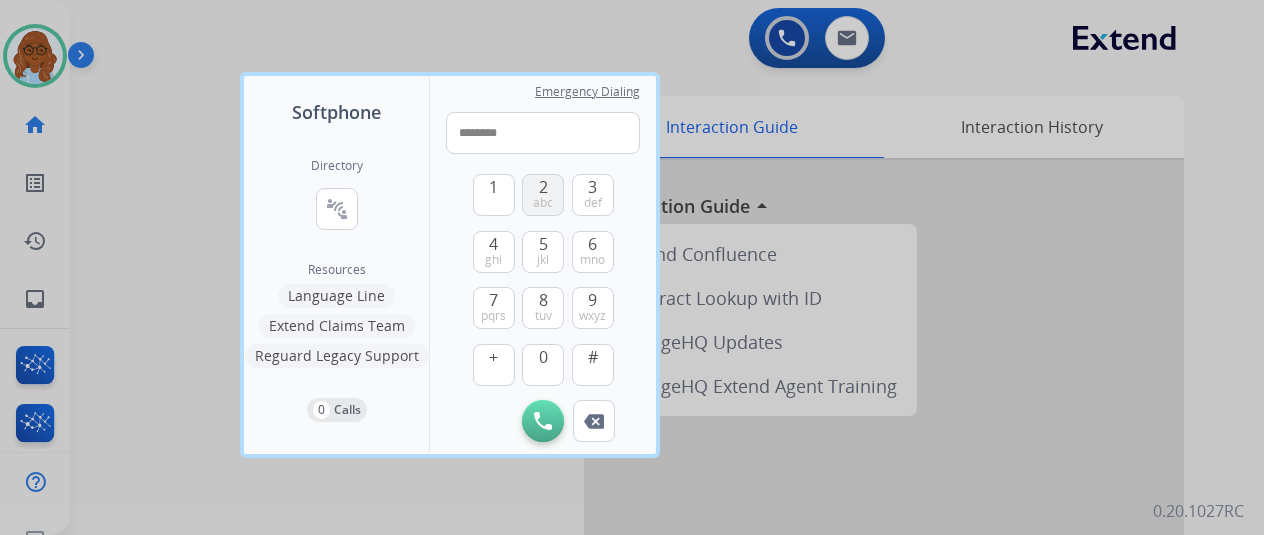 click on "2 abc" at bounding box center [543, 195] 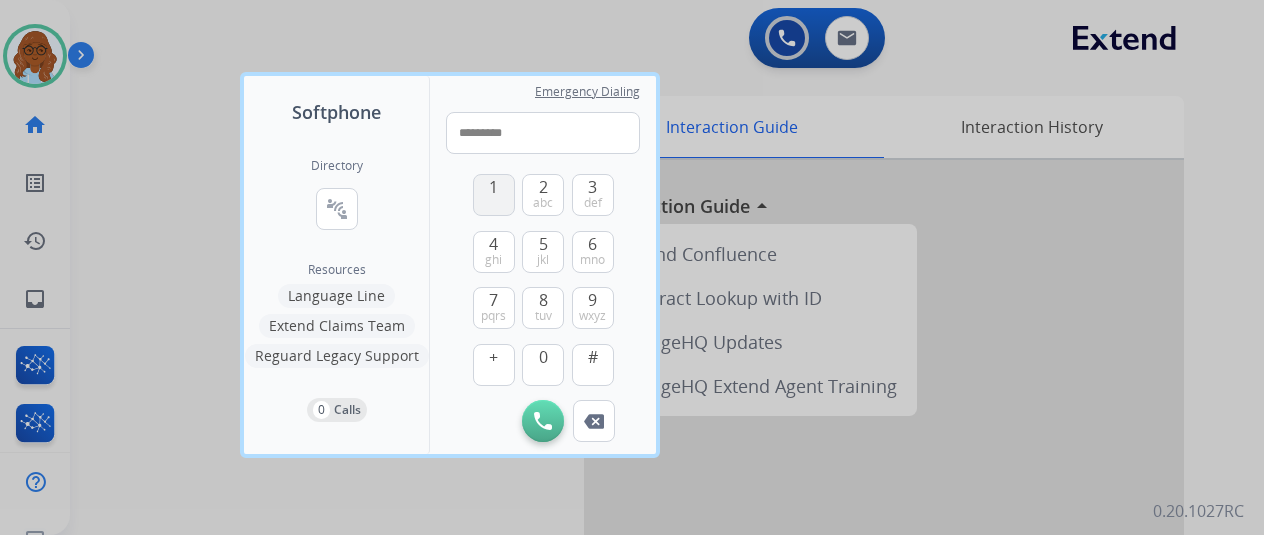 click on "1" at bounding box center (494, 195) 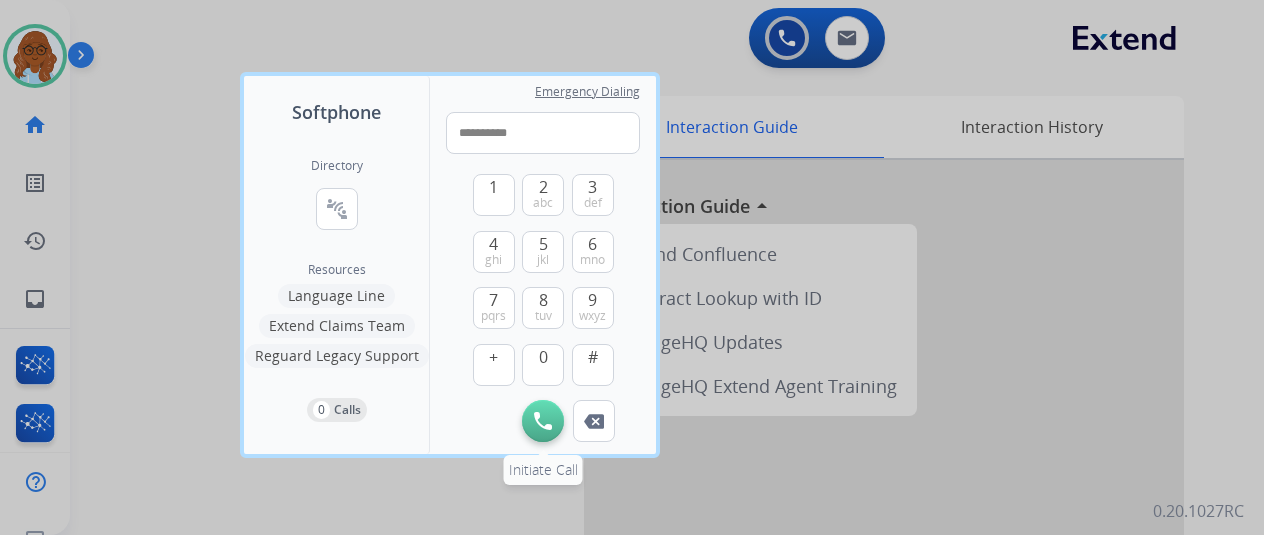 click on "Initiate Call" at bounding box center [543, 421] 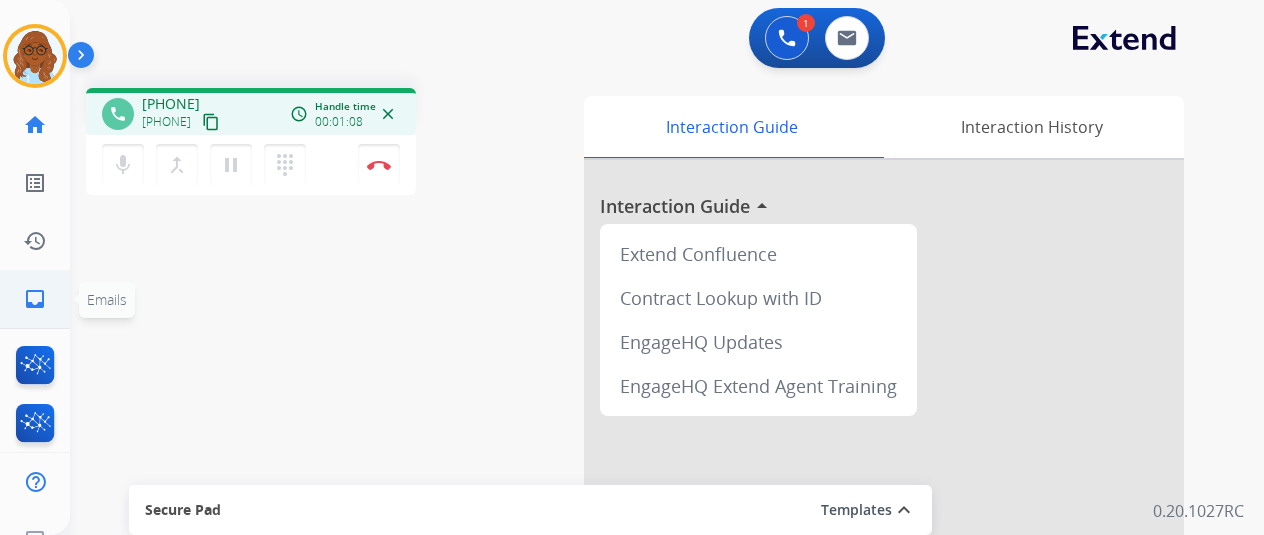 click on "inbox" 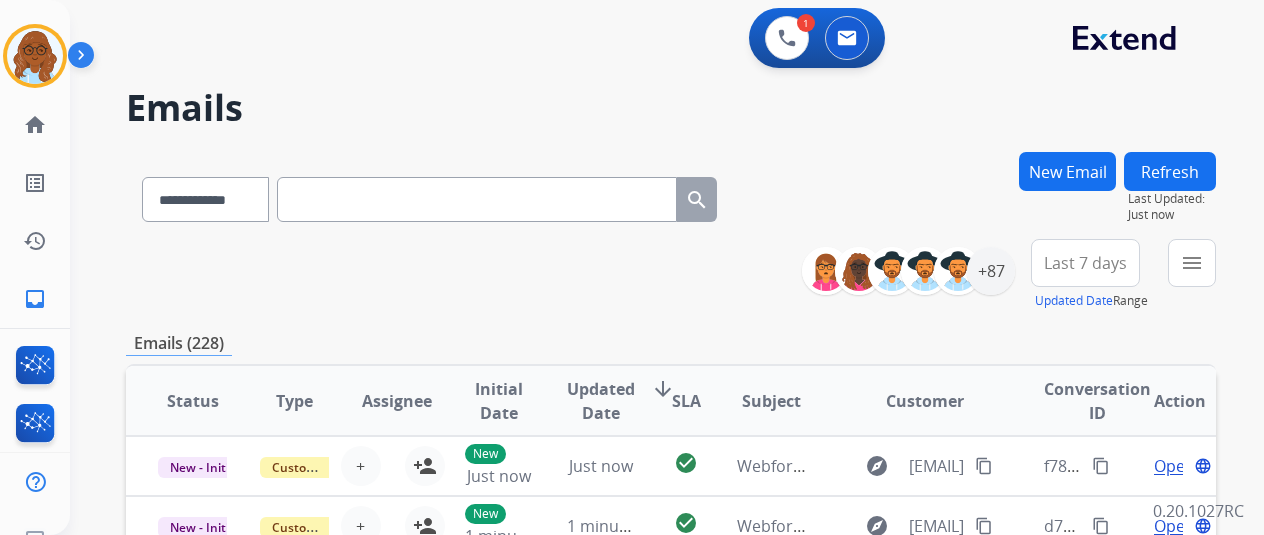paste on "**********" 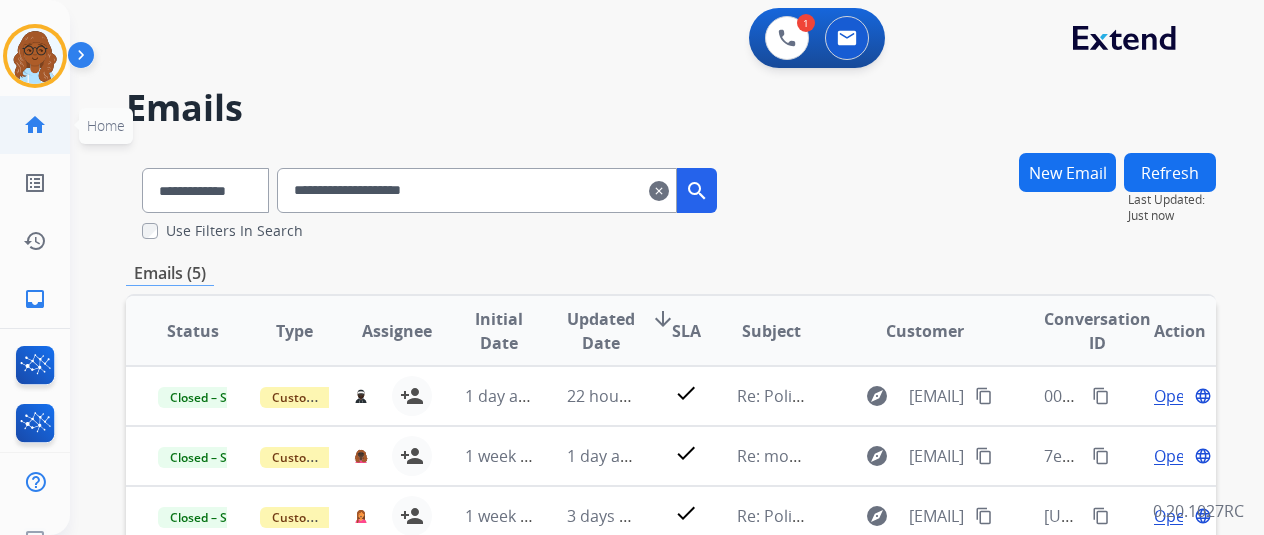 click on "home  Home" 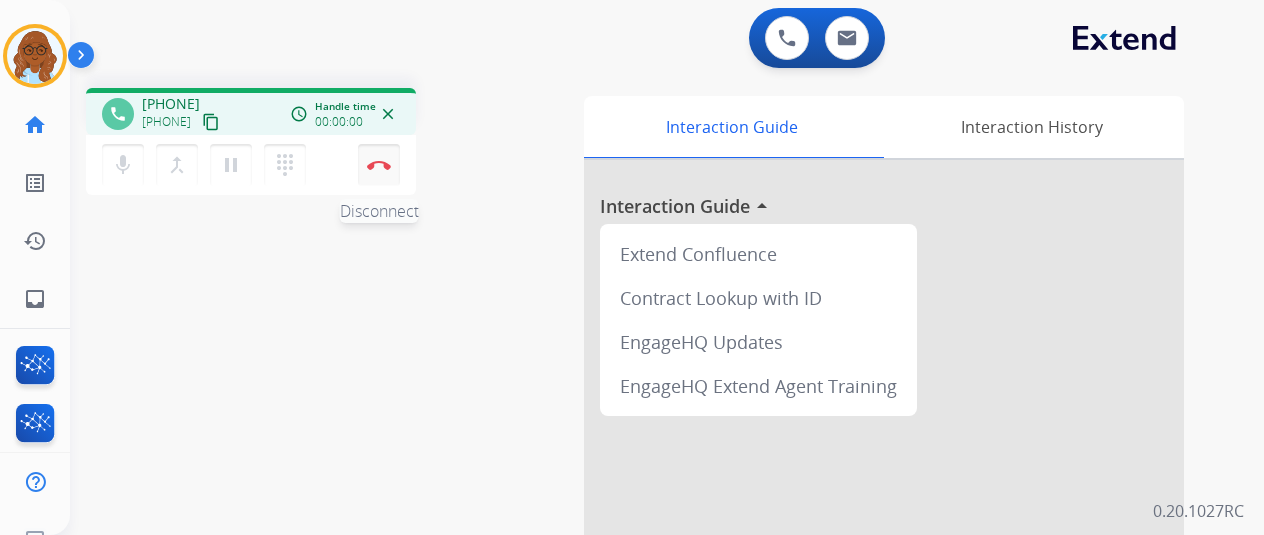 click at bounding box center [379, 165] 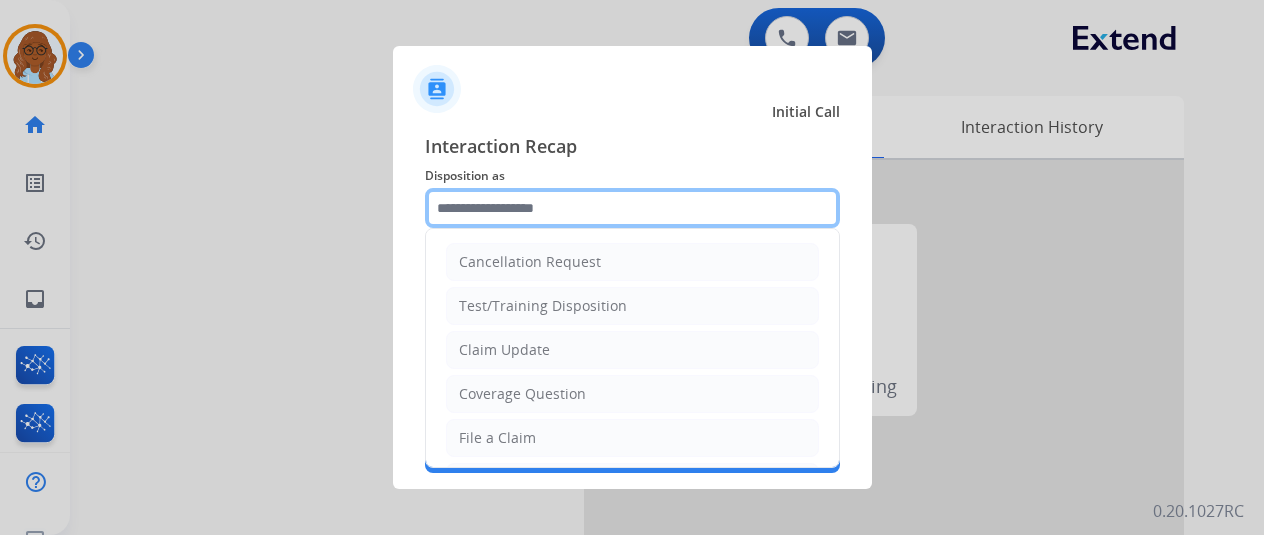 click 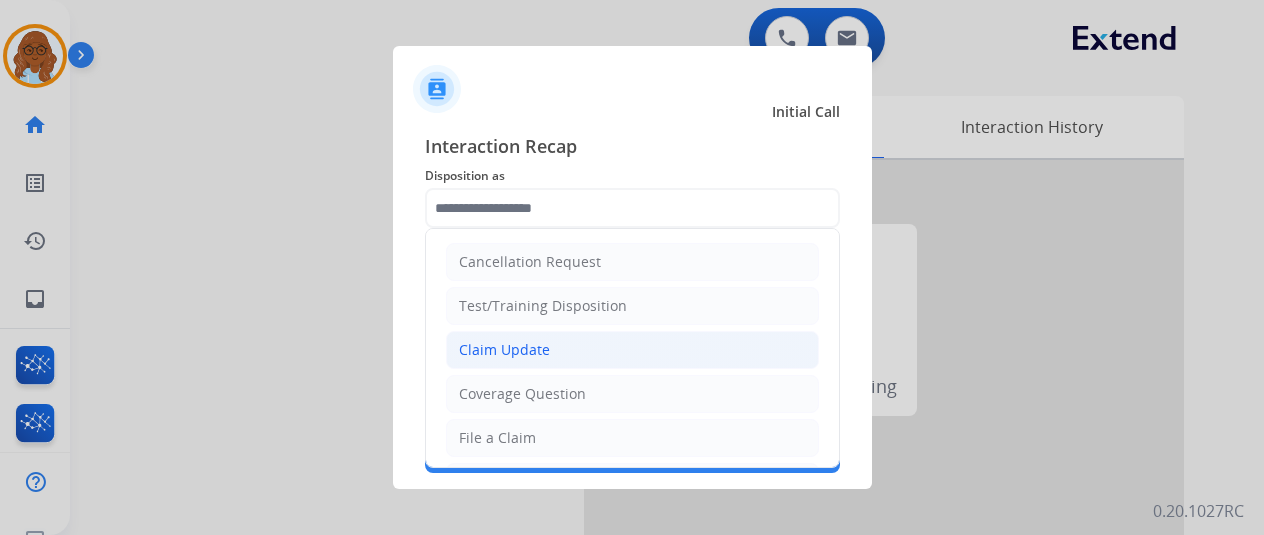 click on "Claim Update" 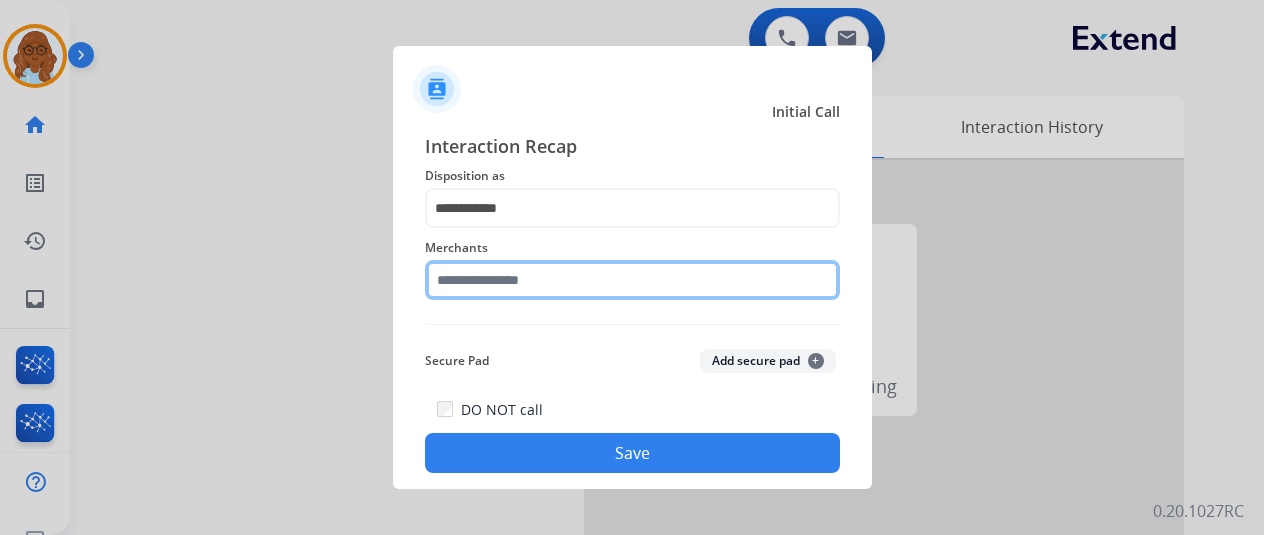 click 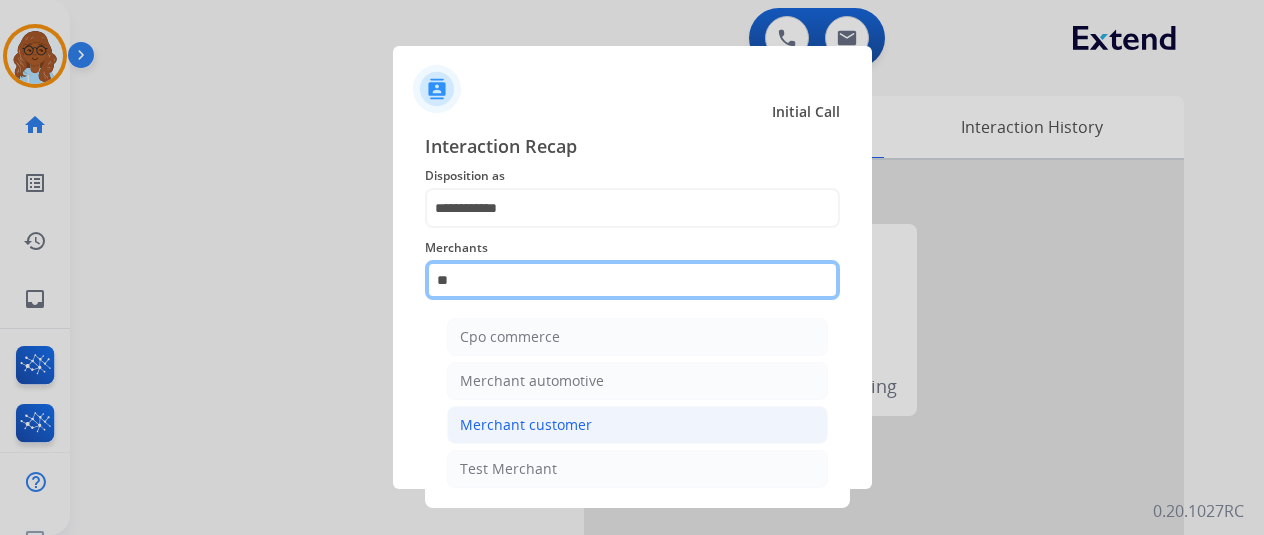 type on "*" 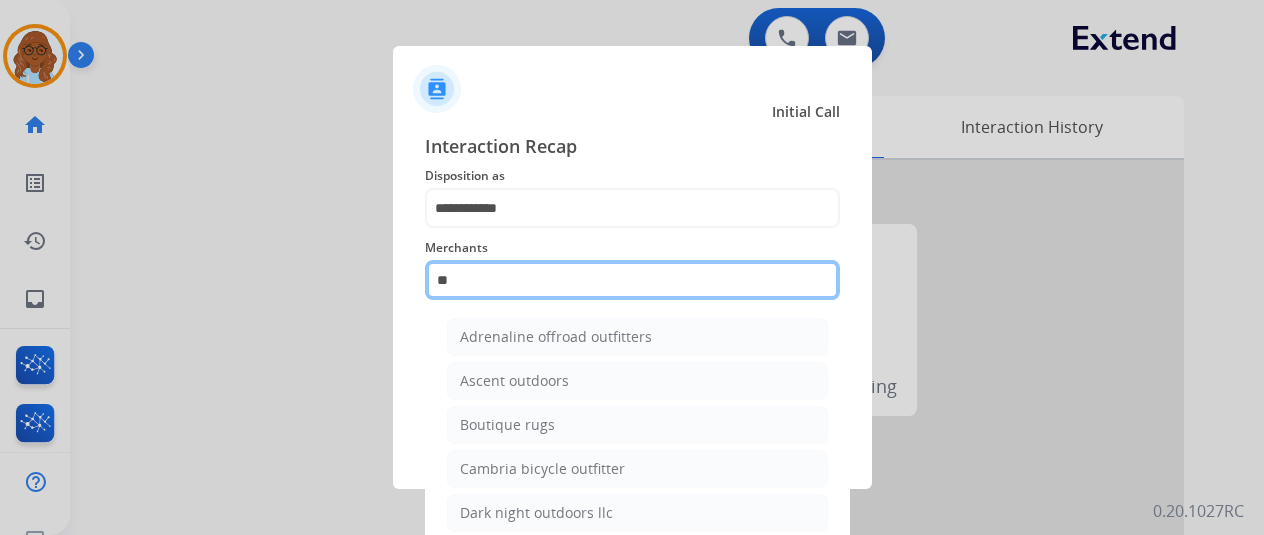 type on "*" 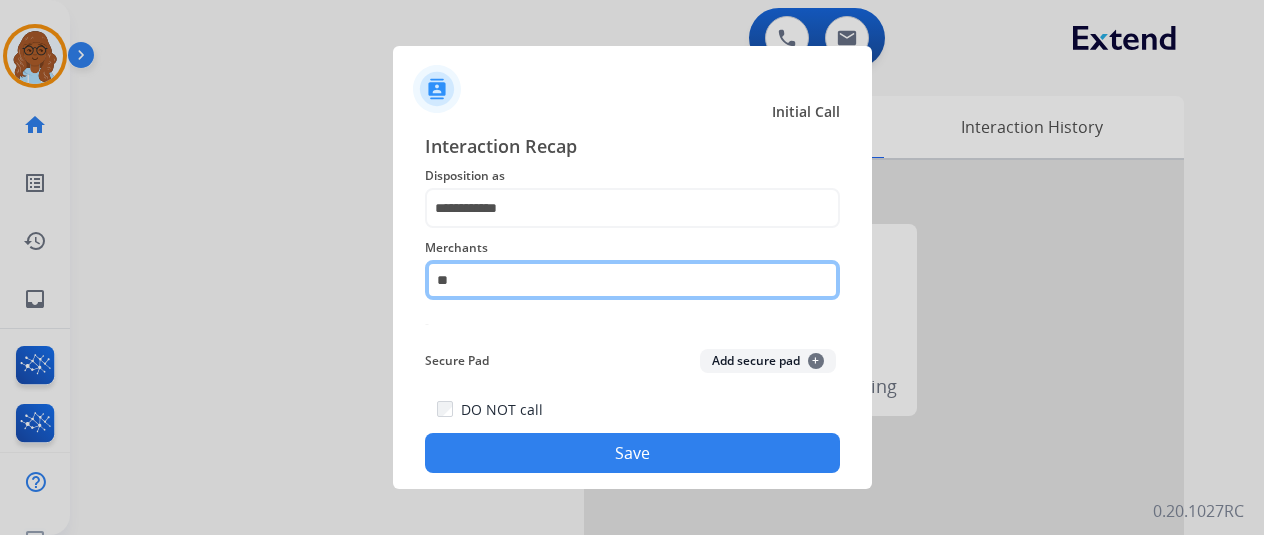 type on "*" 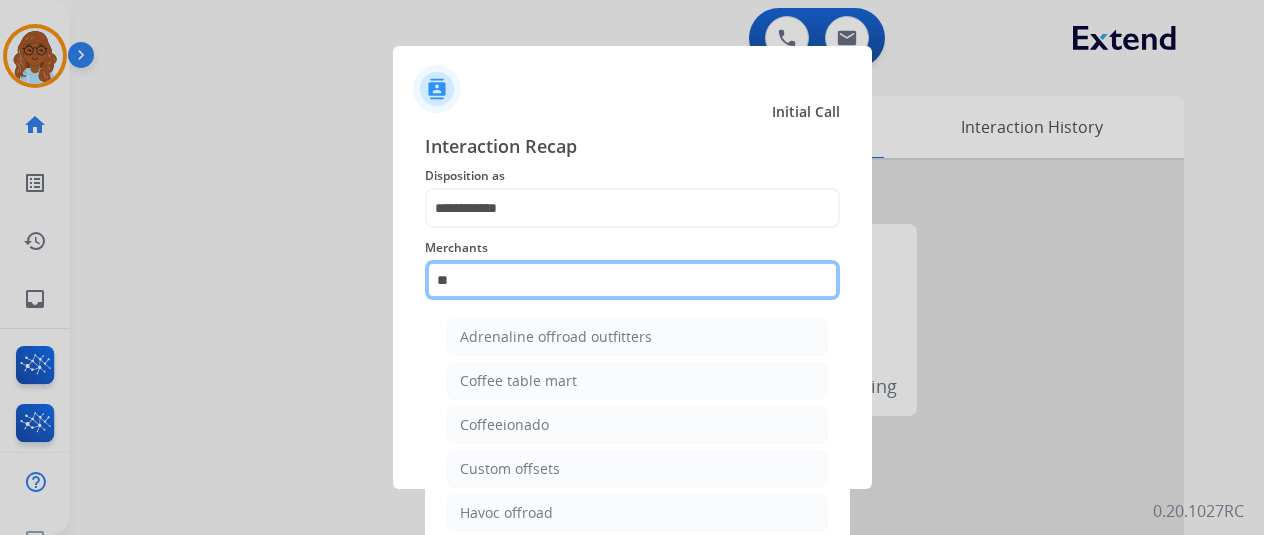 type on "*" 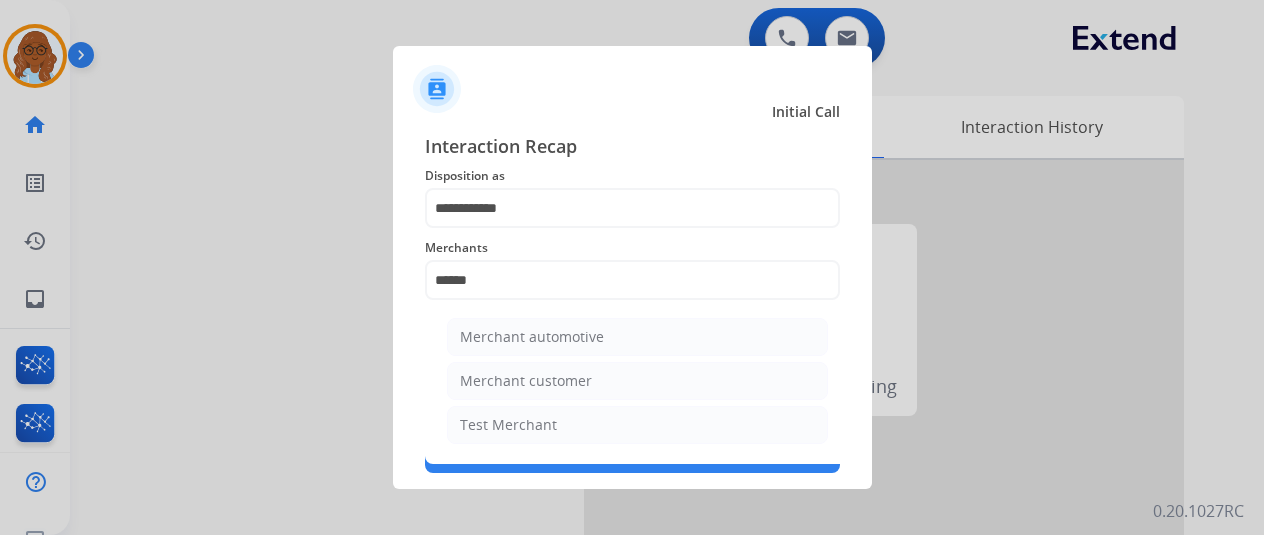 click on "Merchant customer" 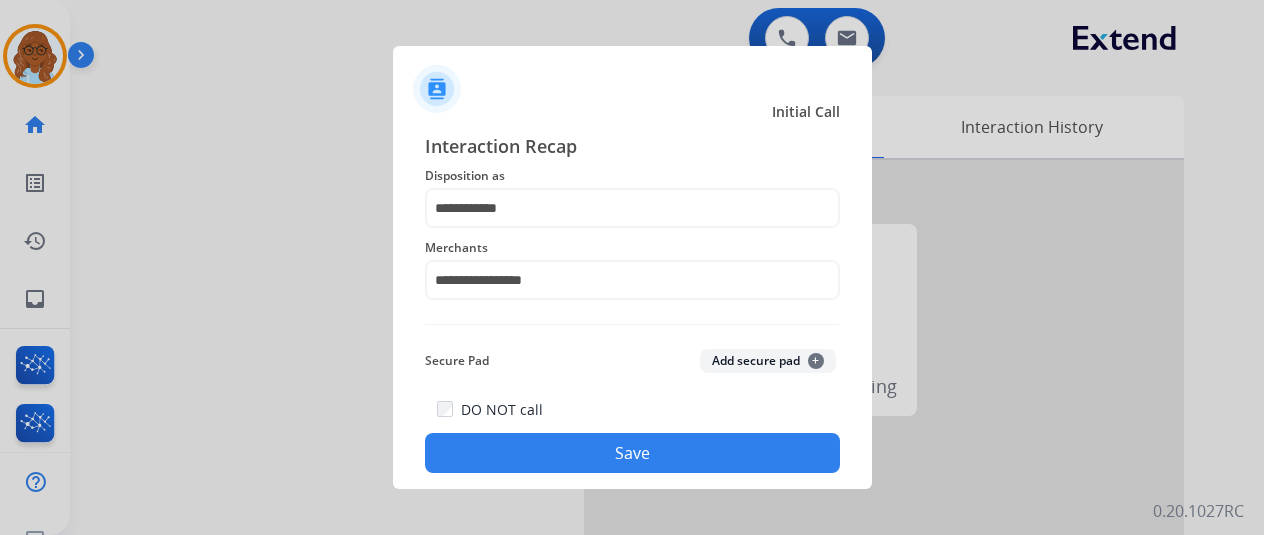 click on "Save" 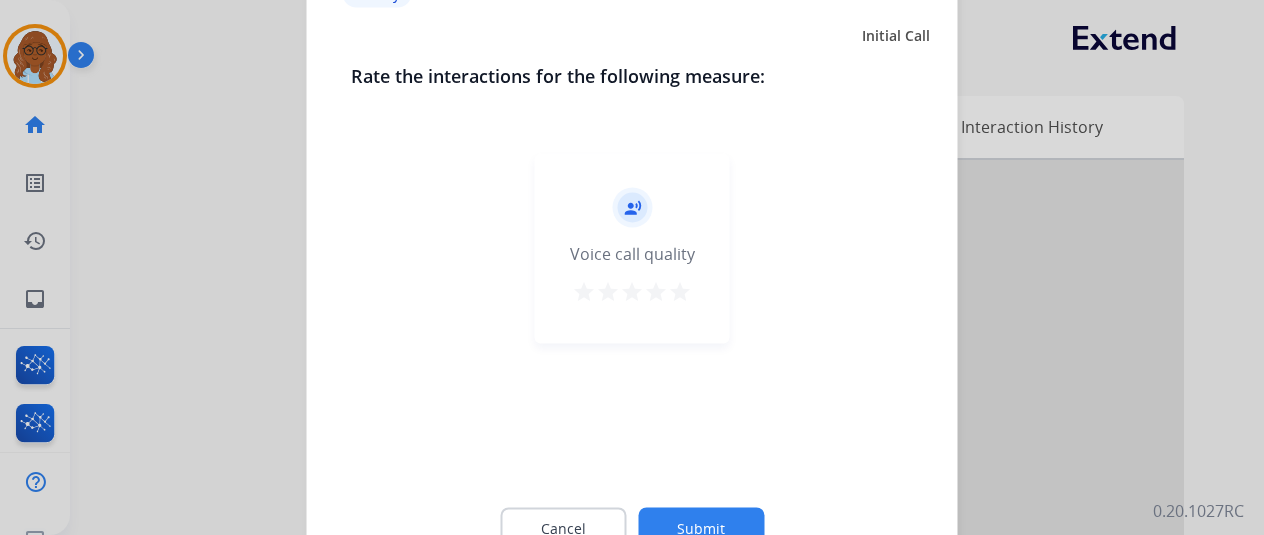 click on "star" at bounding box center [656, 291] 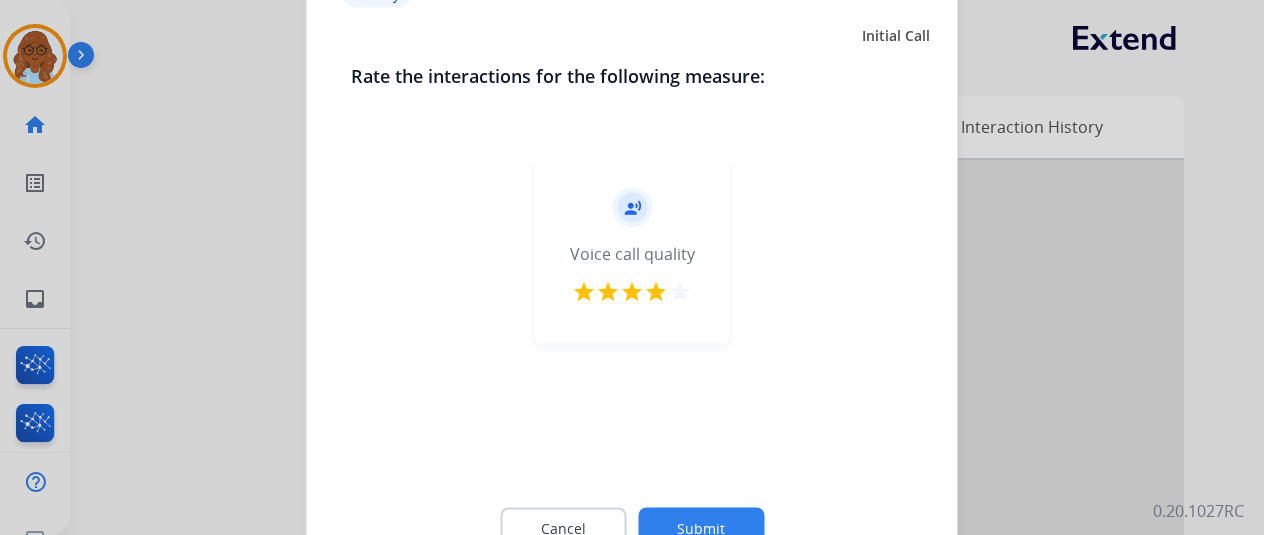 click on "Submit" 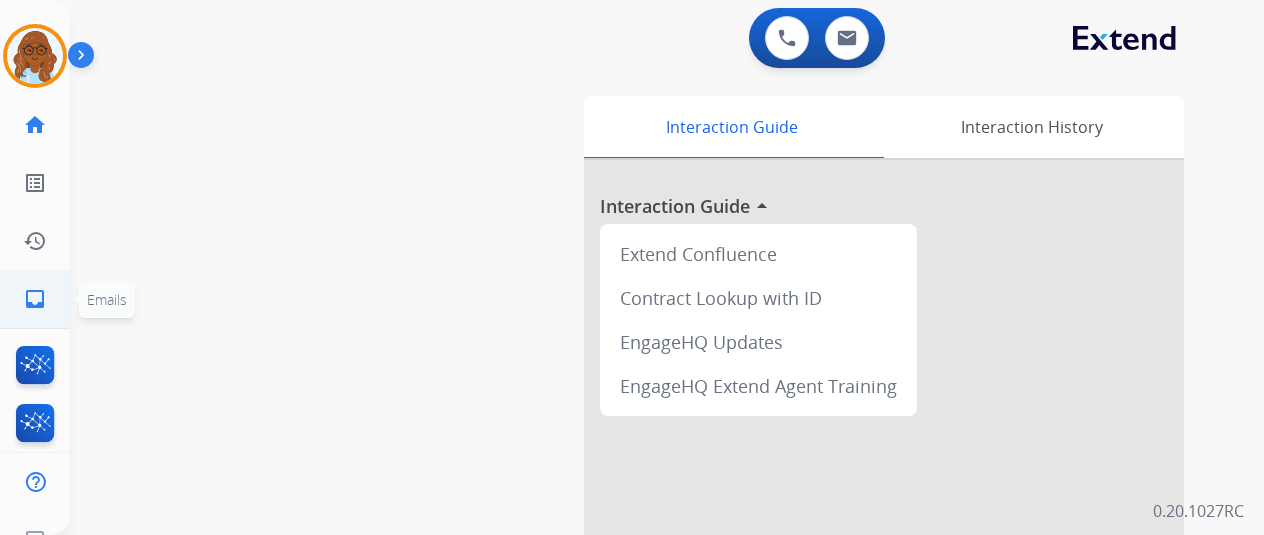 click on "inbox  Emails" 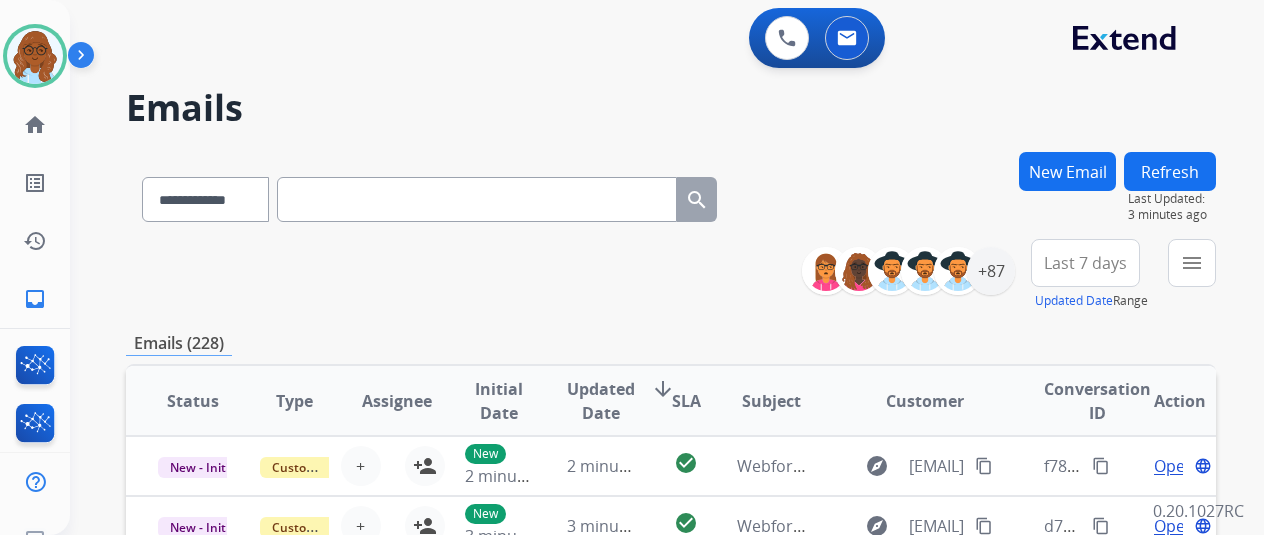 drag, startPoint x: 428, startPoint y: 150, endPoint x: 348, endPoint y: 205, distance: 97.082436 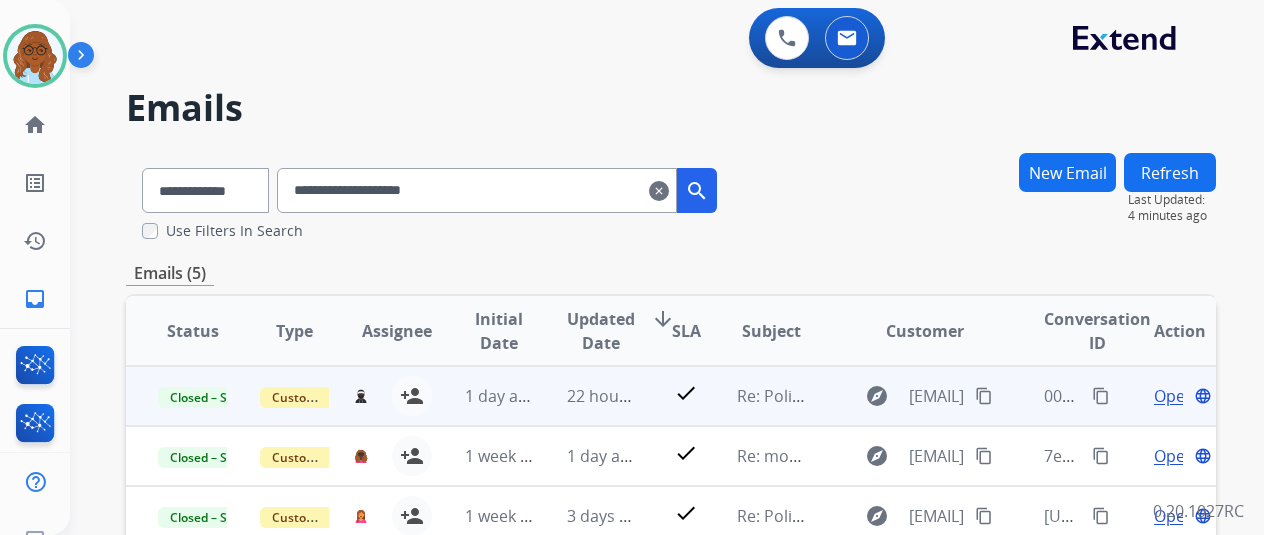 click on "content_copy" at bounding box center (1101, 396) 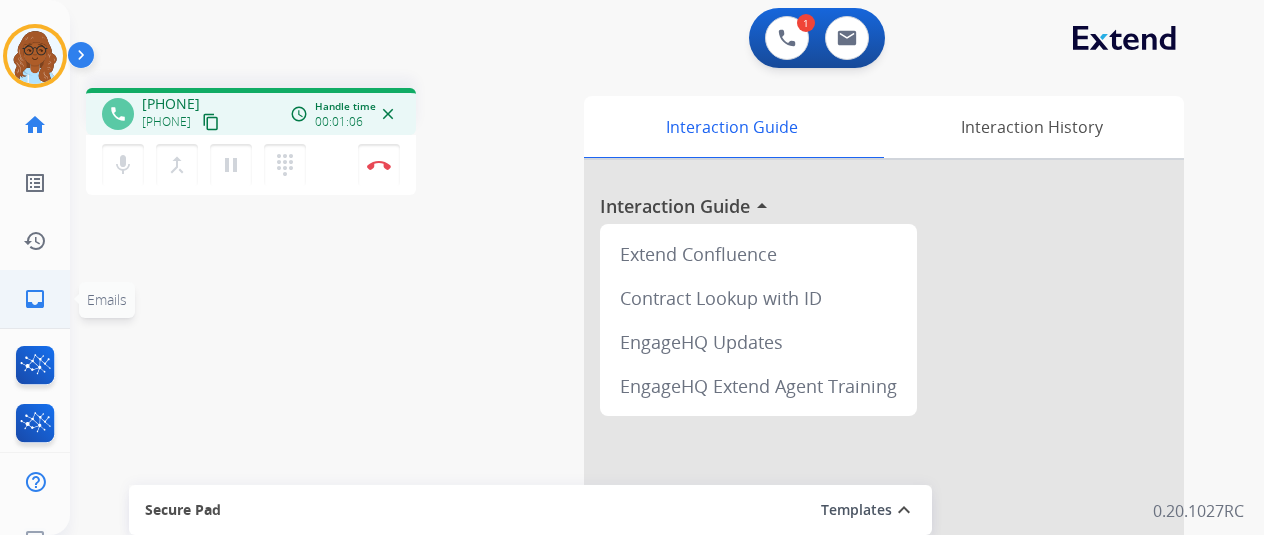 click on "inbox" 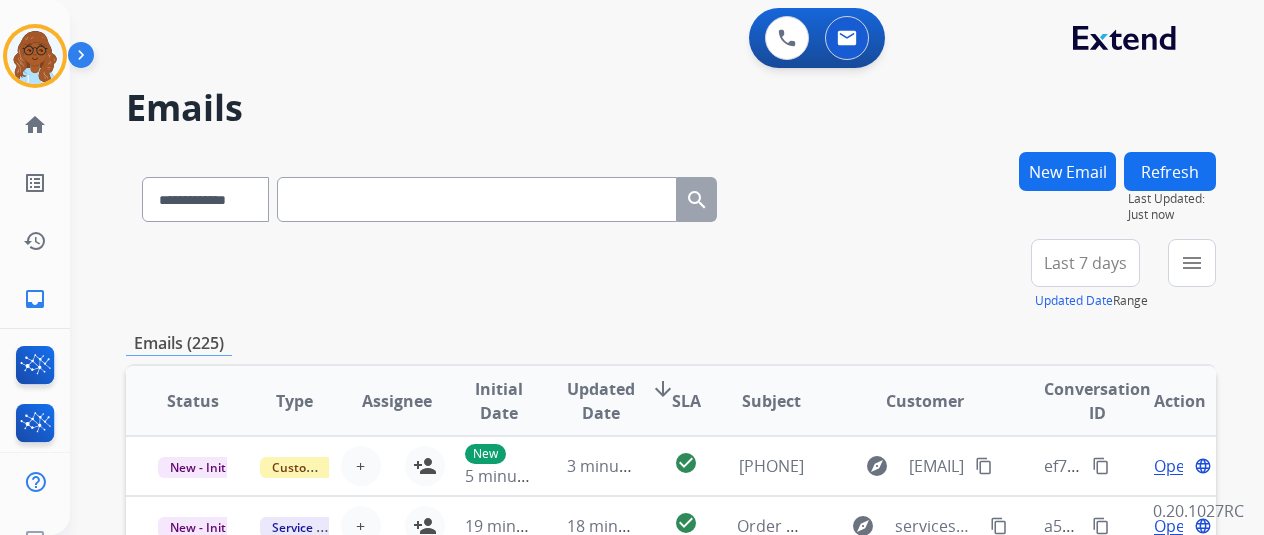 click on "New Email" at bounding box center (1067, 171) 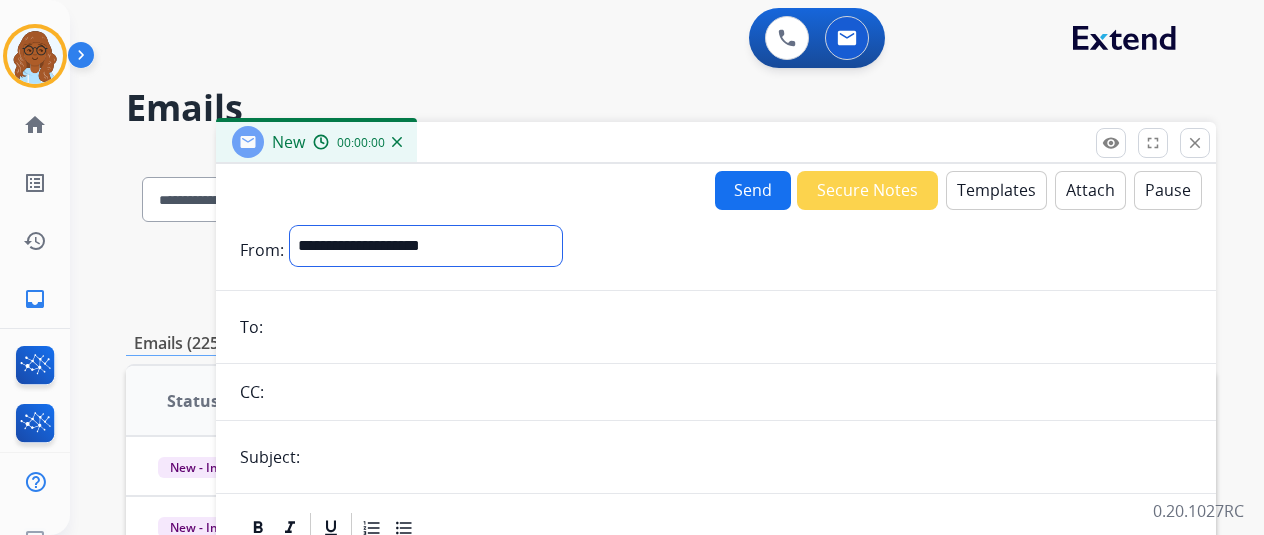 drag, startPoint x: 521, startPoint y: 253, endPoint x: 510, endPoint y: 265, distance: 16.27882 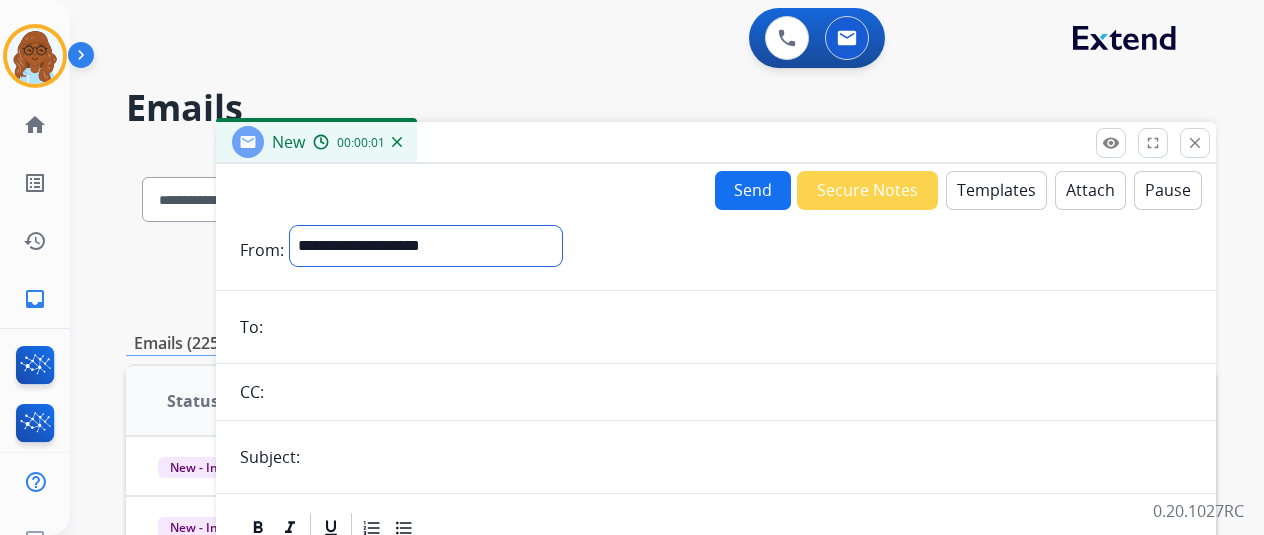 select on "**********" 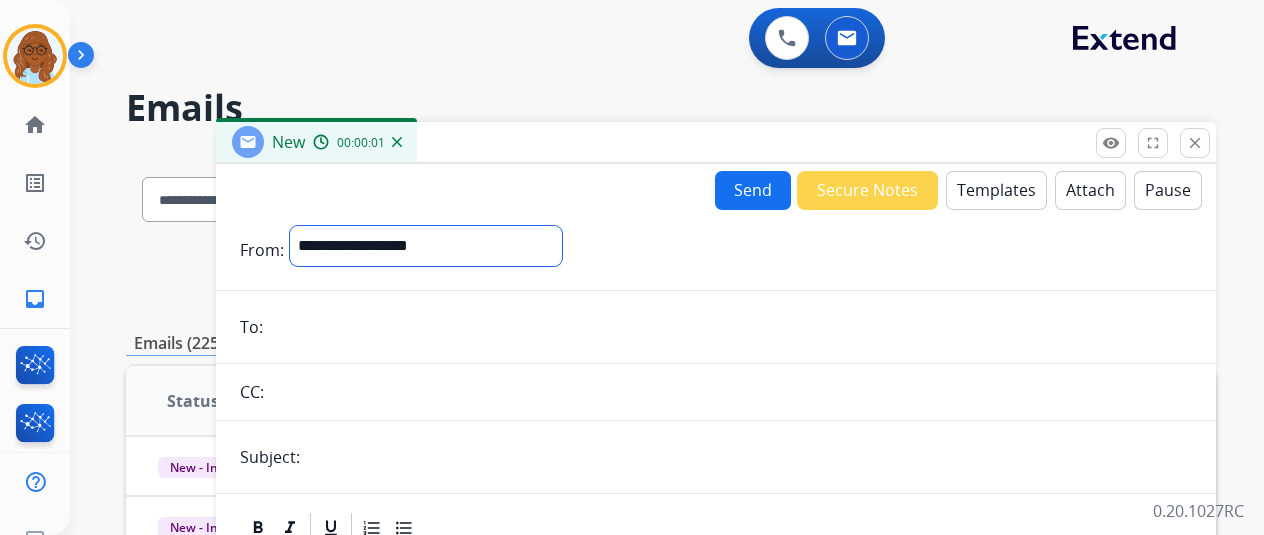click on "**********" at bounding box center (426, 246) 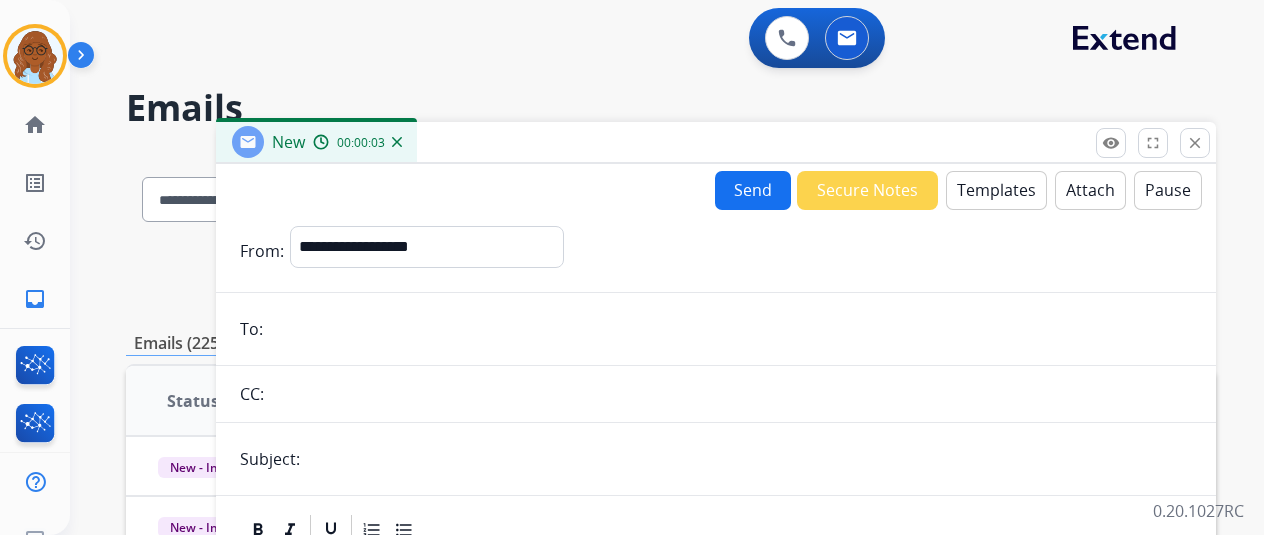 drag, startPoint x: 357, startPoint y: 337, endPoint x: 320, endPoint y: 319, distance: 41.14608 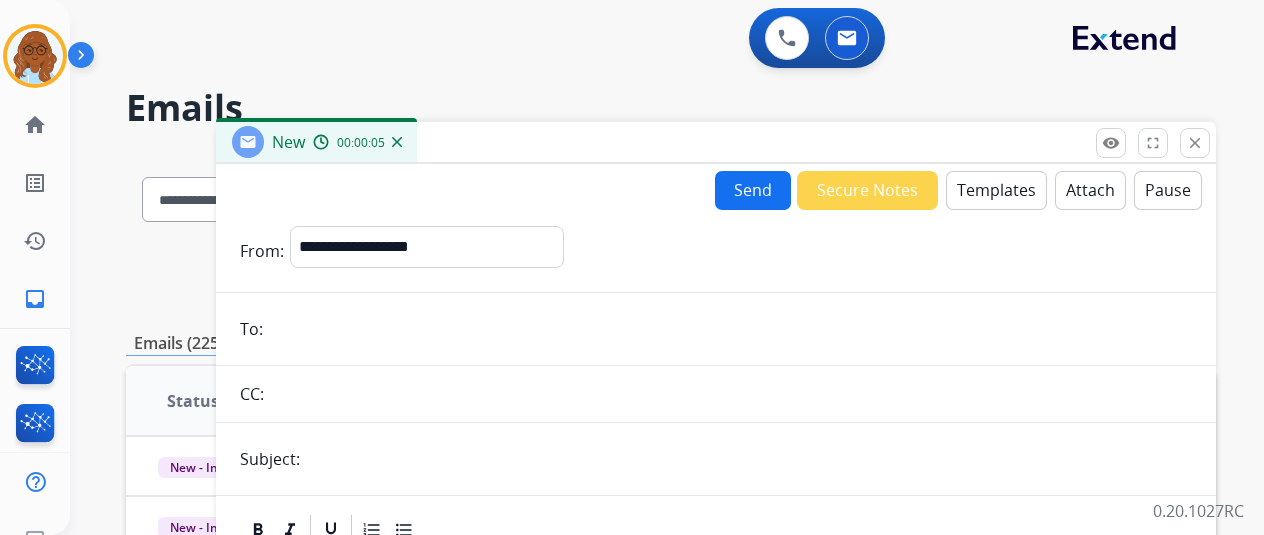 paste on "**********" 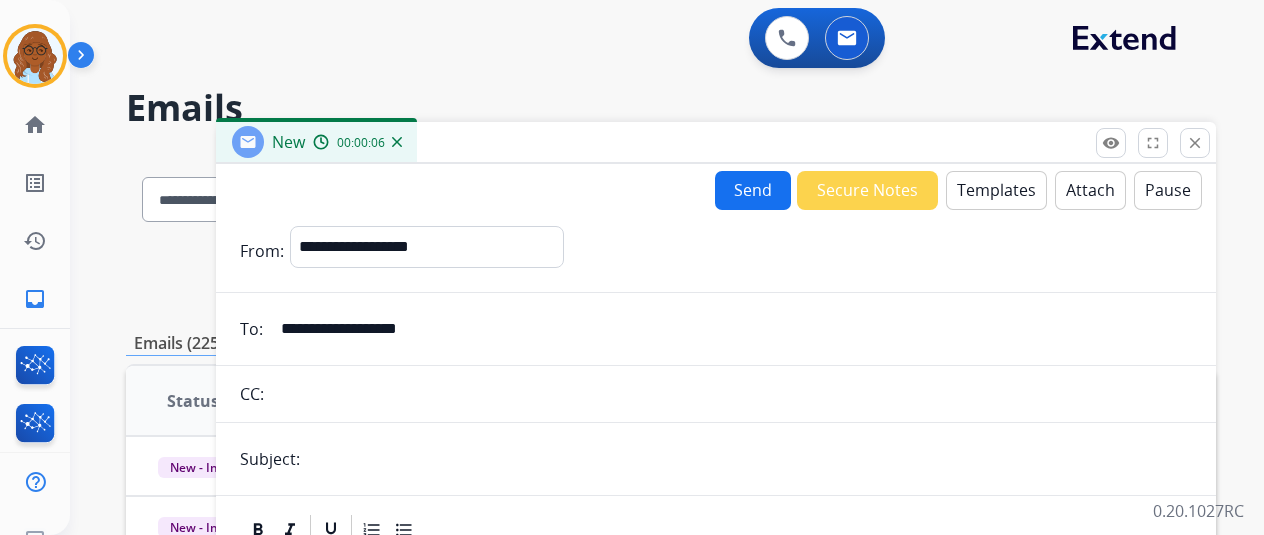 type on "**********" 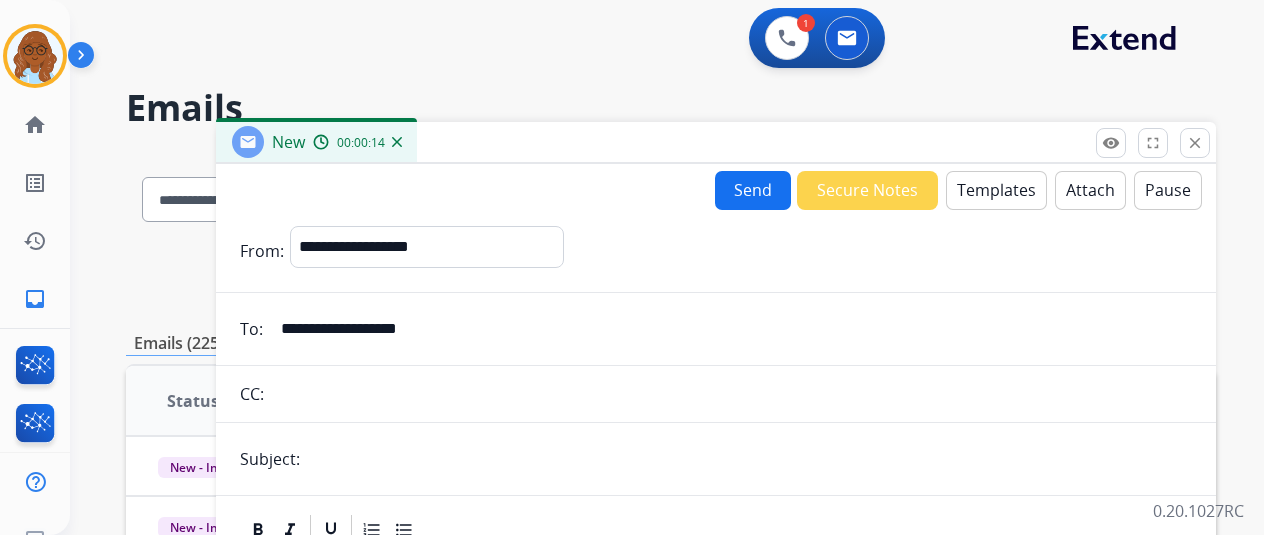 type on "**********" 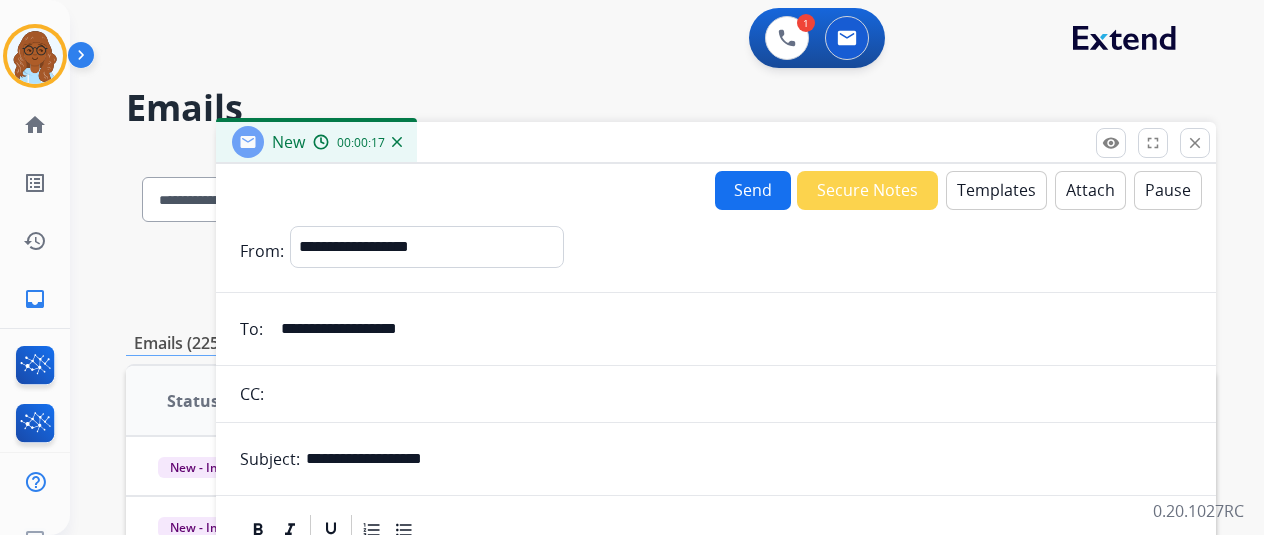 click on "Templates" at bounding box center [996, 190] 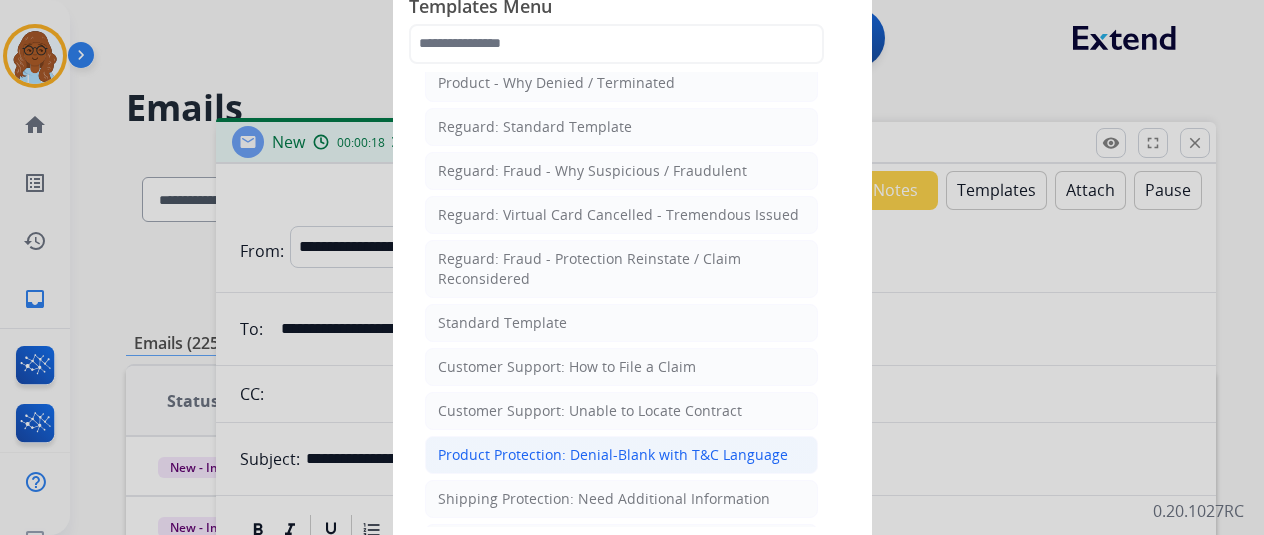 scroll, scrollTop: 200, scrollLeft: 0, axis: vertical 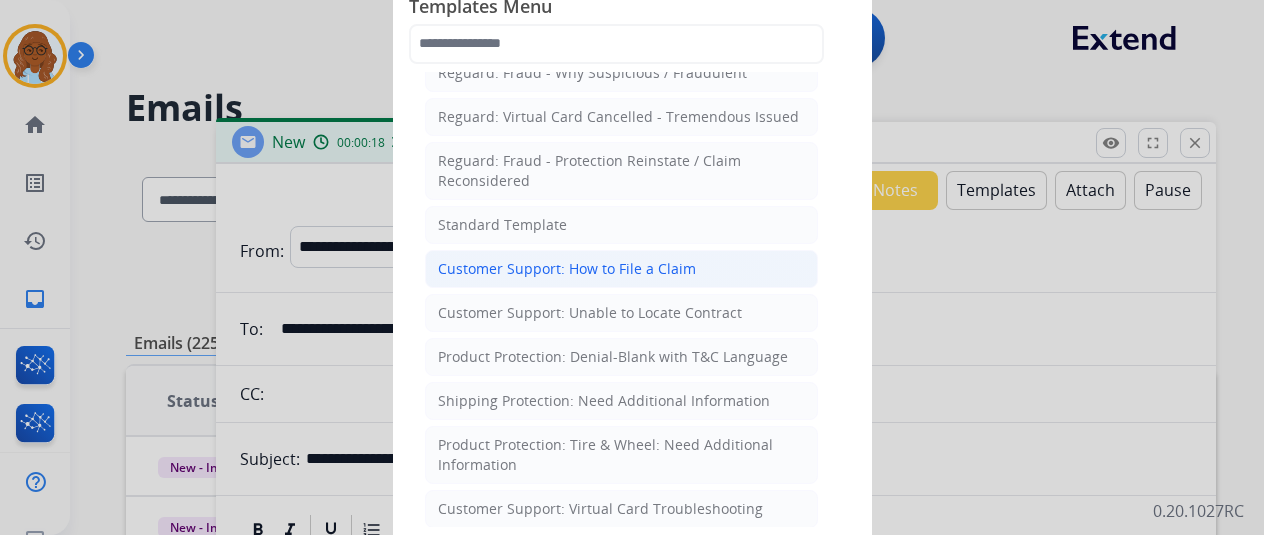 click on "Customer Support: How to File a Claim" 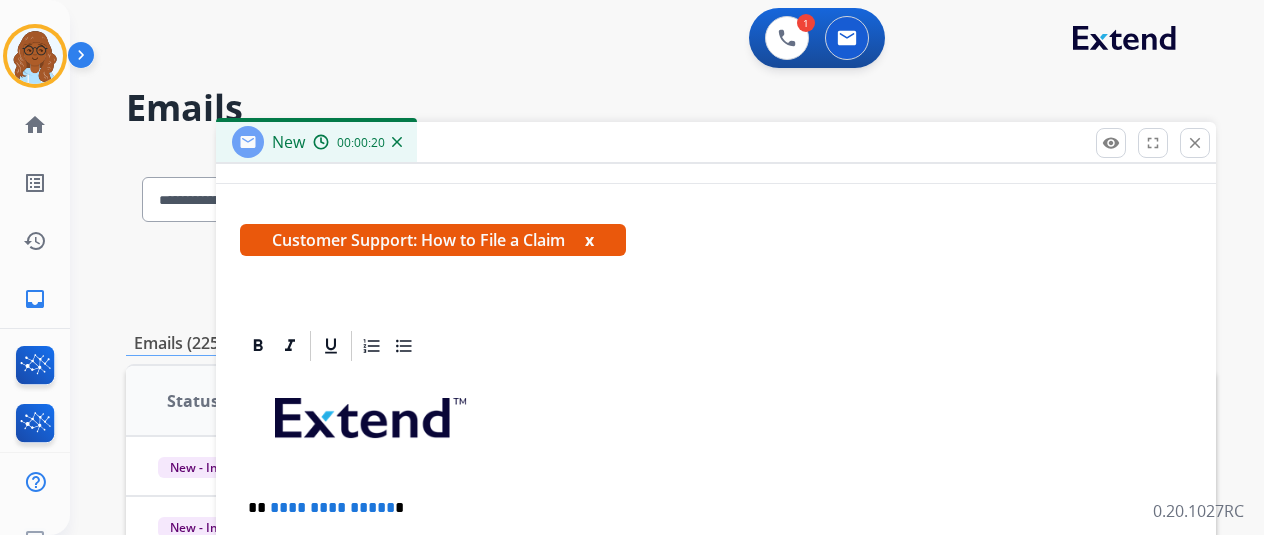 scroll, scrollTop: 383, scrollLeft: 0, axis: vertical 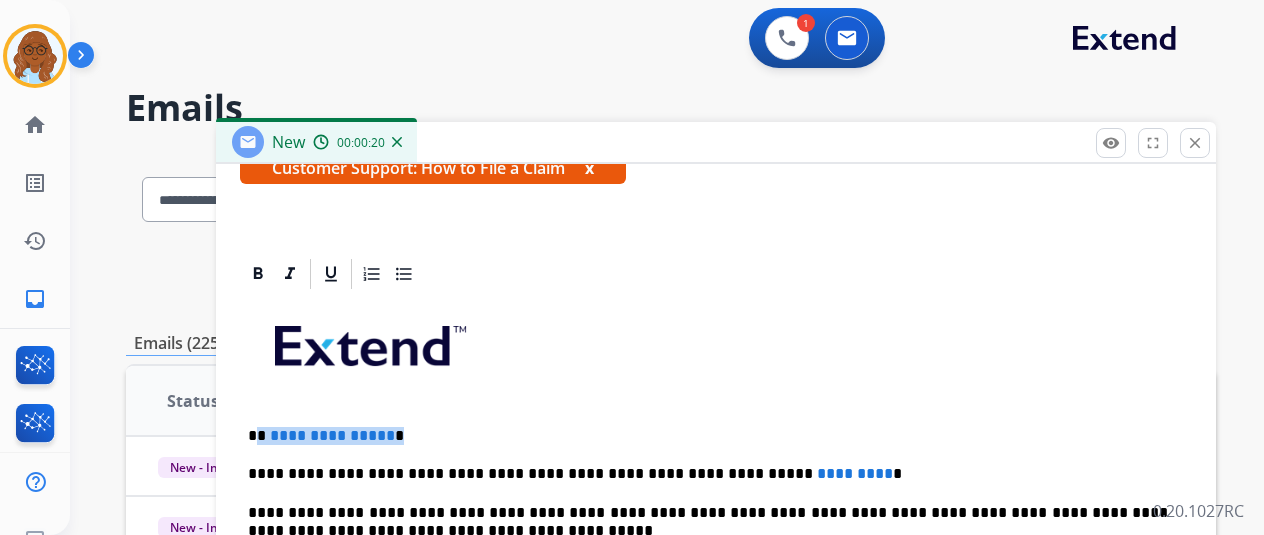 drag, startPoint x: 438, startPoint y: 422, endPoint x: 247, endPoint y: 431, distance: 191.21193 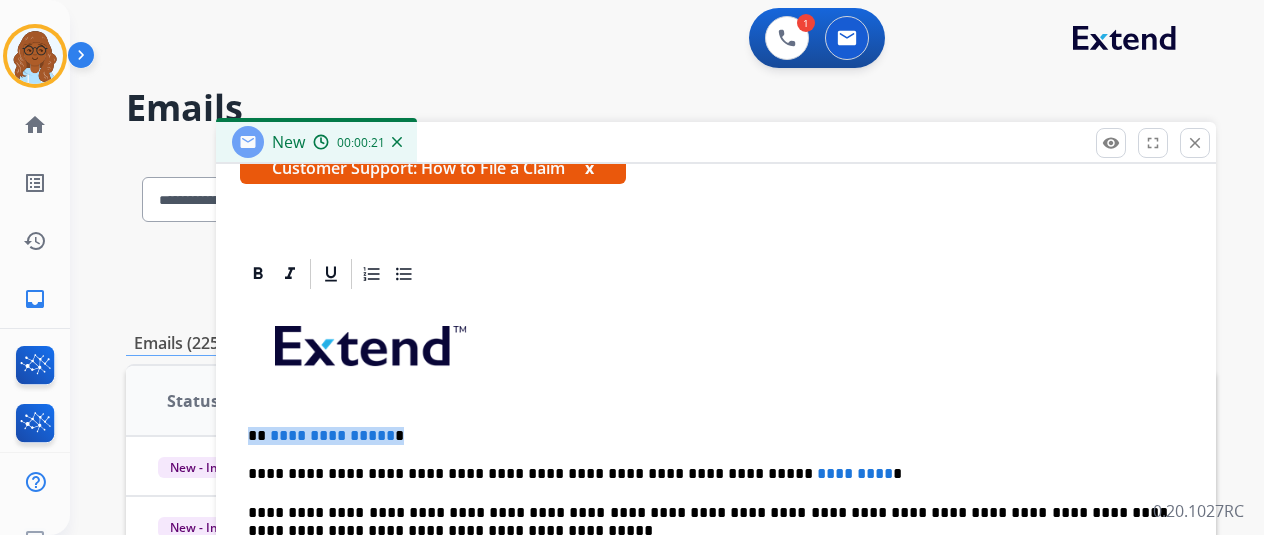 type 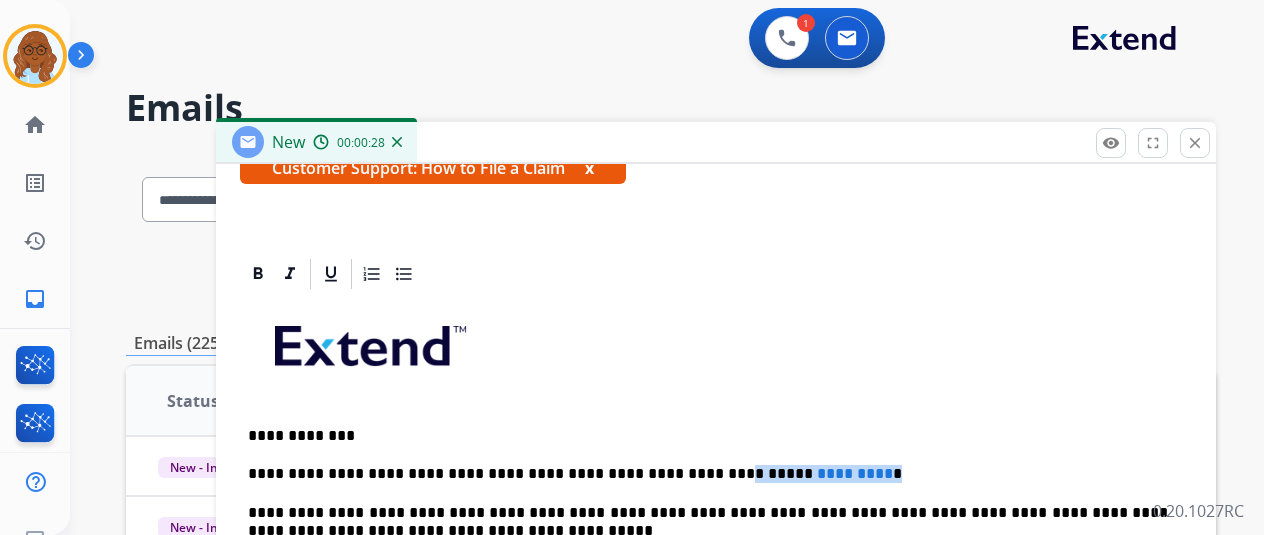 drag, startPoint x: 852, startPoint y: 465, endPoint x: 673, endPoint y: 479, distance: 179.54665 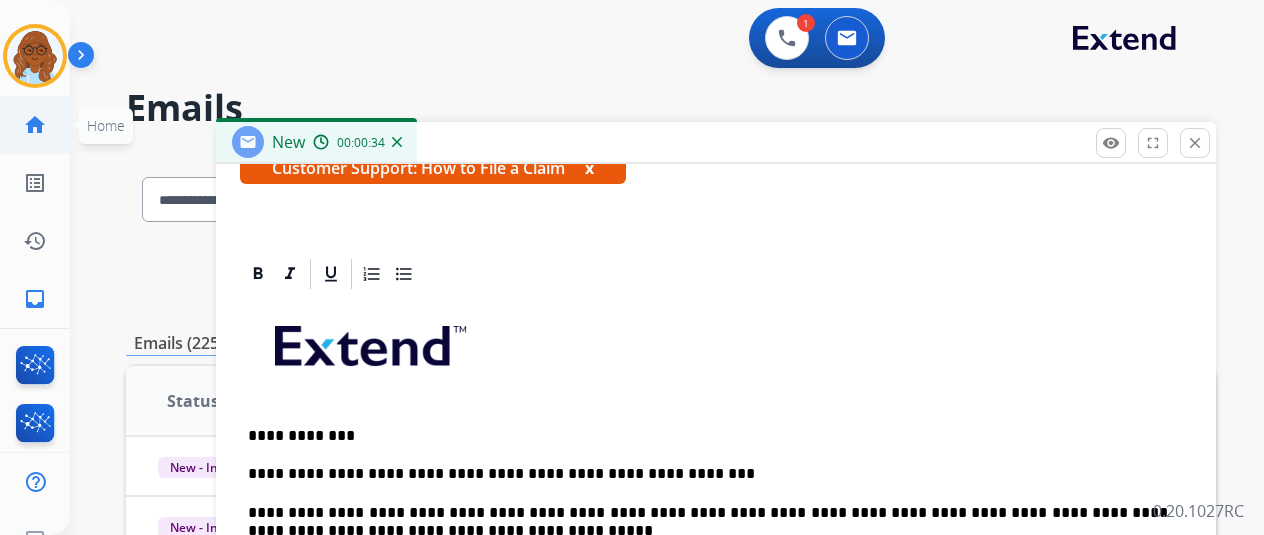 click on "home  Home" 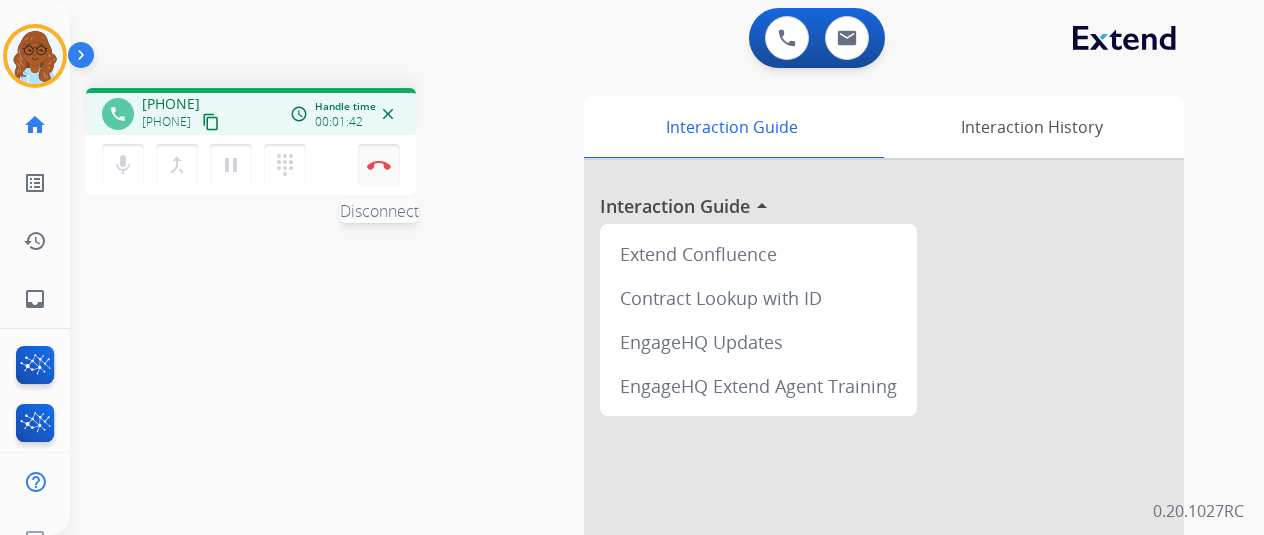 click at bounding box center [379, 165] 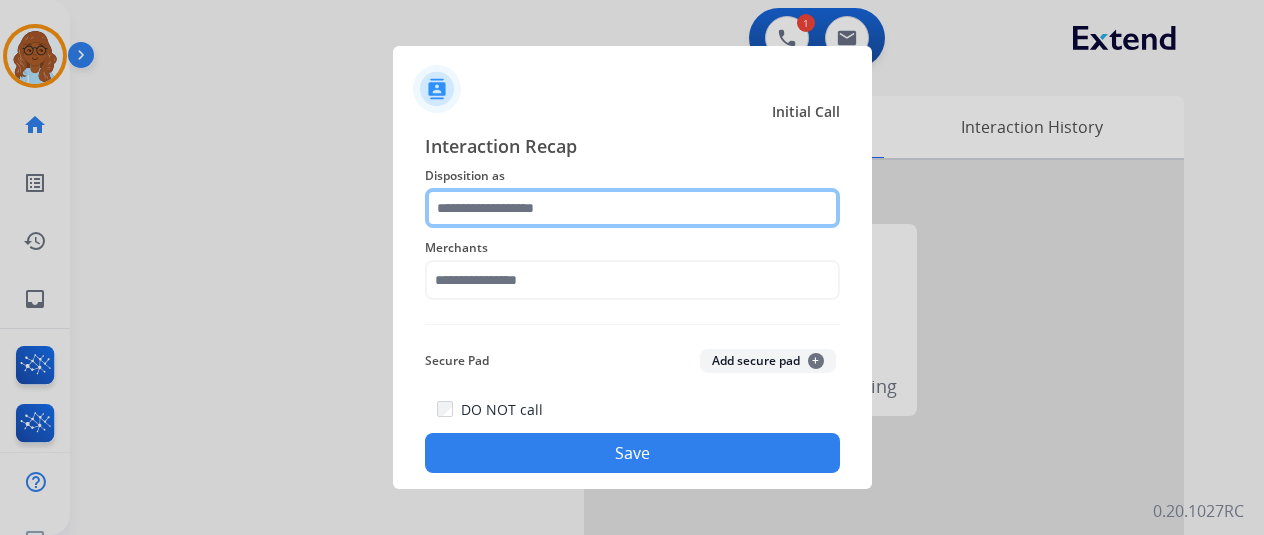 click 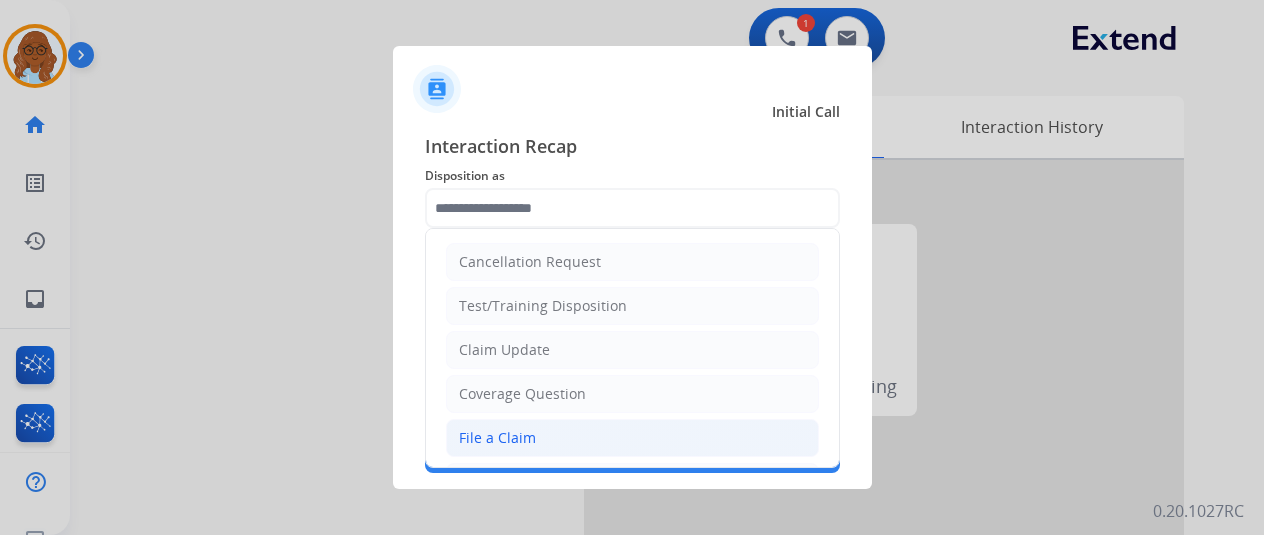 click on "File a Claim" 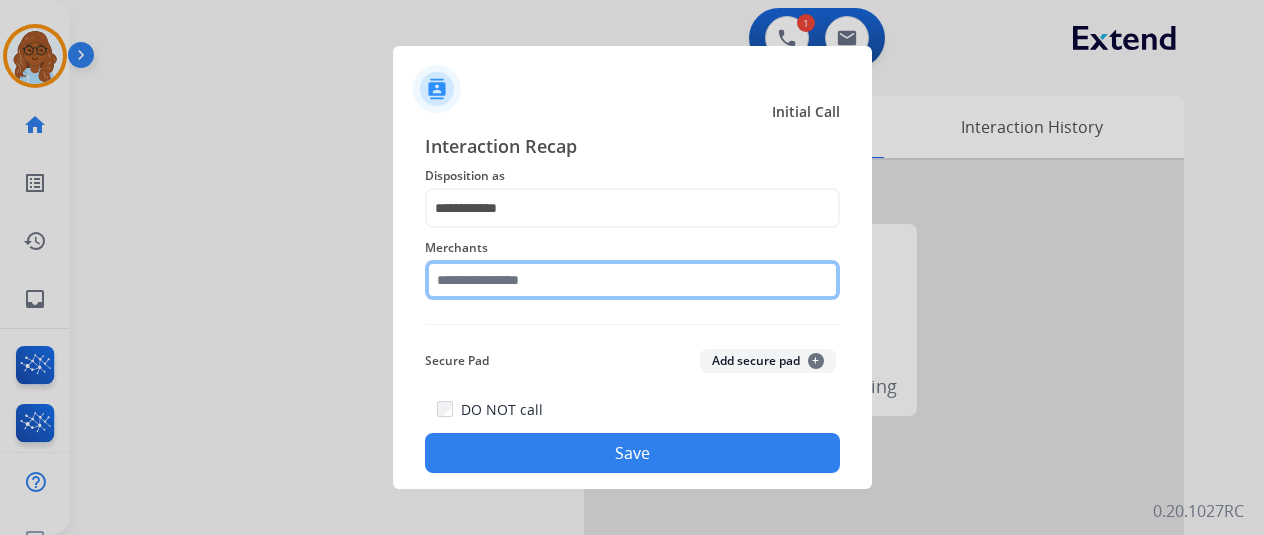 click 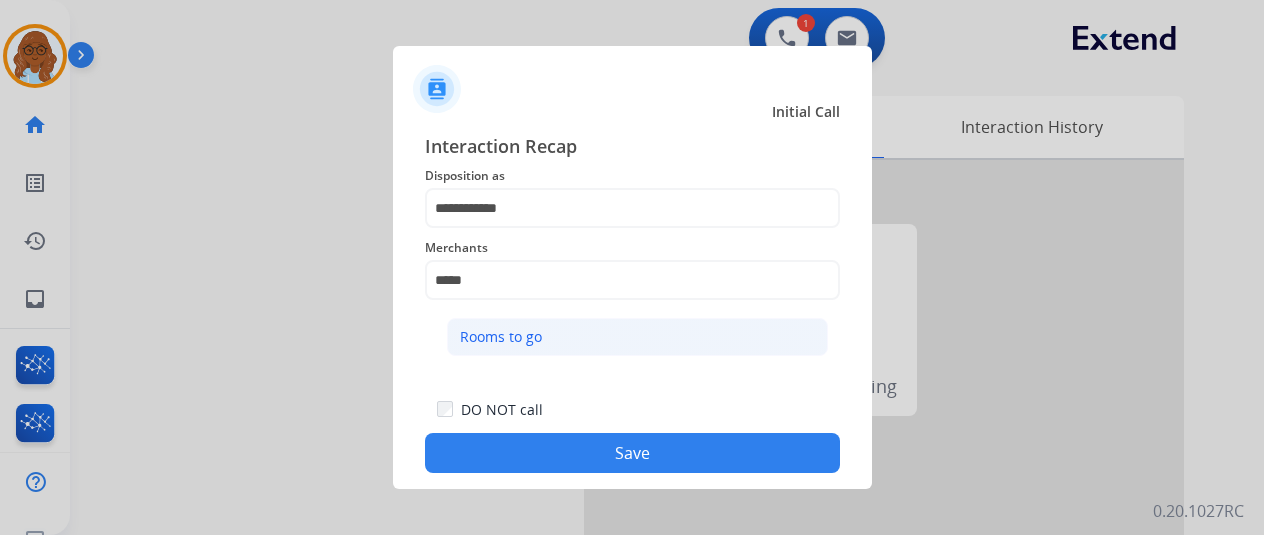 click on "Rooms to go" 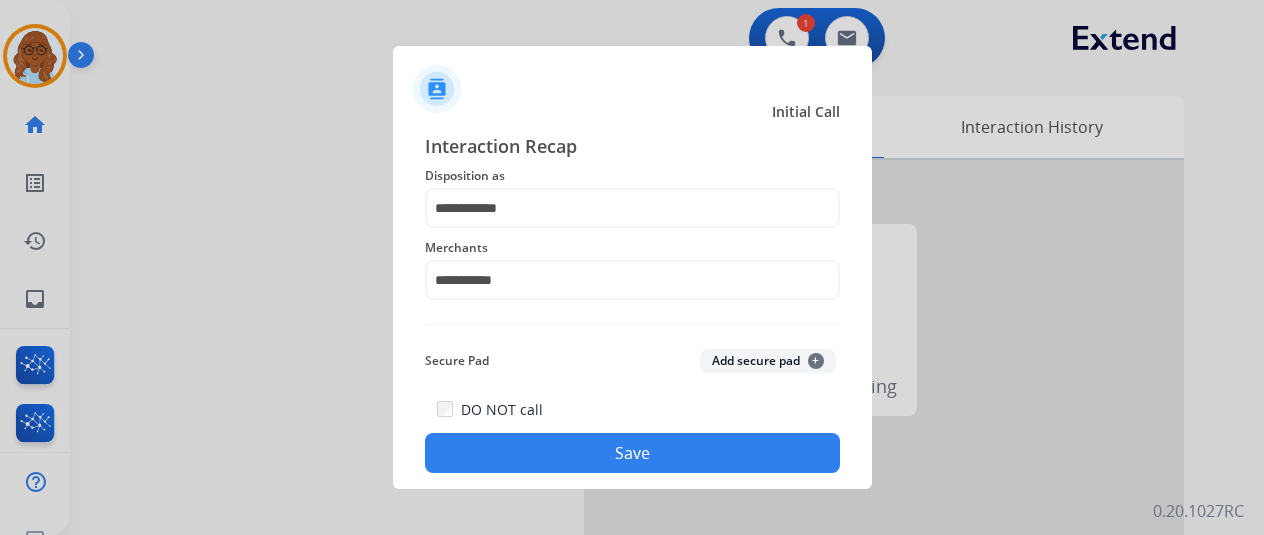 click on "Save" 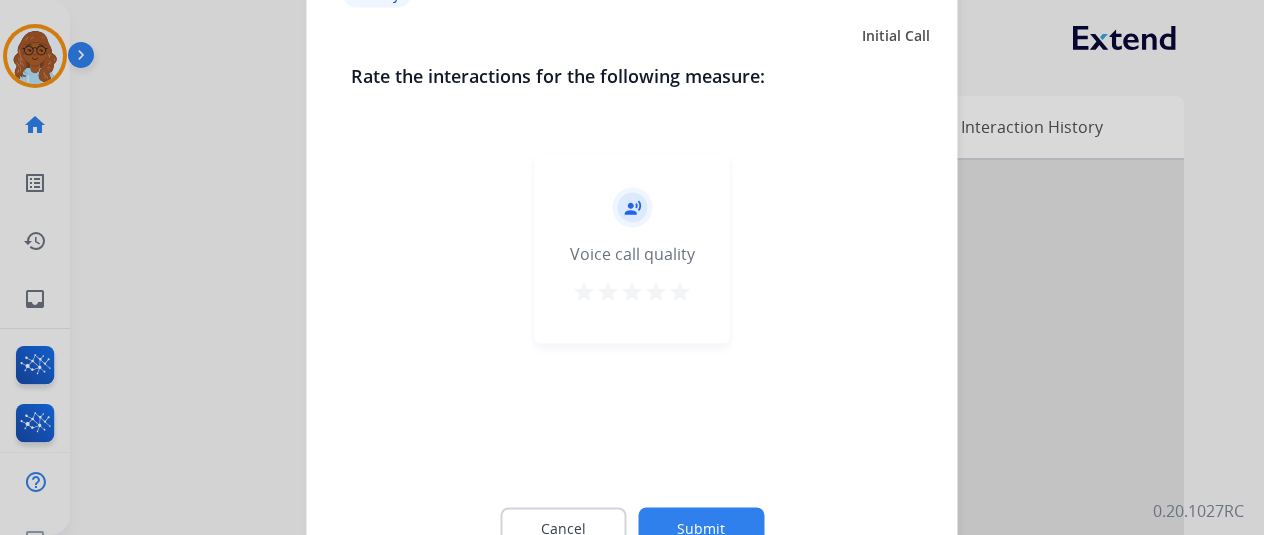 click on "star   star   star   star   star" 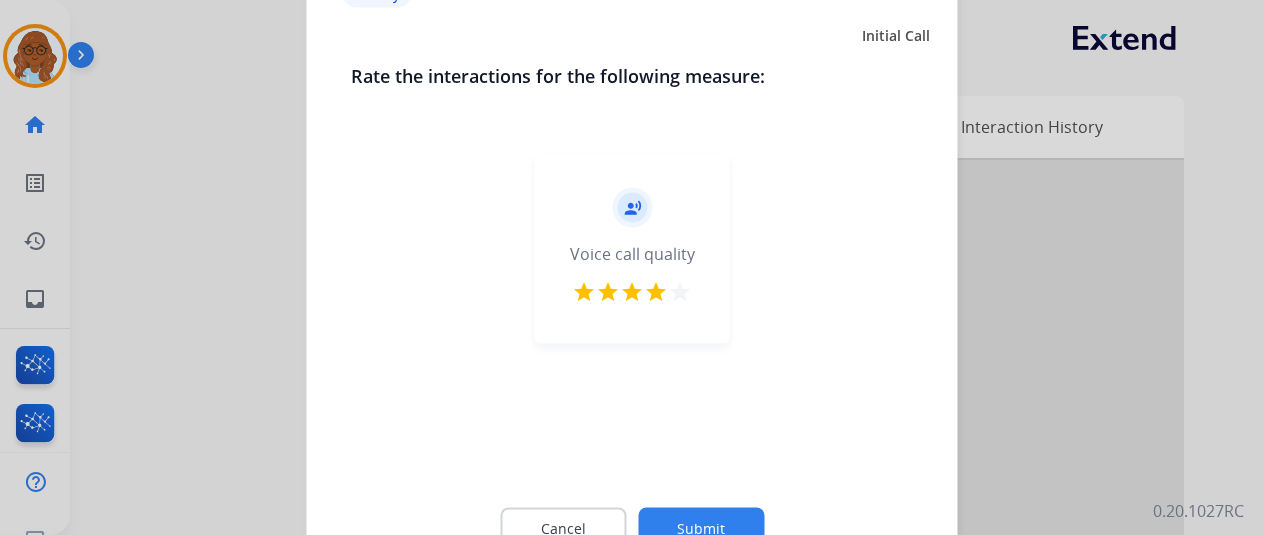 click on "star" at bounding box center [680, 291] 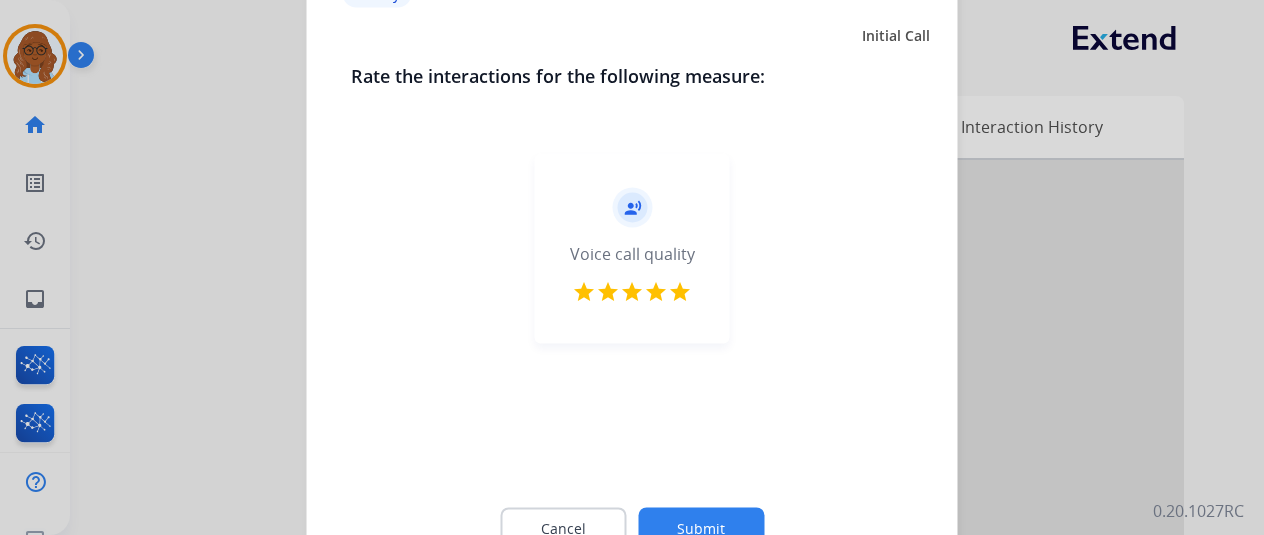 click on "Submit" 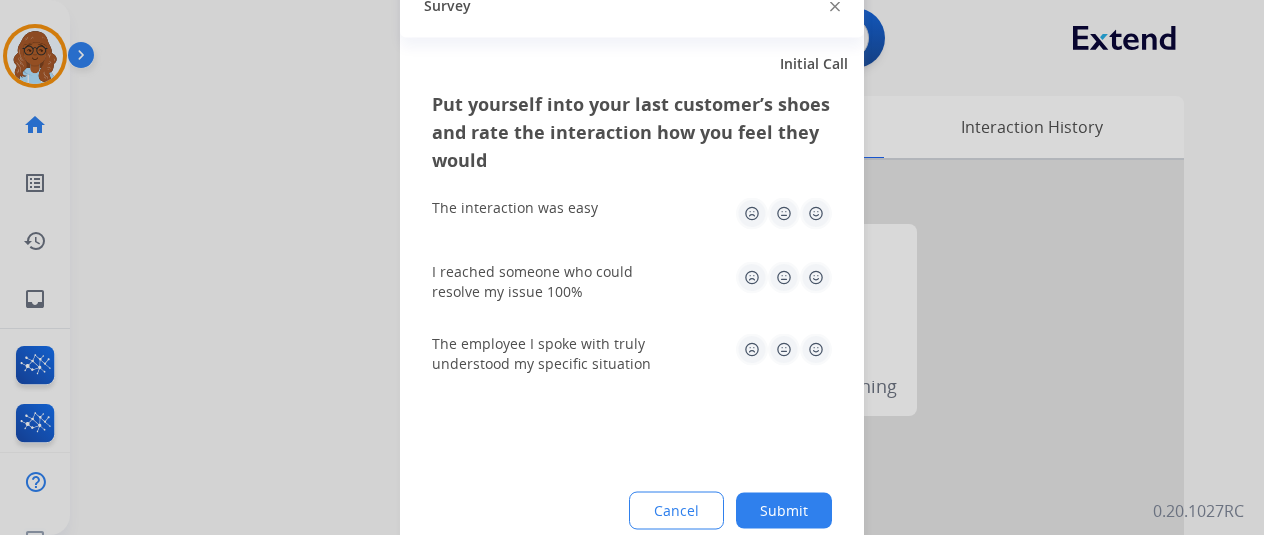 drag, startPoint x: 805, startPoint y: 201, endPoint x: 817, endPoint y: 218, distance: 20.808653 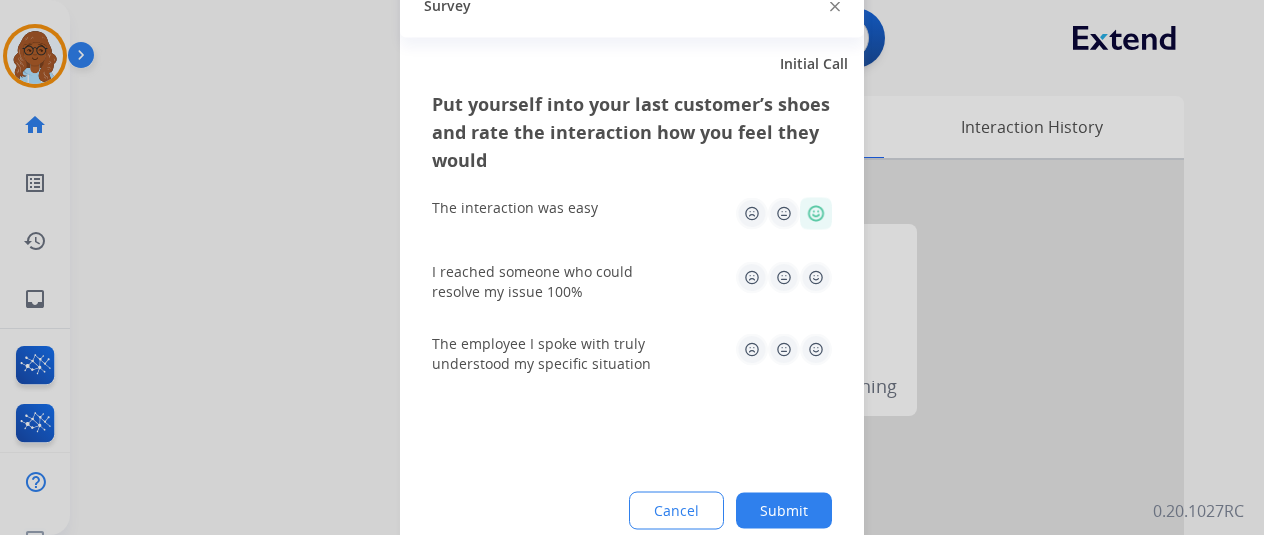 click 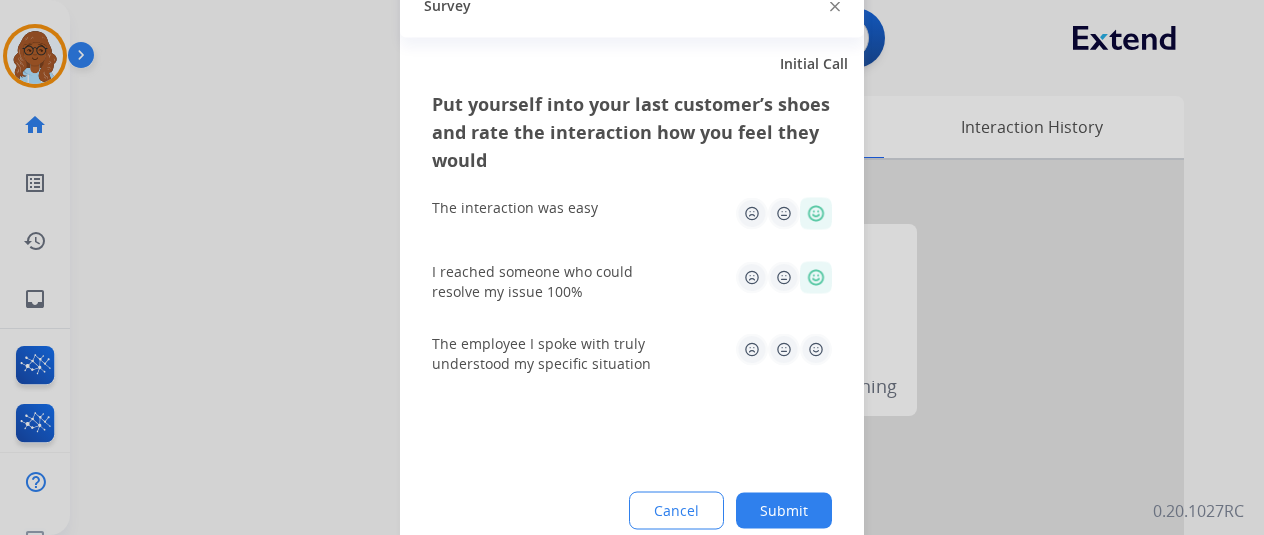 click on "The employee I spoke with truly understood my specific situation" 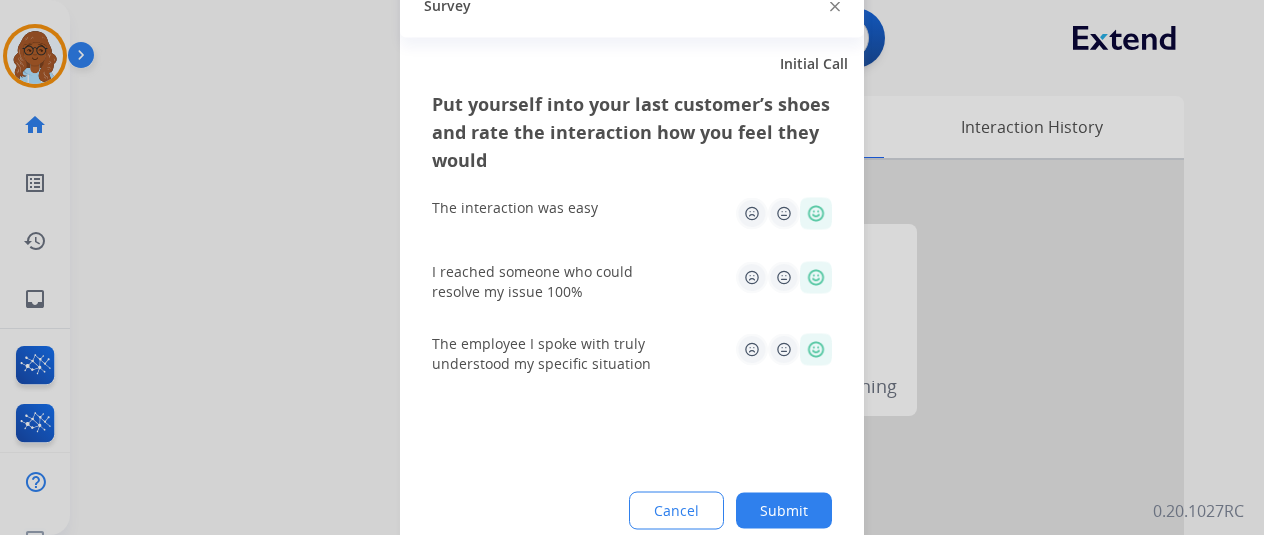 click on "Submit" 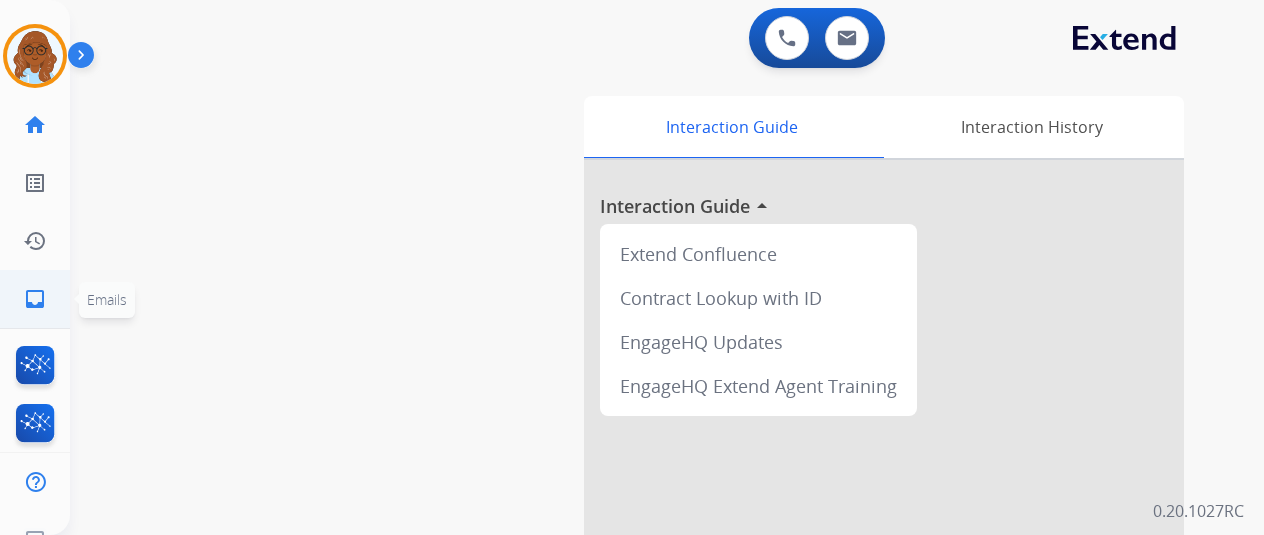 click on "inbox  Emails  Emails" 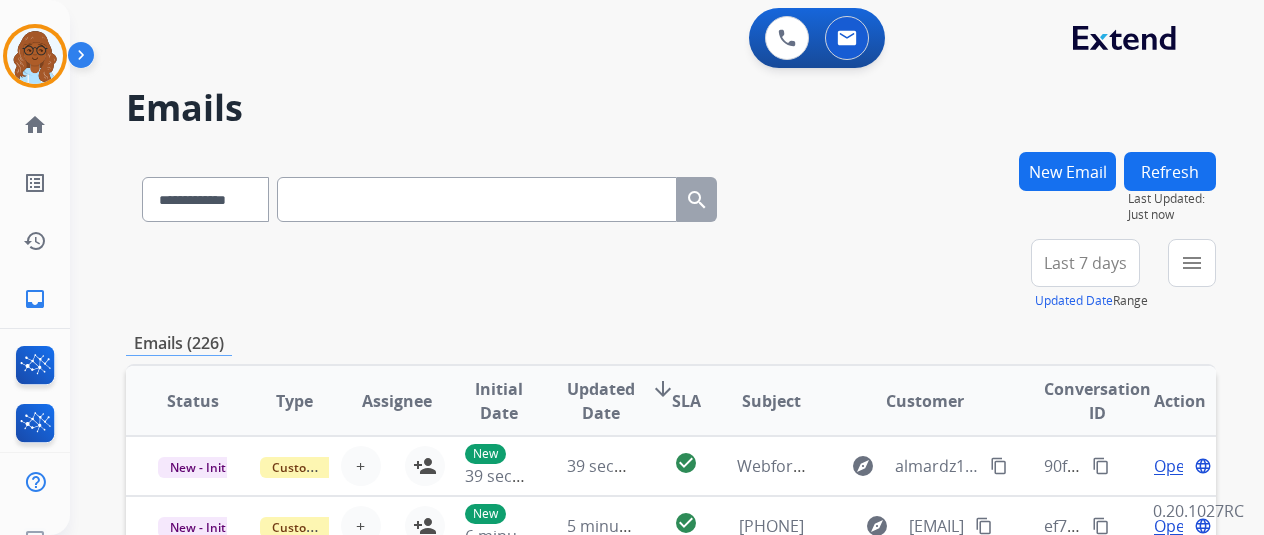 click on "New Email" at bounding box center [1067, 171] 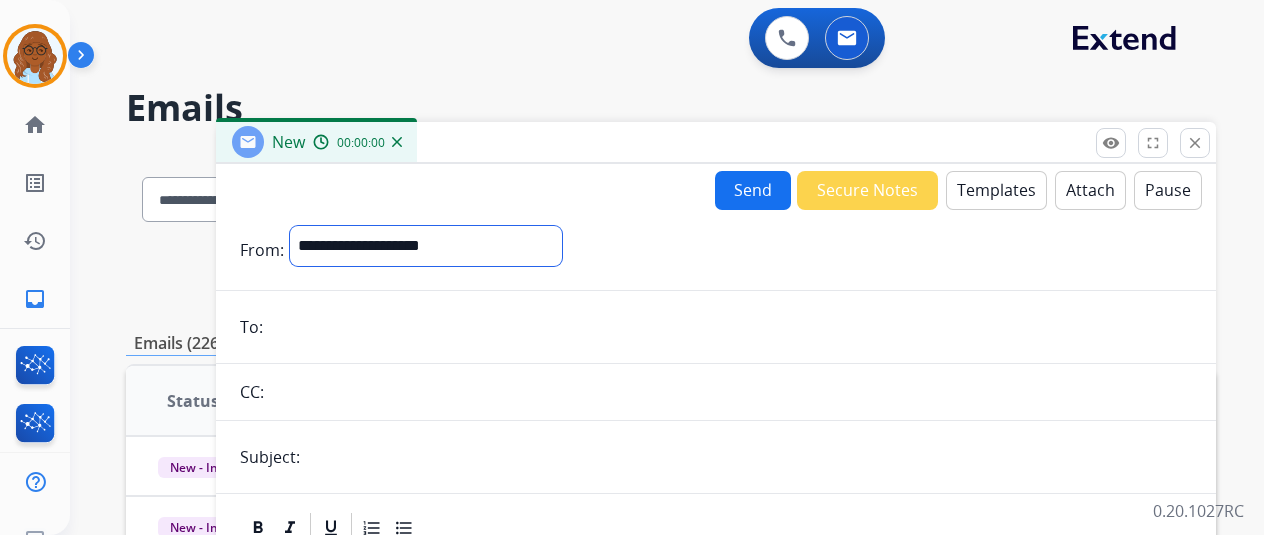 drag, startPoint x: 331, startPoint y: 231, endPoint x: 353, endPoint y: 237, distance: 22.803509 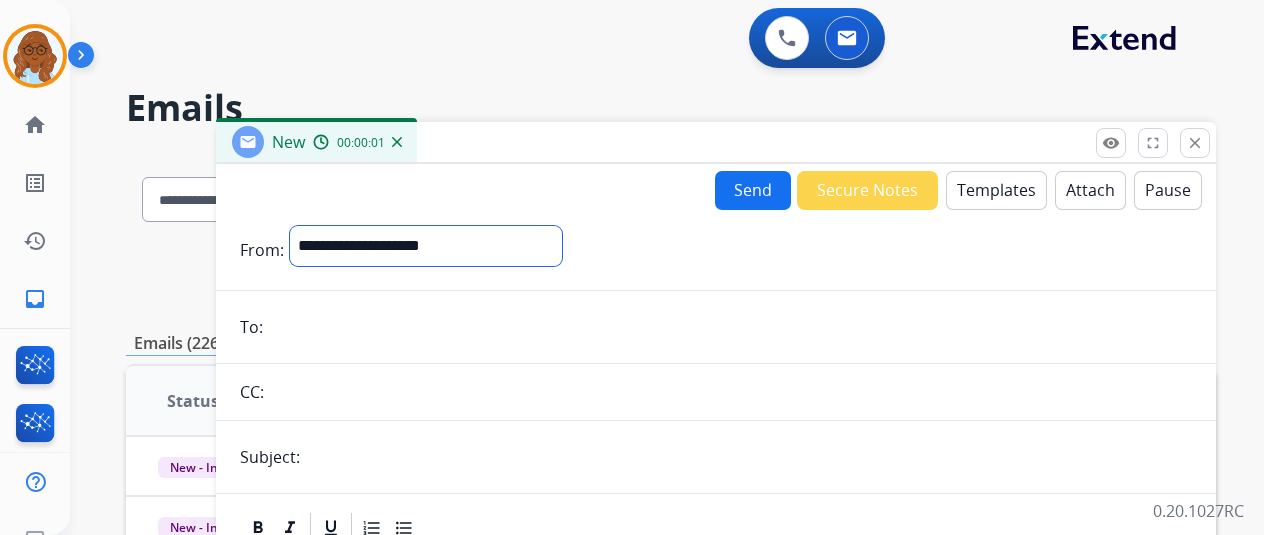 select on "**********" 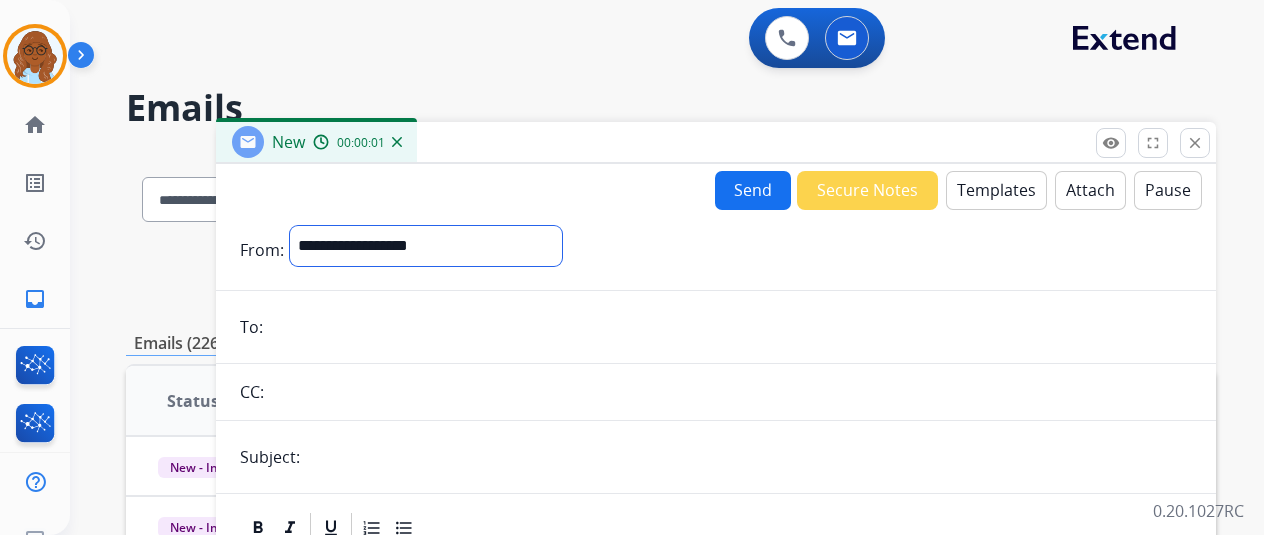 click on "**********" at bounding box center [426, 246] 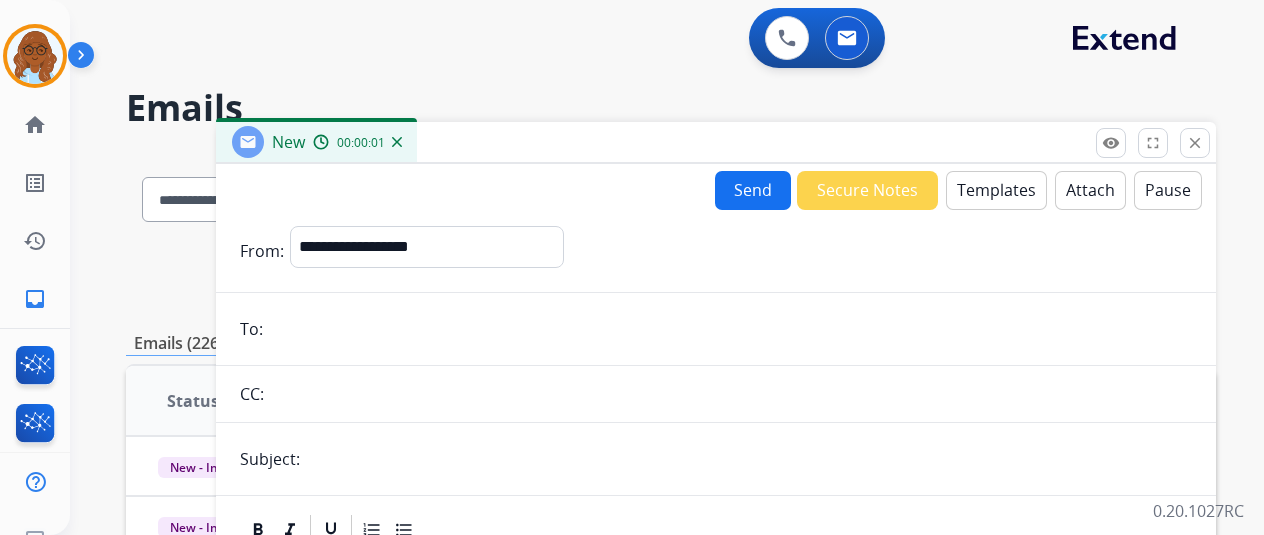 drag, startPoint x: 348, startPoint y: 327, endPoint x: 359, endPoint y: 327, distance: 11 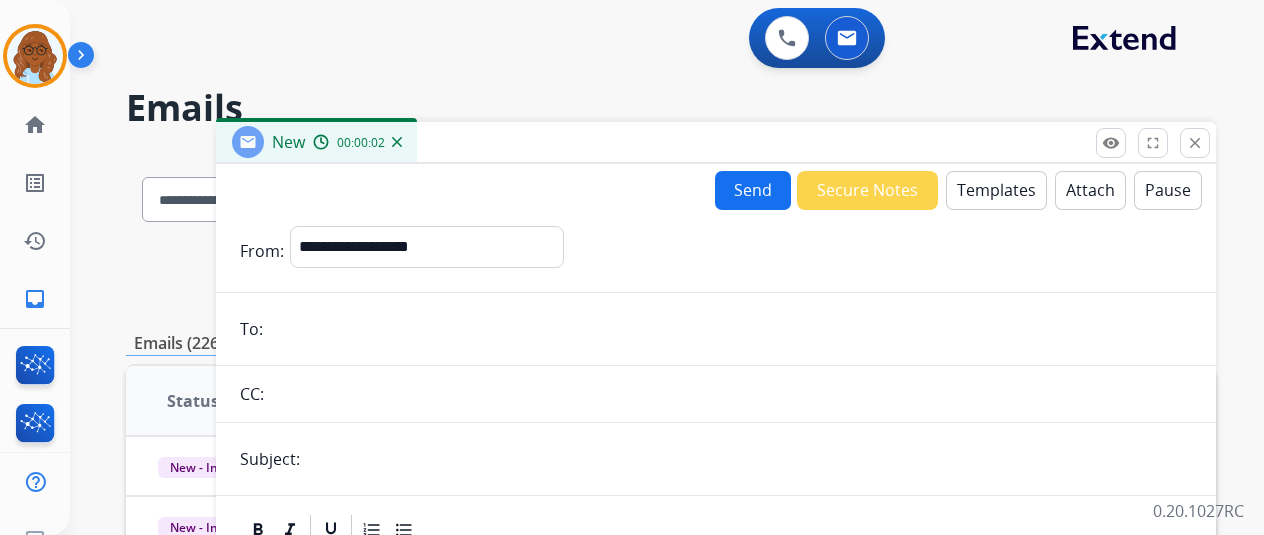 paste on "**********" 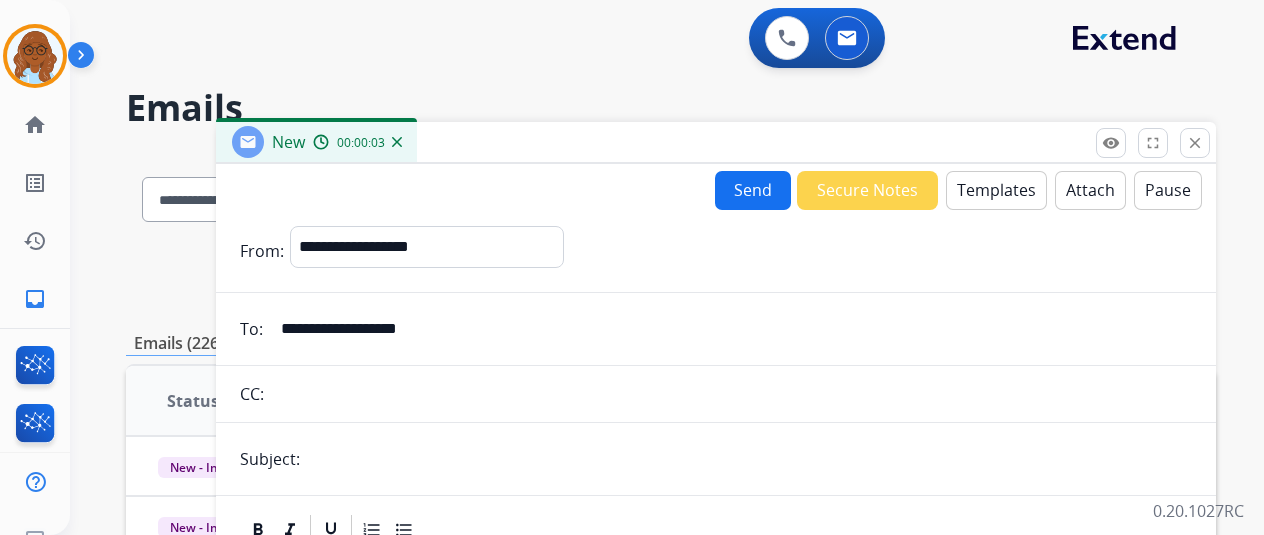 type on "**********" 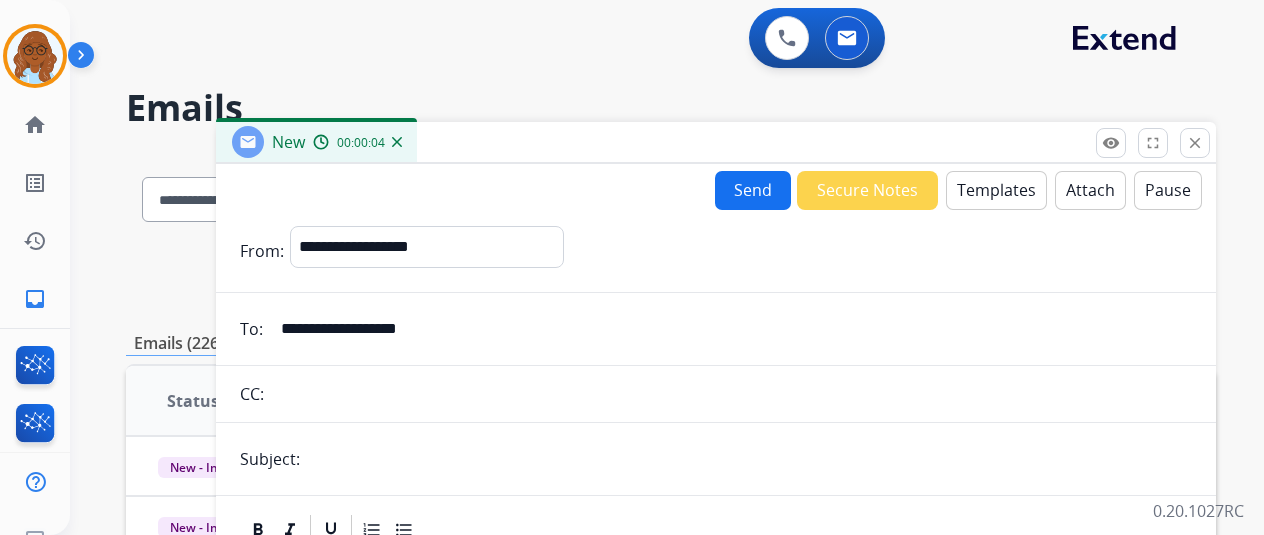 type on "**********" 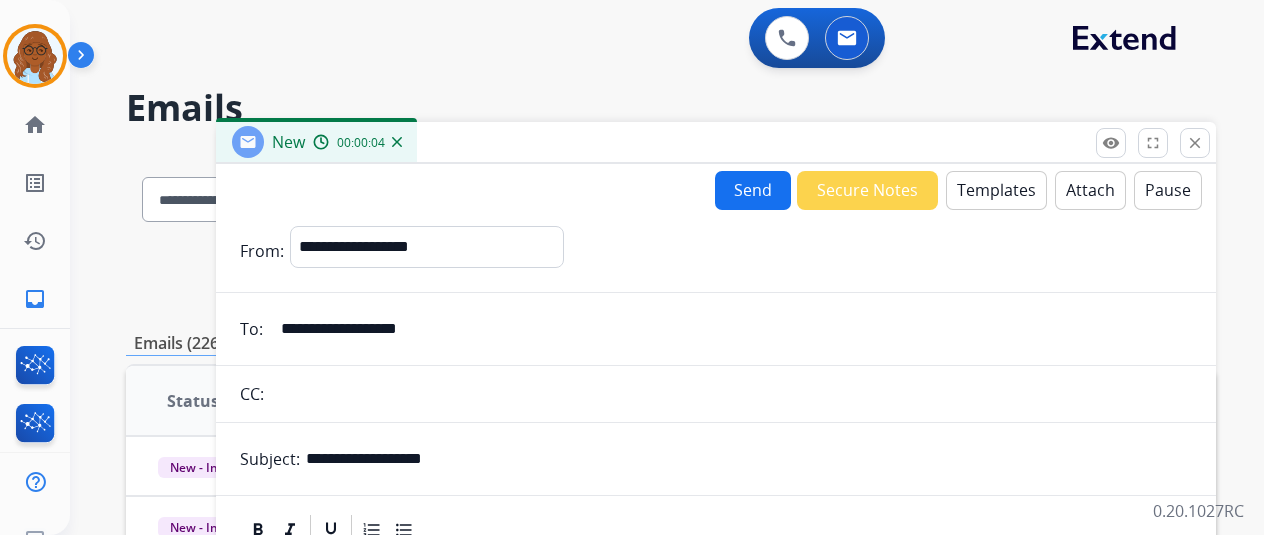 click on "Templates" at bounding box center [996, 190] 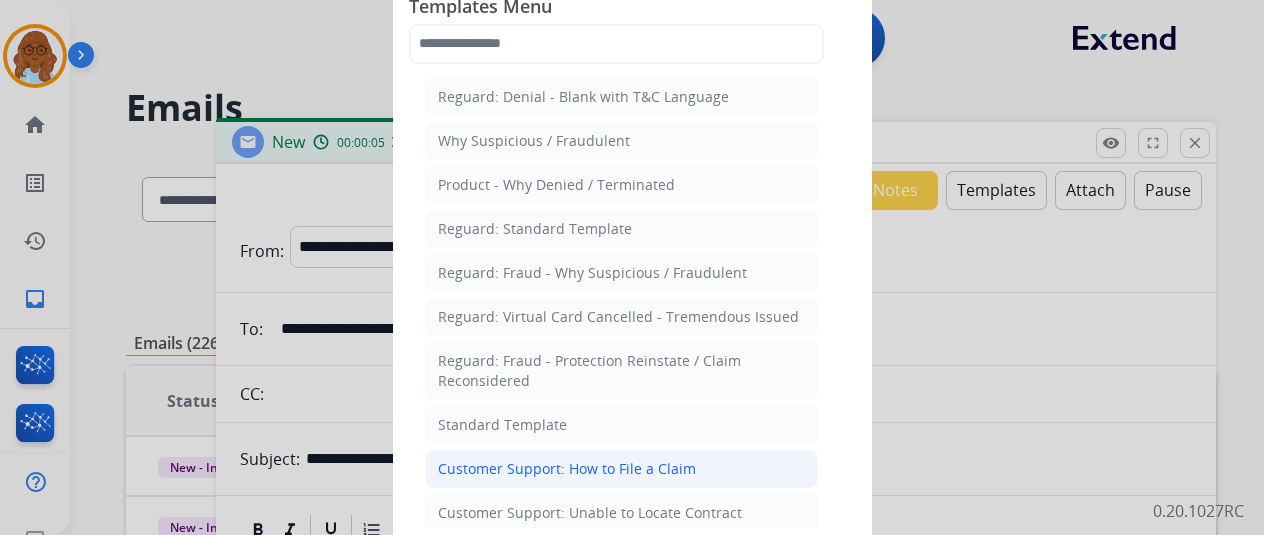 click on "Customer Support: How to File a Claim" 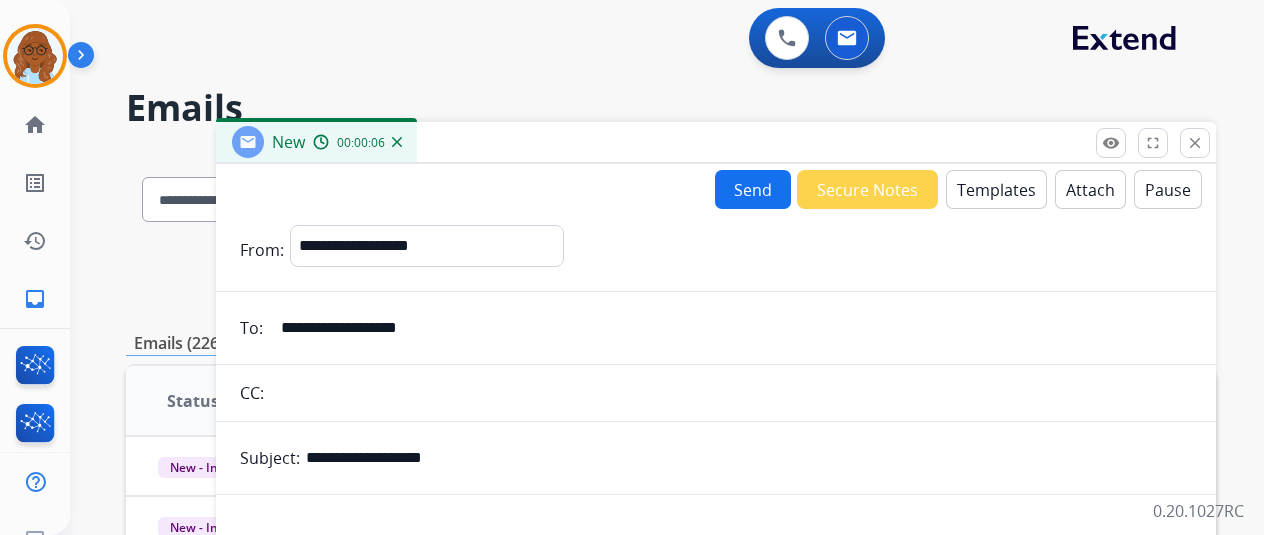 scroll, scrollTop: 383, scrollLeft: 0, axis: vertical 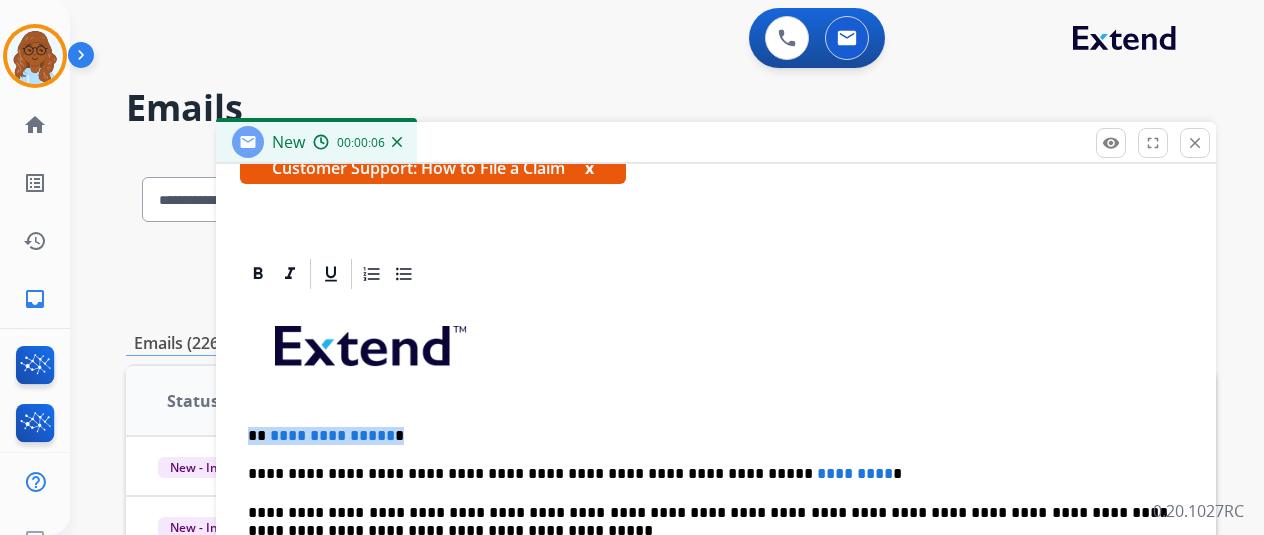 drag, startPoint x: 388, startPoint y: 417, endPoint x: 293, endPoint y: 415, distance: 95.02105 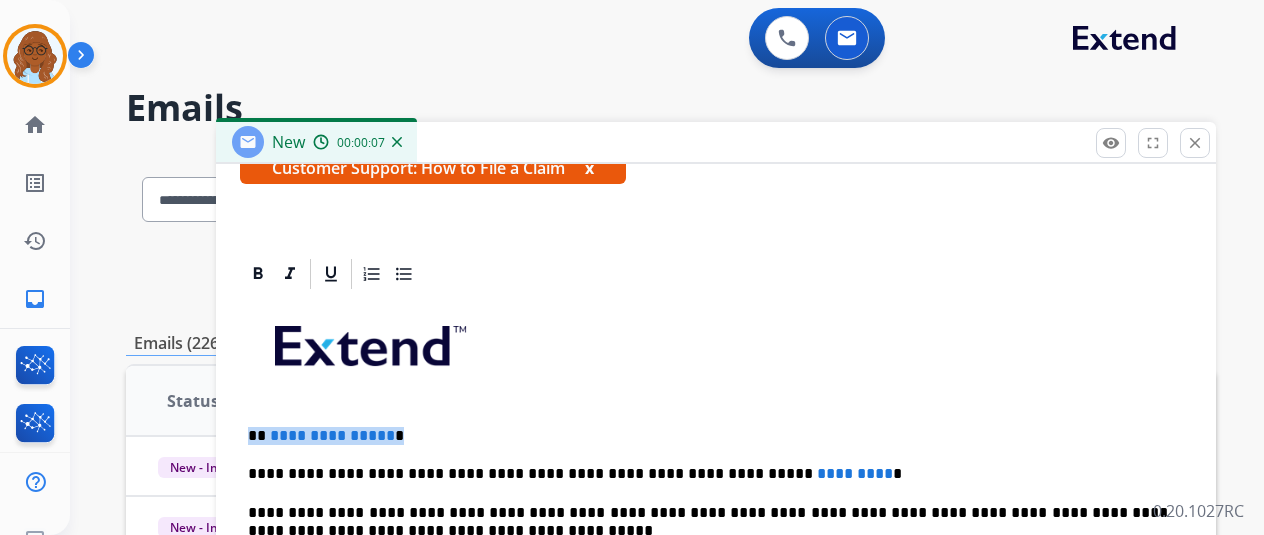 type 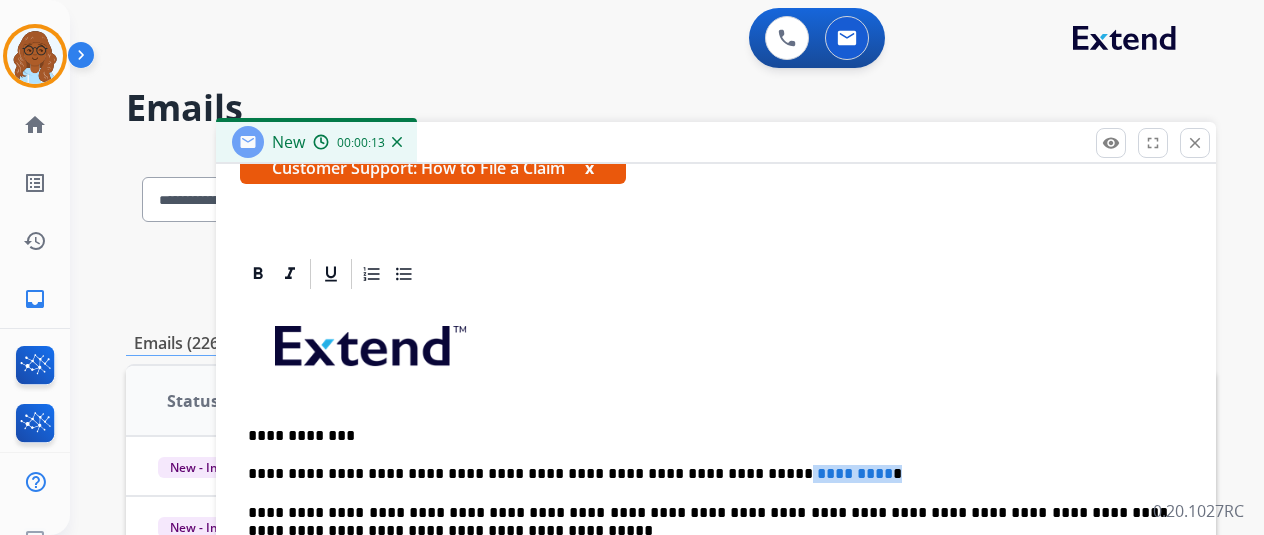 drag, startPoint x: 825, startPoint y: 465, endPoint x: 721, endPoint y: 477, distance: 104.69002 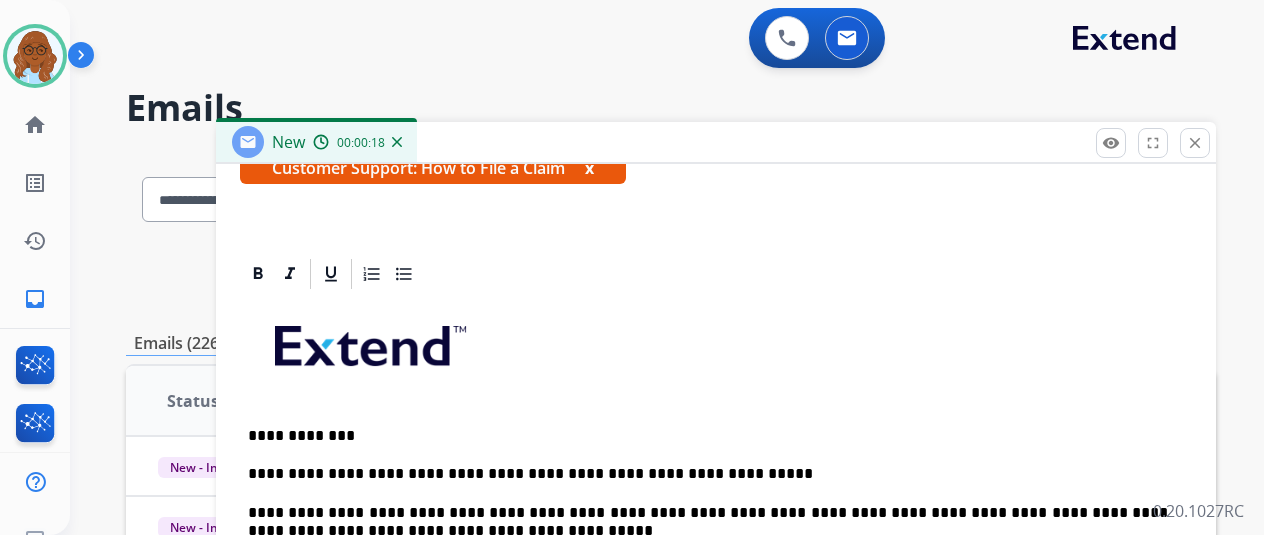 click on "**********" at bounding box center (708, 474) 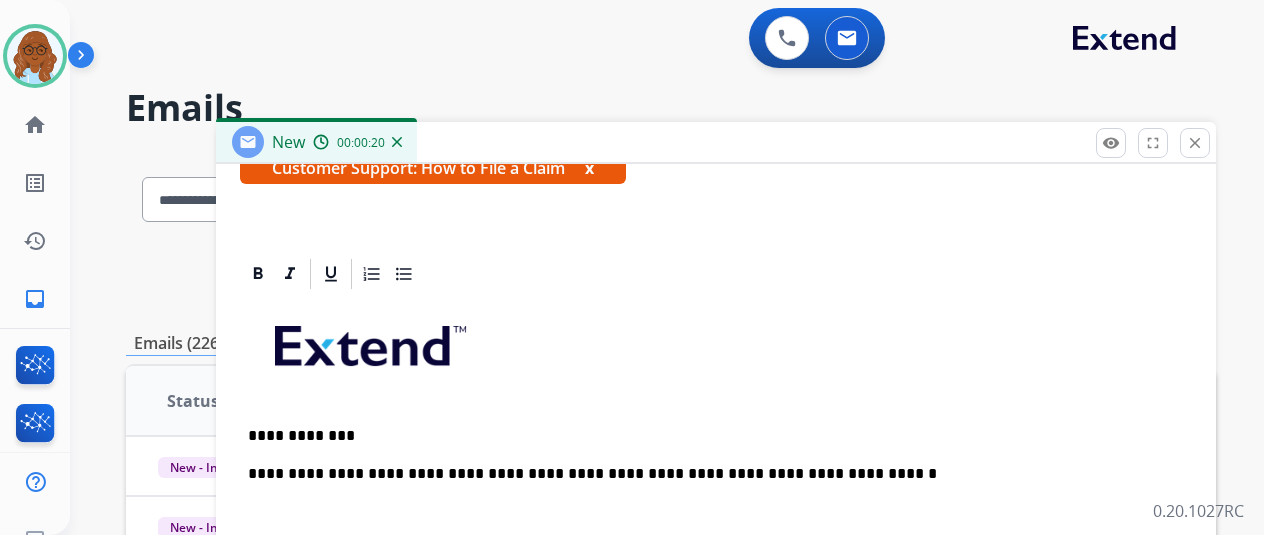 scroll, scrollTop: 6, scrollLeft: 0, axis: vertical 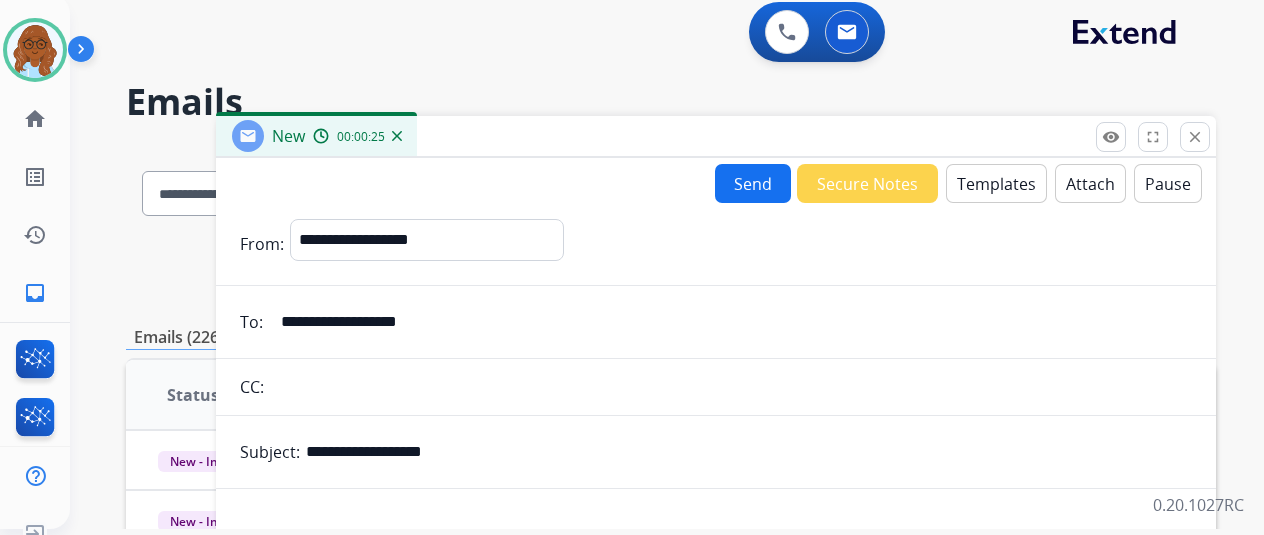 click on "Send" at bounding box center [753, 183] 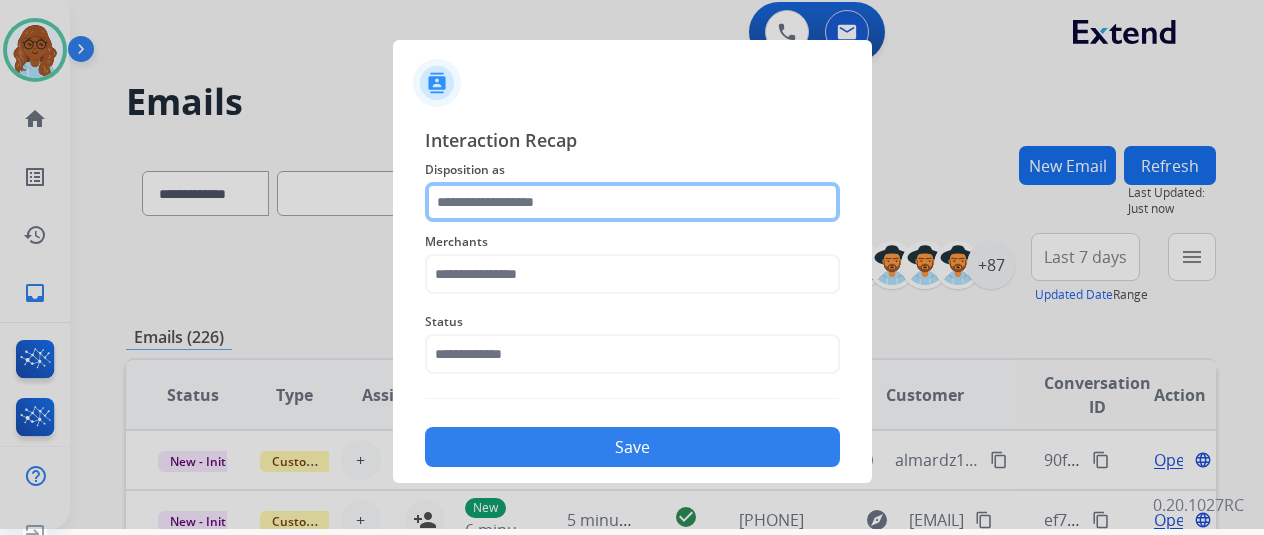 click 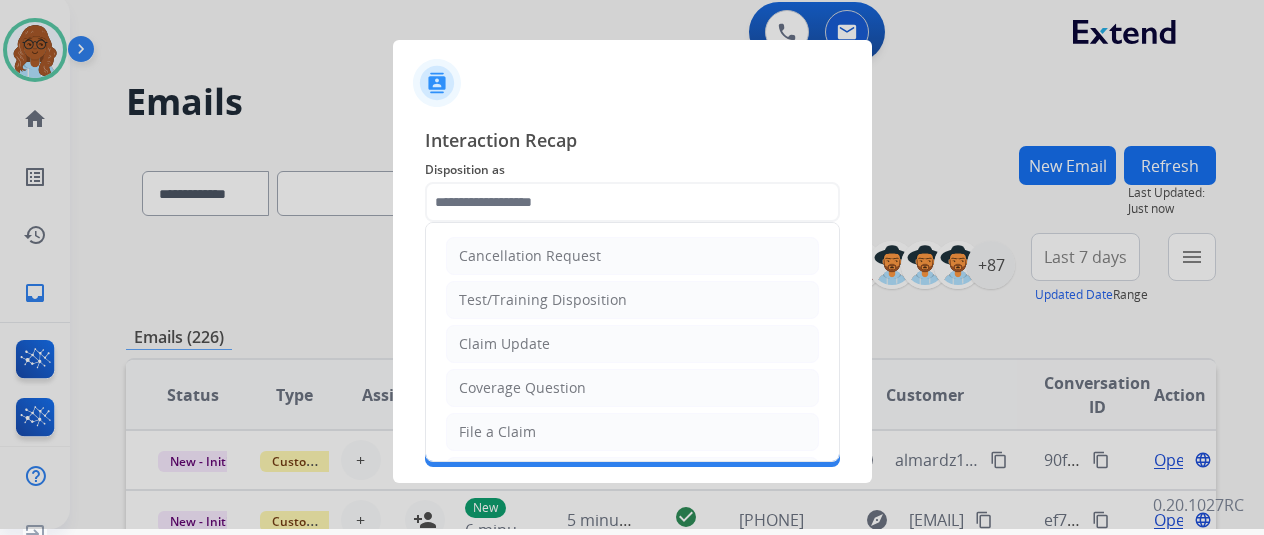 drag, startPoint x: 514, startPoint y: 423, endPoint x: 524, endPoint y: 327, distance: 96.519424 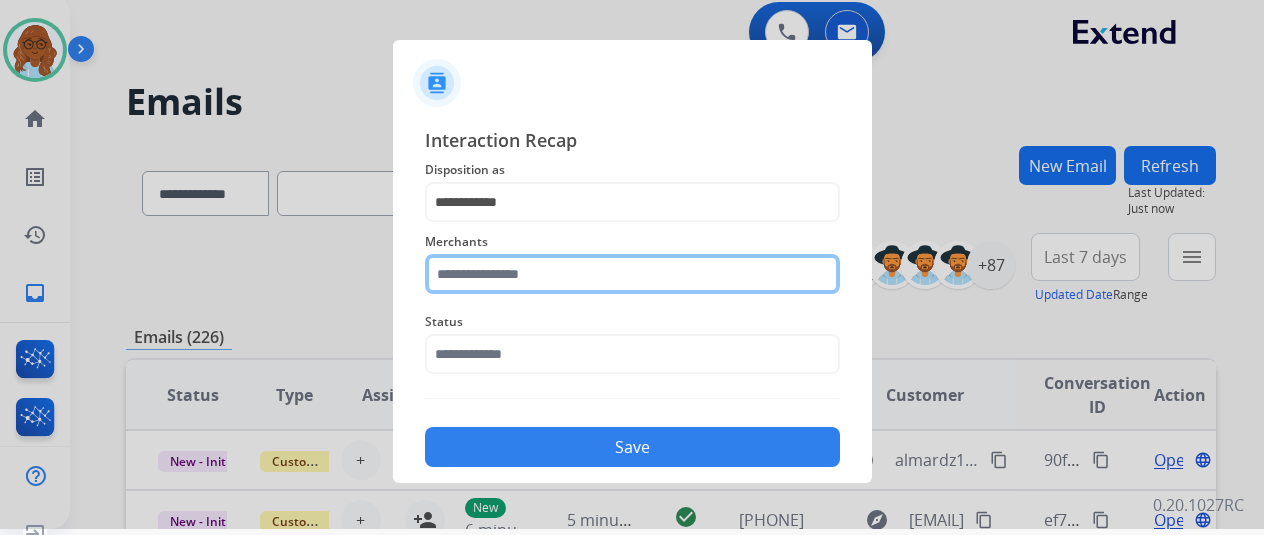 click 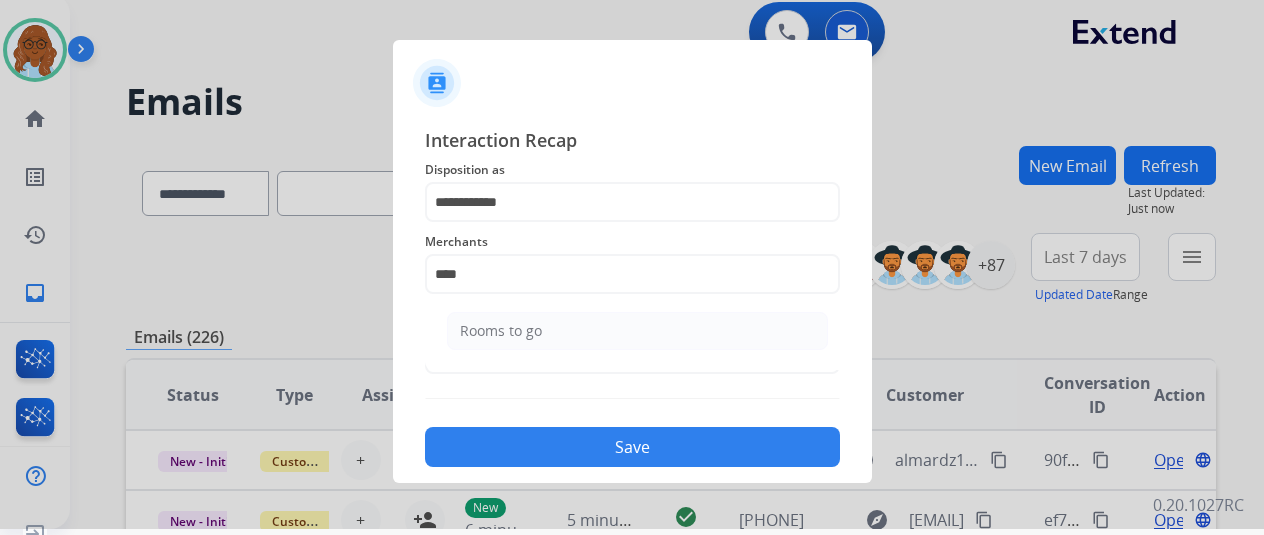 click on "Rooms to go" 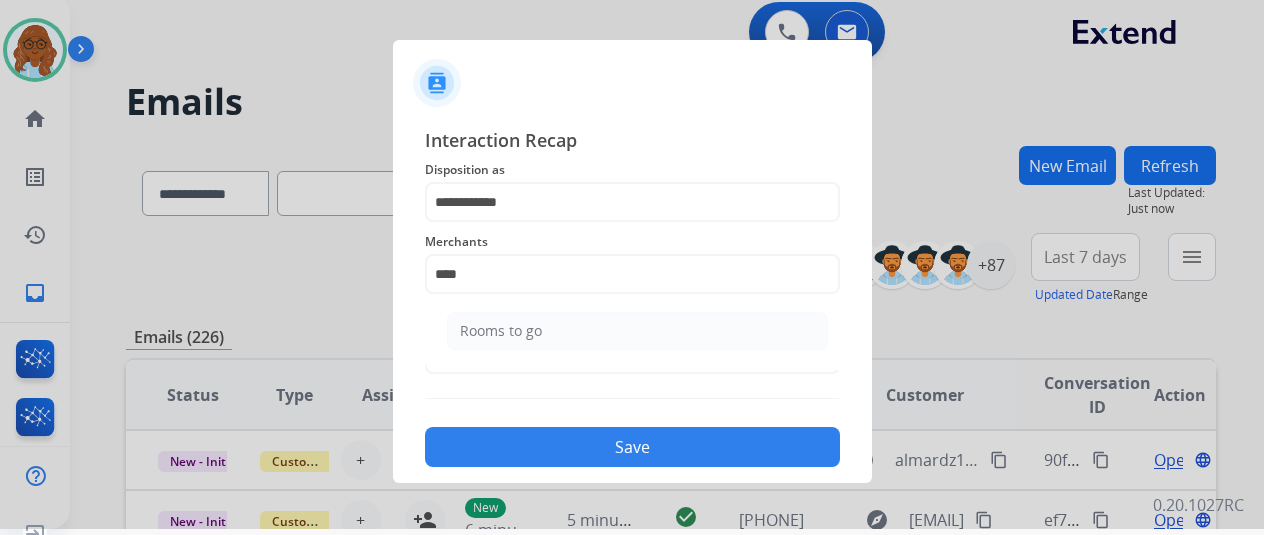 type on "**********" 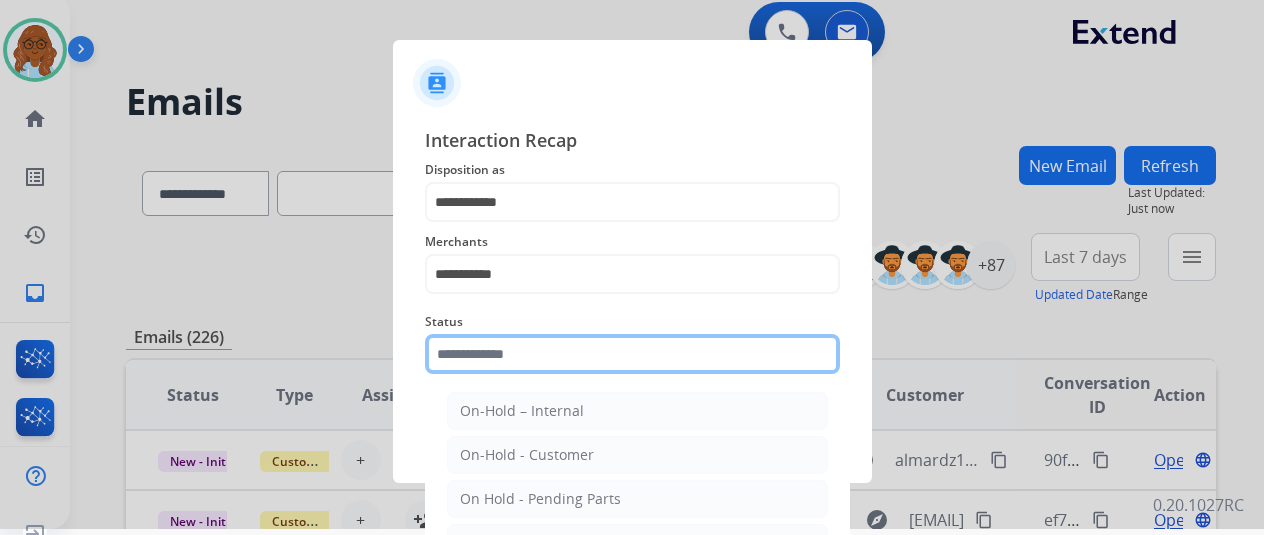 click 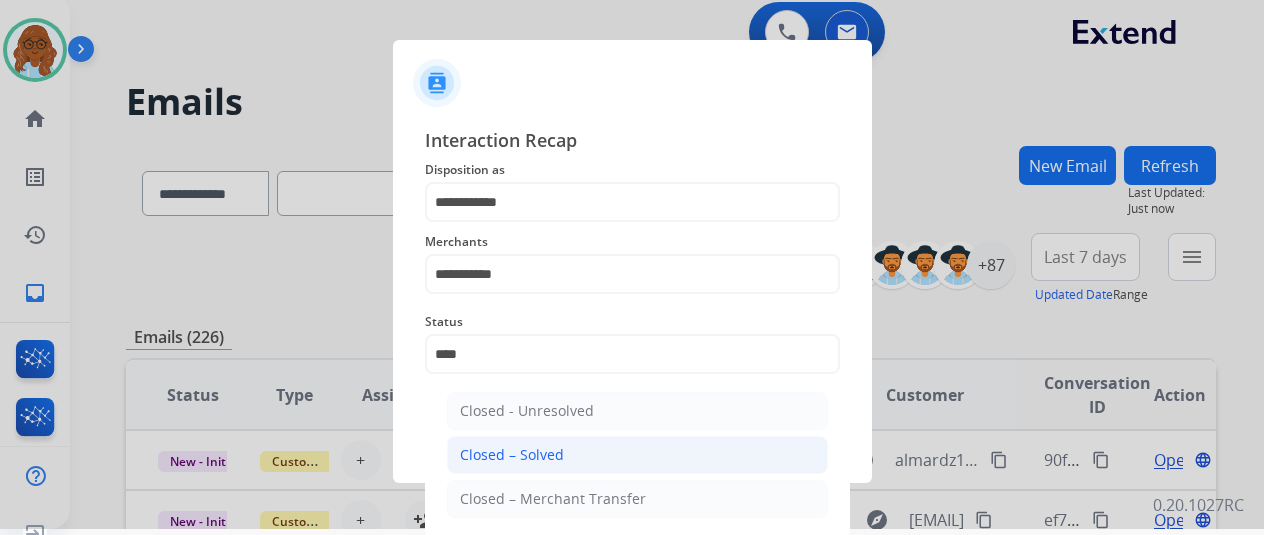 click on "Closed – Solved" 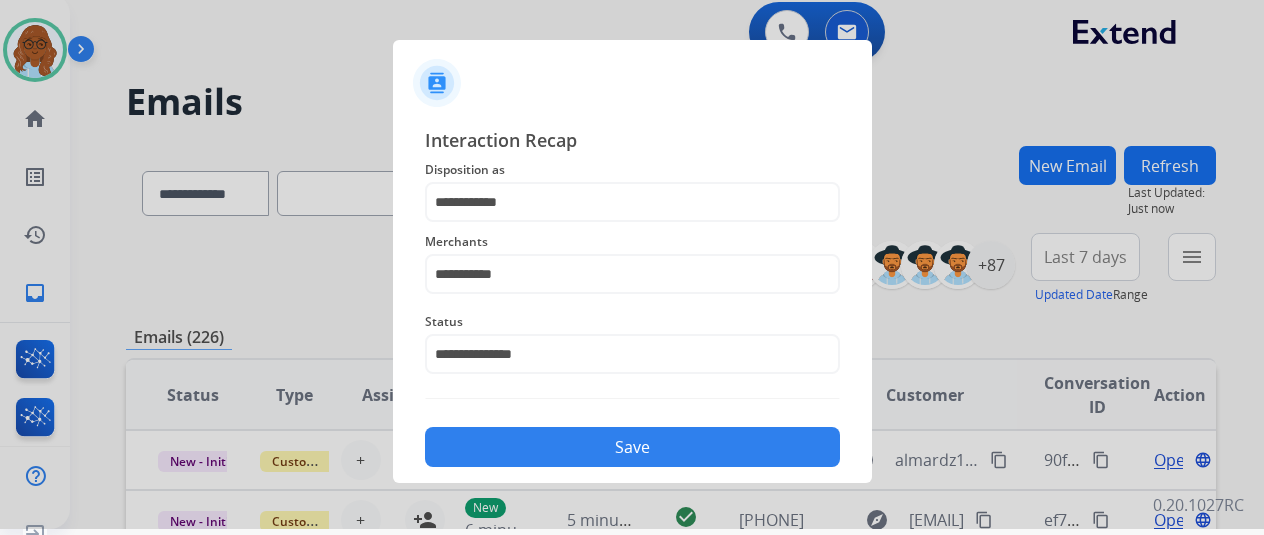drag, startPoint x: 577, startPoint y: 451, endPoint x: 660, endPoint y: 448, distance: 83.0542 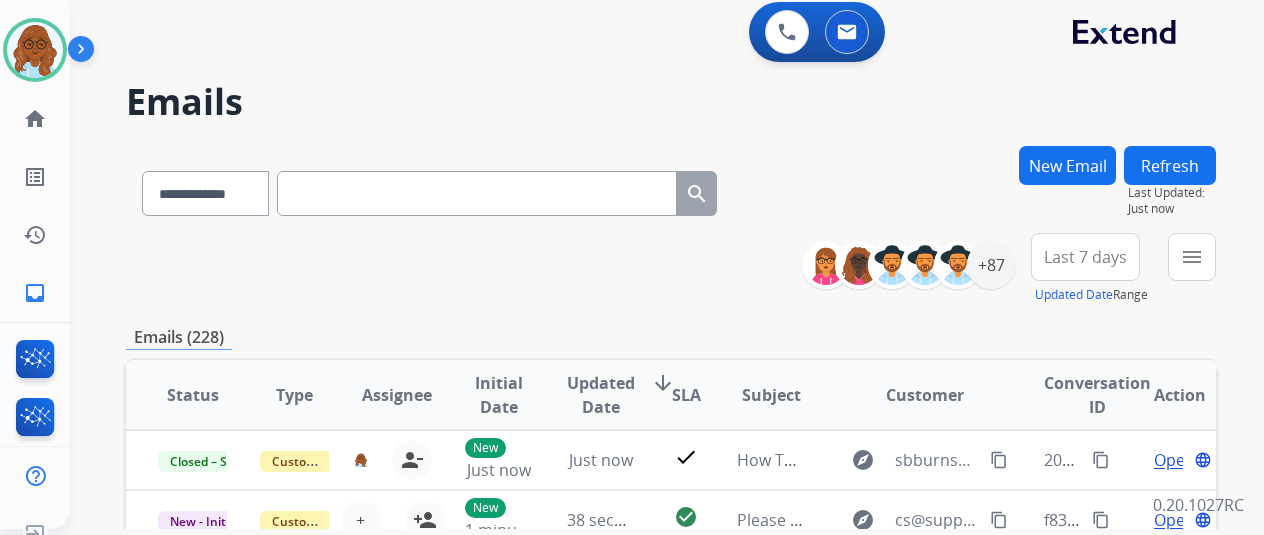 paste on "**********" 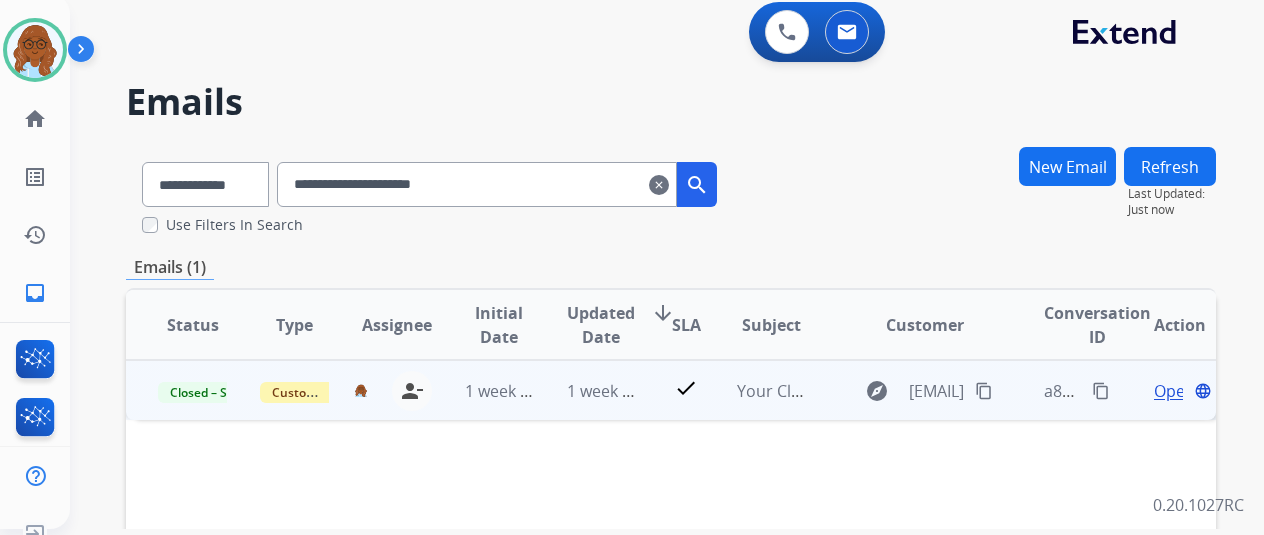 click on "Open" at bounding box center (1174, 391) 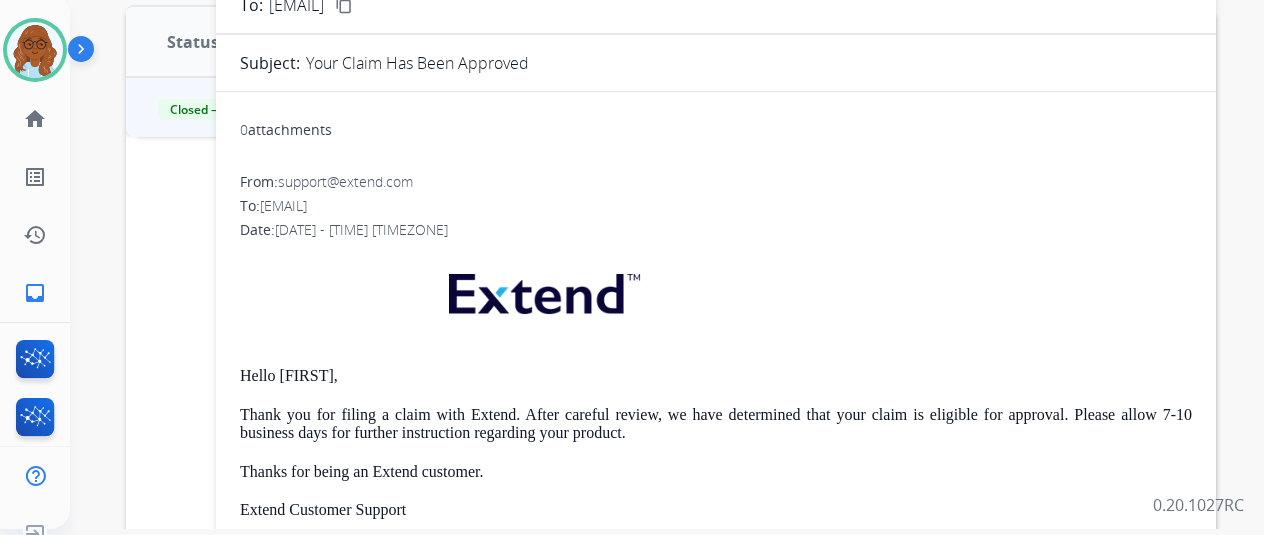 scroll, scrollTop: 300, scrollLeft: 0, axis: vertical 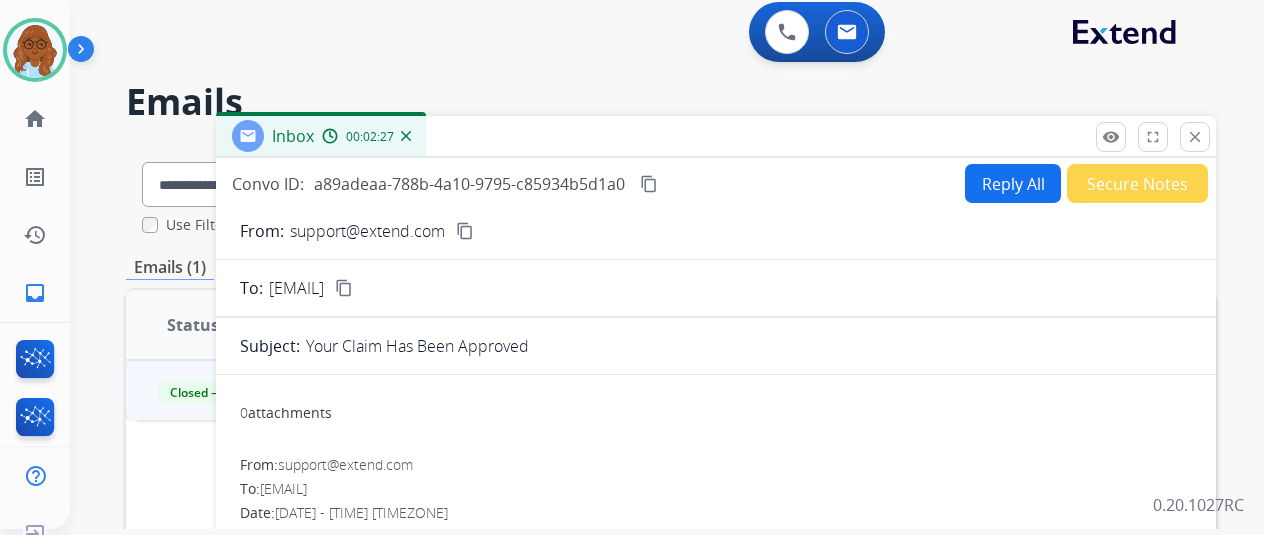 drag, startPoint x: 1216, startPoint y: 134, endPoint x: 864, endPoint y: 135, distance: 352.00143 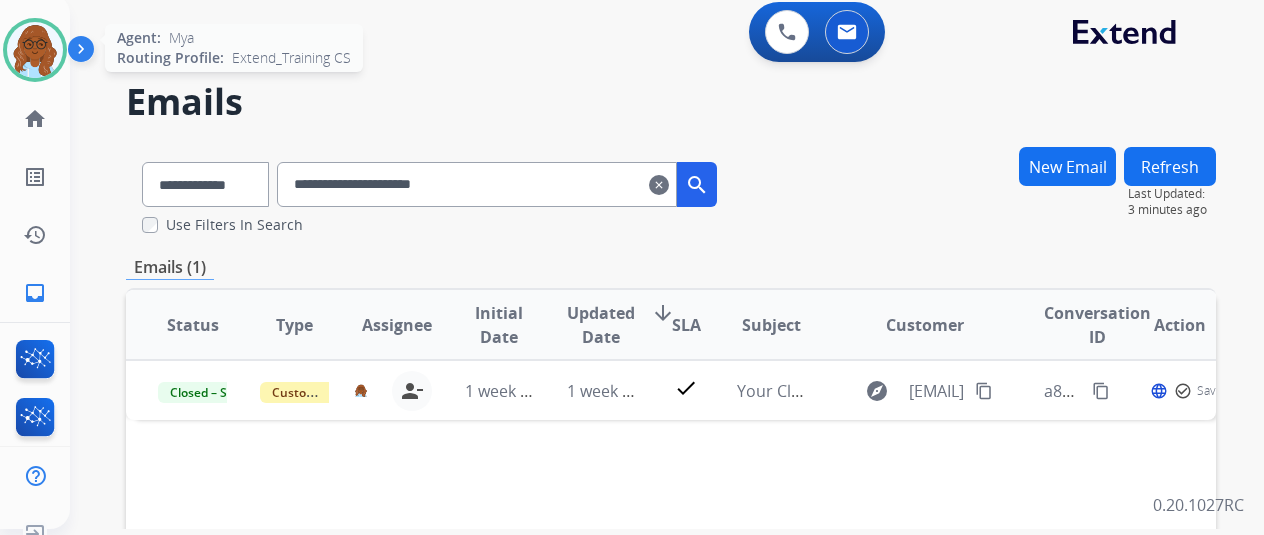 click at bounding box center [35, 50] 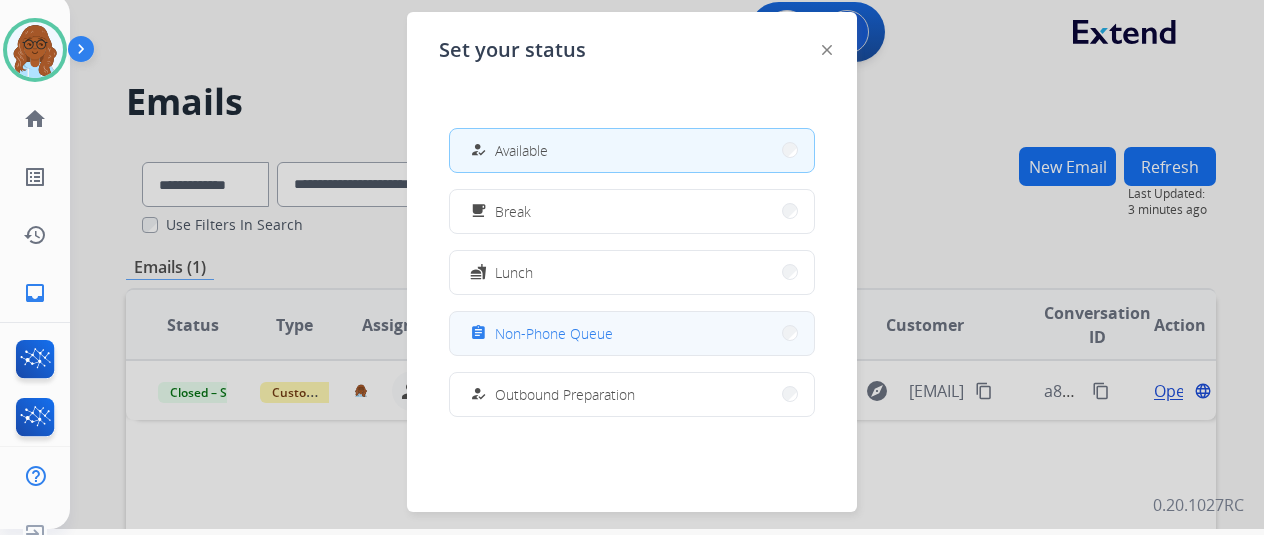 click on "assignment Non-Phone Queue" at bounding box center [632, 333] 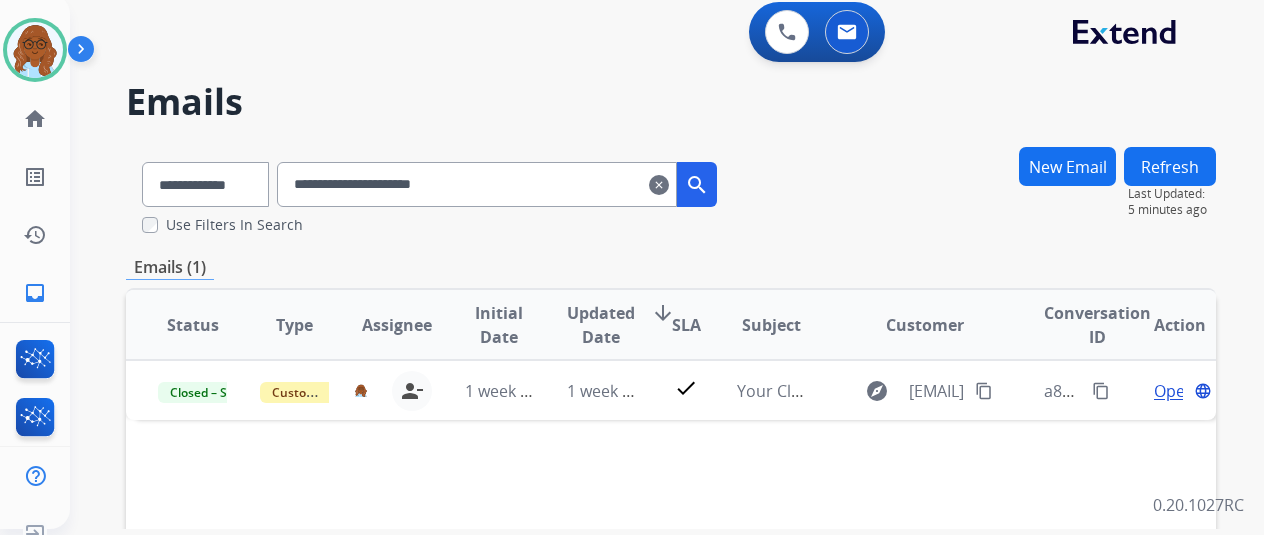 scroll, scrollTop: 0, scrollLeft: 0, axis: both 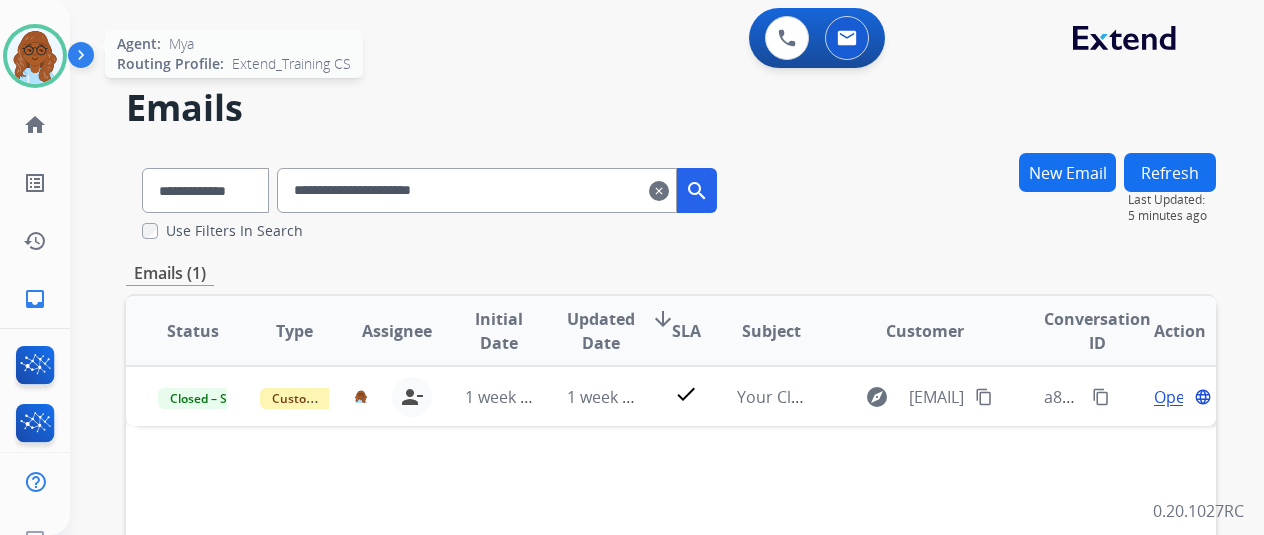 click at bounding box center (35, 56) 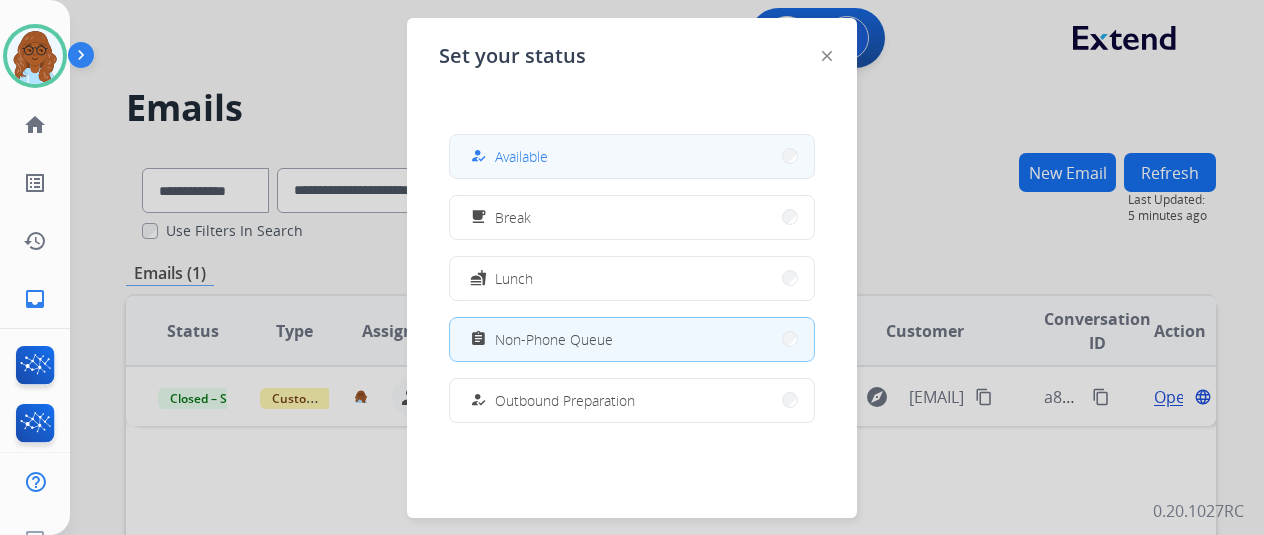 click on "Available" at bounding box center [521, 156] 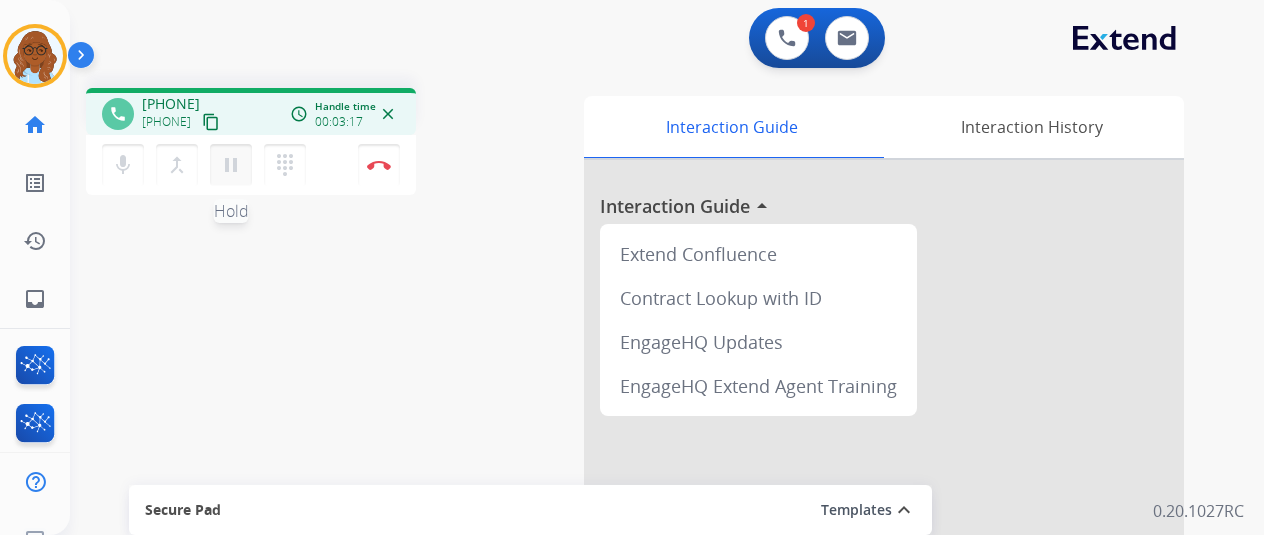 click on "pause" at bounding box center (231, 165) 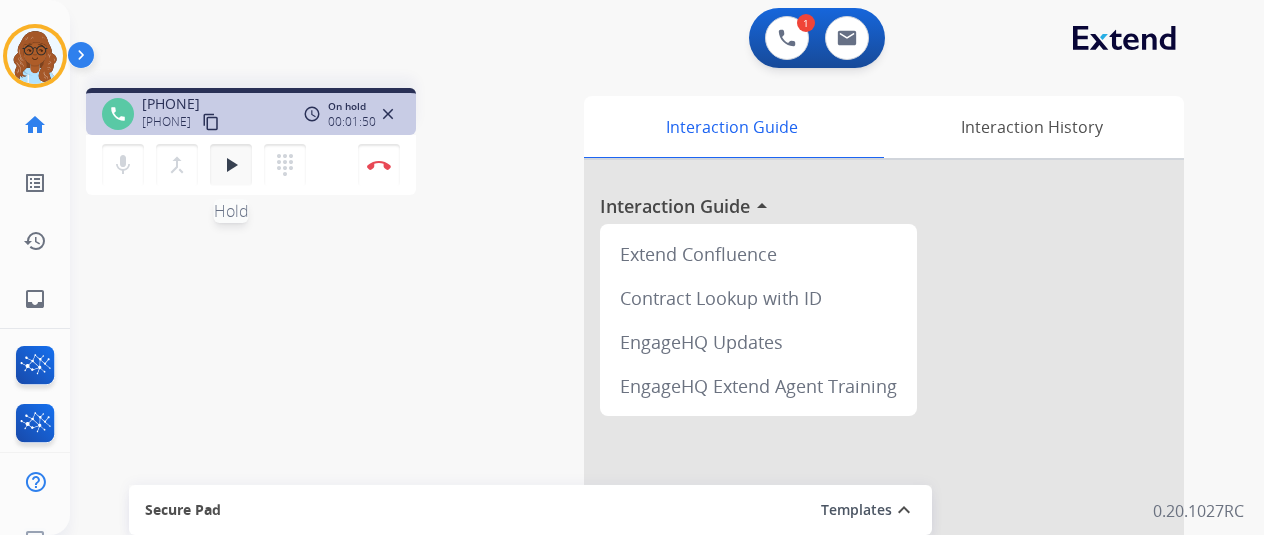 click on "play_arrow" at bounding box center (231, 165) 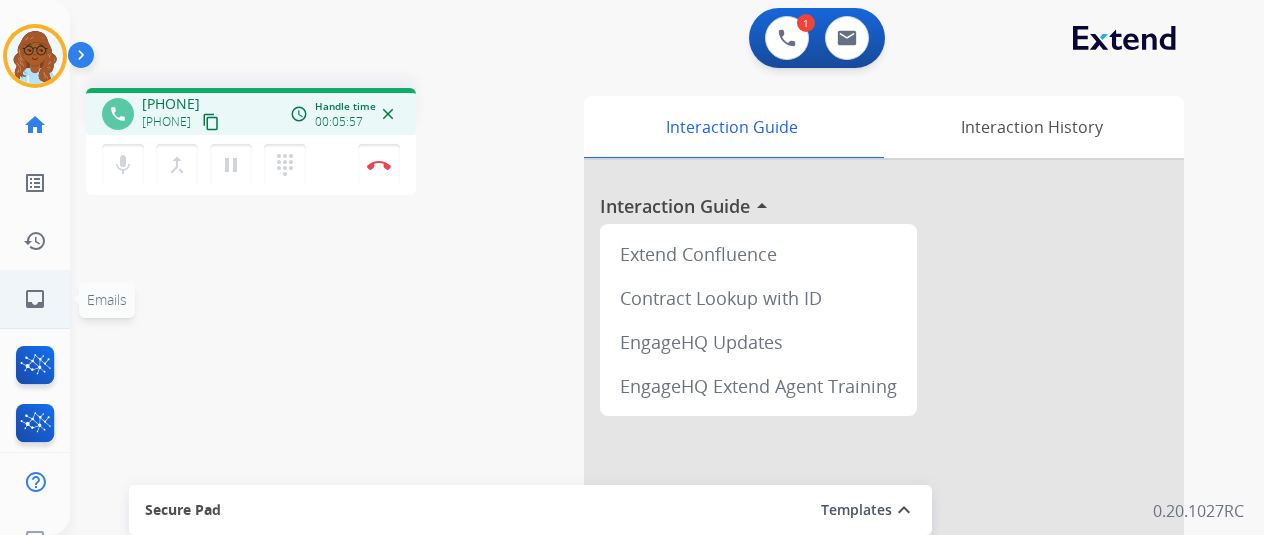 click on "inbox  Emails" 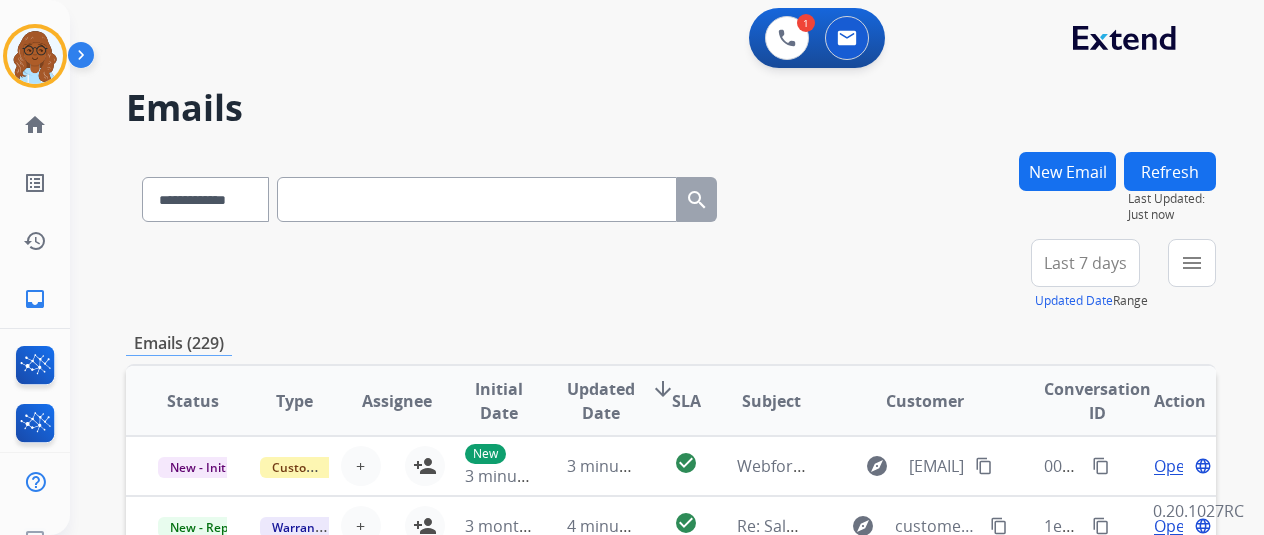click at bounding box center (477, 199) 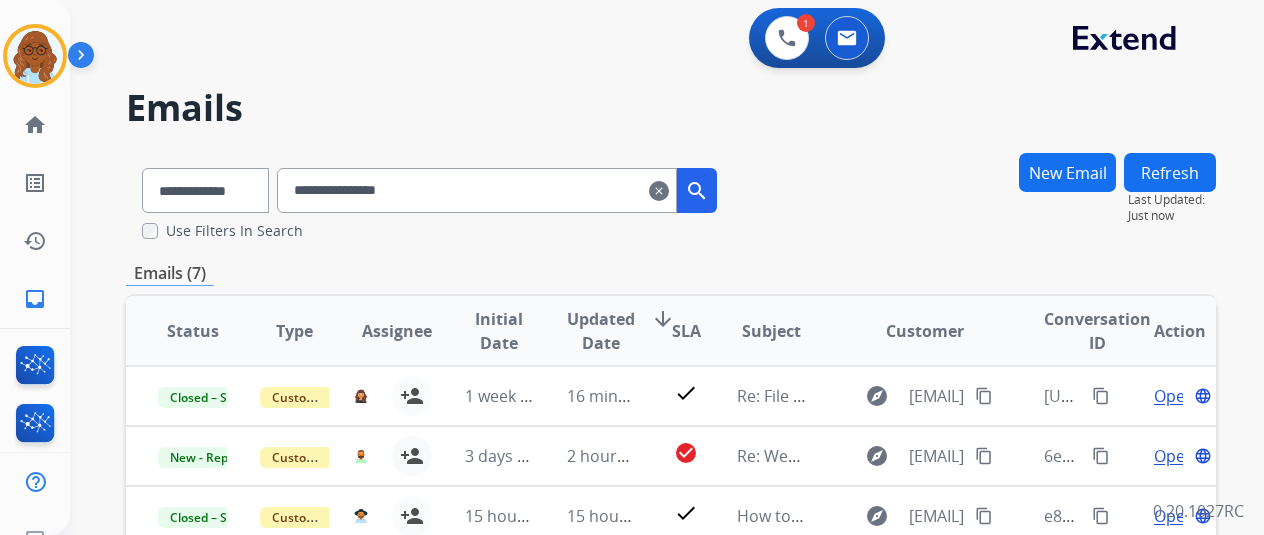 scroll, scrollTop: 200, scrollLeft: 0, axis: vertical 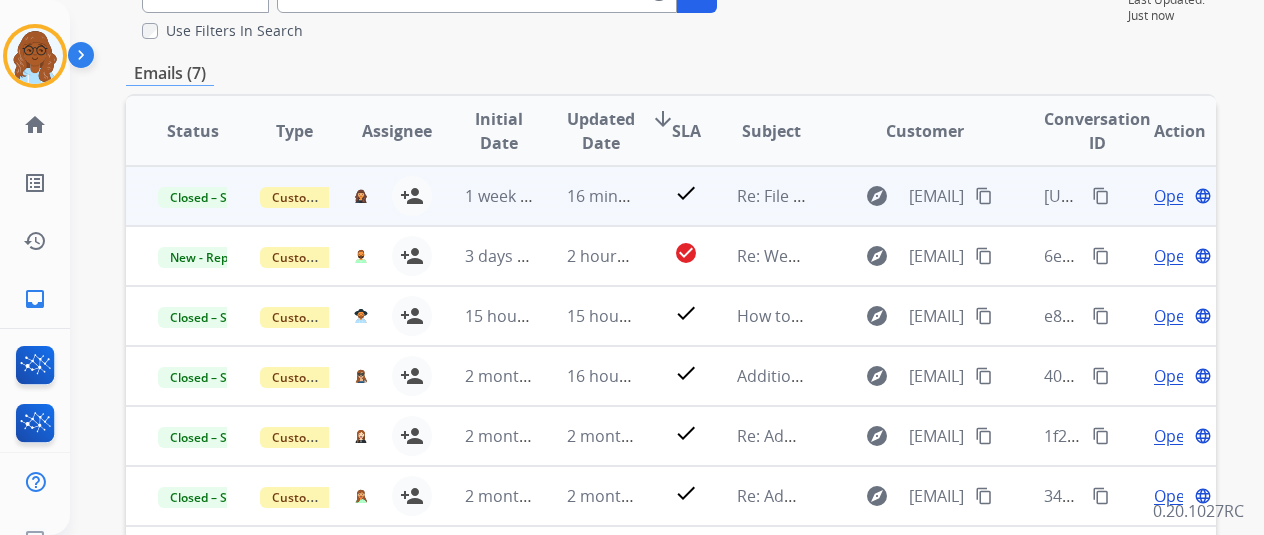 click on "Open" at bounding box center (1174, 196) 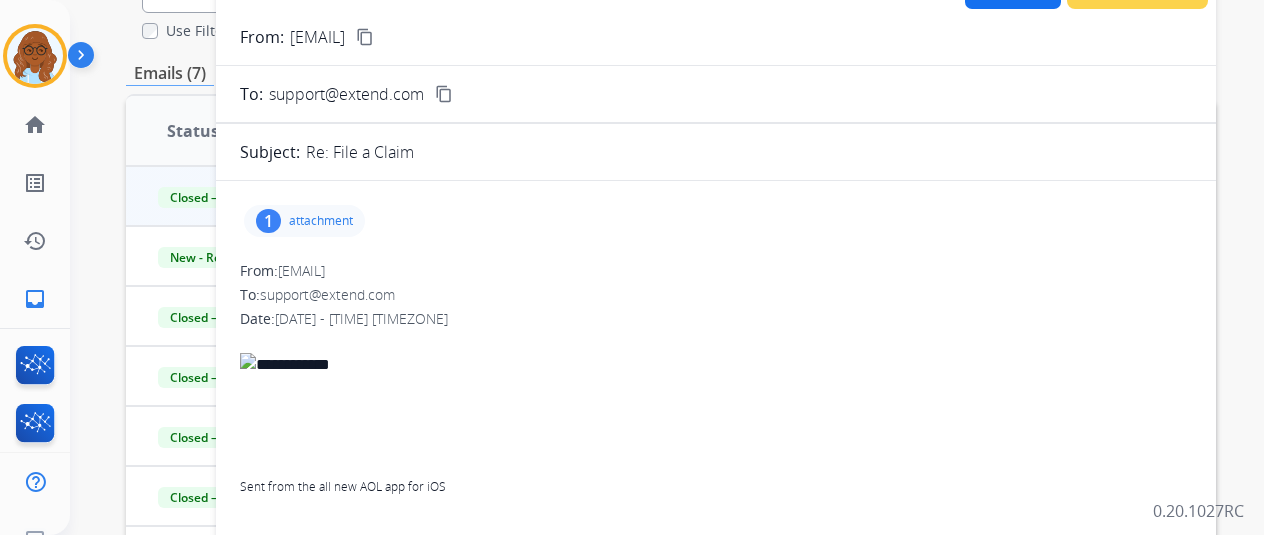 click on "1 attachment" at bounding box center (304, 221) 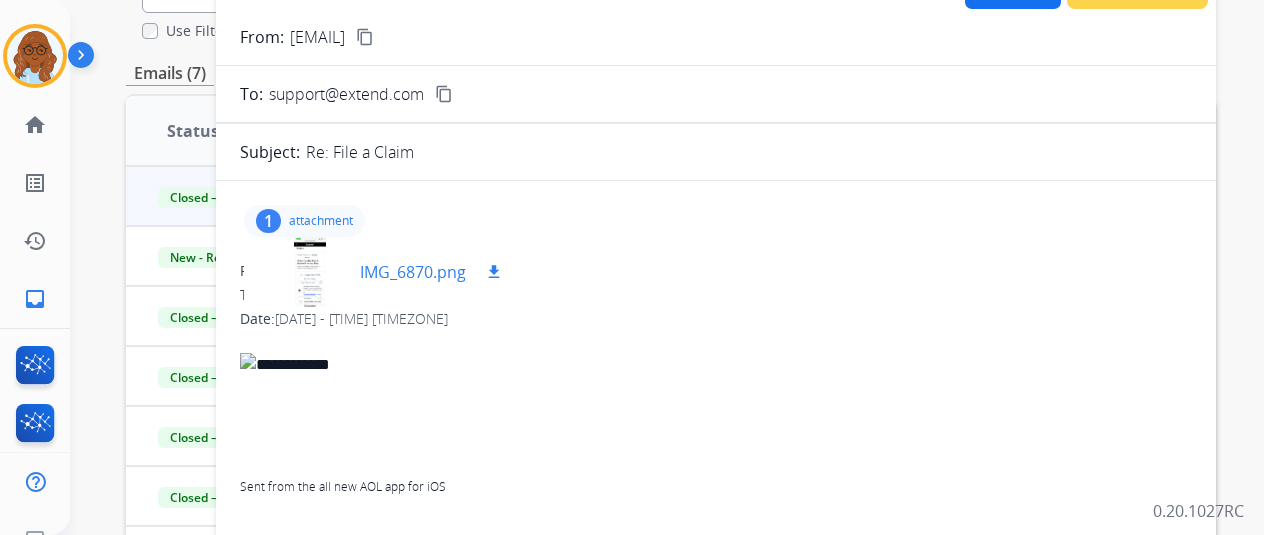 click at bounding box center [310, 272] 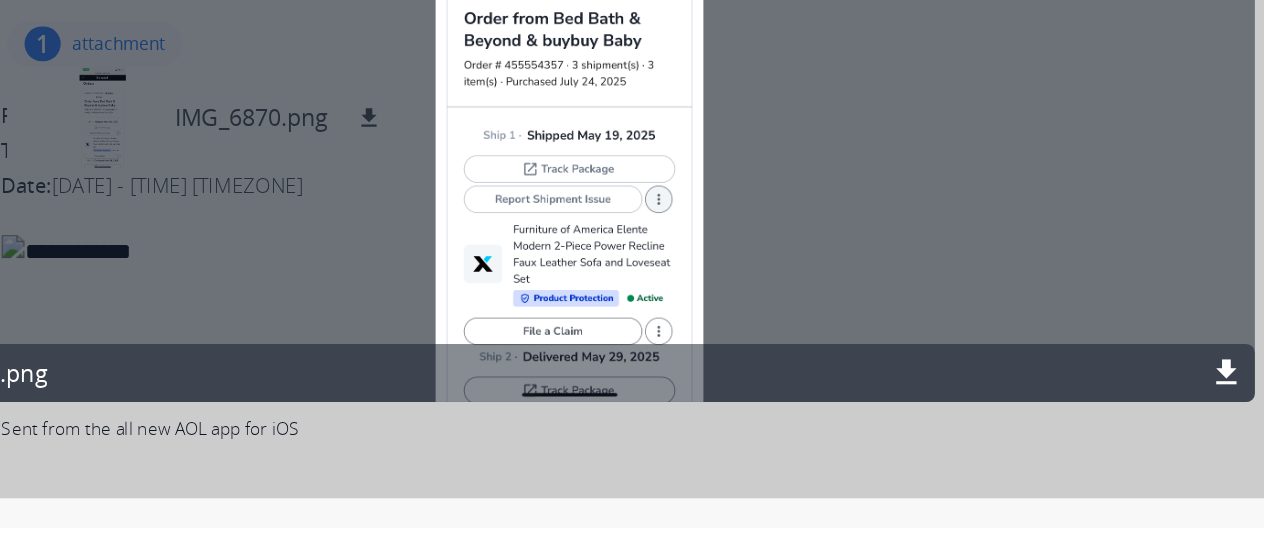 scroll, scrollTop: 18, scrollLeft: 0, axis: vertical 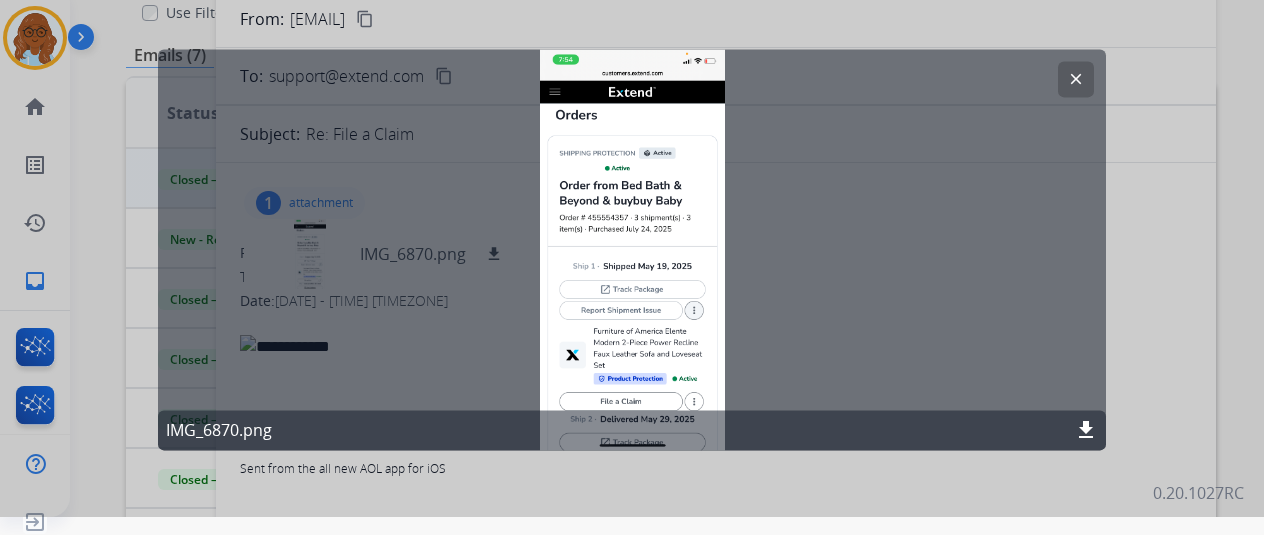 click on "clear" 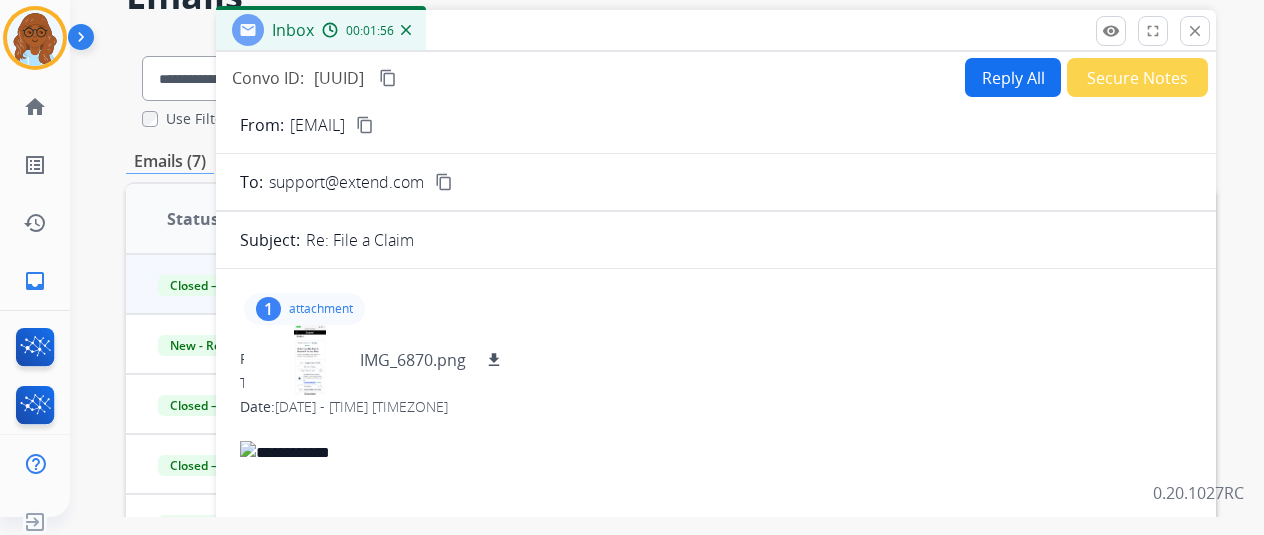 scroll, scrollTop: 0, scrollLeft: 0, axis: both 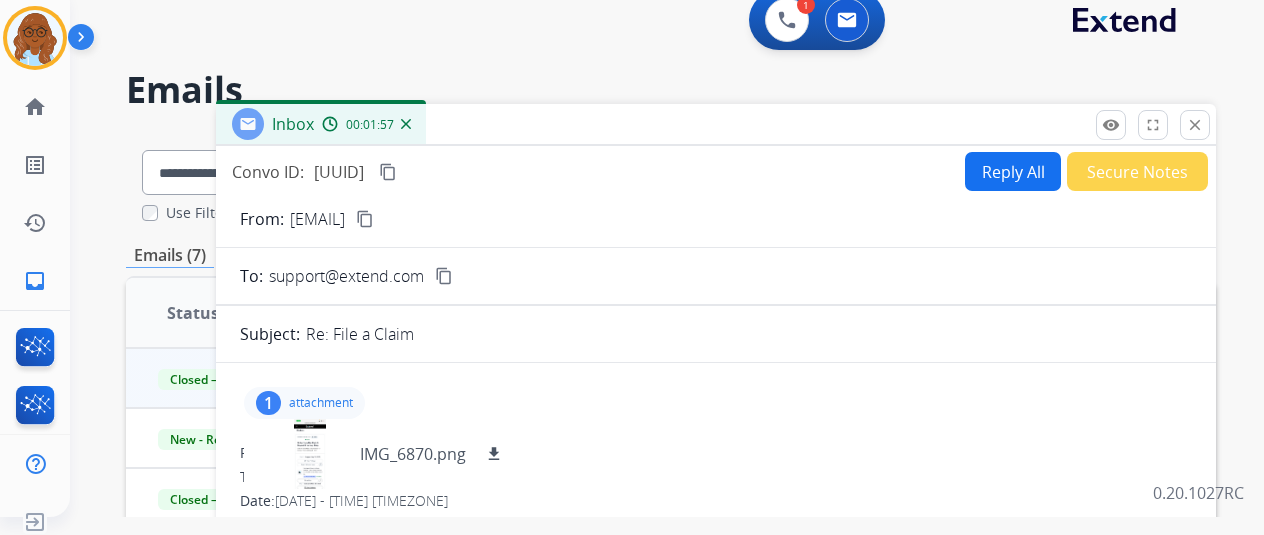 click on "close Close" at bounding box center (1195, 125) 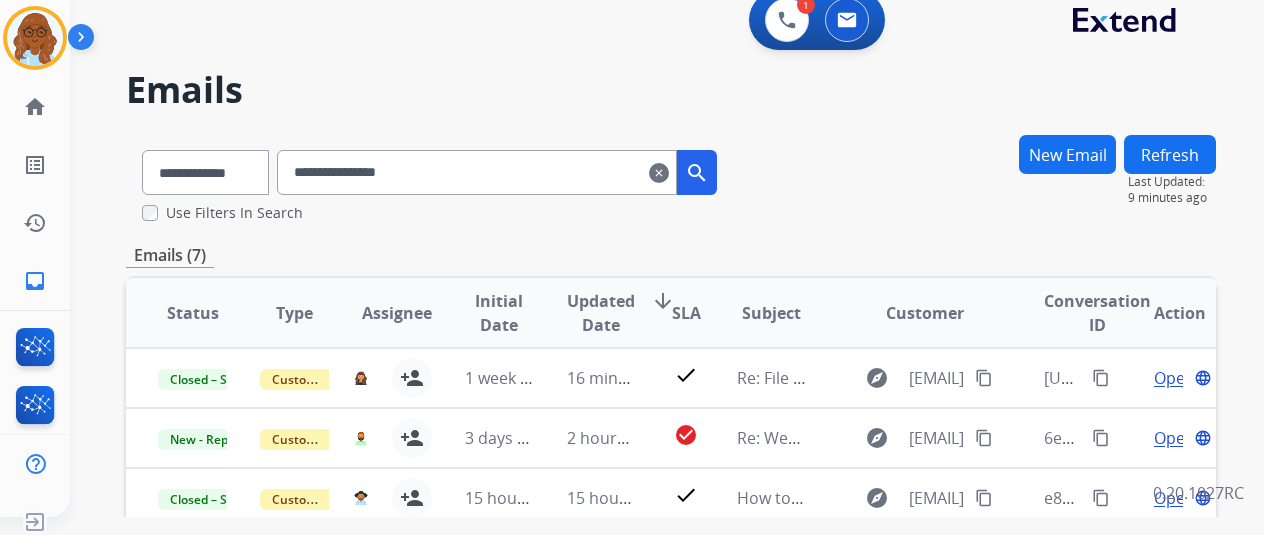 scroll, scrollTop: 0, scrollLeft: 0, axis: both 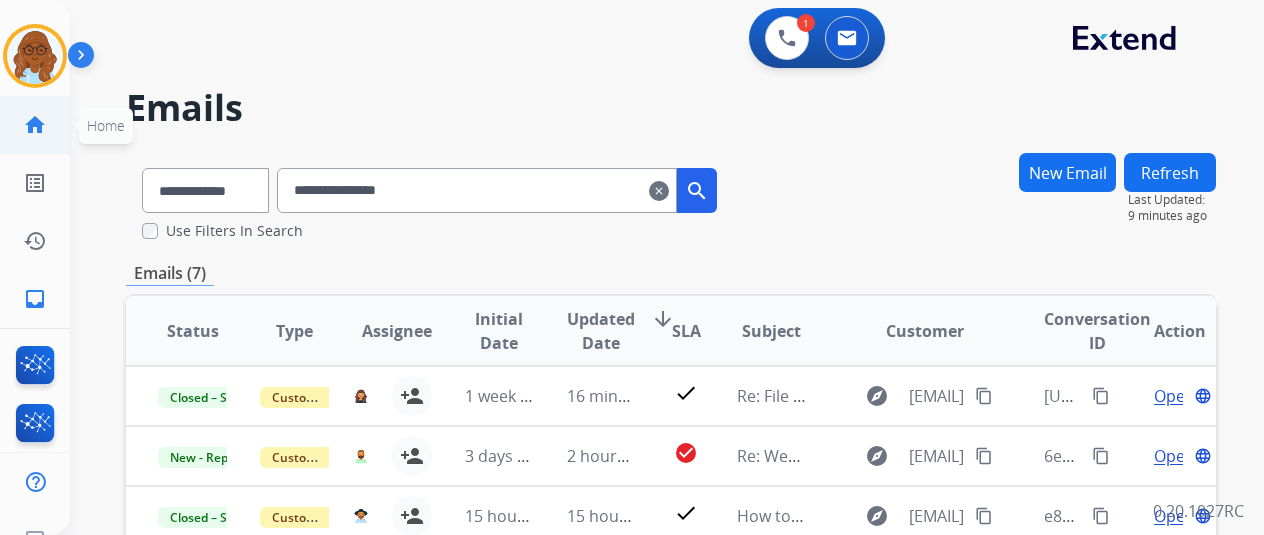 click on "home" 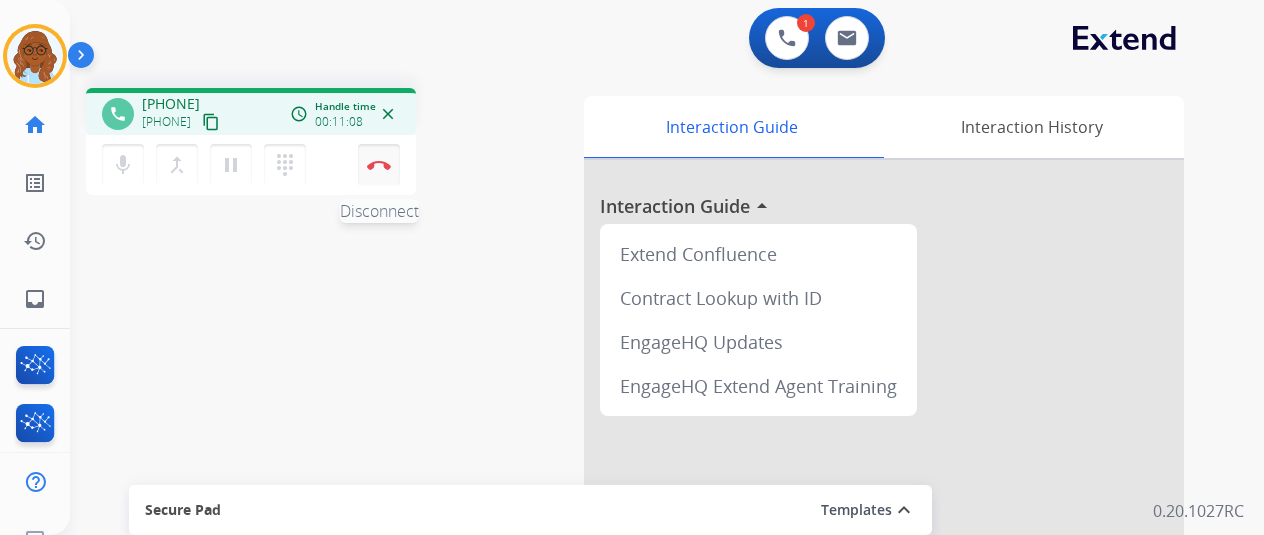 click at bounding box center (379, 165) 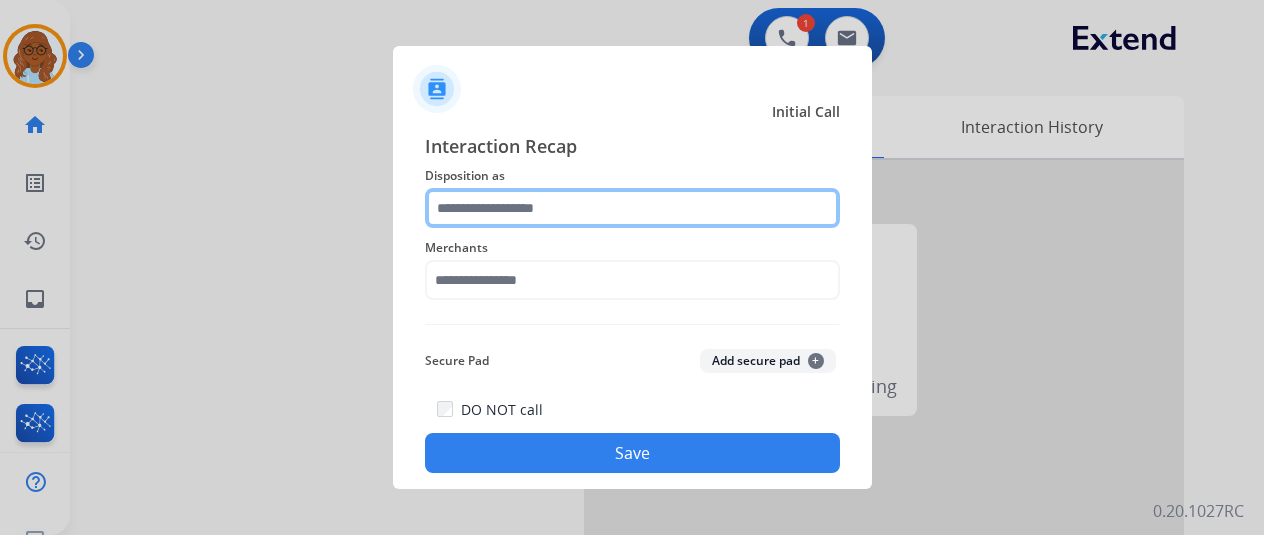 click 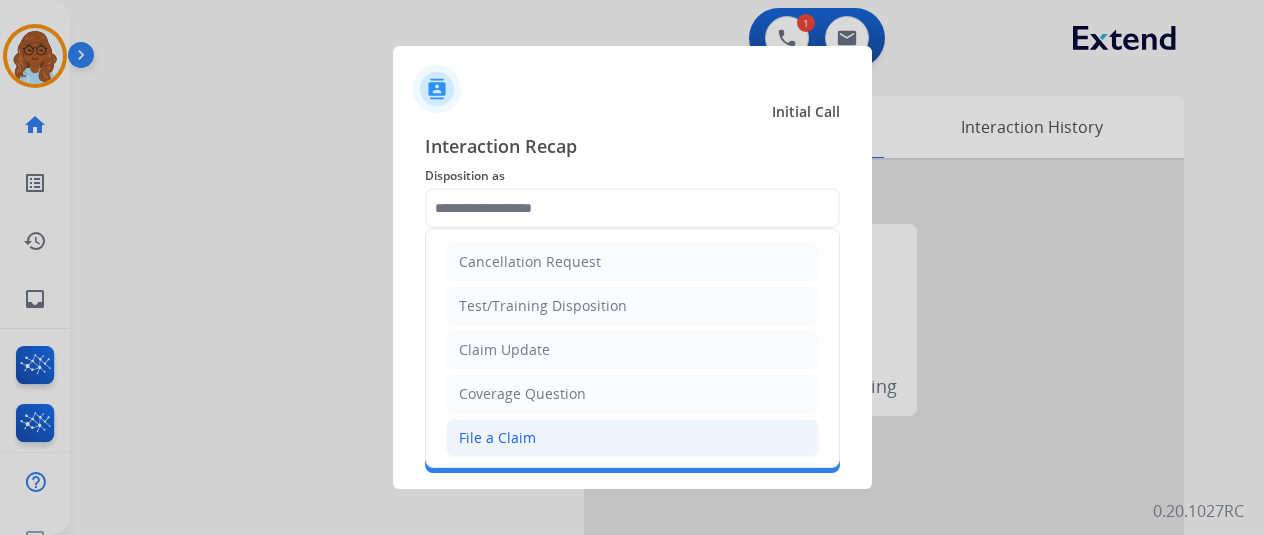 click on "File a Claim" 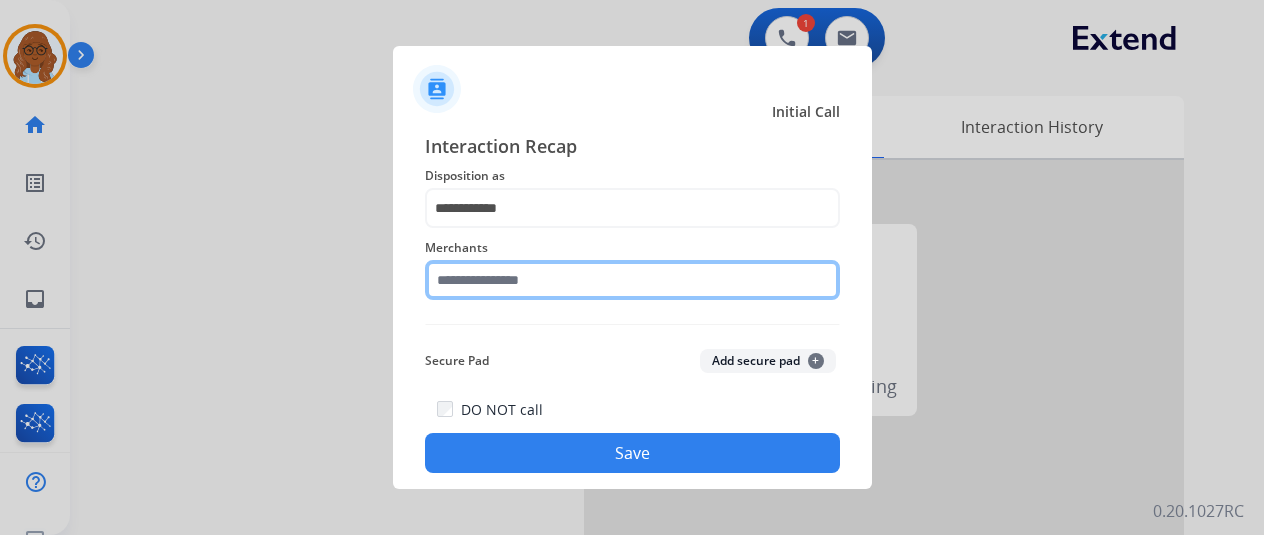 click 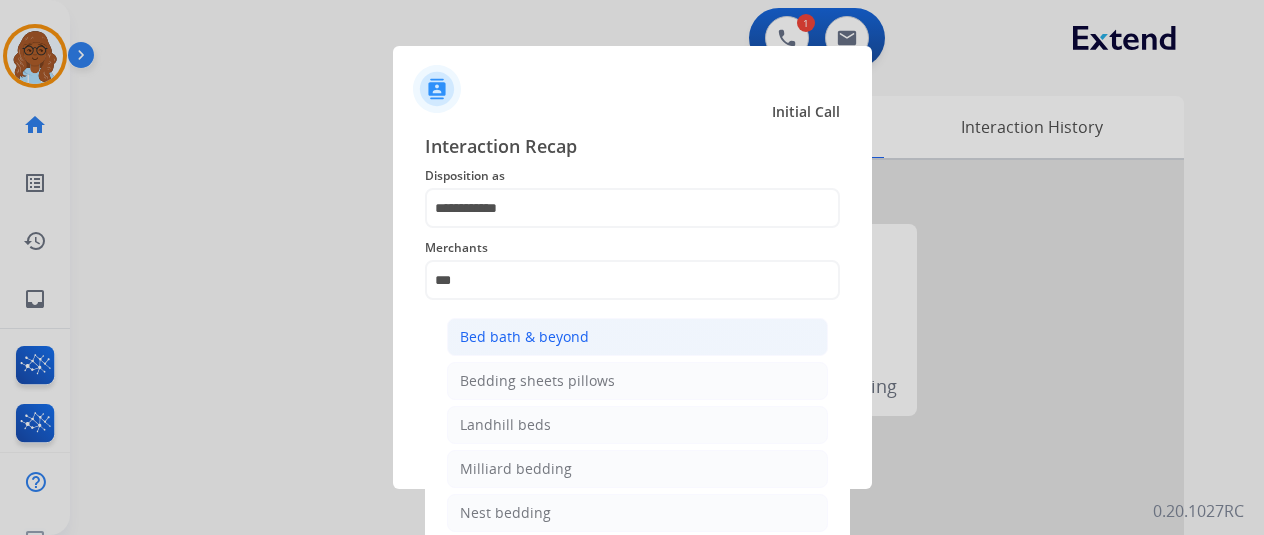 click on "Bed bath & beyond" 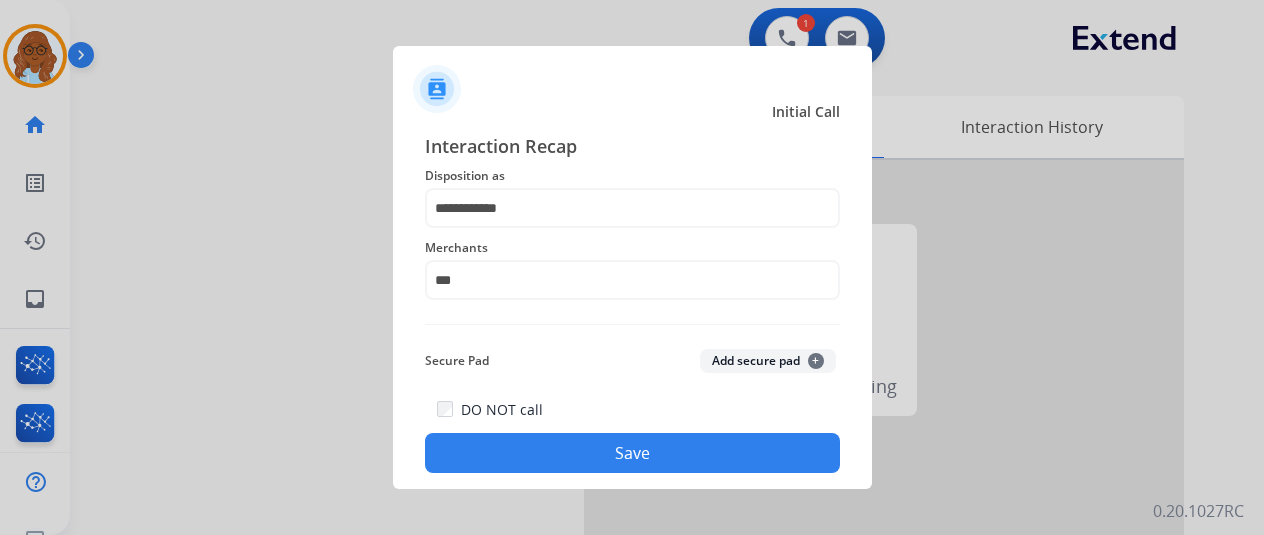 type on "**********" 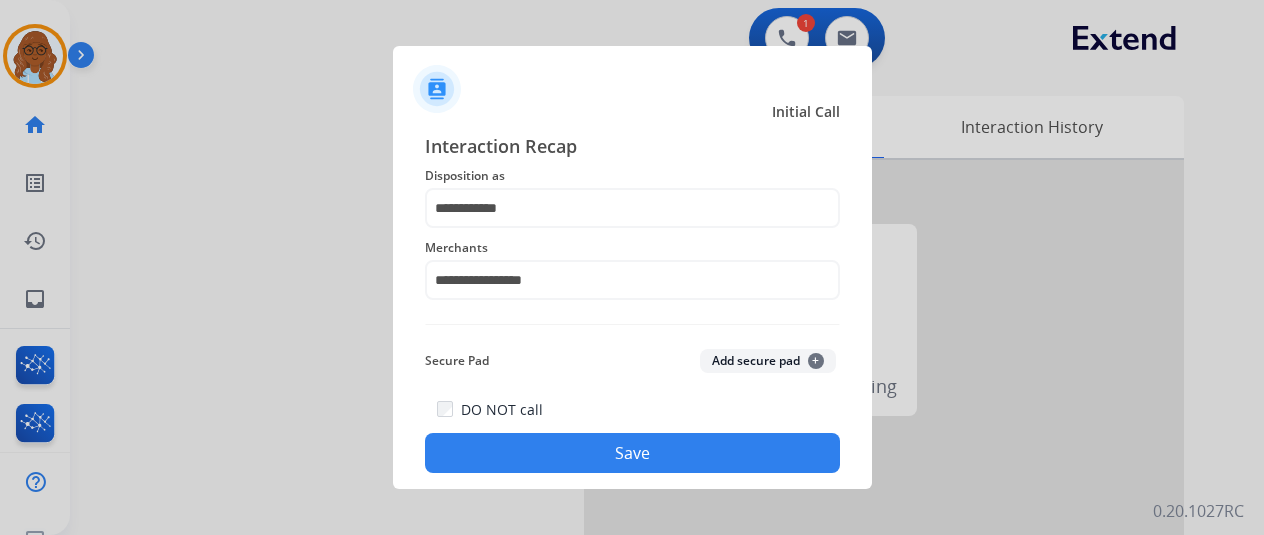 click on "Save" 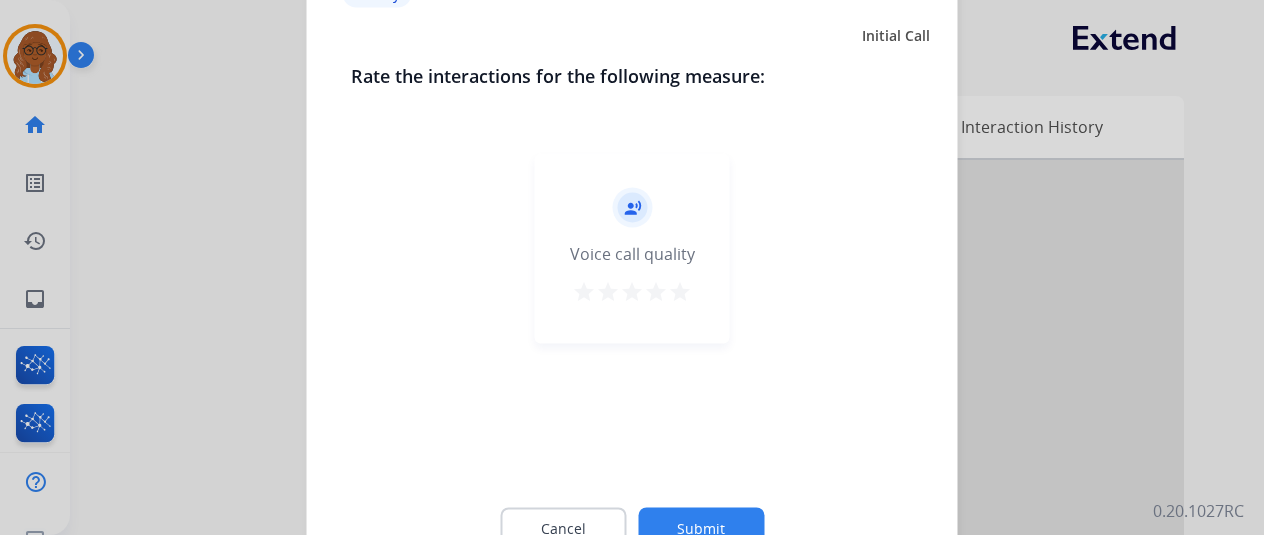 click on "star" at bounding box center [680, 291] 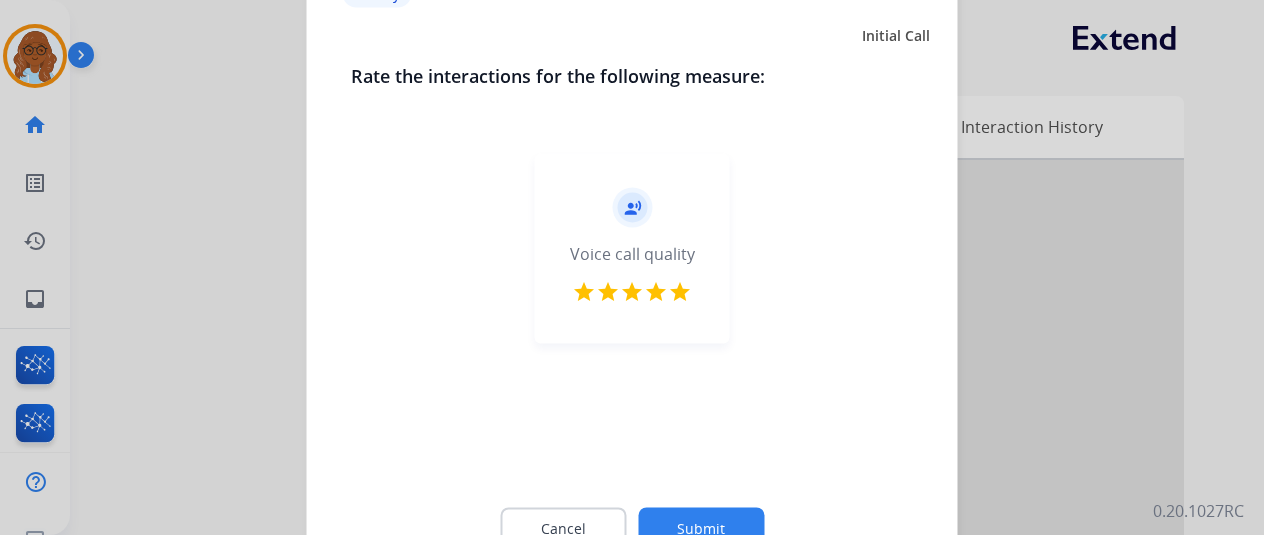 click on "Submit" 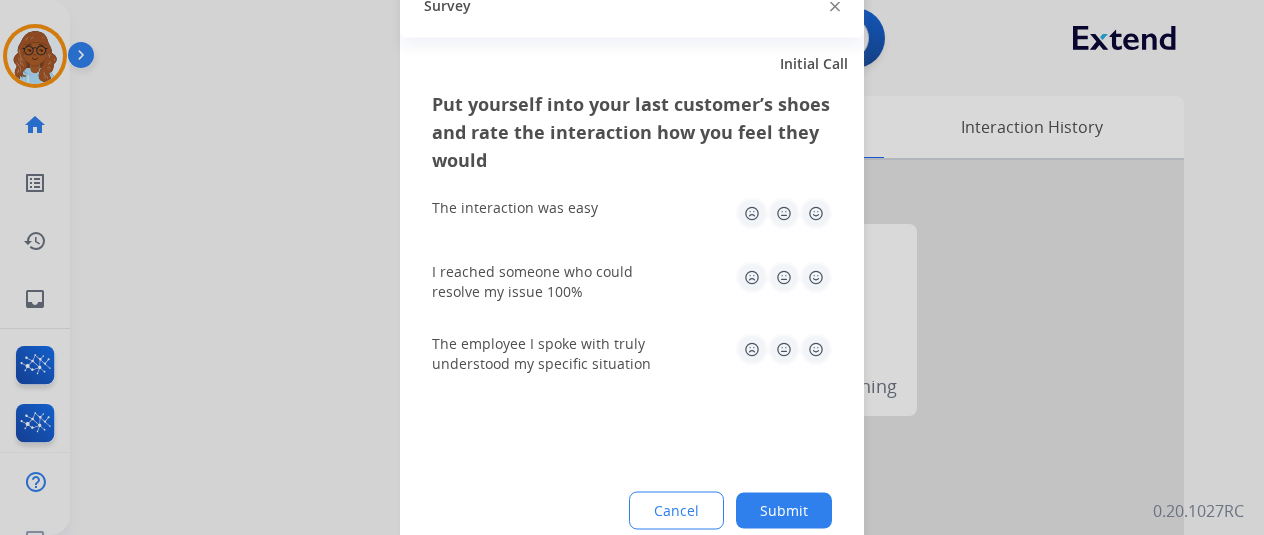 click 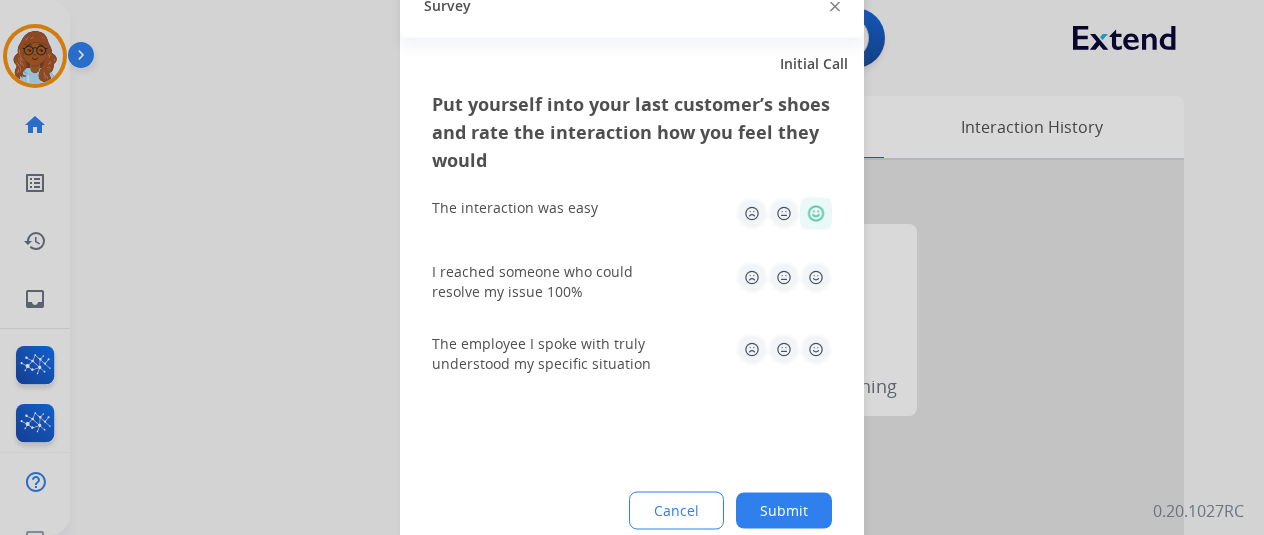 click 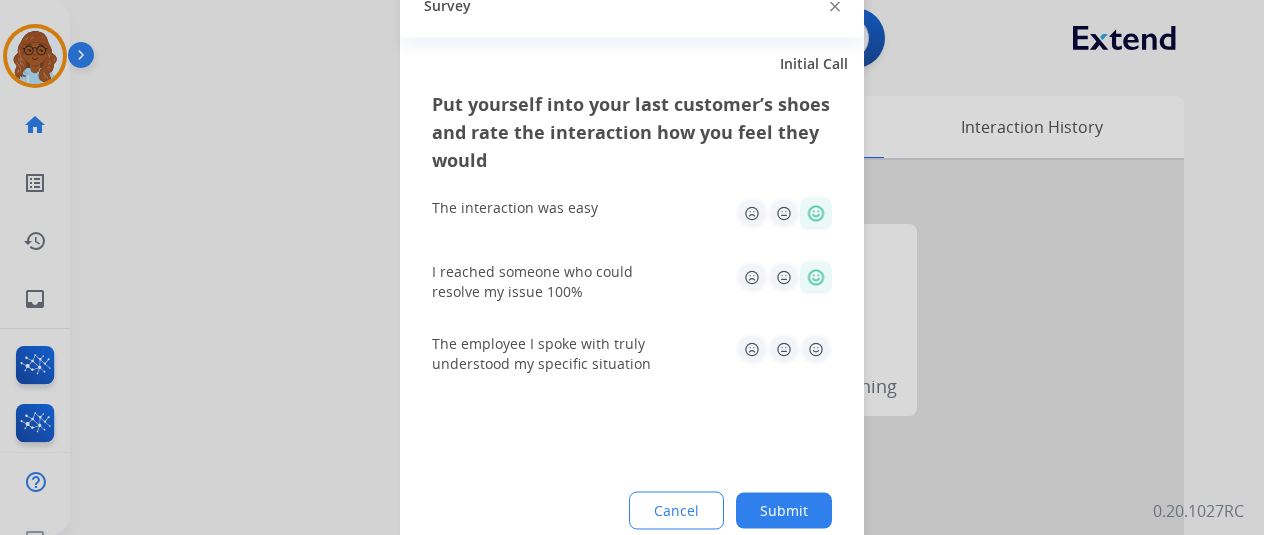 click 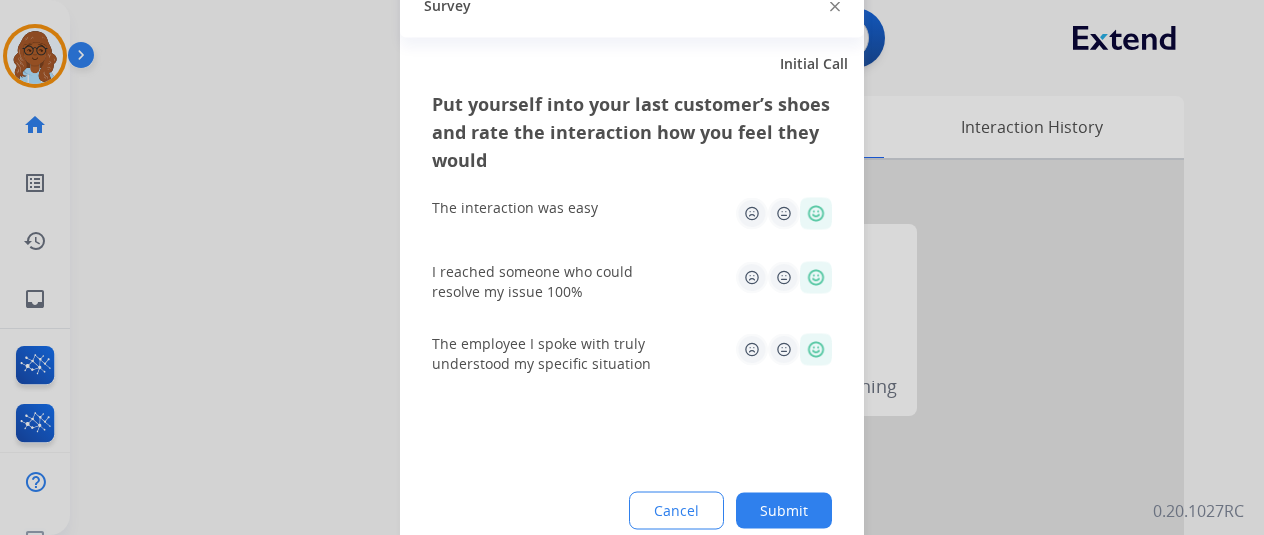 drag, startPoint x: 796, startPoint y: 497, endPoint x: 674, endPoint y: 451, distance: 130.38405 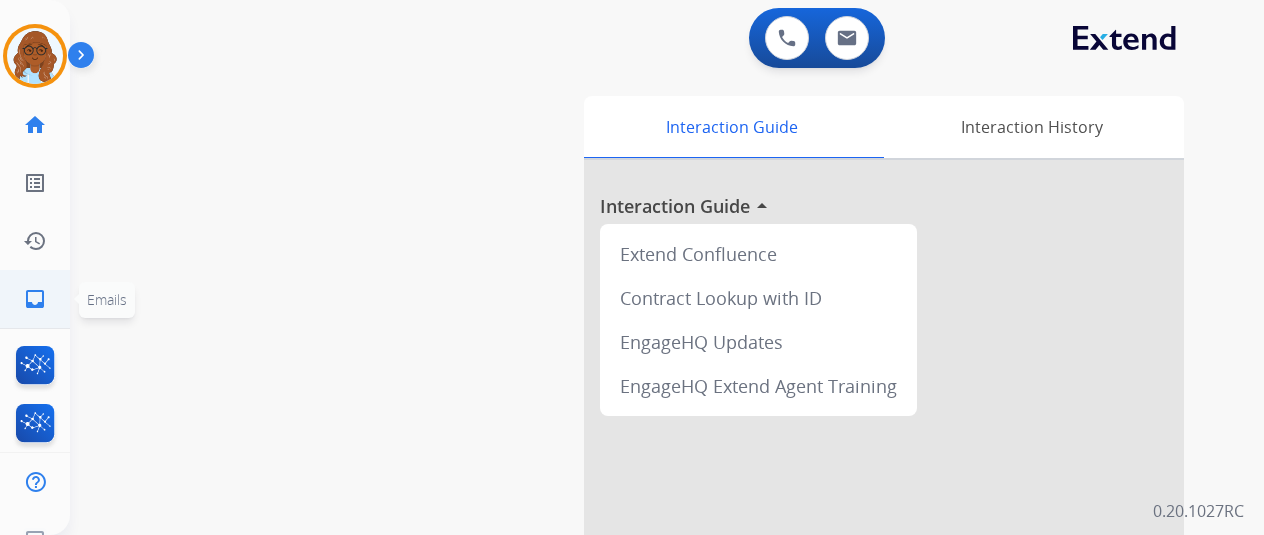 click on "inbox" 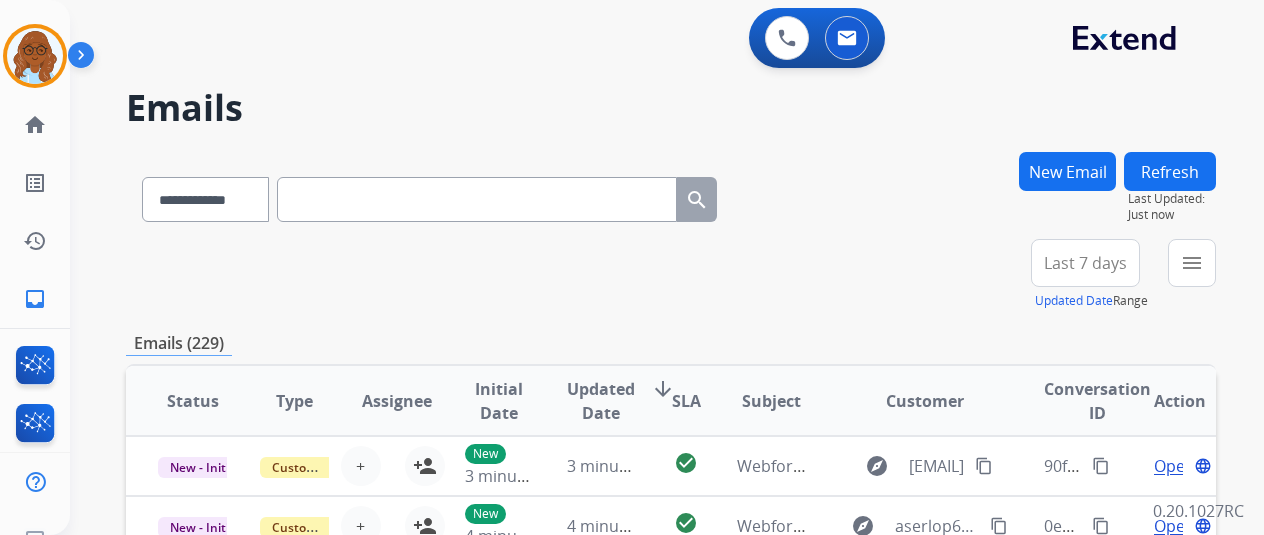 click on "New Email" at bounding box center (1067, 171) 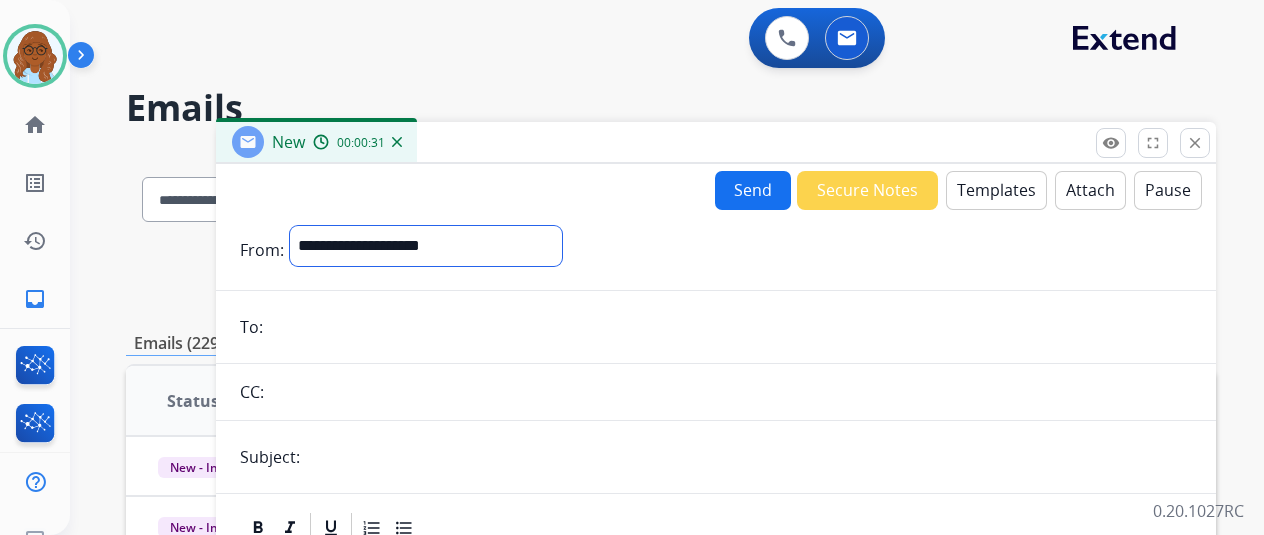 click on "**********" at bounding box center (426, 246) 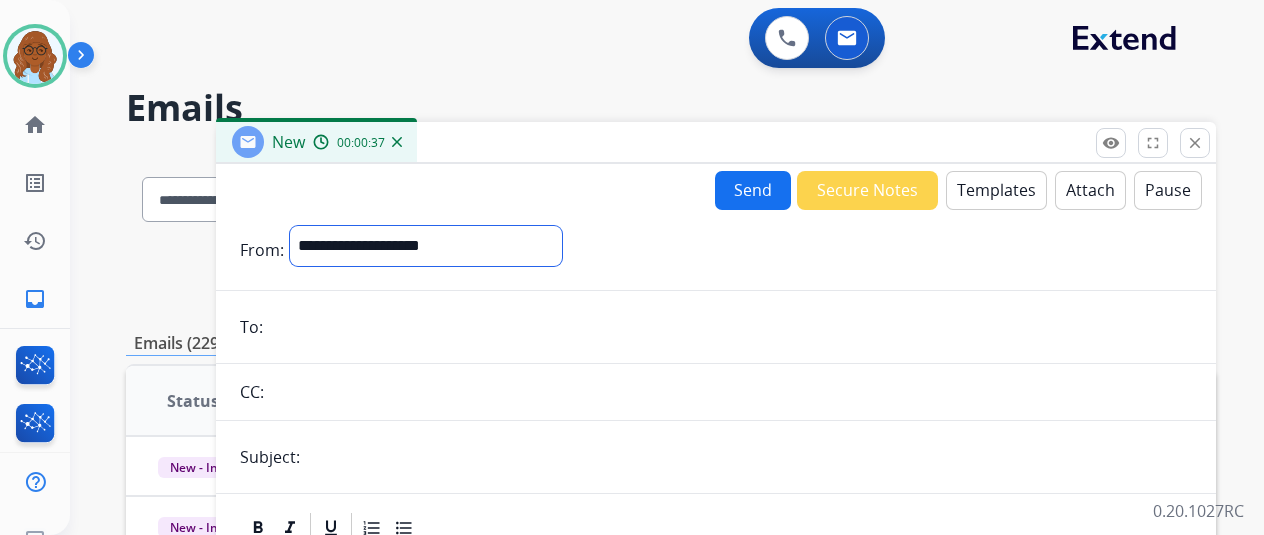 select on "**********" 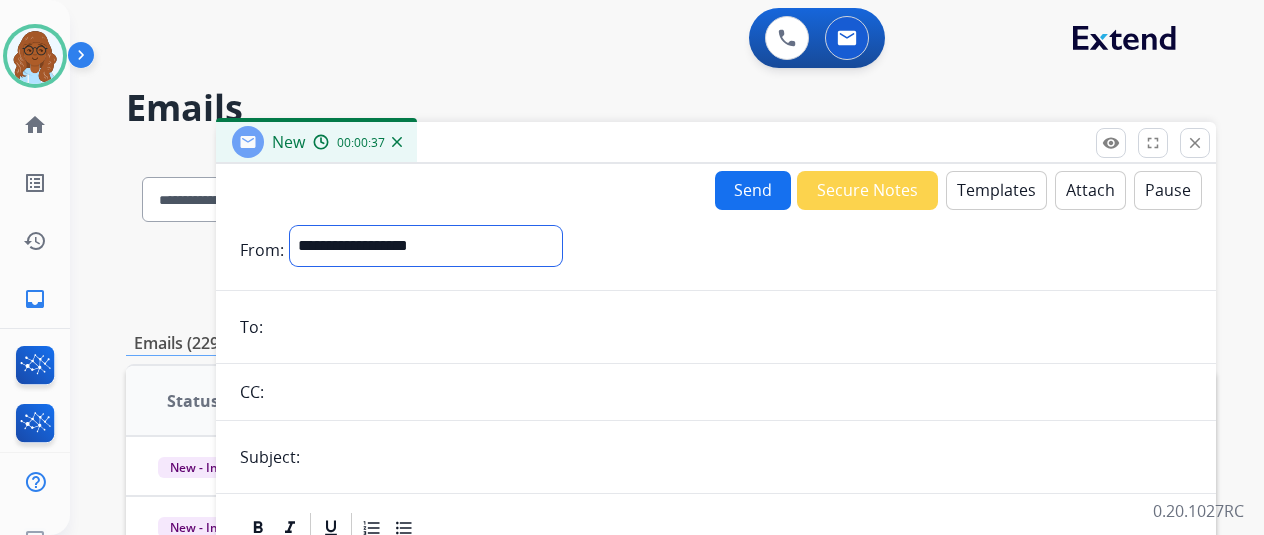 click on "**********" at bounding box center [426, 246] 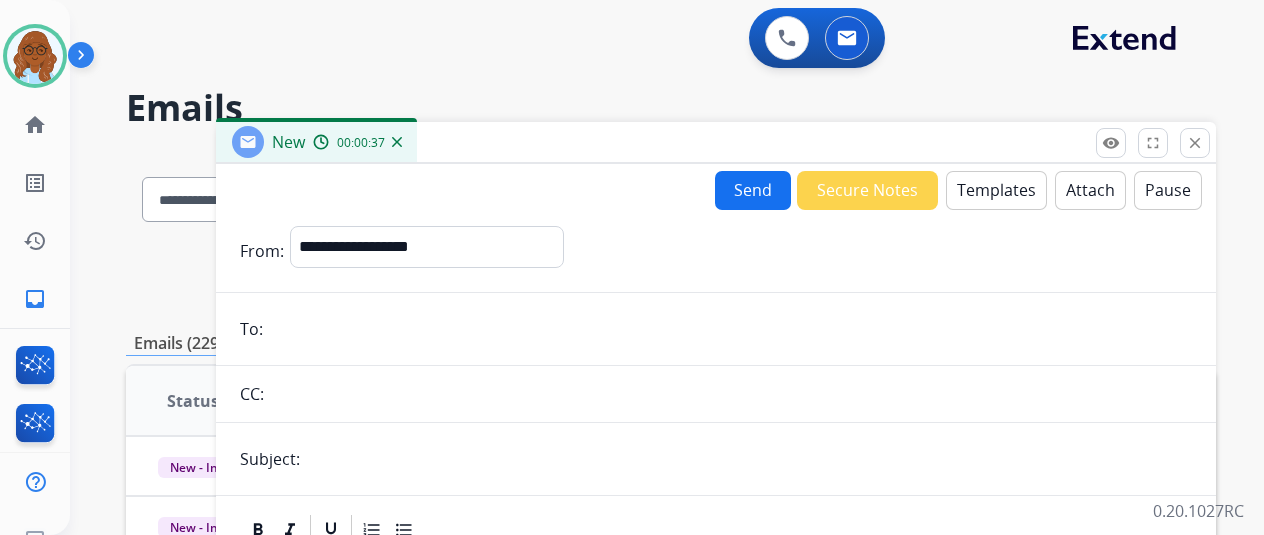 drag, startPoint x: 361, startPoint y: 330, endPoint x: 386, endPoint y: 331, distance: 25.019993 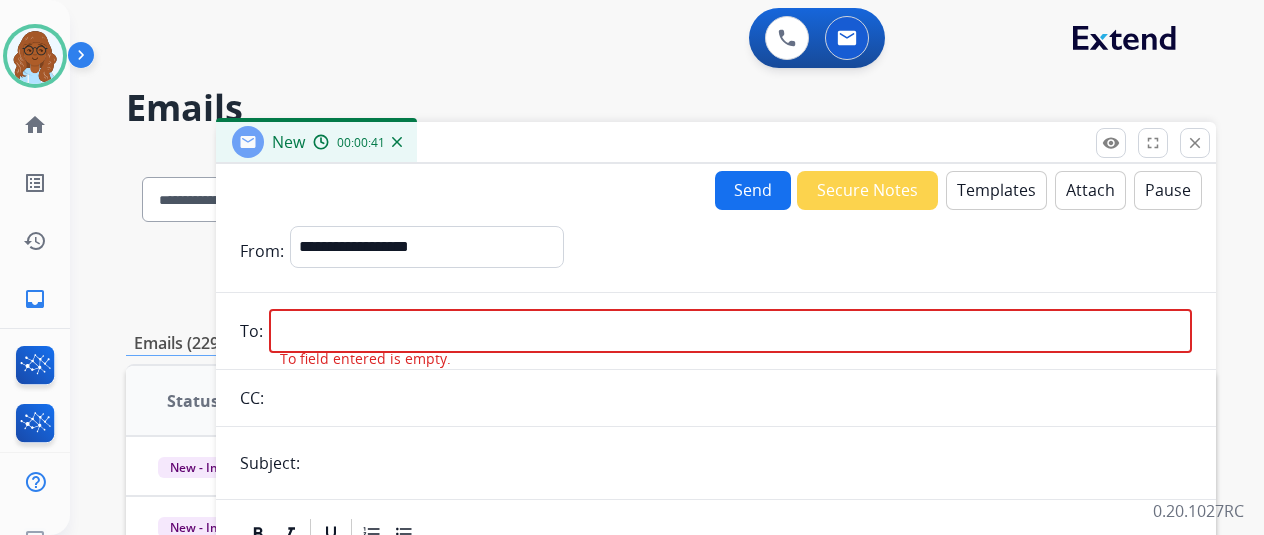 click at bounding box center [730, 331] 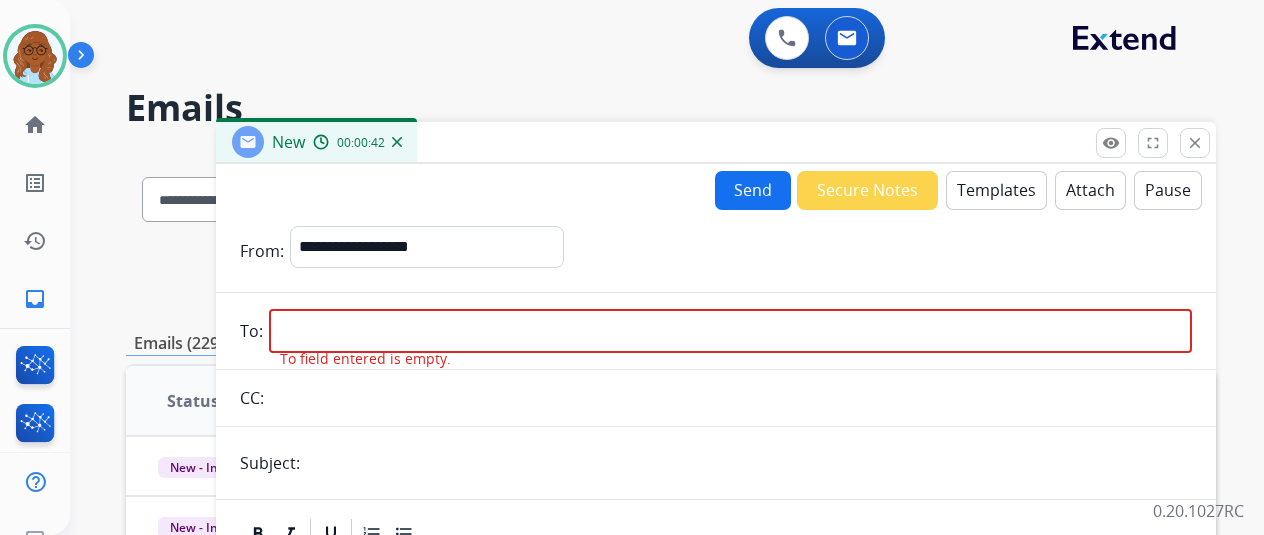 paste on "**********" 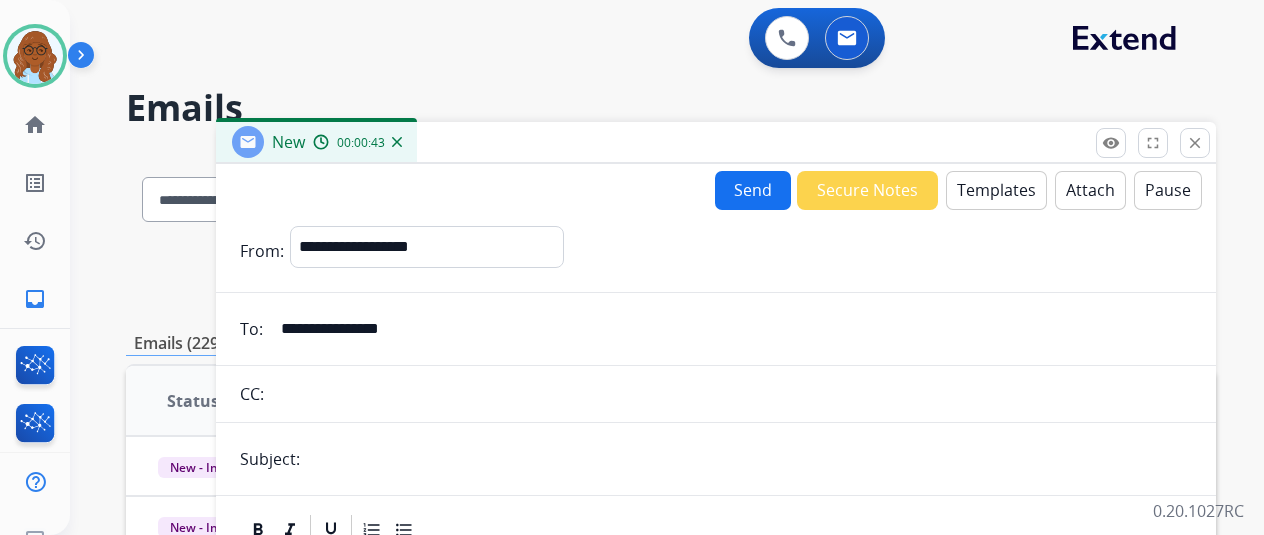 type on "**********" 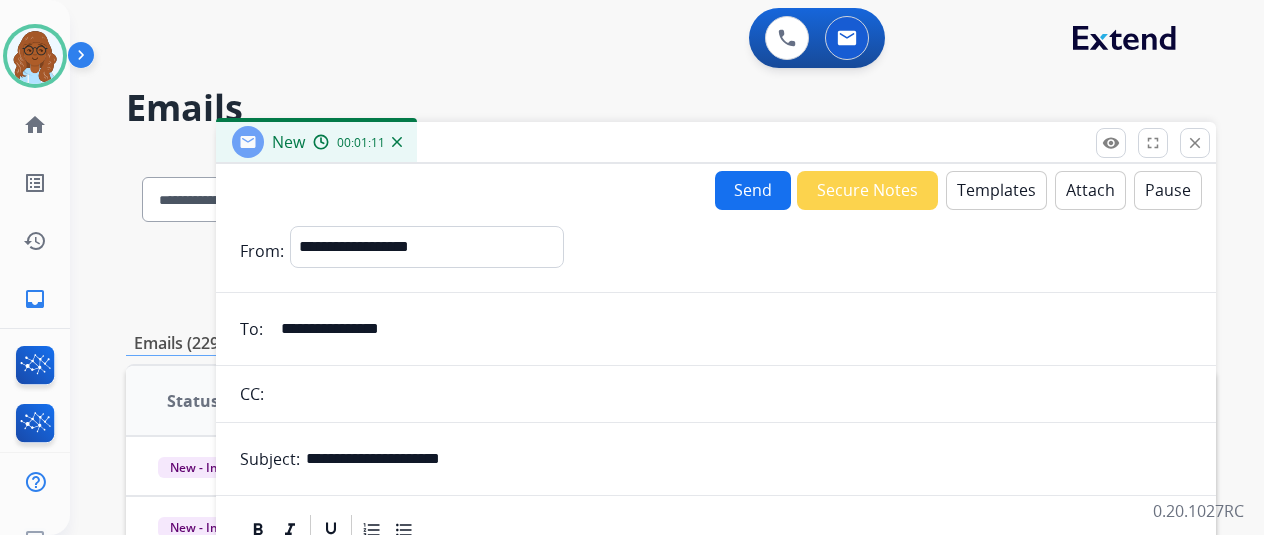 drag, startPoint x: 521, startPoint y: 459, endPoint x: 298, endPoint y: 440, distance: 223.80795 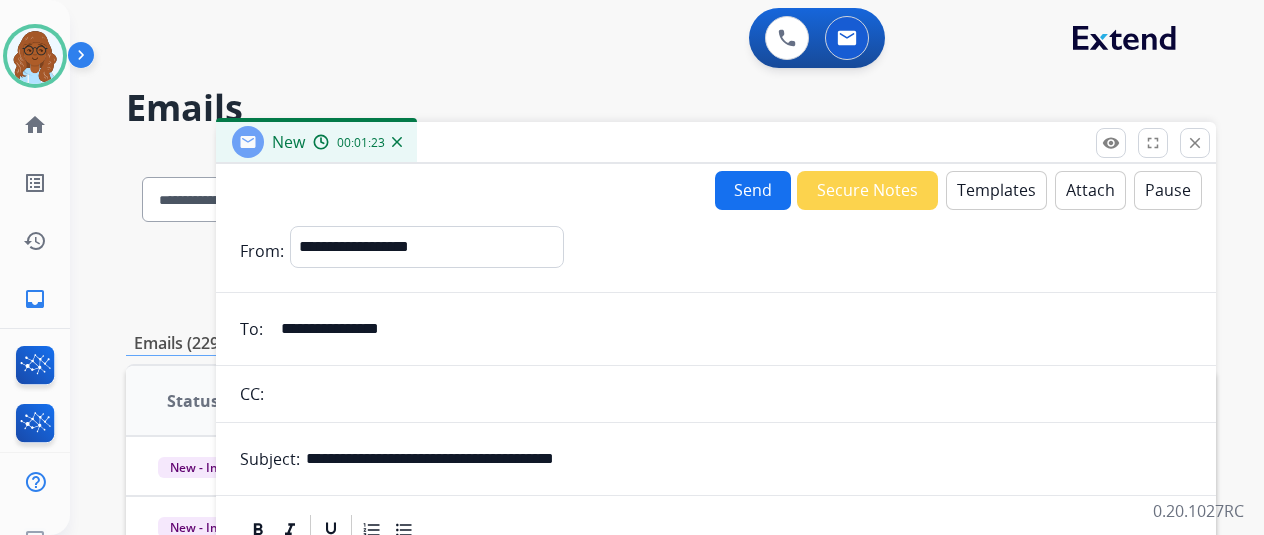 type on "**********" 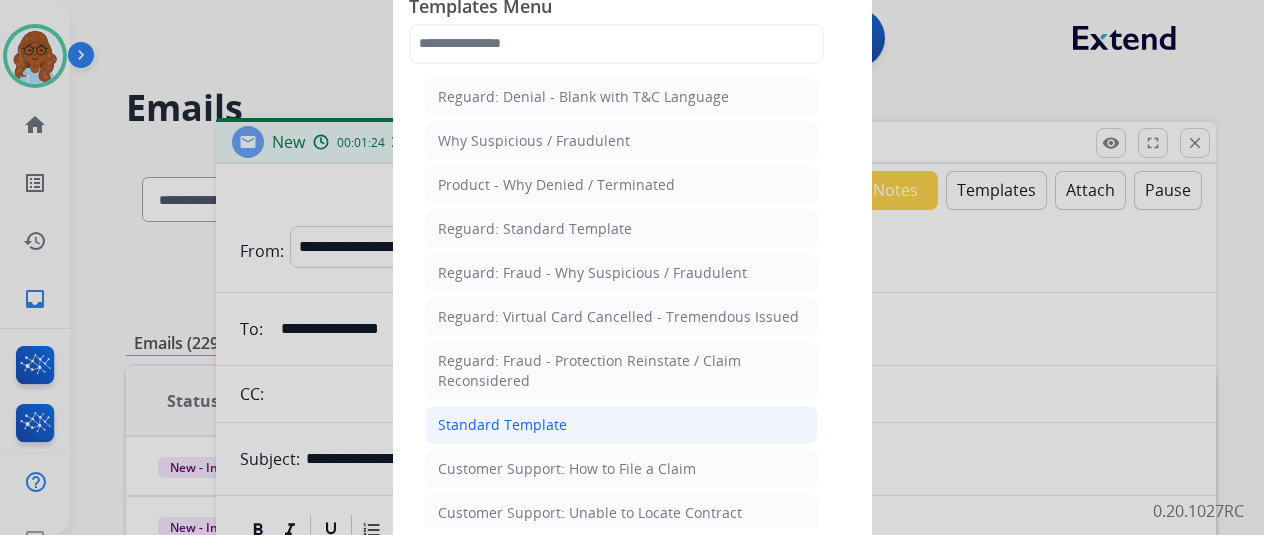 click on "Standard Template" 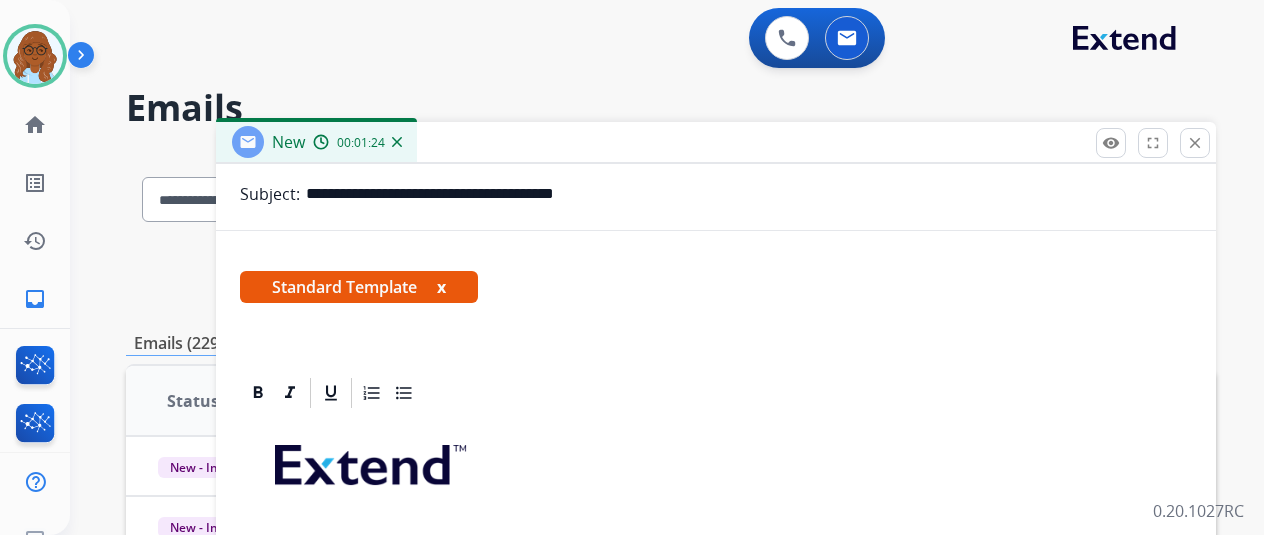 scroll, scrollTop: 400, scrollLeft: 0, axis: vertical 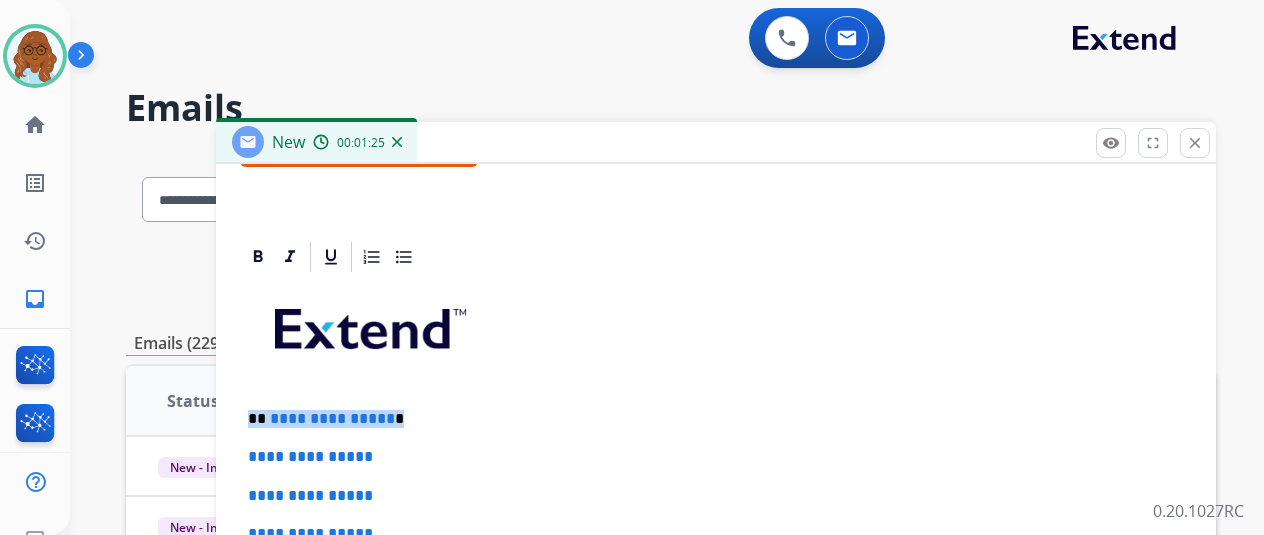 click on "**********" at bounding box center (671, 645) 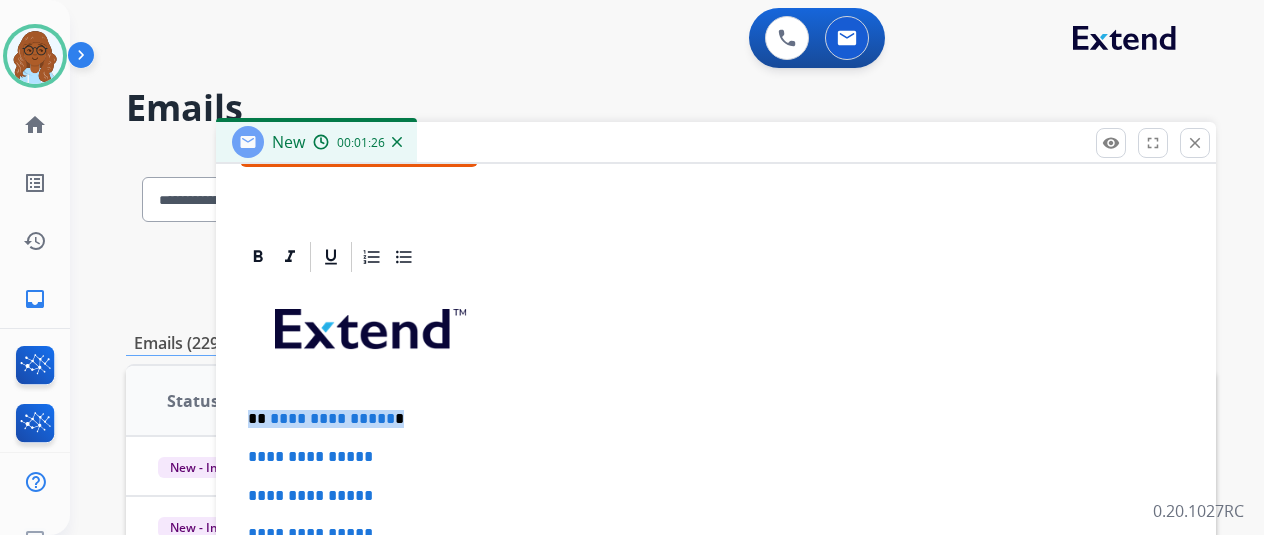 type 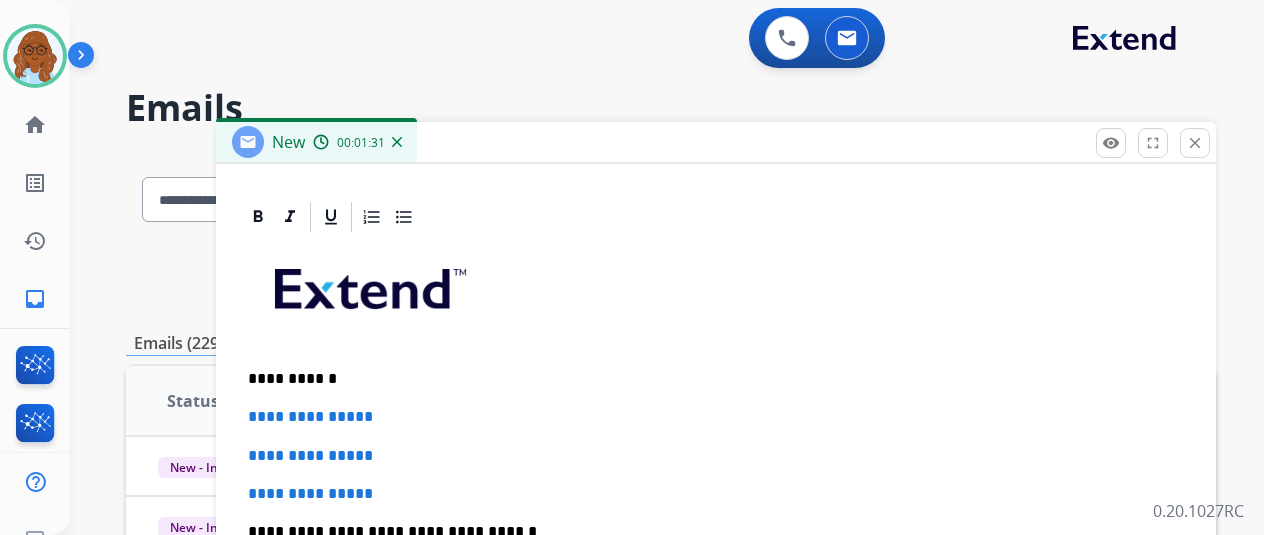 scroll, scrollTop: 460, scrollLeft: 0, axis: vertical 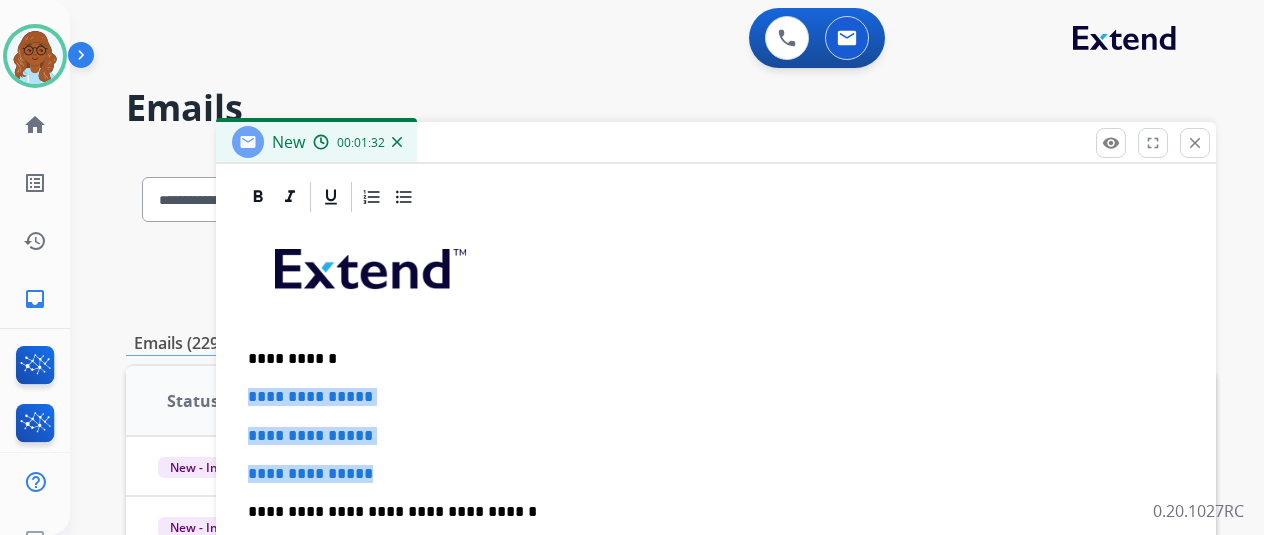 drag, startPoint x: 402, startPoint y: 465, endPoint x: 233, endPoint y: 379, distance: 189.6233 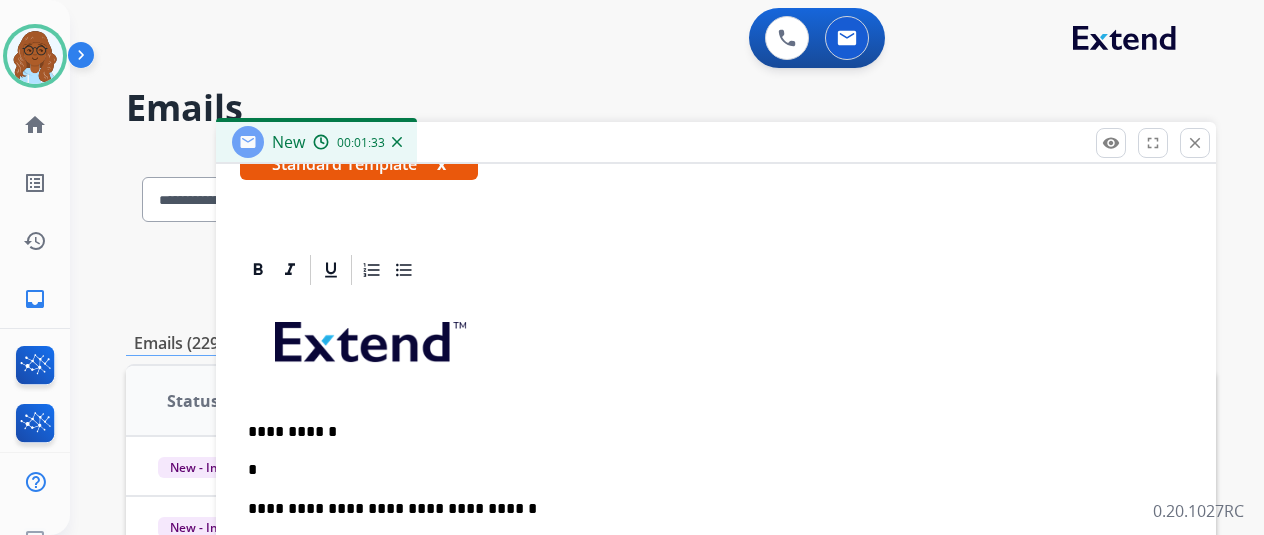 scroll, scrollTop: 383, scrollLeft: 0, axis: vertical 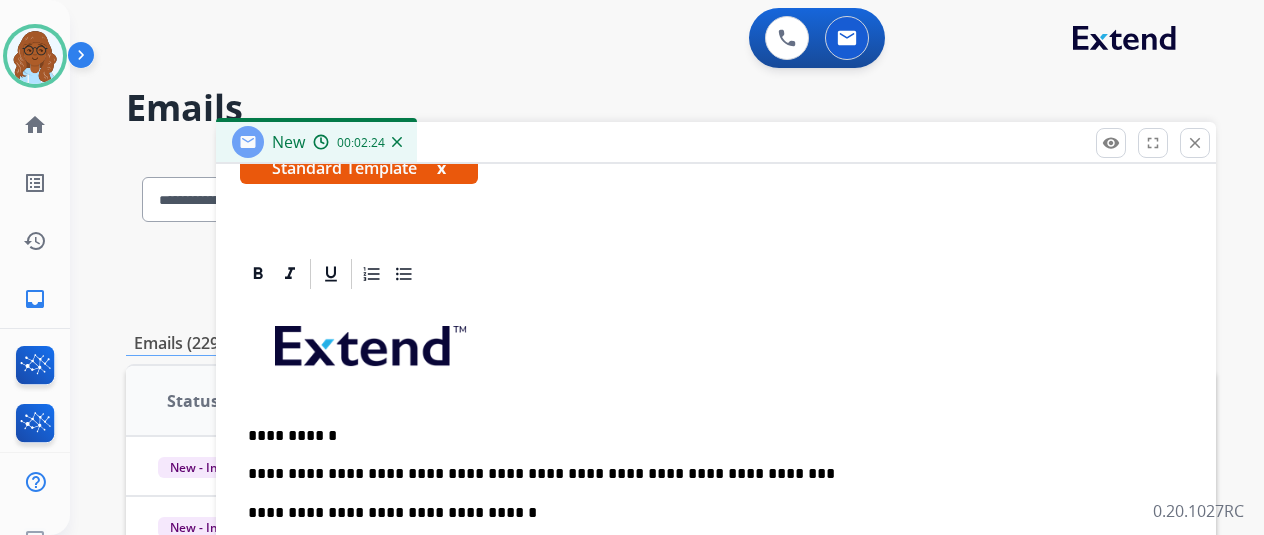 type 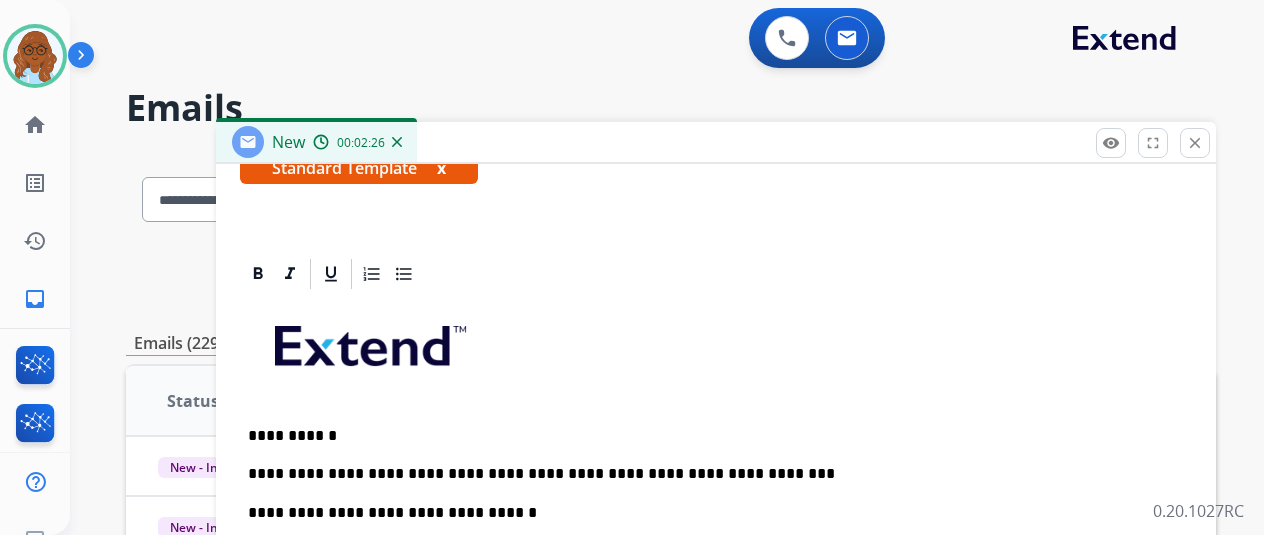 click on "**********" at bounding box center [716, 597] 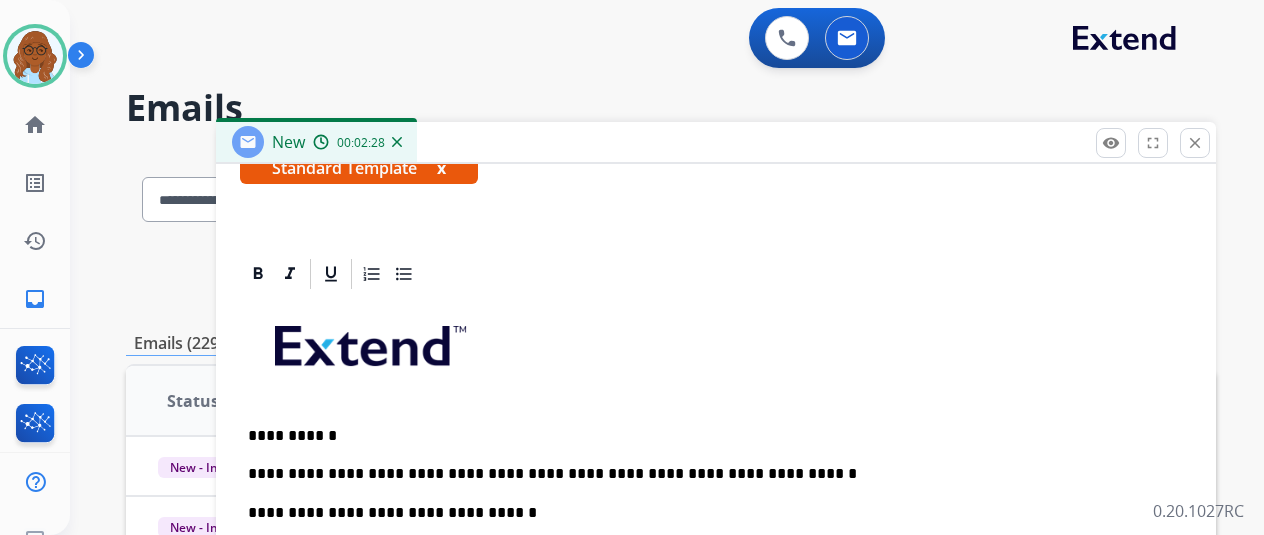 scroll, scrollTop: 400, scrollLeft: 0, axis: vertical 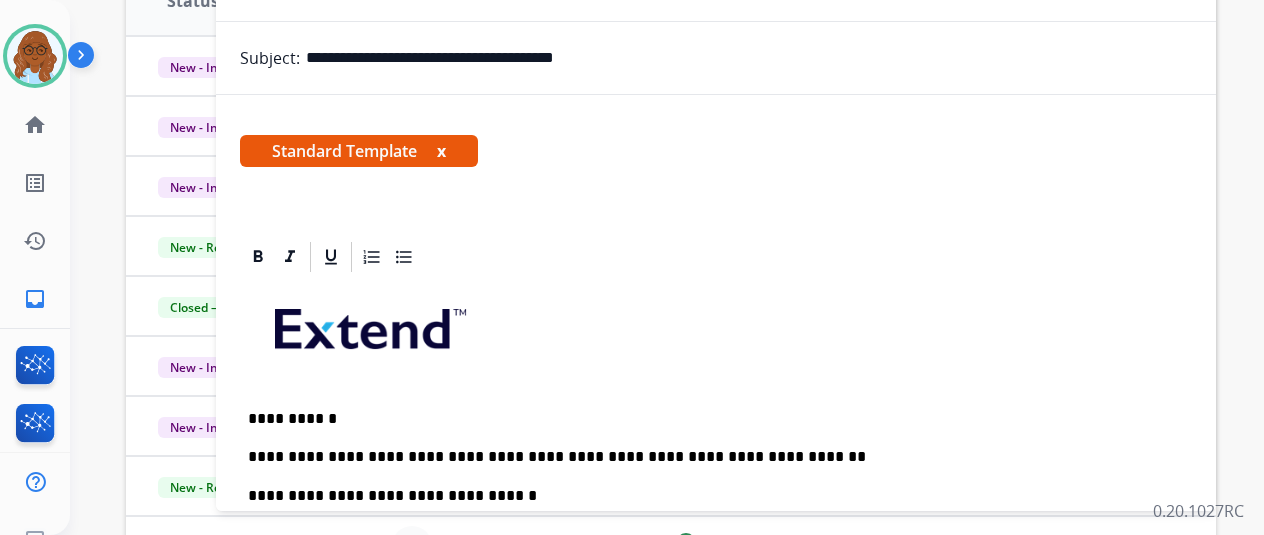 click on "**********" at bounding box center [708, 457] 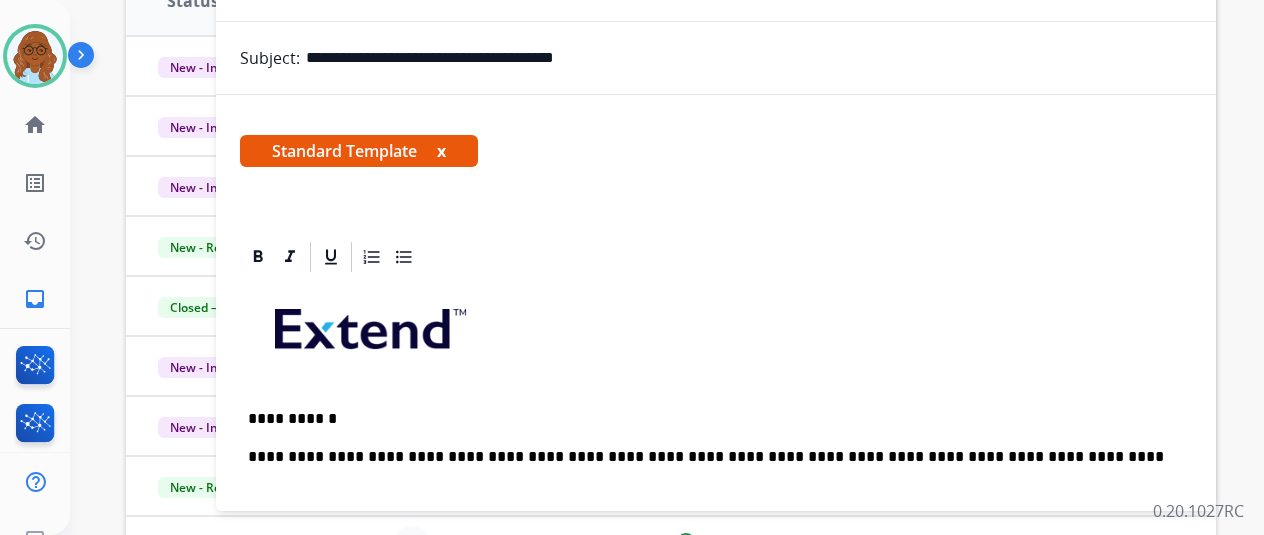 scroll, scrollTop: 200, scrollLeft: 0, axis: vertical 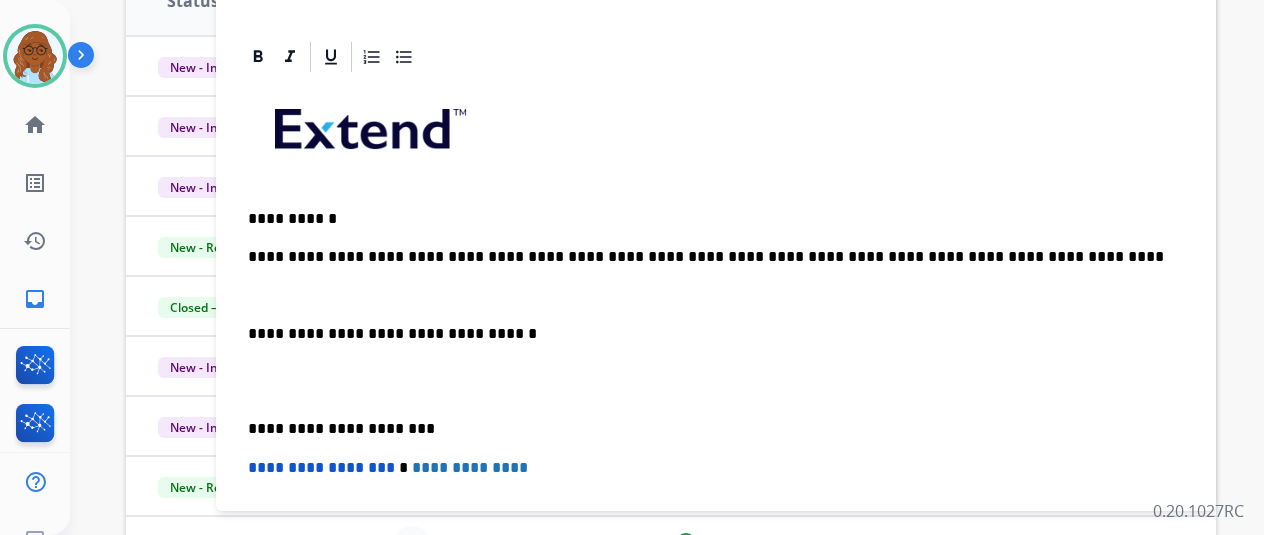 click on "**********" at bounding box center (708, 257) 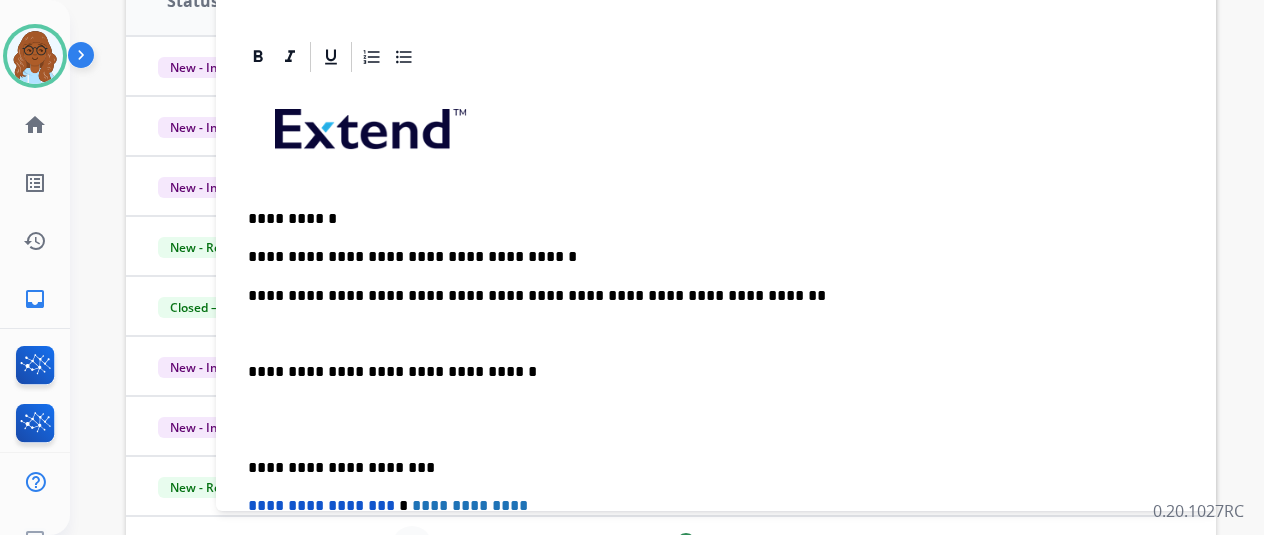 drag, startPoint x: 444, startPoint y: 337, endPoint x: 422, endPoint y: 337, distance: 22 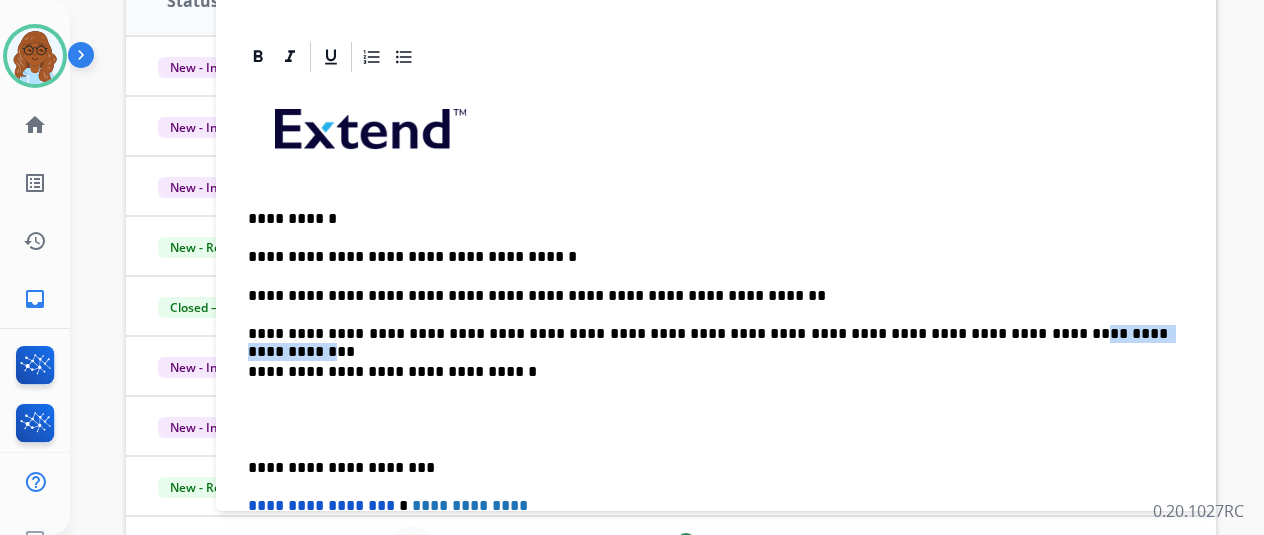 drag, startPoint x: 970, startPoint y: 325, endPoint x: 1107, endPoint y: 335, distance: 137.36447 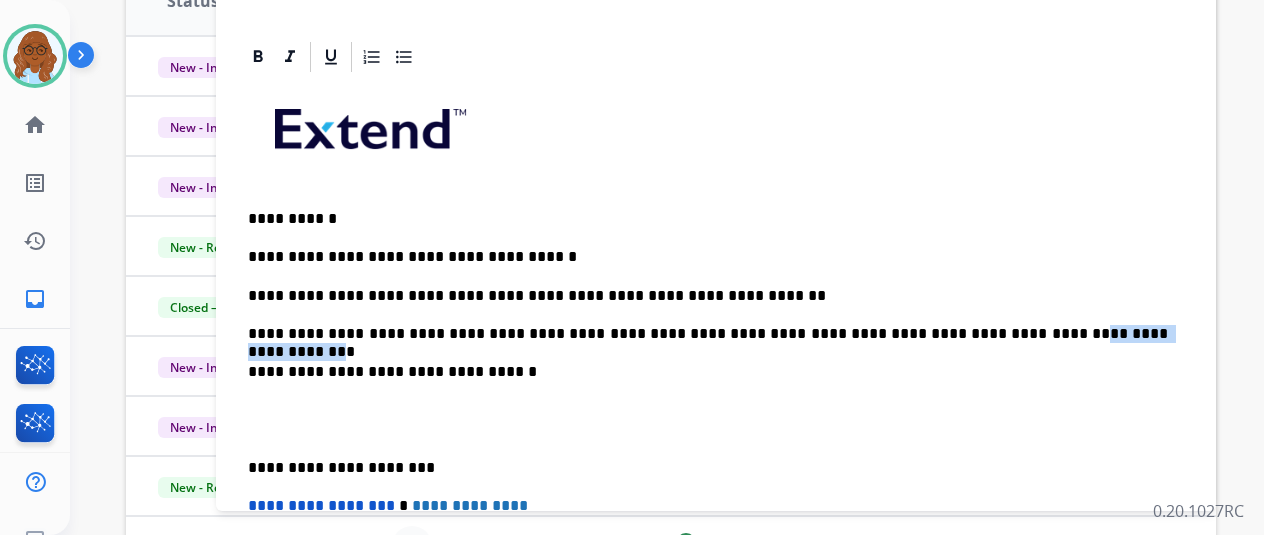 drag, startPoint x: 1110, startPoint y: 333, endPoint x: 972, endPoint y: 338, distance: 138.09055 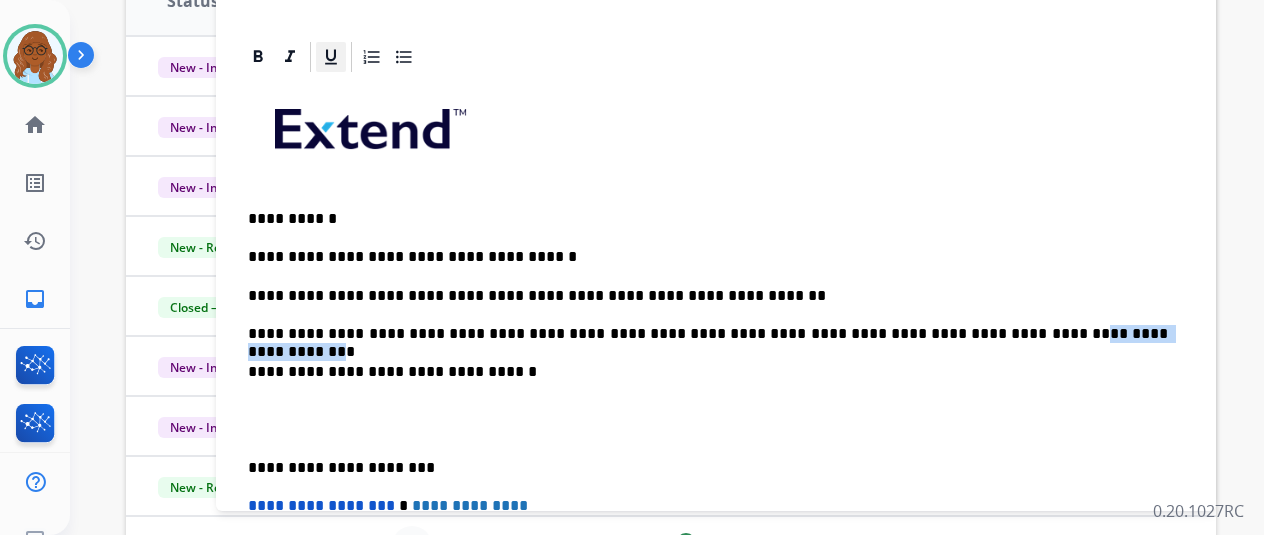click 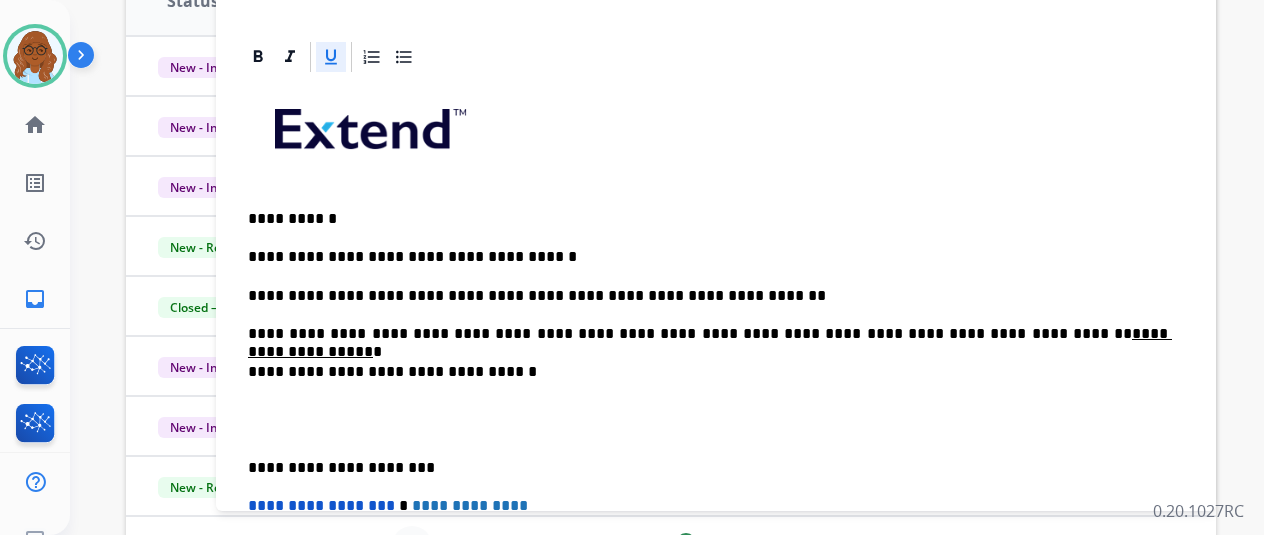 click on "**********" at bounding box center (708, 334) 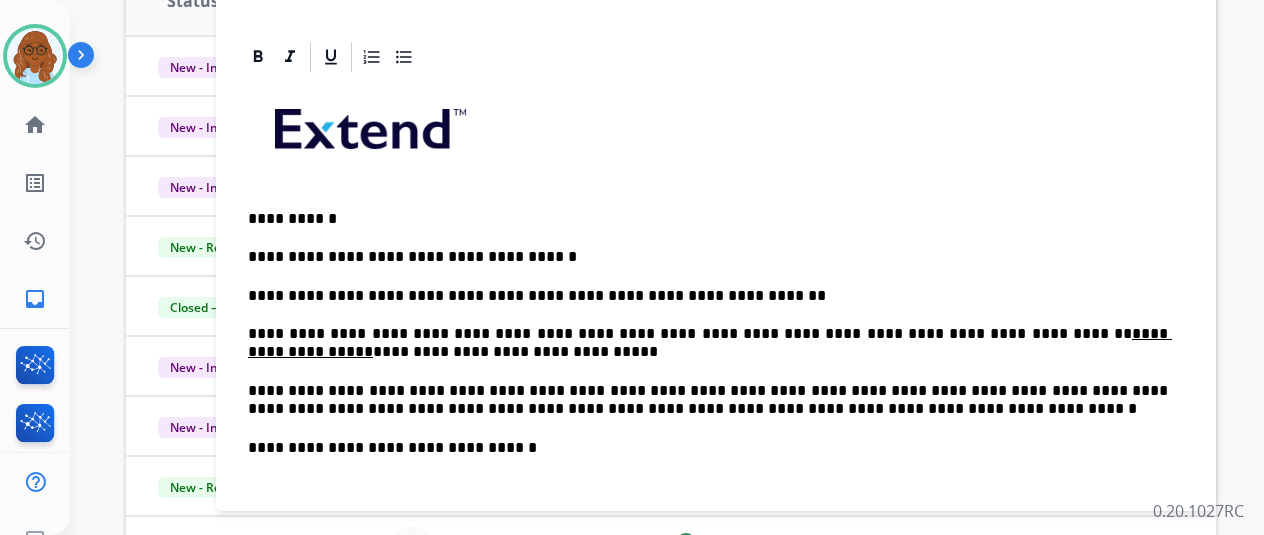 click on "**********" at bounding box center (708, 400) 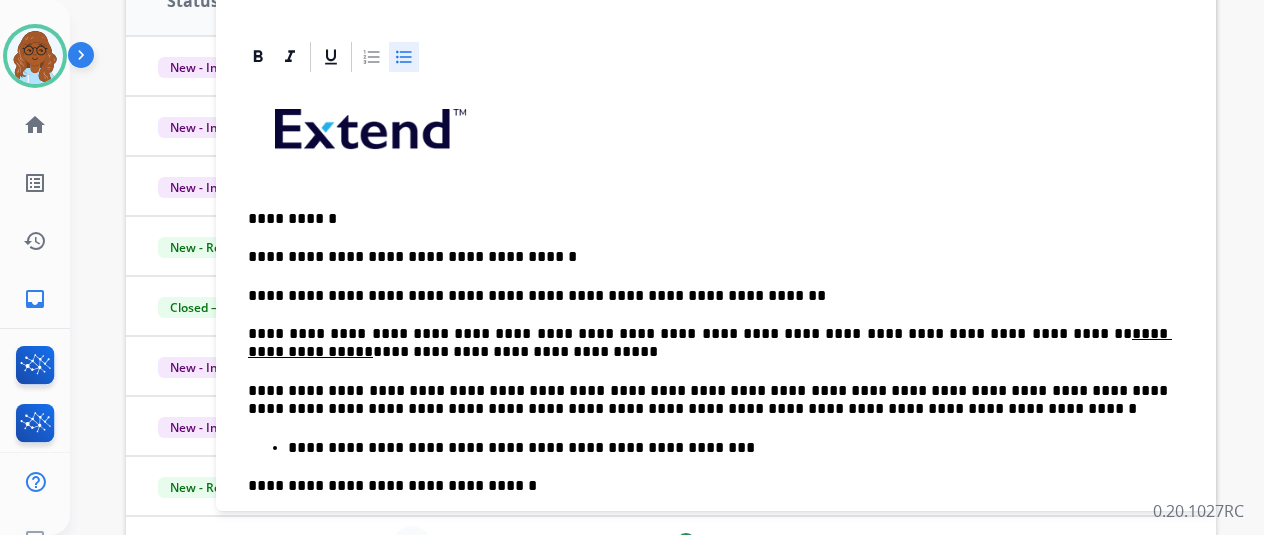 click on "**********" at bounding box center (728, 448) 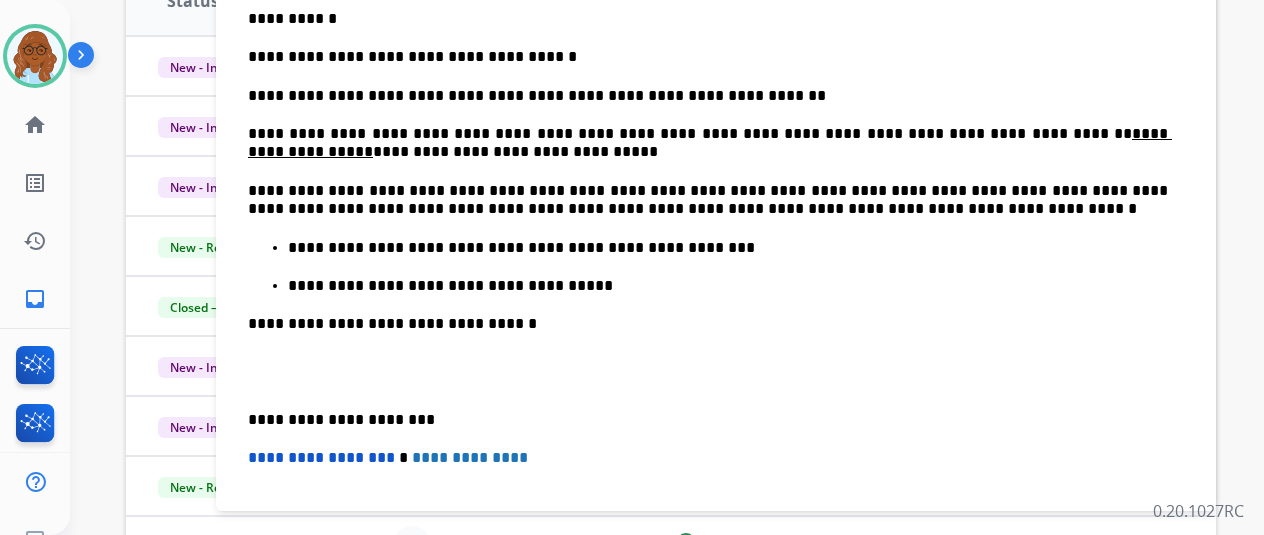 scroll, scrollTop: 200, scrollLeft: 0, axis: vertical 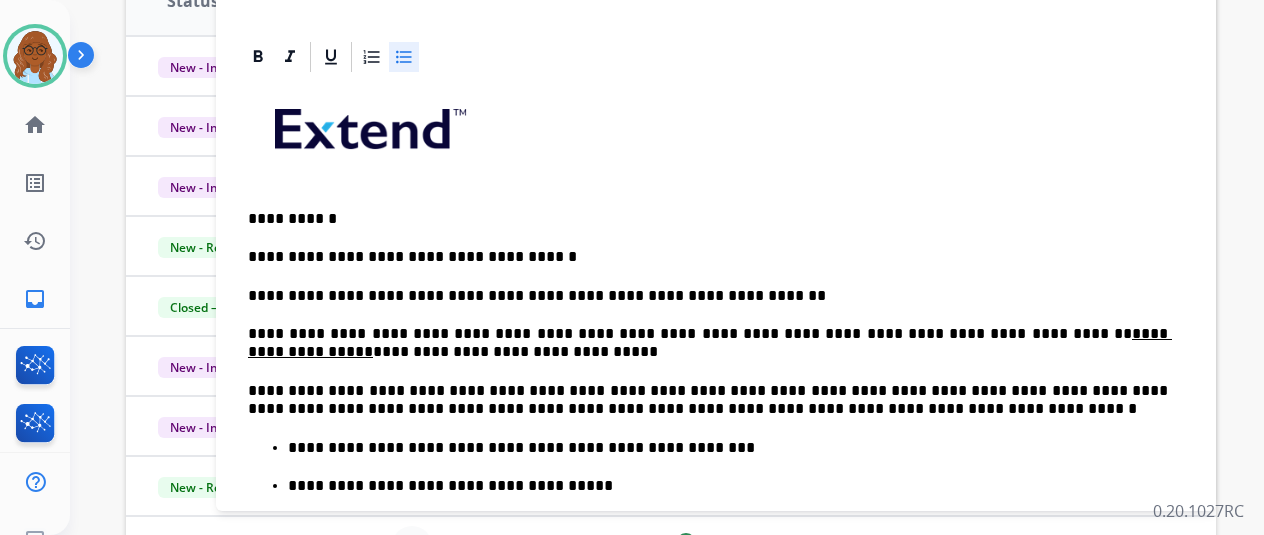 drag, startPoint x: 527, startPoint y: 258, endPoint x: 532, endPoint y: 271, distance: 13.928389 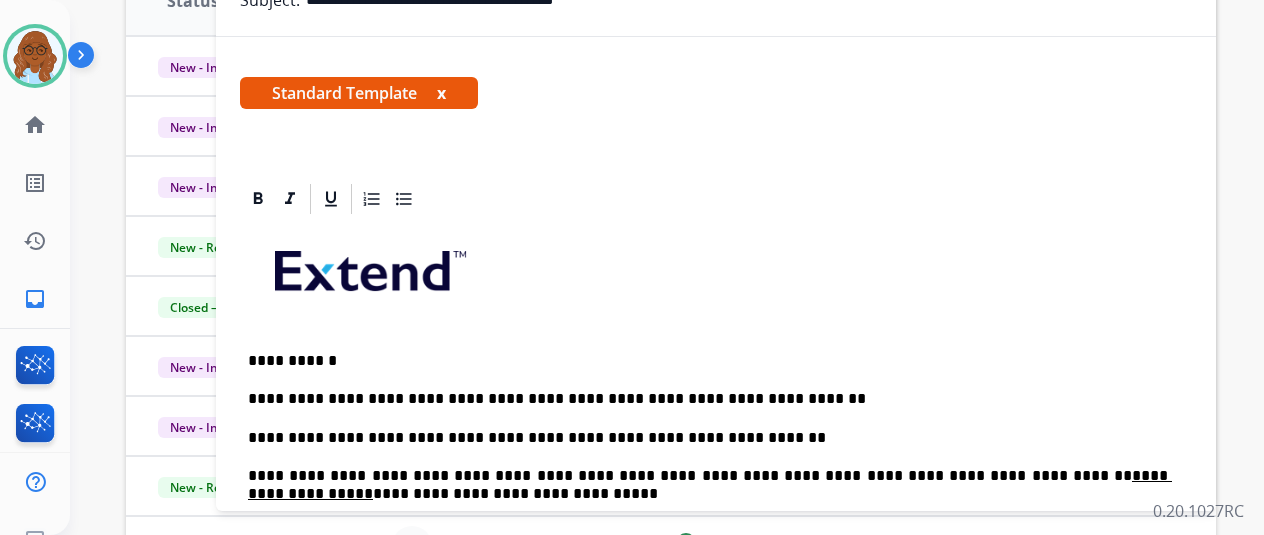 scroll, scrollTop: 0, scrollLeft: 0, axis: both 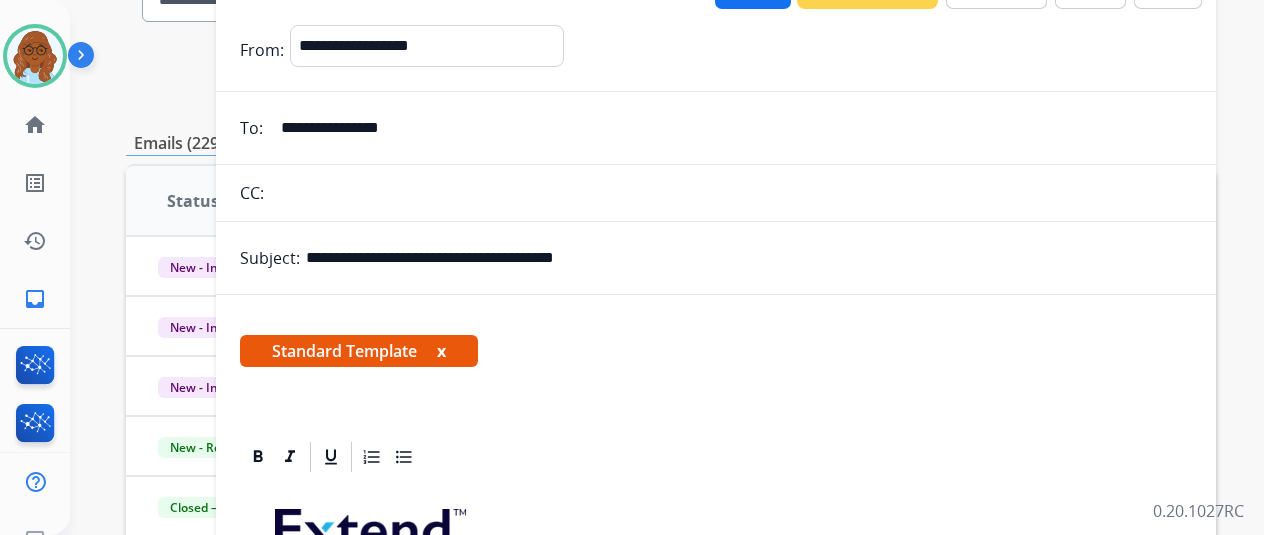 drag, startPoint x: 457, startPoint y: 342, endPoint x: 475, endPoint y: 346, distance: 18.439089 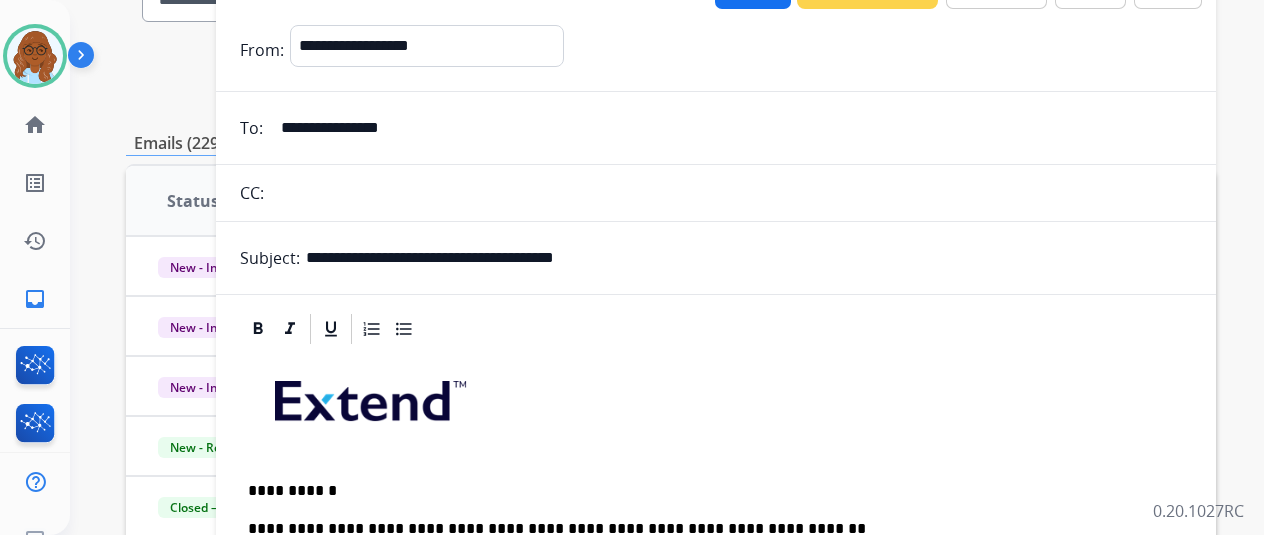 scroll, scrollTop: 0, scrollLeft: 0, axis: both 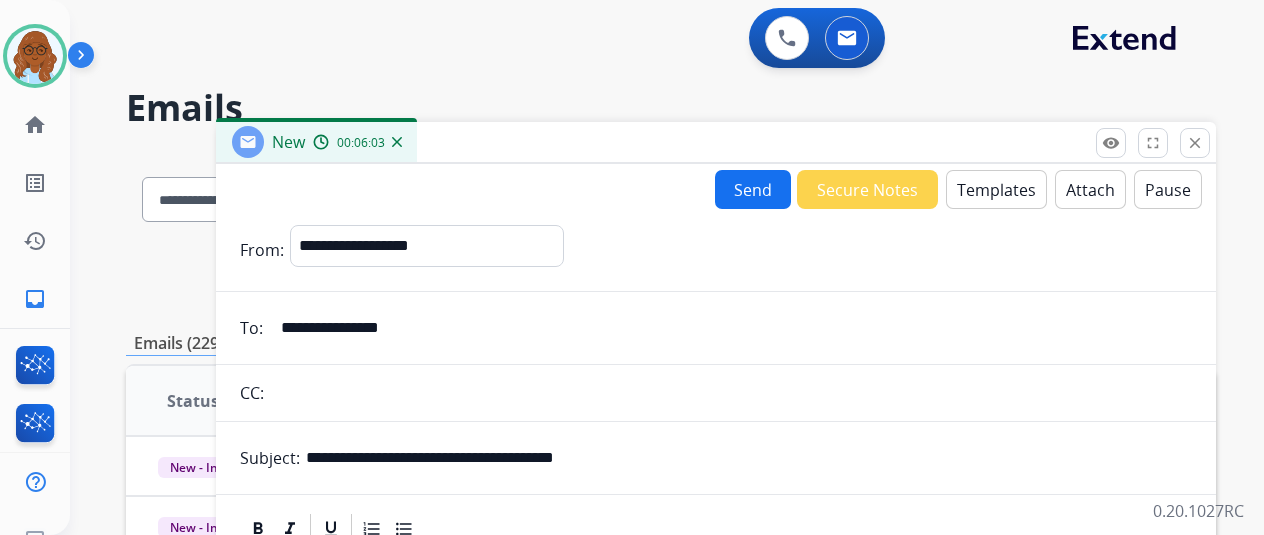 click on "Send" at bounding box center [753, 189] 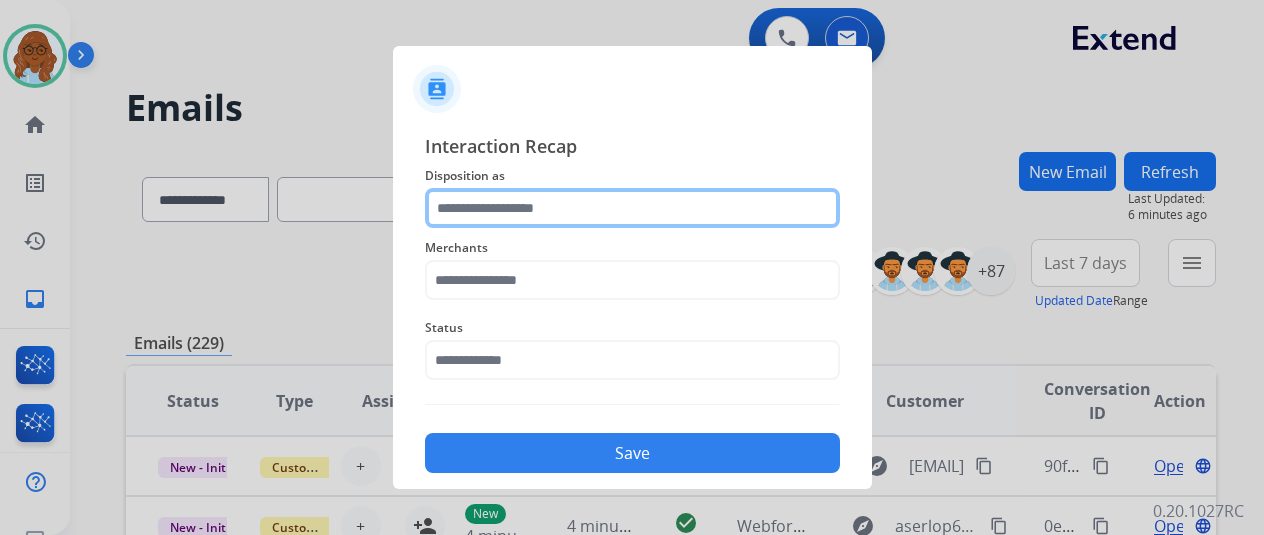 click 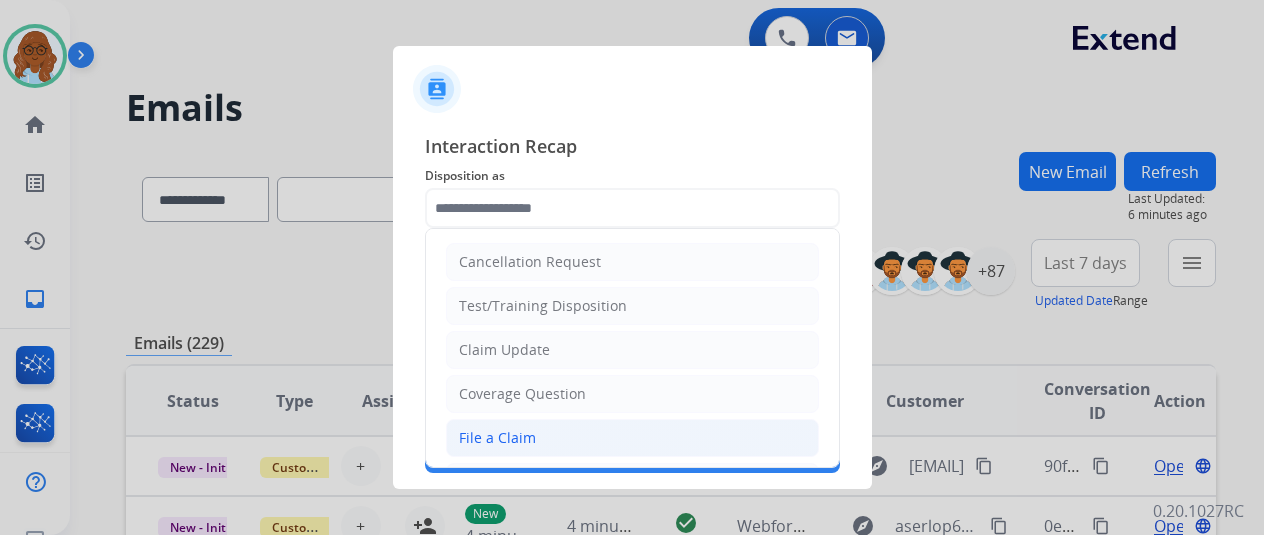 click on "File a Claim" 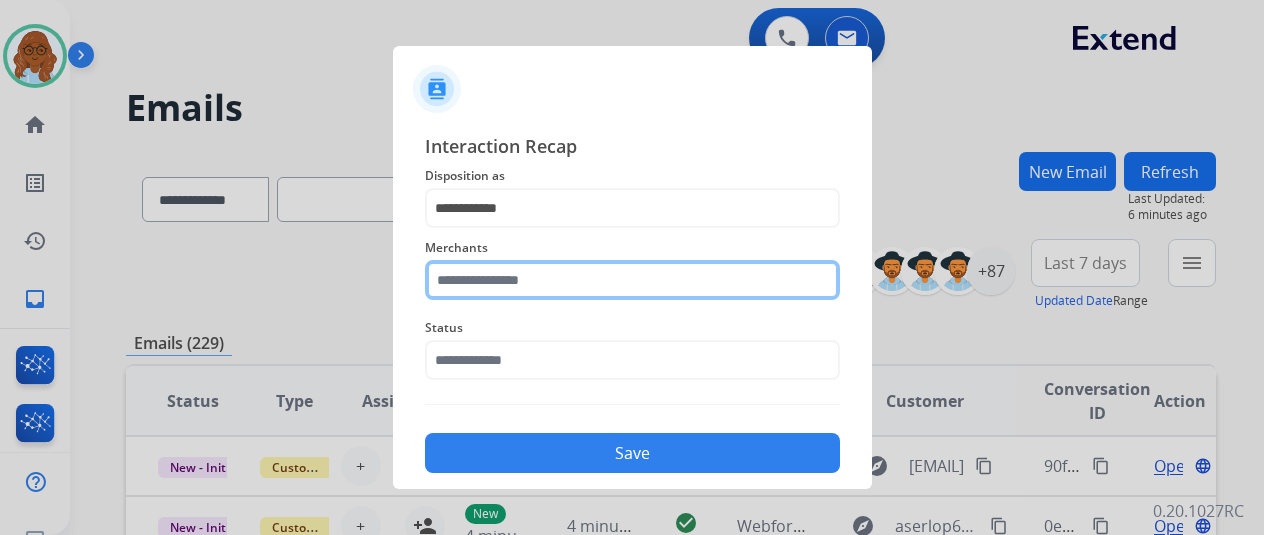 click 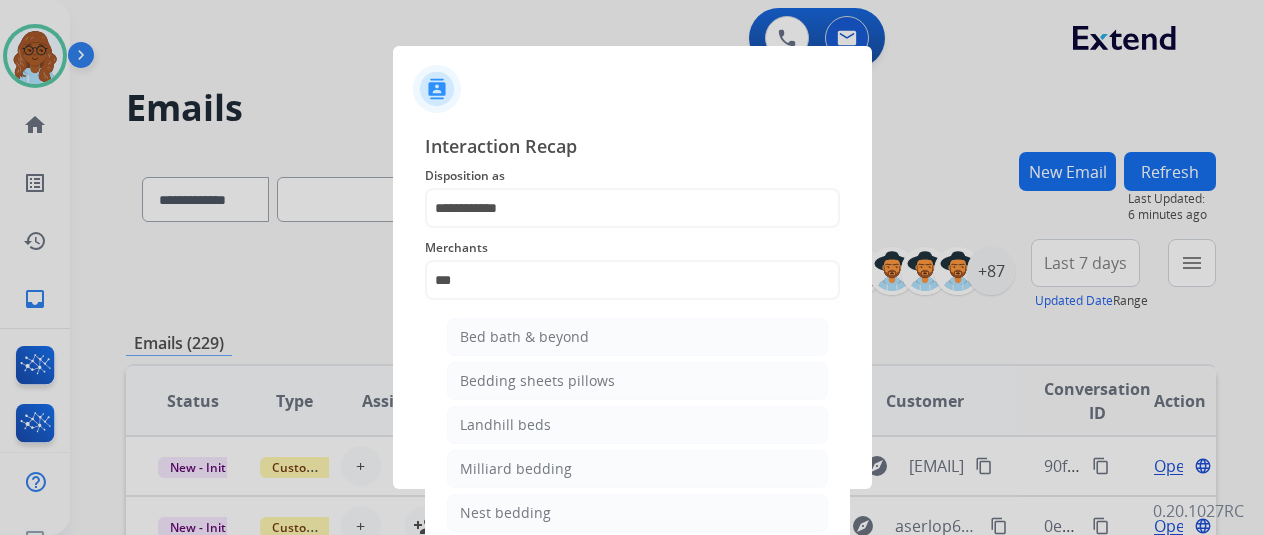 click on "Bed bath & beyond   Bedding sheets pillows   Landhill beds   Milliard bedding   Nest bedding   Plushbeds   Wink beds" 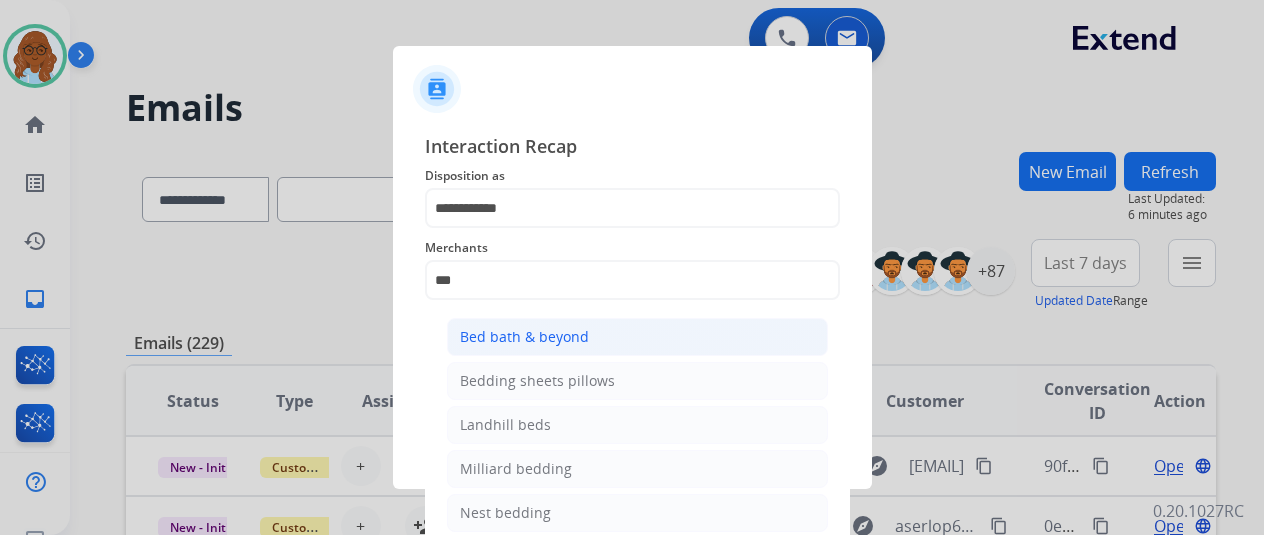 click on "Bed bath & beyond" 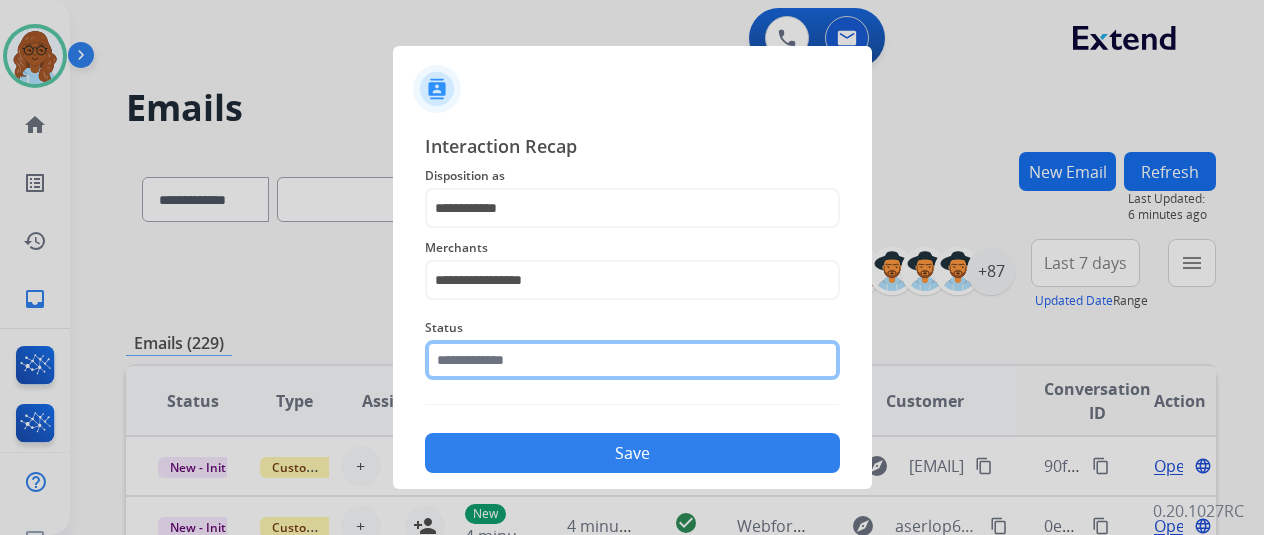 click 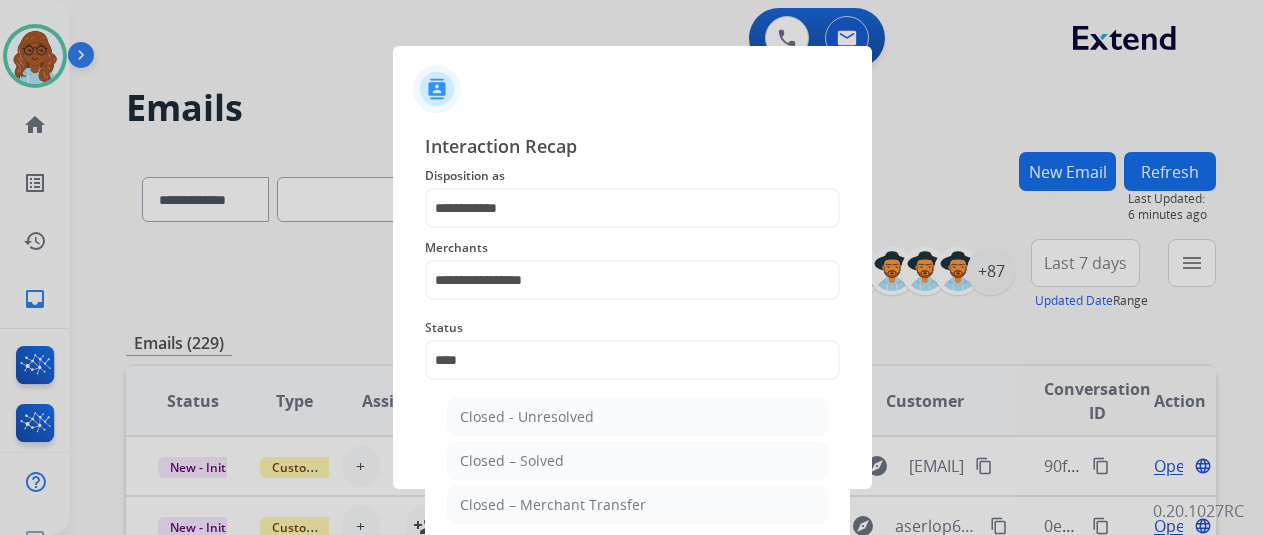 drag, startPoint x: 531, startPoint y: 477, endPoint x: 534, endPoint y: 466, distance: 11.401754 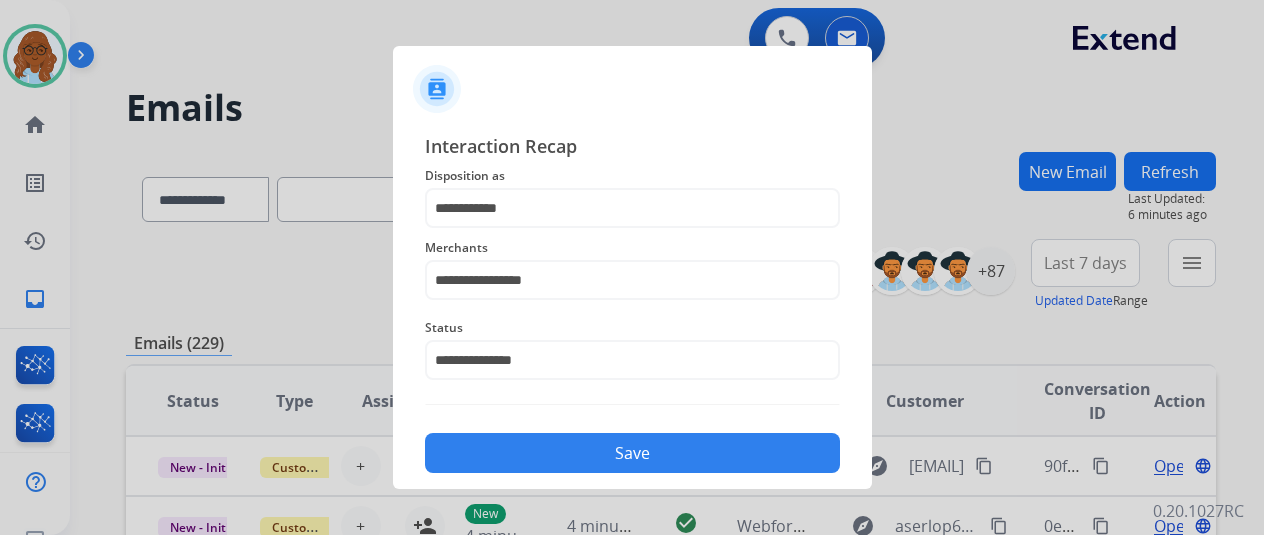 click on "Save" 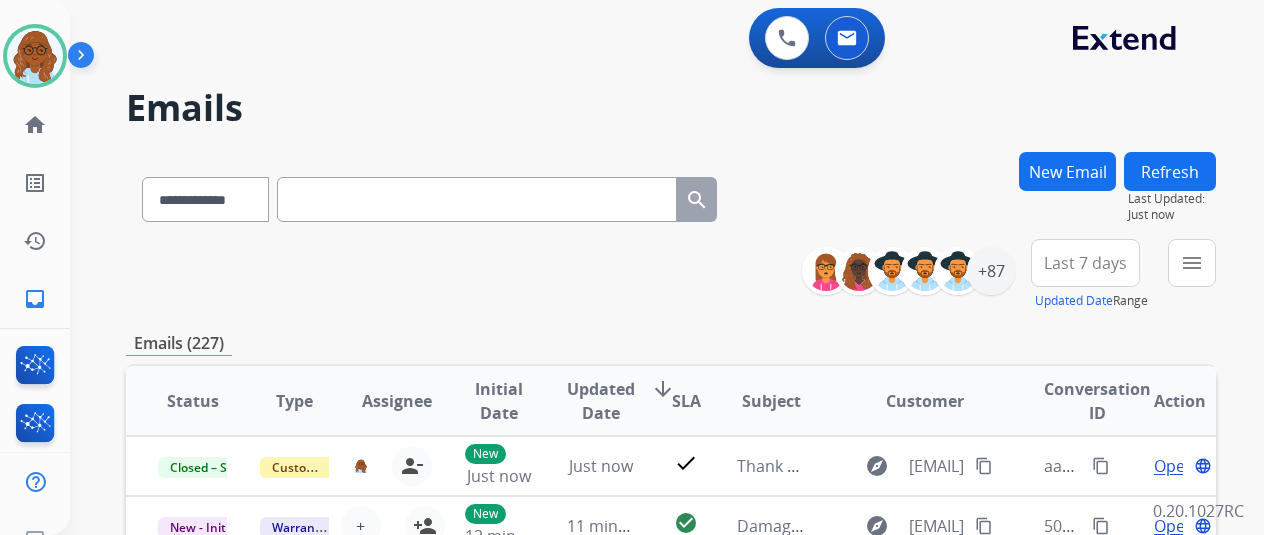 click at bounding box center [477, 199] 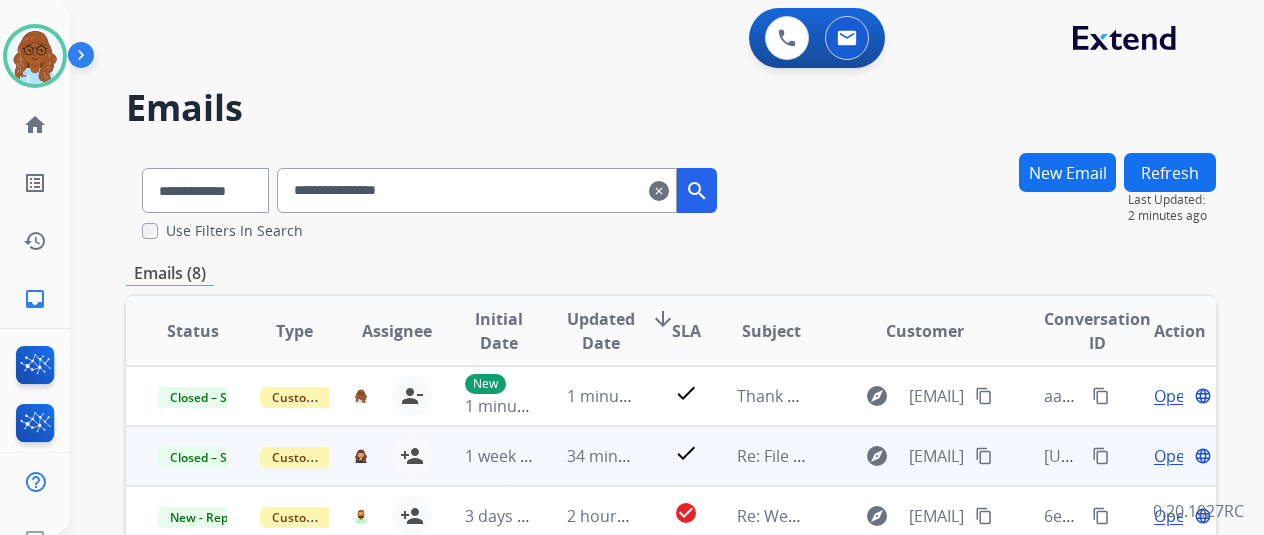 click on "Open" at bounding box center (1174, 456) 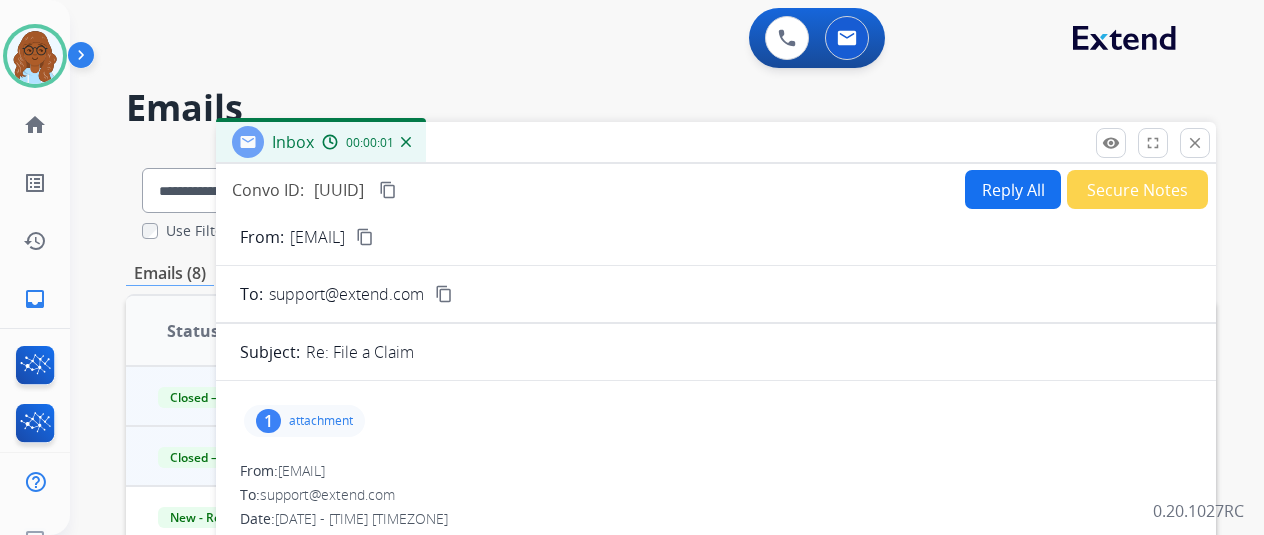 scroll, scrollTop: 100, scrollLeft: 0, axis: vertical 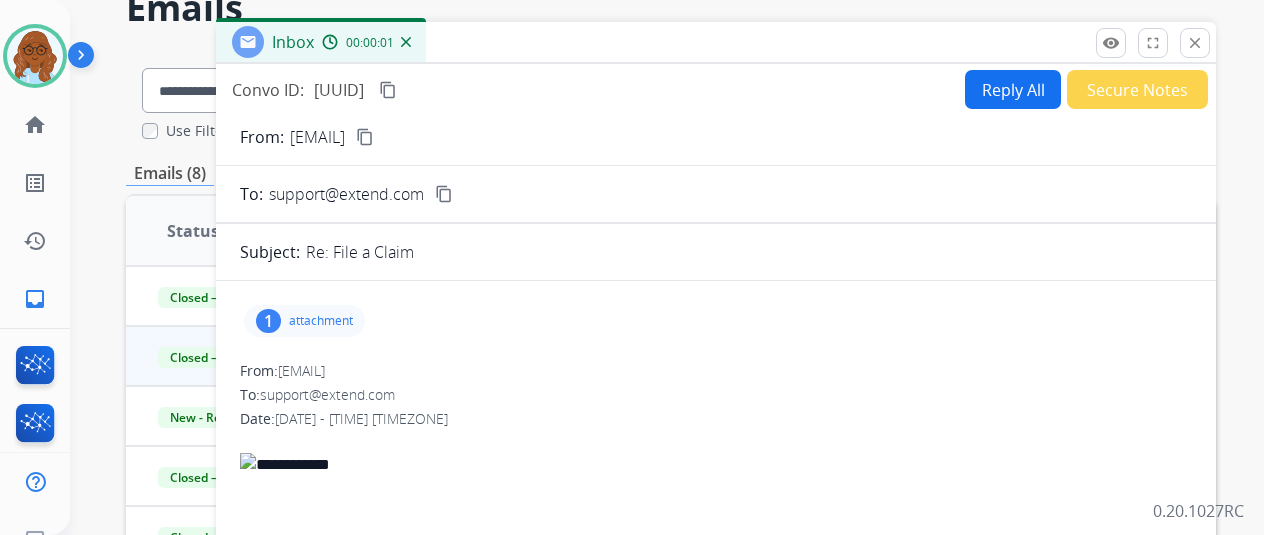 click on "1 attachment" at bounding box center [304, 321] 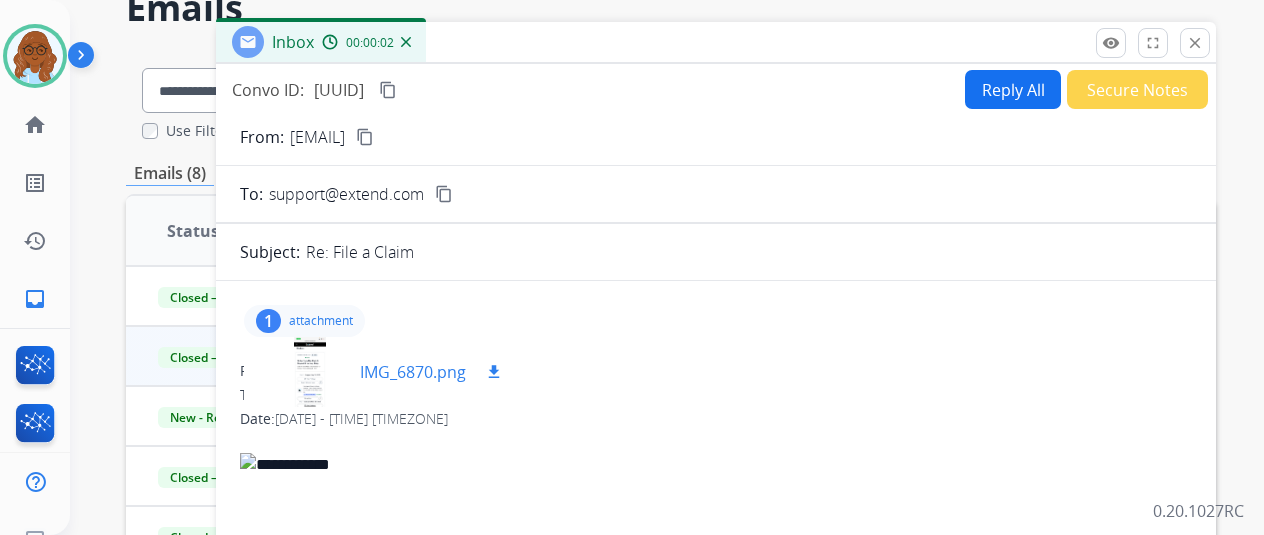 click at bounding box center [310, 372] 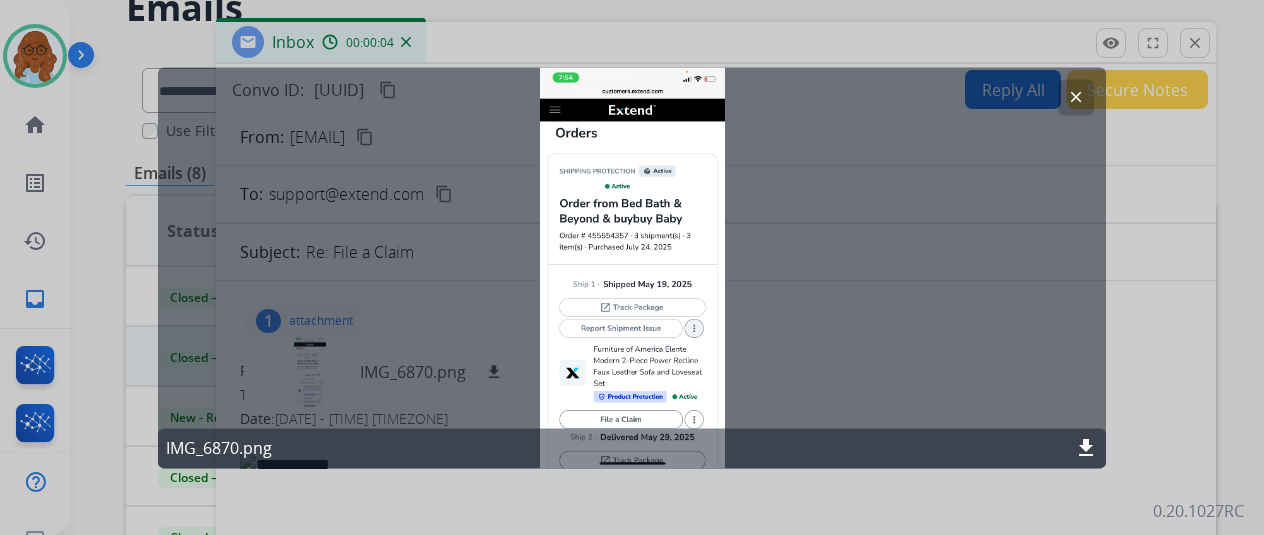 click 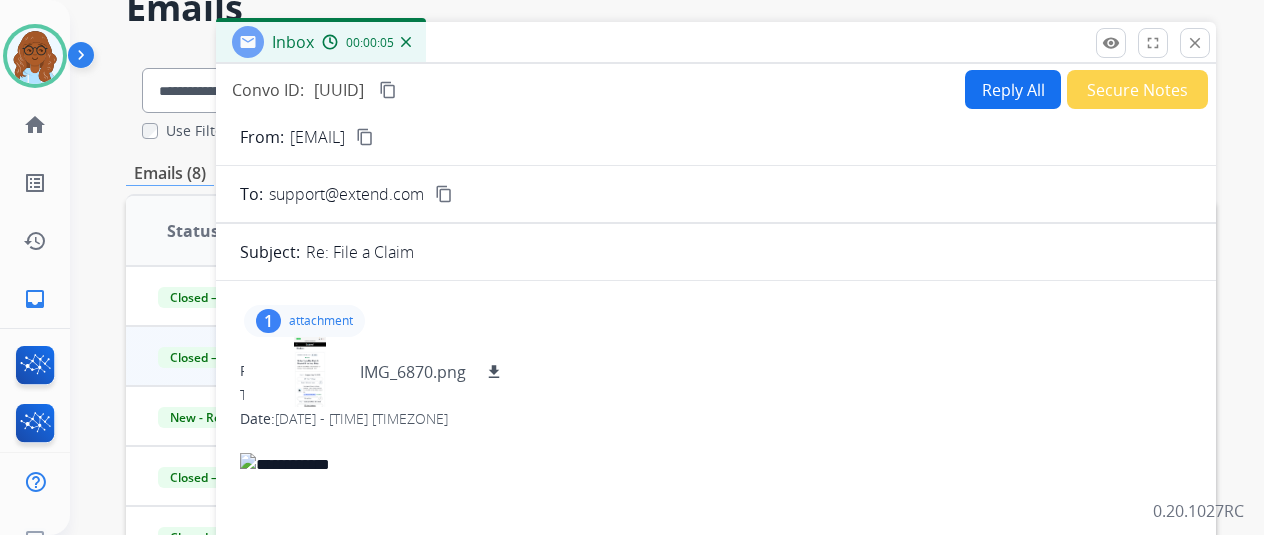 click on "content_copy" at bounding box center [388, 90] 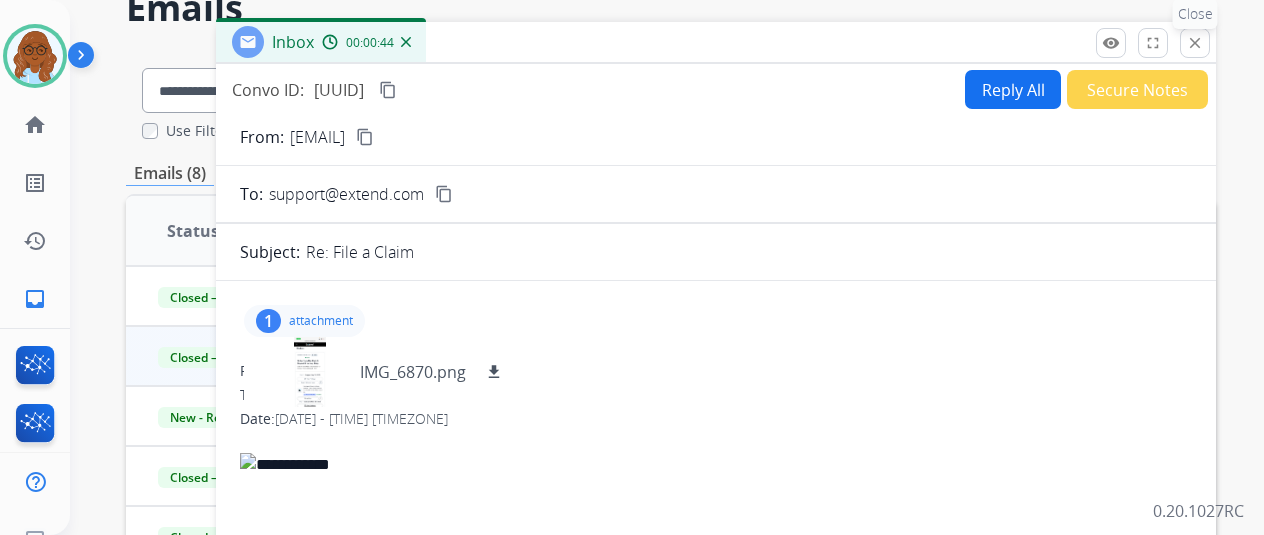 click on "close" at bounding box center (1195, 43) 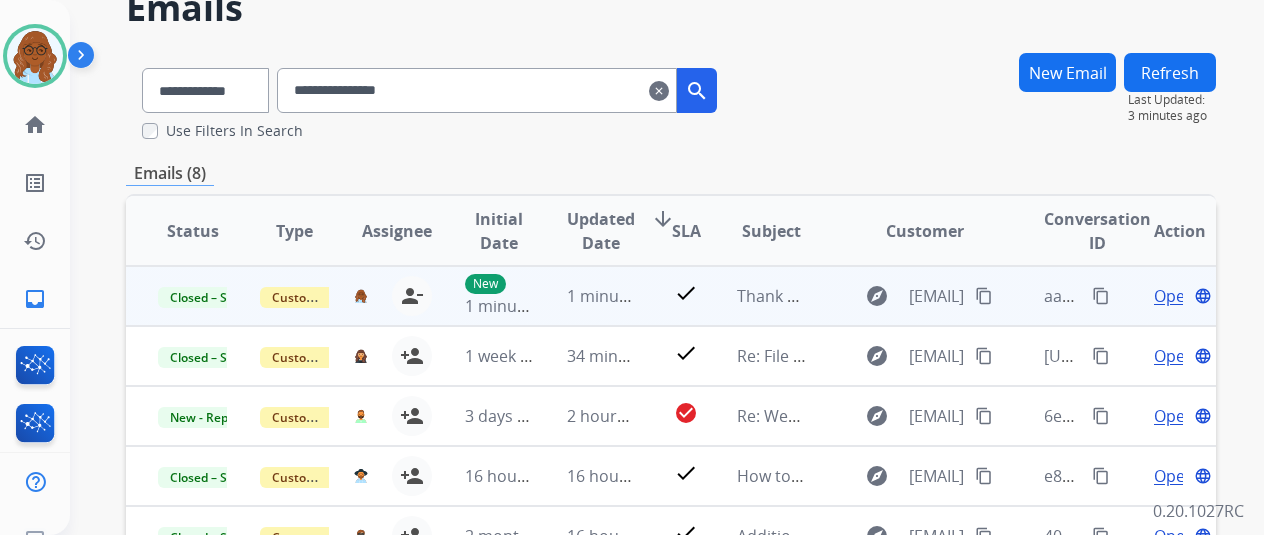 click on "content_copy" at bounding box center [1101, 296] 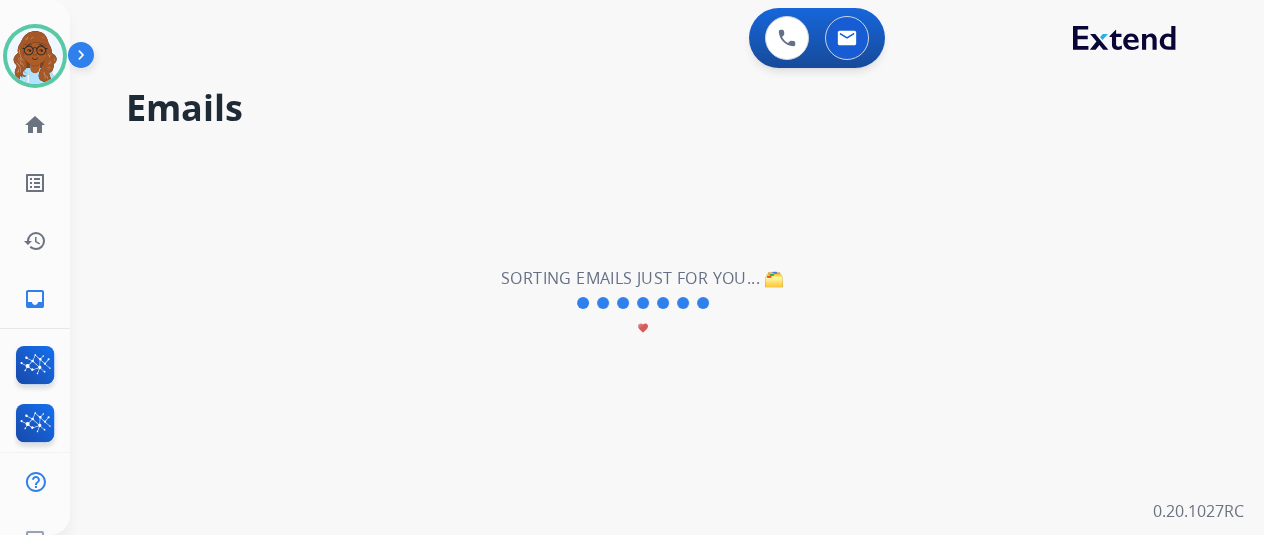 scroll, scrollTop: 0, scrollLeft: 0, axis: both 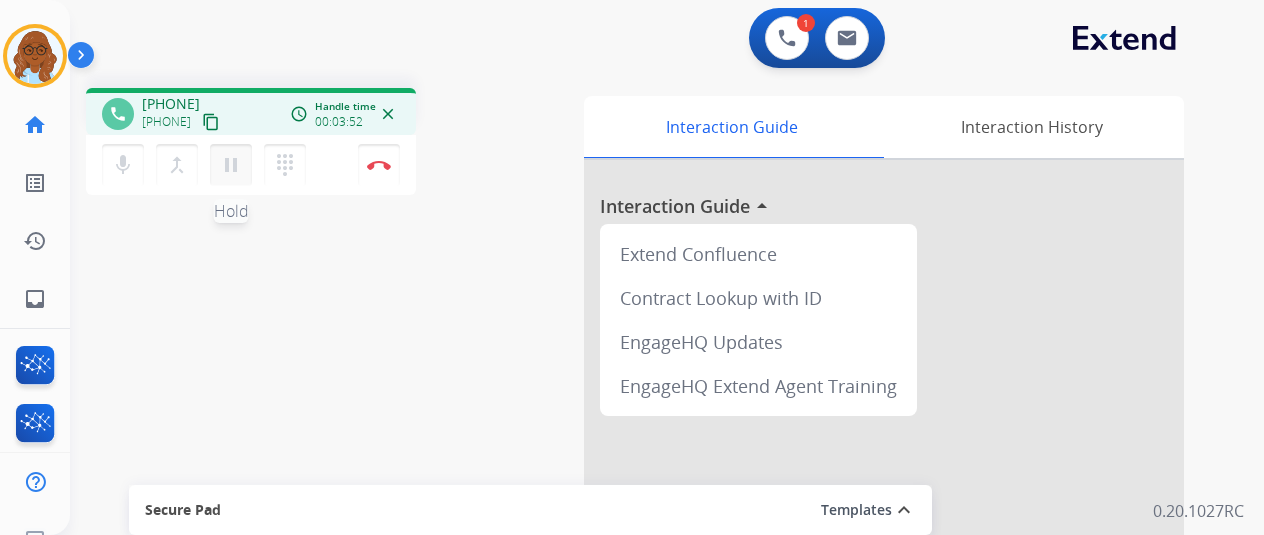 click on "pause" at bounding box center (231, 165) 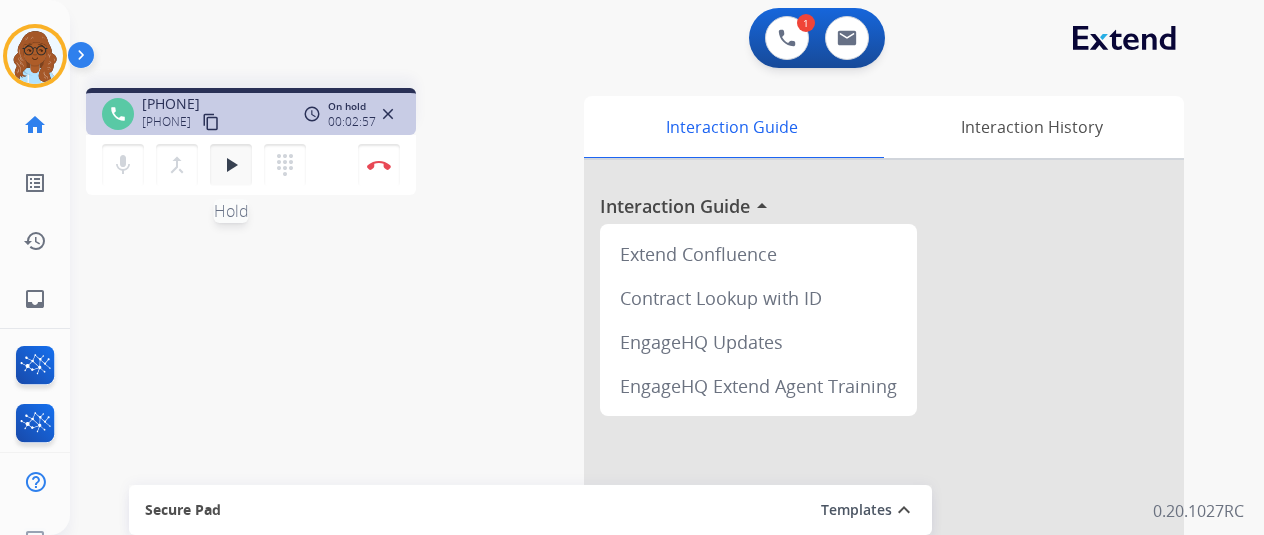 click on "play_arrow" at bounding box center [231, 165] 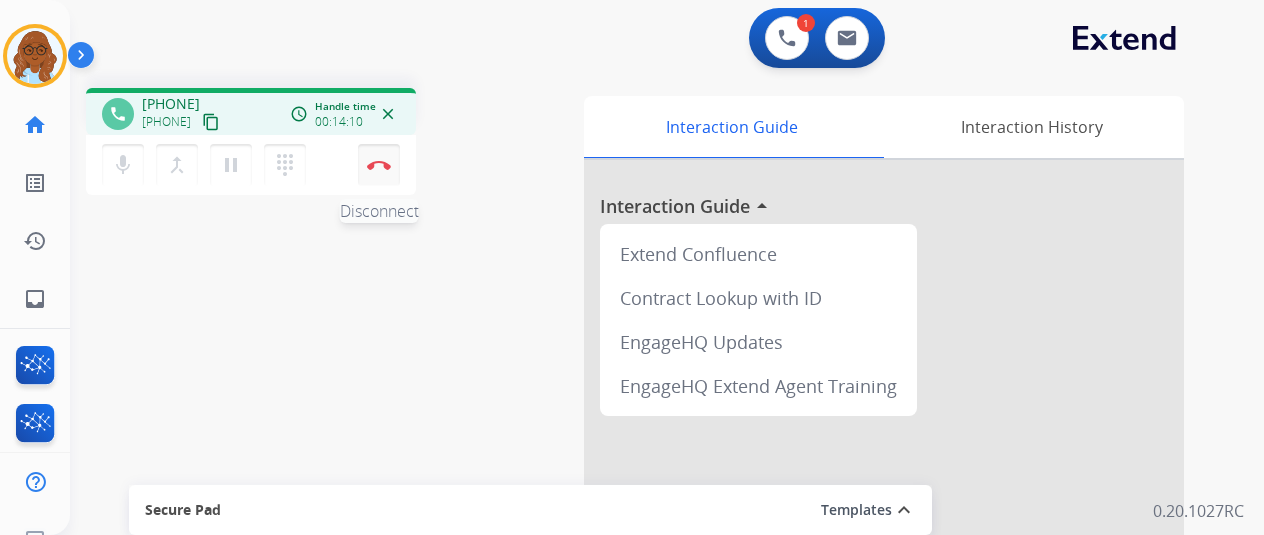 click on "Disconnect" at bounding box center (379, 165) 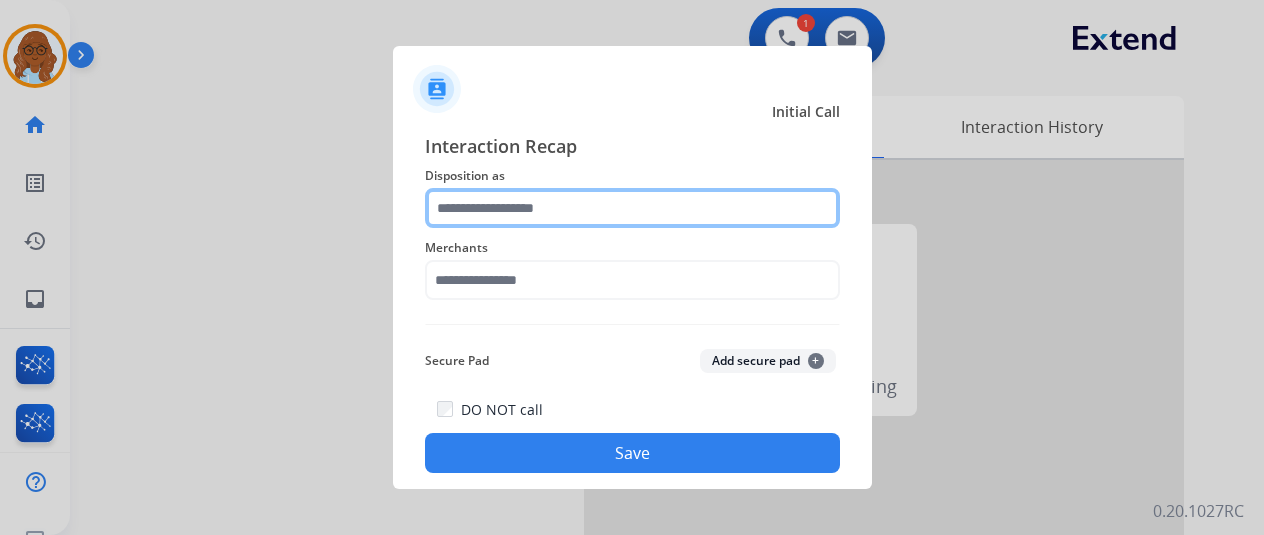 click 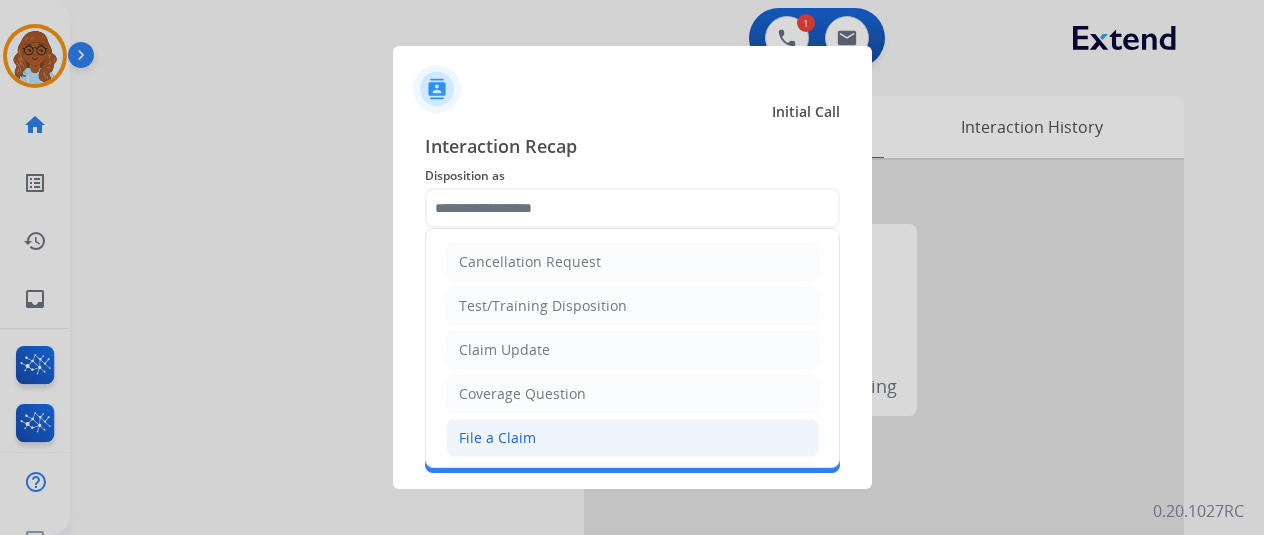 click on "File a Claim" 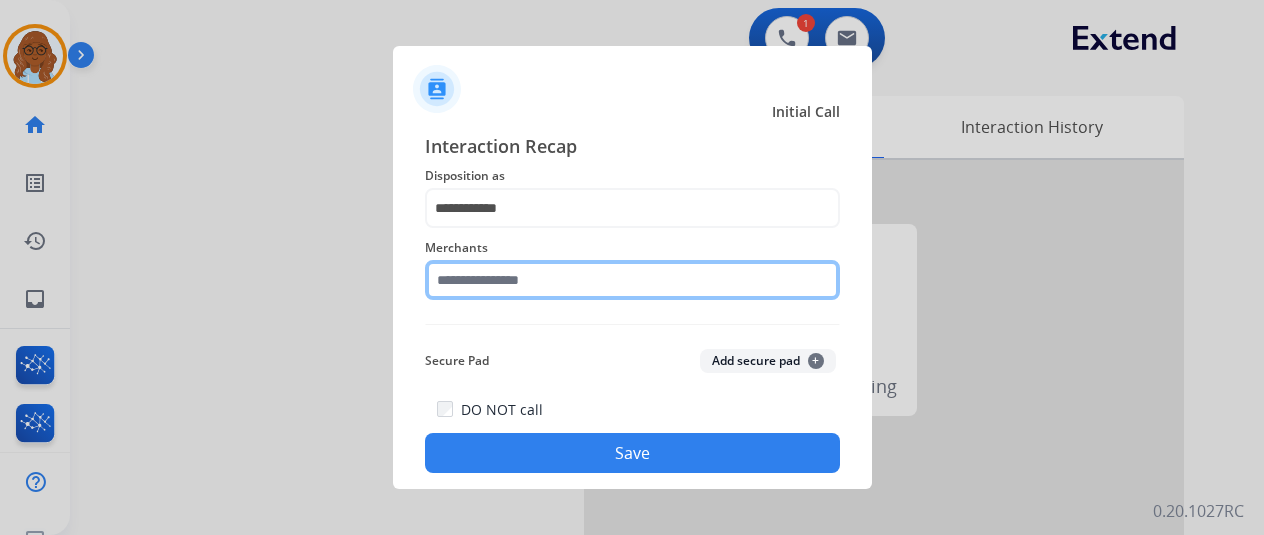 click 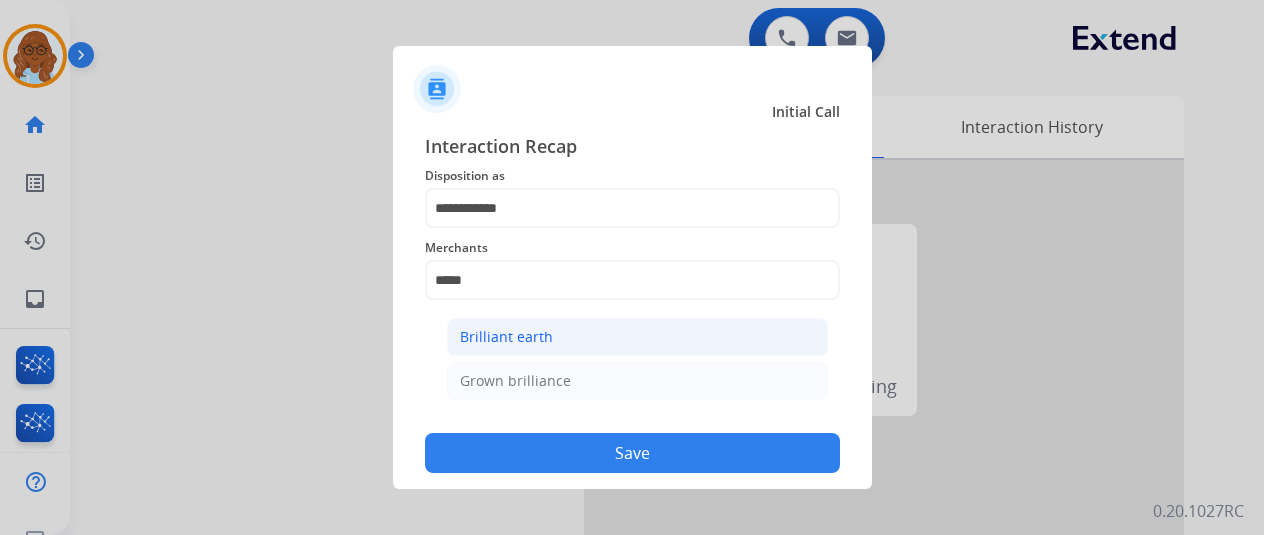 click on "Brilliant earth" 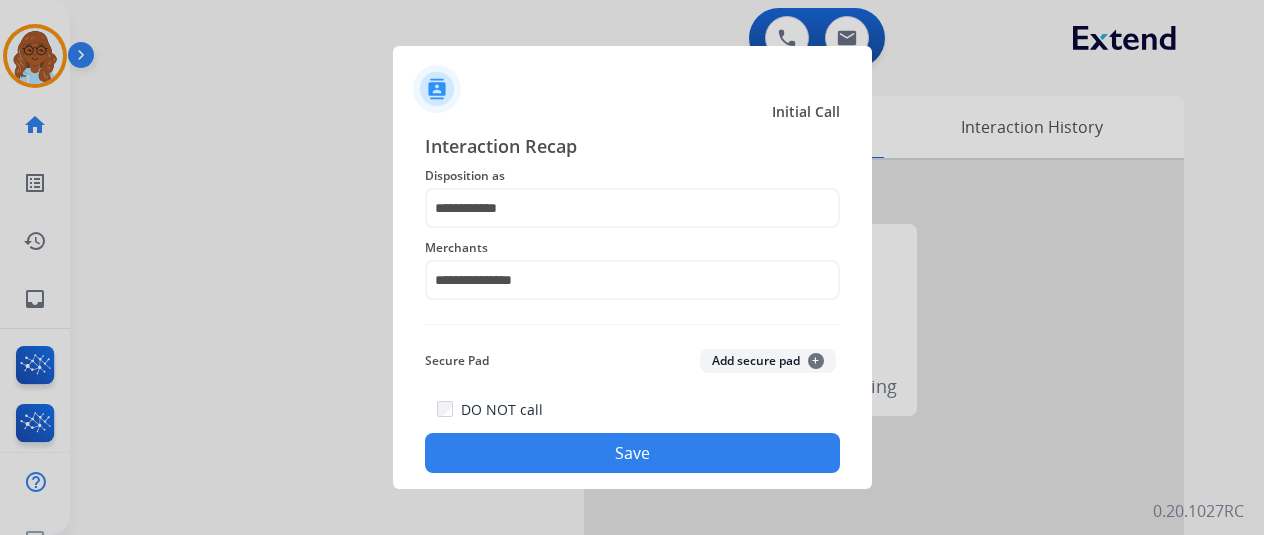 click on "Save" 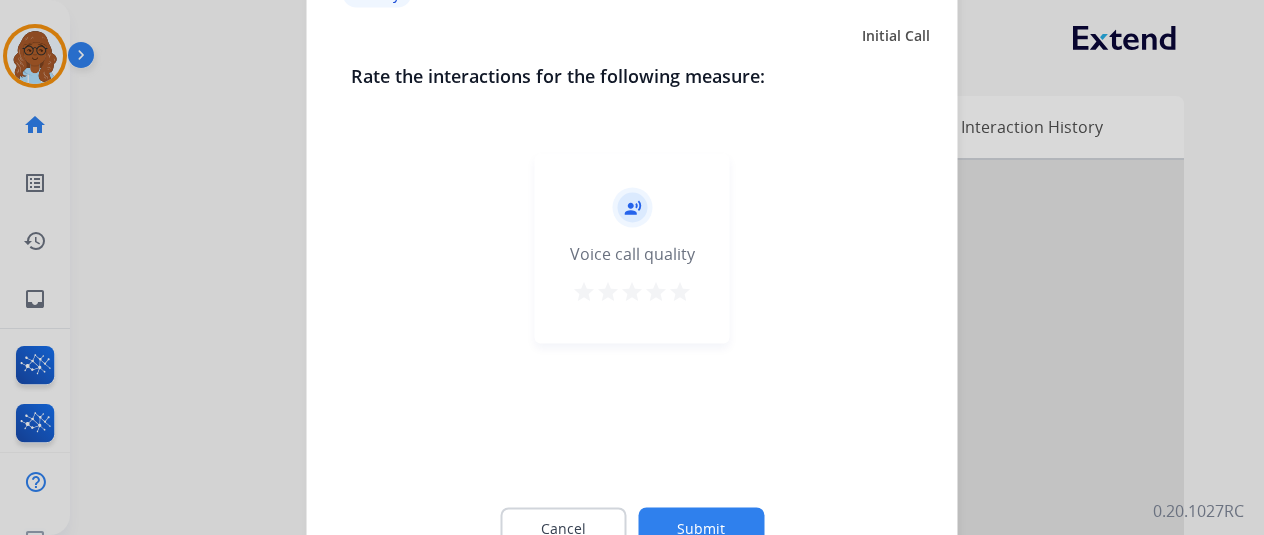 click on "star" at bounding box center [680, 291] 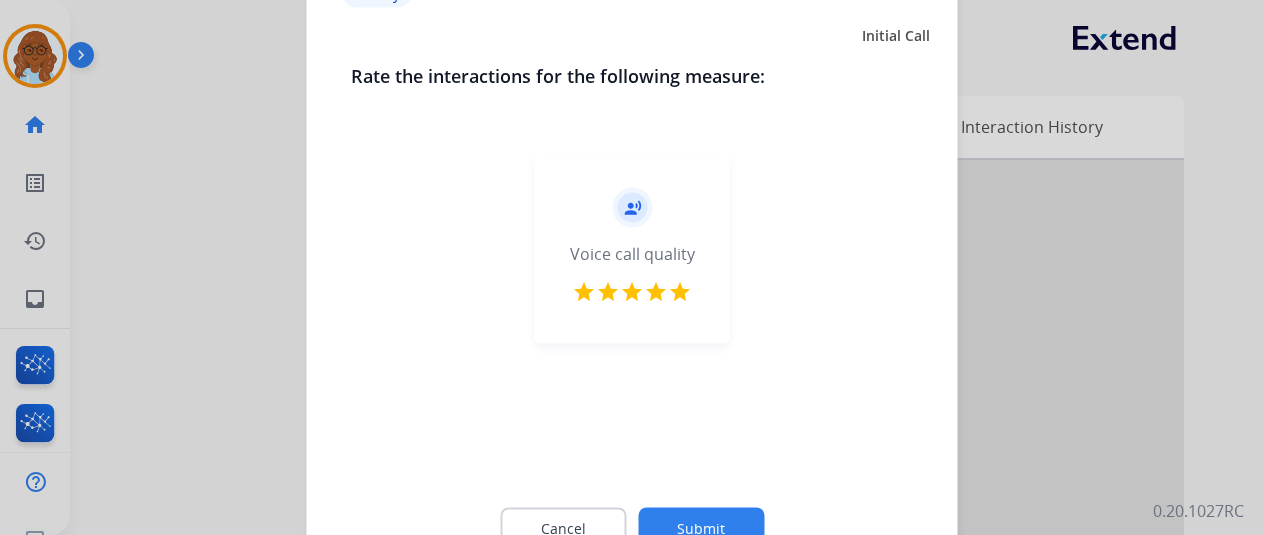 click on "Submit" 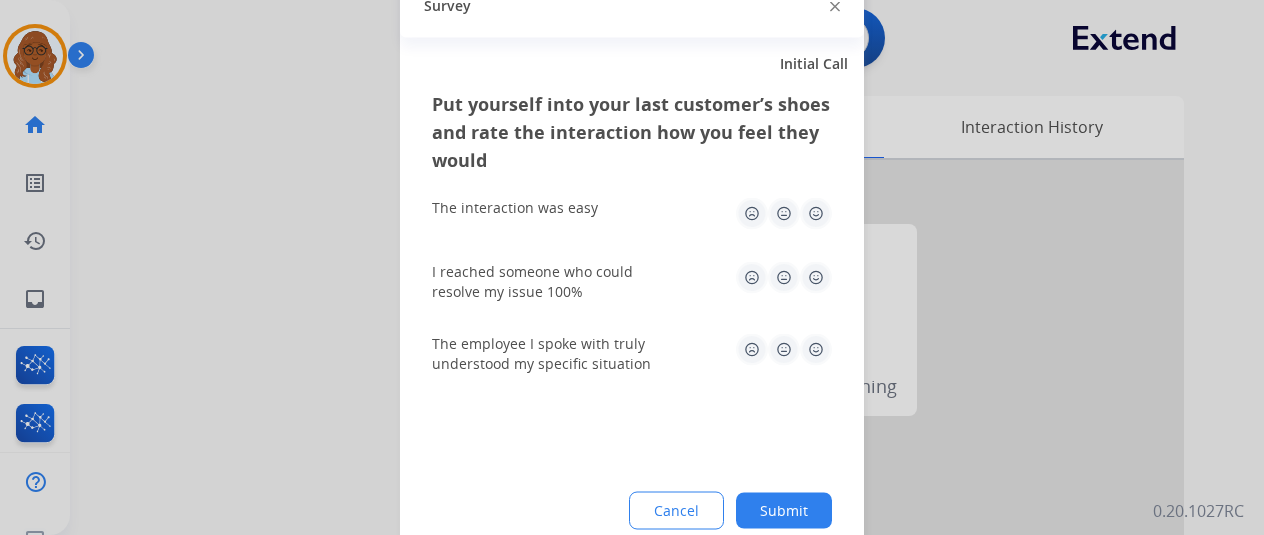 click 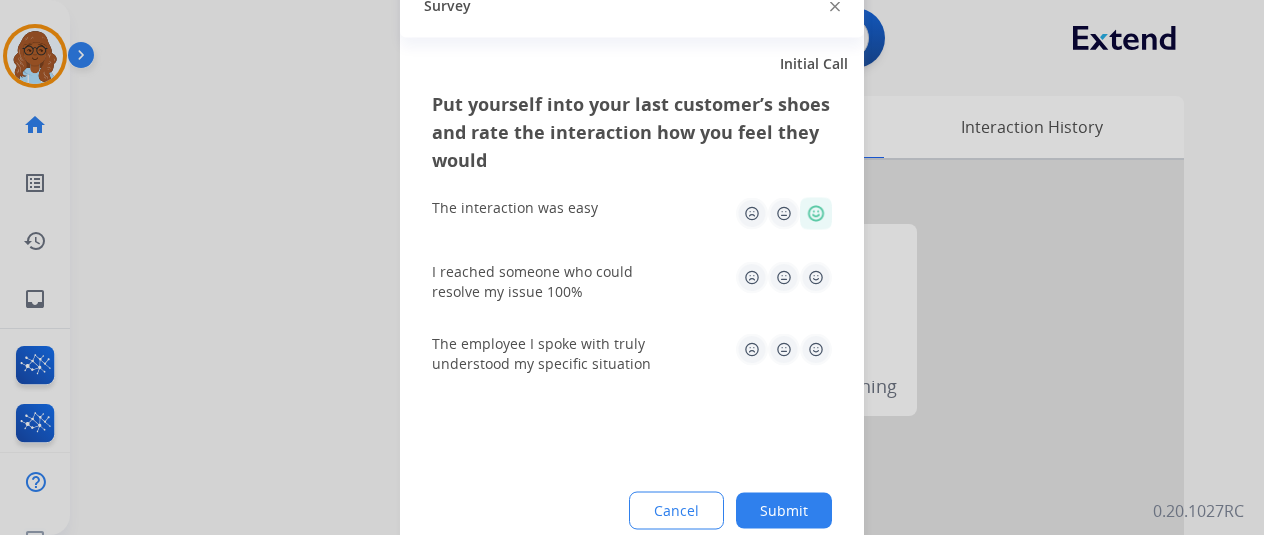 click 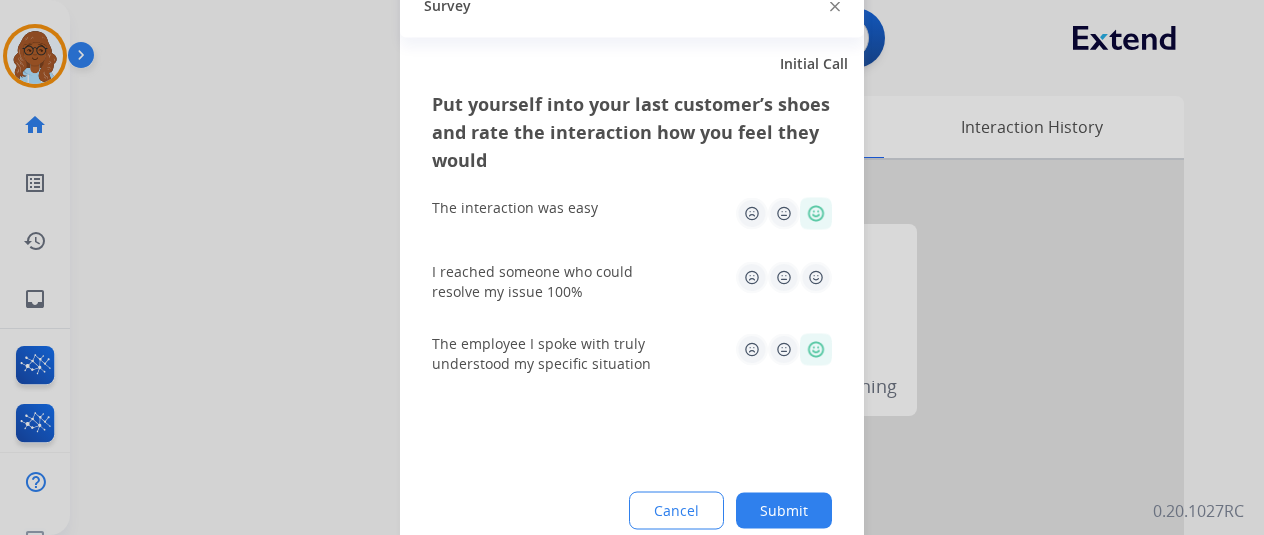 click 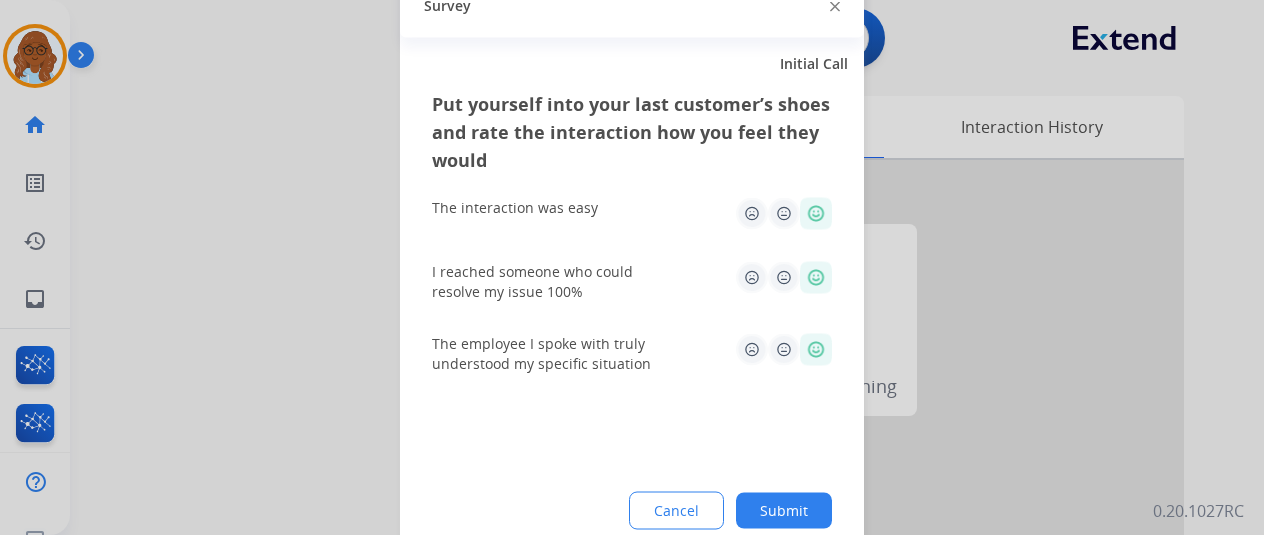 click on "Submit" 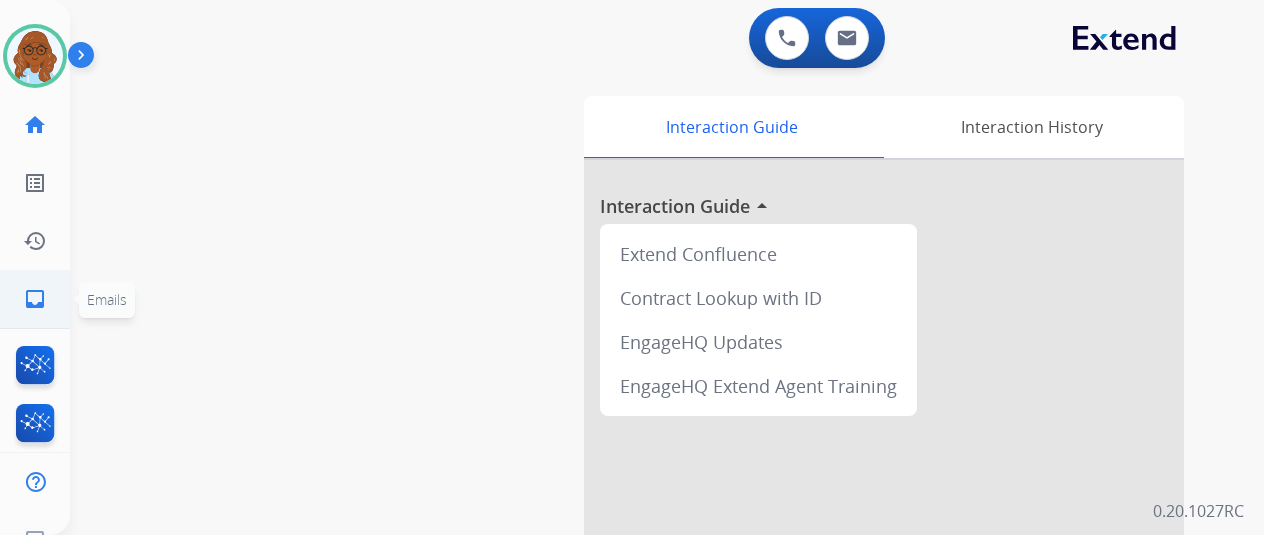 click on "inbox  Emails" 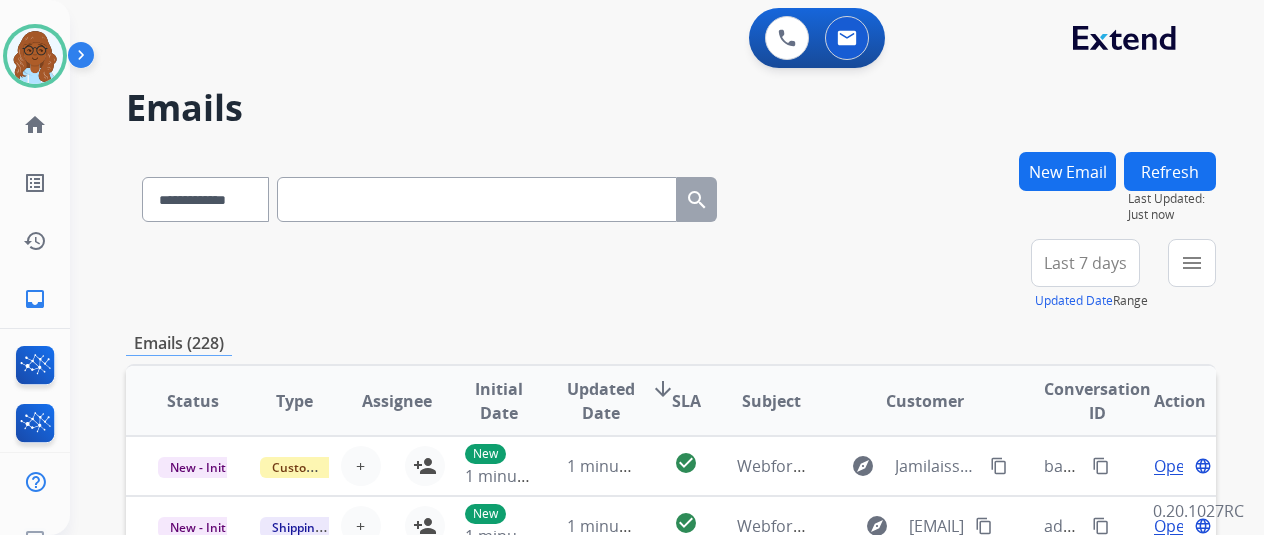 click on "Last 7 days" at bounding box center (1085, 263) 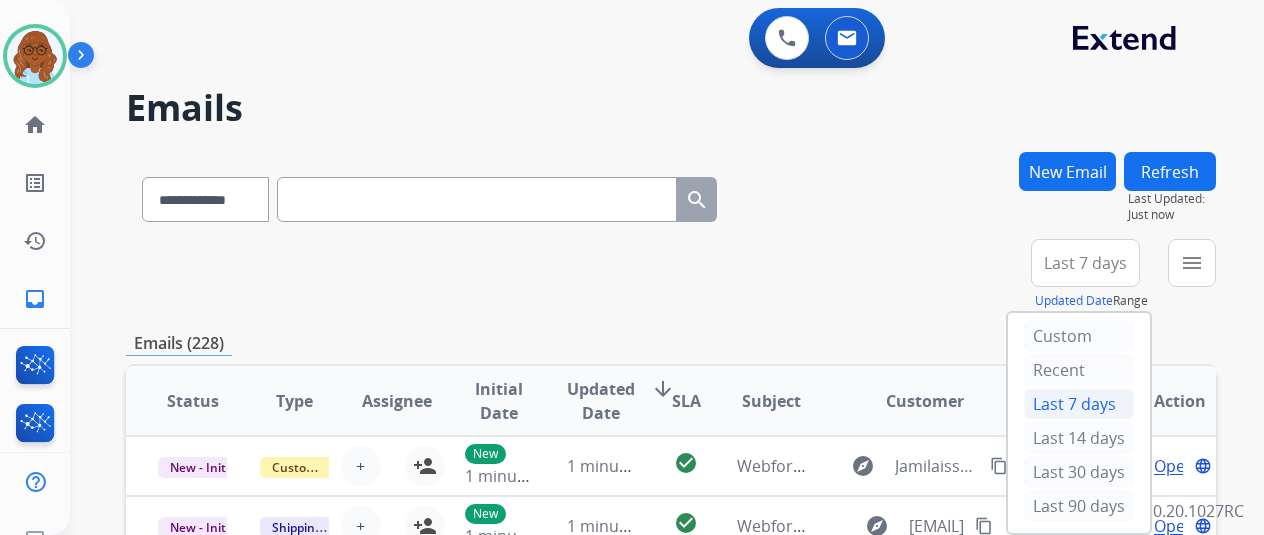 click on "Last 90 days" at bounding box center (1079, 506) 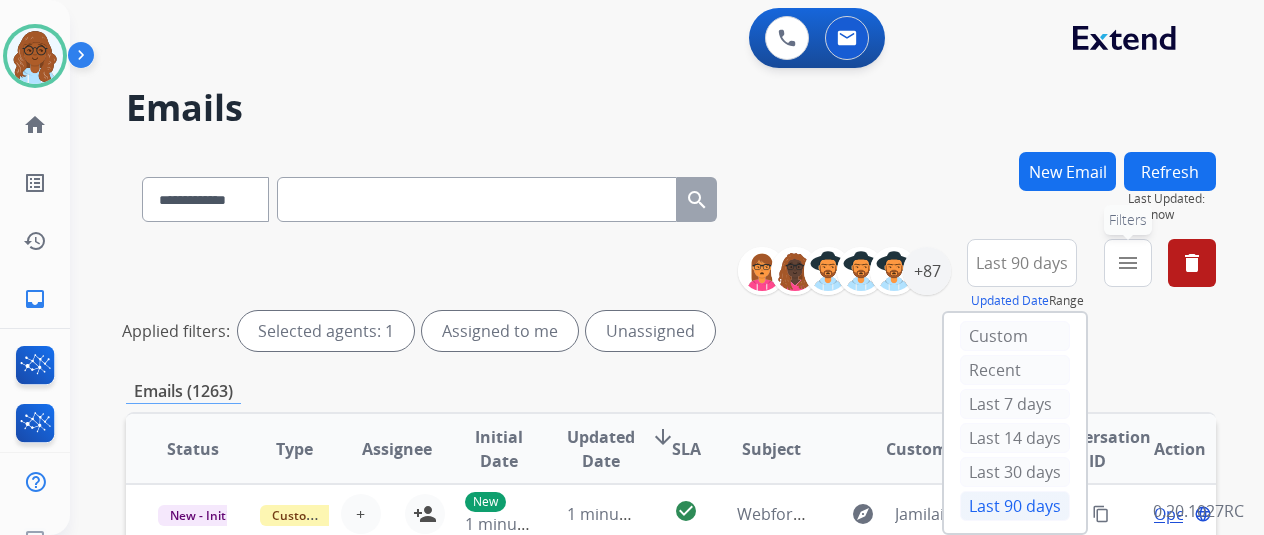 click on "menu  Filters" at bounding box center [1128, 263] 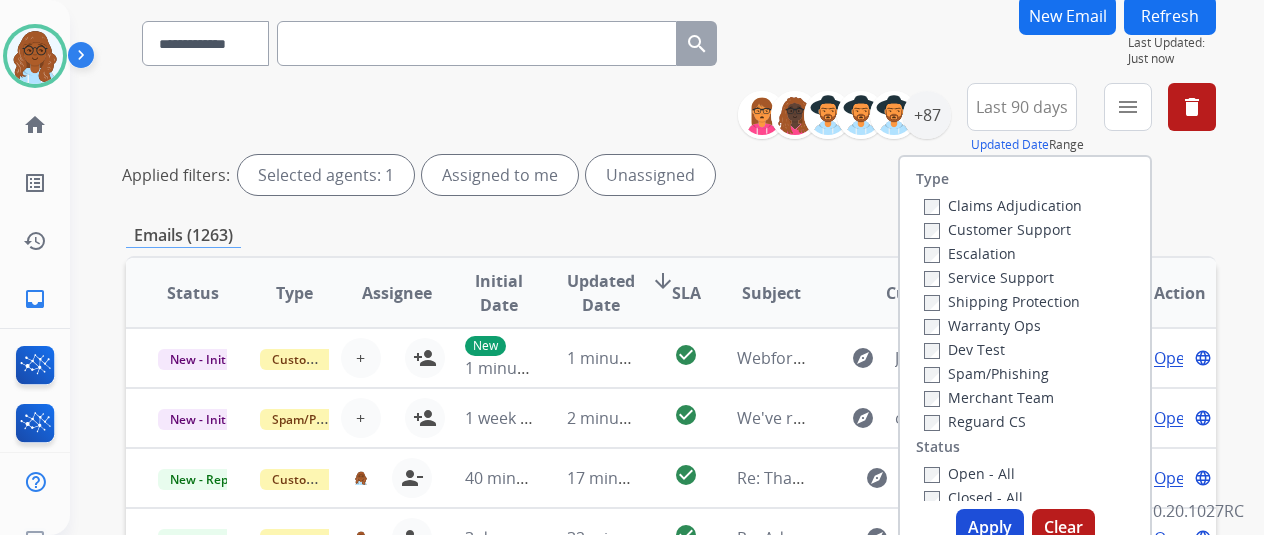 scroll, scrollTop: 300, scrollLeft: 0, axis: vertical 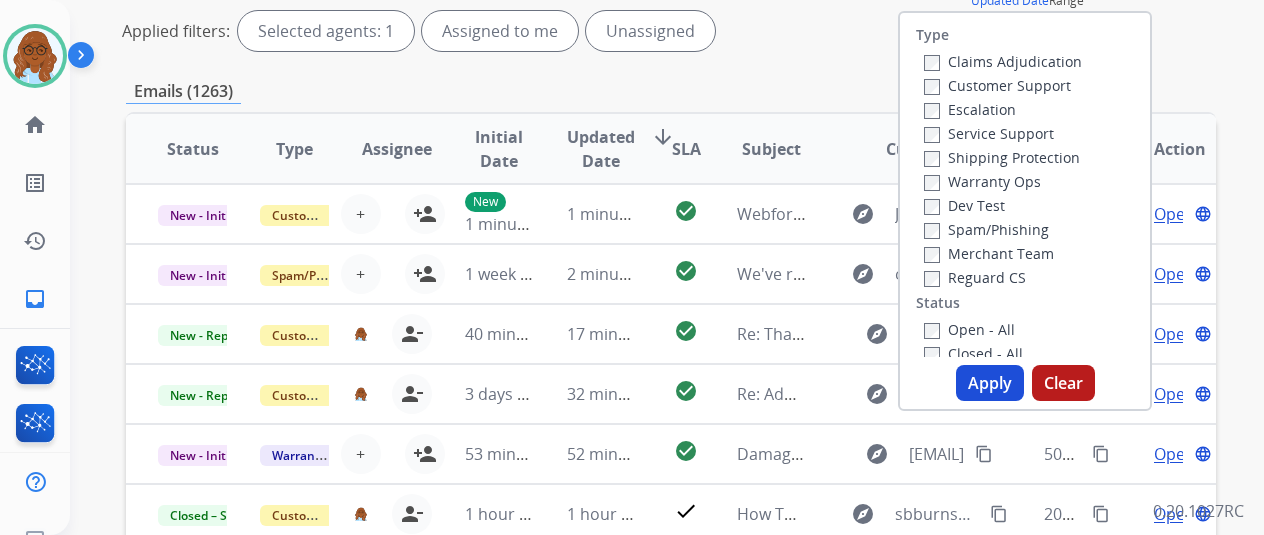 click on "Open - All" at bounding box center [969, 329] 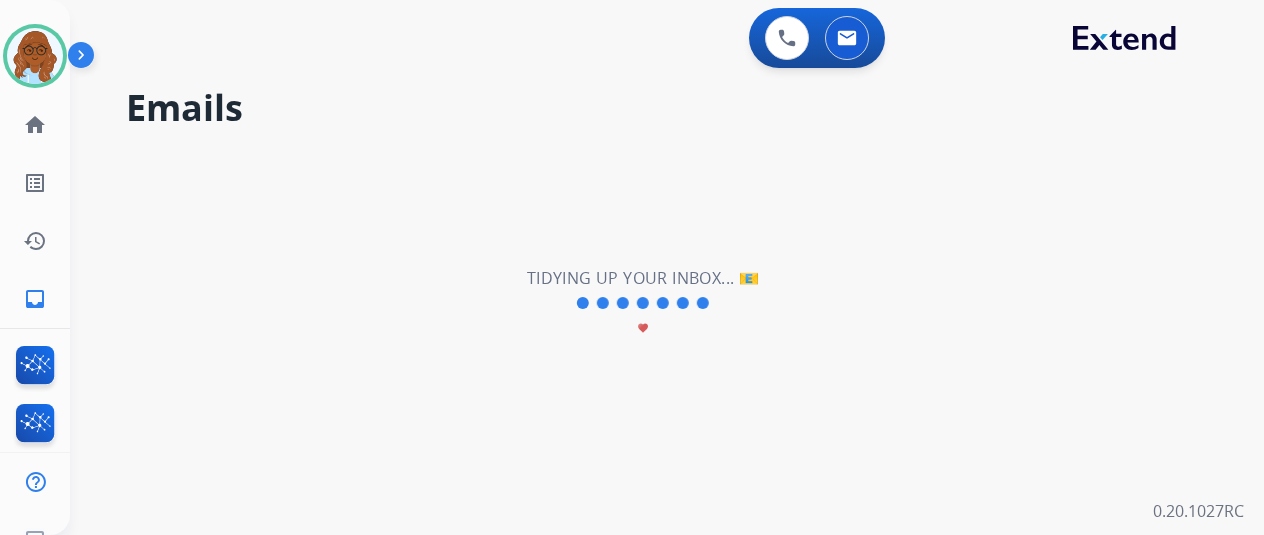 scroll, scrollTop: 0, scrollLeft: 0, axis: both 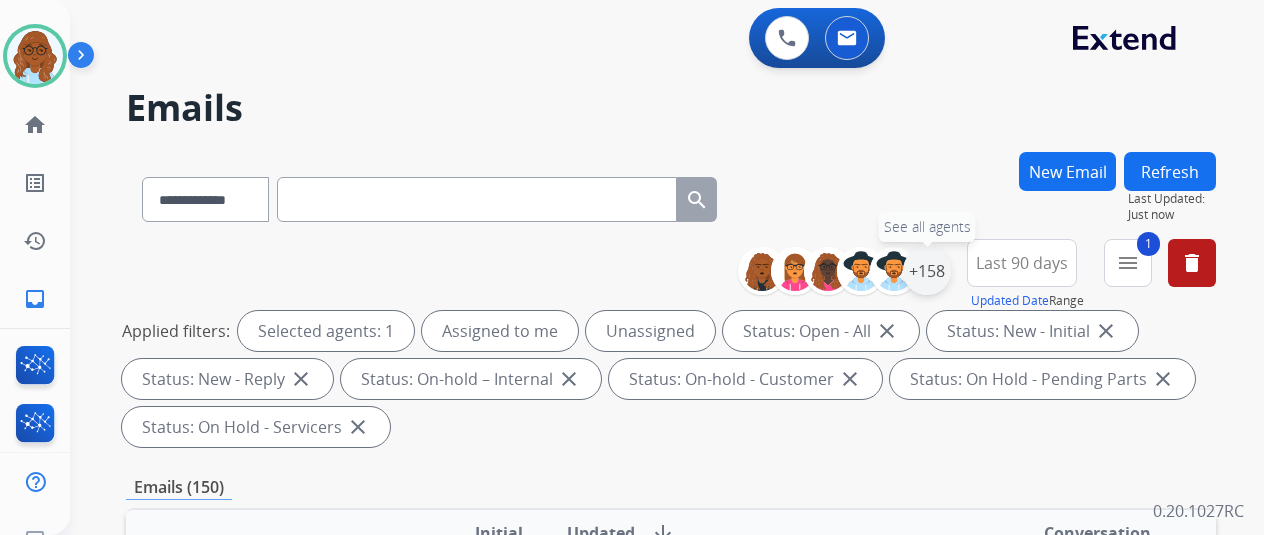 click on "+158" at bounding box center (927, 271) 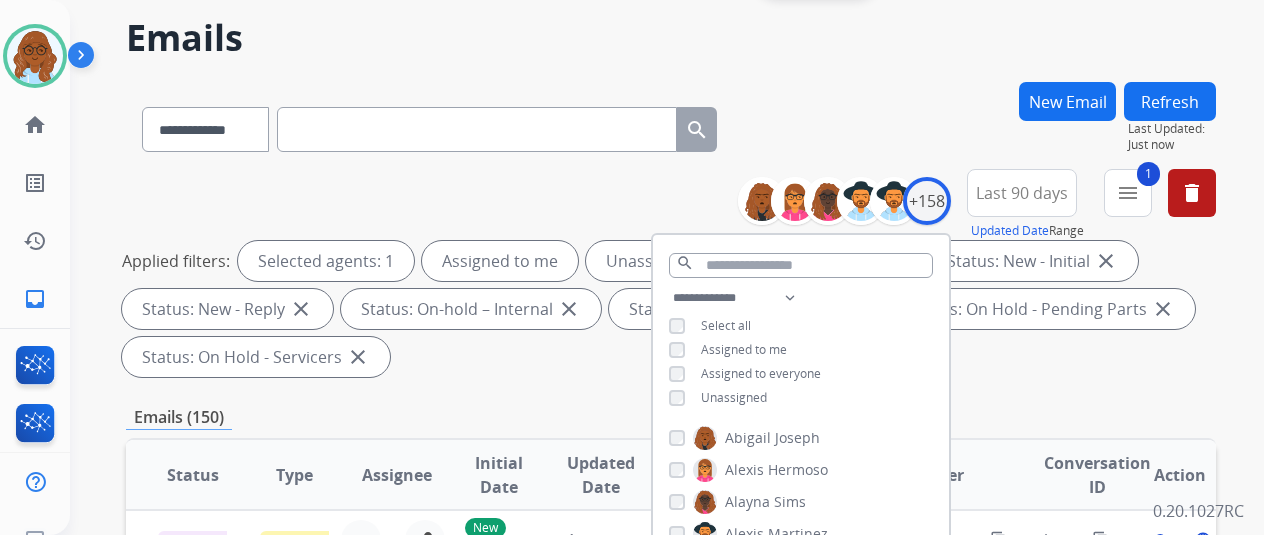 scroll, scrollTop: 100, scrollLeft: 0, axis: vertical 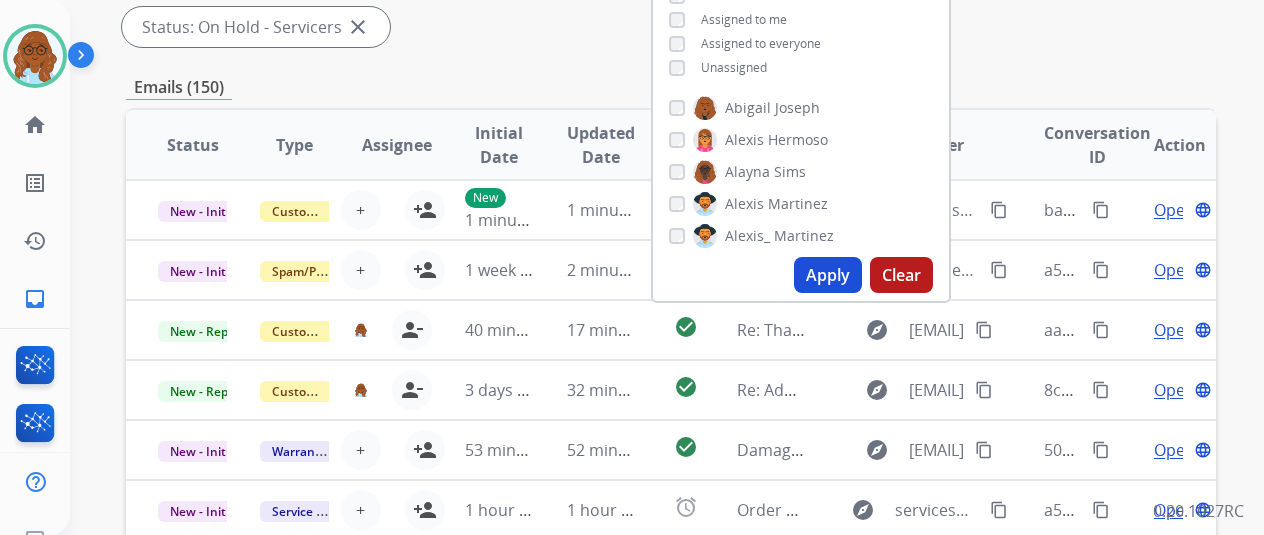 click on "Apply" at bounding box center (828, 275) 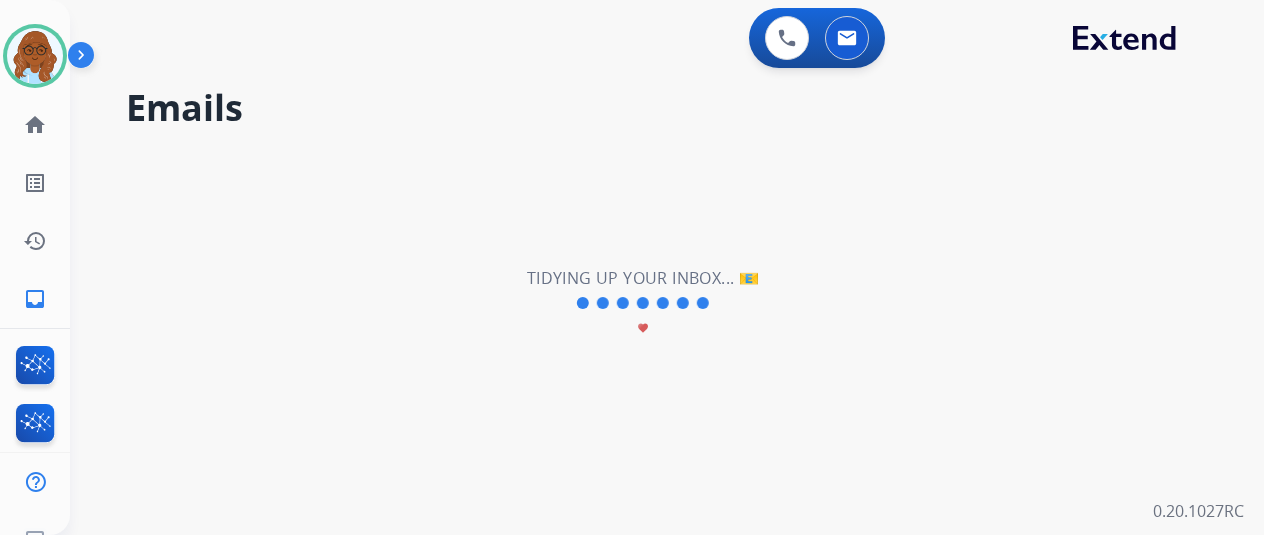 scroll, scrollTop: 0, scrollLeft: 0, axis: both 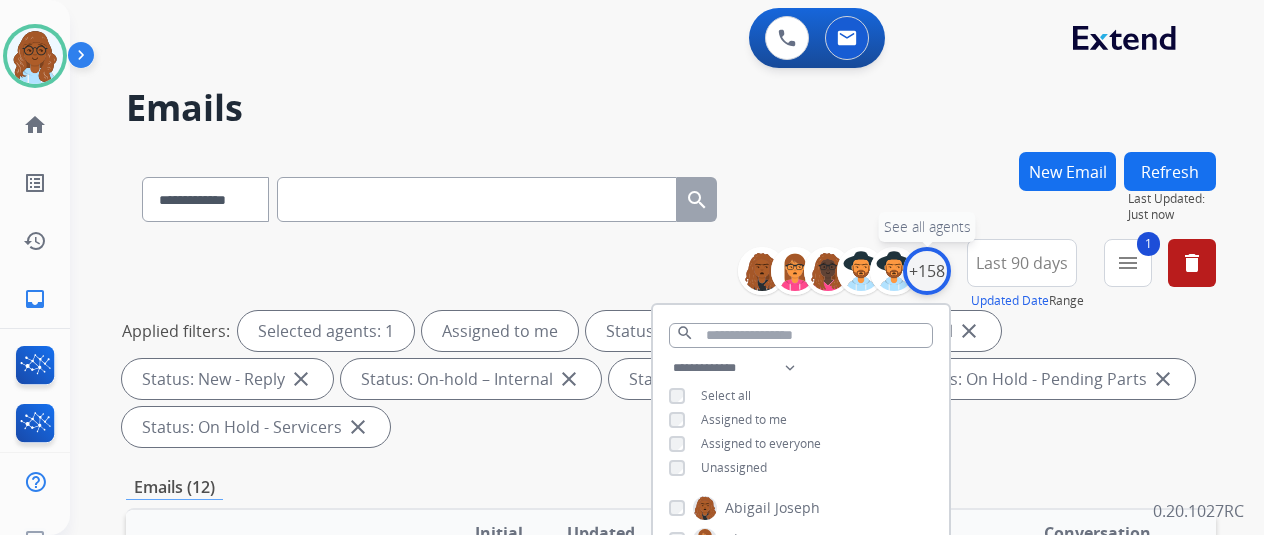 click on "+158" at bounding box center (927, 271) 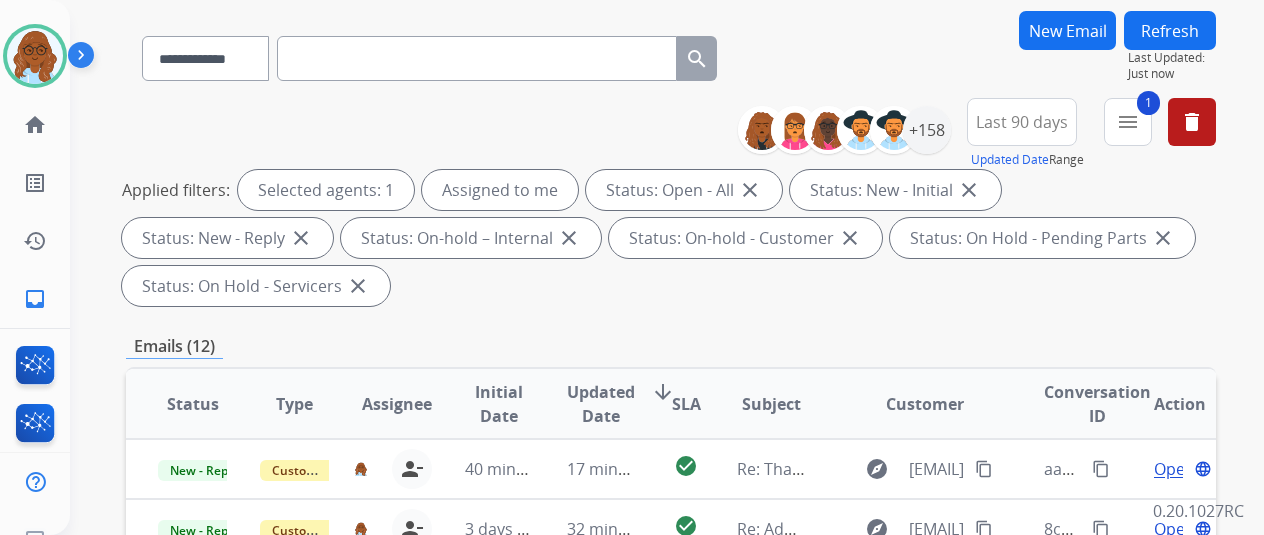 scroll, scrollTop: 300, scrollLeft: 0, axis: vertical 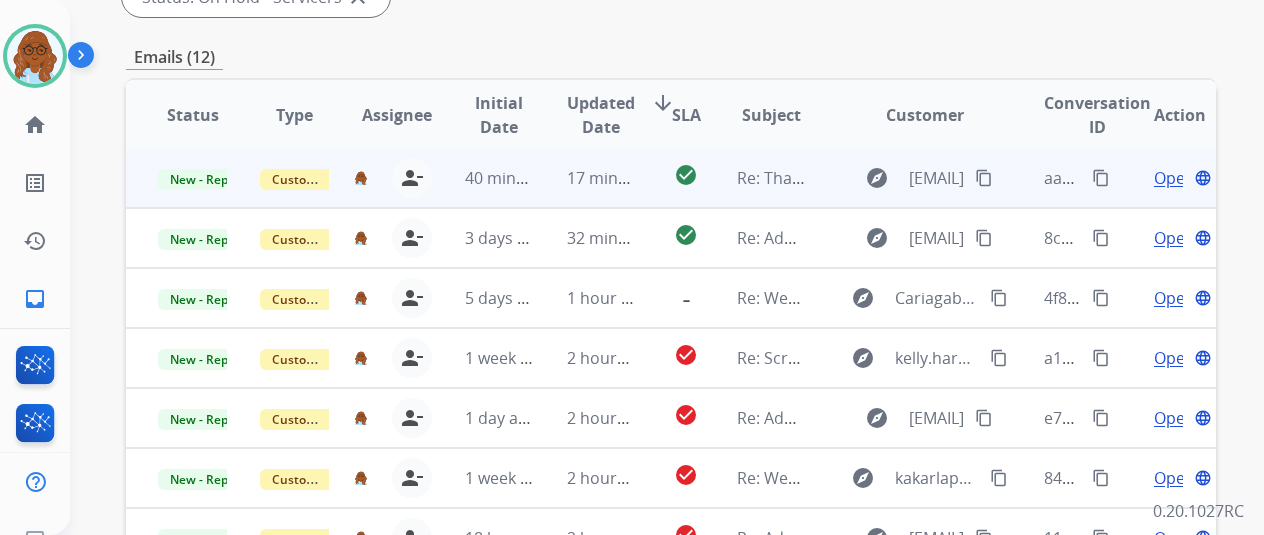click on "Open" at bounding box center (1174, 178) 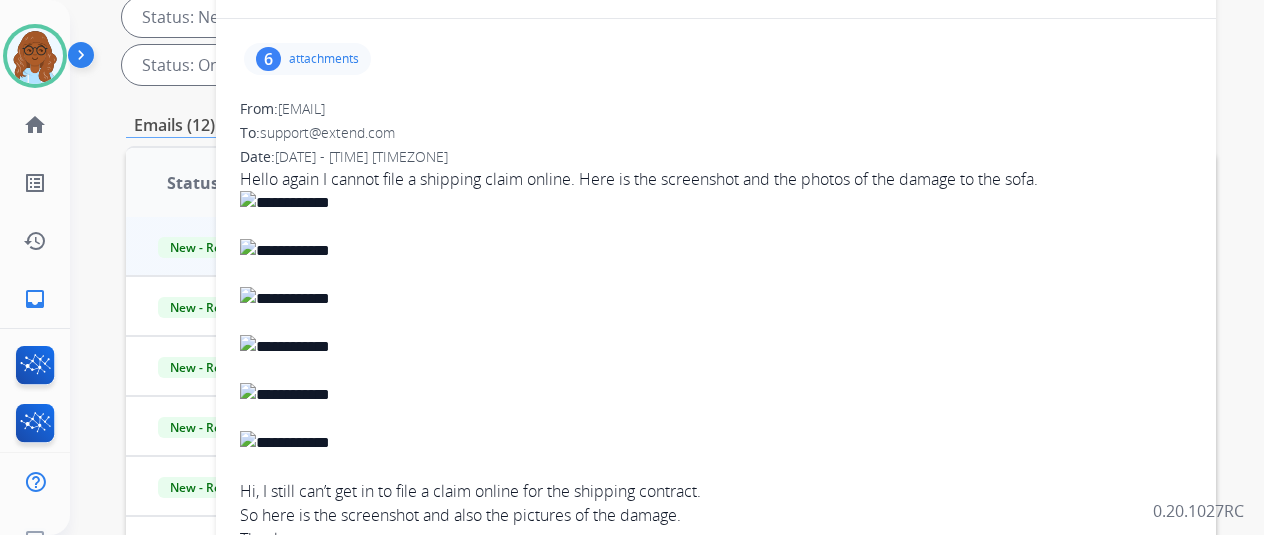scroll, scrollTop: 330, scrollLeft: 0, axis: vertical 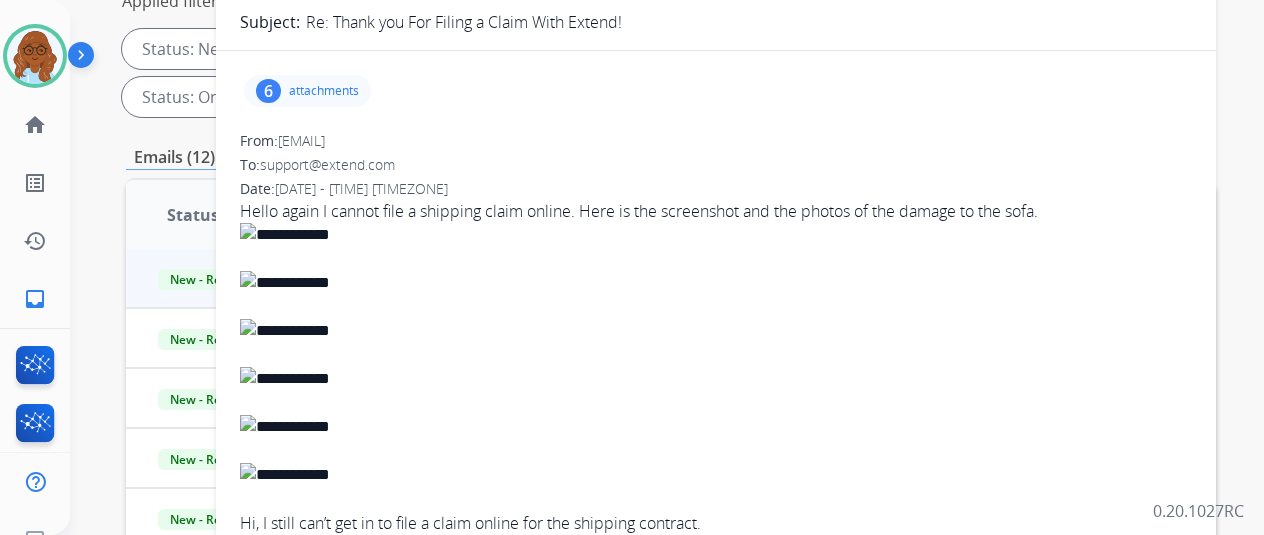 click on "attachments" at bounding box center [324, 91] 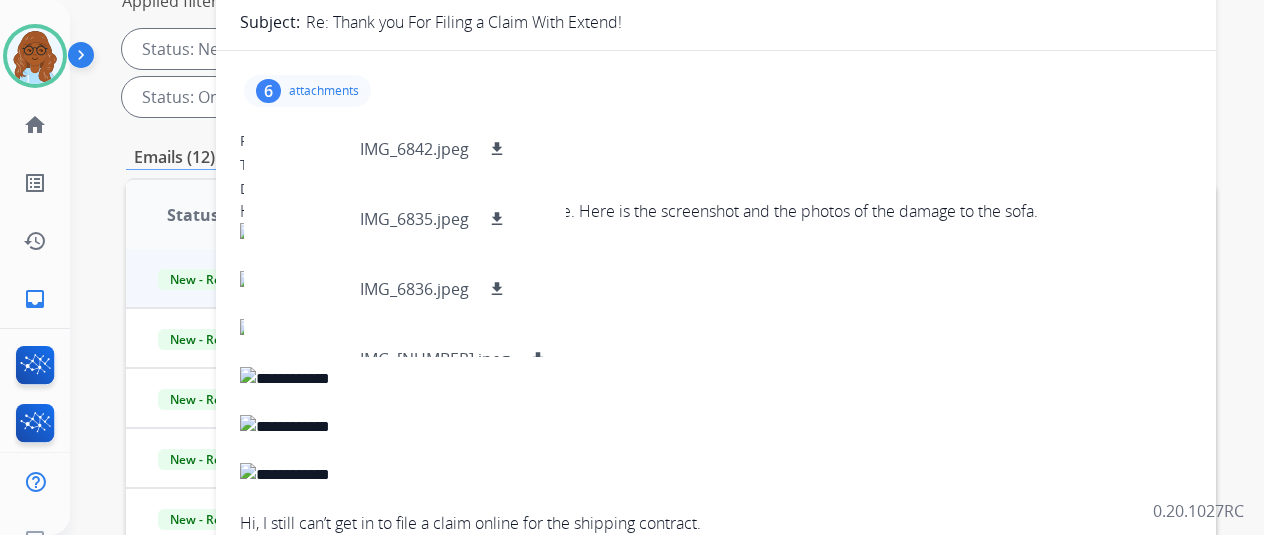 scroll, scrollTop: 170, scrollLeft: 0, axis: vertical 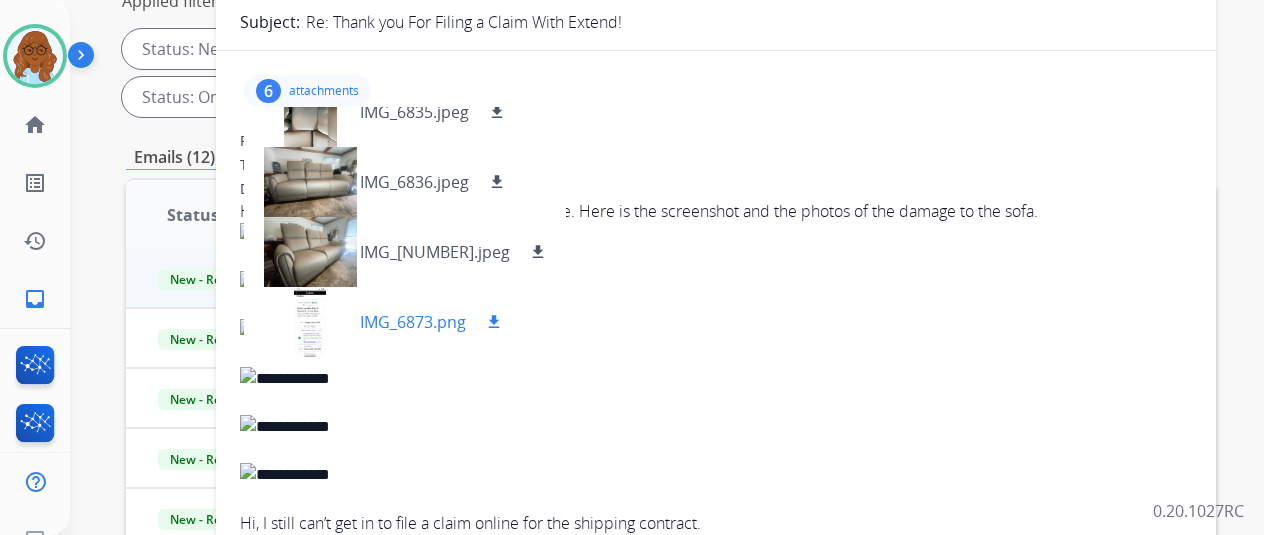 click at bounding box center (310, 322) 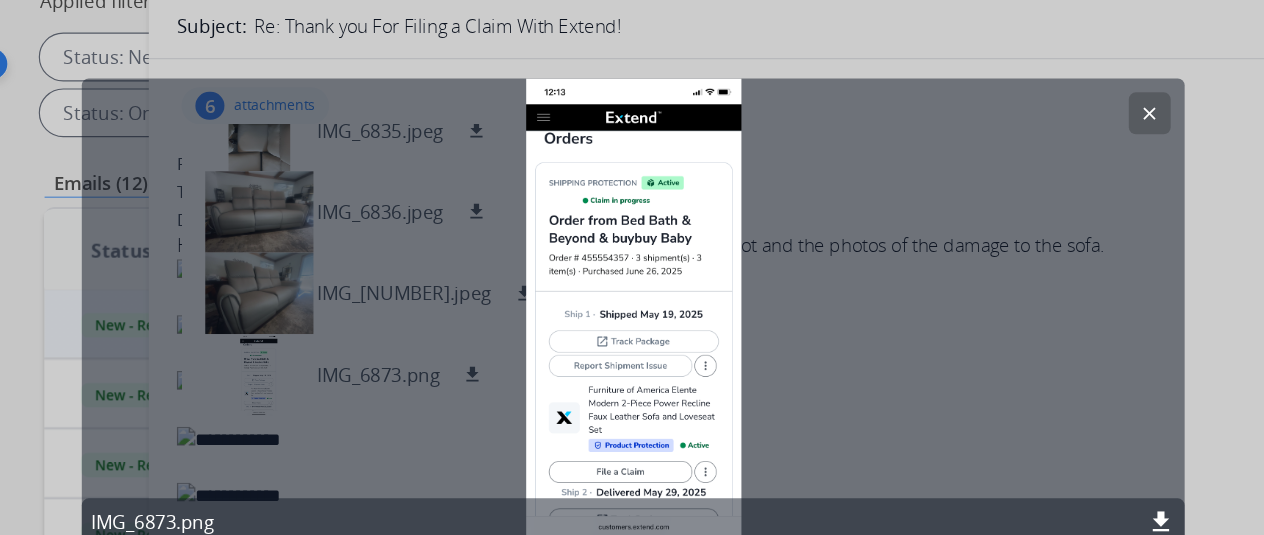 click on "clear" 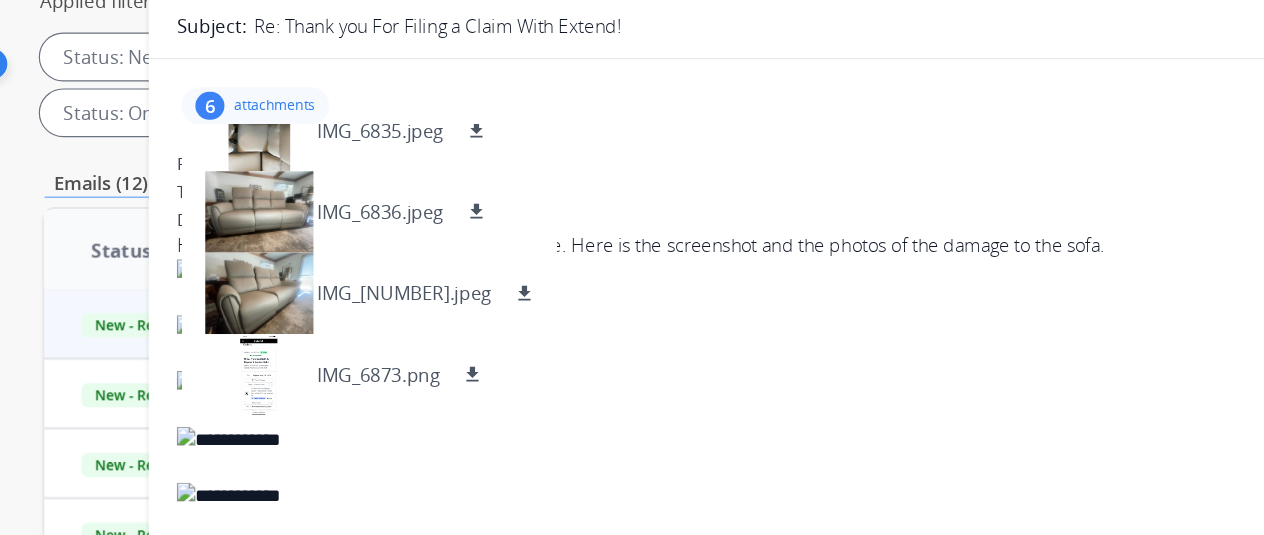 scroll, scrollTop: 0, scrollLeft: 0, axis: both 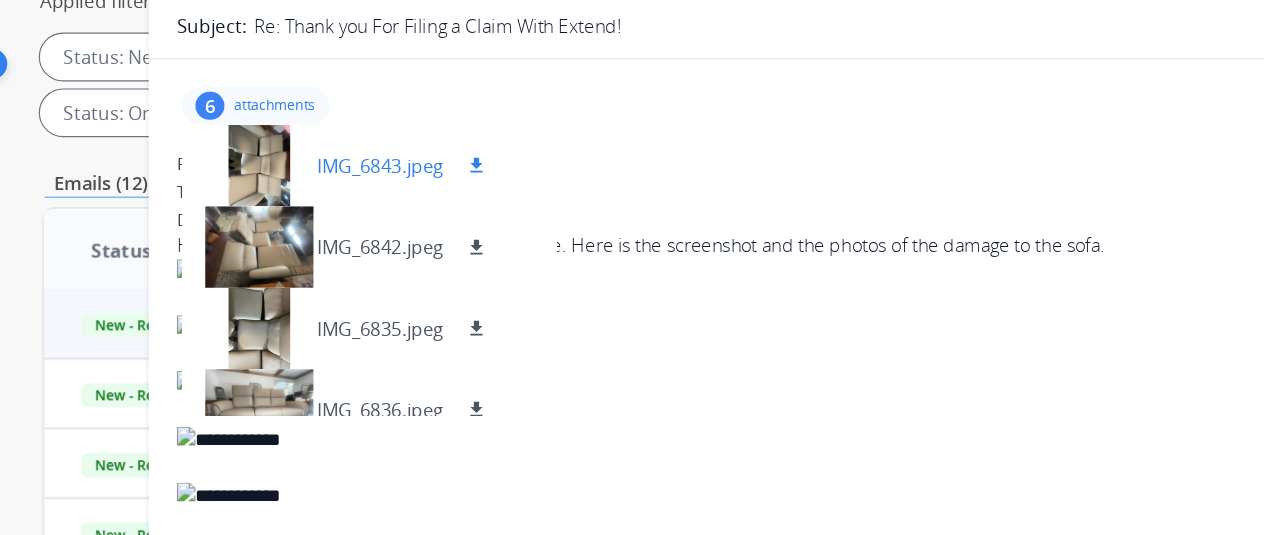click at bounding box center (310, 142) 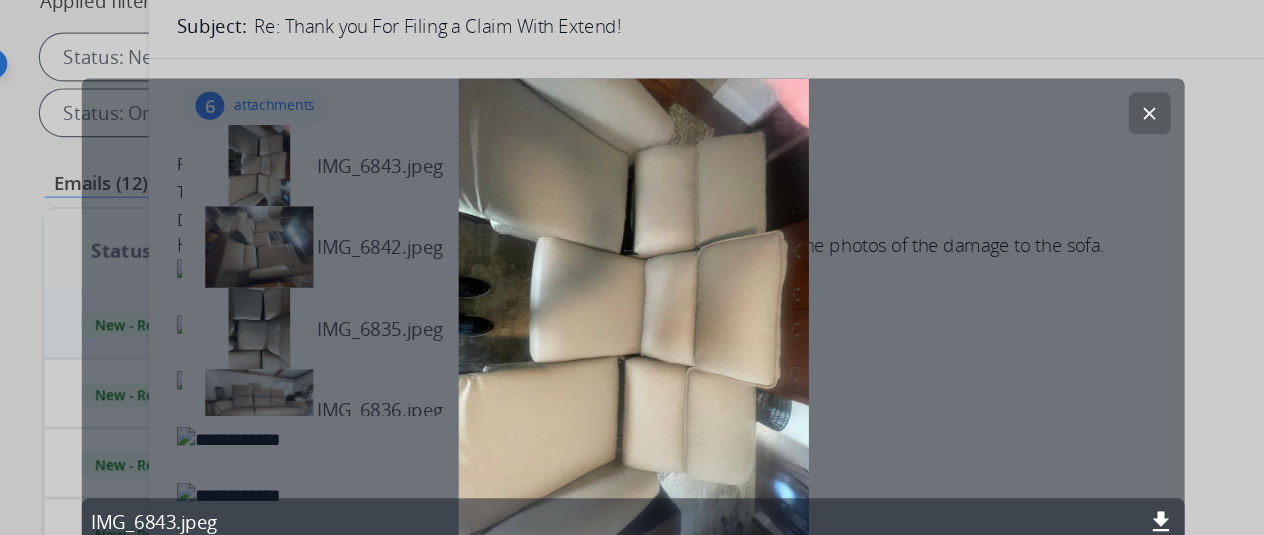 click 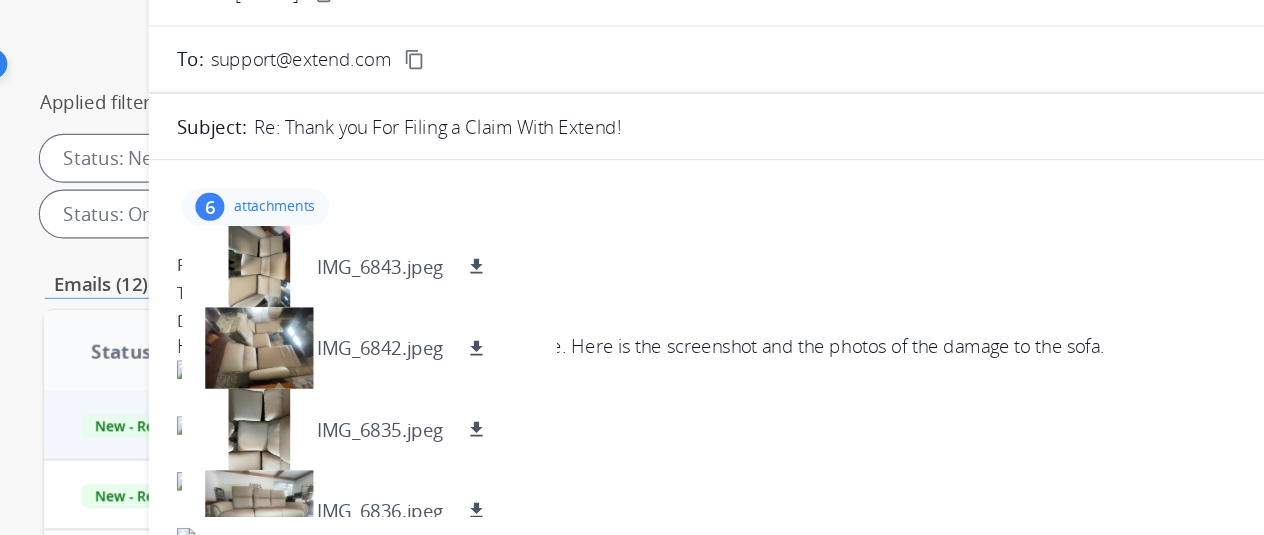 scroll, scrollTop: 72, scrollLeft: 0, axis: vertical 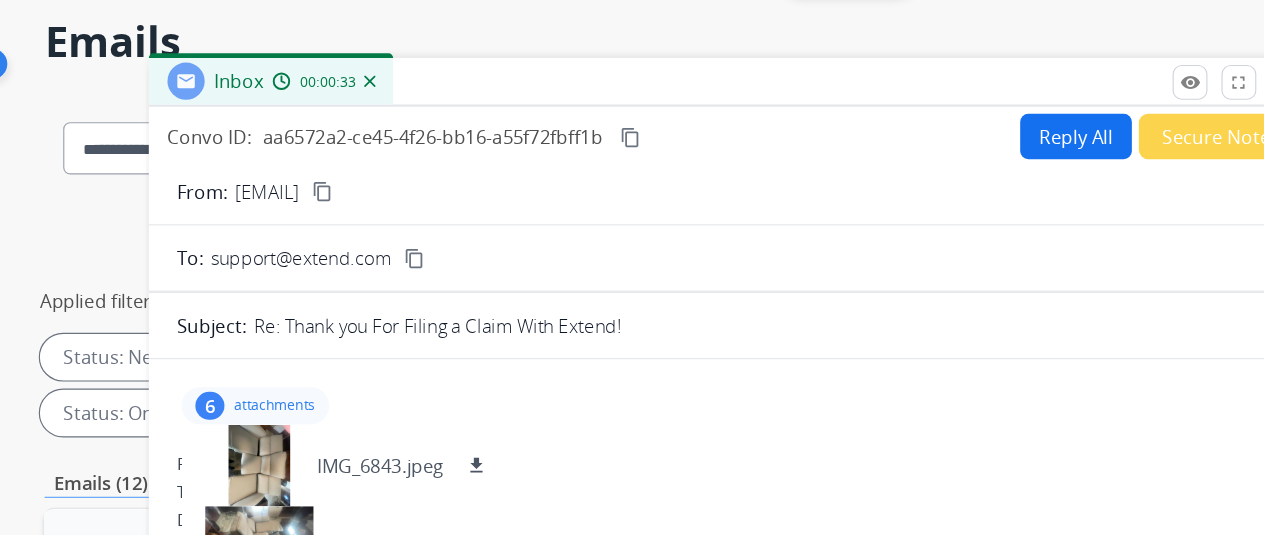 click on "attachments" at bounding box center [324, 349] 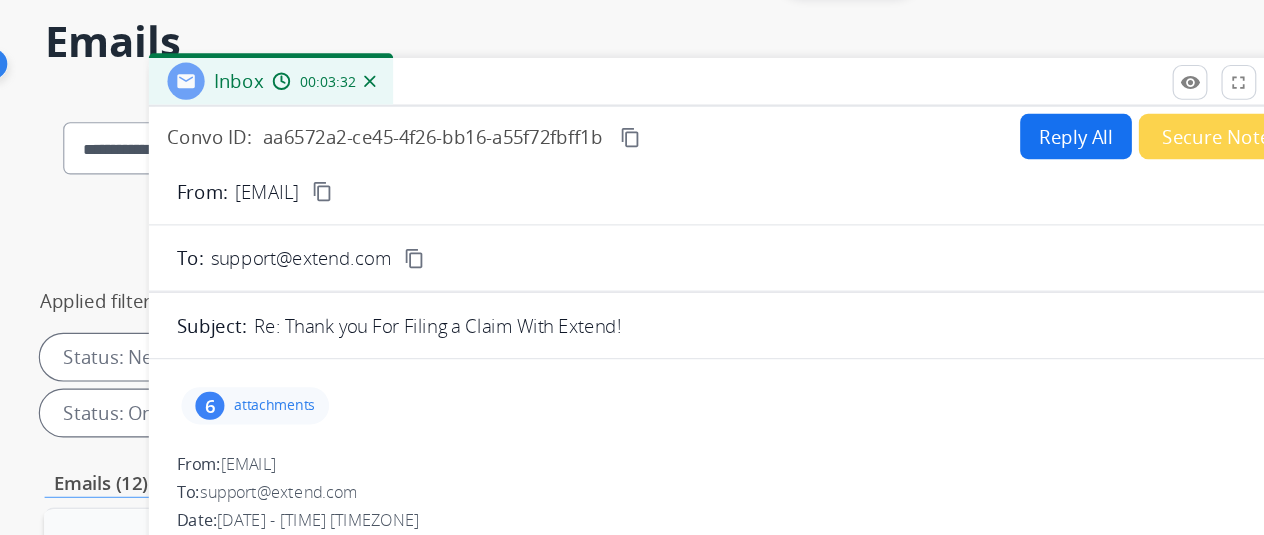 click on "Re: Thank you For Filing a Claim With Extend!" at bounding box center (749, 280) 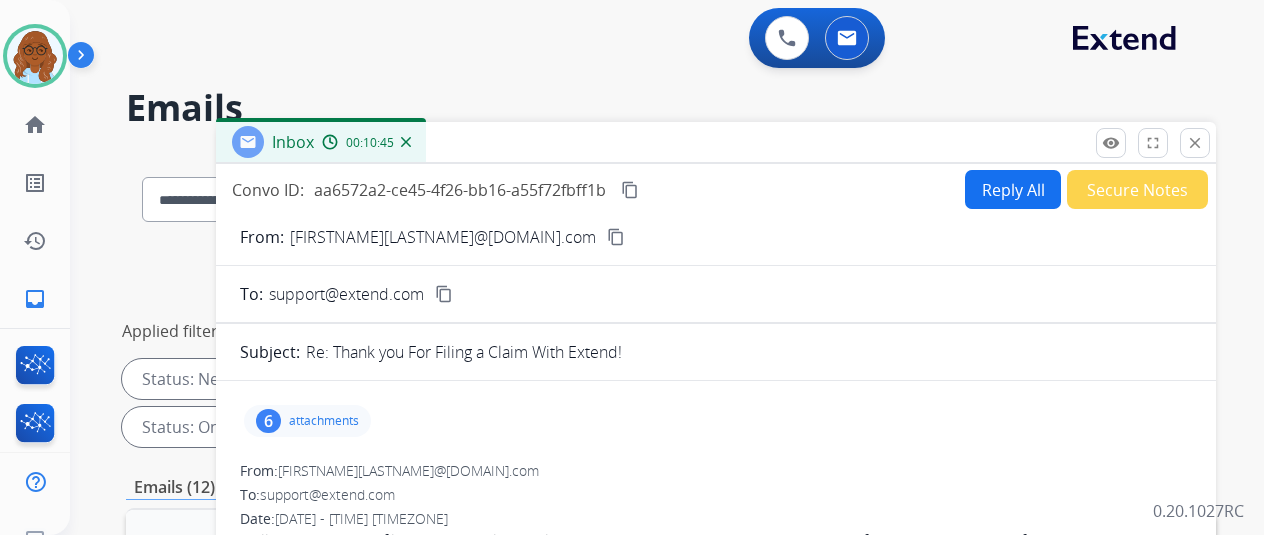 scroll, scrollTop: 0, scrollLeft: 0, axis: both 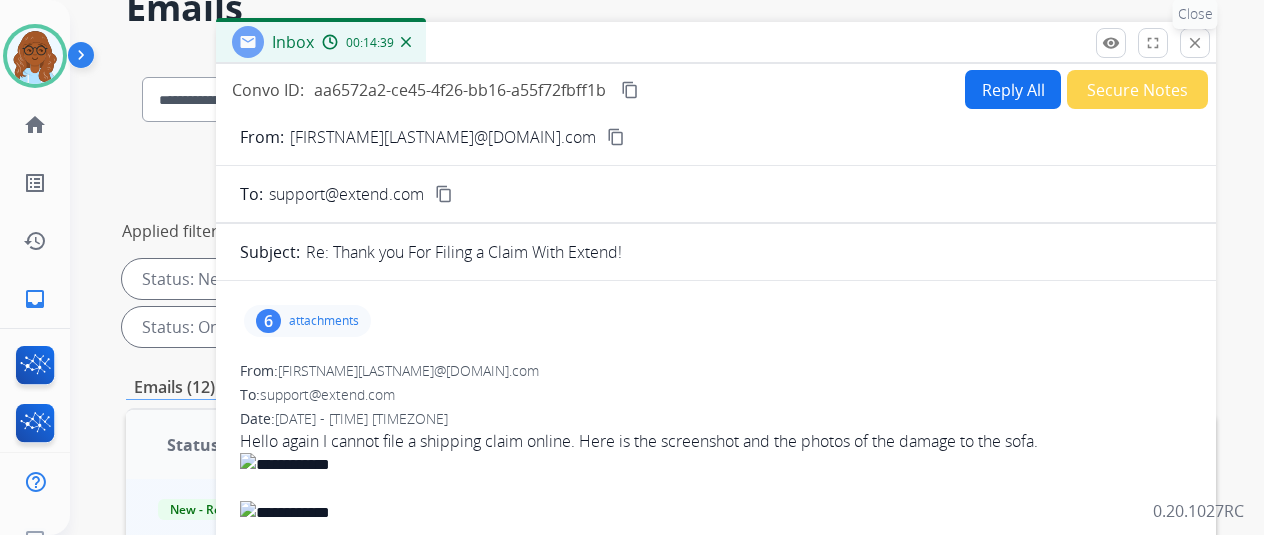 click on "close Close" at bounding box center (1195, 43) 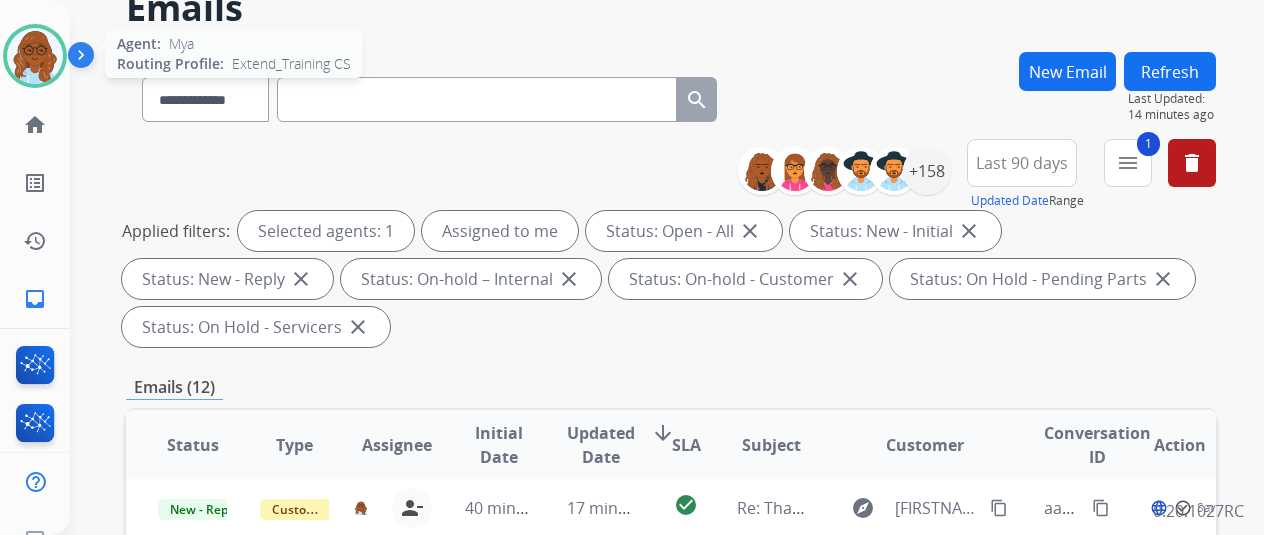 click at bounding box center [35, 56] 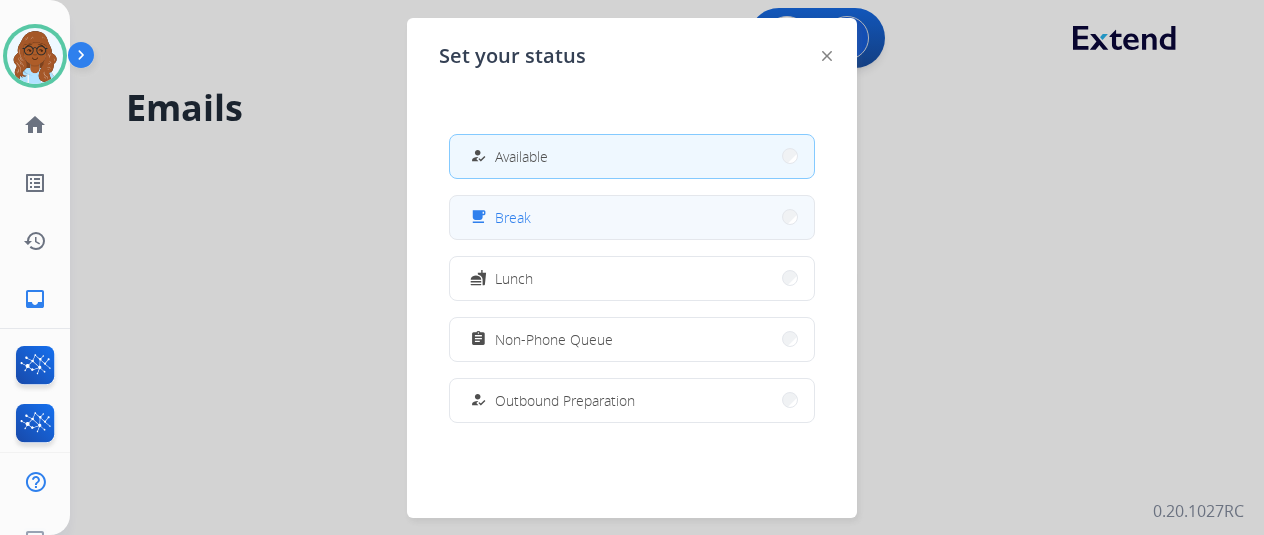 scroll, scrollTop: 0, scrollLeft: 0, axis: both 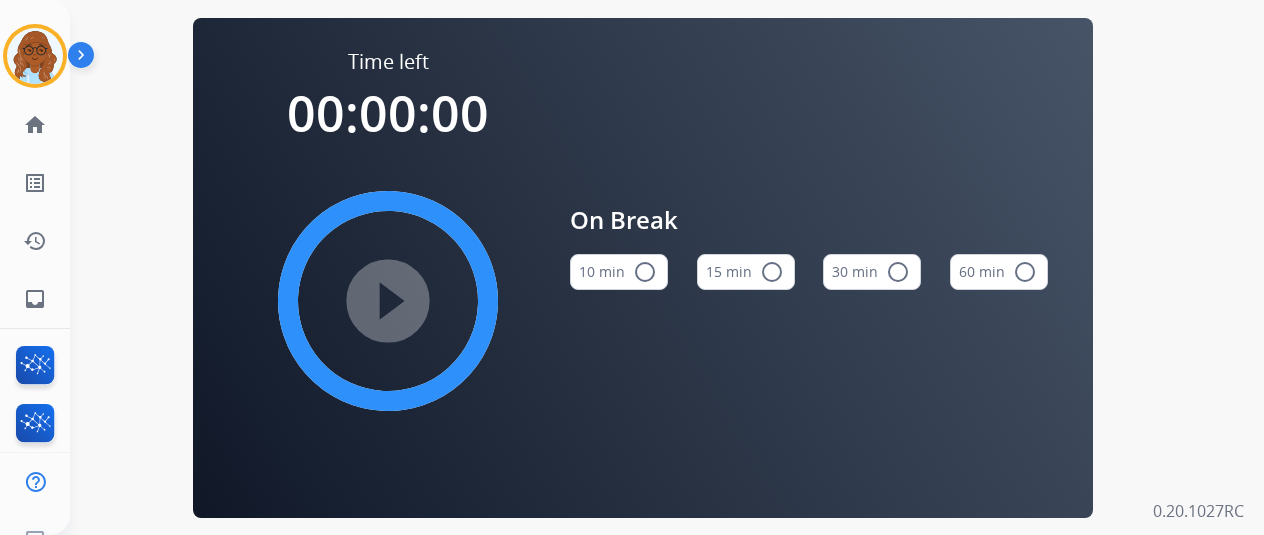 click on "15 min  radio_button_unchecked" at bounding box center [746, 272] 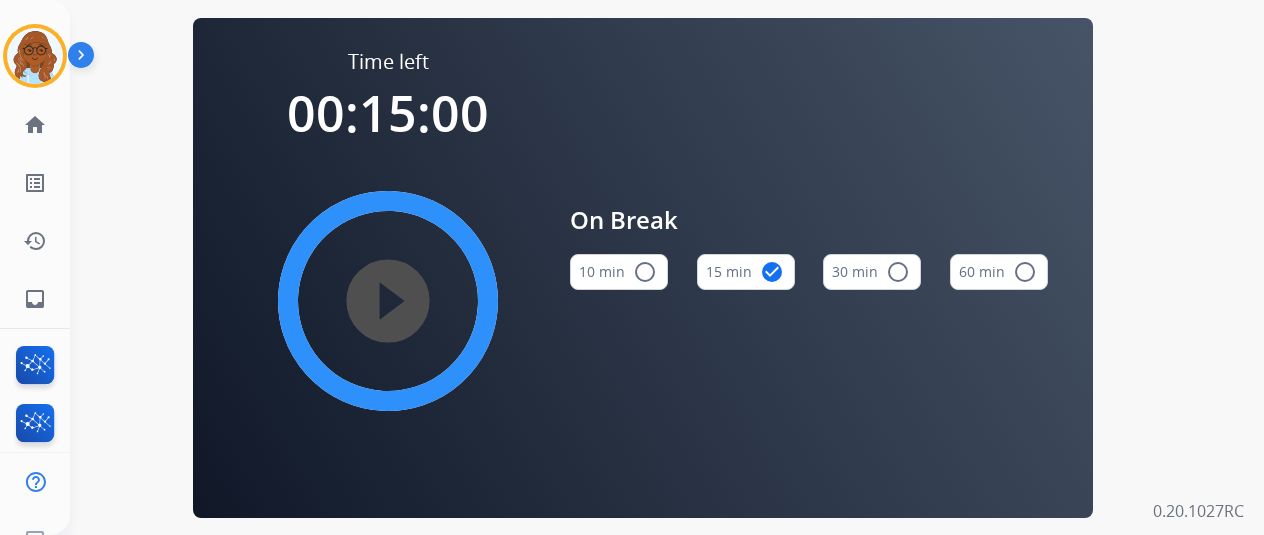 click on "play_circle_filled" at bounding box center [388, 301] 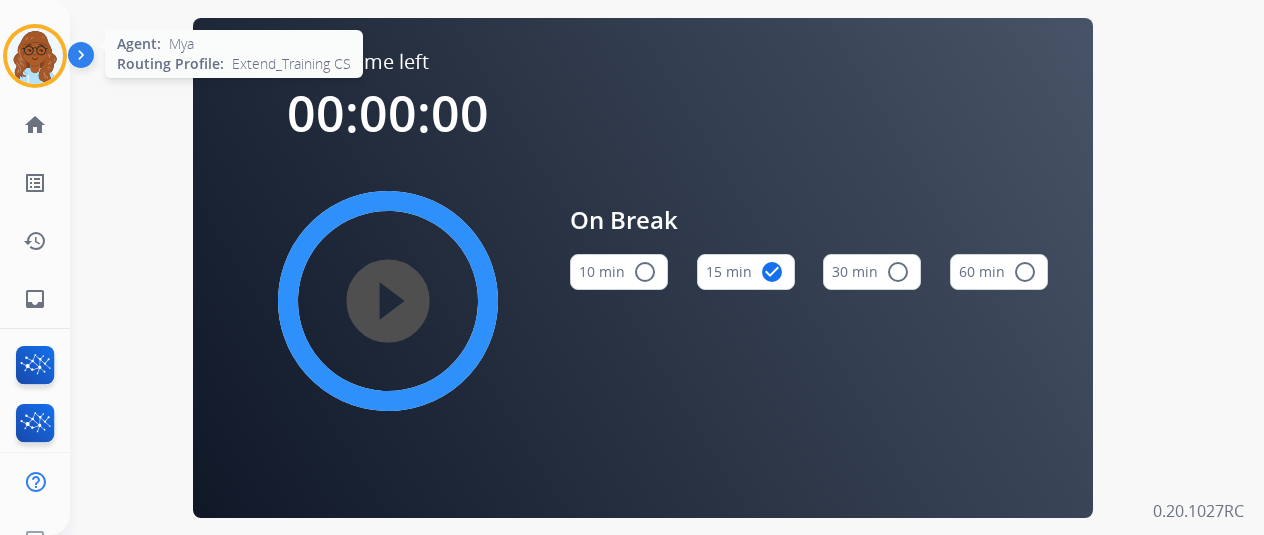 click at bounding box center [35, 56] 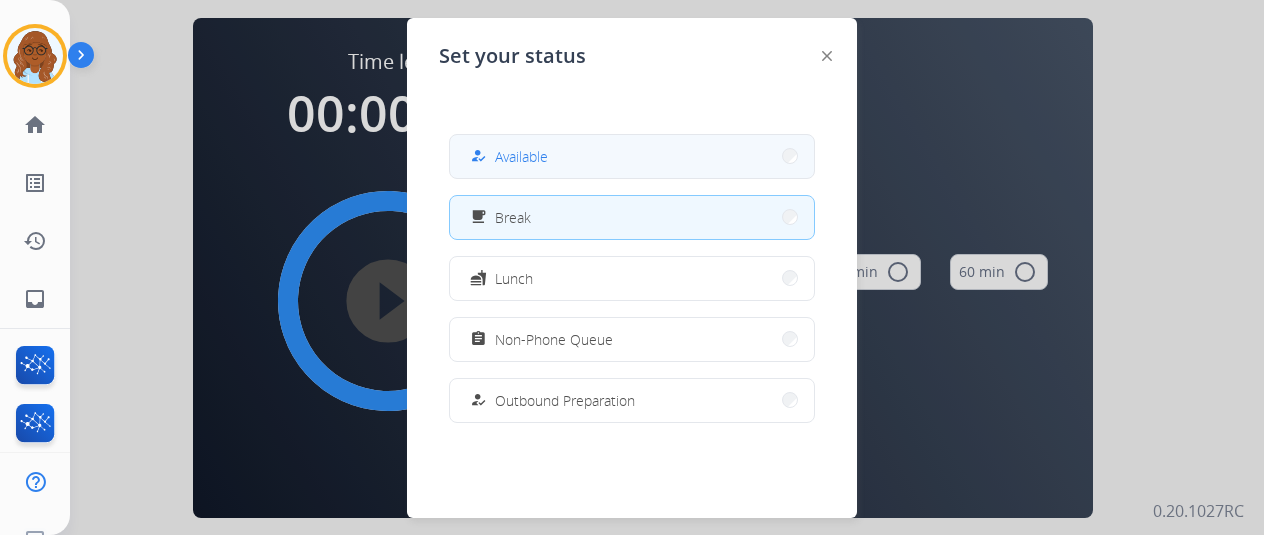click on "Available" at bounding box center [521, 156] 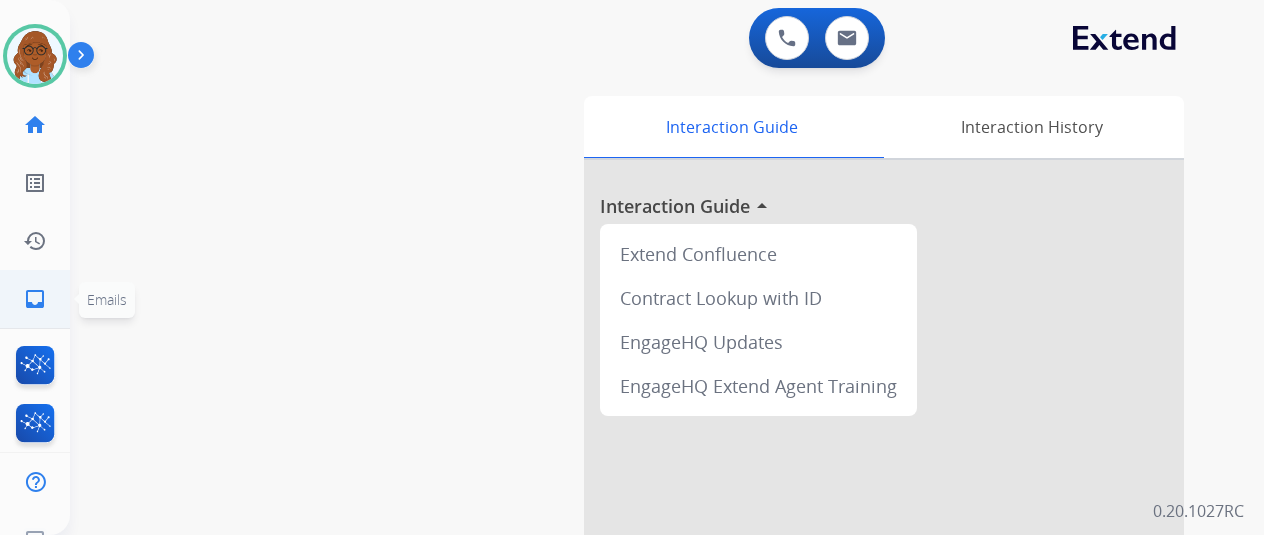 click on "inbox  Emails" 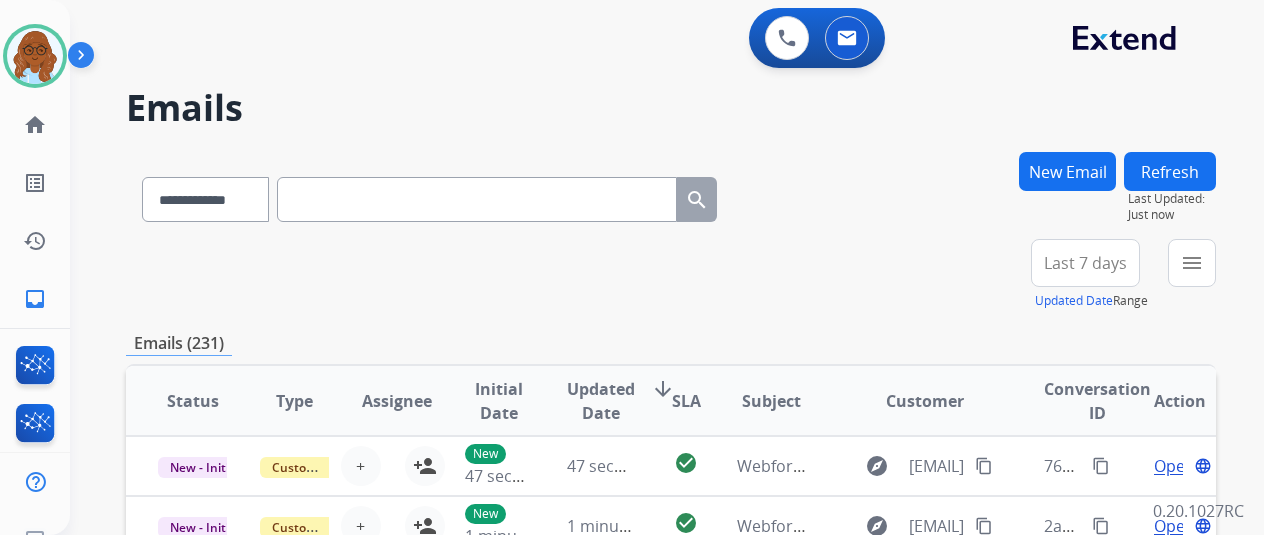 click on "menu" at bounding box center [1192, 263] 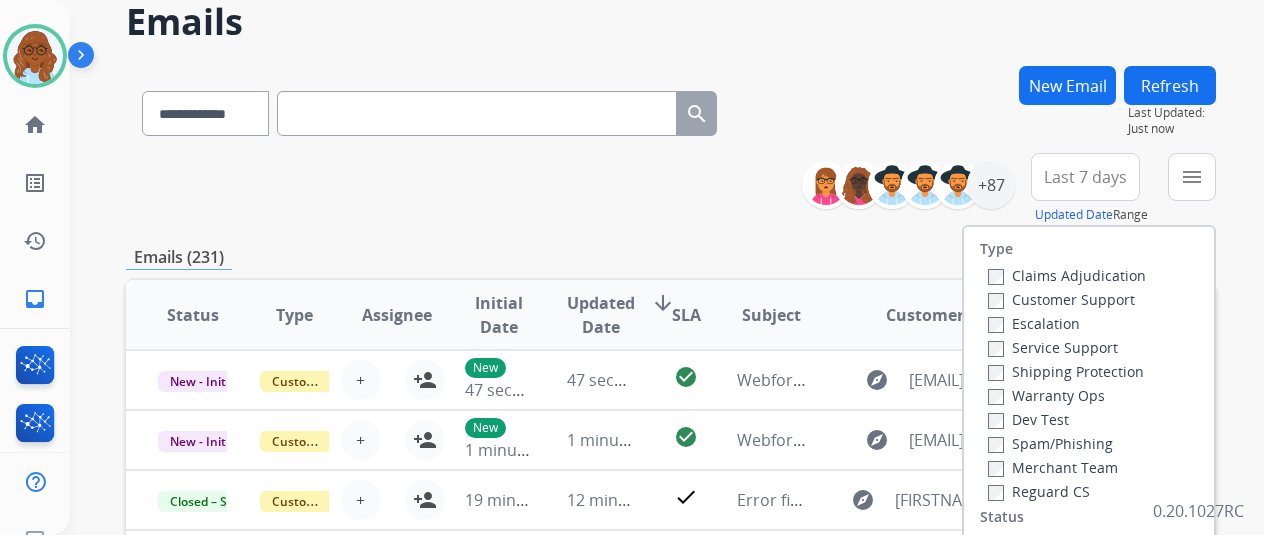 scroll, scrollTop: 200, scrollLeft: 0, axis: vertical 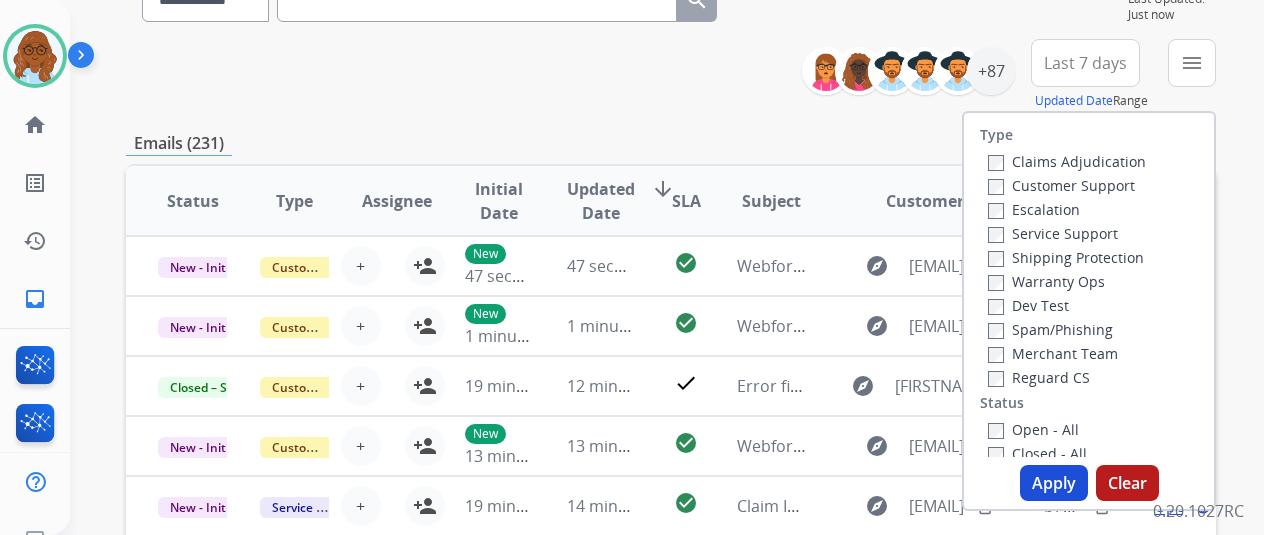 click on "Customer Support" at bounding box center (1061, 185) 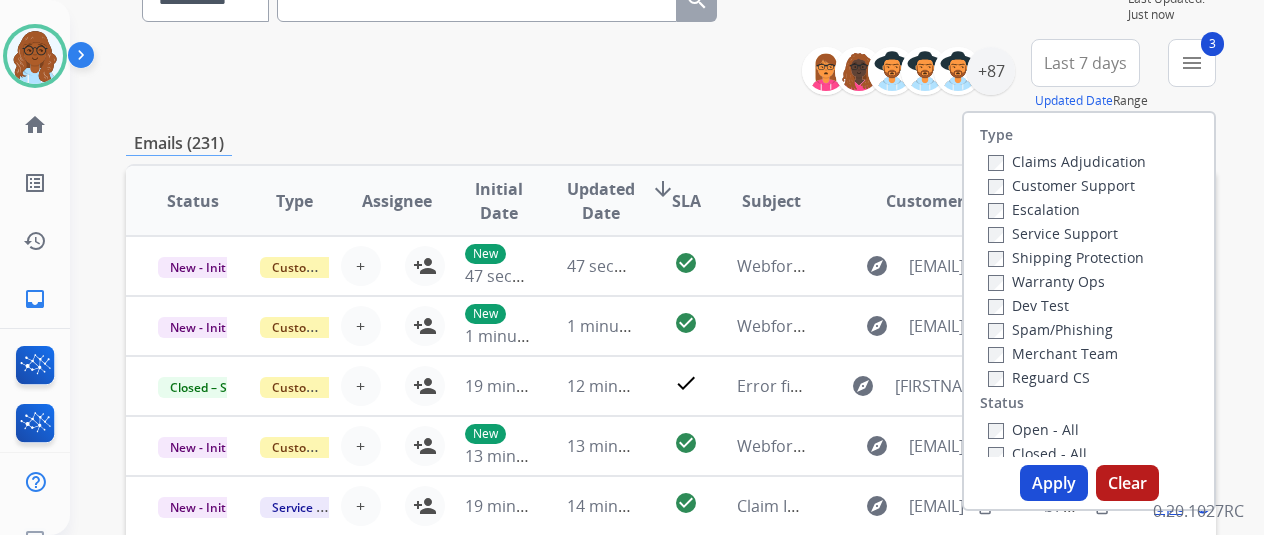 click on "Open - All" at bounding box center [1093, 429] 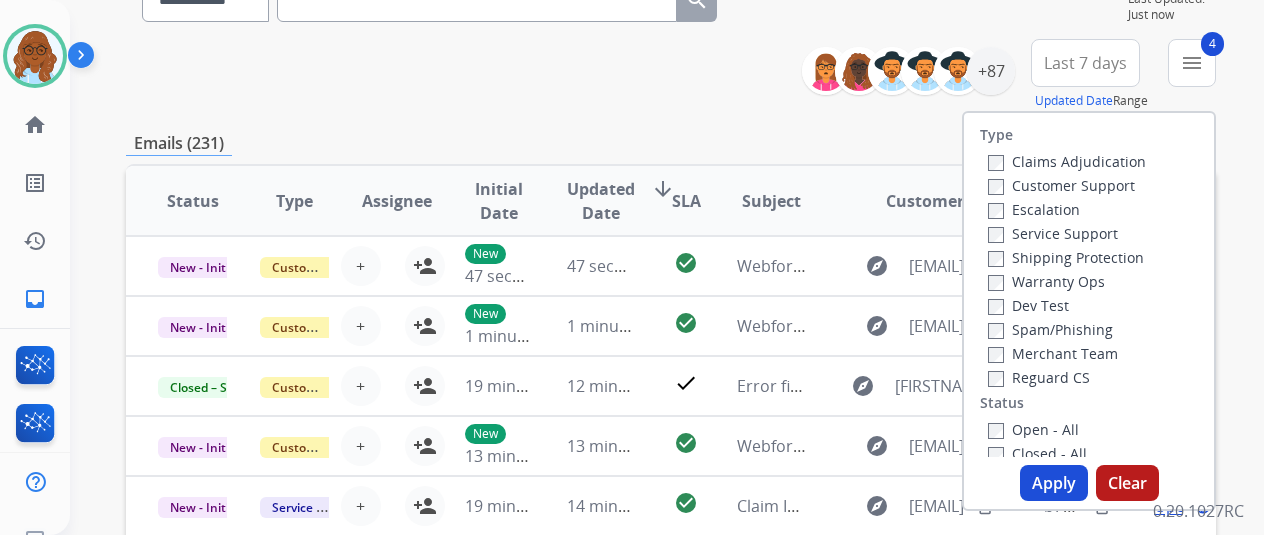 click on "Apply" at bounding box center [1054, 483] 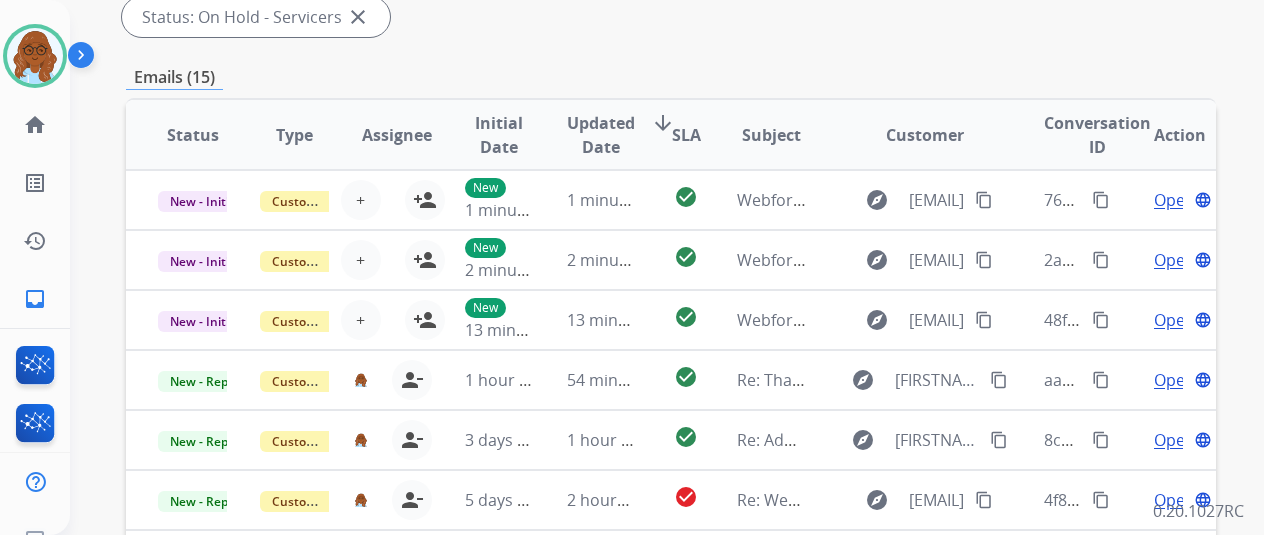 scroll, scrollTop: 600, scrollLeft: 0, axis: vertical 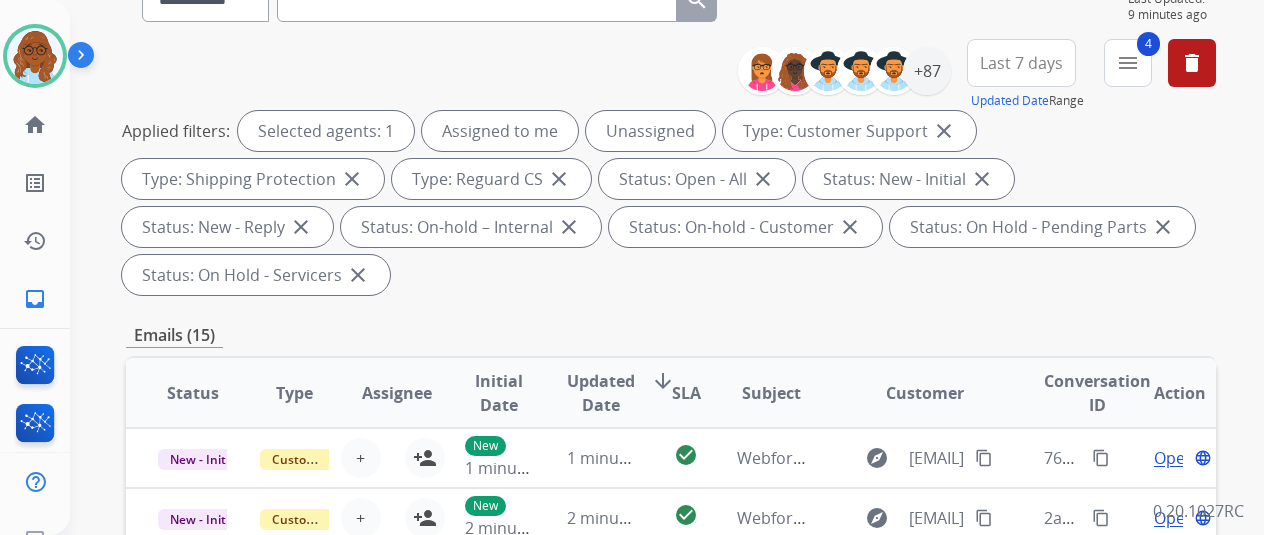 drag, startPoint x: 1034, startPoint y: 80, endPoint x: 1028, endPoint y: 93, distance: 14.3178215 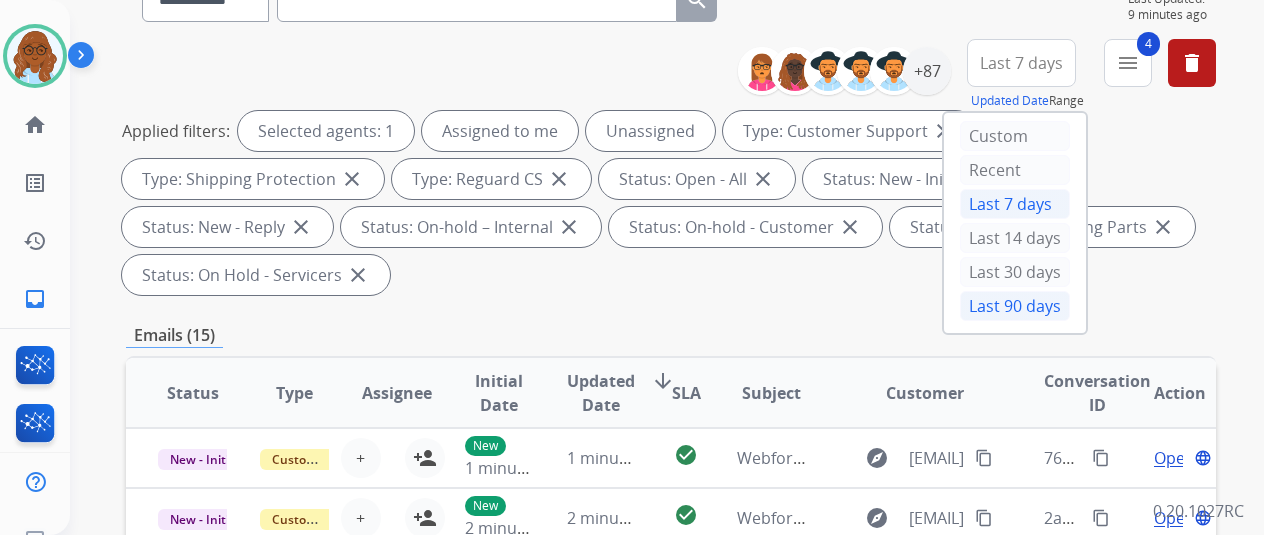 click on "Last 90 days" at bounding box center (1015, 306) 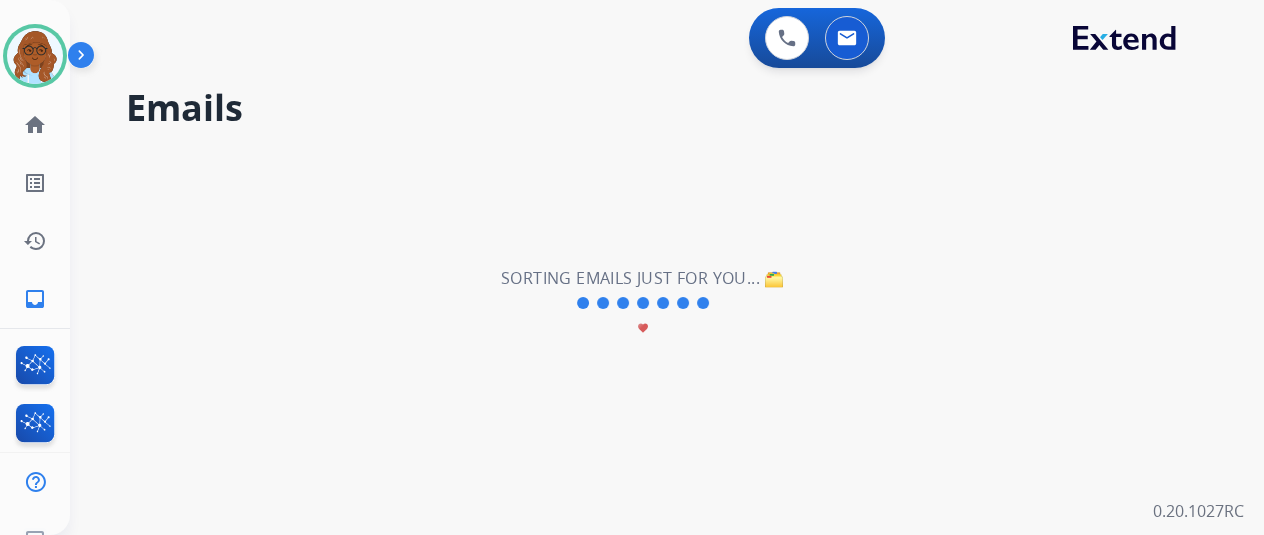 scroll, scrollTop: 0, scrollLeft: 0, axis: both 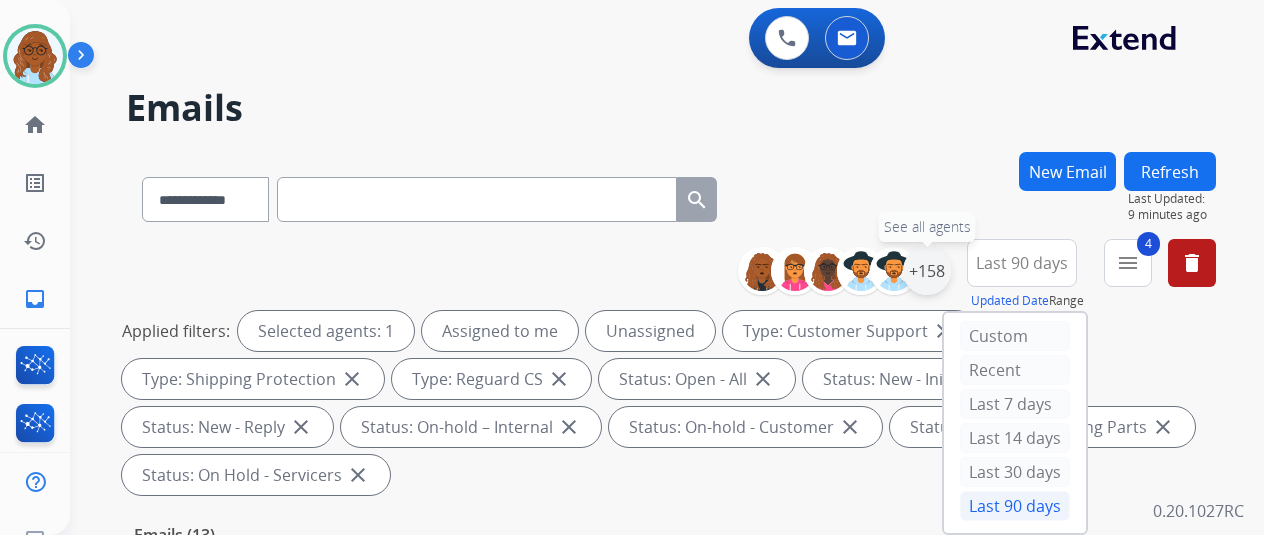 click on "+158" at bounding box center (927, 271) 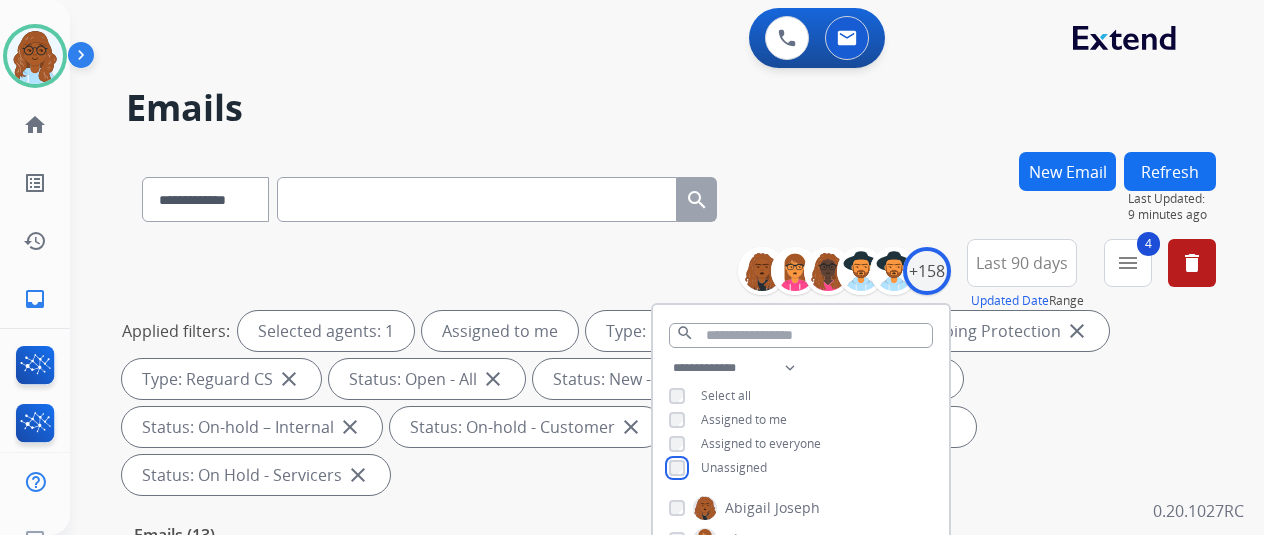 scroll, scrollTop: 400, scrollLeft: 0, axis: vertical 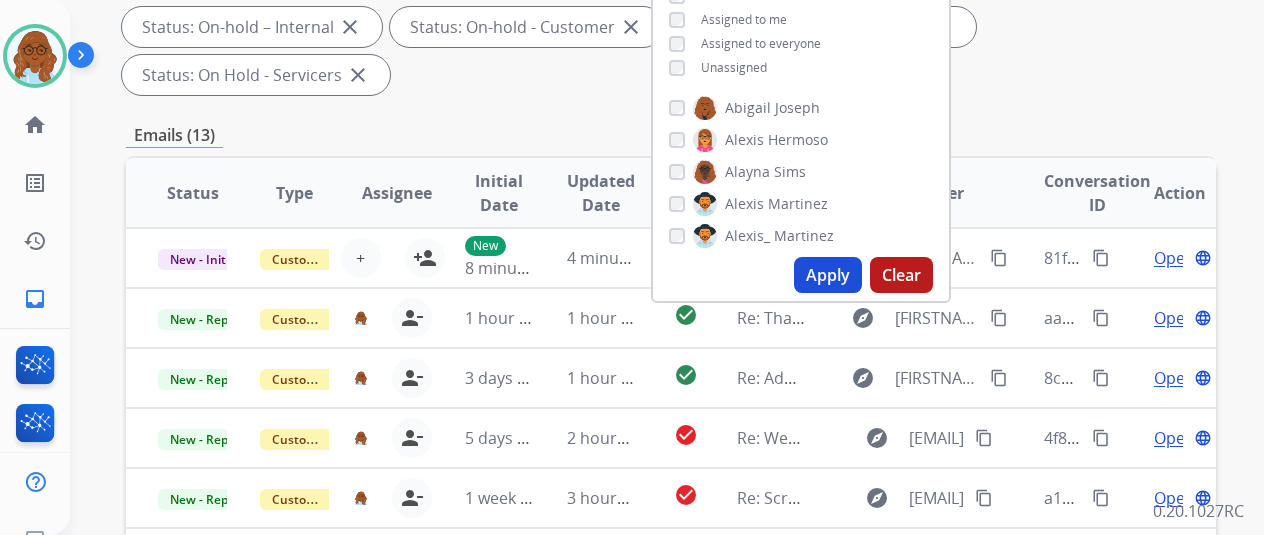 click on "Apply" at bounding box center [828, 275] 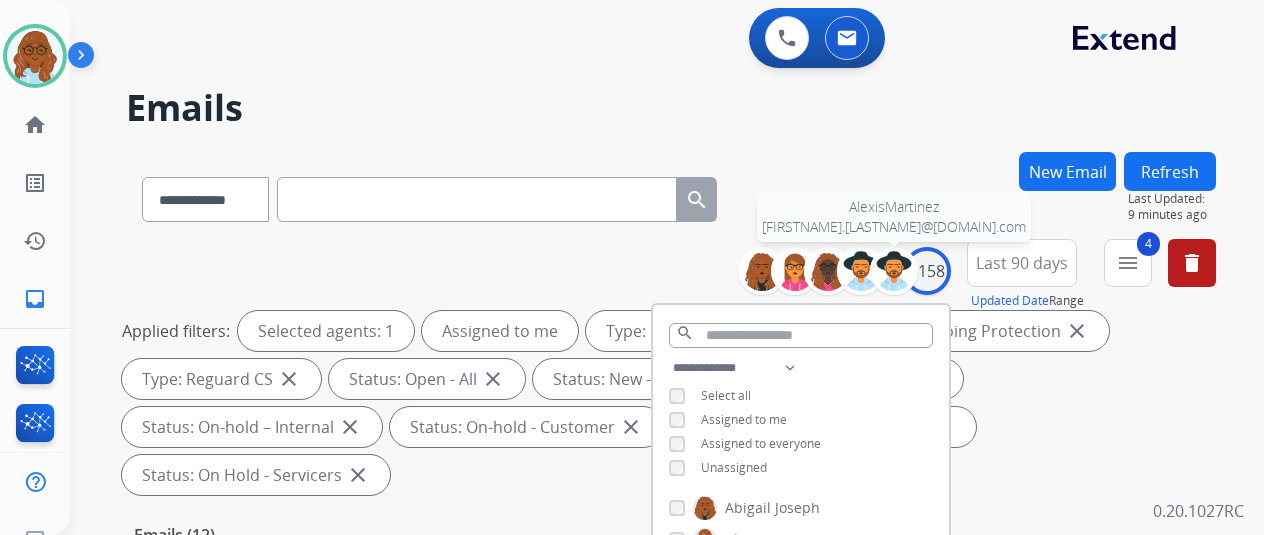 drag, startPoint x: 928, startPoint y: 277, endPoint x: 898, endPoint y: 279, distance: 30.066593 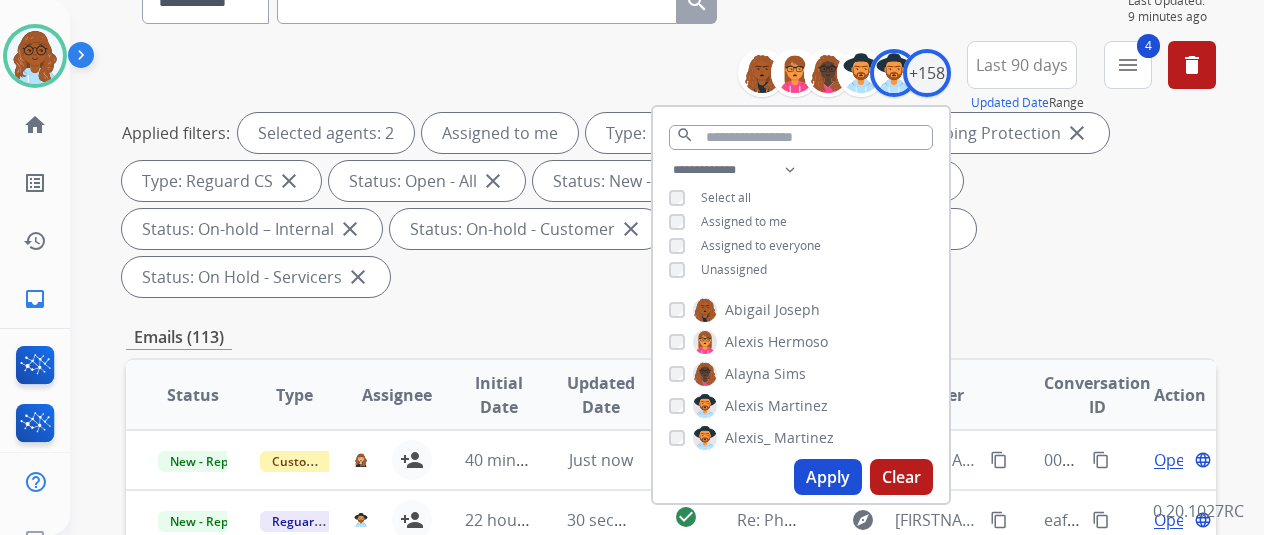 scroll, scrollTop: 200, scrollLeft: 0, axis: vertical 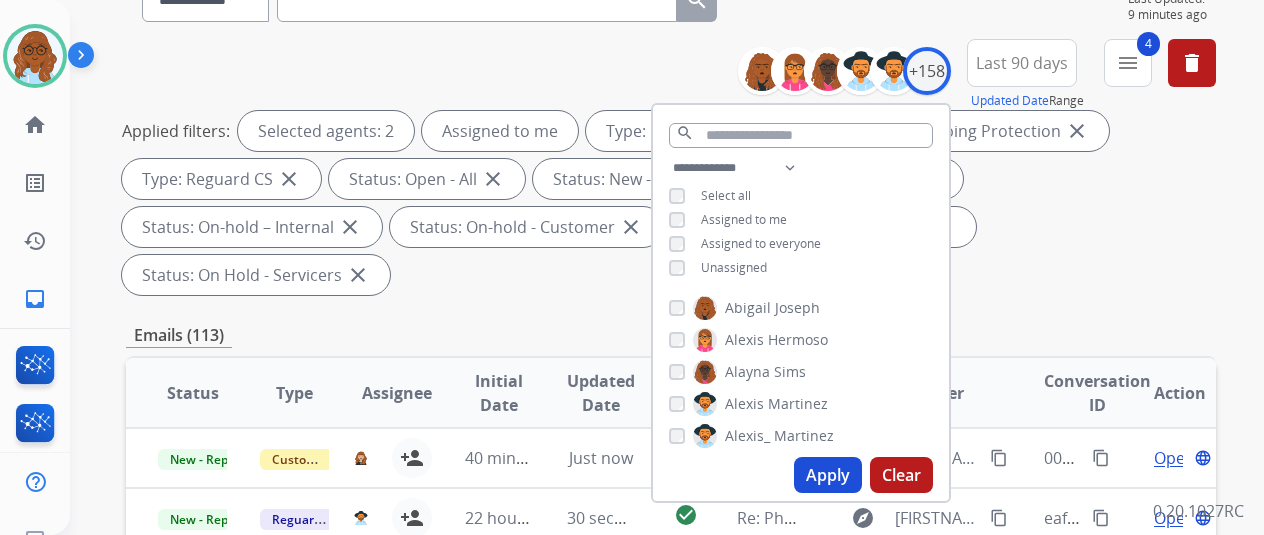 click on "Apply" at bounding box center [828, 475] 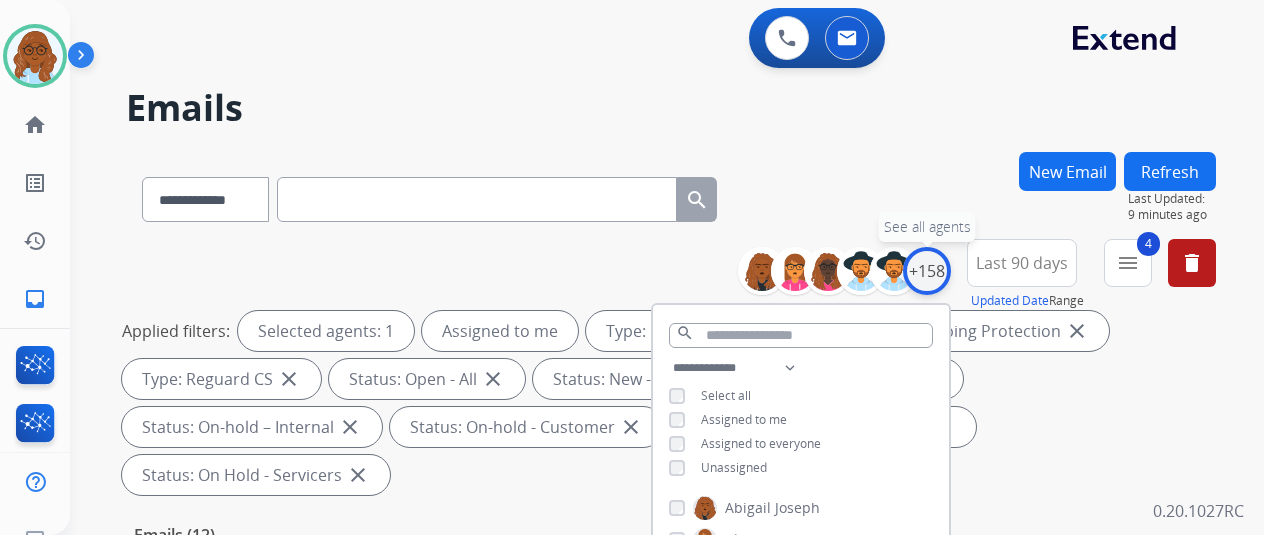 click on "+158" at bounding box center [927, 271] 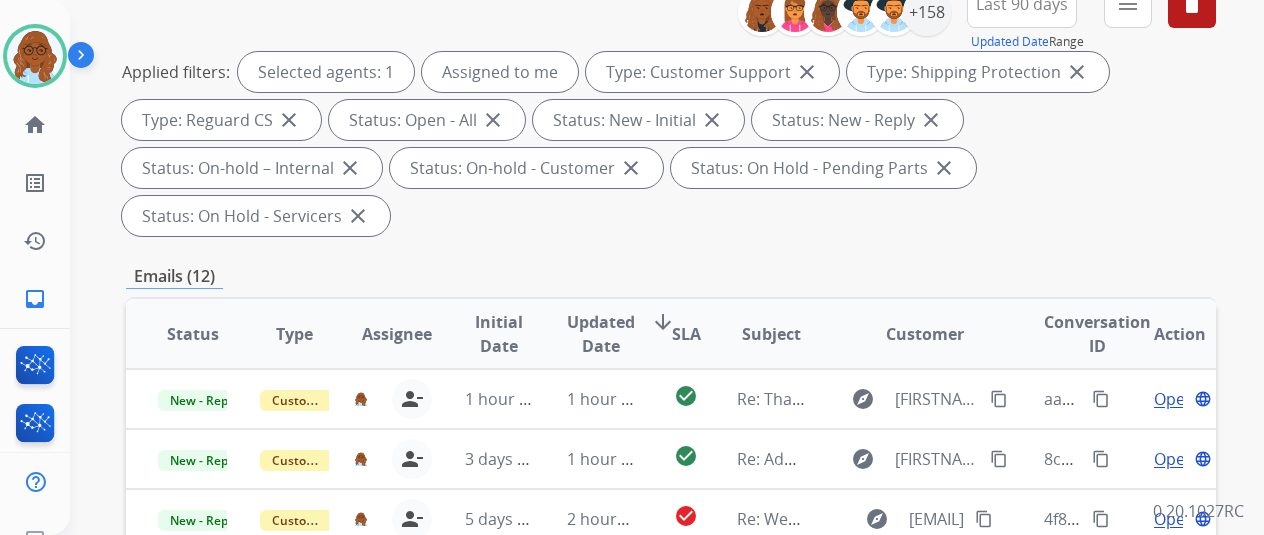 scroll, scrollTop: 500, scrollLeft: 0, axis: vertical 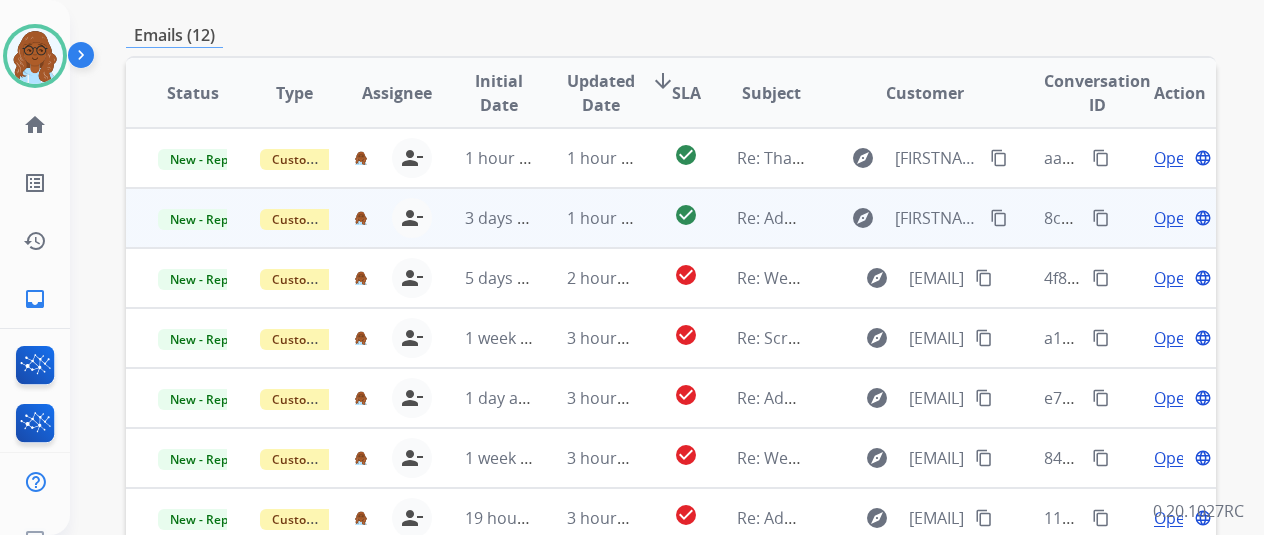 click on "Open" at bounding box center [1174, 218] 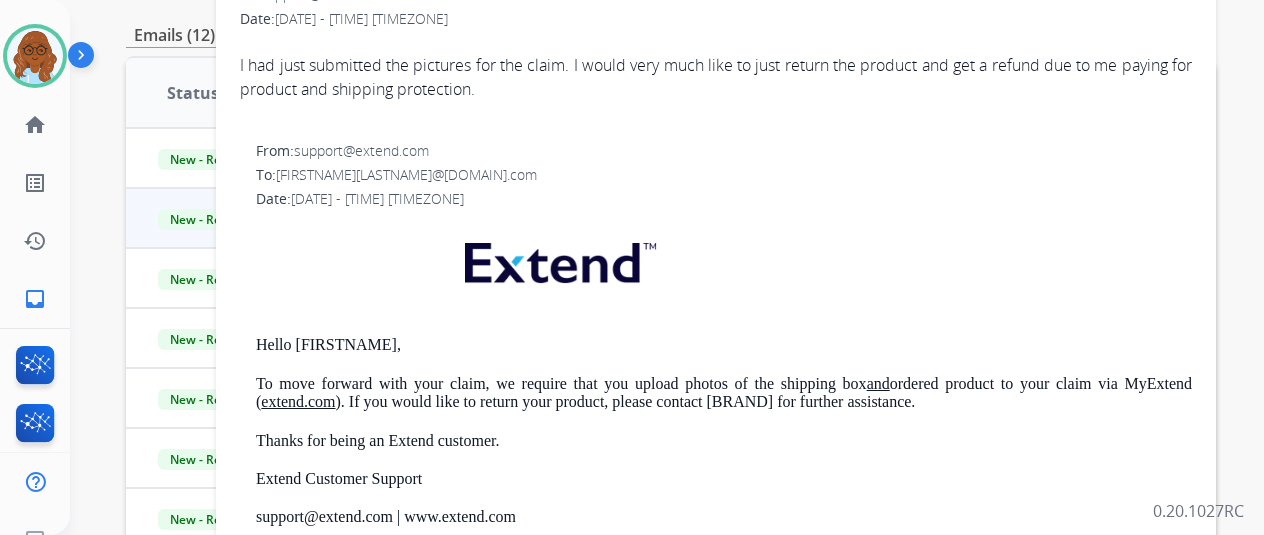 scroll, scrollTop: 400, scrollLeft: 0, axis: vertical 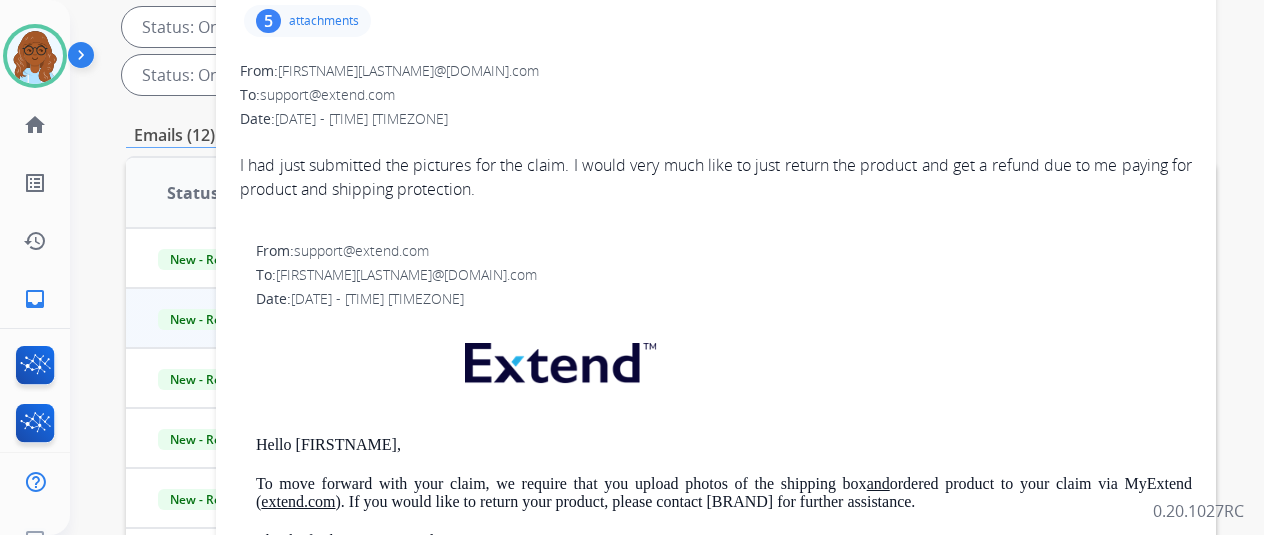 click on "attachments" at bounding box center [324, 21] 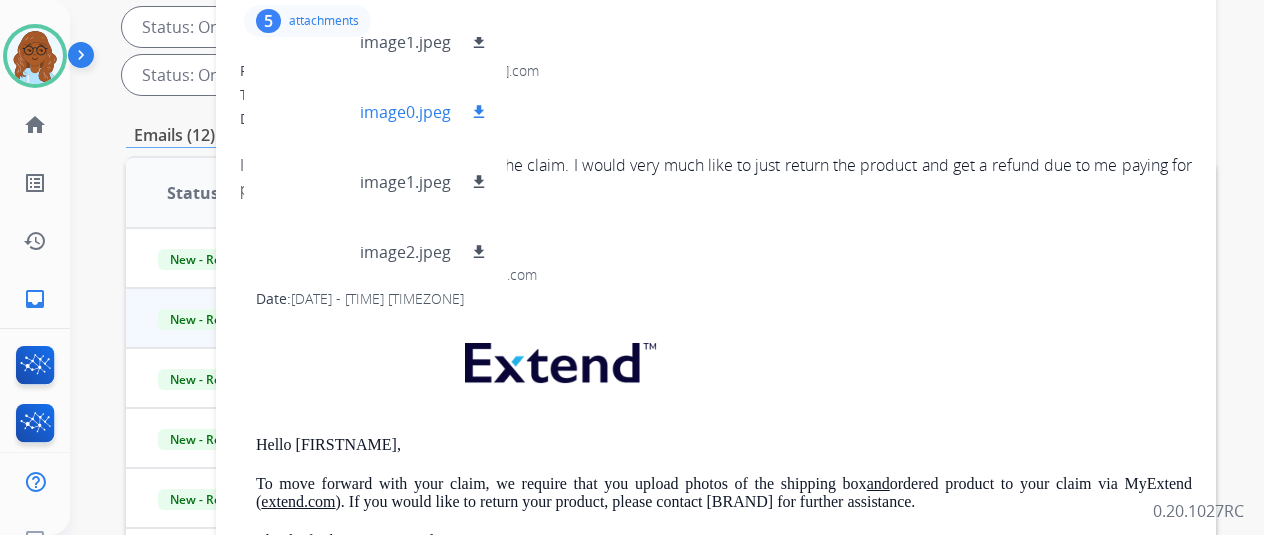 scroll, scrollTop: 0, scrollLeft: 0, axis: both 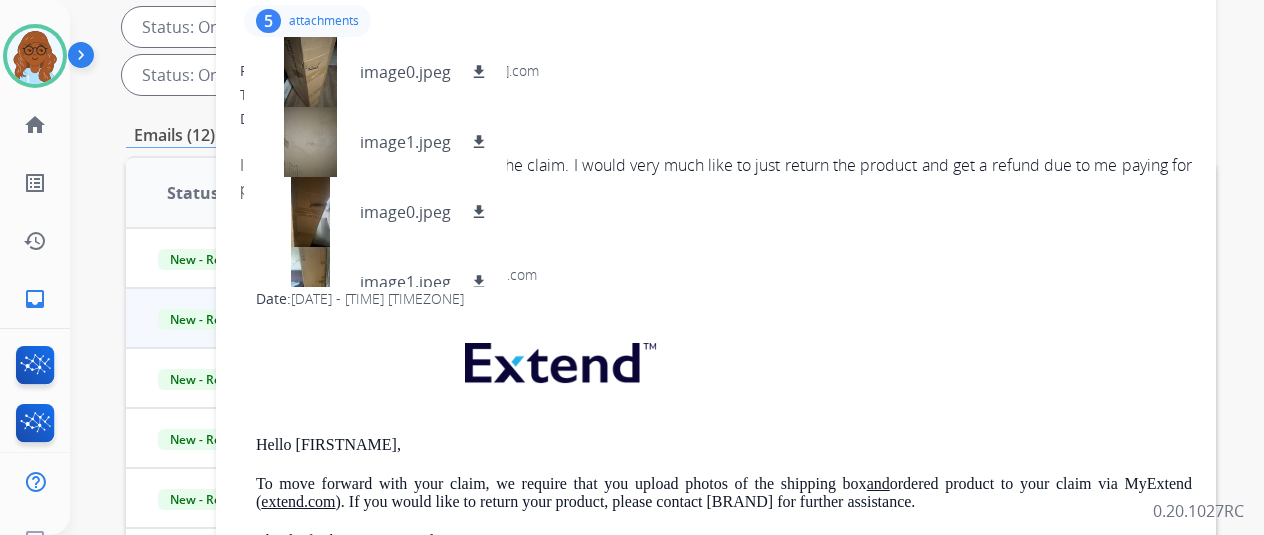 click on "attachments" at bounding box center [324, 21] 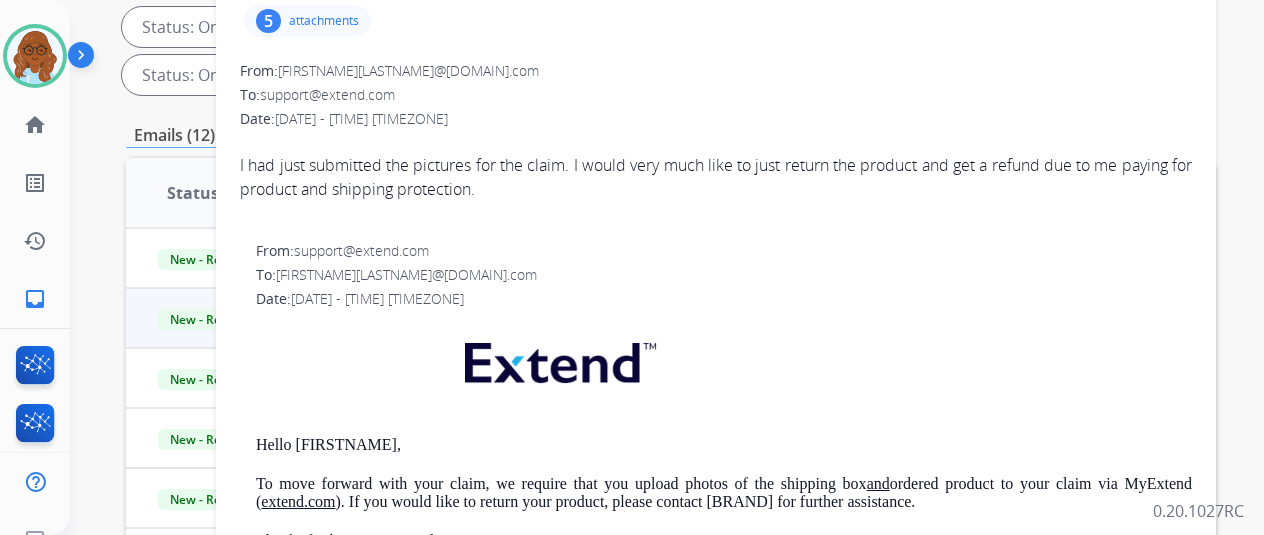 scroll, scrollTop: 200, scrollLeft: 0, axis: vertical 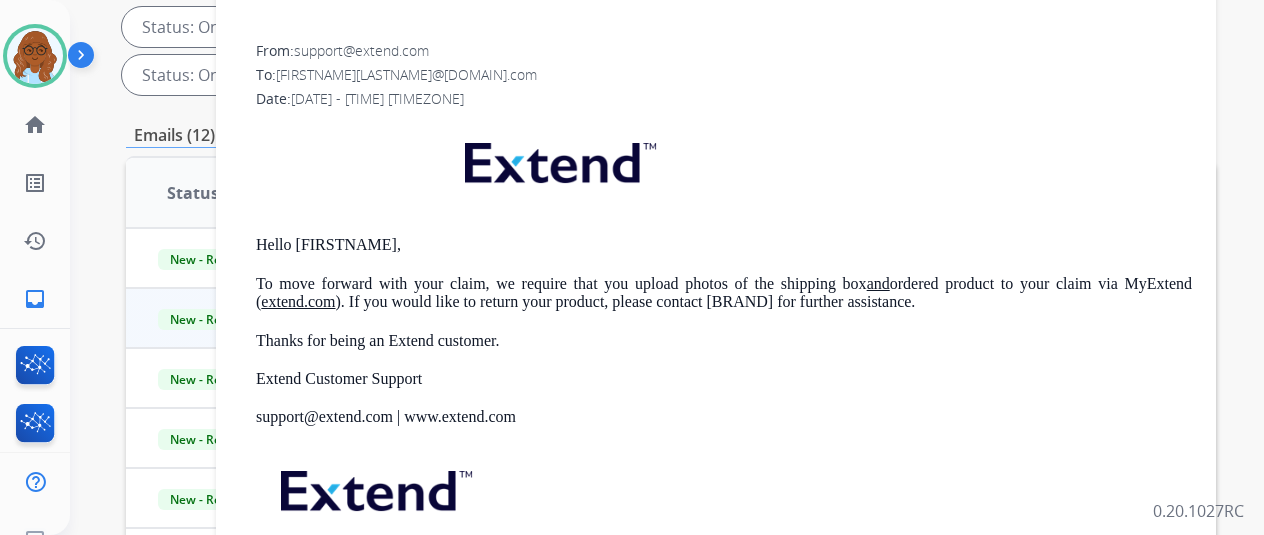 drag, startPoint x: 1013, startPoint y: 301, endPoint x: 252, endPoint y: 246, distance: 762.9849 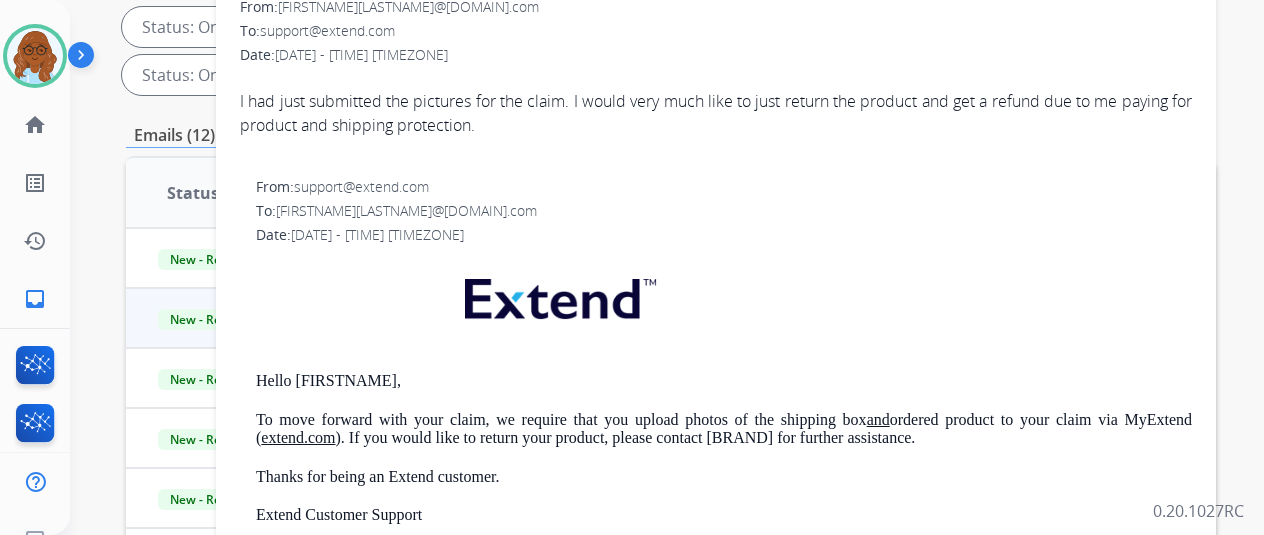 scroll, scrollTop: 0, scrollLeft: 0, axis: both 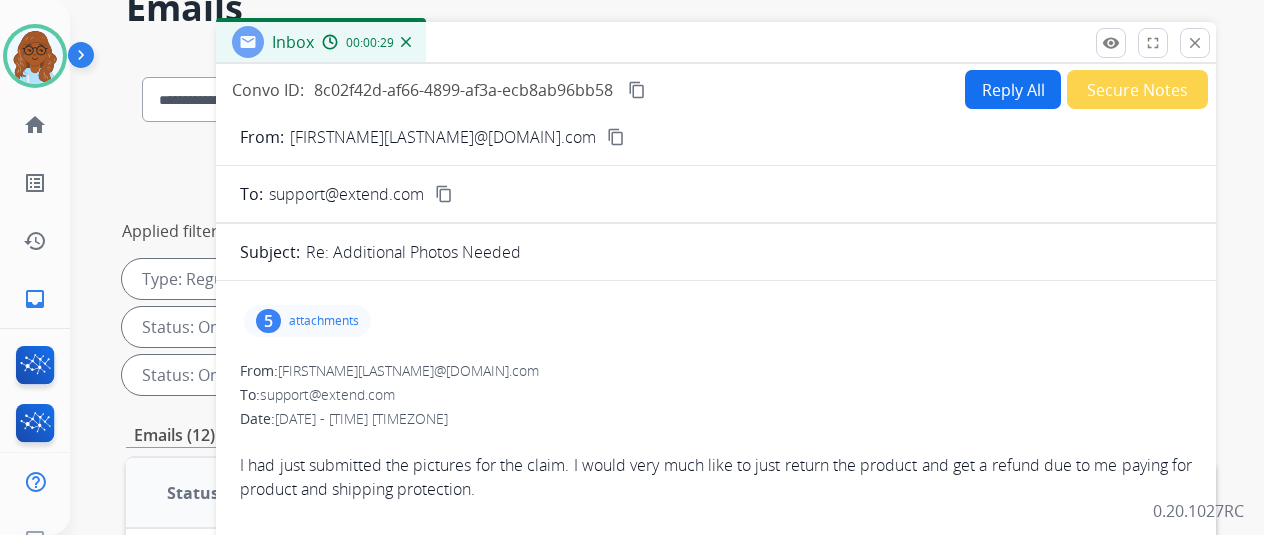 click on "Reply All" at bounding box center (1013, 89) 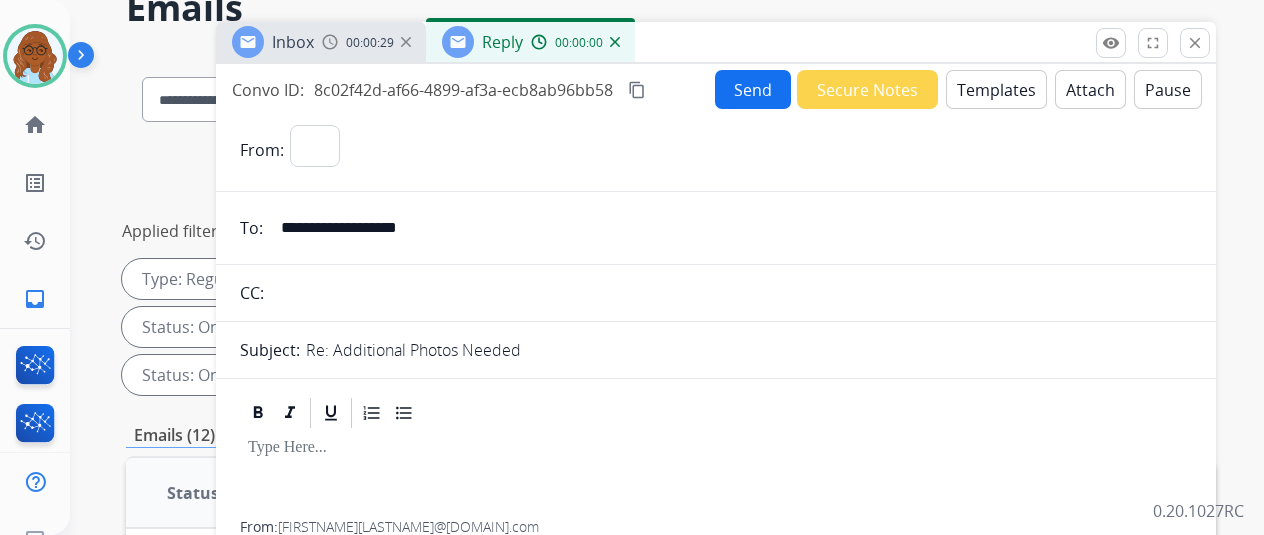 select on "**********" 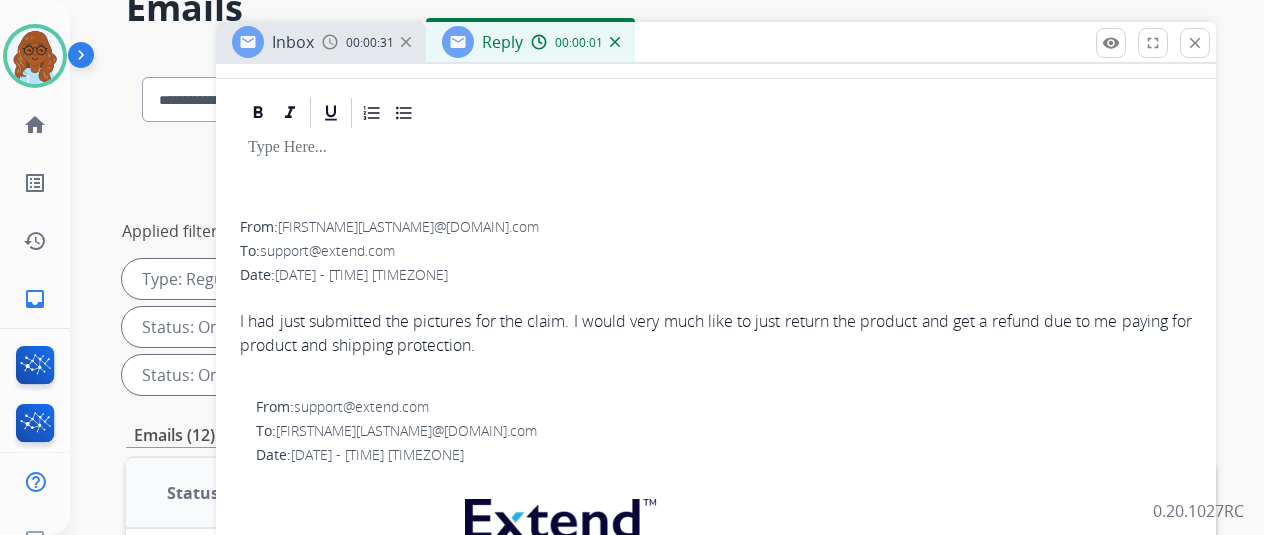 scroll, scrollTop: 0, scrollLeft: 0, axis: both 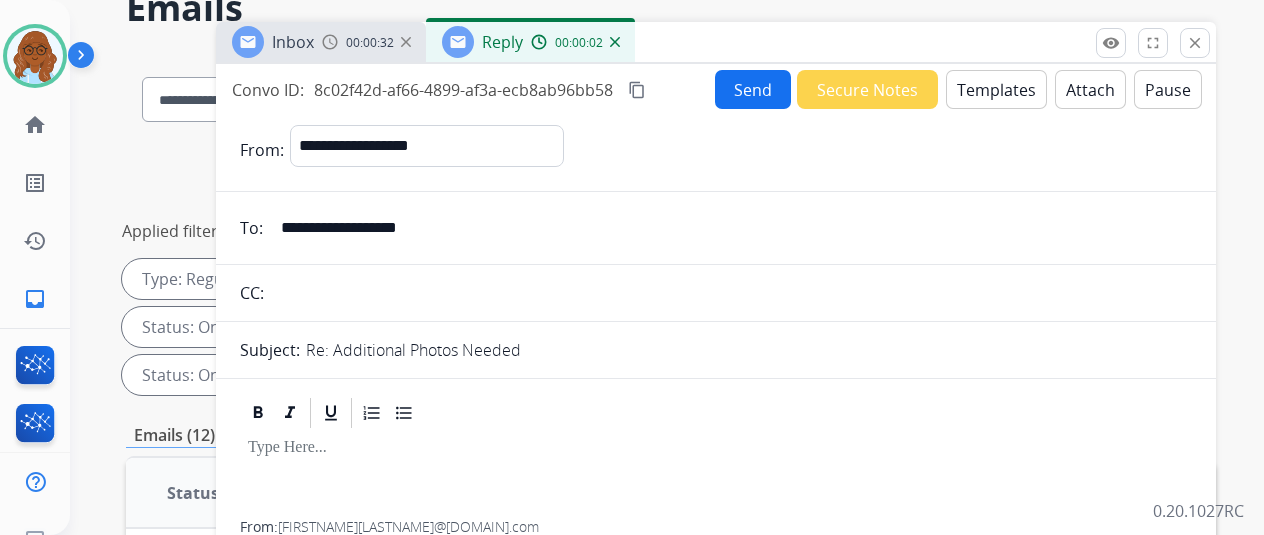 click on "Templates" at bounding box center (996, 89) 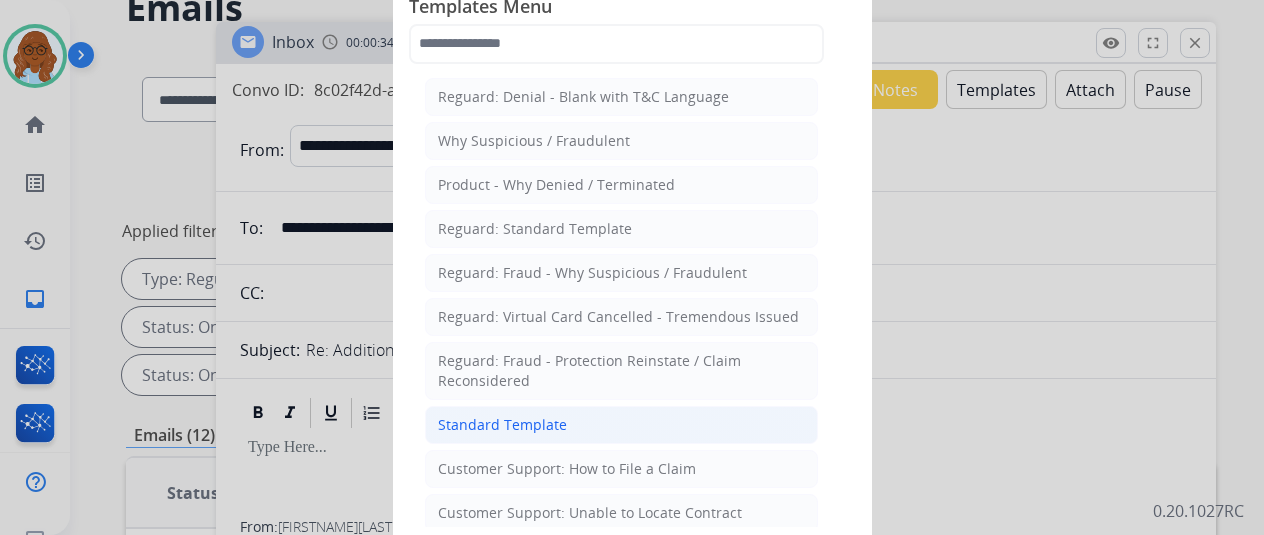 click on "Standard Template" 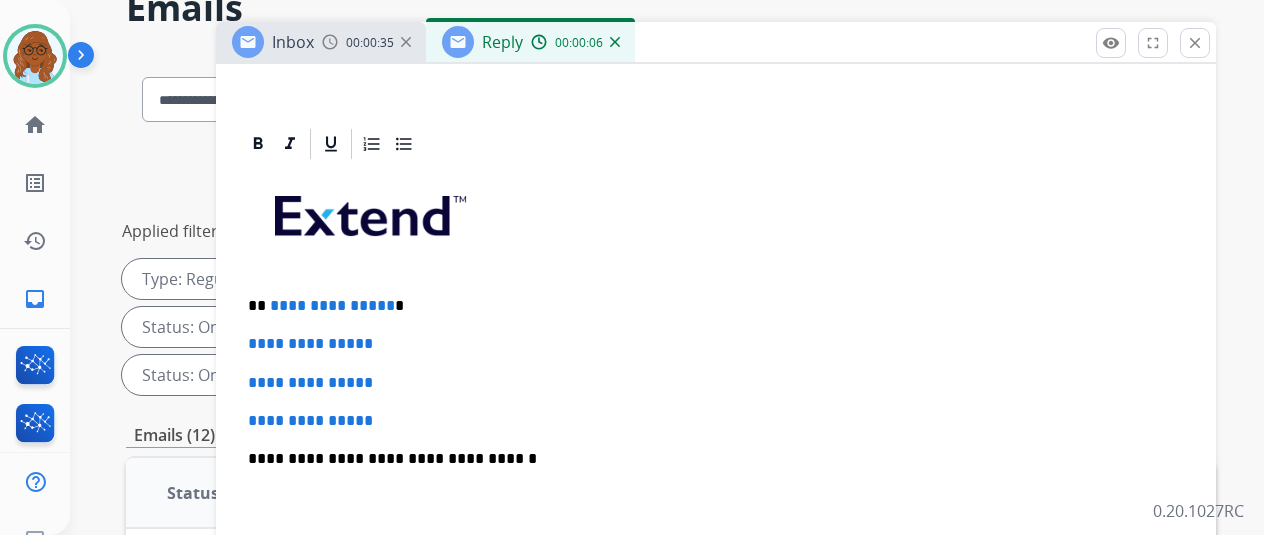 scroll, scrollTop: 400, scrollLeft: 0, axis: vertical 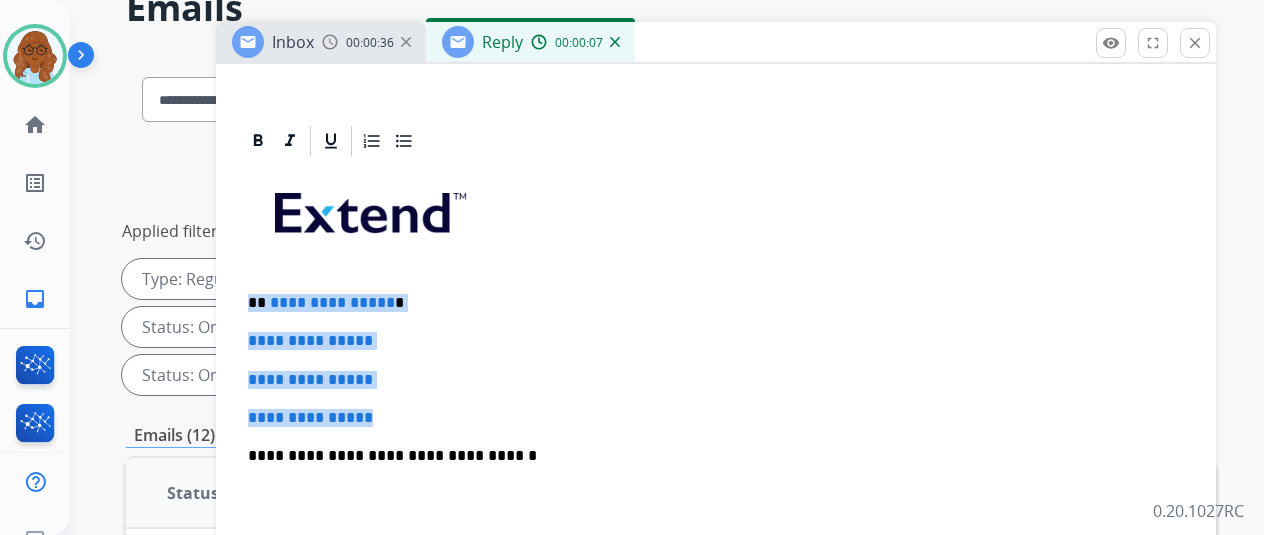 drag, startPoint x: 410, startPoint y: 409, endPoint x: 246, endPoint y: 284, distance: 206.2062 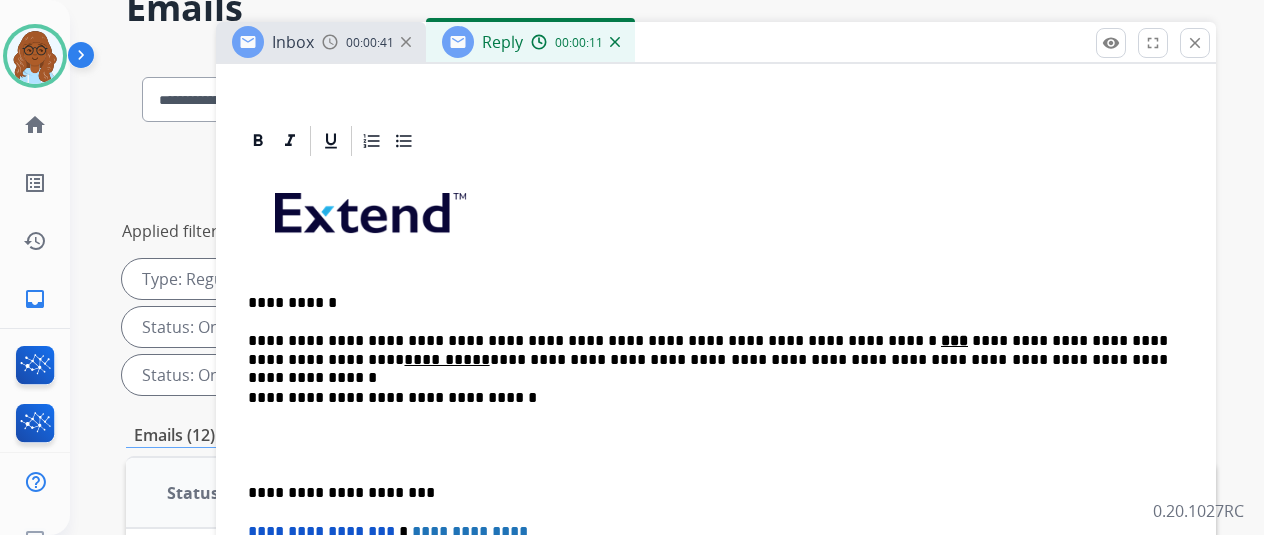 click on "**********" at bounding box center (708, 493) 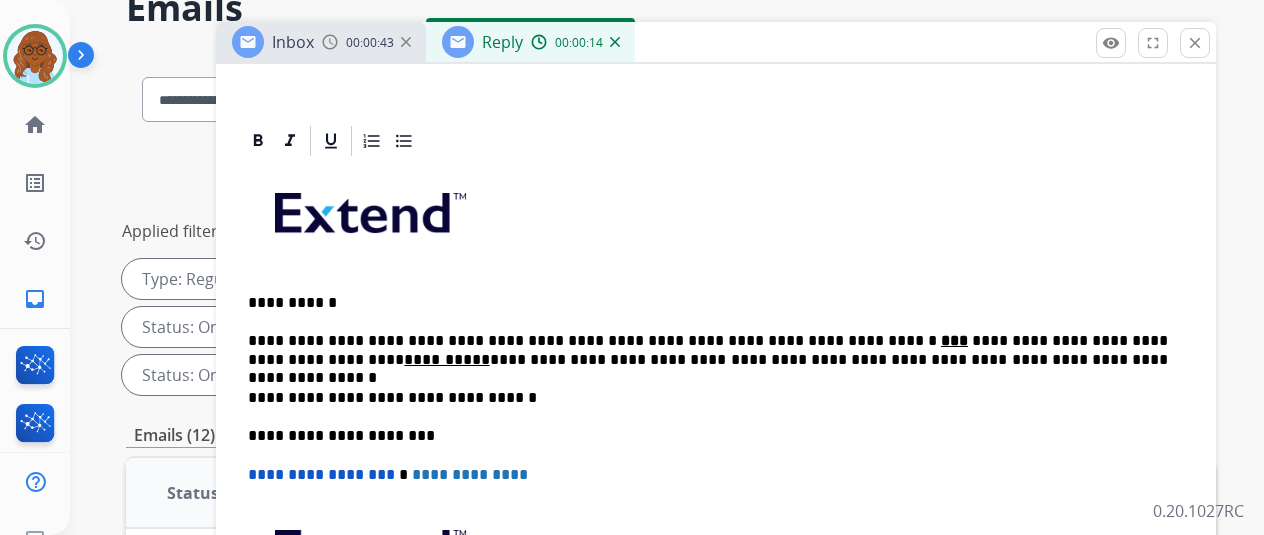 scroll, scrollTop: 0, scrollLeft: 0, axis: both 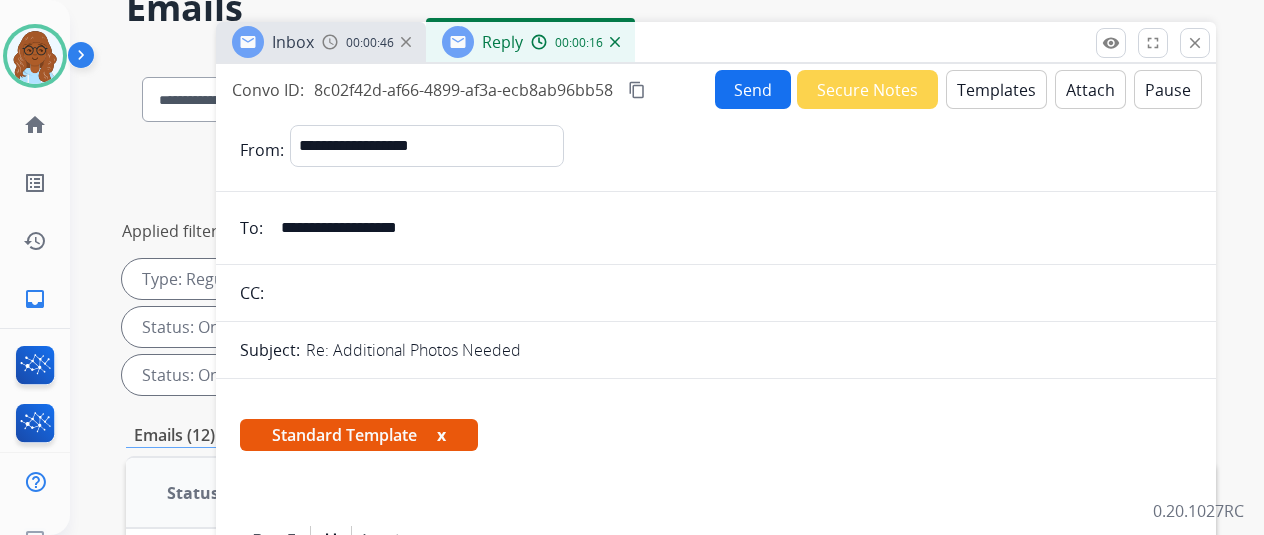 click on "Send" at bounding box center (753, 89) 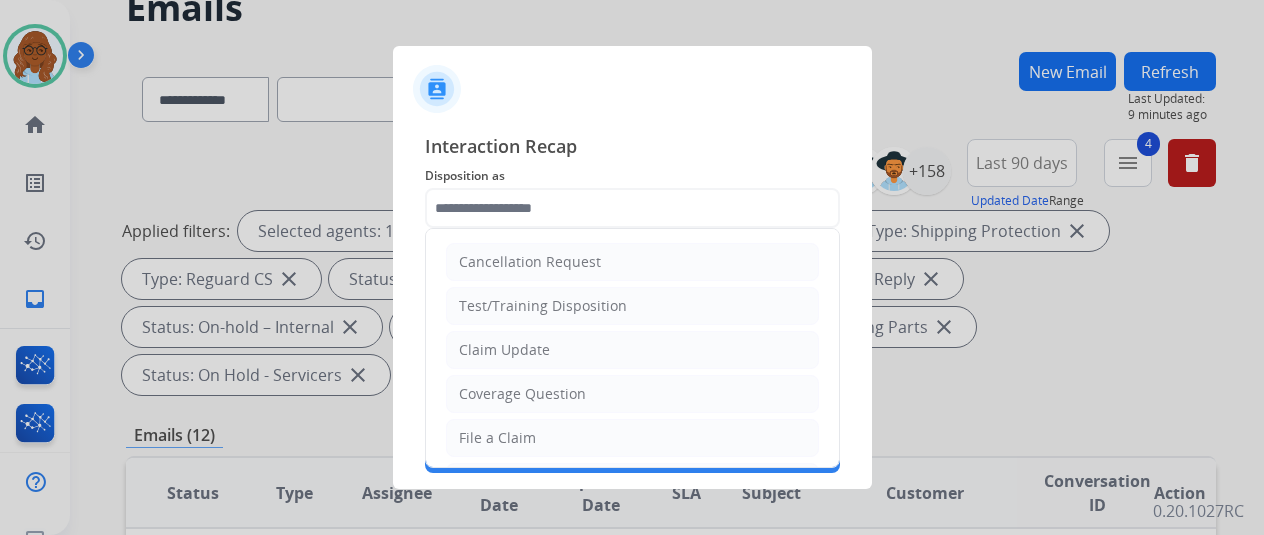 click 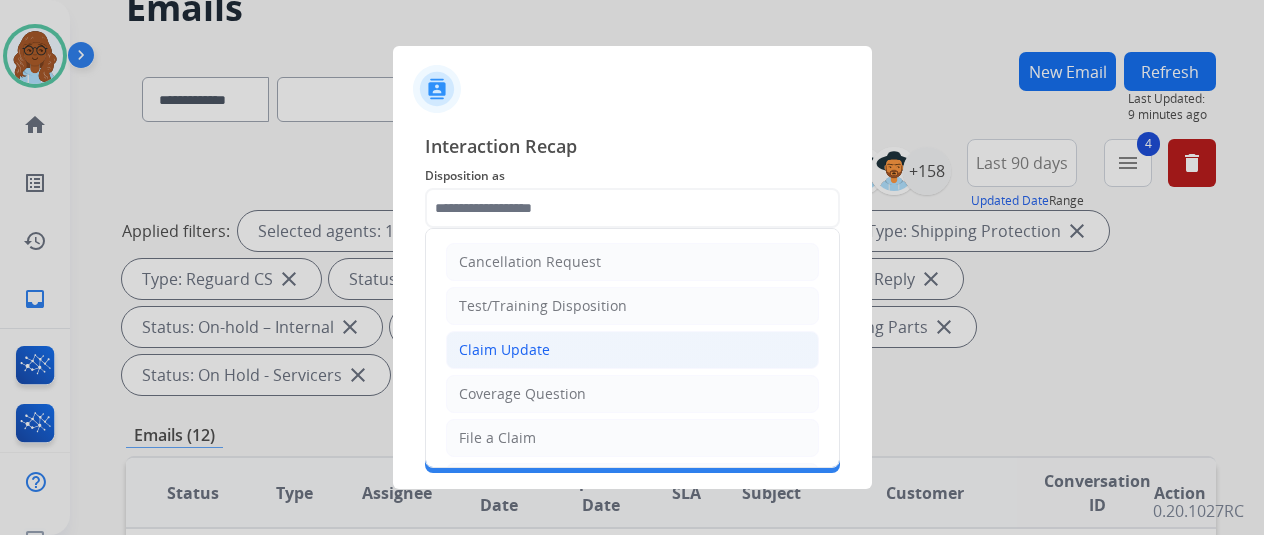 click on "Claim Update" 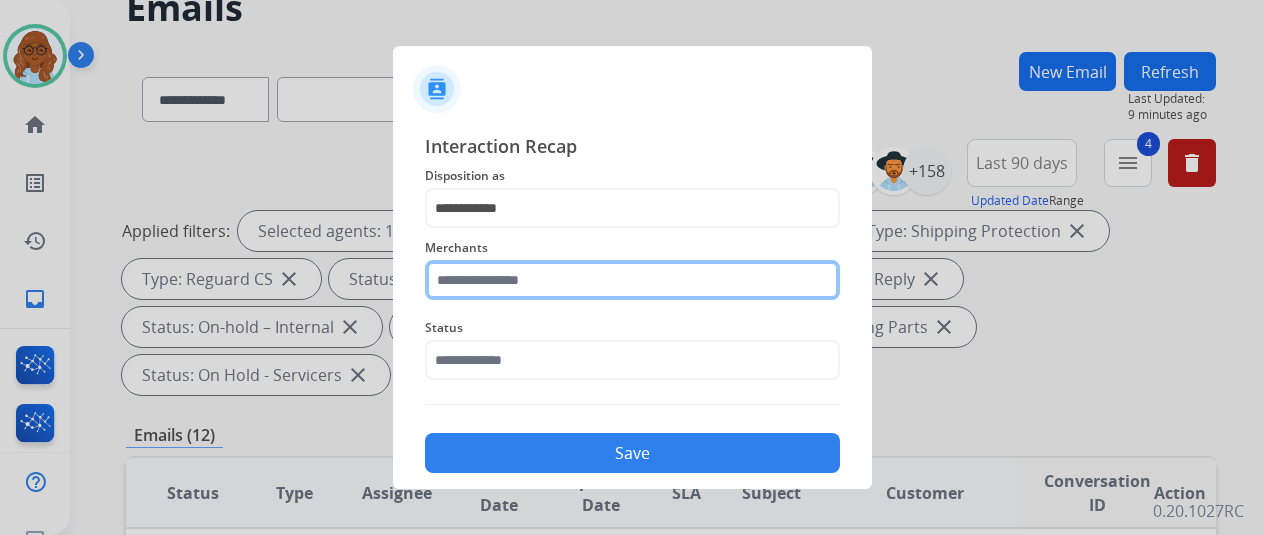 click 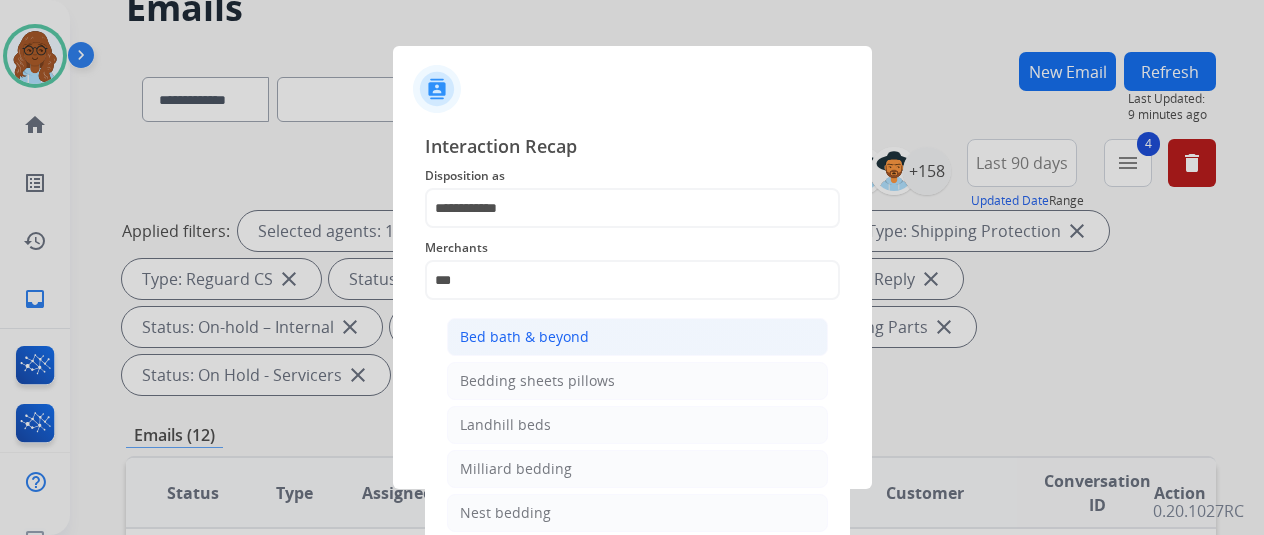click on "Bed bath & beyond" 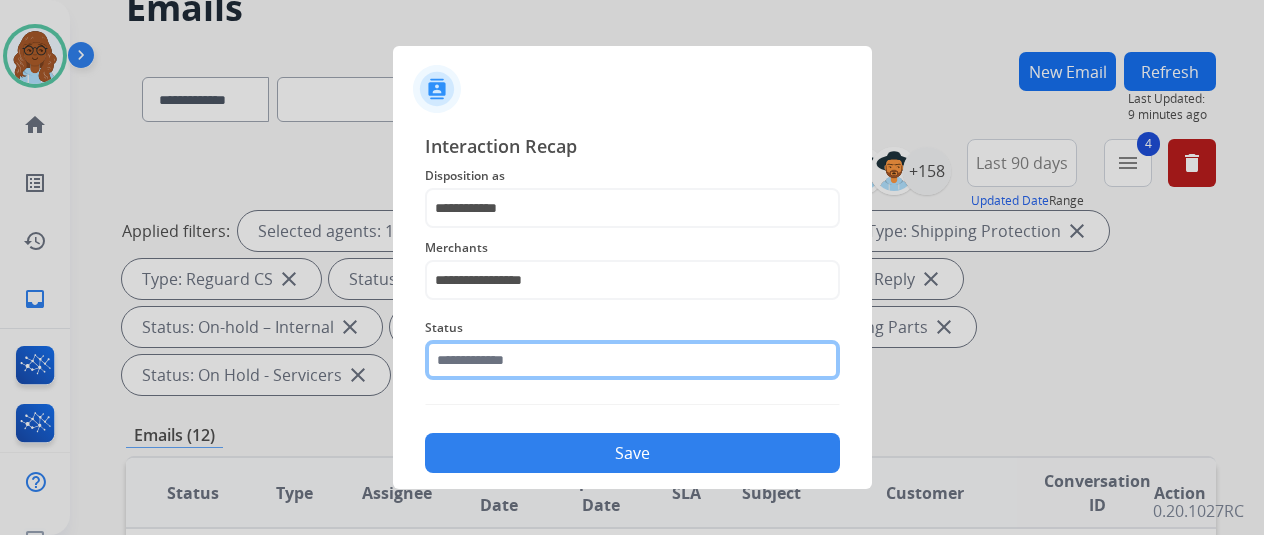click 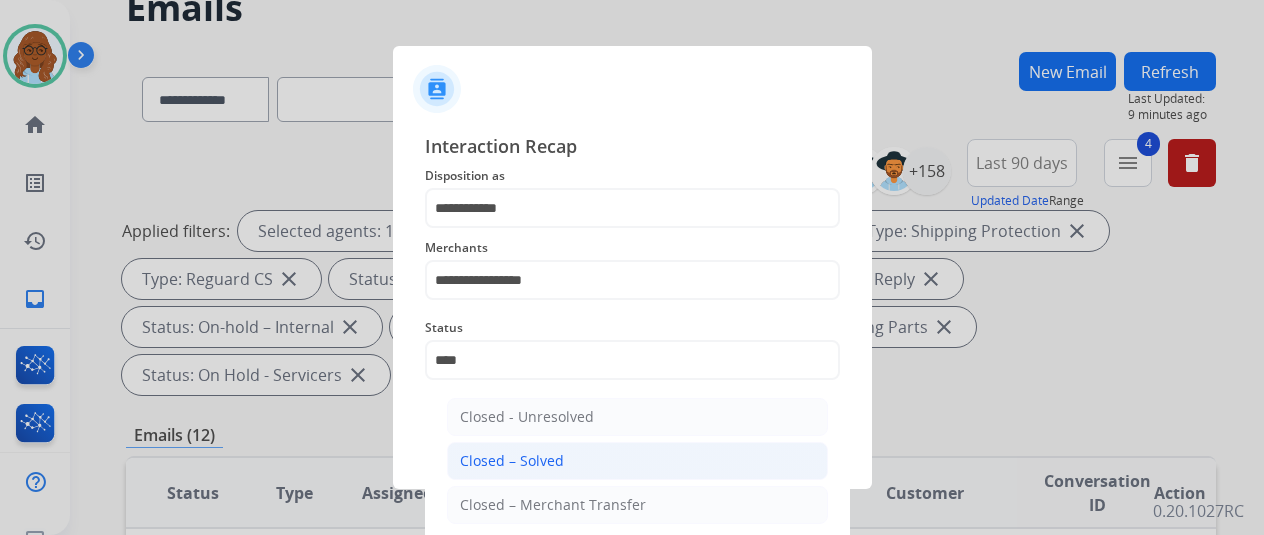 click on "Closed – Solved" 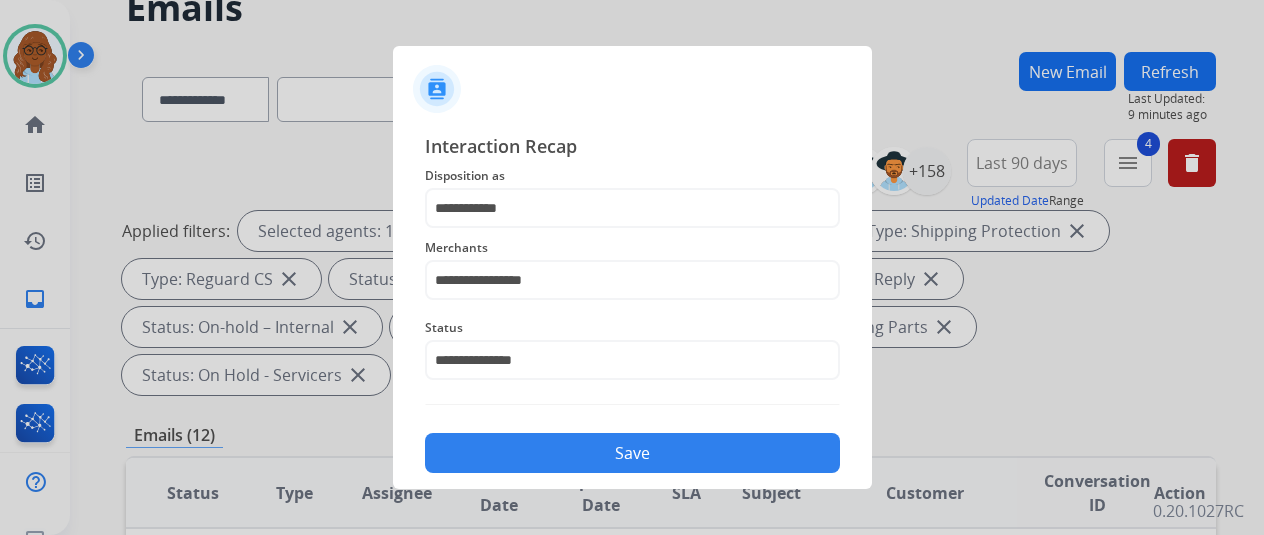 click on "Save" 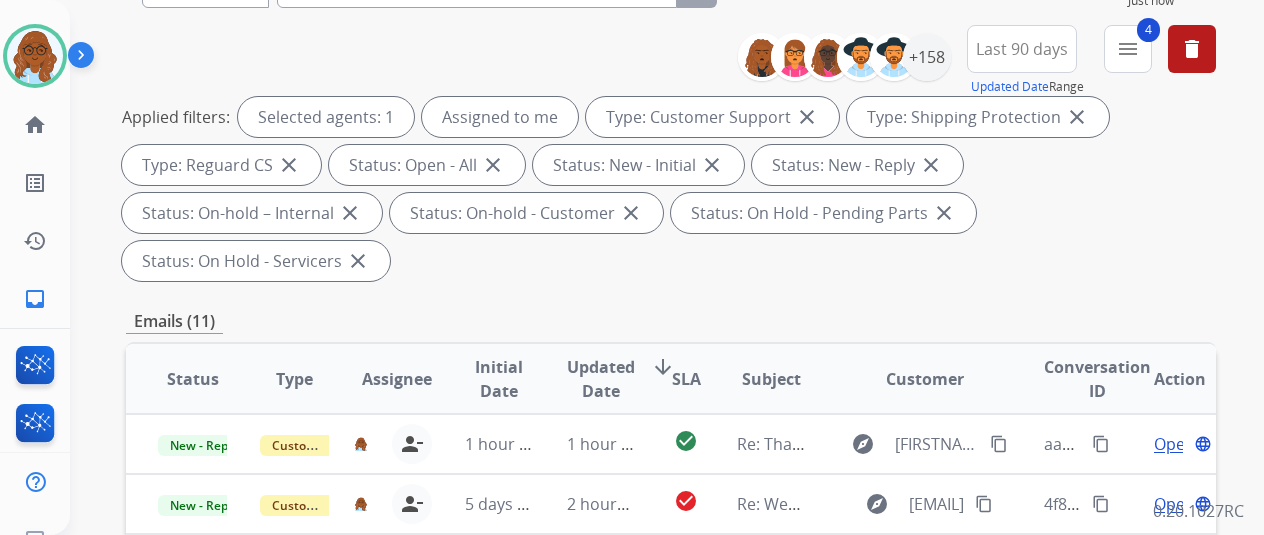 scroll, scrollTop: 300, scrollLeft: 0, axis: vertical 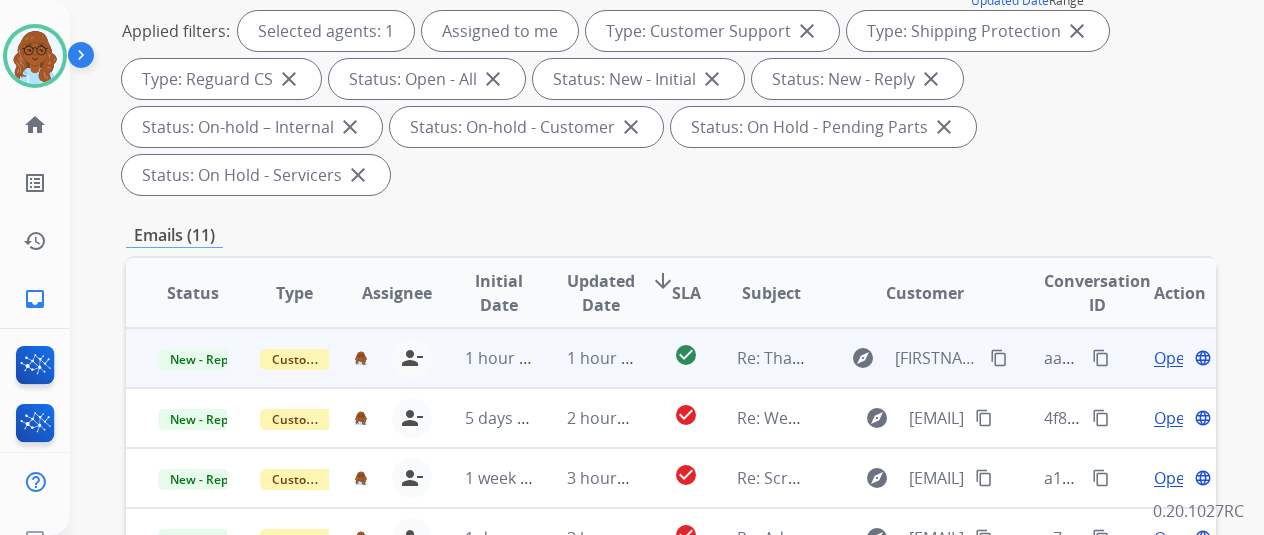 click on "Open" at bounding box center [1174, 358] 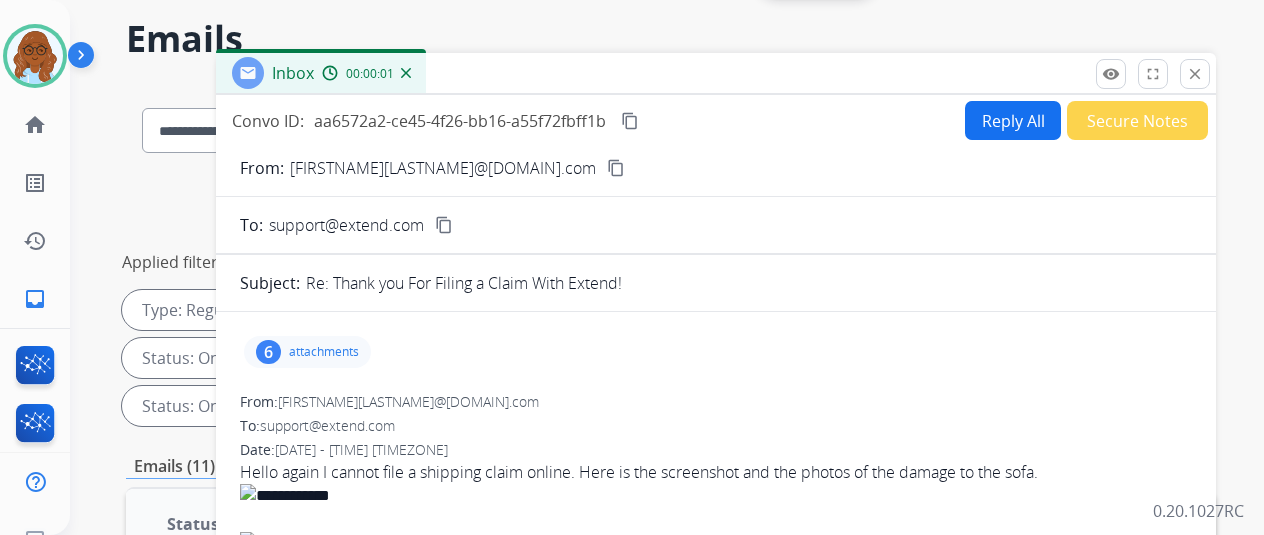 scroll, scrollTop: 0, scrollLeft: 0, axis: both 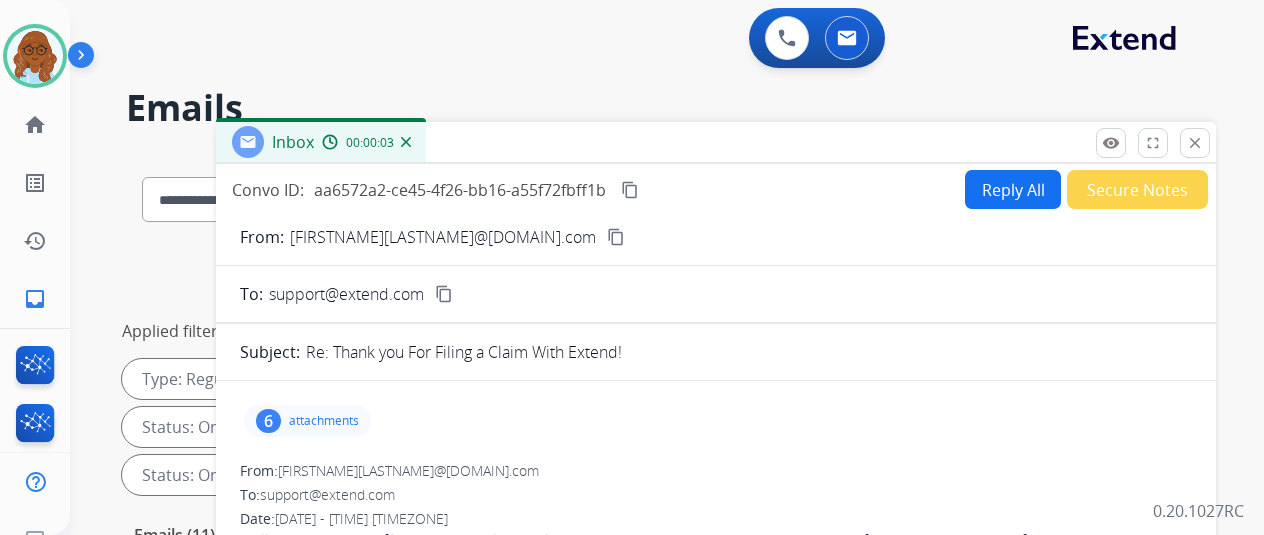 click on "Reply All" at bounding box center [1013, 189] 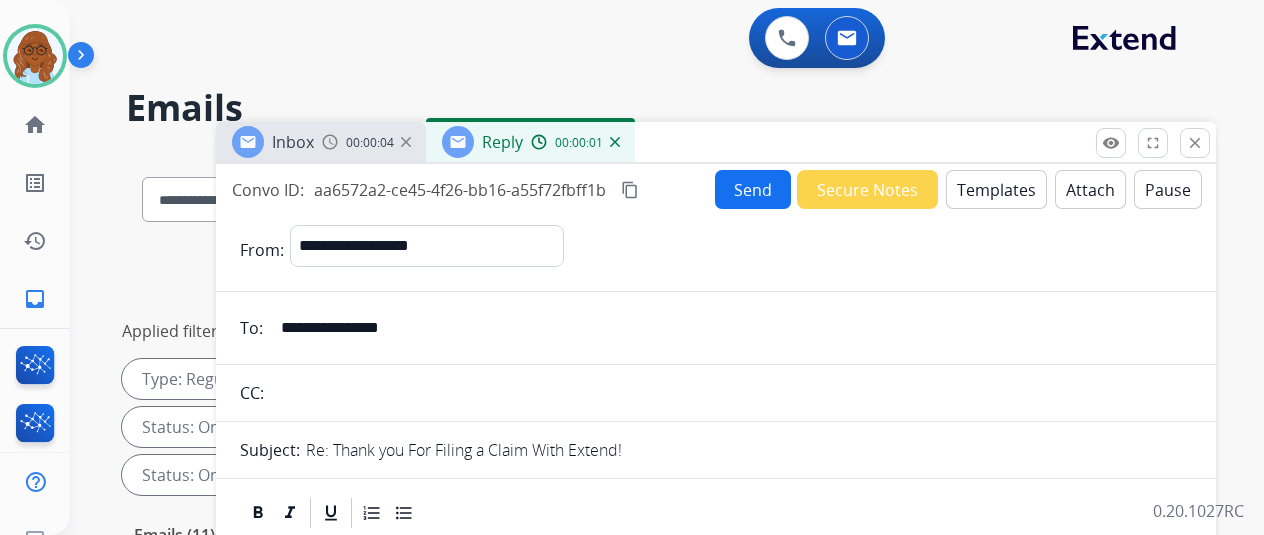 click on "Templates" at bounding box center [996, 189] 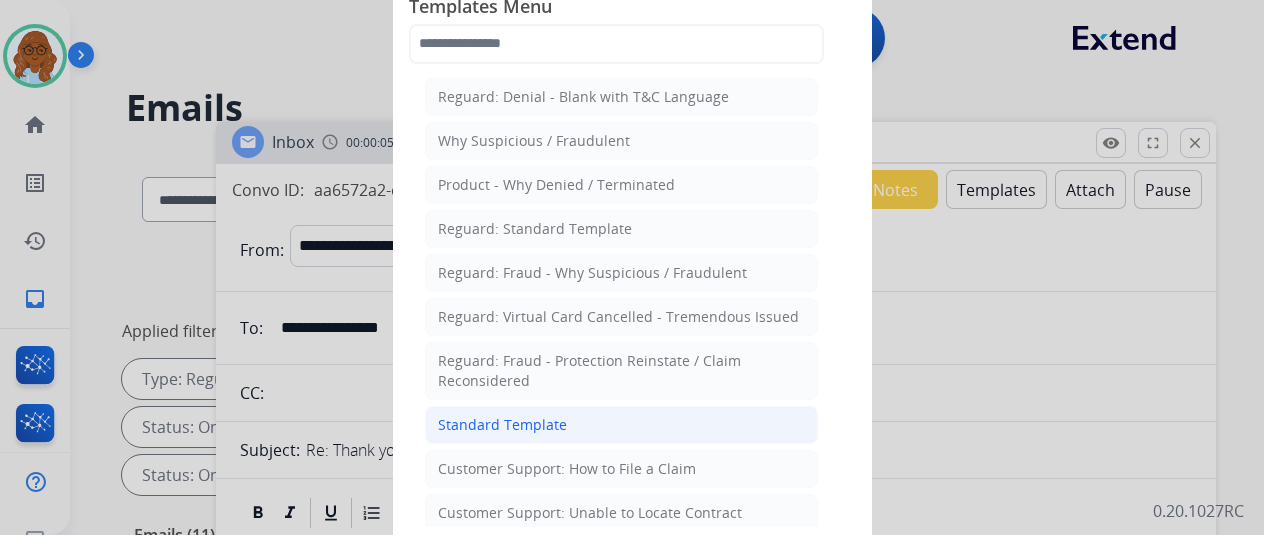 click on "Standard Template" 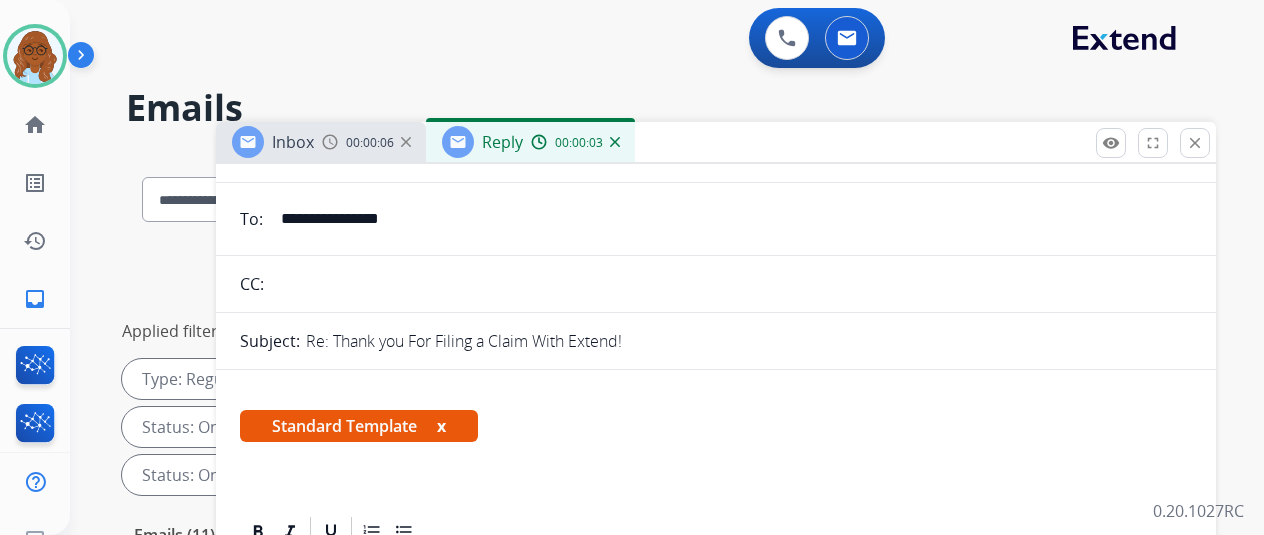 scroll, scrollTop: 300, scrollLeft: 0, axis: vertical 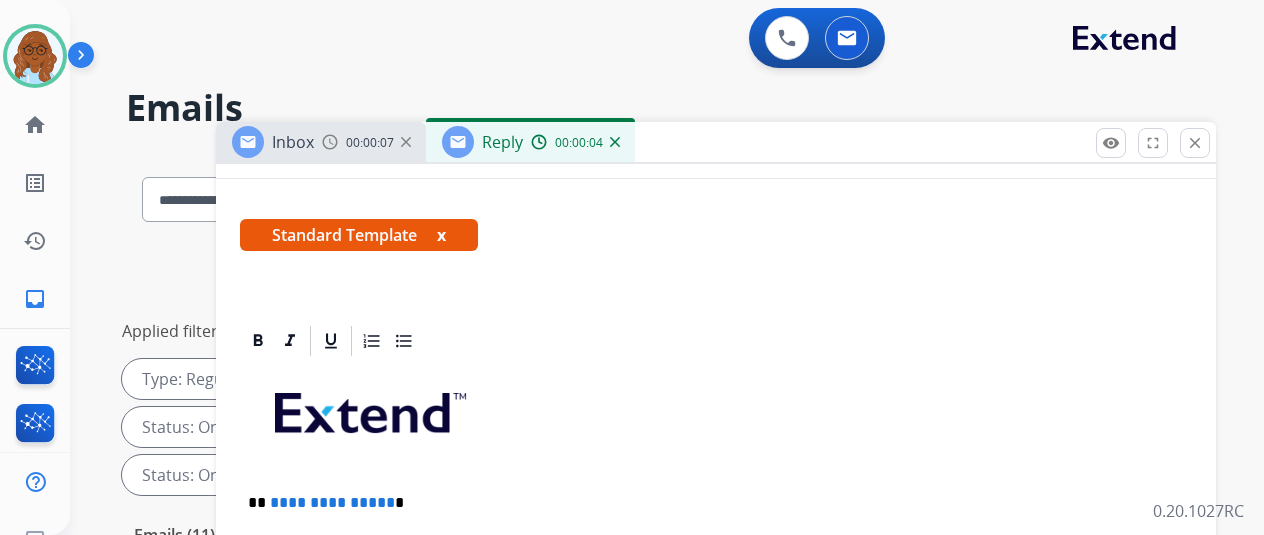 drag, startPoint x: 418, startPoint y: 483, endPoint x: 241, endPoint y: 486, distance: 177.02542 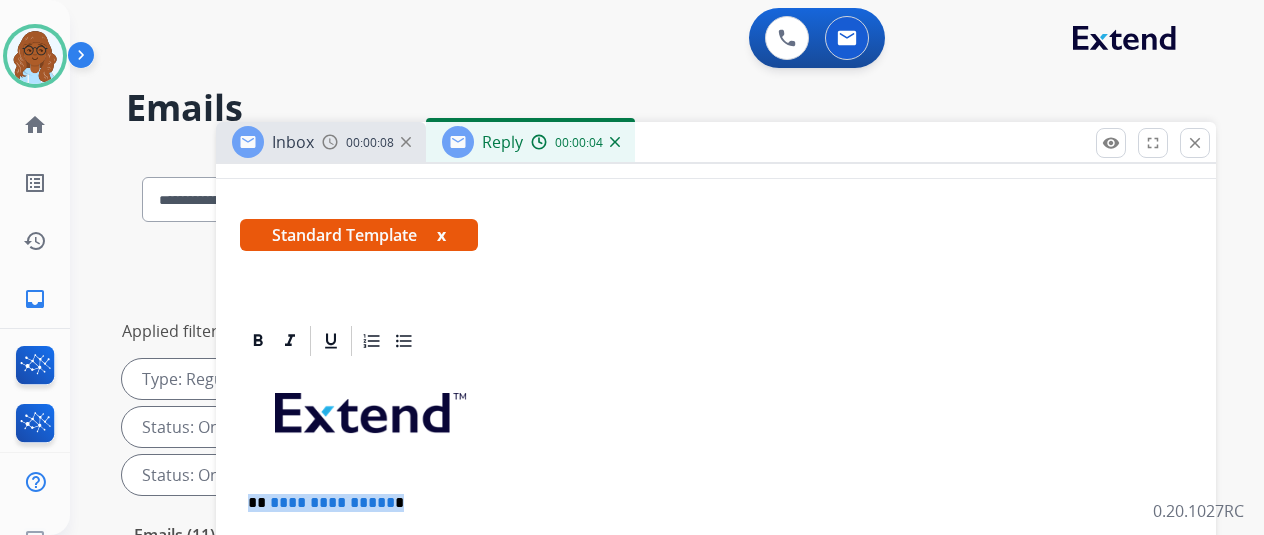 type 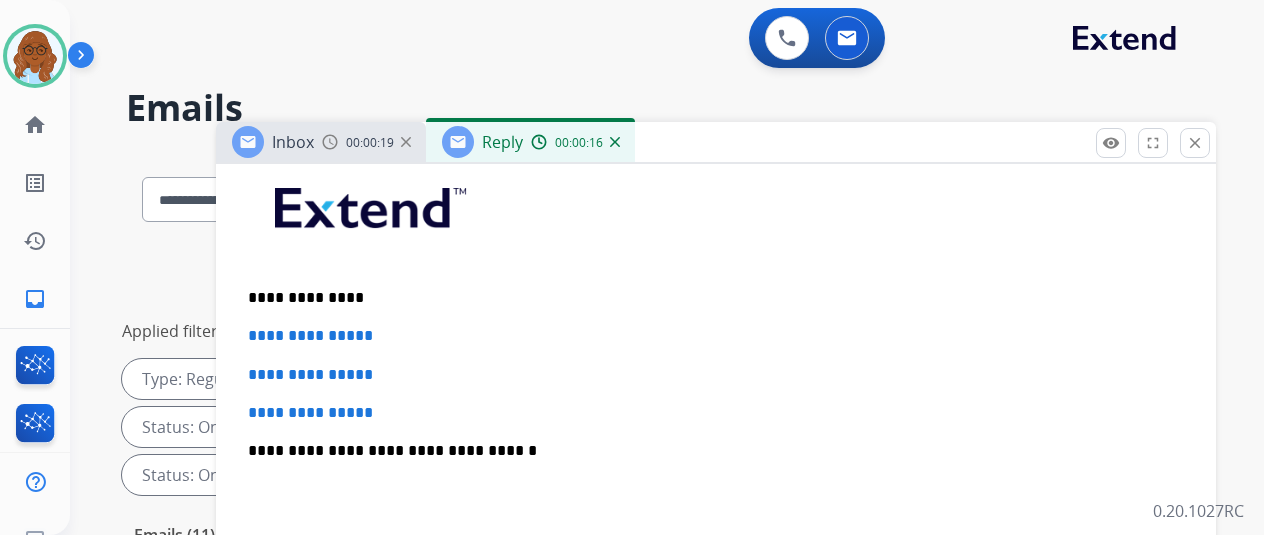 scroll, scrollTop: 600, scrollLeft: 0, axis: vertical 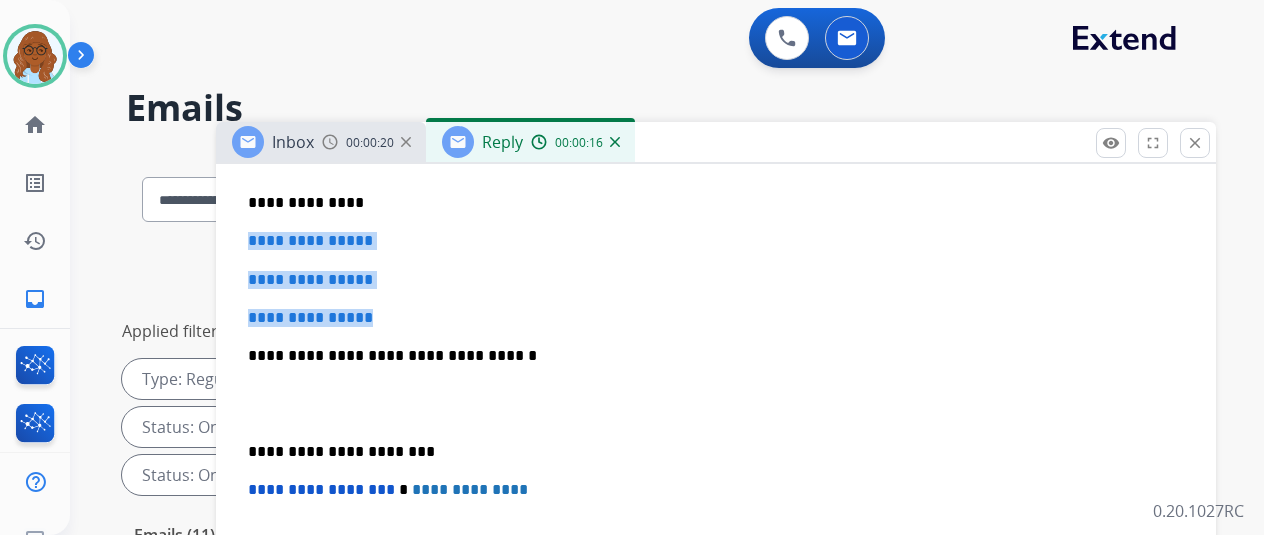 drag, startPoint x: 411, startPoint y: 313, endPoint x: 254, endPoint y: 219, distance: 182.98907 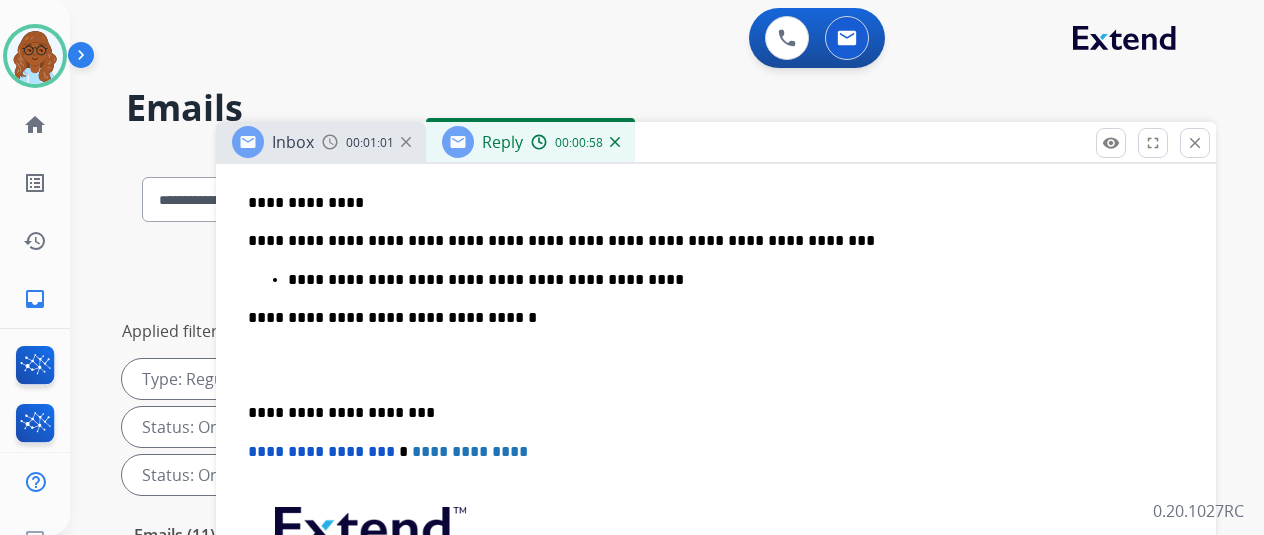 click on "**********" at bounding box center [716, 384] 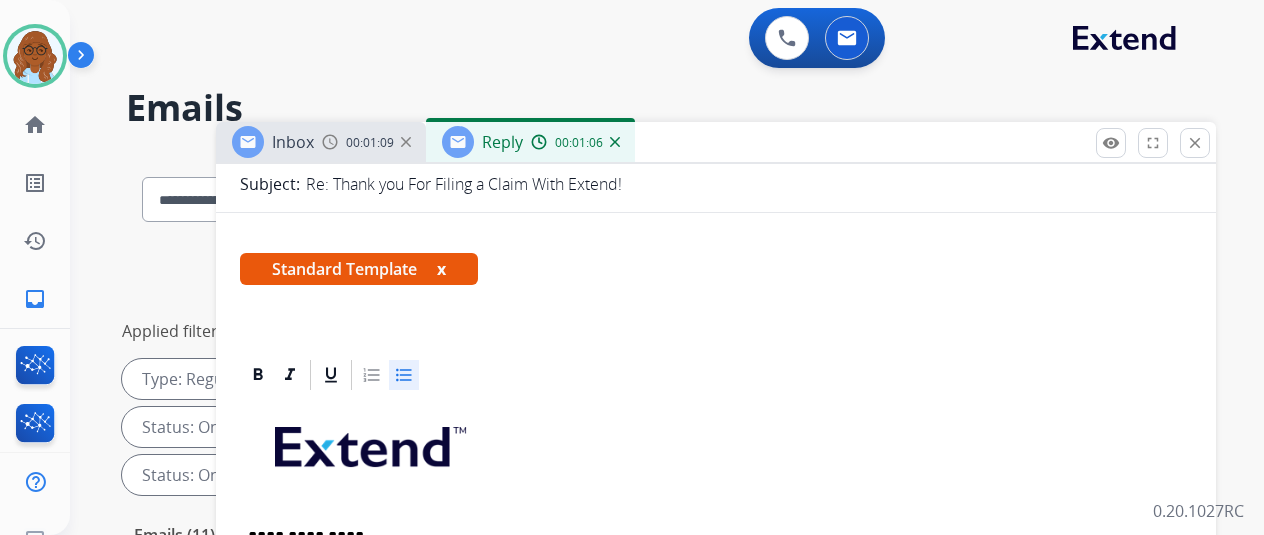 scroll, scrollTop: 100, scrollLeft: 0, axis: vertical 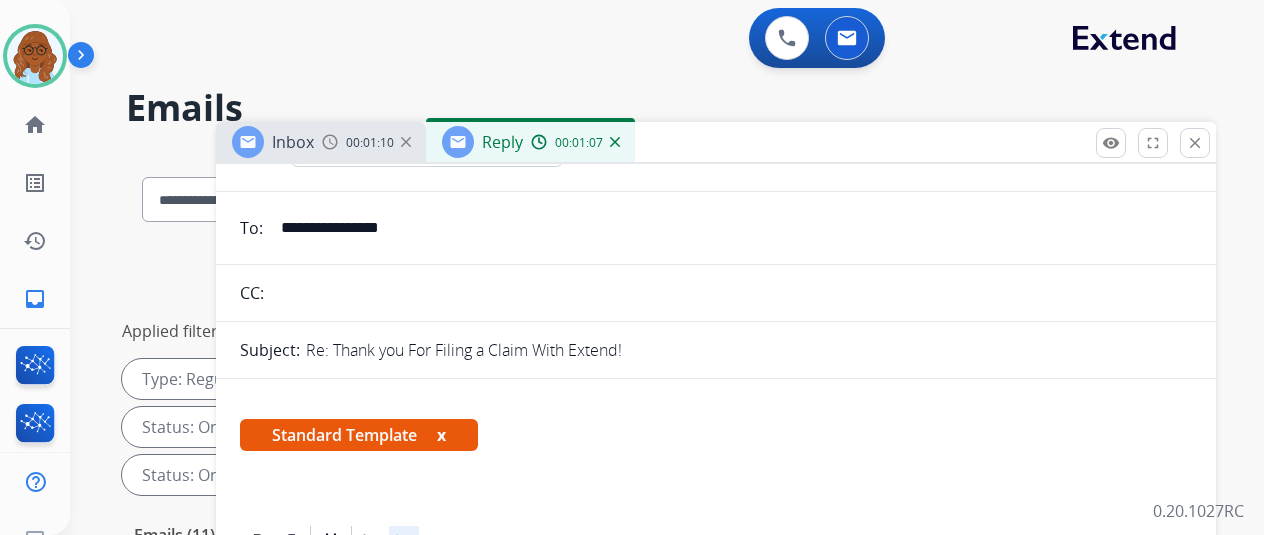 click on "x" at bounding box center [441, 435] 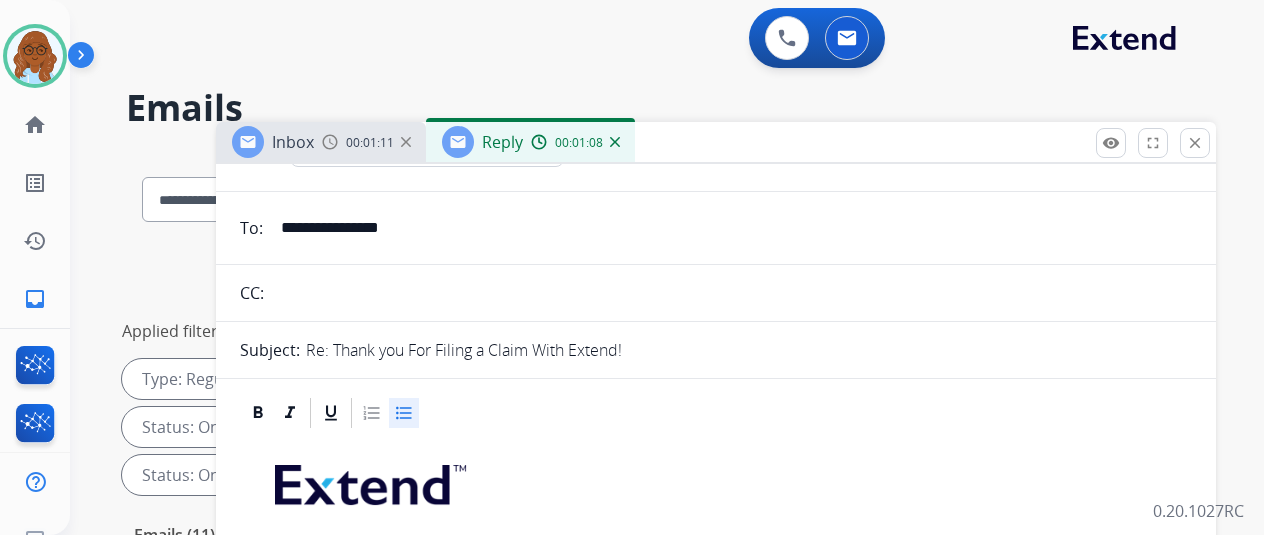 scroll, scrollTop: 400, scrollLeft: 0, axis: vertical 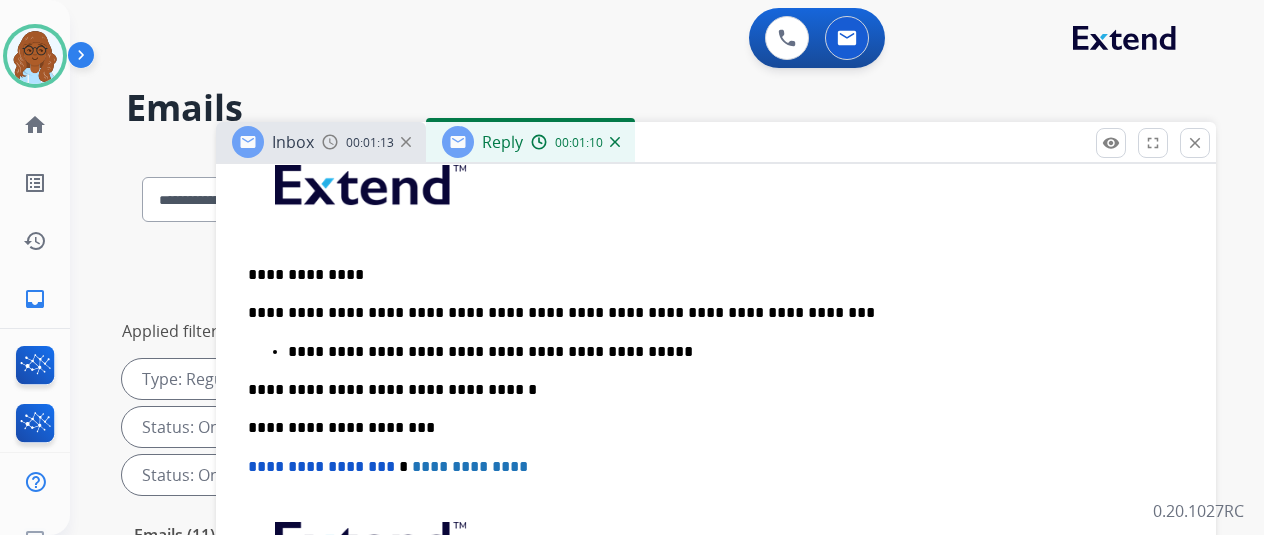 click on "**********" at bounding box center (708, 313) 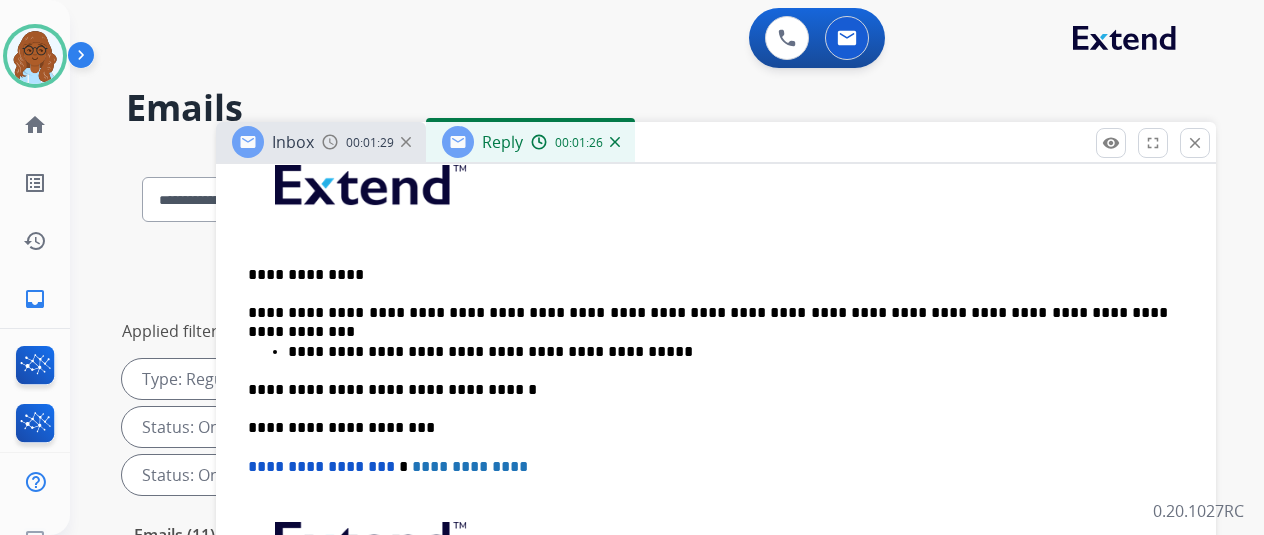 click on "**********" at bounding box center (708, 313) 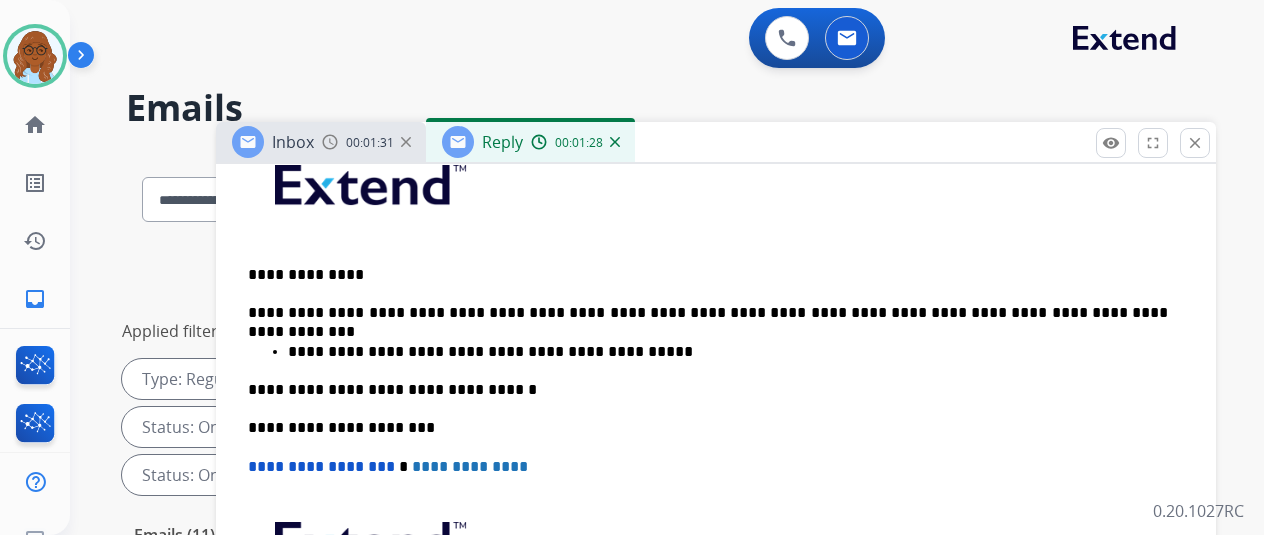 click on "**********" at bounding box center [716, 427] 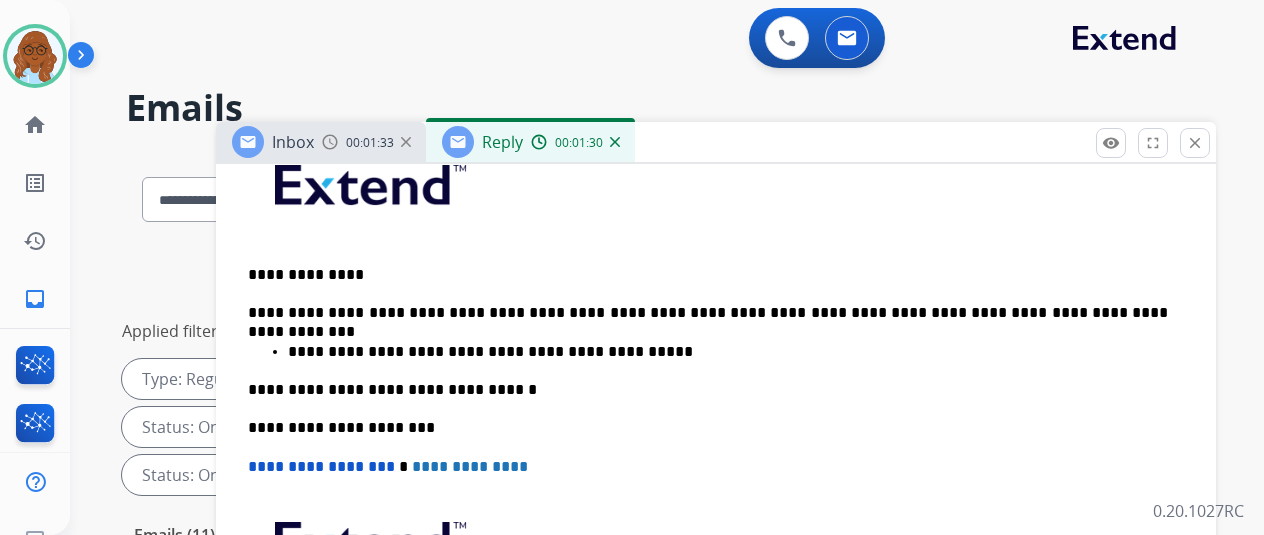 scroll, scrollTop: 0, scrollLeft: 0, axis: both 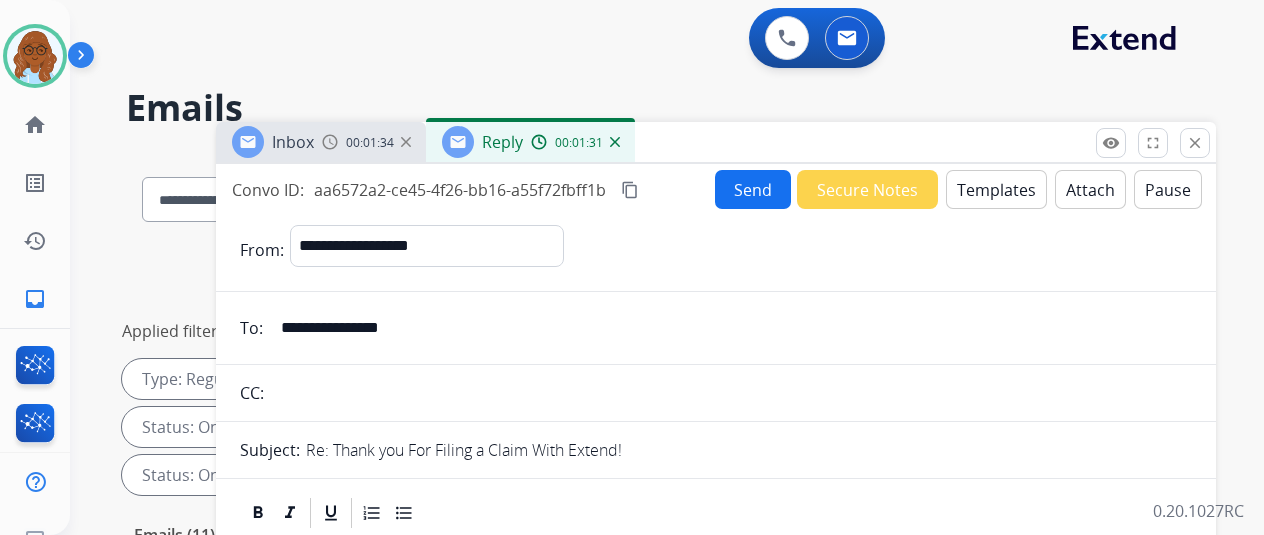 click on "content_copy" at bounding box center [630, 190] 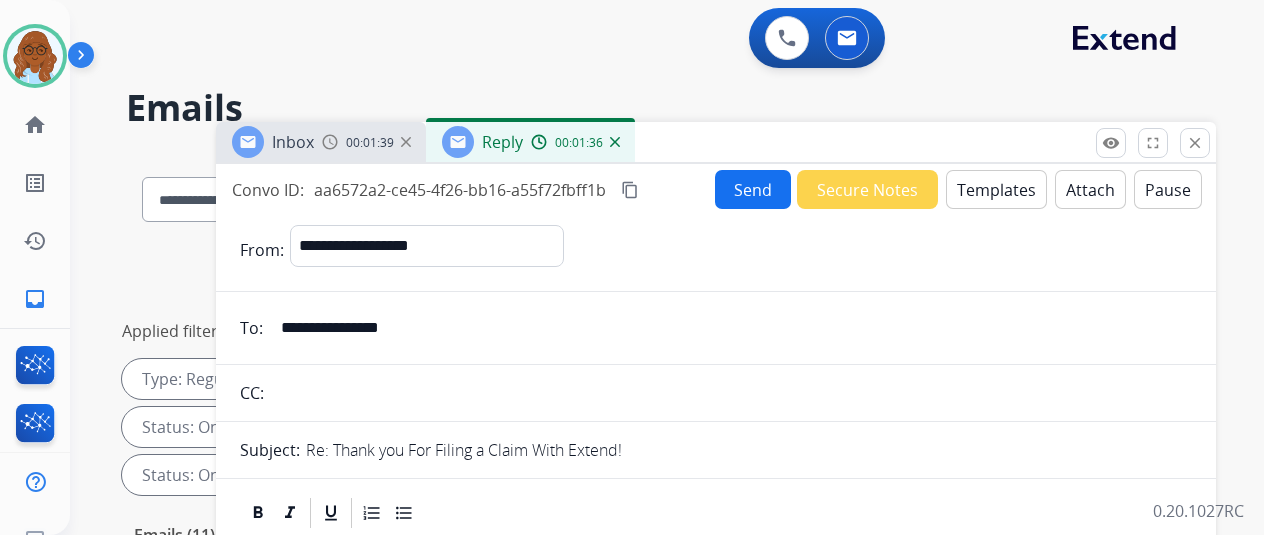 click at bounding box center (330, 142) 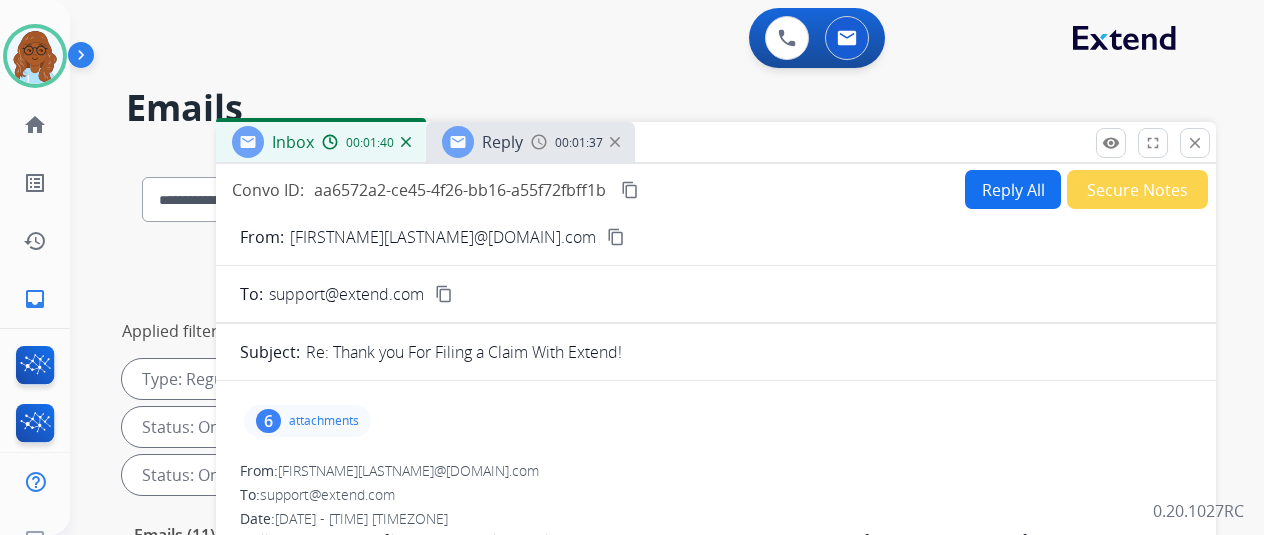 click on "content_copy" at bounding box center (616, 237) 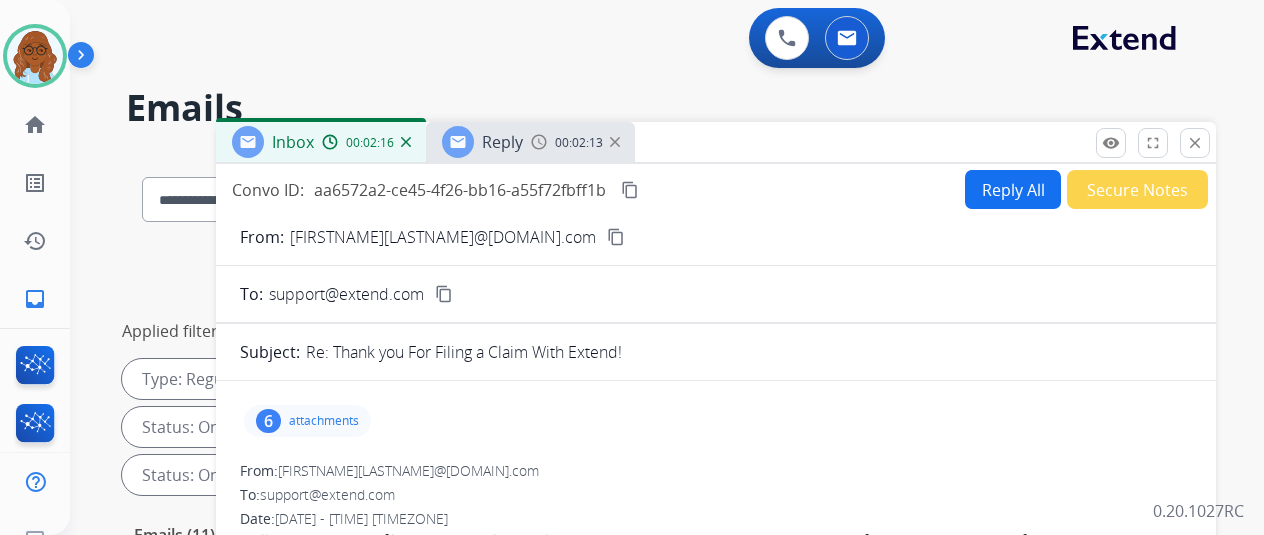 click on "00:02:13" at bounding box center [579, 143] 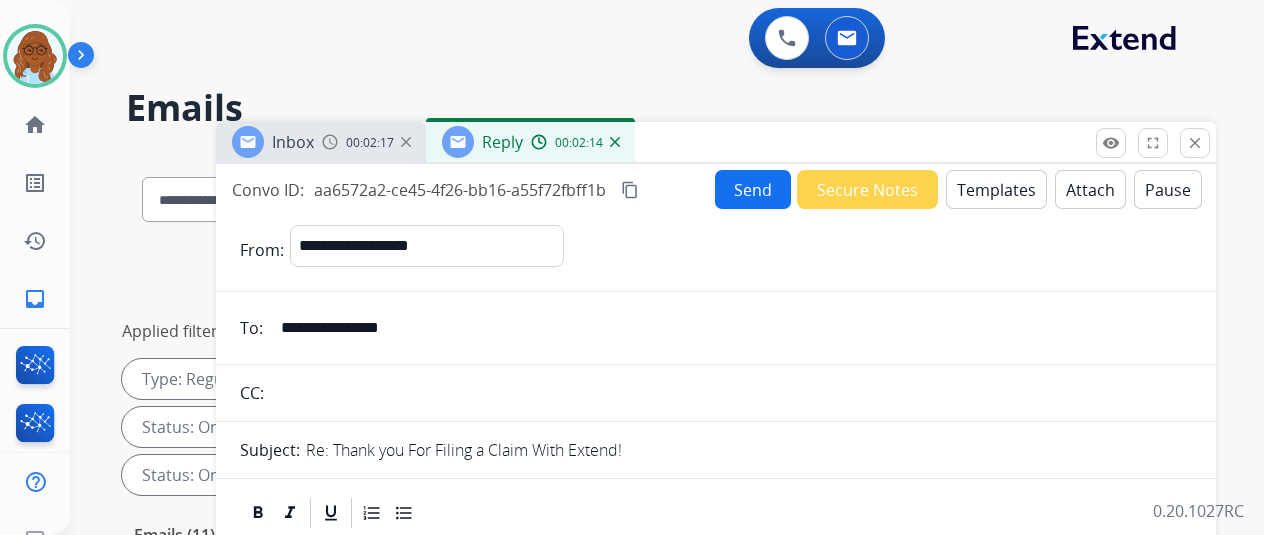 click on "content_copy" at bounding box center (630, 190) 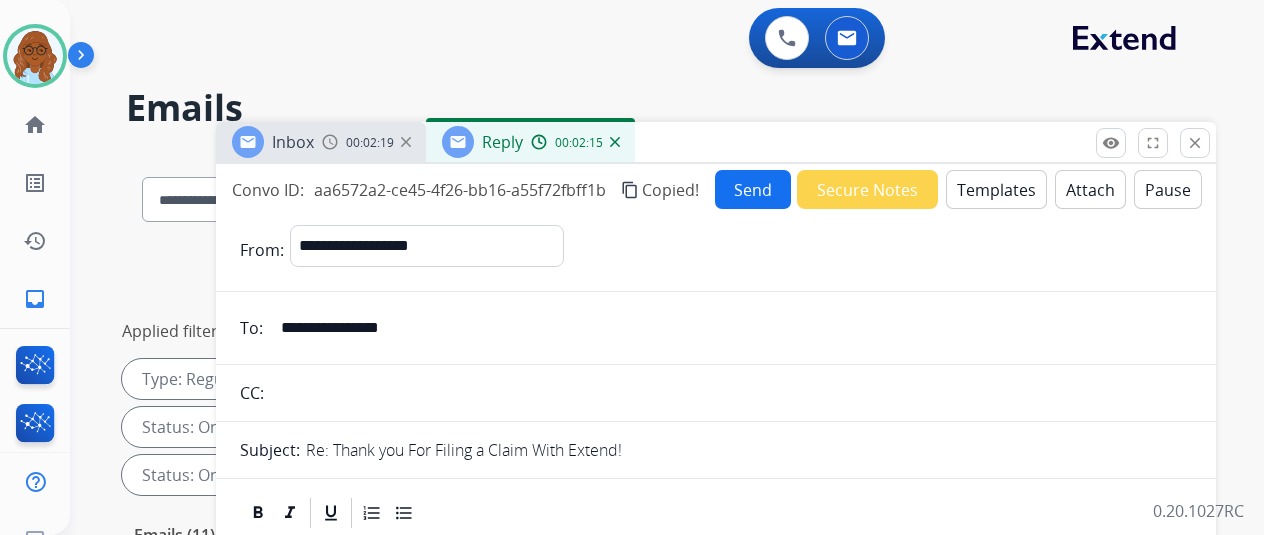 click on "Send" at bounding box center [753, 189] 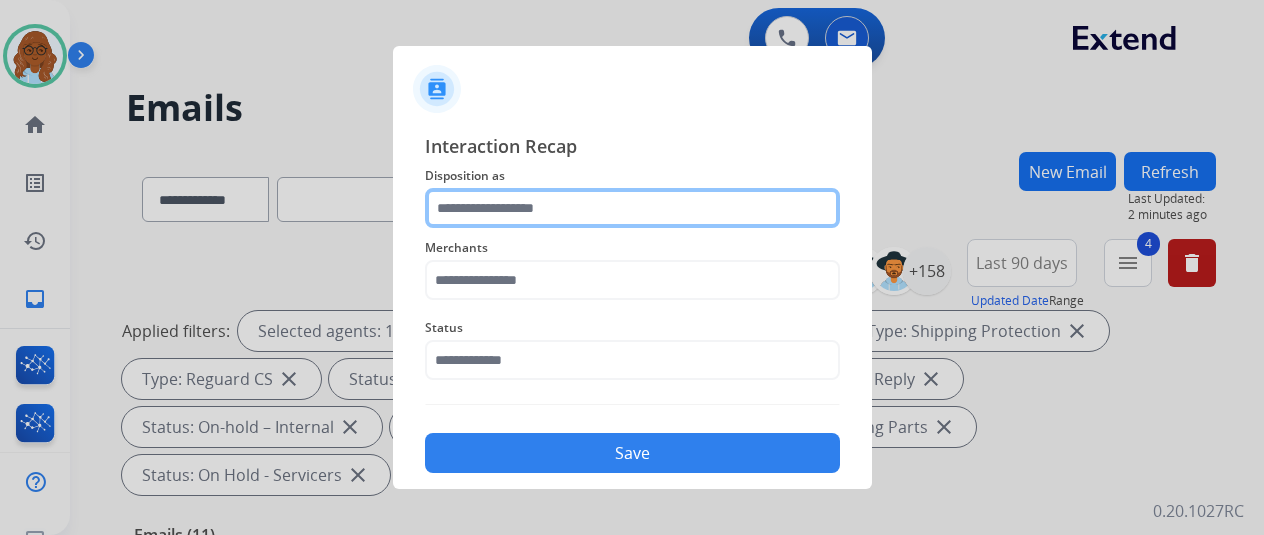 click 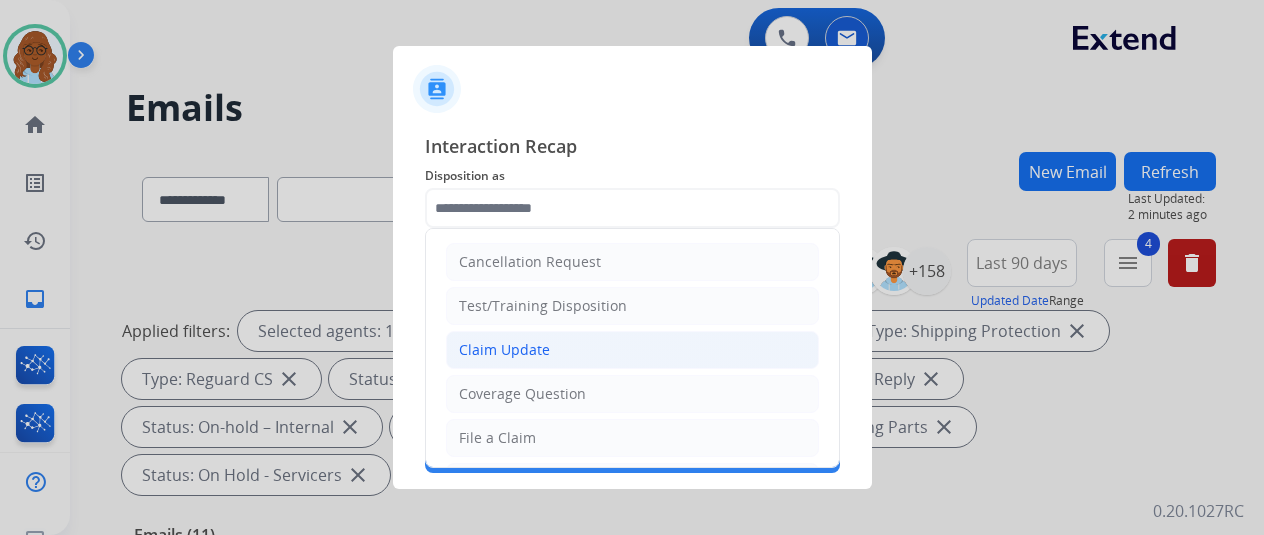 click on "Claim Update" 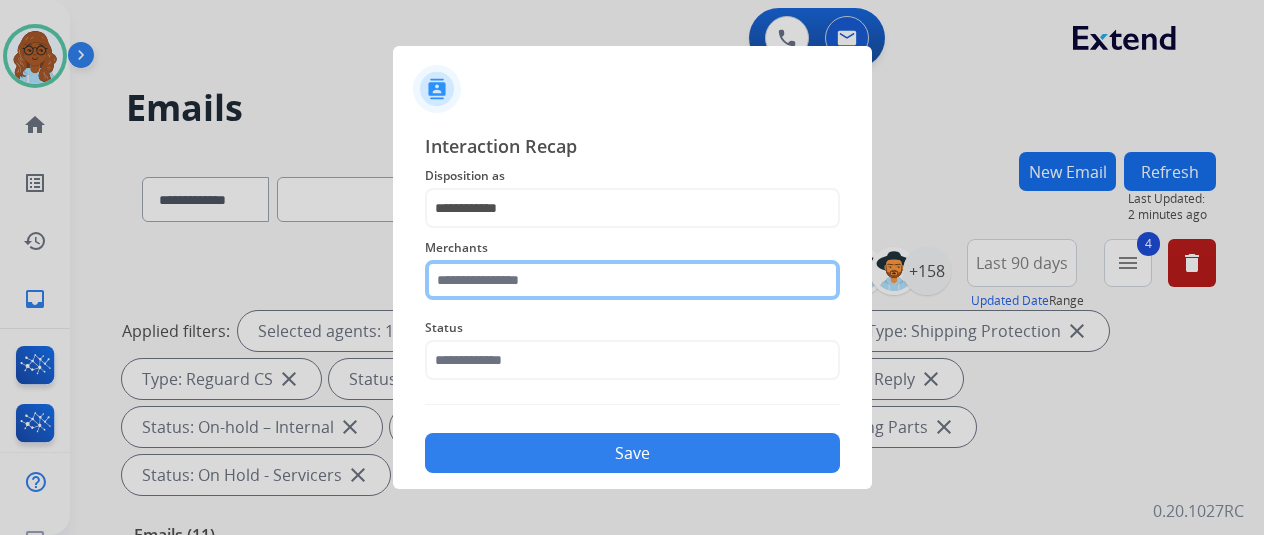 click 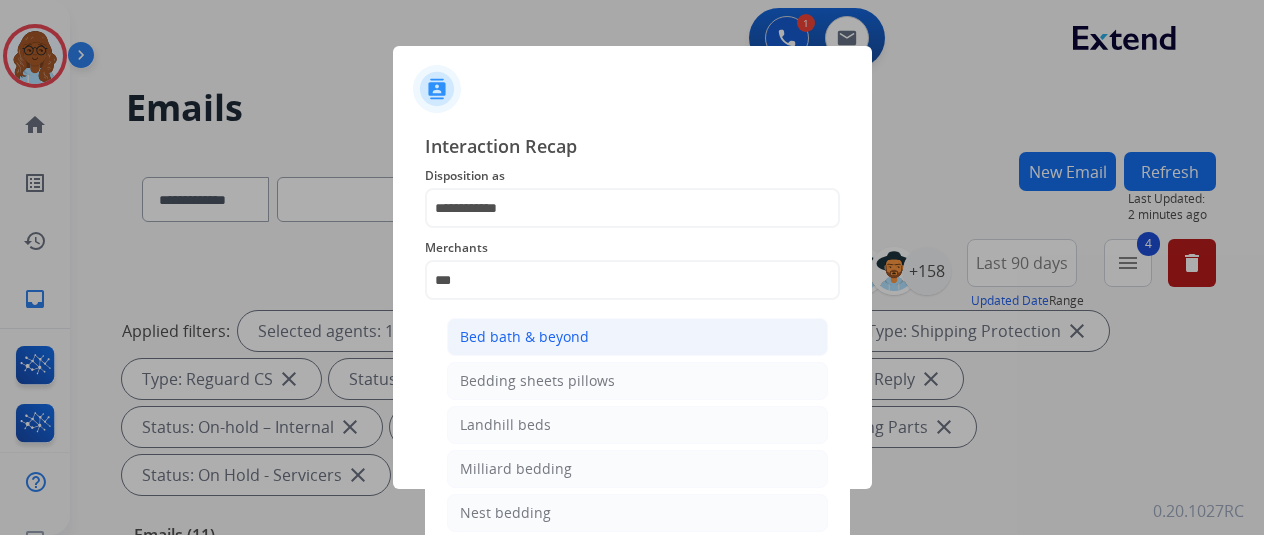 click on "Bed bath & beyond" 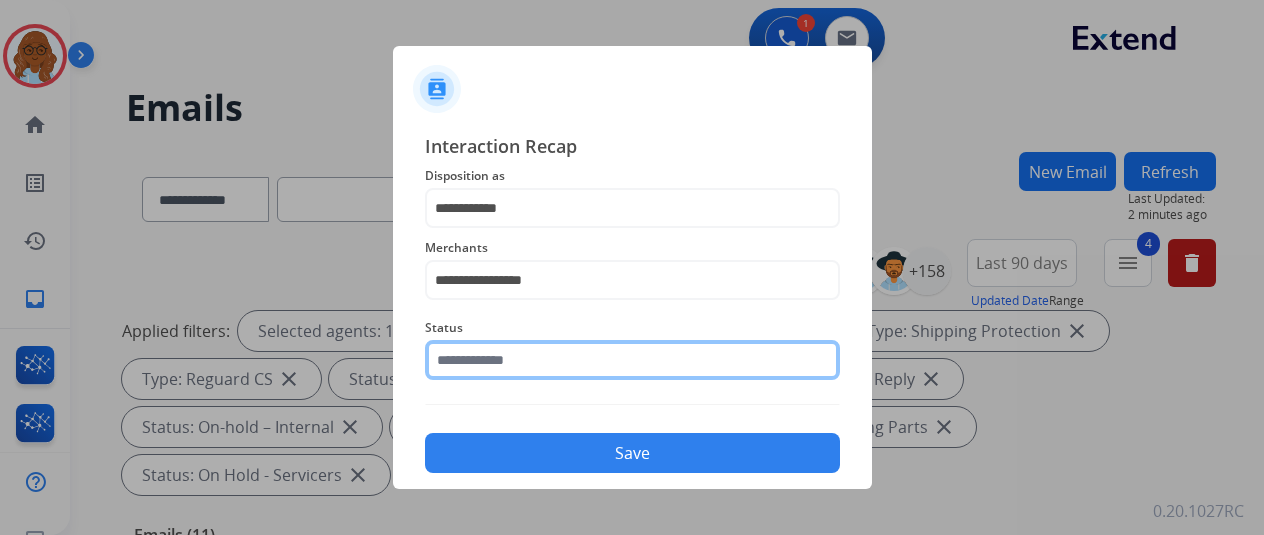 click 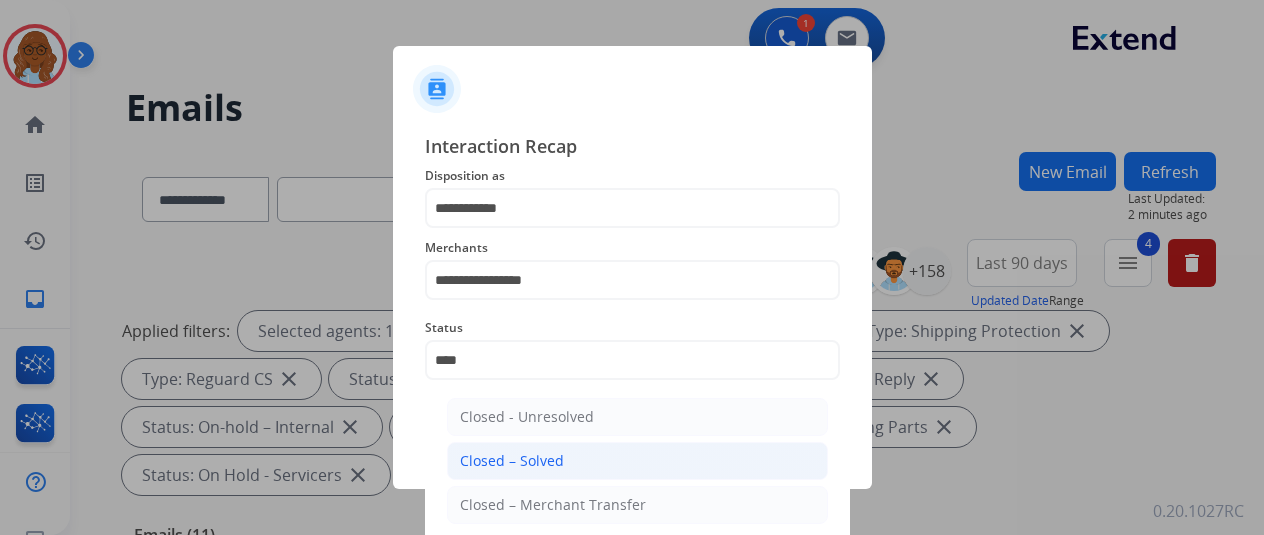 click on "Closed – Solved" 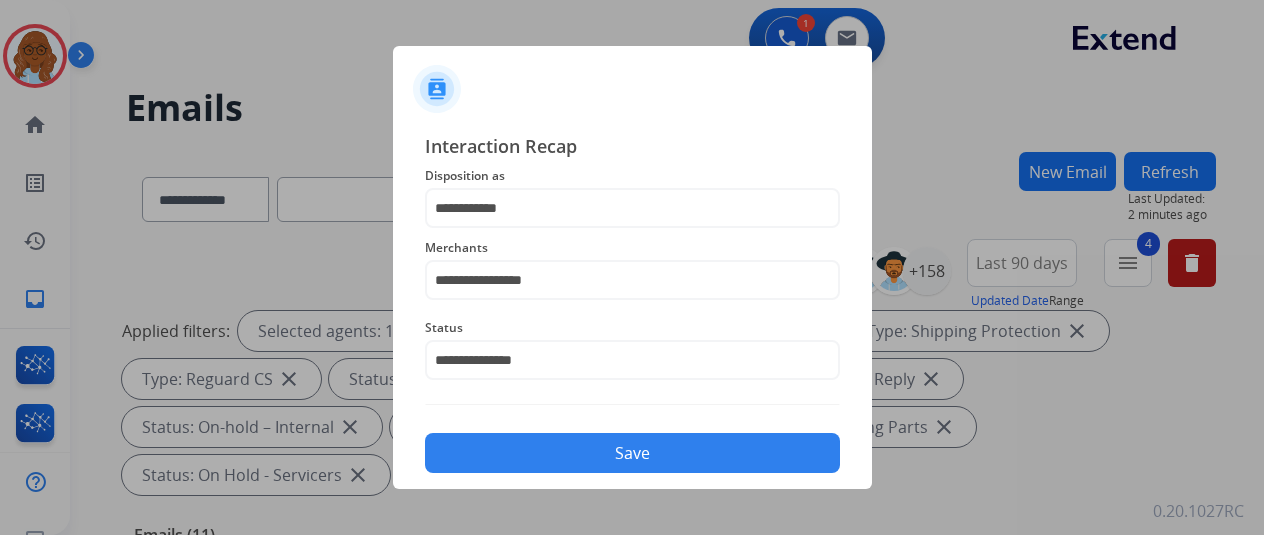 drag, startPoint x: 531, startPoint y: 435, endPoint x: 588, endPoint y: 441, distance: 57.31492 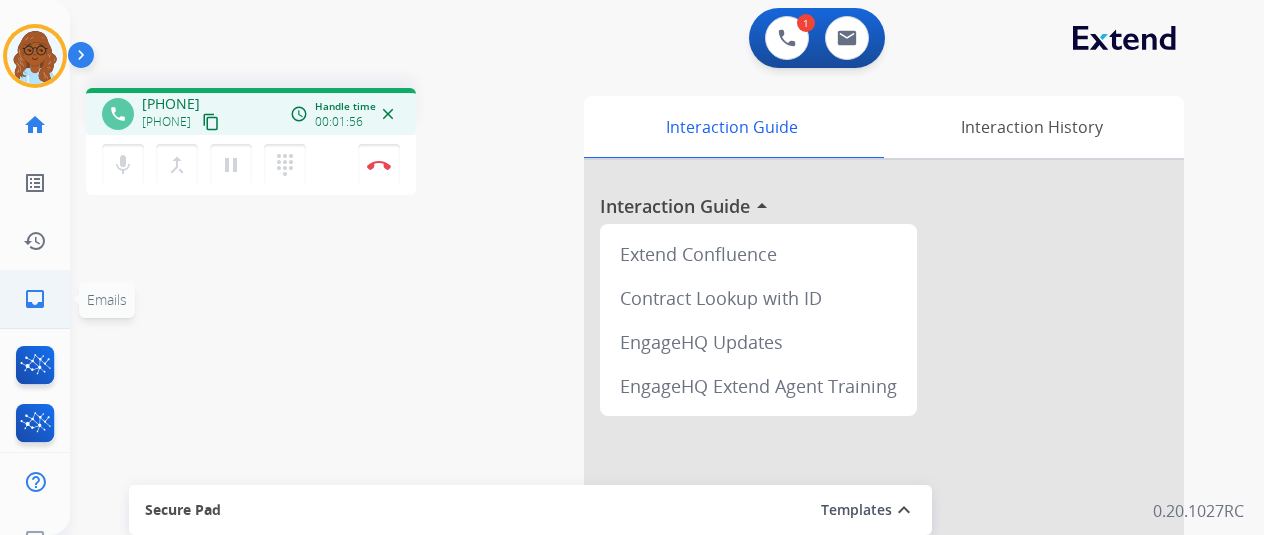 click on "inbox  Emails" 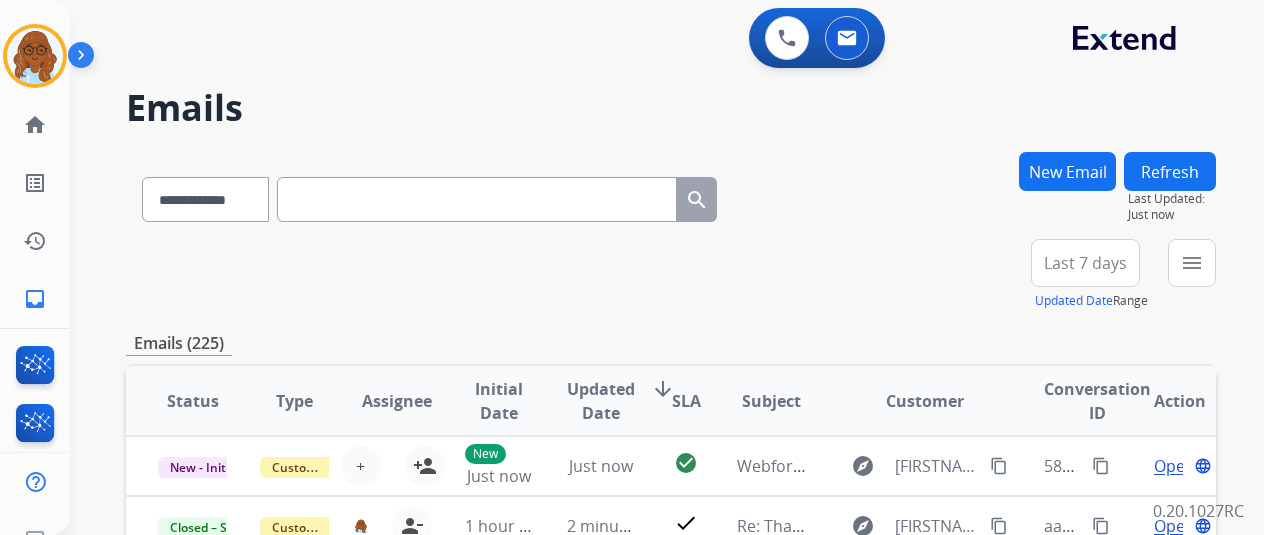 click on "New Email" at bounding box center (1067, 171) 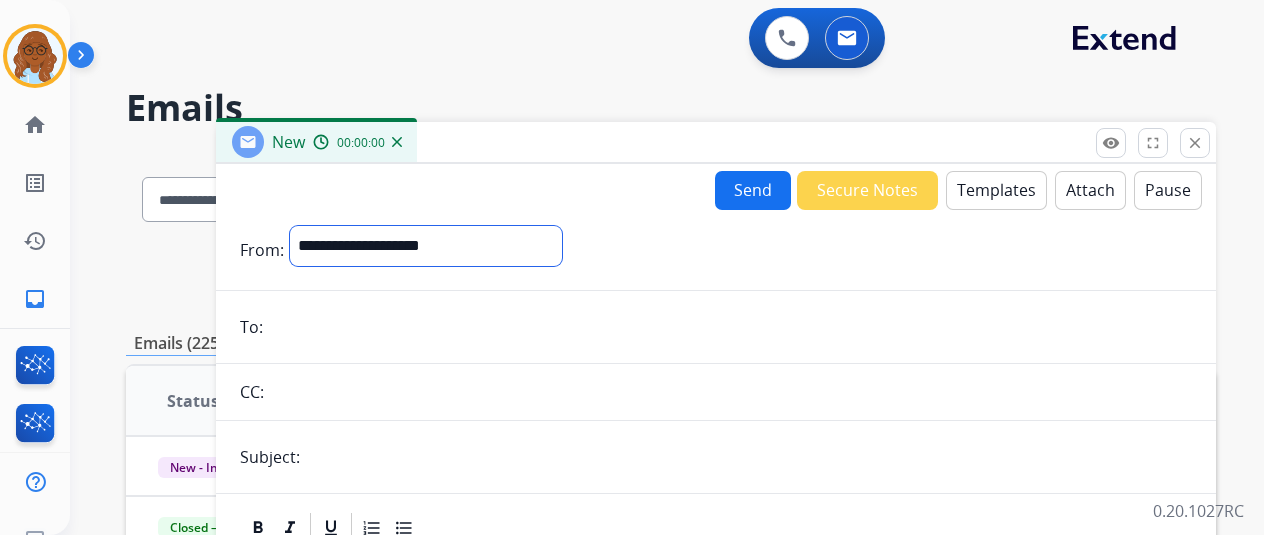 click on "**********" at bounding box center [426, 246] 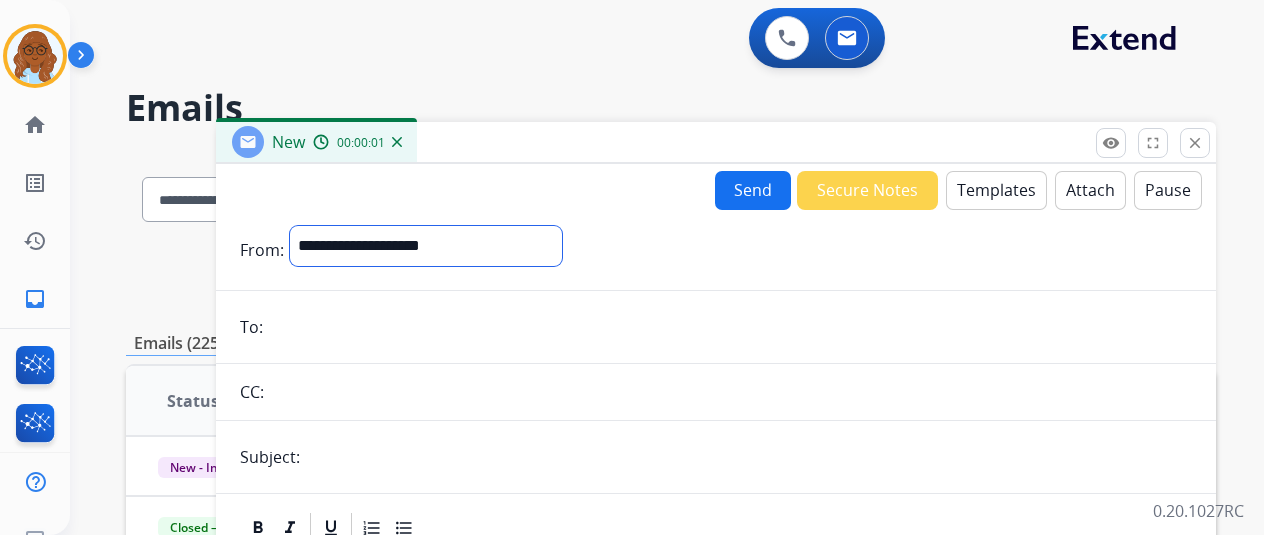 select on "**********" 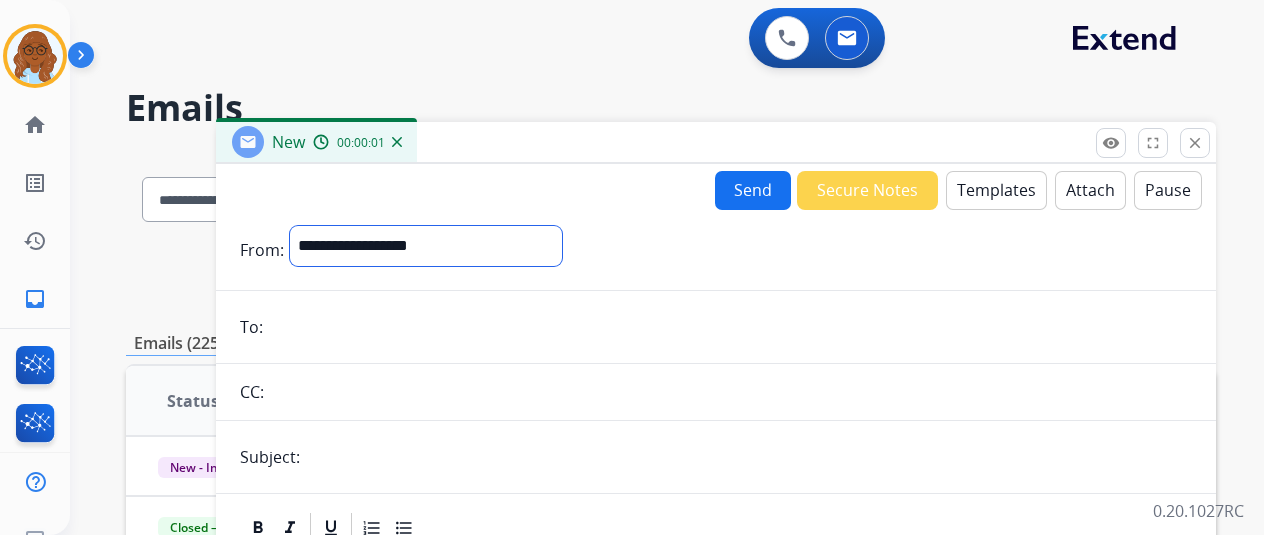 click on "**********" at bounding box center [426, 246] 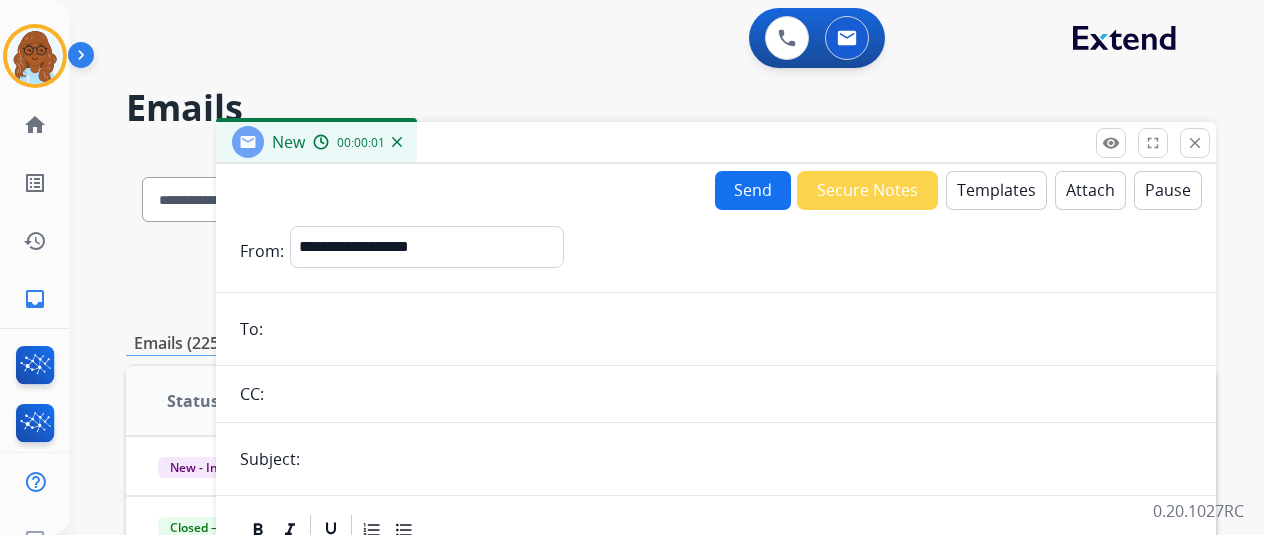 click at bounding box center [730, 329] 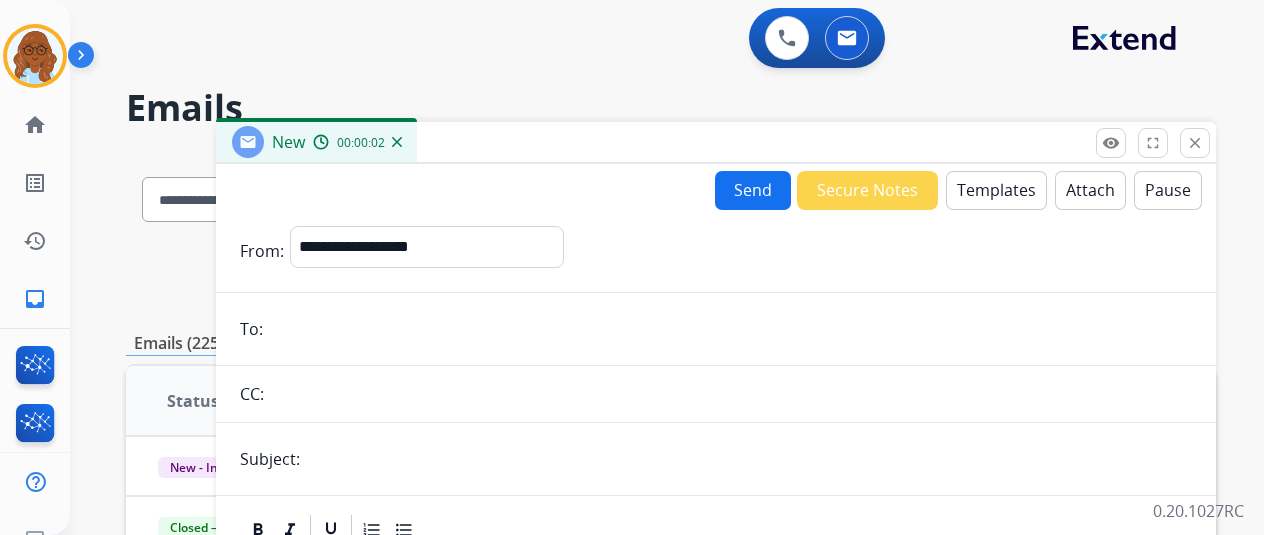 paste on "**********" 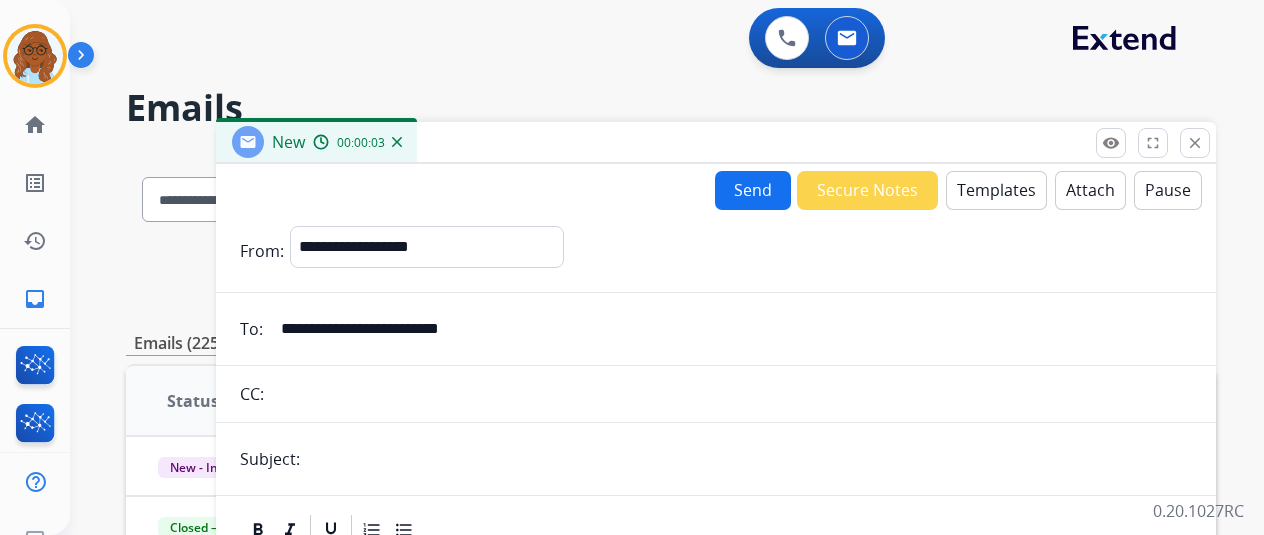 type on "**********" 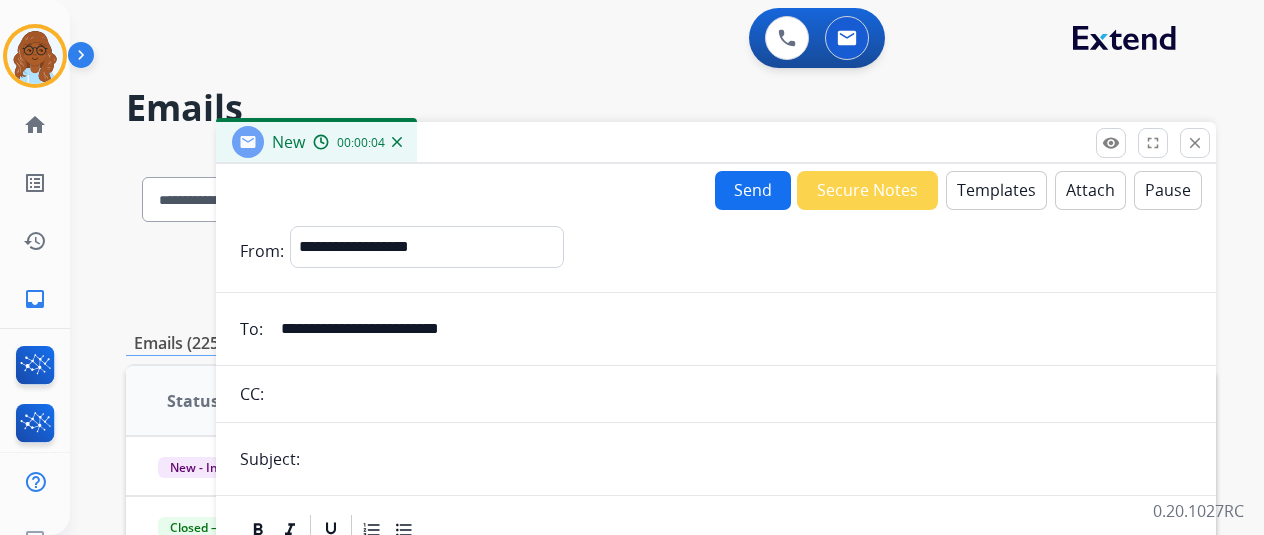 type on "**********" 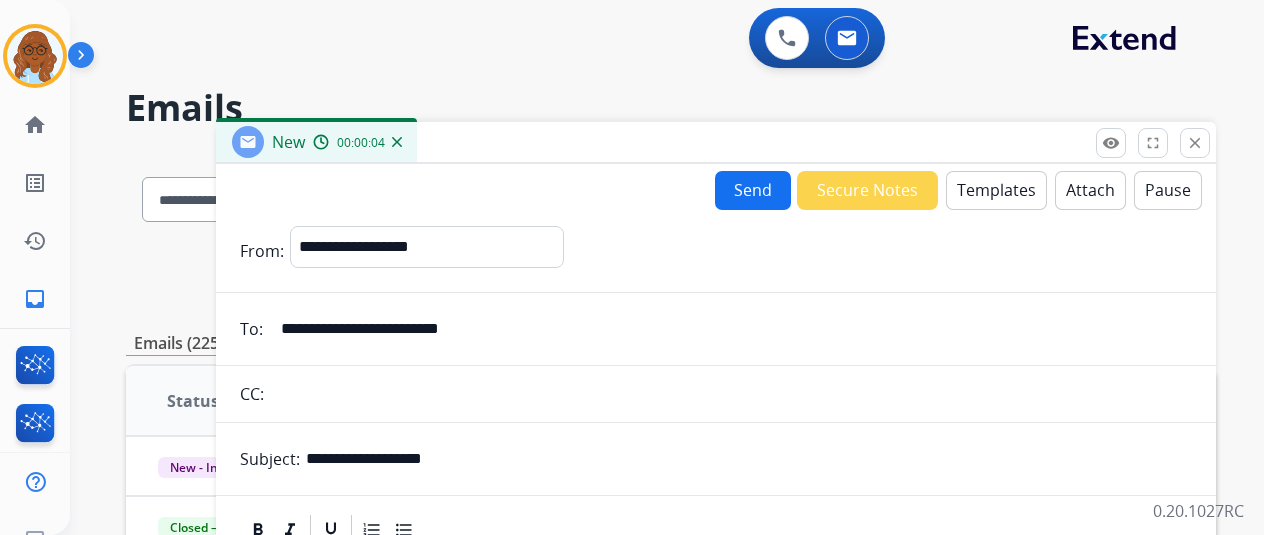click on "Templates" at bounding box center (996, 190) 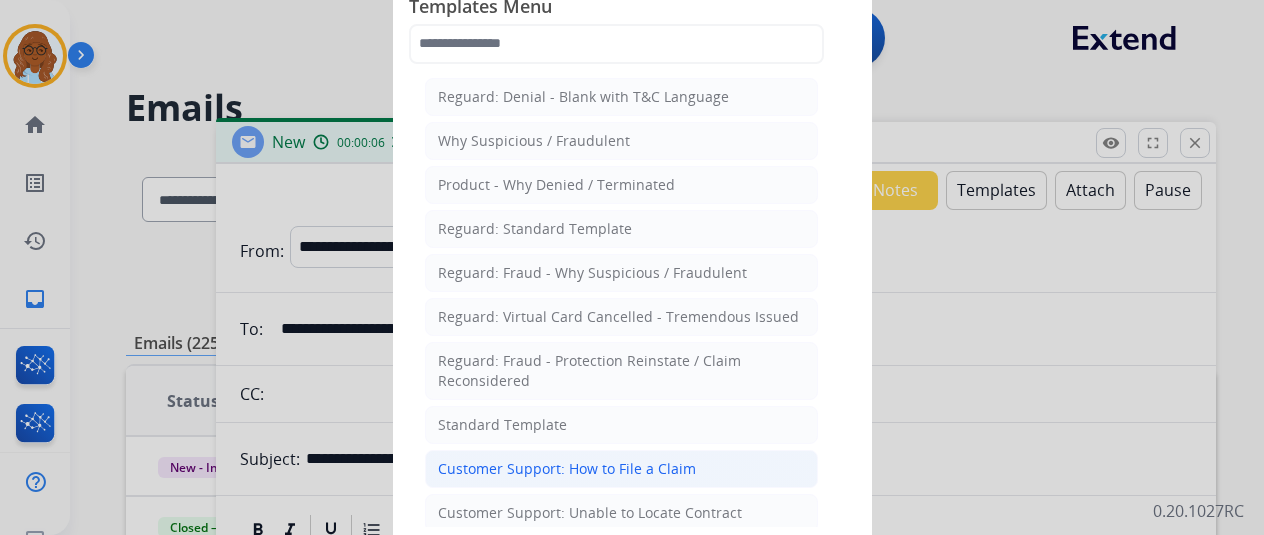 click on "Customer Support: How to File a Claim" 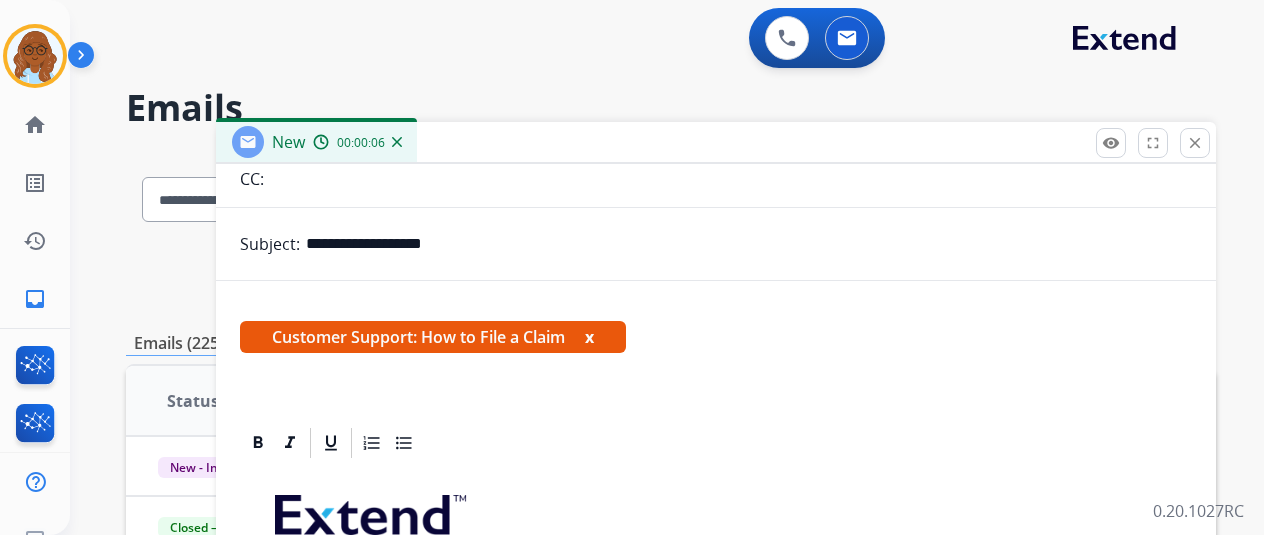 scroll, scrollTop: 383, scrollLeft: 0, axis: vertical 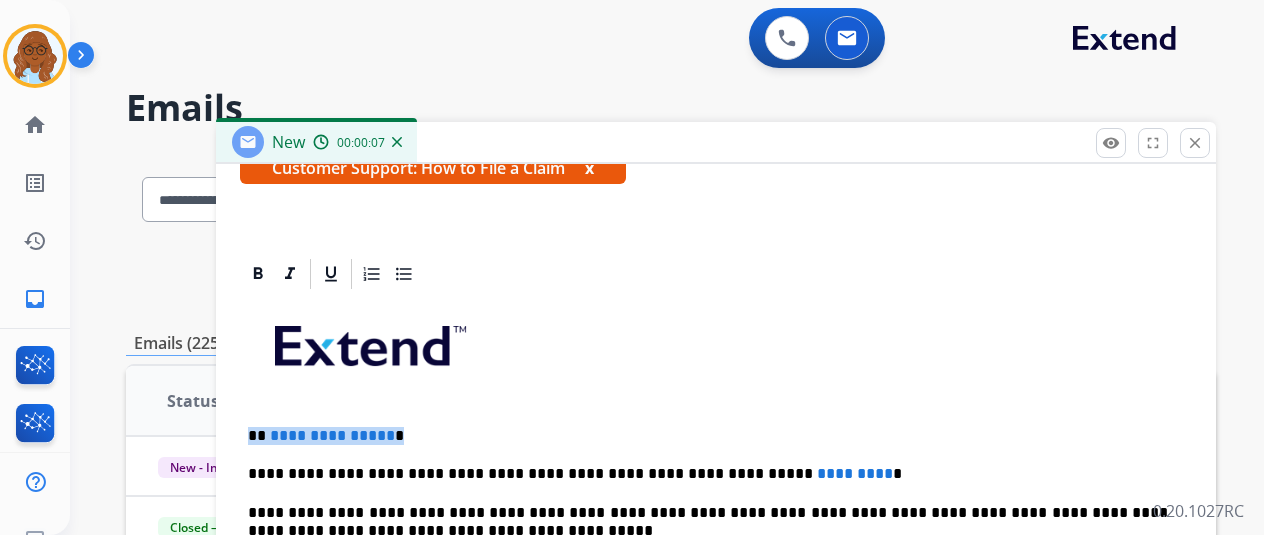 drag, startPoint x: 250, startPoint y: 419, endPoint x: 179, endPoint y: 426, distance: 71.34424 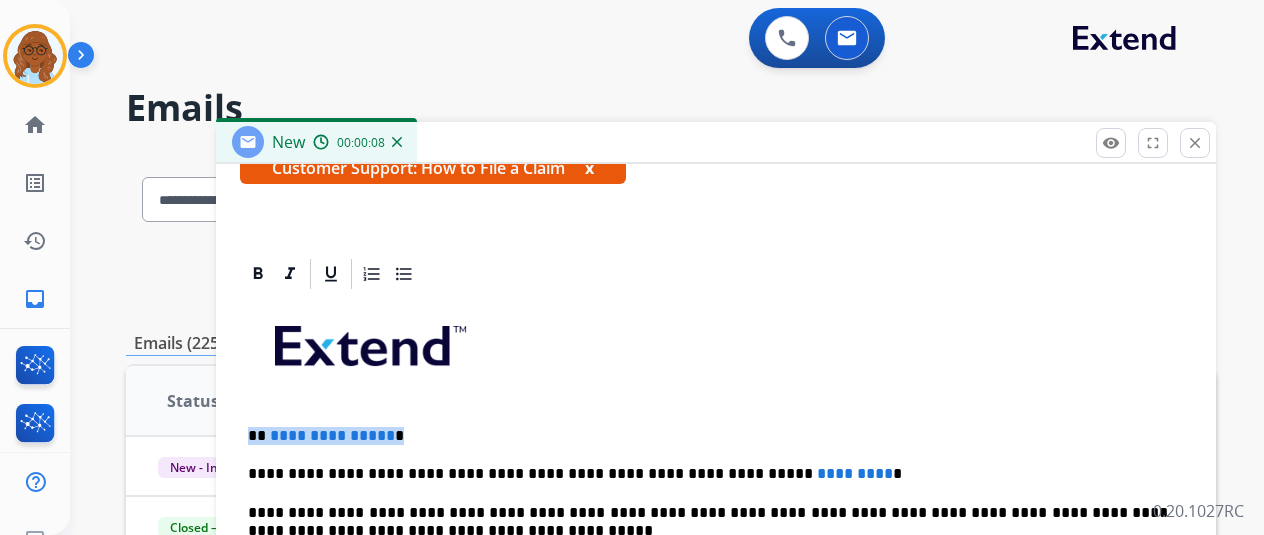 type 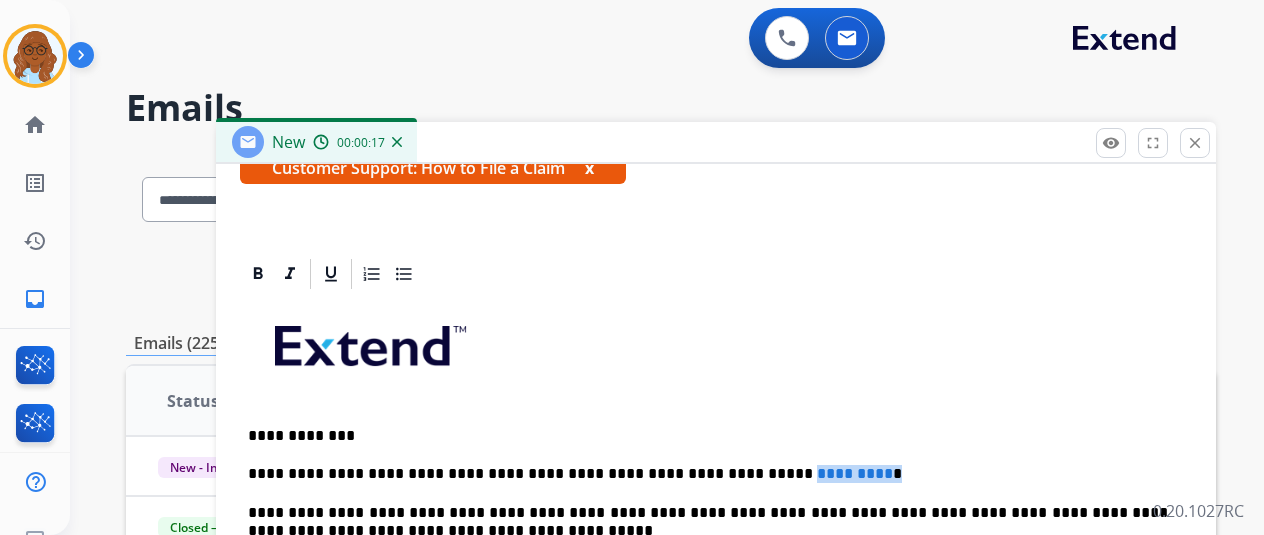 drag, startPoint x: 776, startPoint y: 470, endPoint x: 723, endPoint y: 470, distance: 53 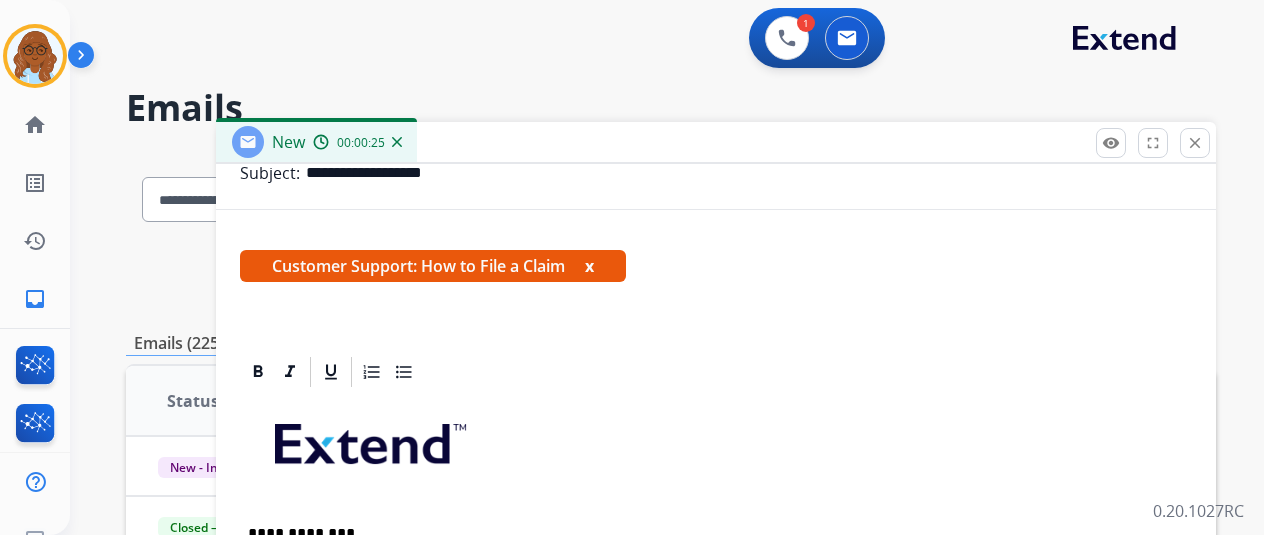 scroll, scrollTop: 0, scrollLeft: 0, axis: both 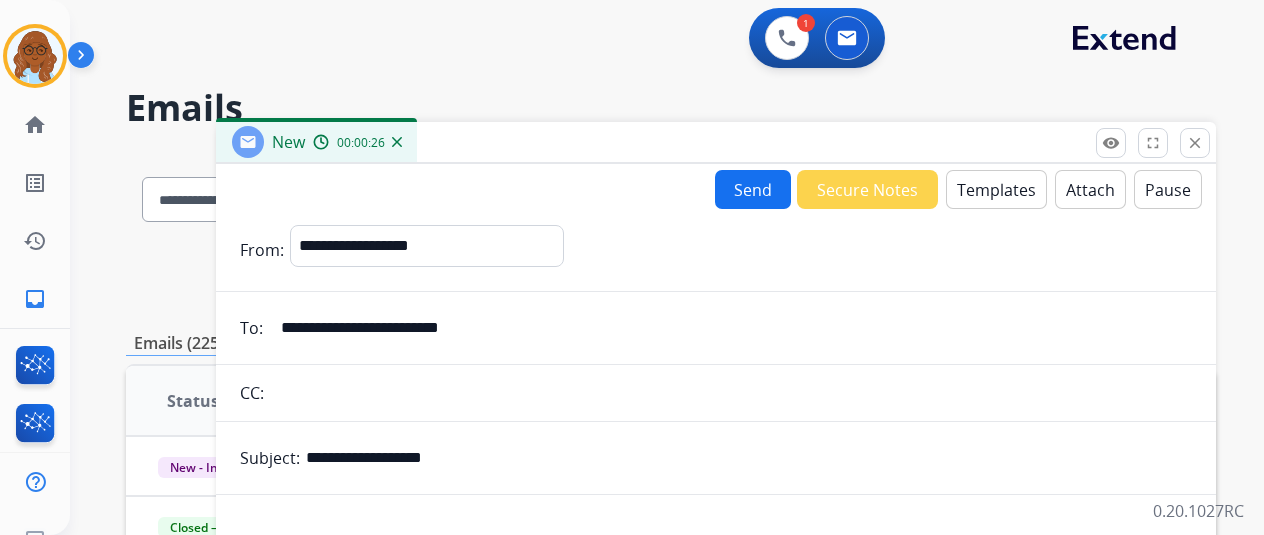 click on "Send" at bounding box center (753, 189) 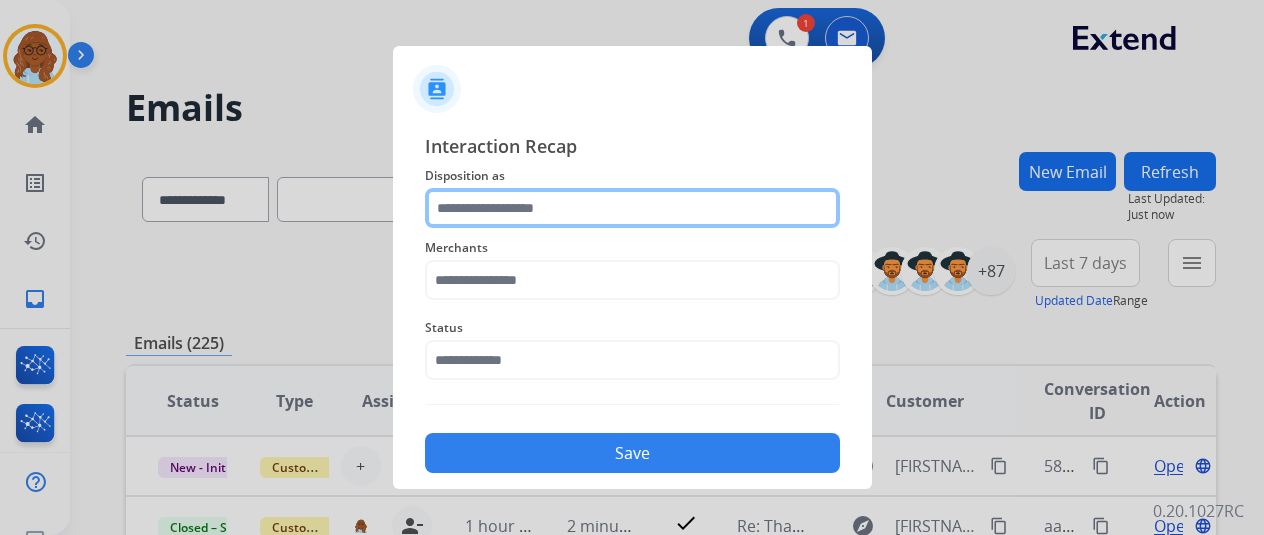 click 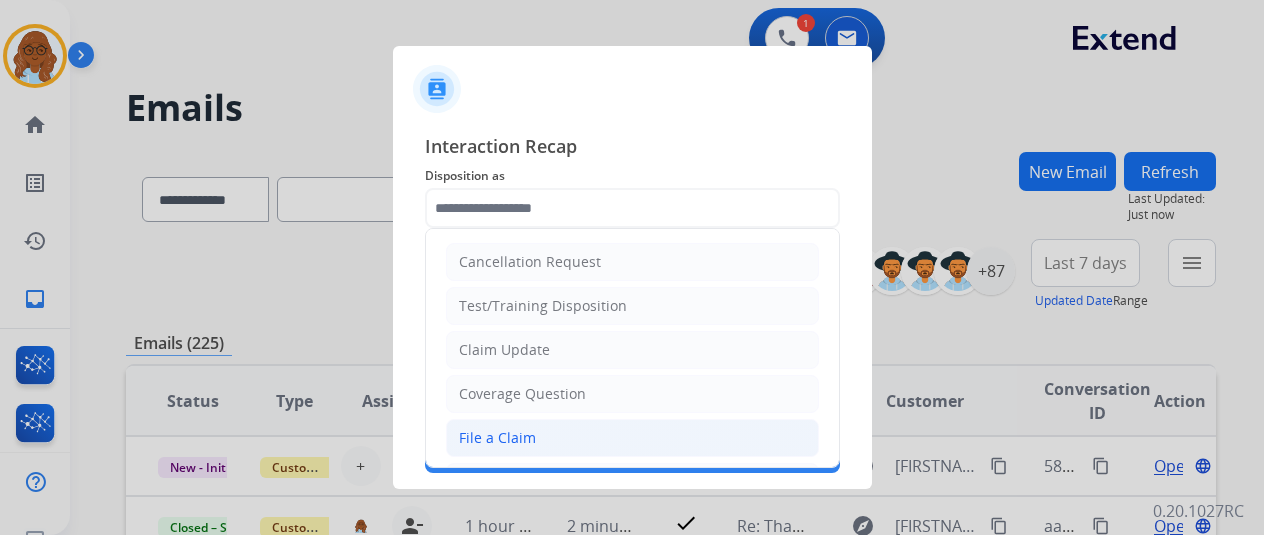 drag, startPoint x: 514, startPoint y: 423, endPoint x: 501, endPoint y: 305, distance: 118.71394 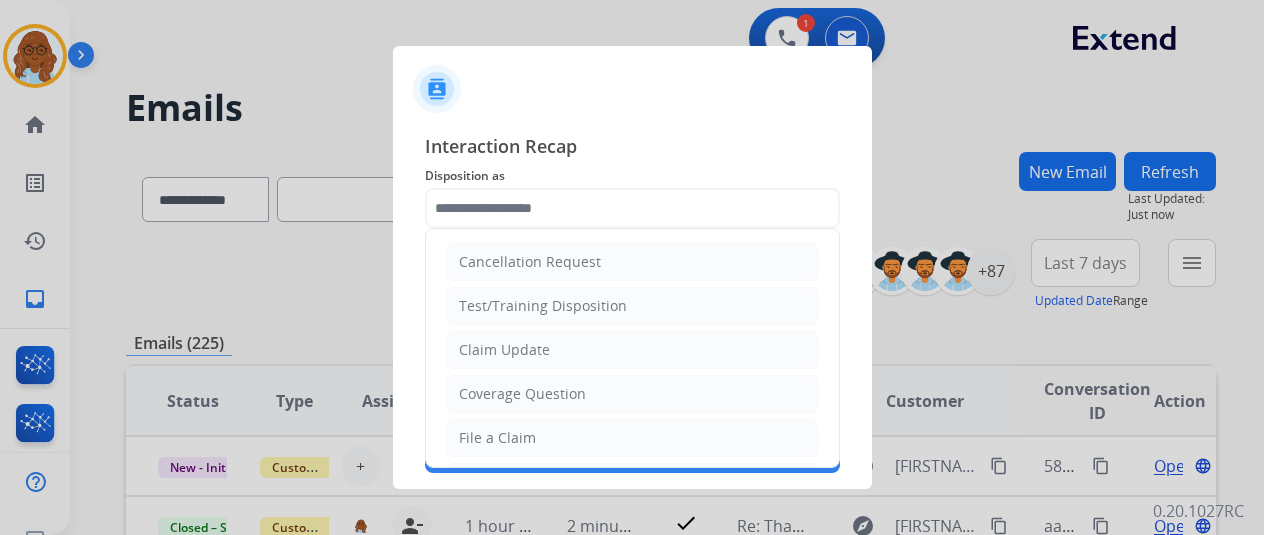 click on "File a Claim" 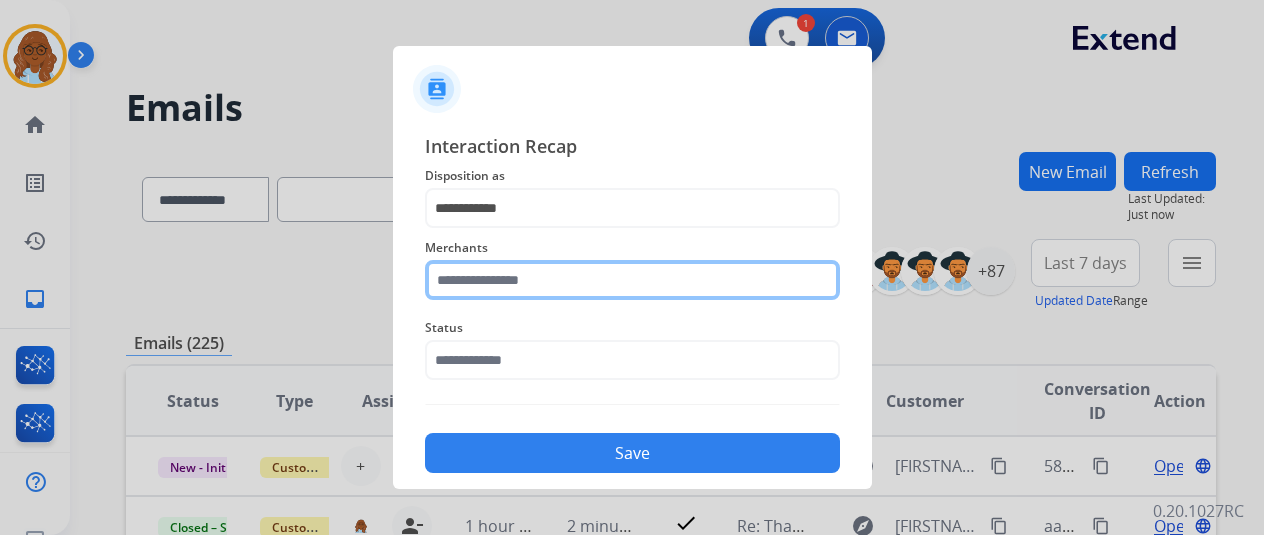click 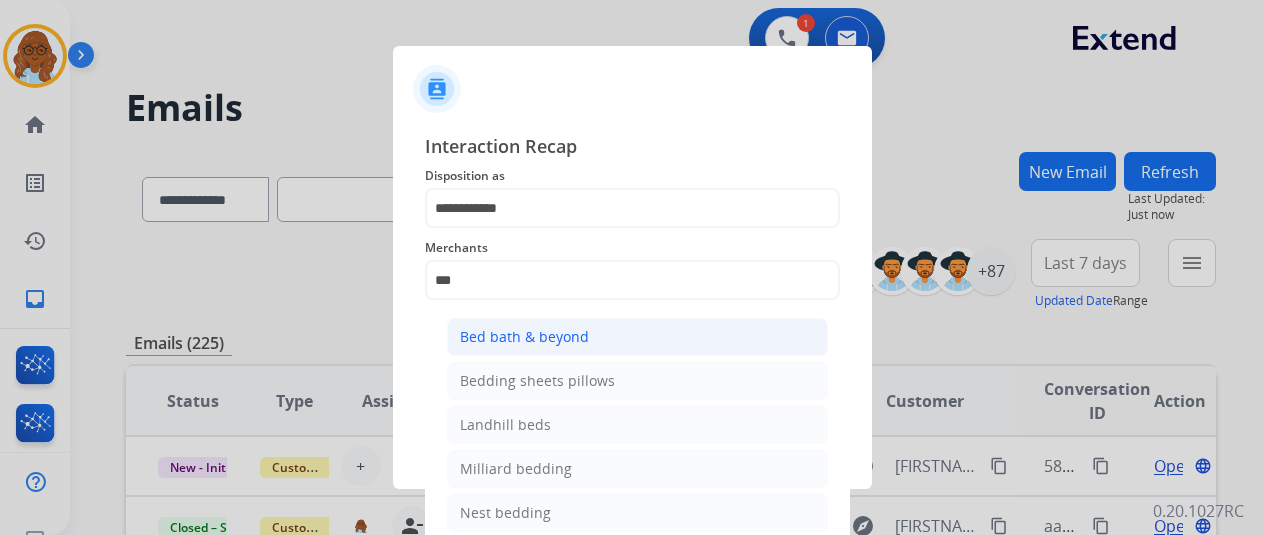 click on "Bed bath & beyond" 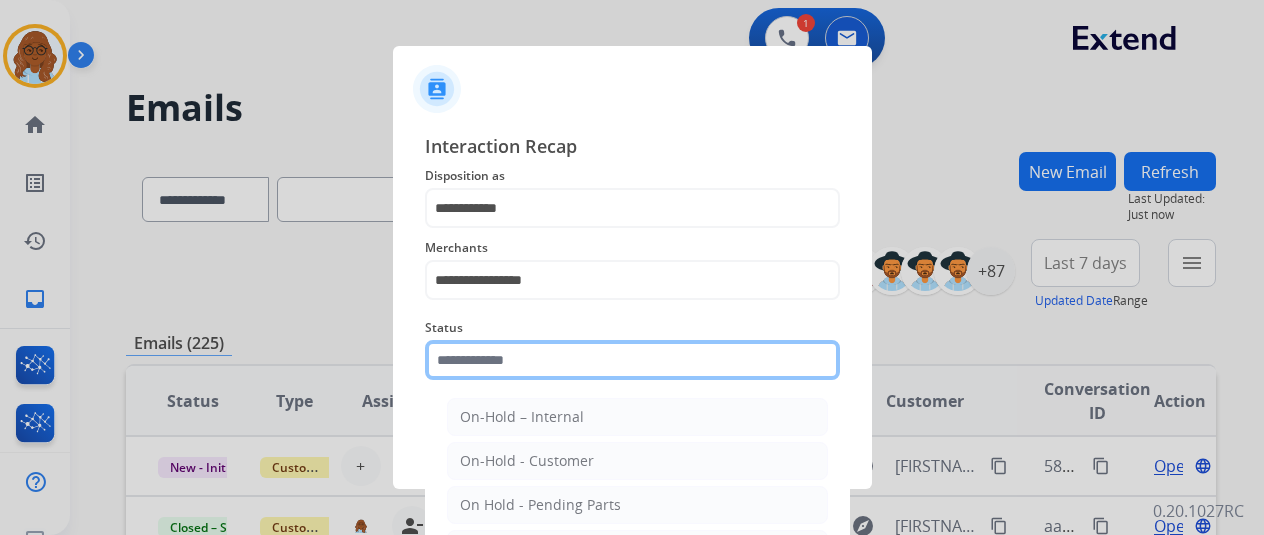 click 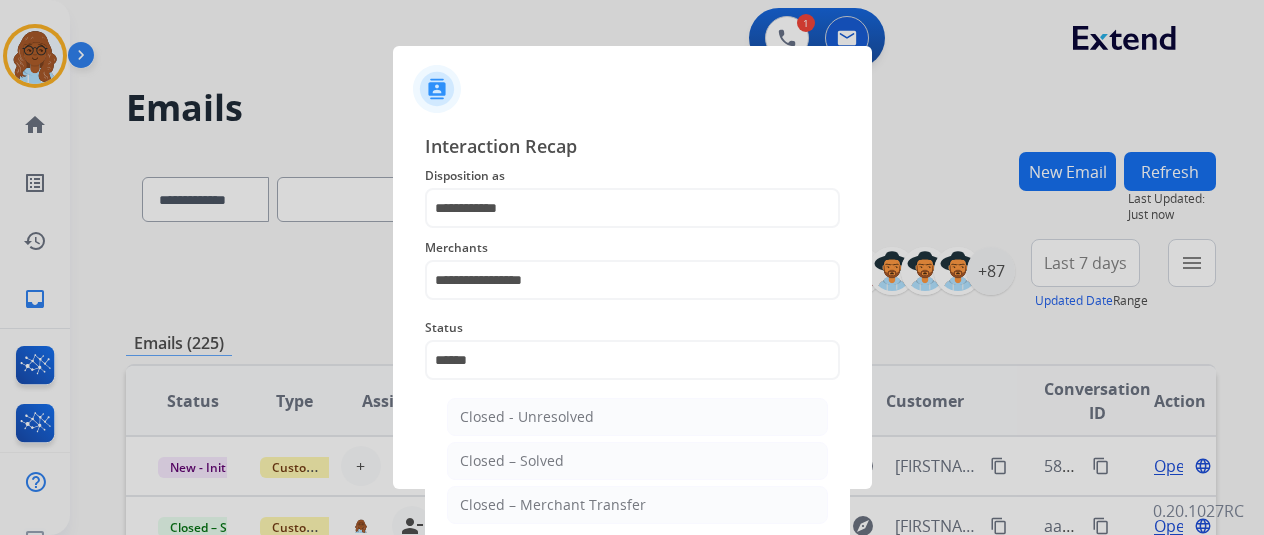 click on "Closed – Solved" 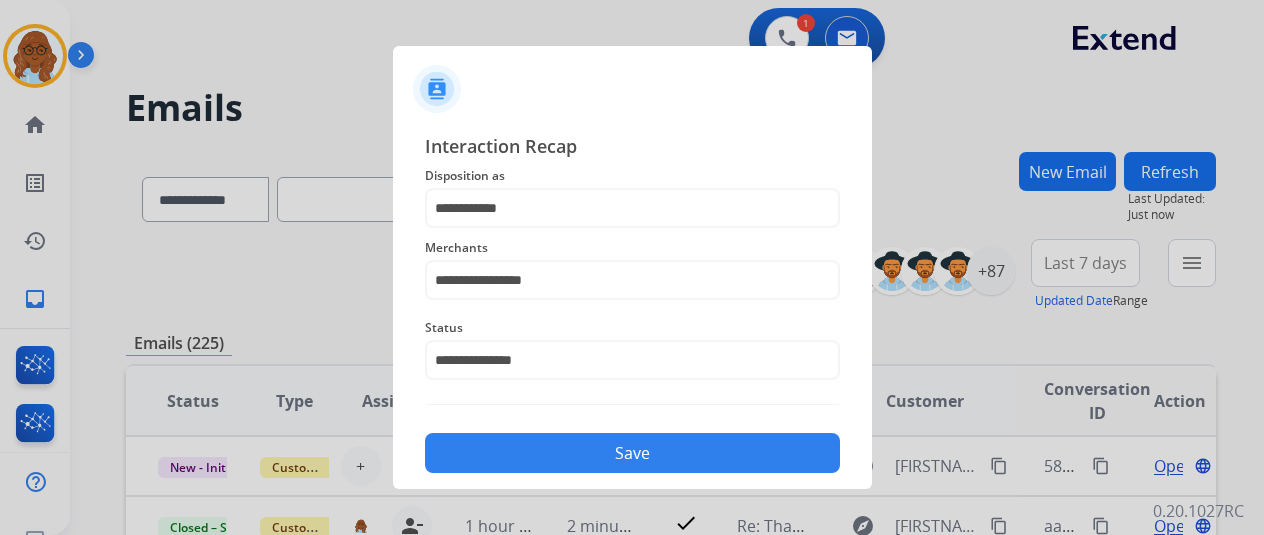click on "Save" 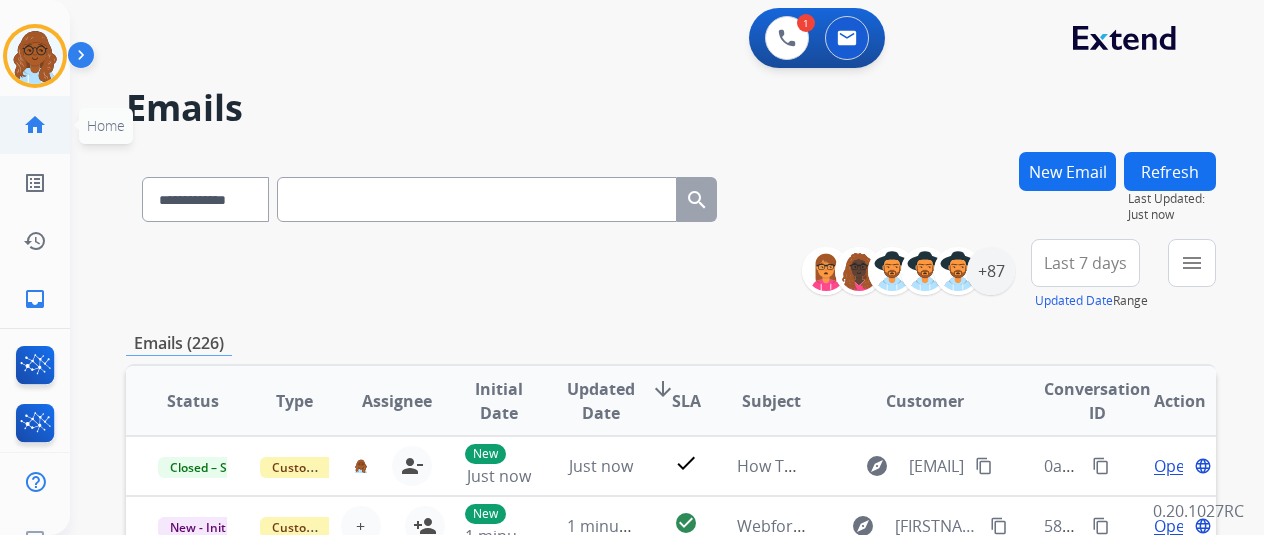 click on "home" 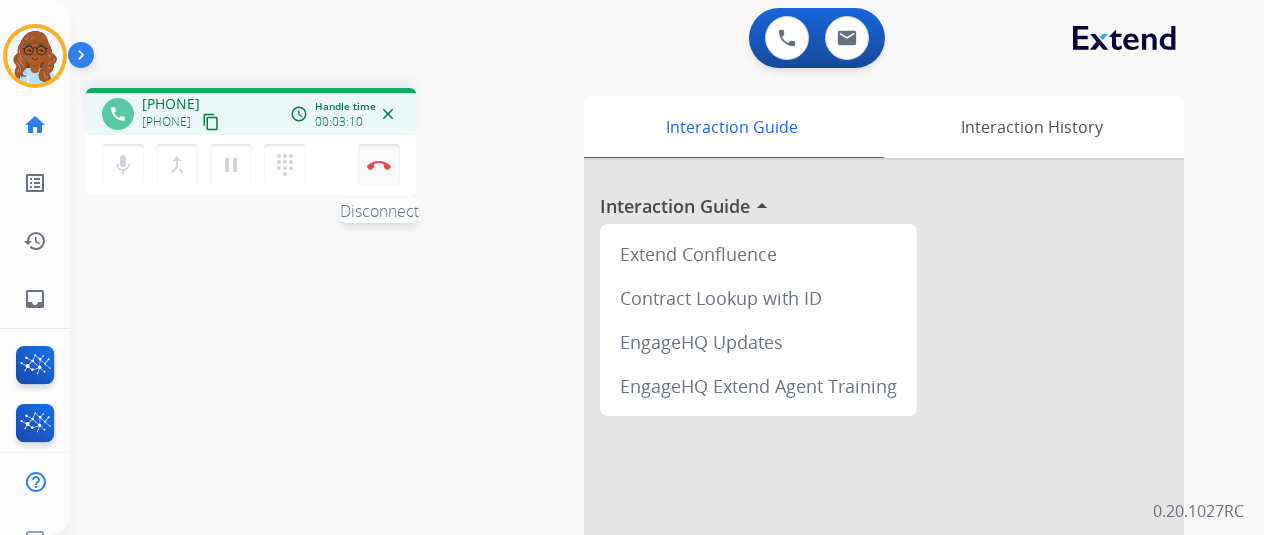 click at bounding box center (379, 165) 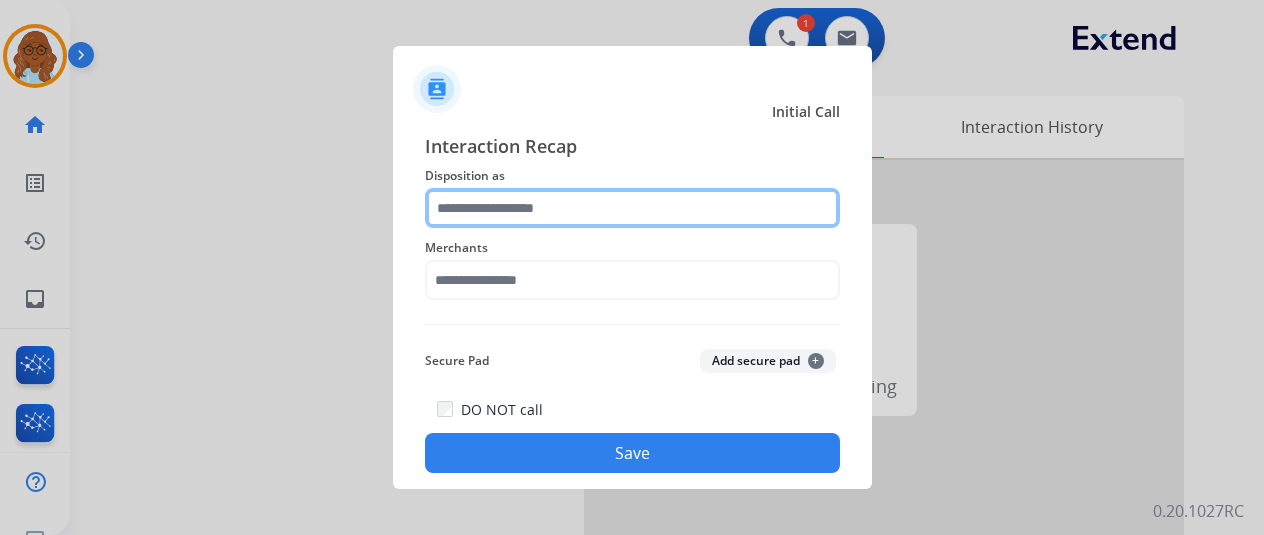 click 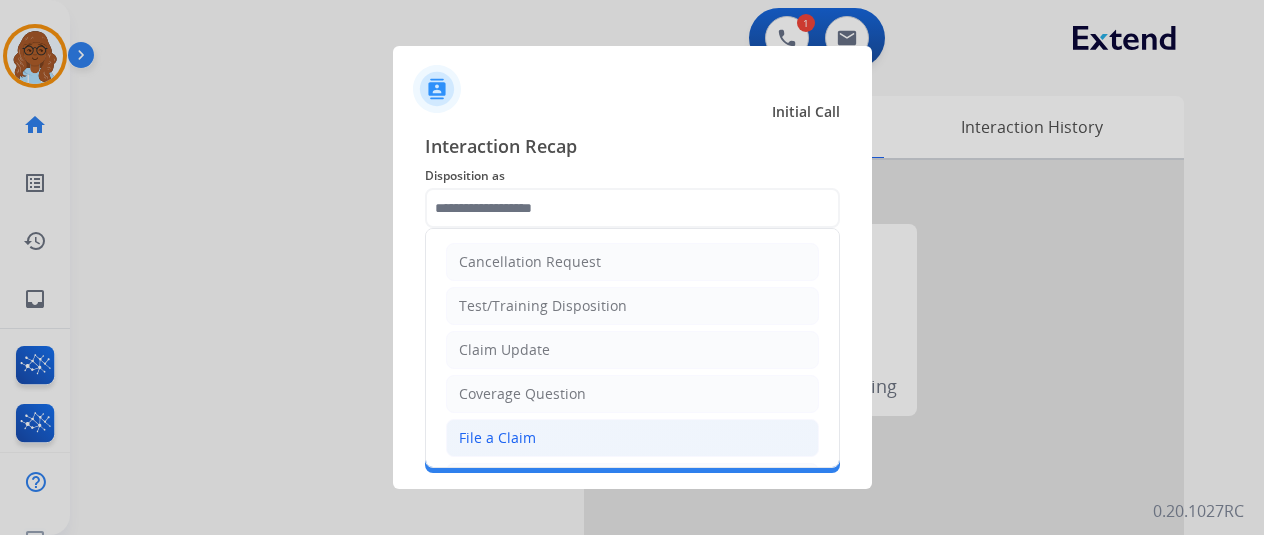 click on "File a Claim" 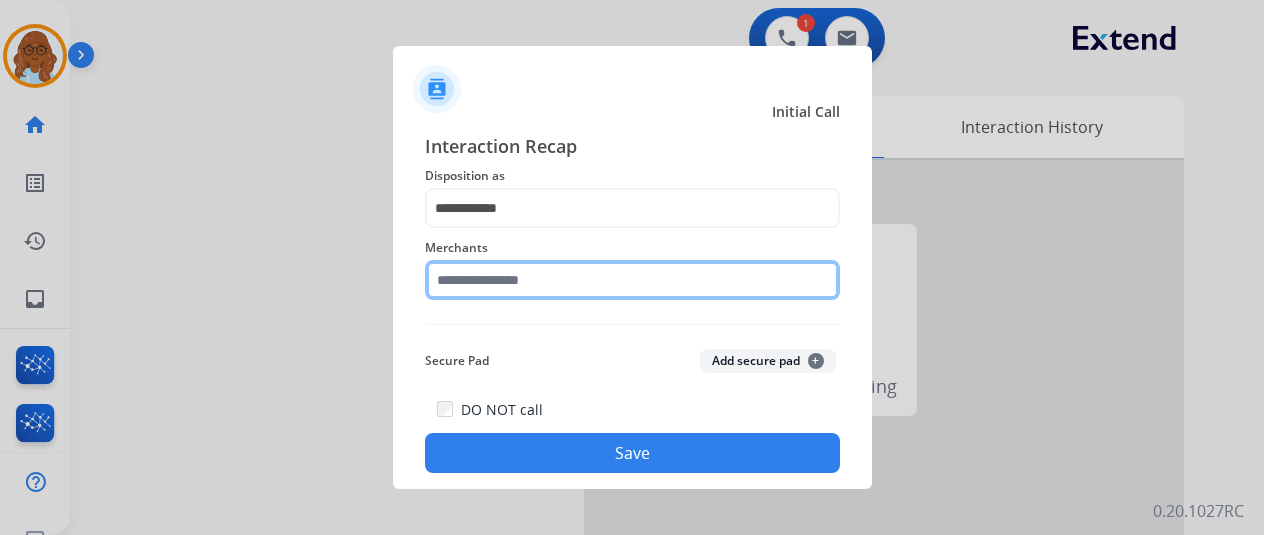 click 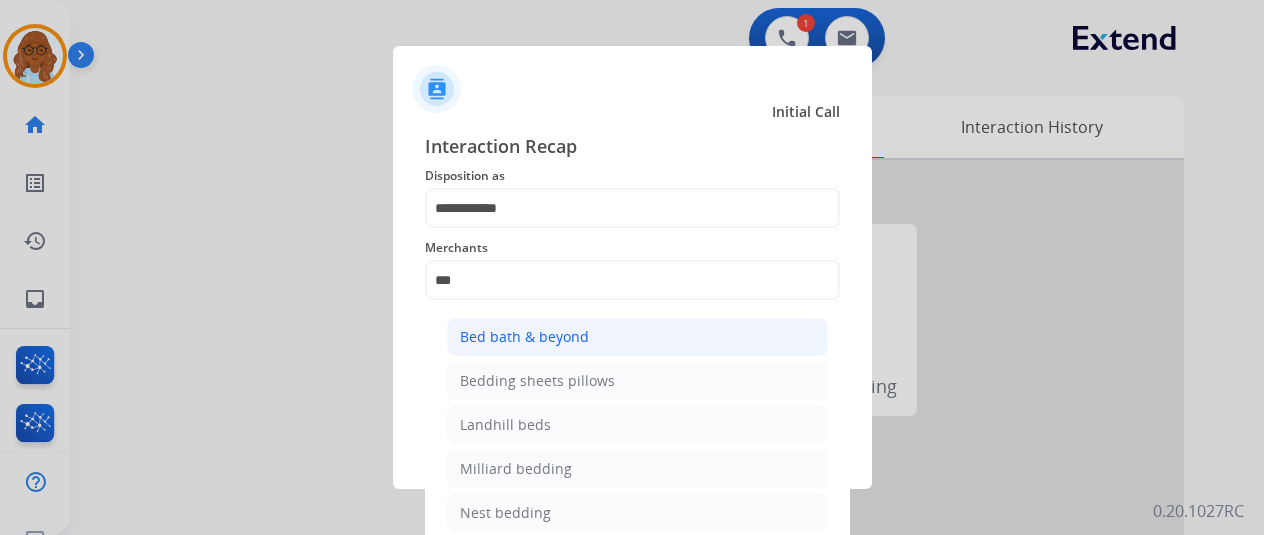 click on "Bed bath & beyond" 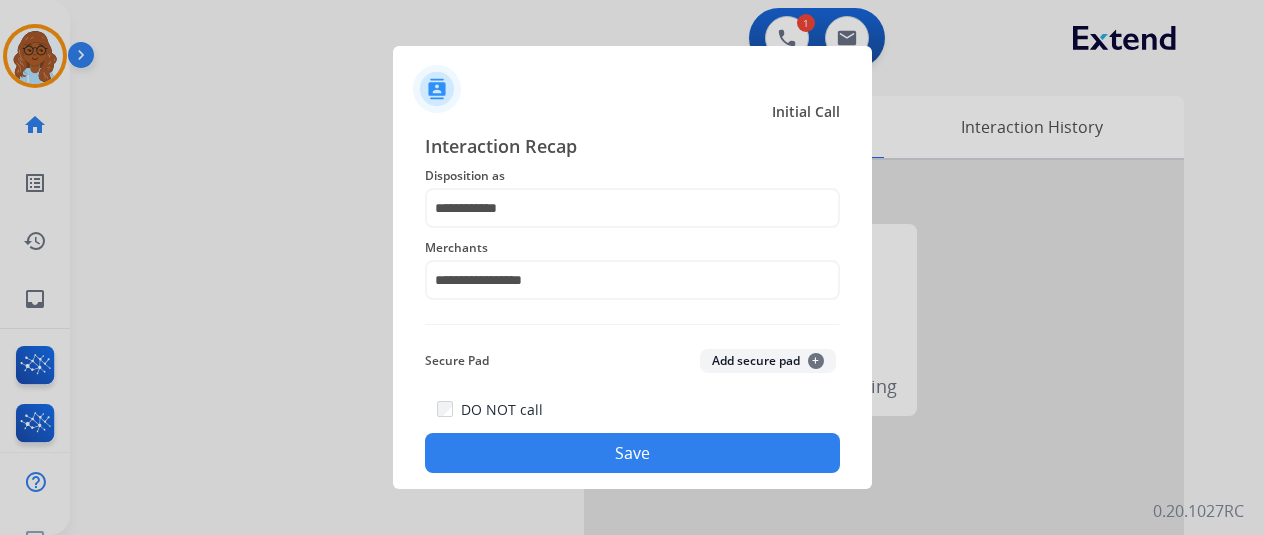 click on "DO NOT call   Save" 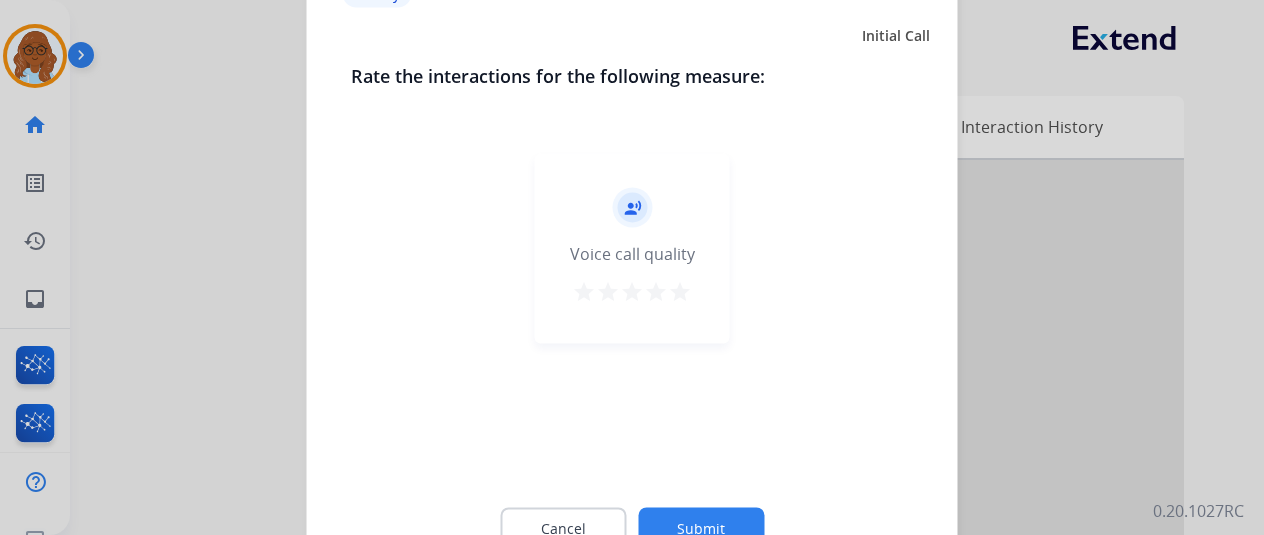 drag, startPoint x: 684, startPoint y: 291, endPoint x: 684, endPoint y: 331, distance: 40 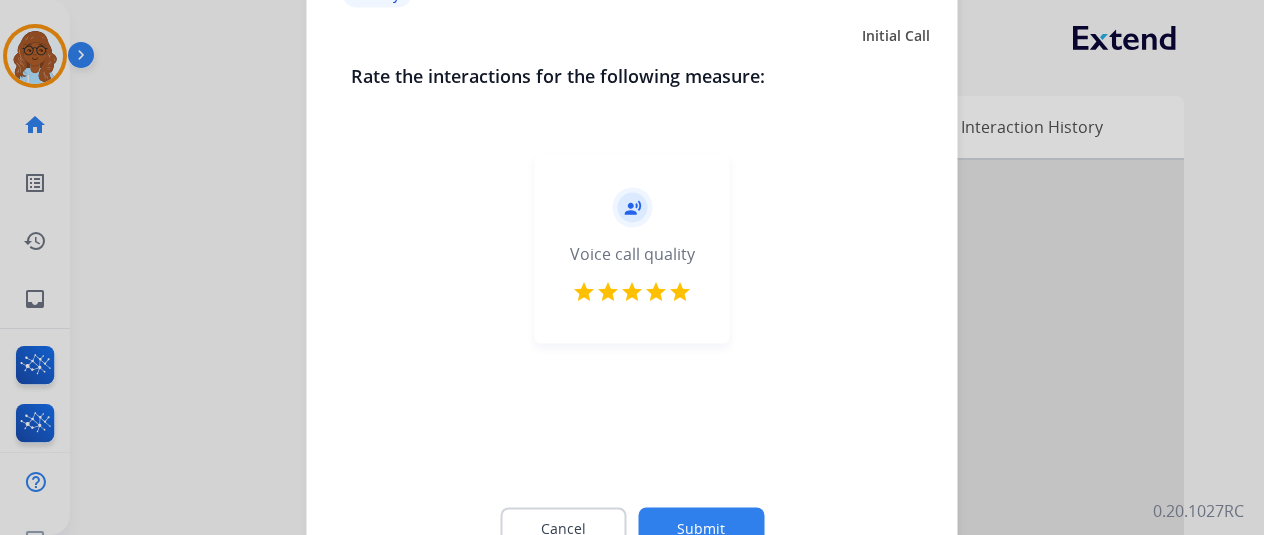 click on "Submit" 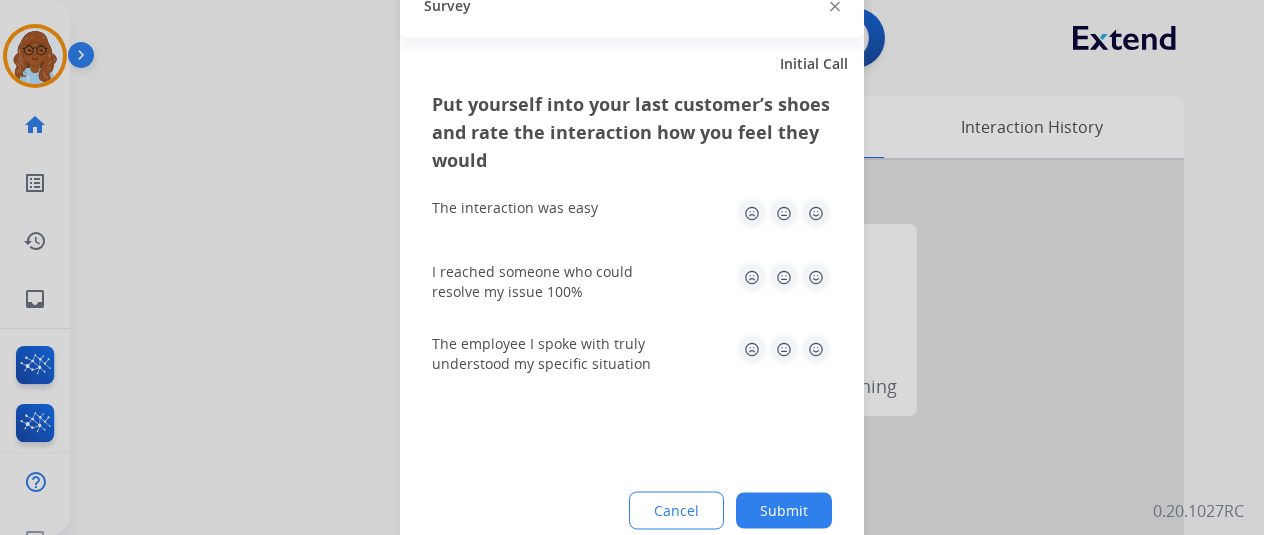 click on "The interaction was easy" 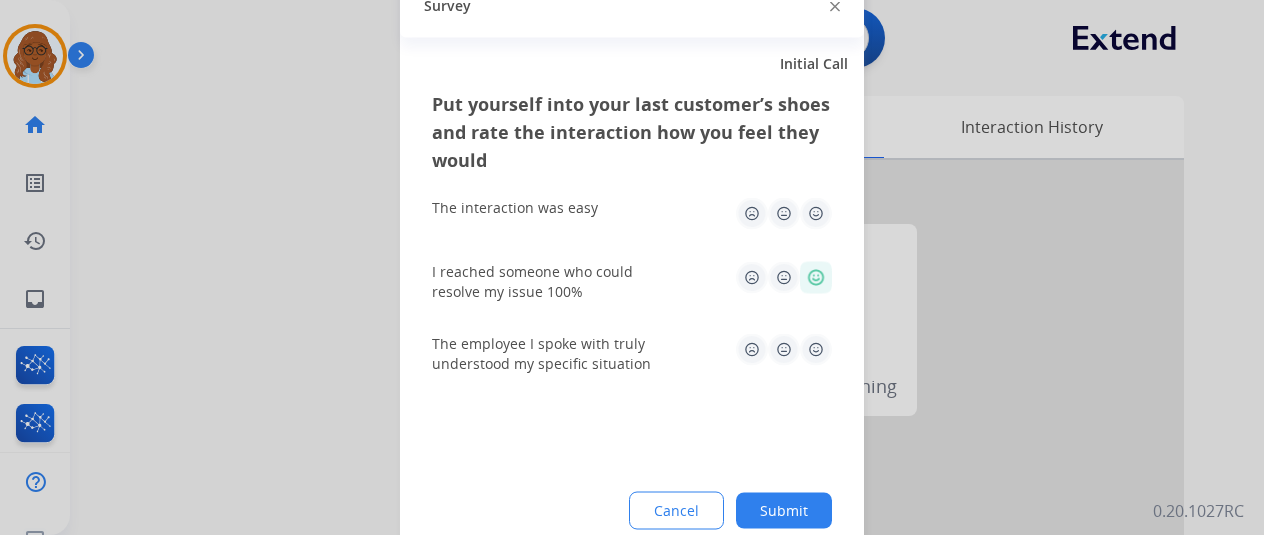 click 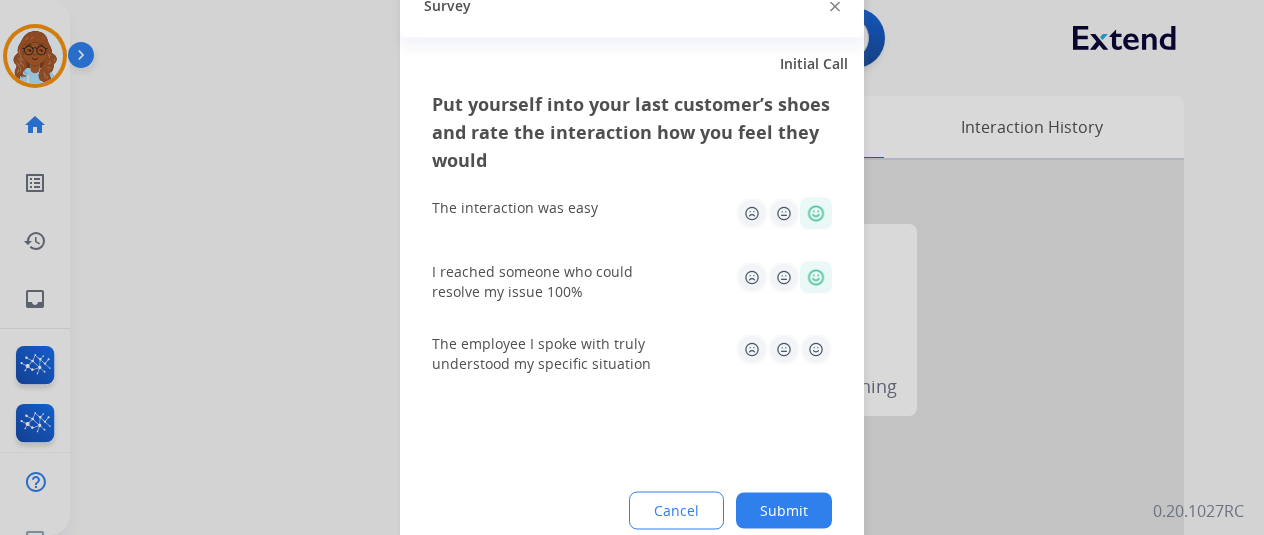 click 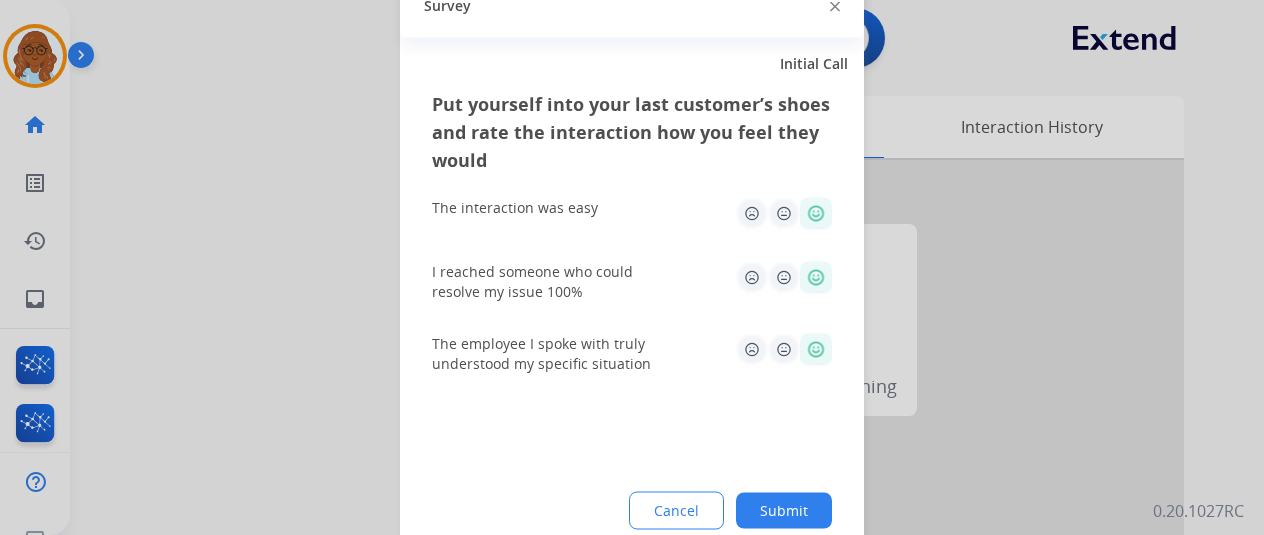 click on "Submit" 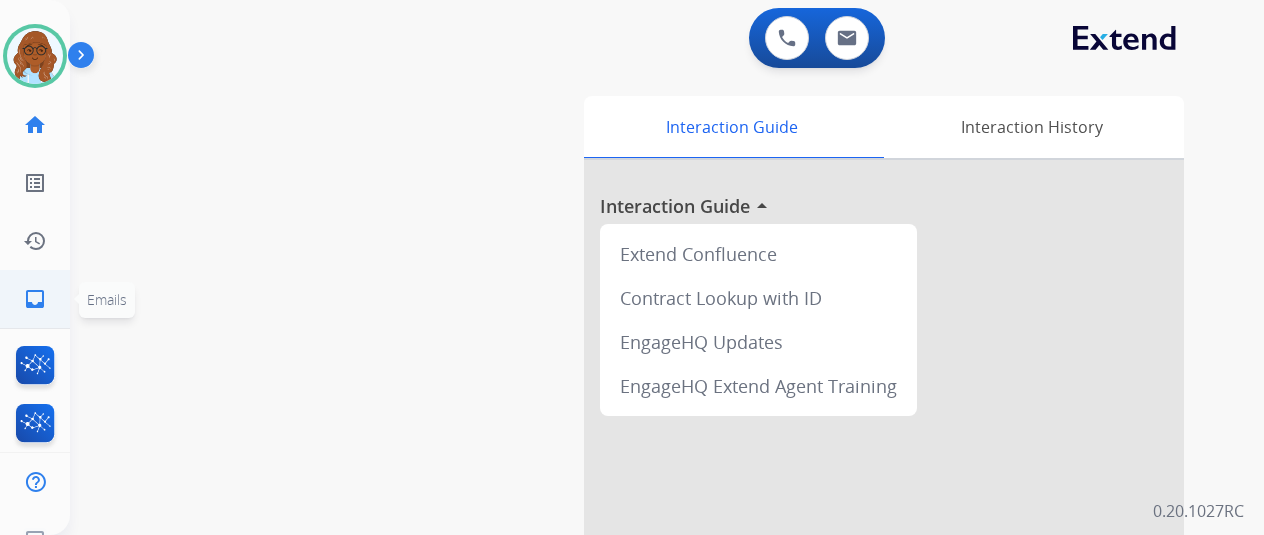 click on "inbox  Emails" 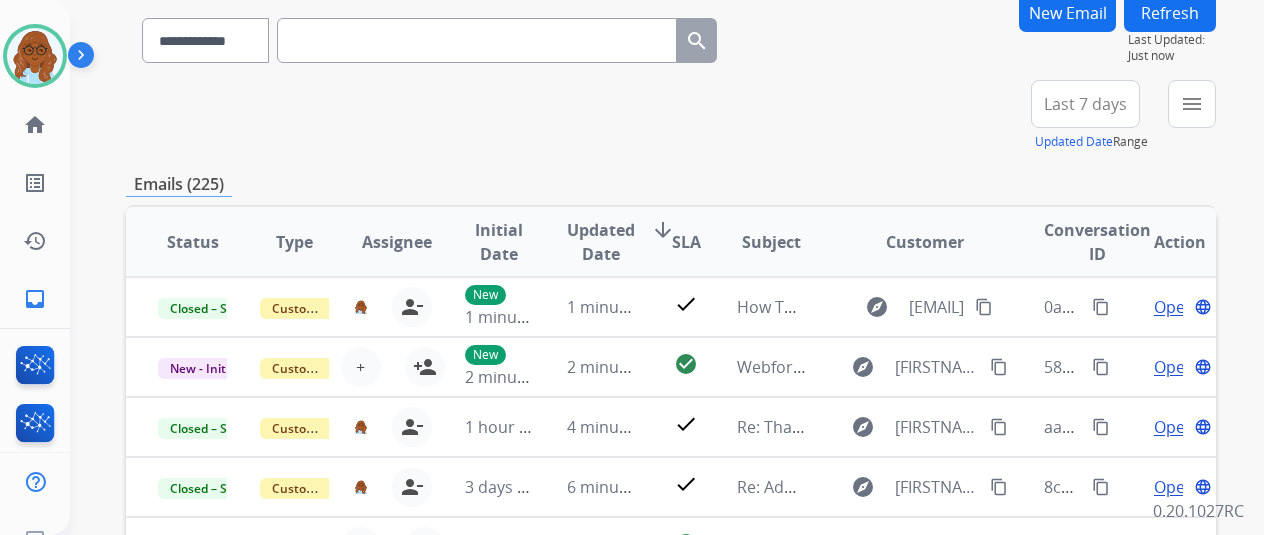 scroll, scrollTop: 0, scrollLeft: 0, axis: both 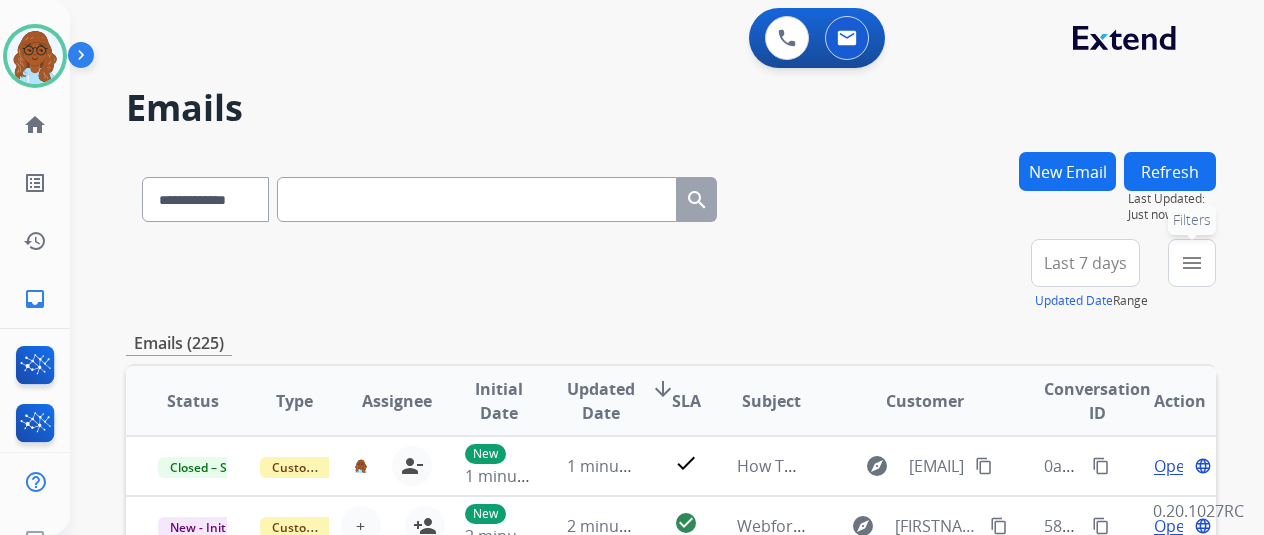 click on "menu" at bounding box center [1192, 263] 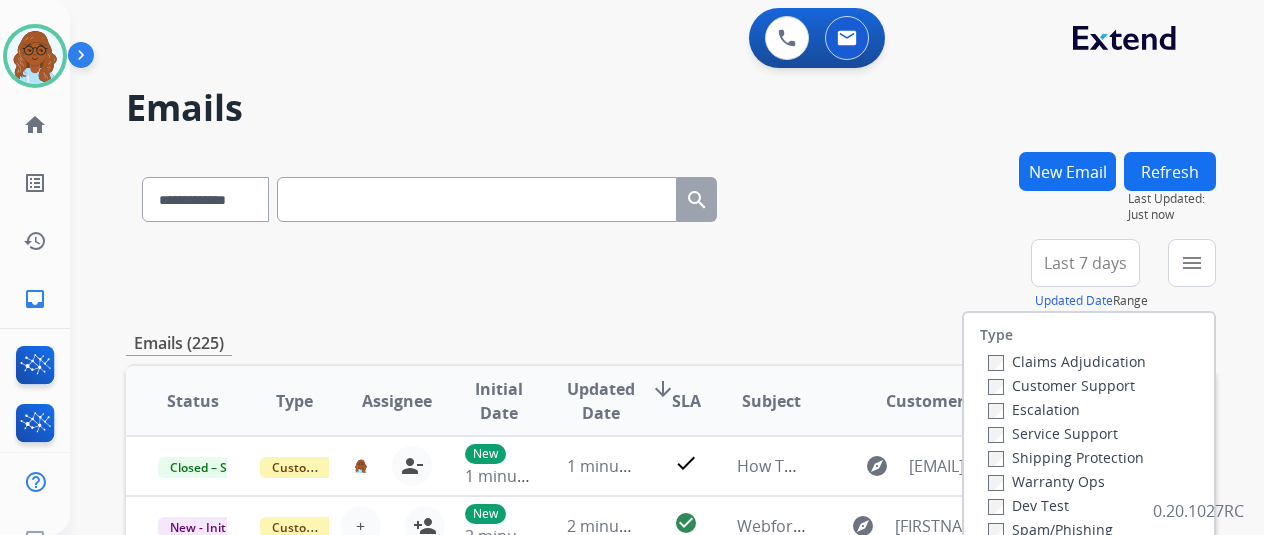scroll, scrollTop: 200, scrollLeft: 0, axis: vertical 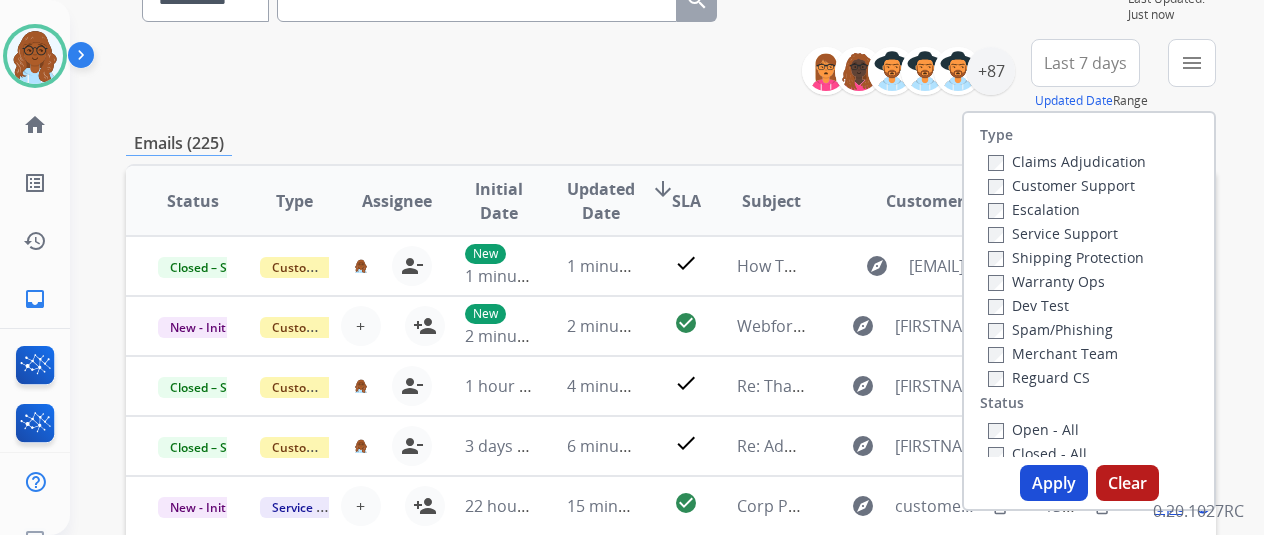 click on "Open - All" at bounding box center [1033, 429] 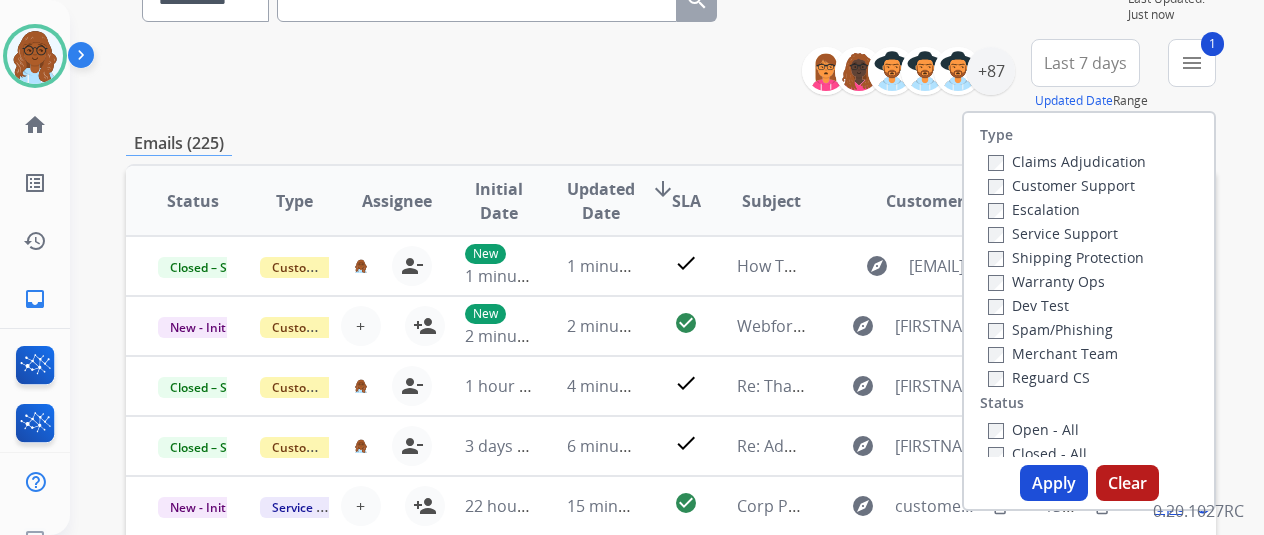 click on "Apply" at bounding box center (1054, 483) 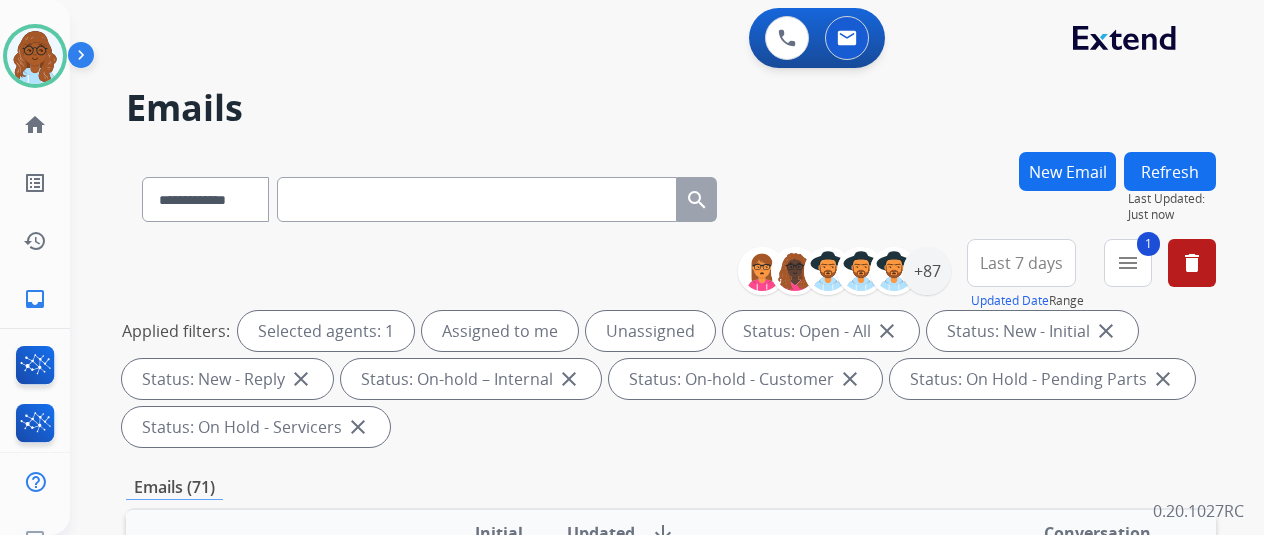 click on "Last 7 days" at bounding box center (1021, 263) 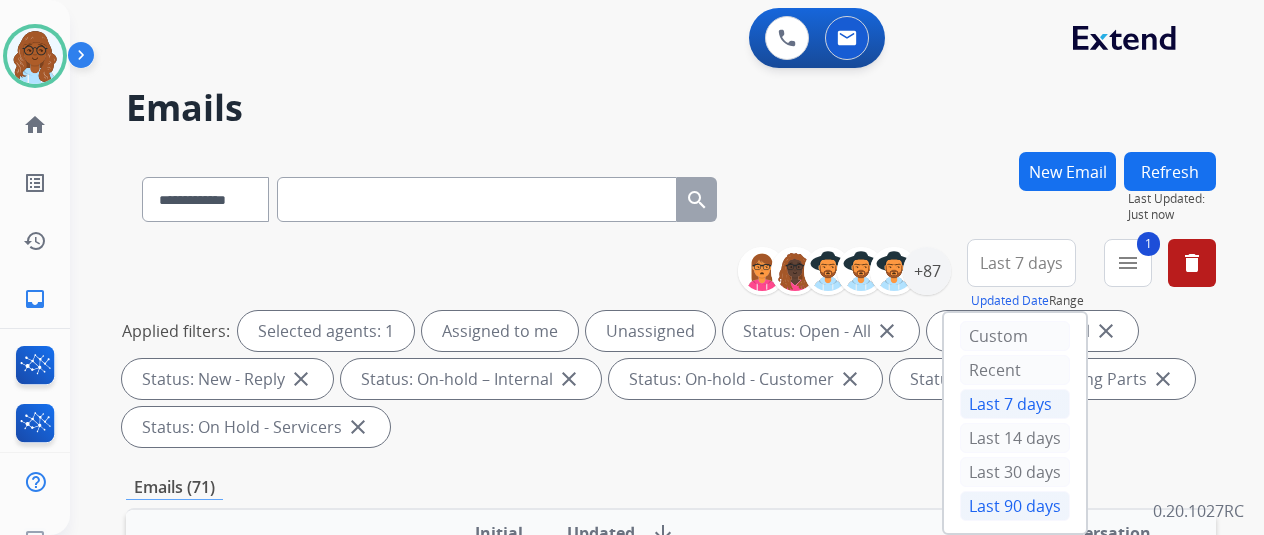 click on "Last 90 days" at bounding box center [1015, 506] 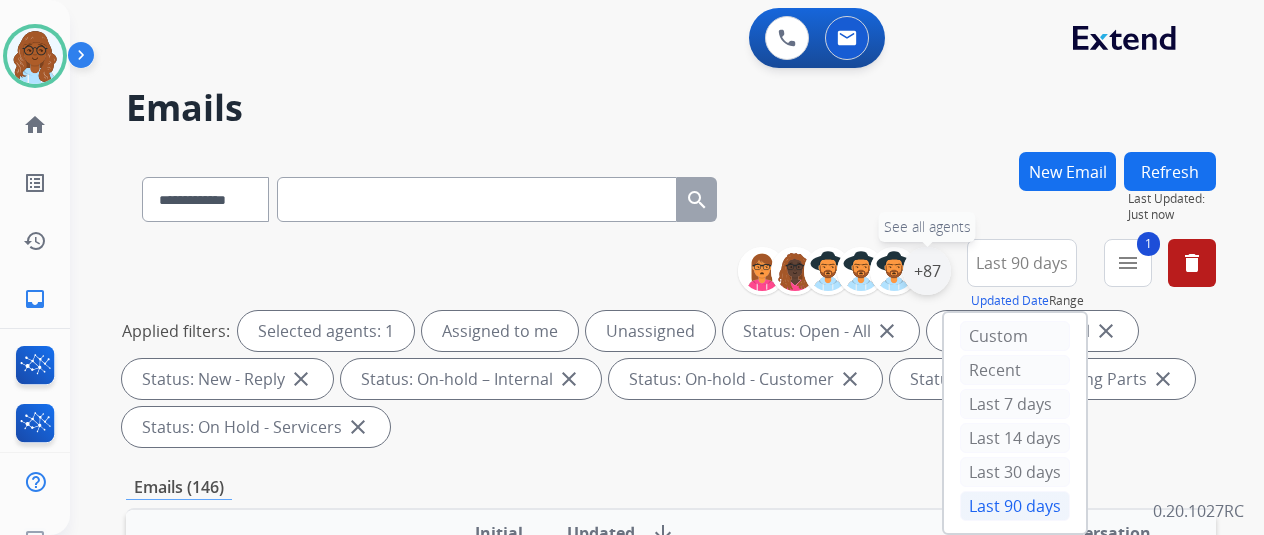 click on "+87" at bounding box center [927, 271] 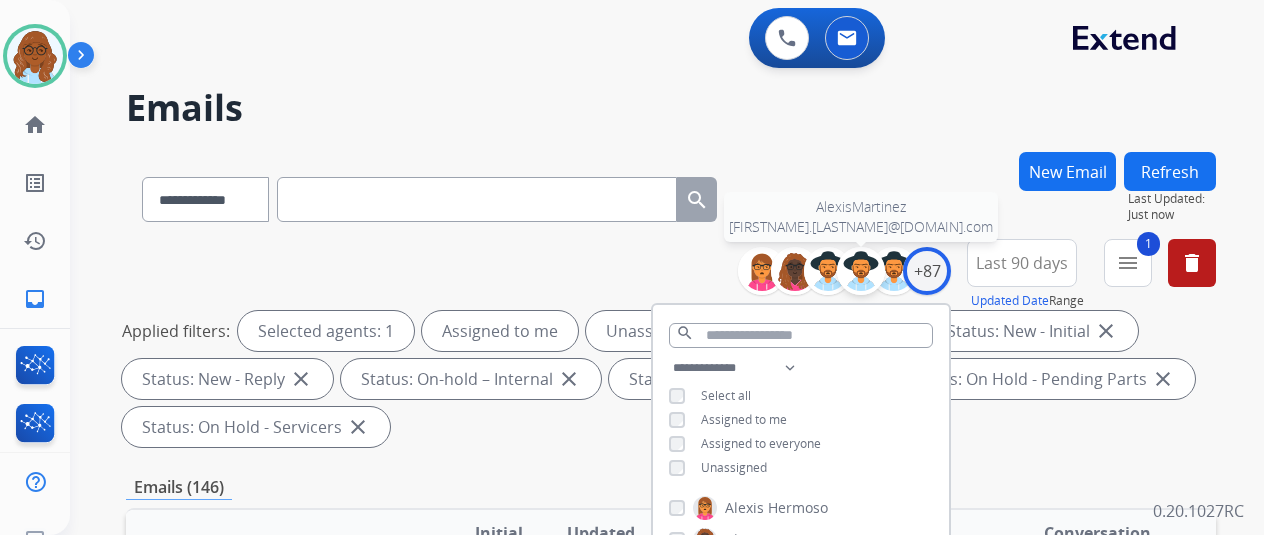 scroll, scrollTop: 200, scrollLeft: 0, axis: vertical 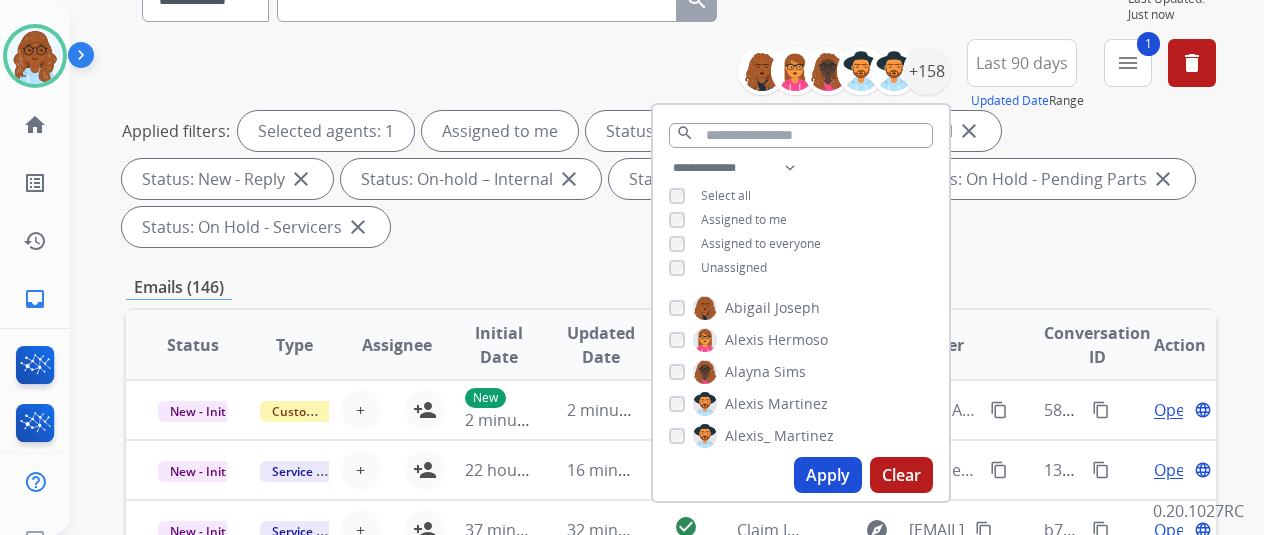 click on "Apply" at bounding box center [828, 475] 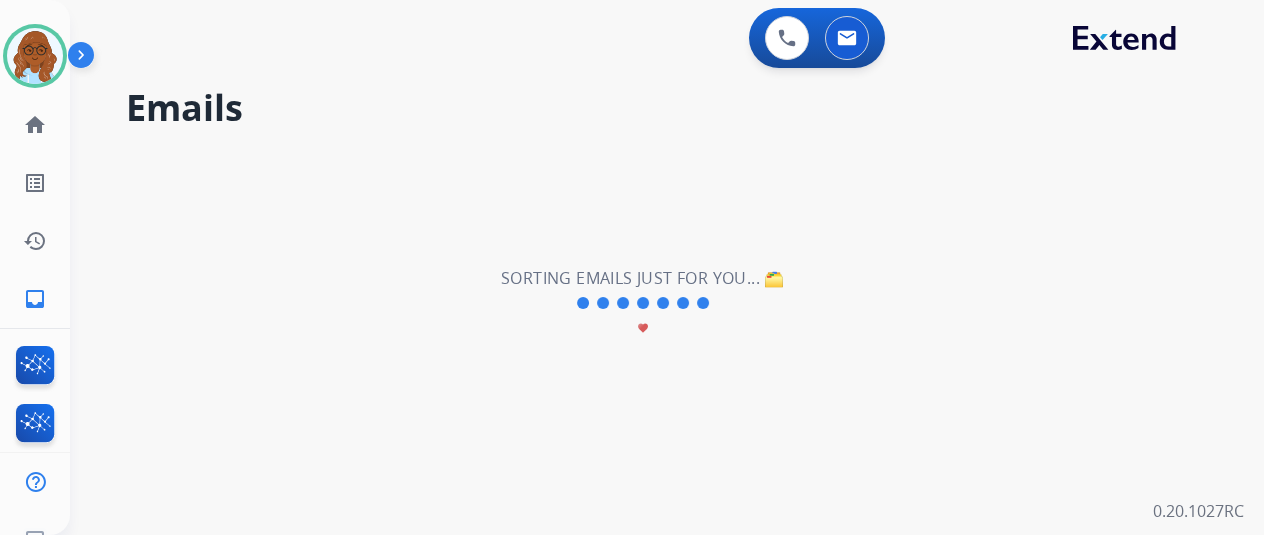 scroll, scrollTop: 0, scrollLeft: 0, axis: both 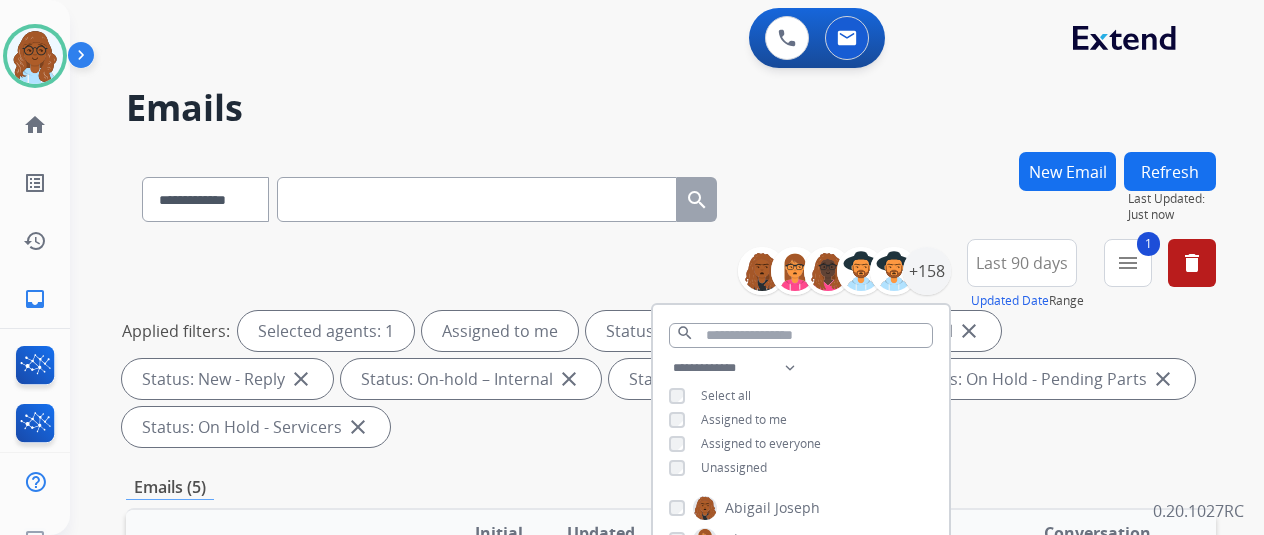 click on "Applied filters:  Selected agents: 1  Assigned to me  Status: Open - All  close  Status: New - Initial  close  Status: New - Reply  close  Status: On-hold – Internal  close  Status: On-hold - Customer  close  Status: On Hold - Pending Parts  close  Status: On Hold - Servicers  close" at bounding box center (667, 379) 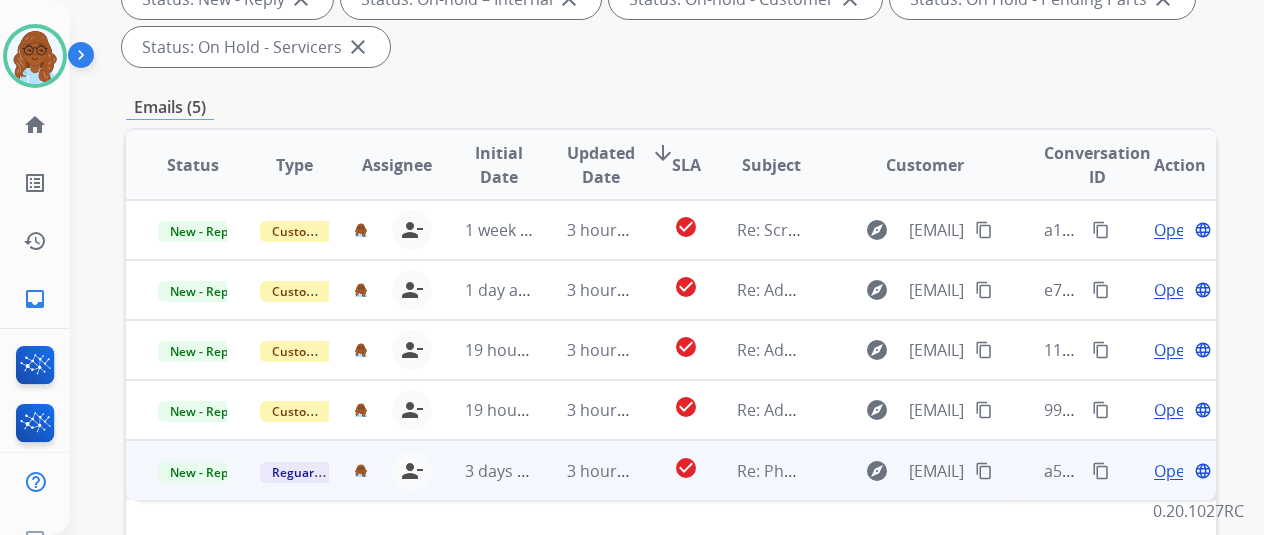 scroll, scrollTop: 500, scrollLeft: 0, axis: vertical 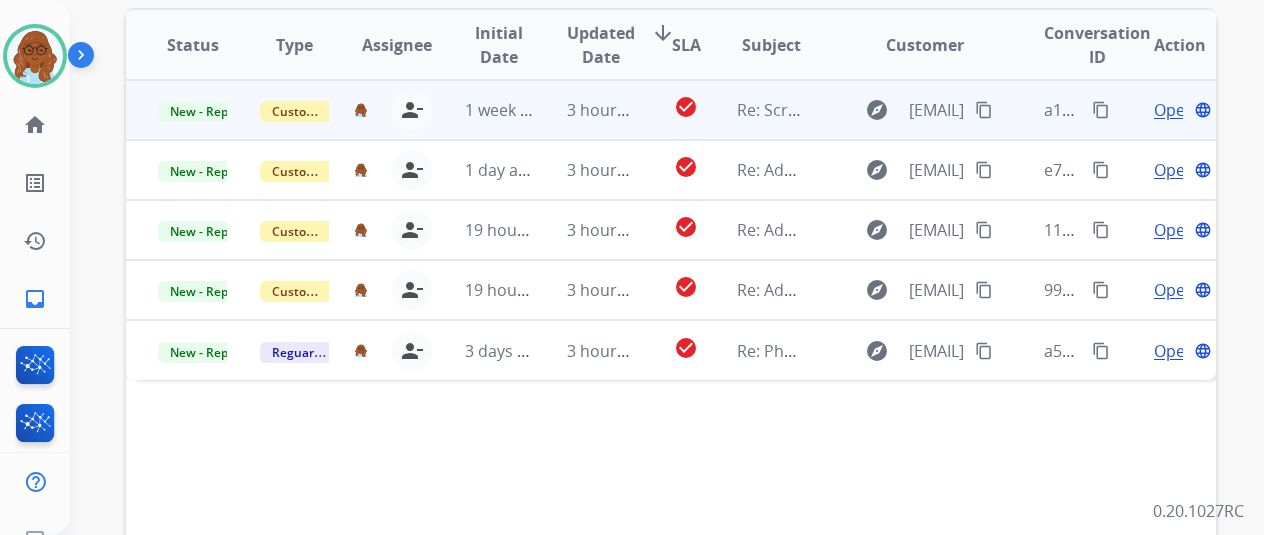 click on "Open" at bounding box center [1174, 110] 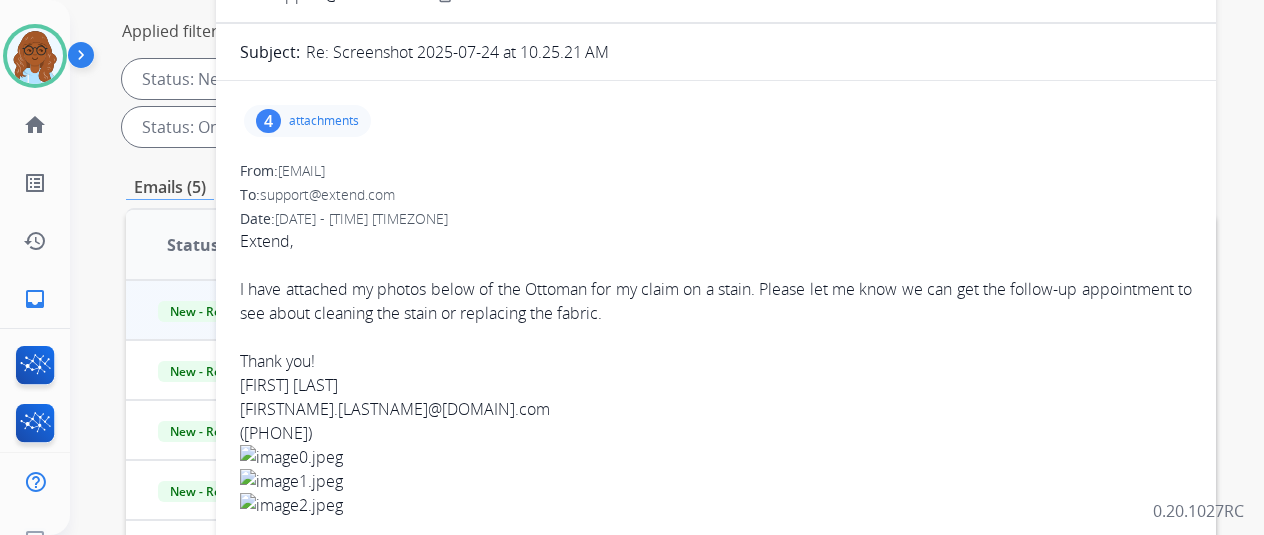scroll, scrollTop: 0, scrollLeft: 0, axis: both 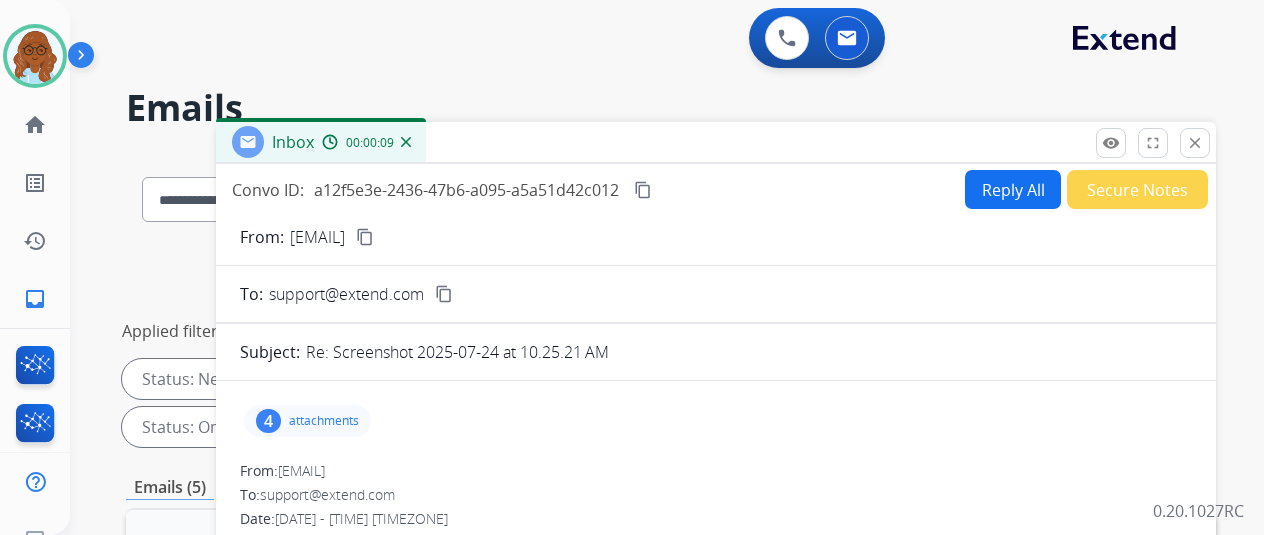 click on "content_copy" at bounding box center [365, 237] 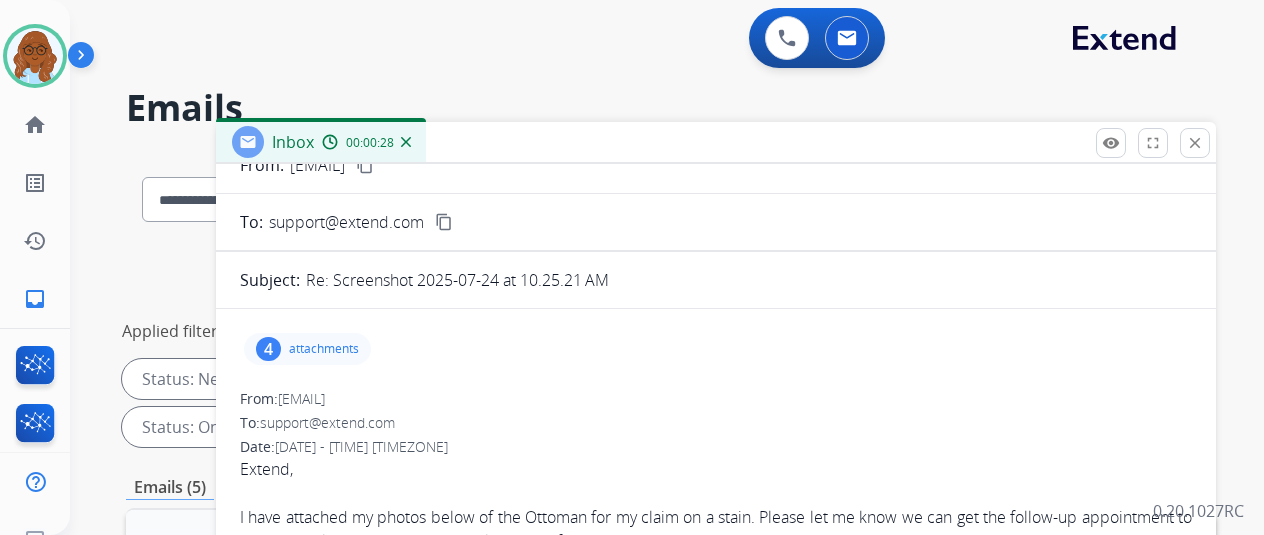 scroll, scrollTop: 200, scrollLeft: 0, axis: vertical 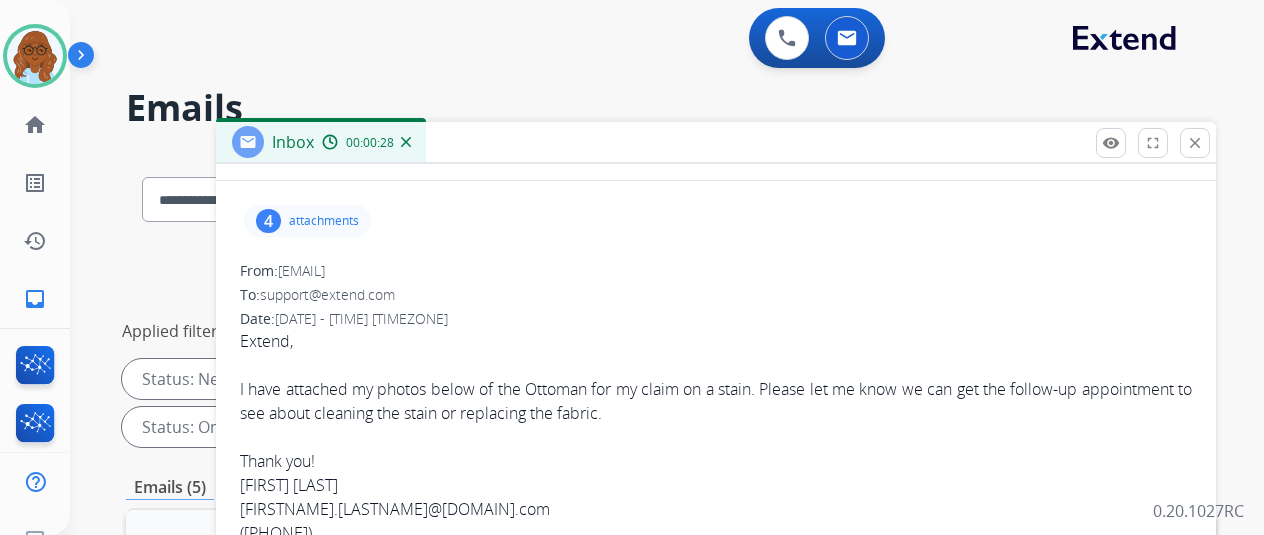drag, startPoint x: 327, startPoint y: 214, endPoint x: 353, endPoint y: 230, distance: 30.528675 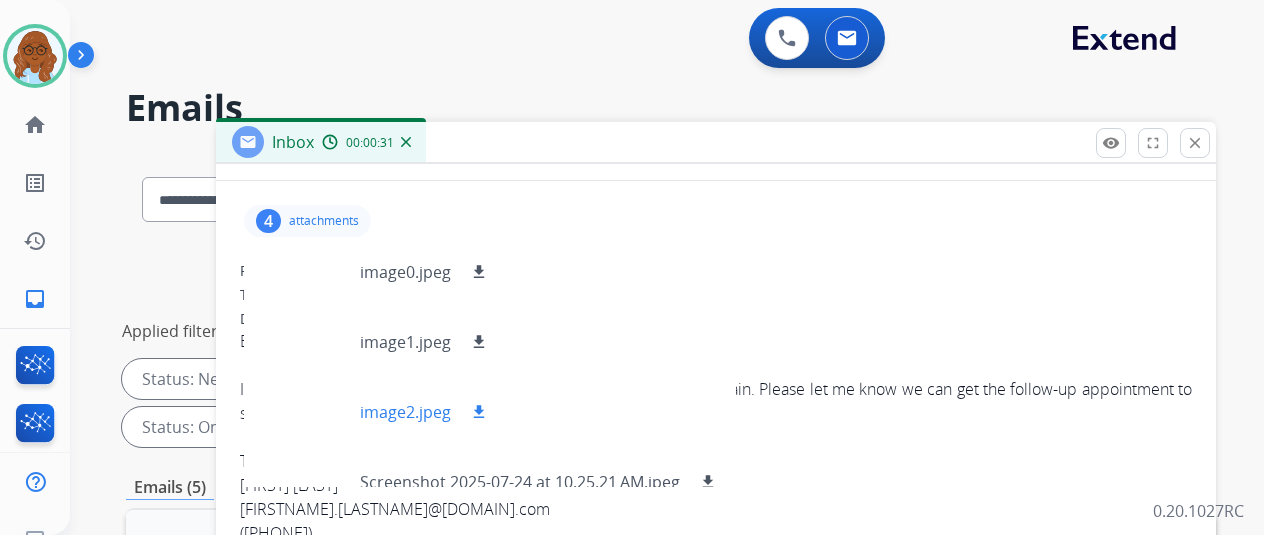 scroll, scrollTop: 30, scrollLeft: 0, axis: vertical 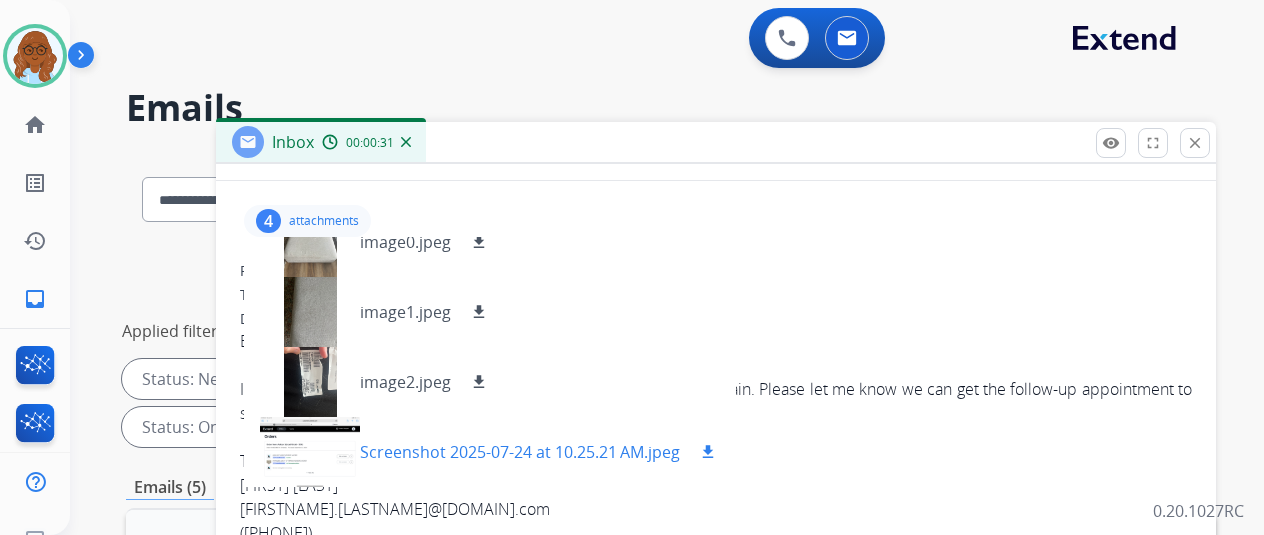 click at bounding box center [310, 452] 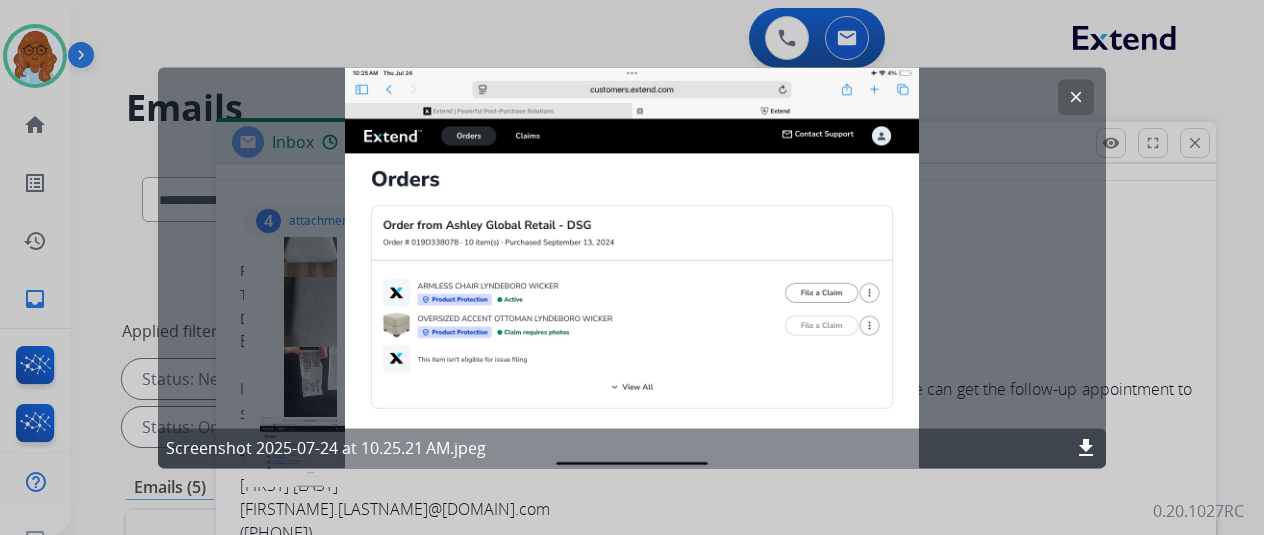 click on "clear" 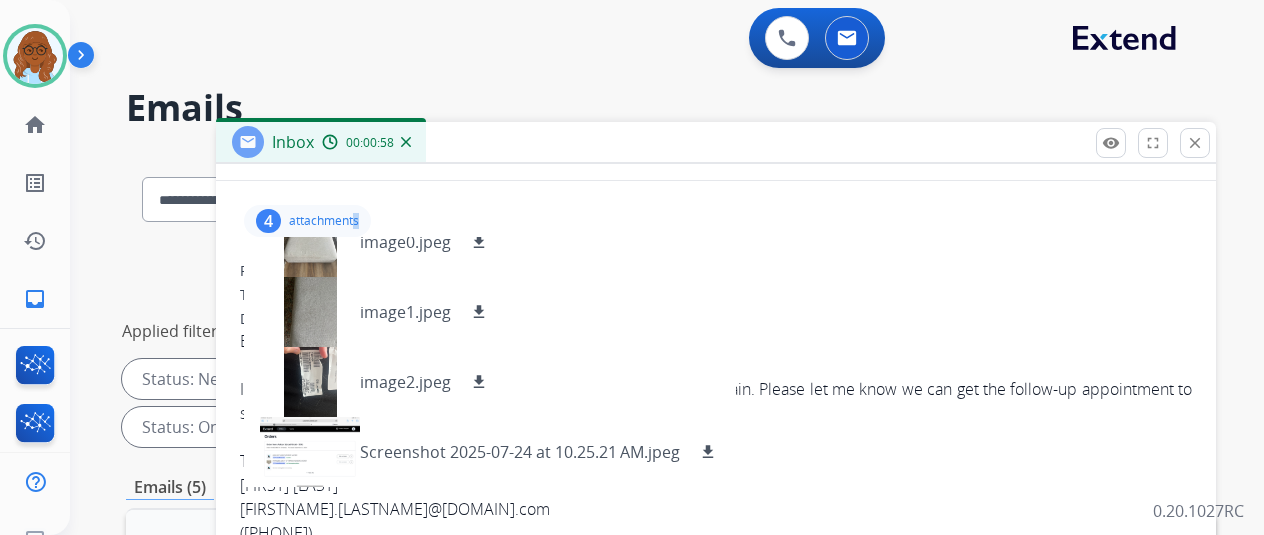 click on "attachments" at bounding box center [324, 221] 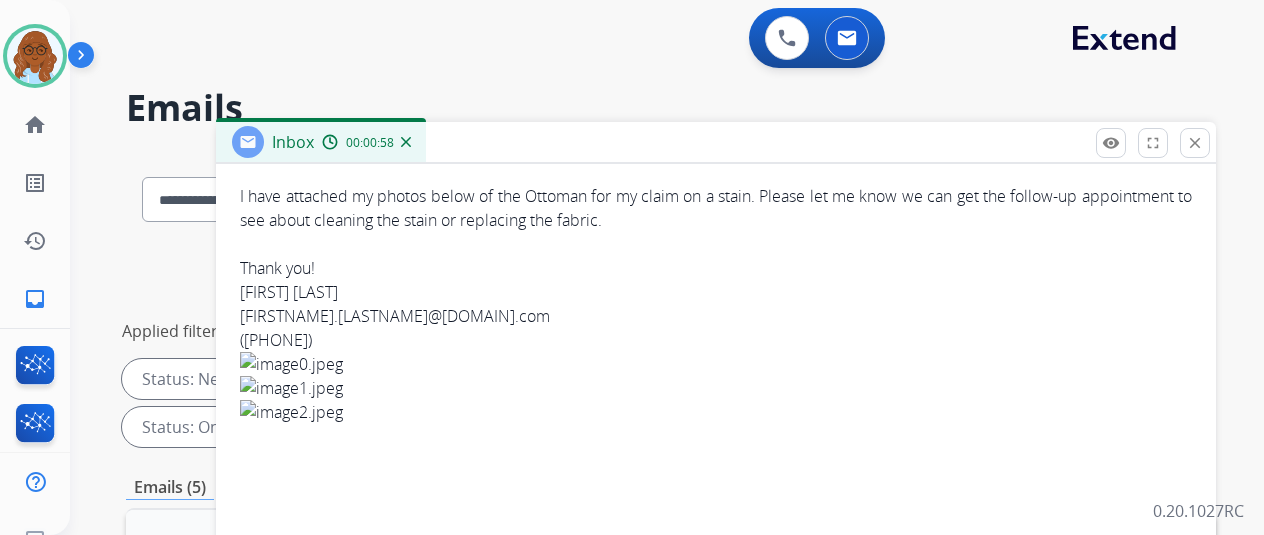 scroll, scrollTop: 400, scrollLeft: 0, axis: vertical 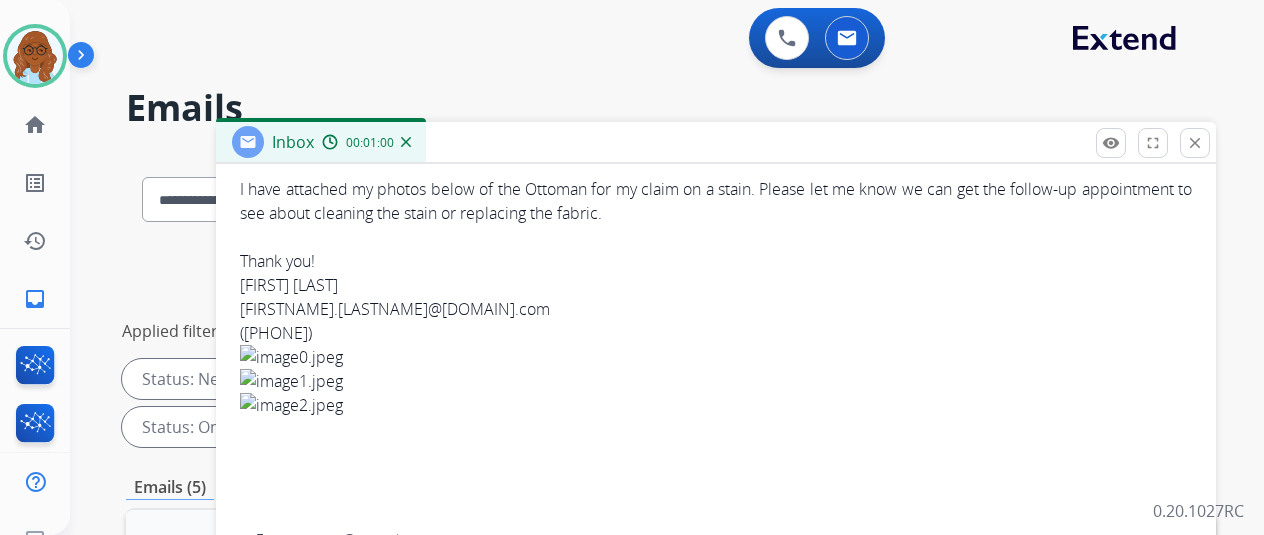 drag, startPoint x: 369, startPoint y: 329, endPoint x: 258, endPoint y: 331, distance: 111.01801 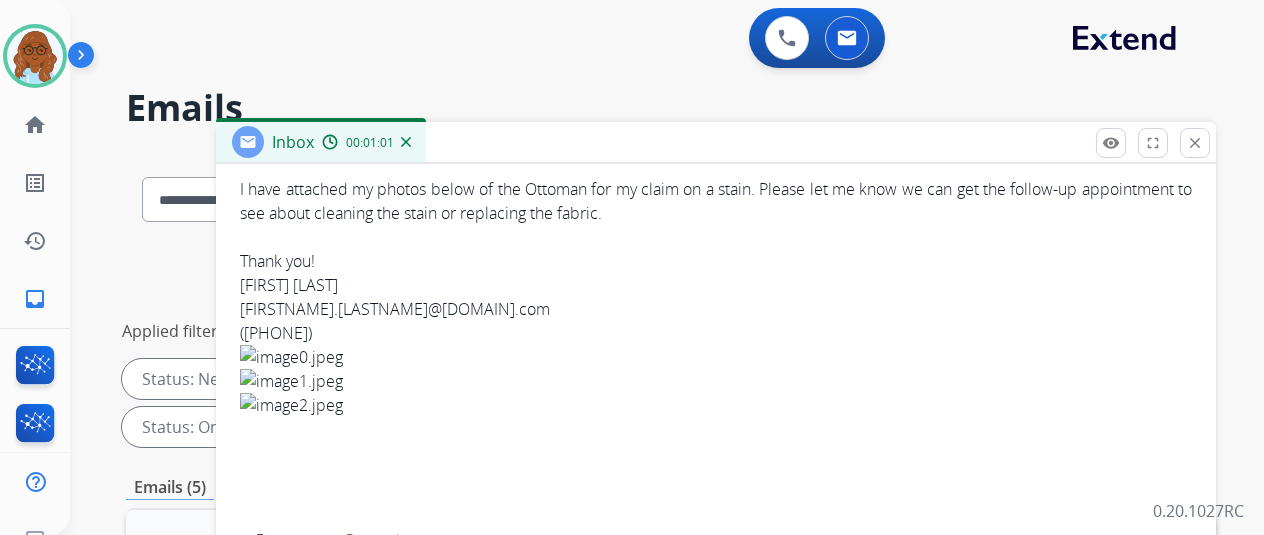 copy on "([PHONE])" 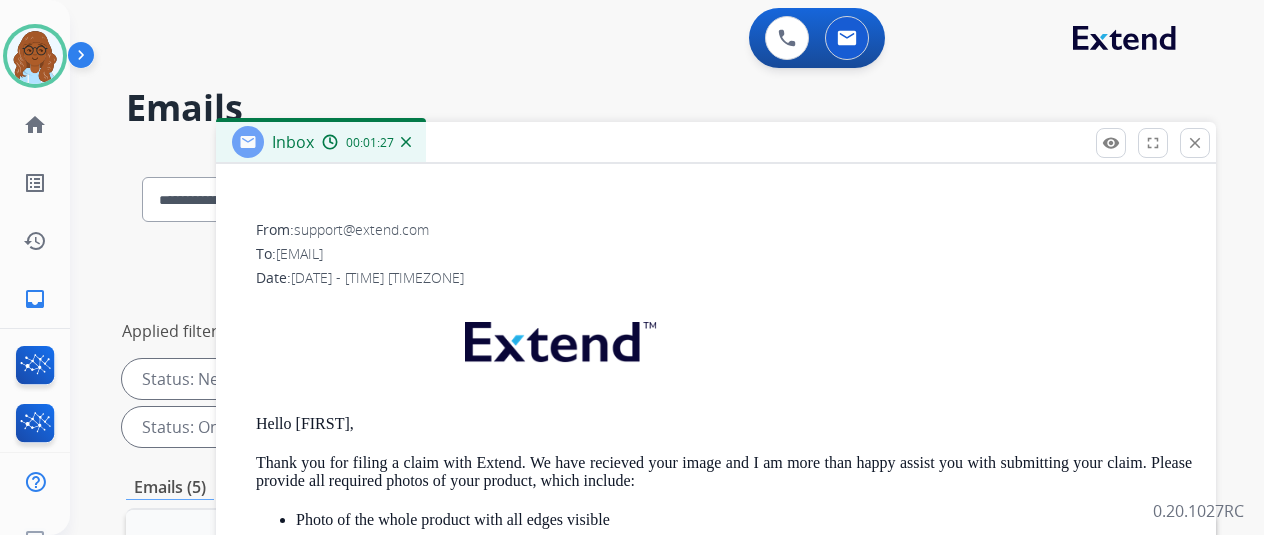 scroll, scrollTop: 856, scrollLeft: 0, axis: vertical 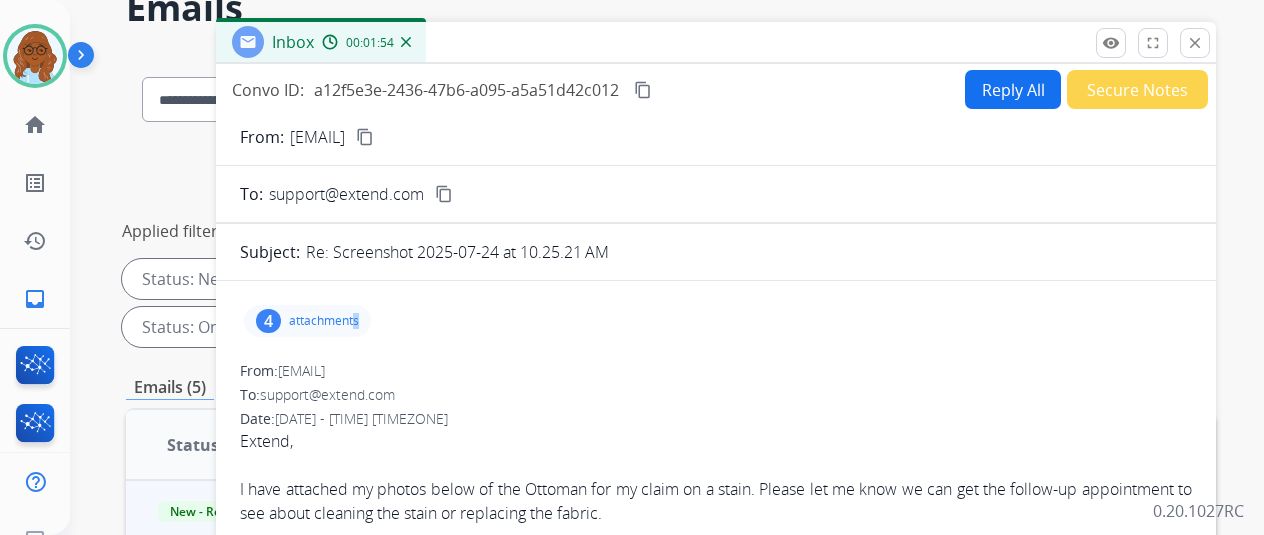 click on "content_copy" at bounding box center (365, 137) 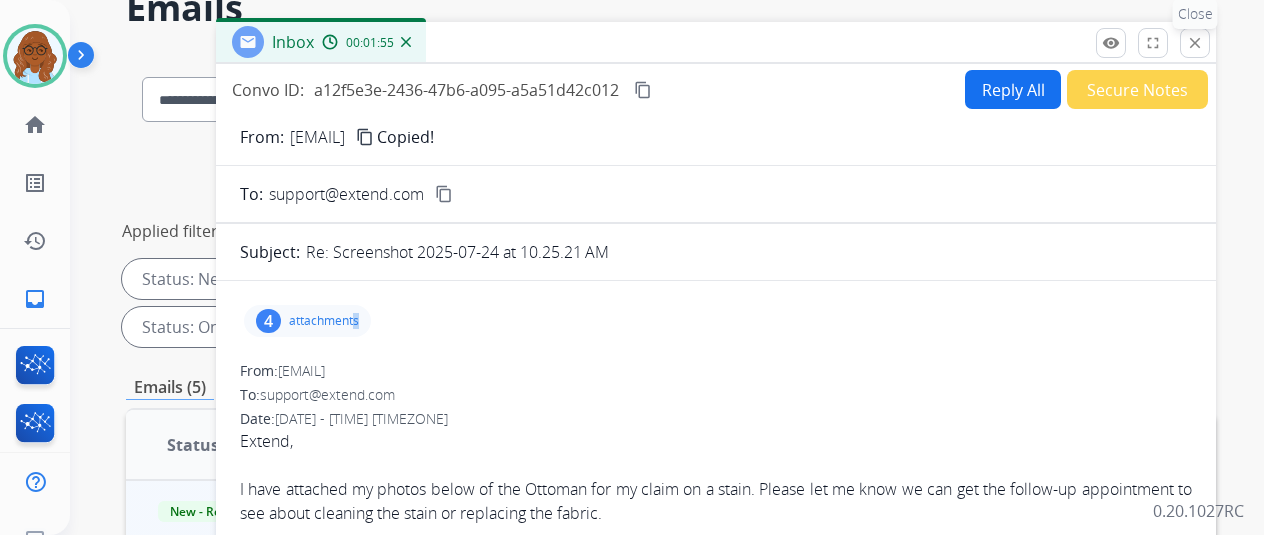 click on "close" at bounding box center (1195, 43) 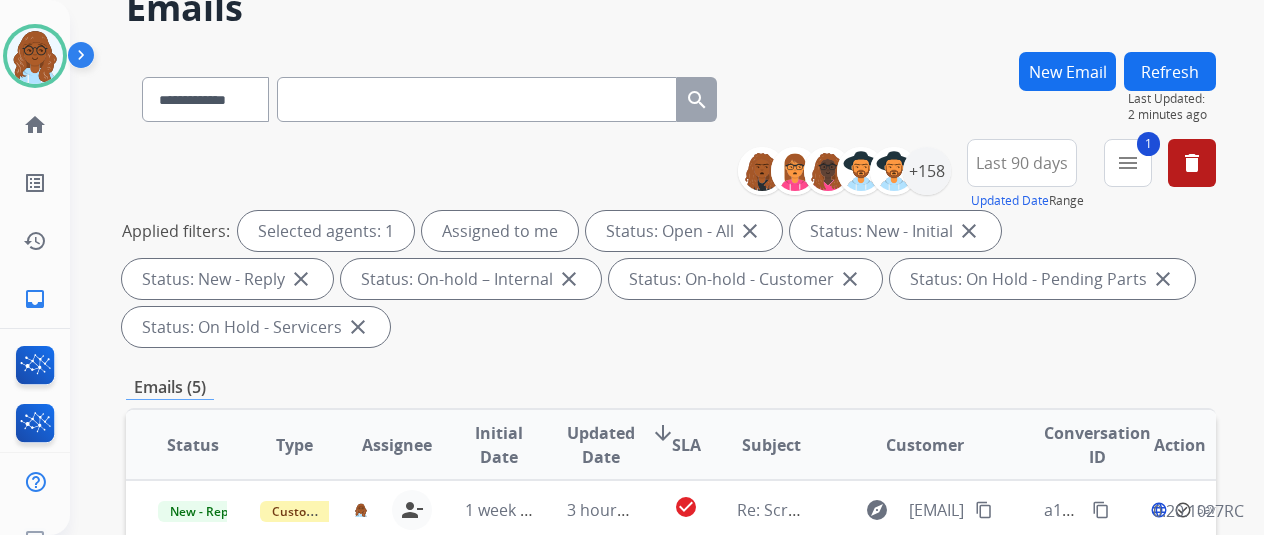 click at bounding box center (477, 99) 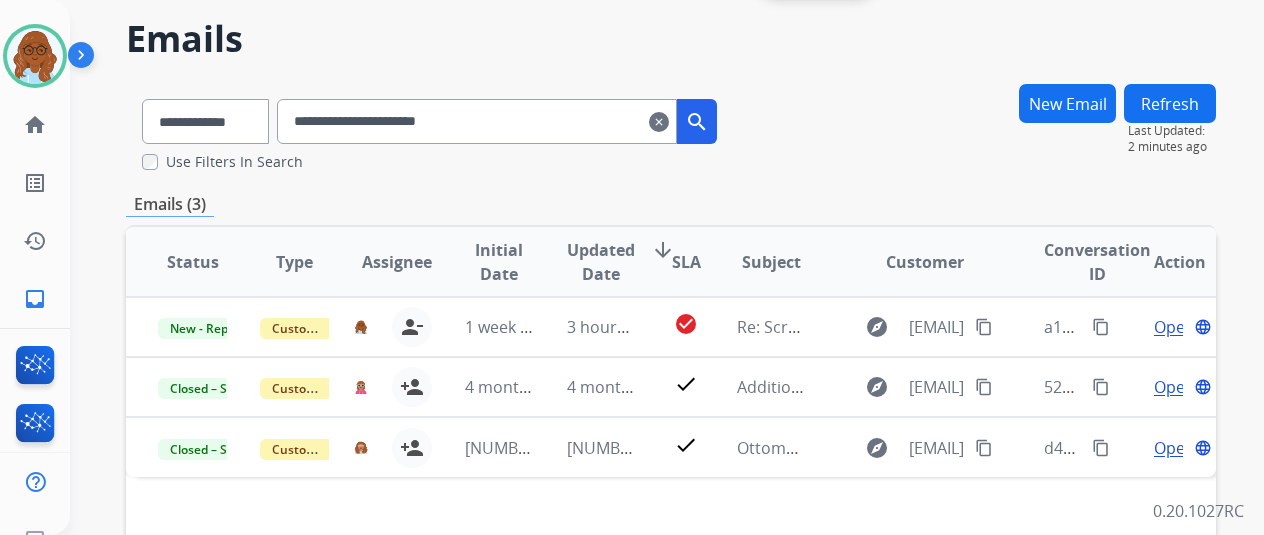 scroll, scrollTop: 100, scrollLeft: 0, axis: vertical 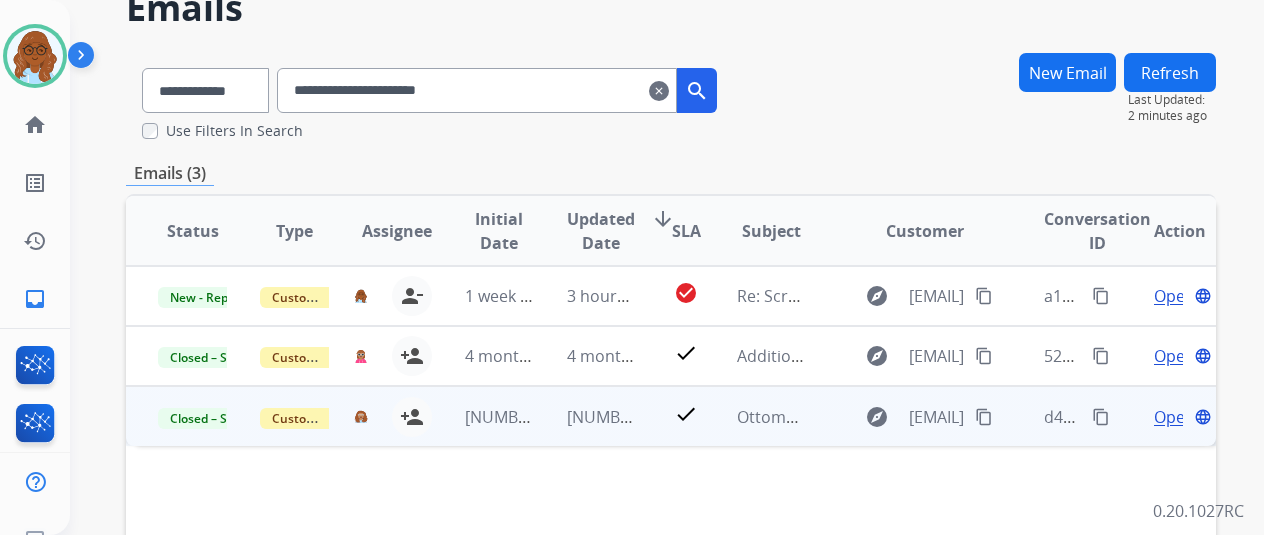 click on "Open" at bounding box center (1174, 417) 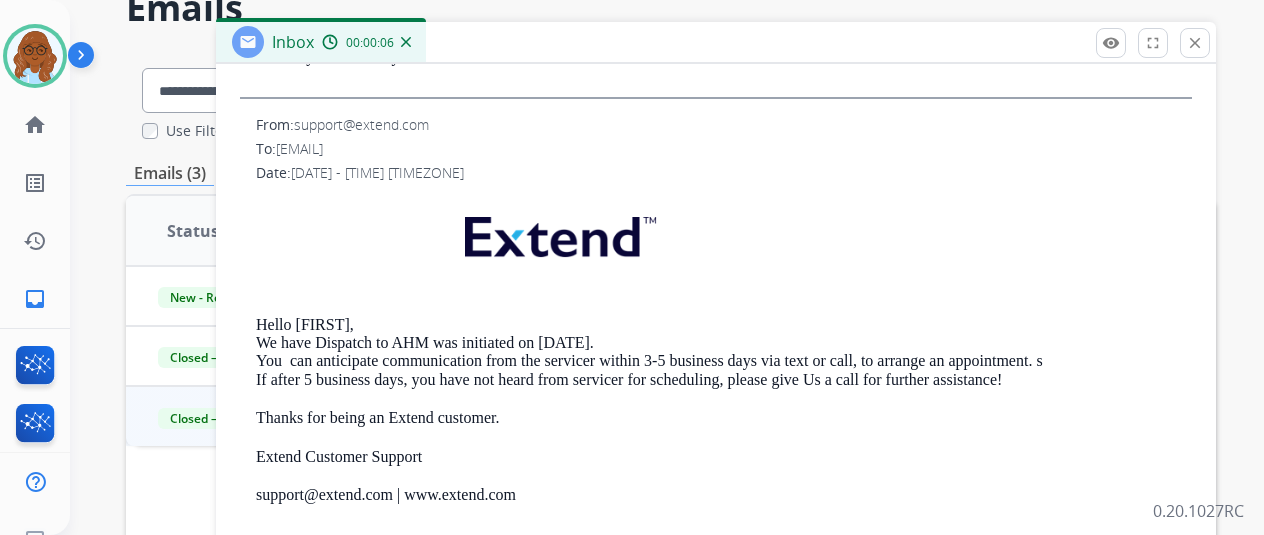 scroll, scrollTop: 1100, scrollLeft: 0, axis: vertical 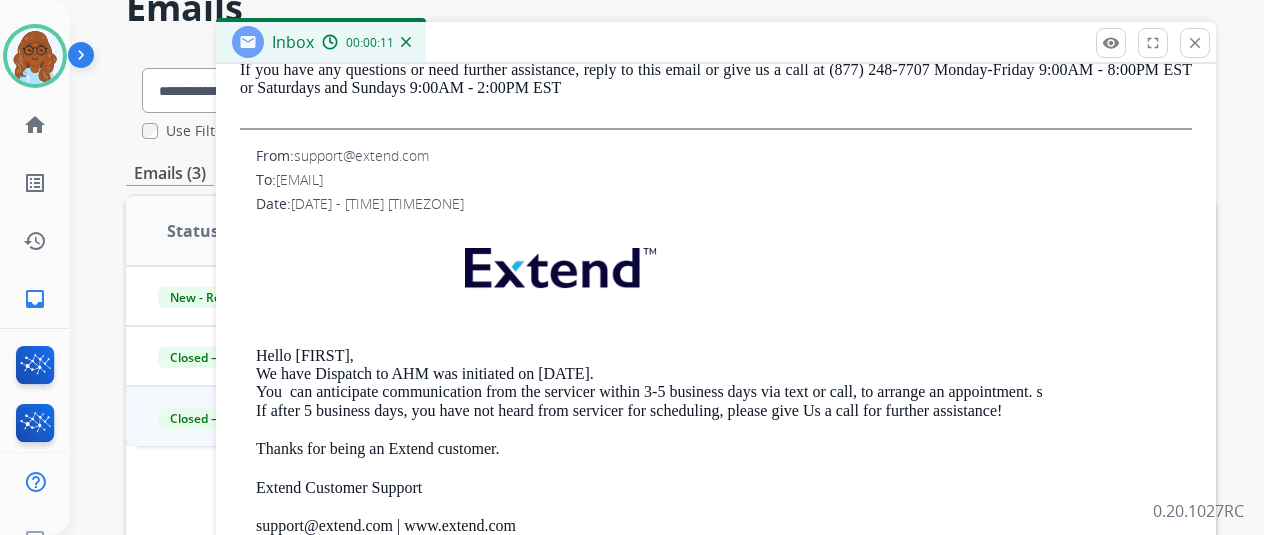 drag, startPoint x: 297, startPoint y: 182, endPoint x: 470, endPoint y: 182, distance: 173 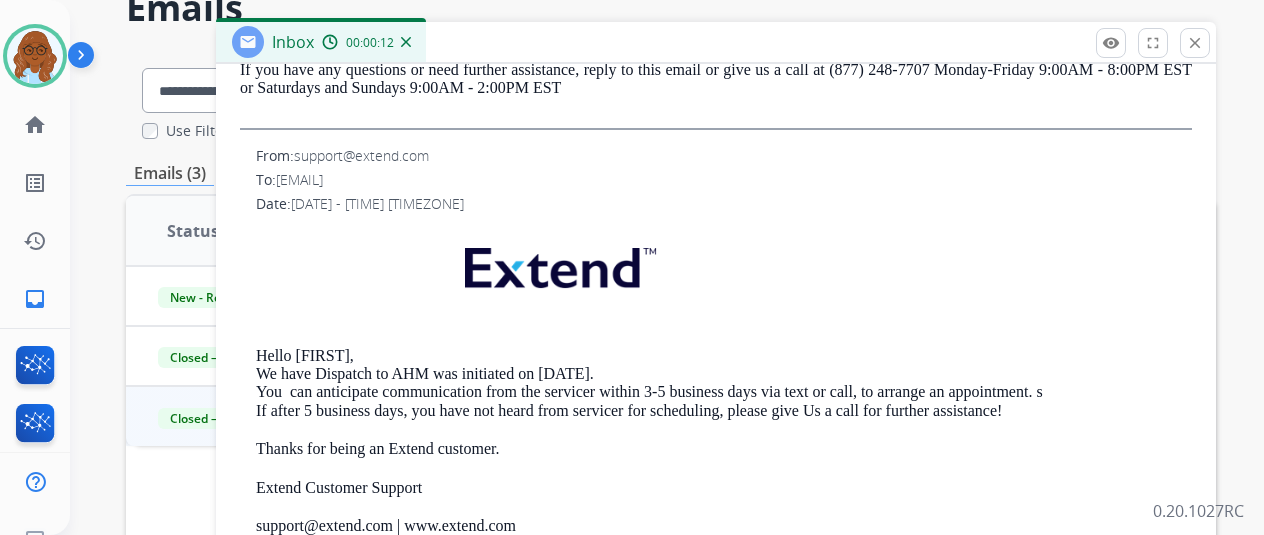 copy on "[EMAIL]" 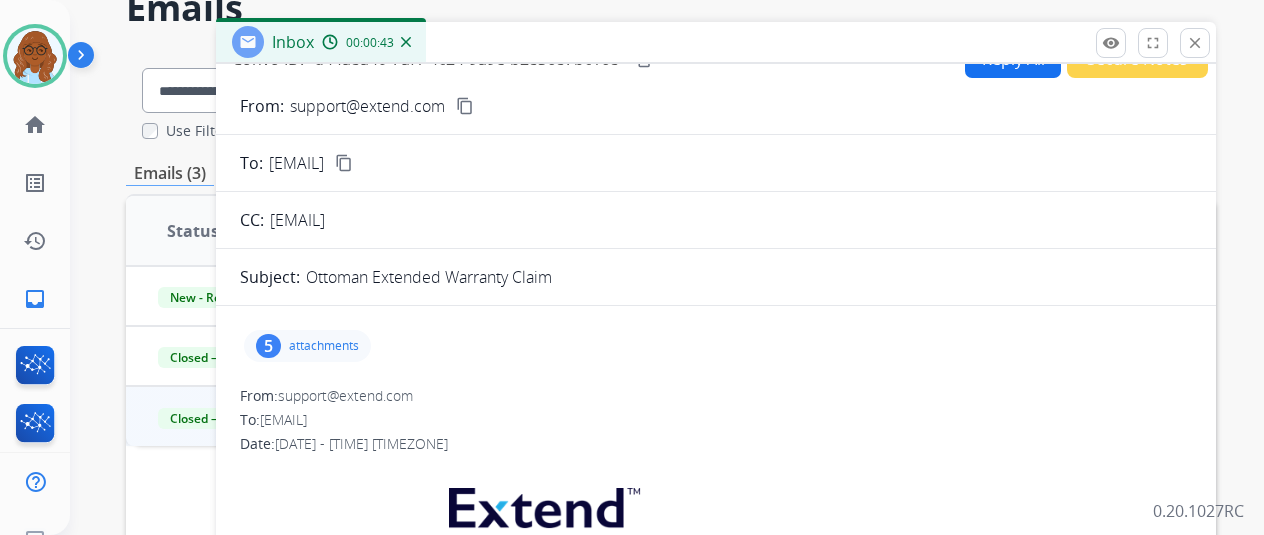 scroll, scrollTop: 0, scrollLeft: 0, axis: both 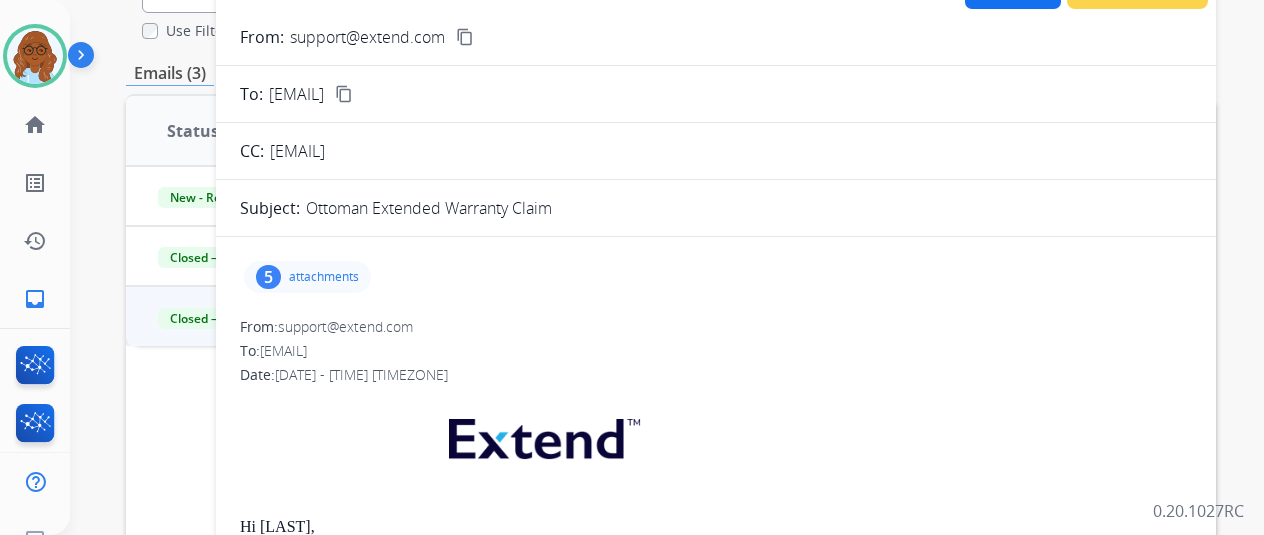 click on "5 attachments" at bounding box center [307, 277] 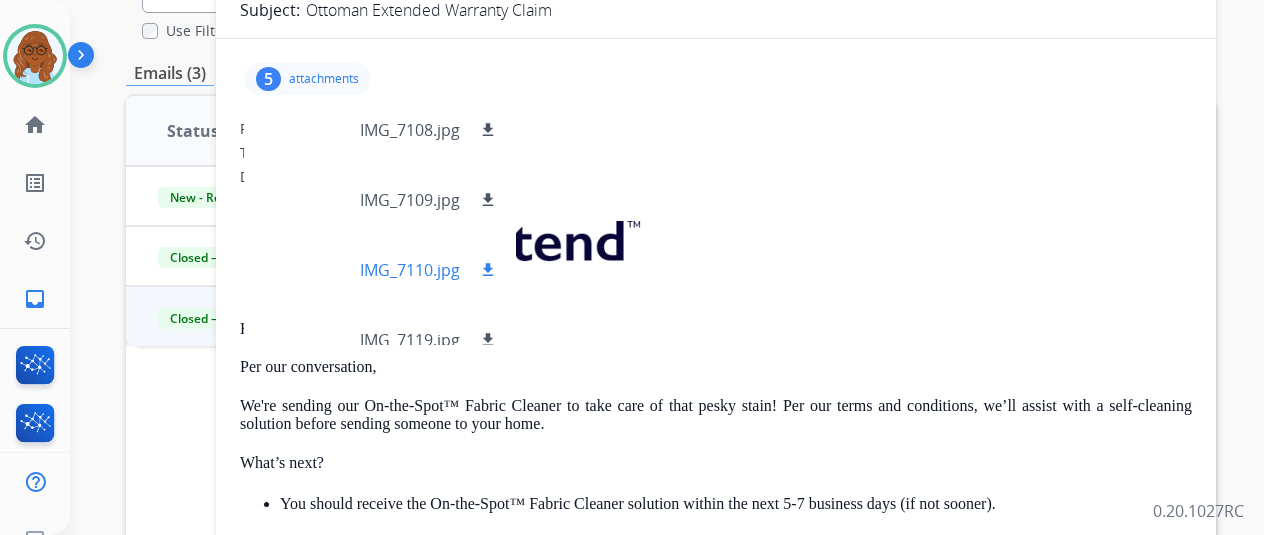 scroll, scrollTop: 200, scrollLeft: 0, axis: vertical 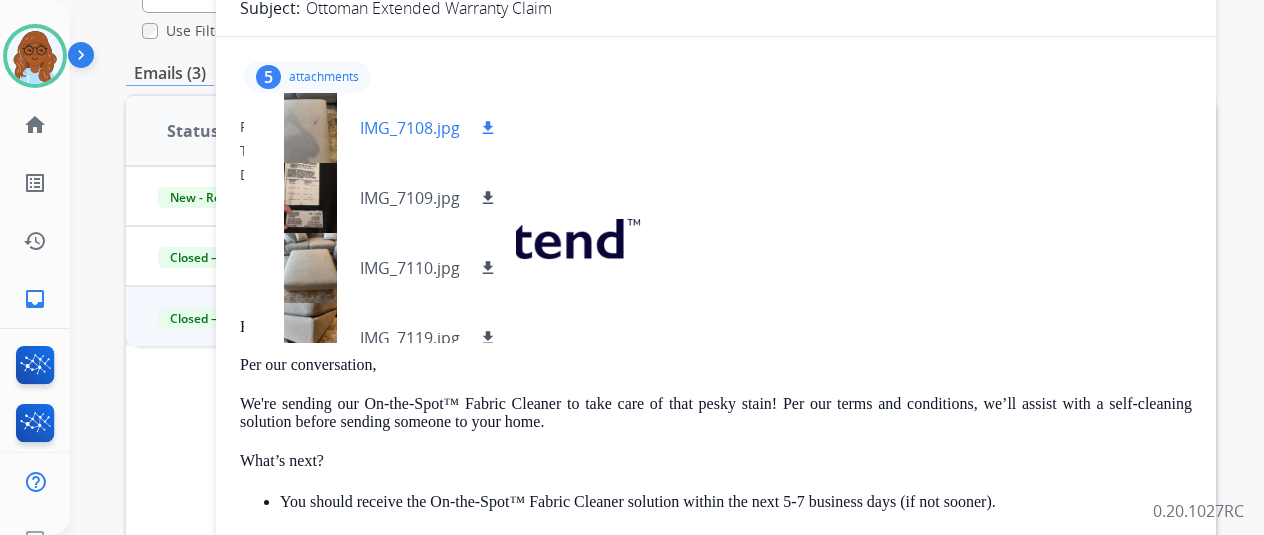 click at bounding box center (310, 128) 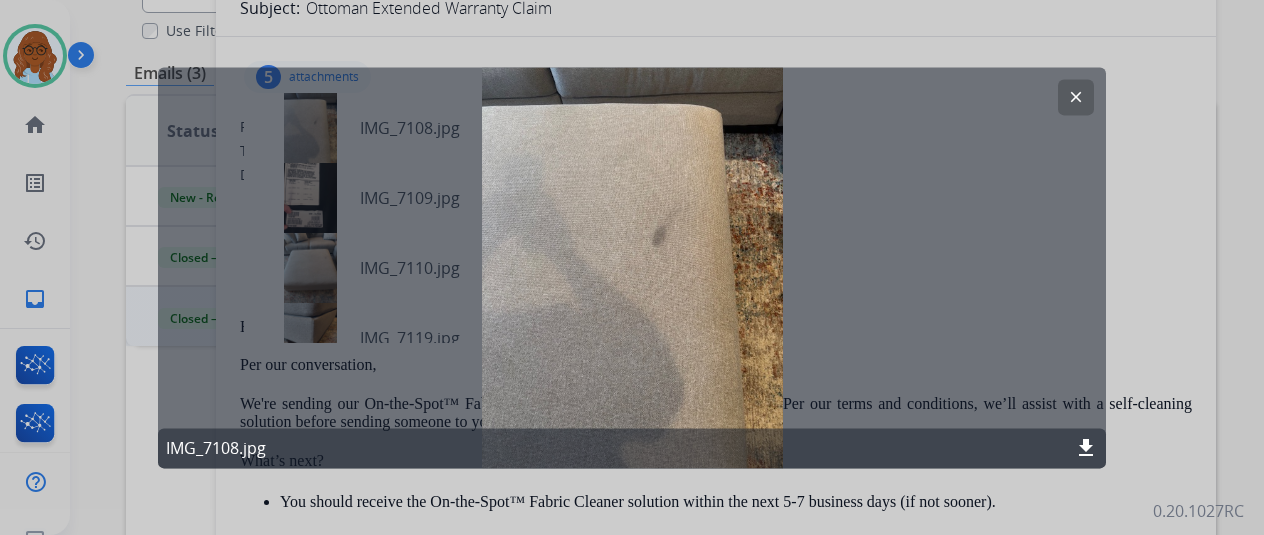 click 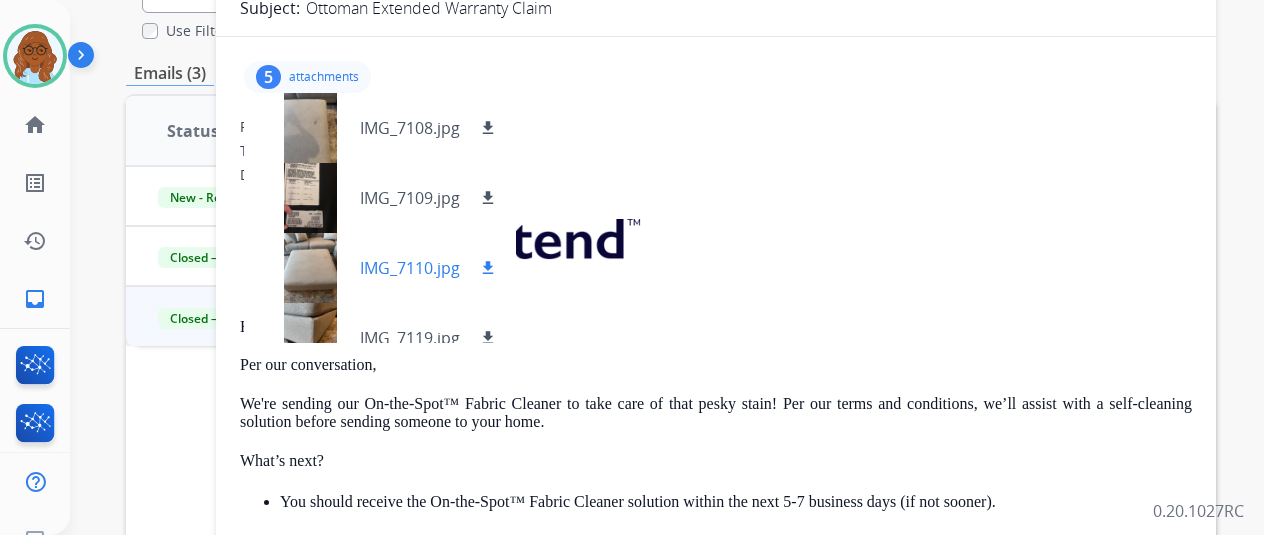 click at bounding box center [310, 268] 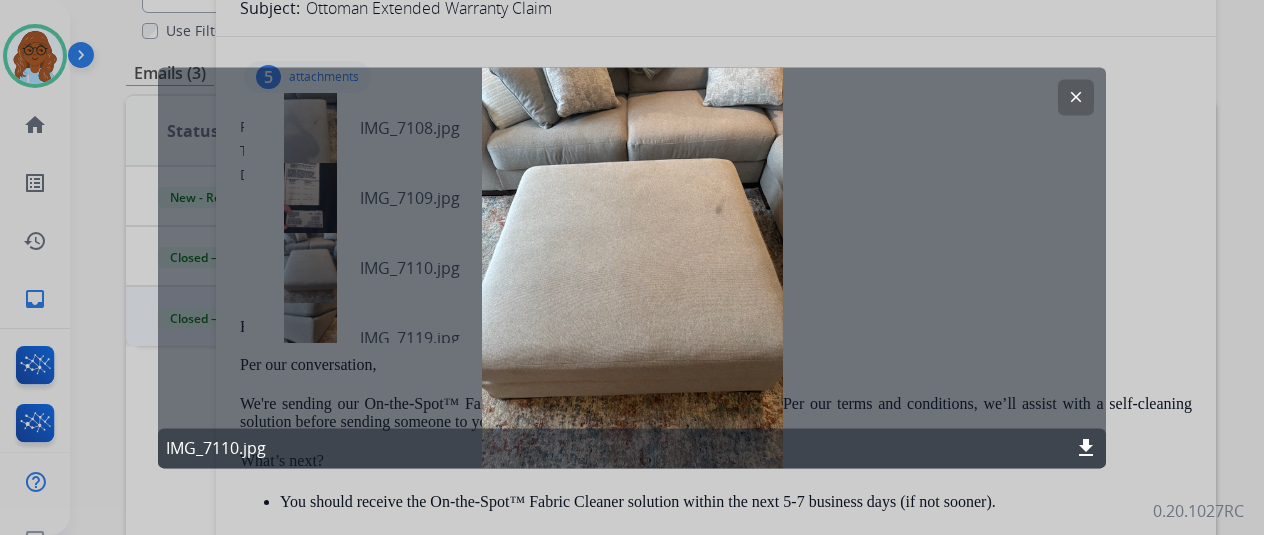 click 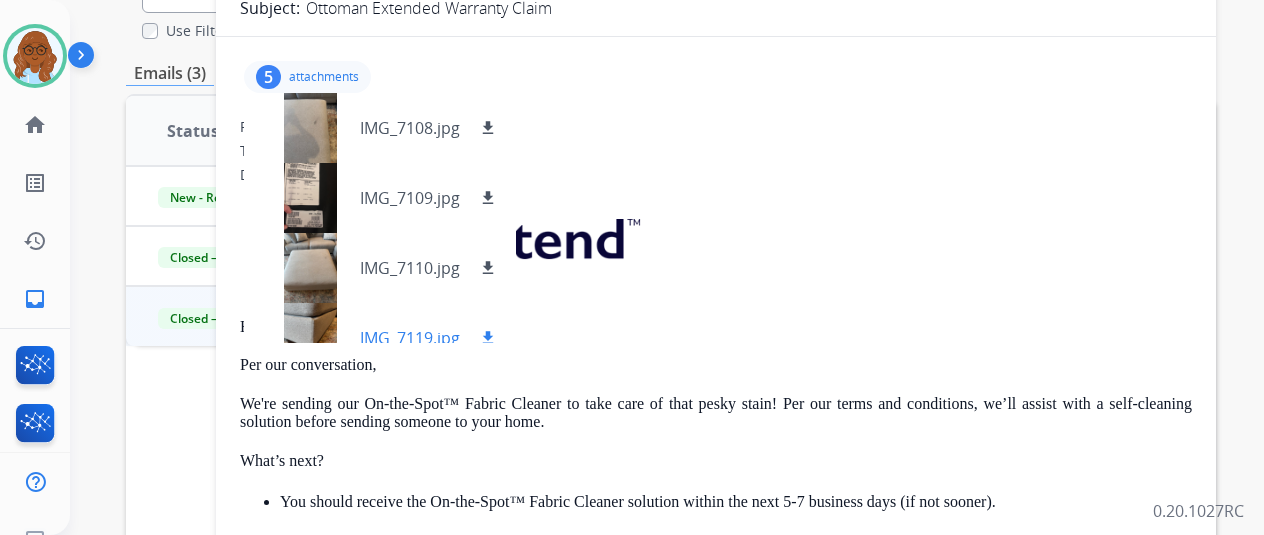click at bounding box center (310, 338) 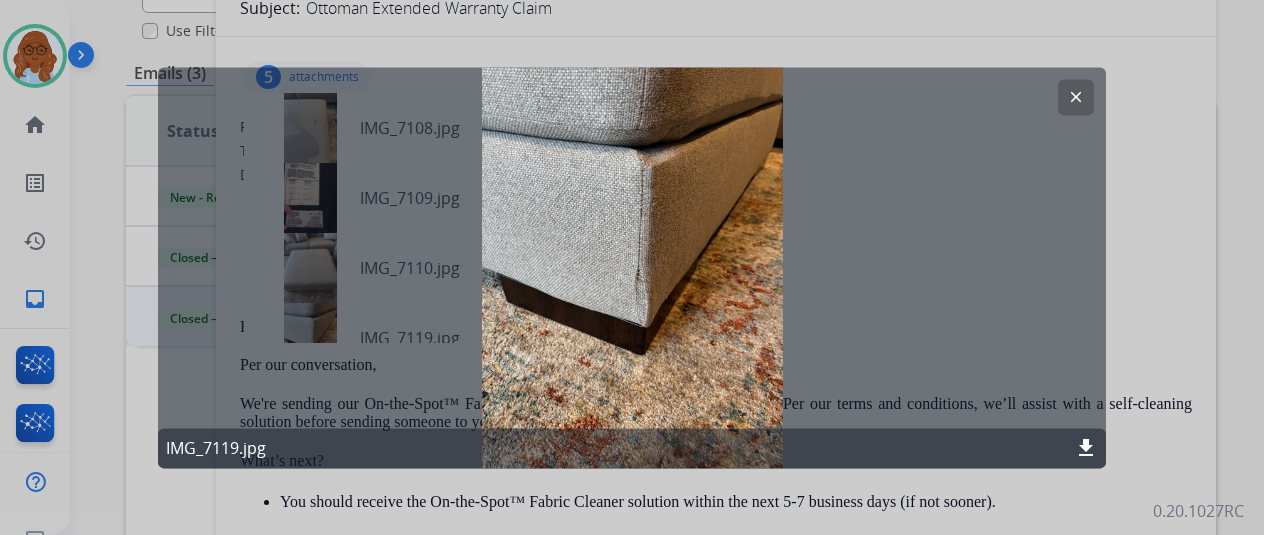 click 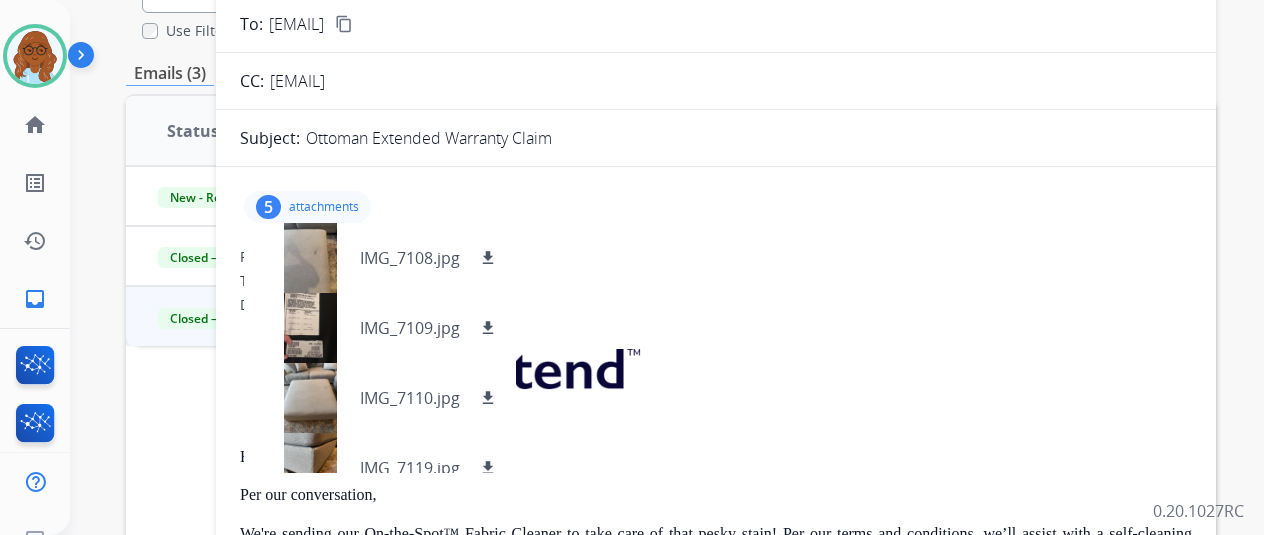 scroll, scrollTop: 0, scrollLeft: 0, axis: both 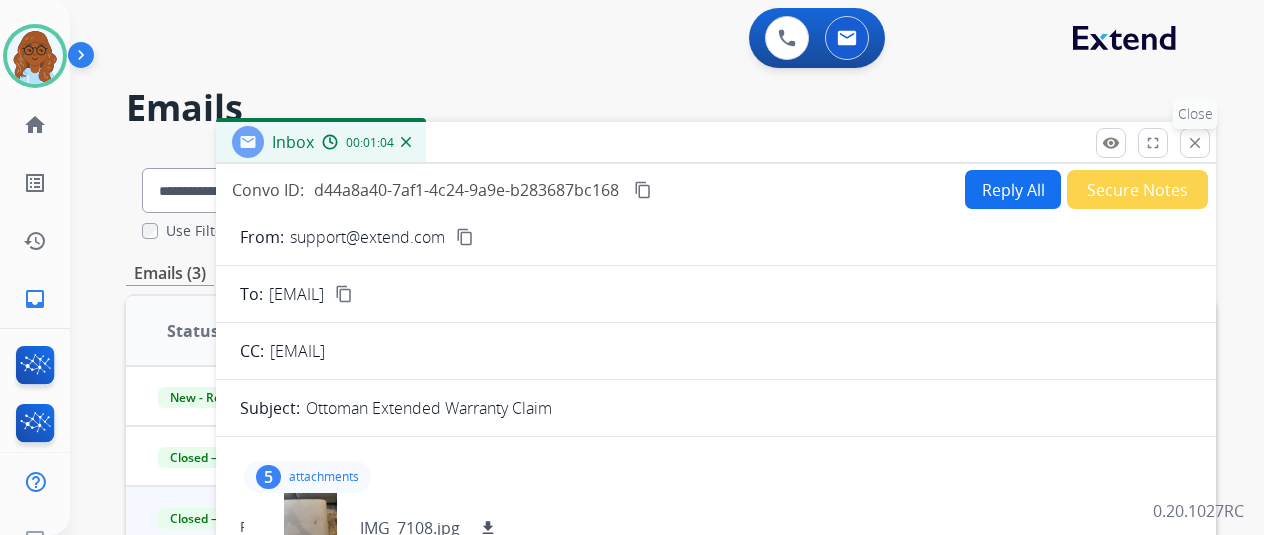 click on "close Close" at bounding box center (1195, 143) 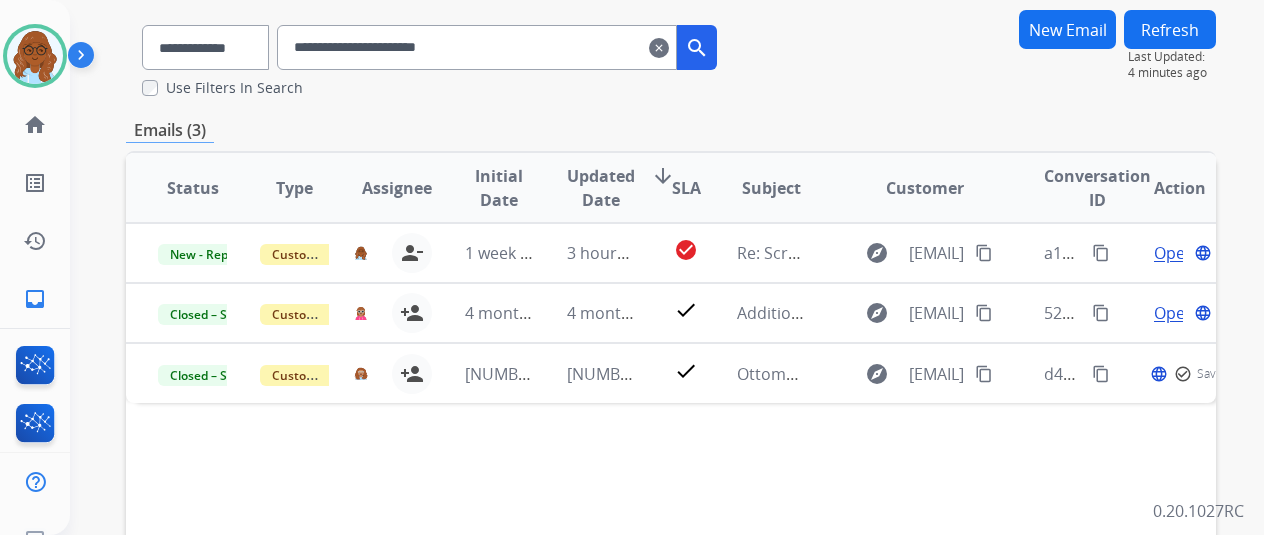 scroll, scrollTop: 300, scrollLeft: 0, axis: vertical 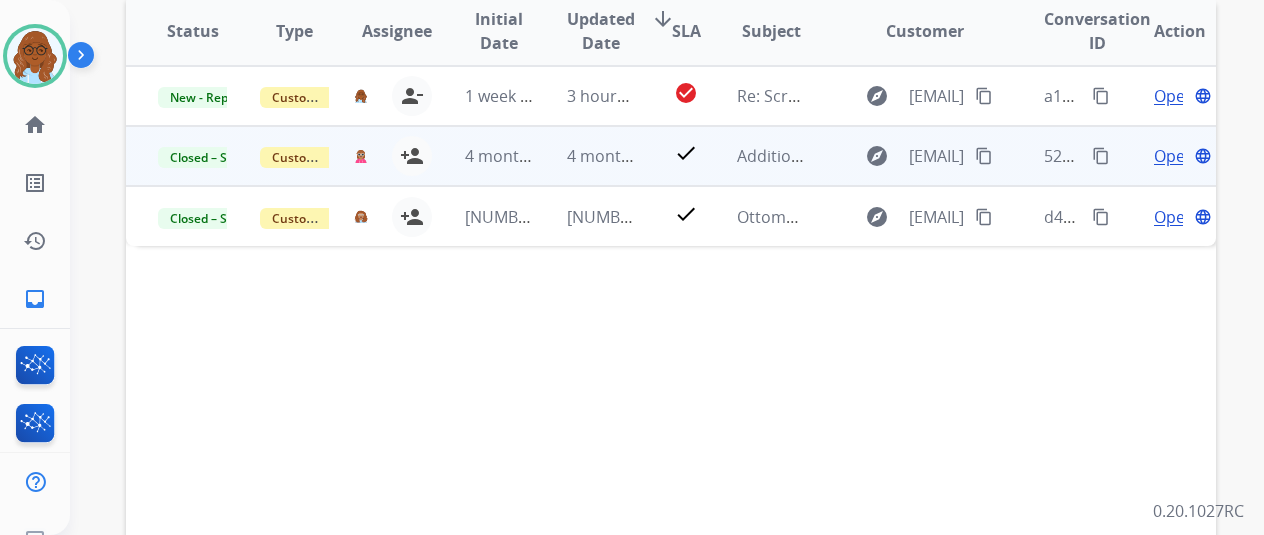 click on "Open" at bounding box center [1174, 156] 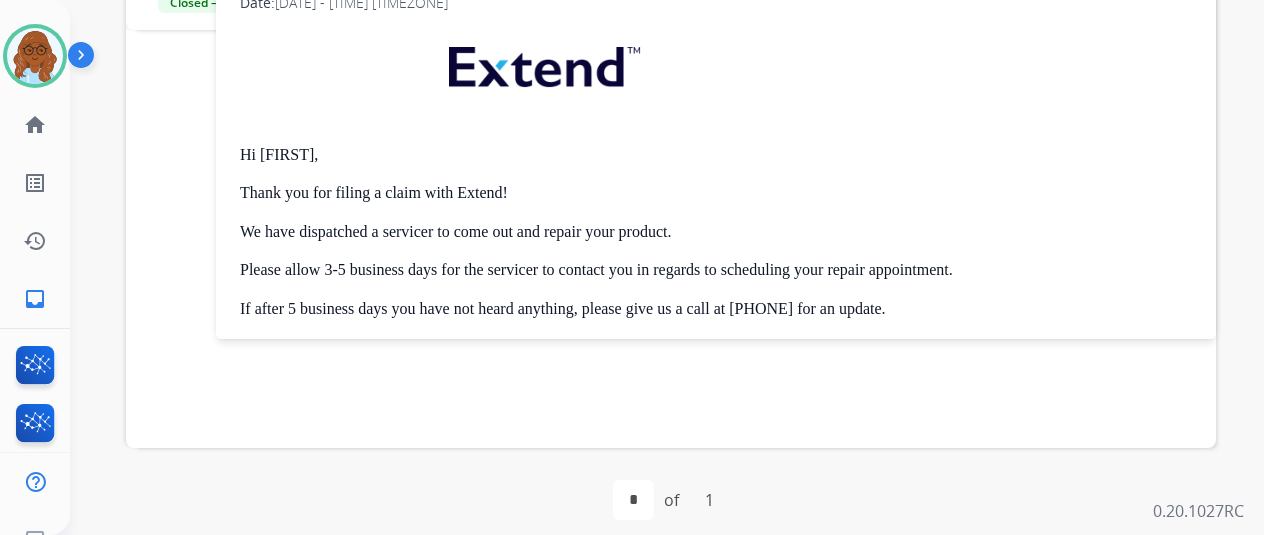 scroll, scrollTop: 516, scrollLeft: 0, axis: vertical 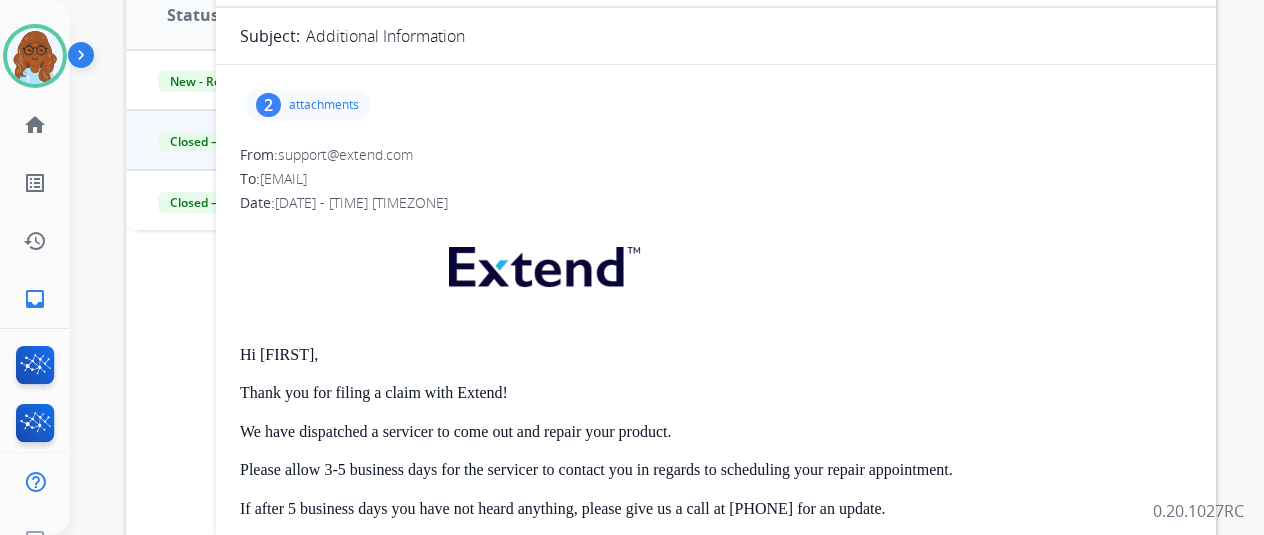 click on "2" at bounding box center [268, 105] 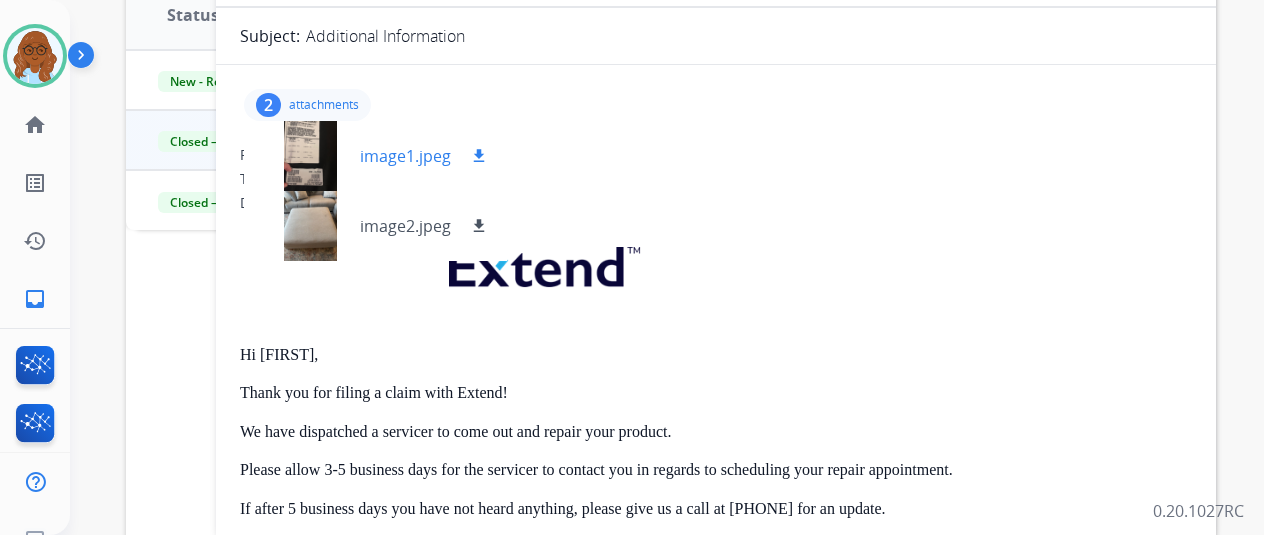 click at bounding box center (310, 156) 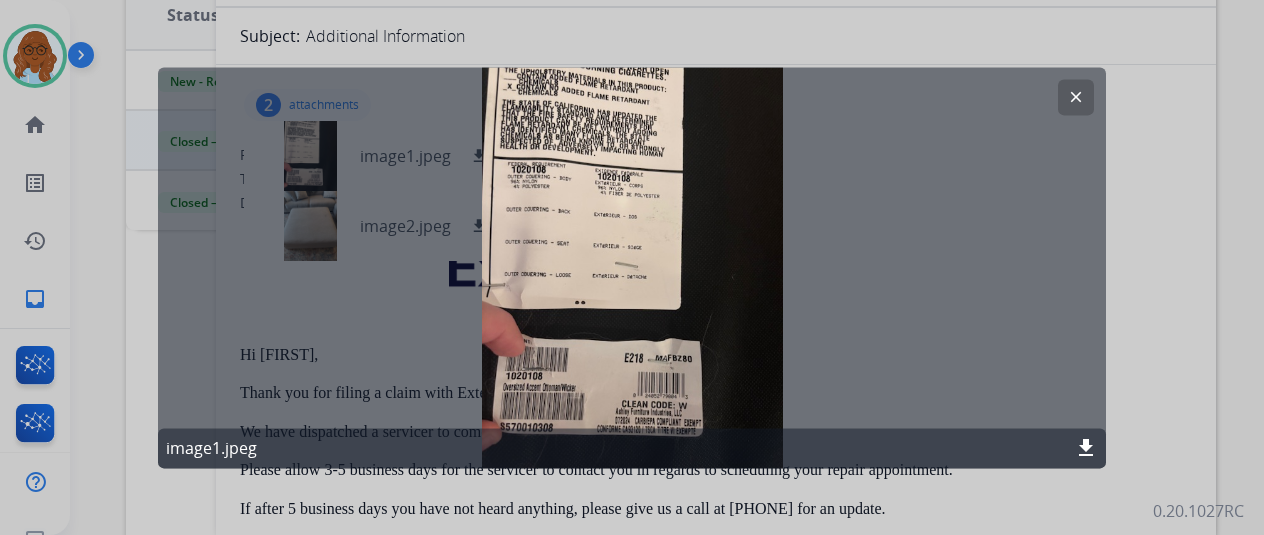 click 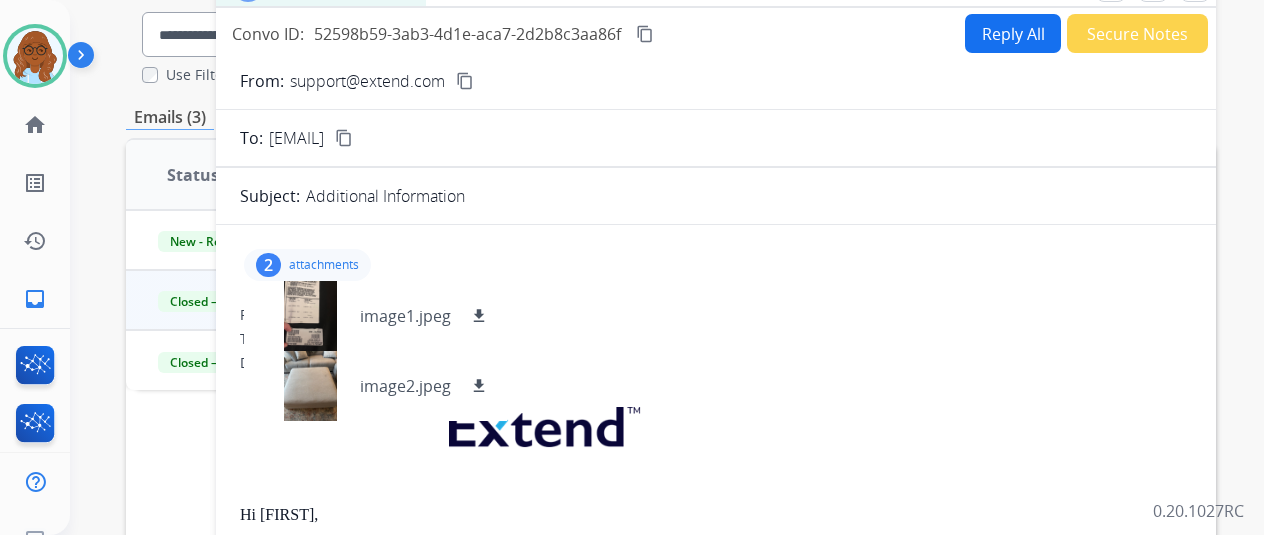 scroll, scrollTop: 0, scrollLeft: 0, axis: both 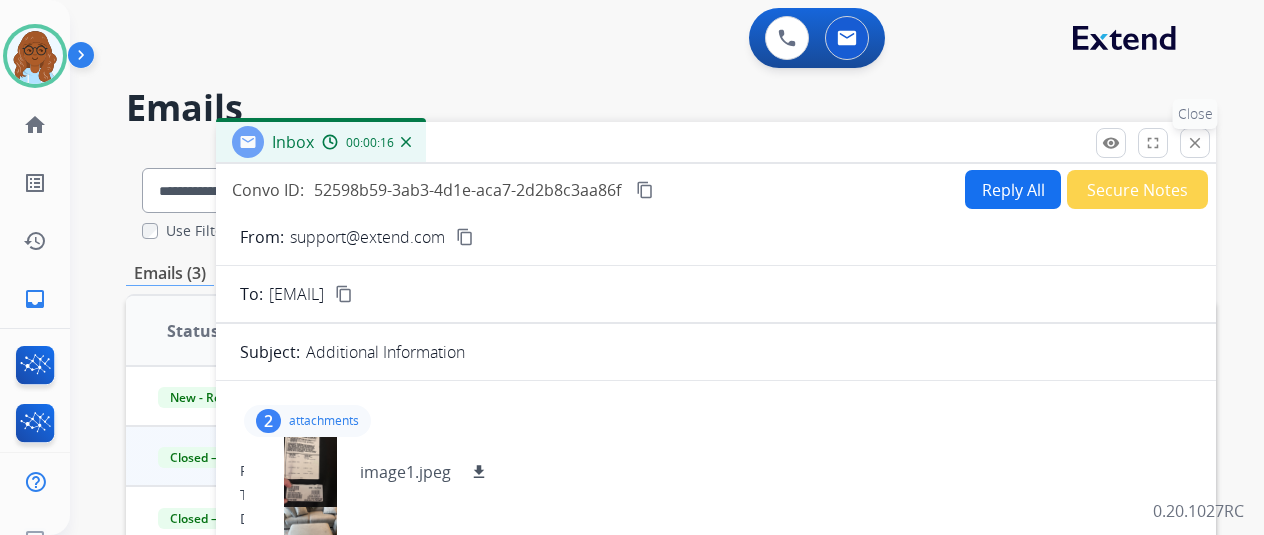 click on "close" at bounding box center [1195, 143] 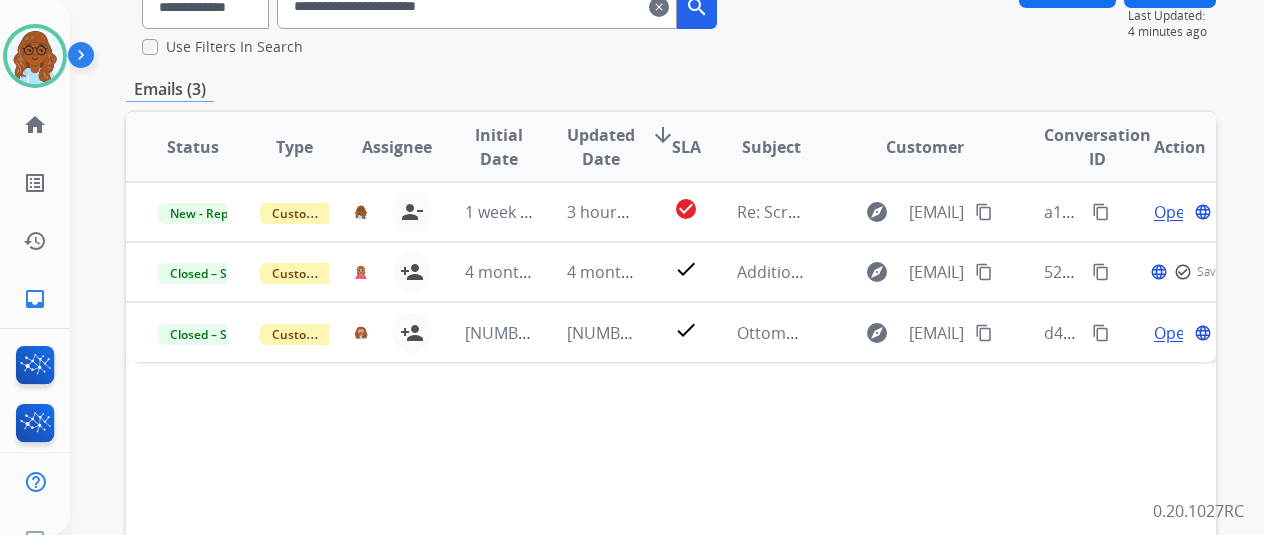 scroll, scrollTop: 300, scrollLeft: 0, axis: vertical 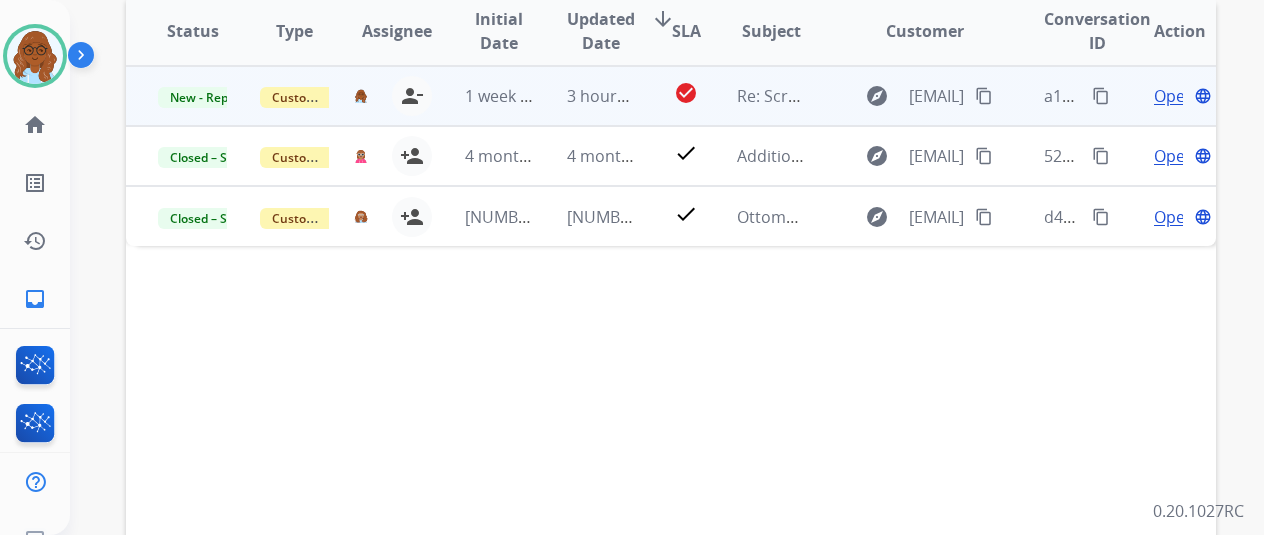click on "Open" at bounding box center [1174, 96] 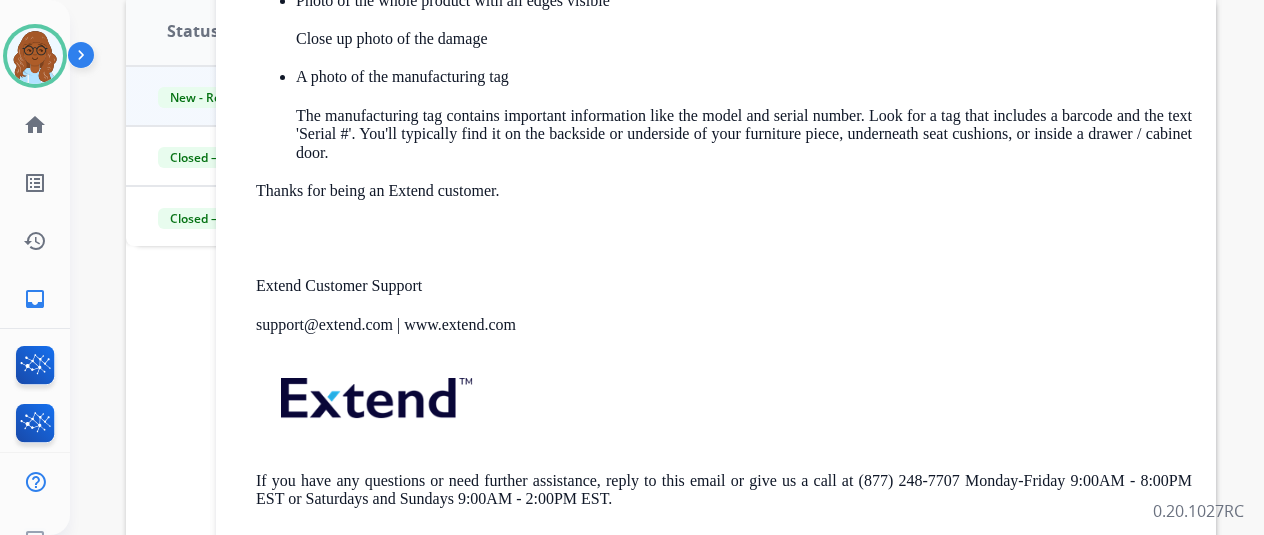scroll, scrollTop: 1028, scrollLeft: 0, axis: vertical 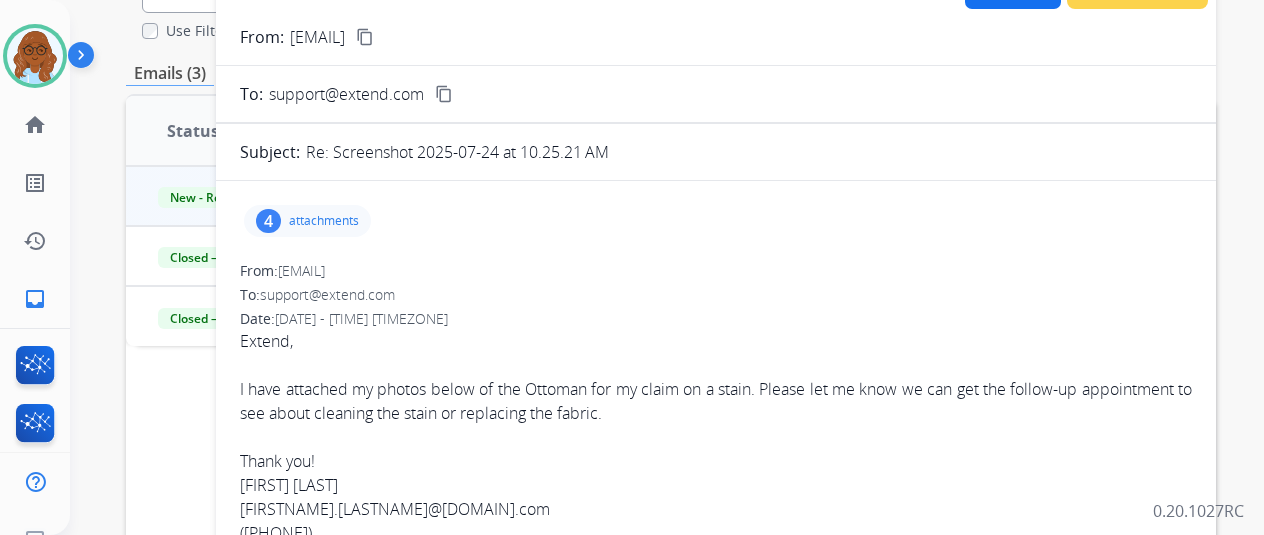 click on "attachments" at bounding box center (324, 221) 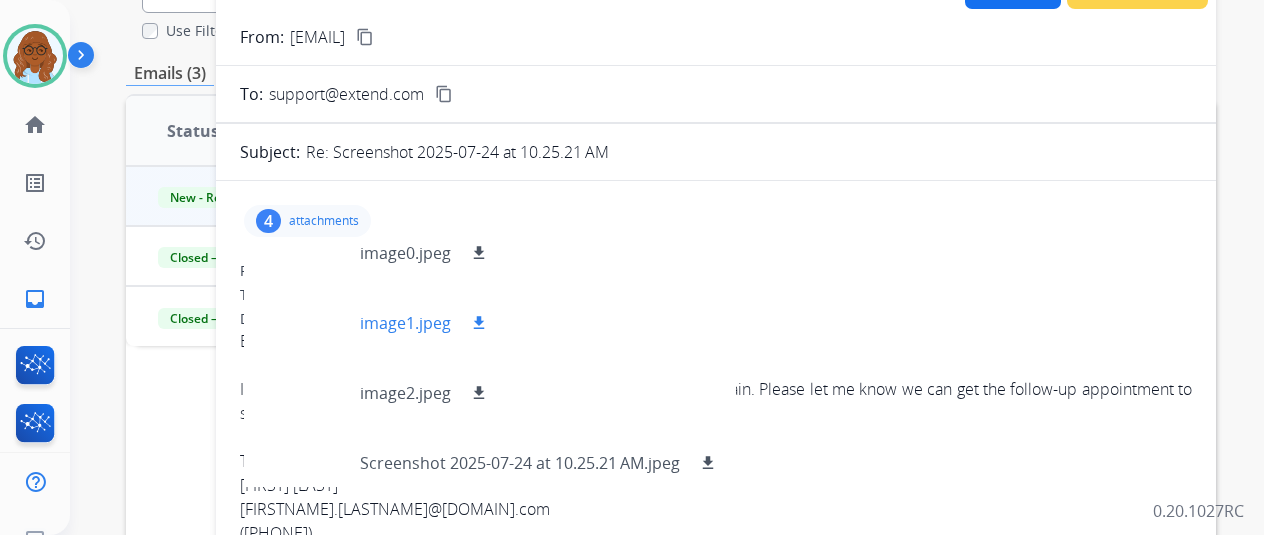 scroll, scrollTop: 30, scrollLeft: 0, axis: vertical 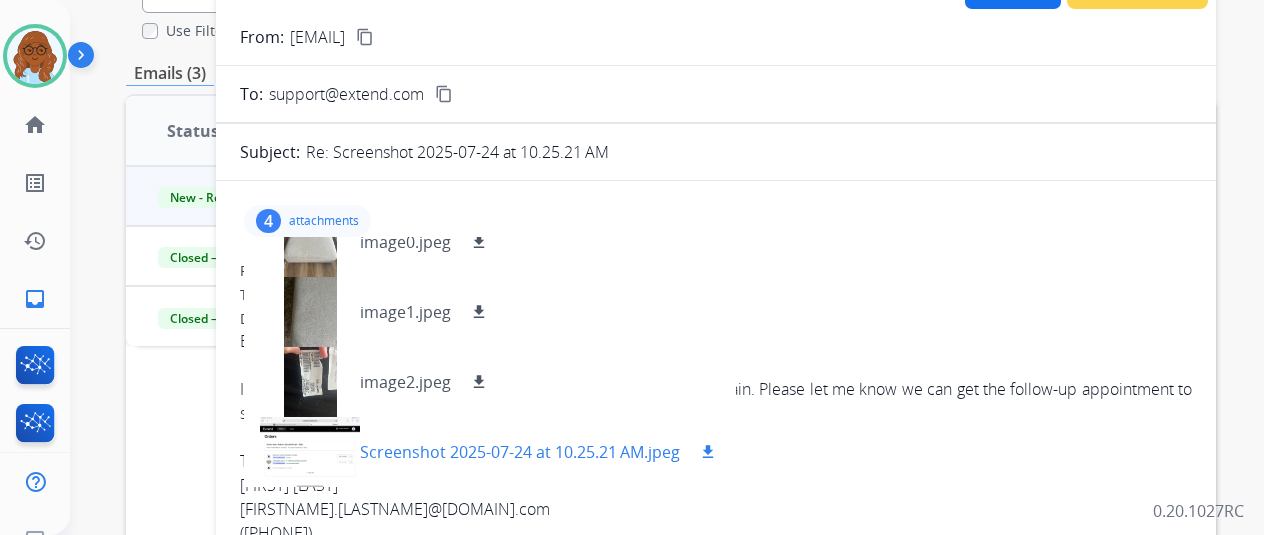 click at bounding box center [310, 452] 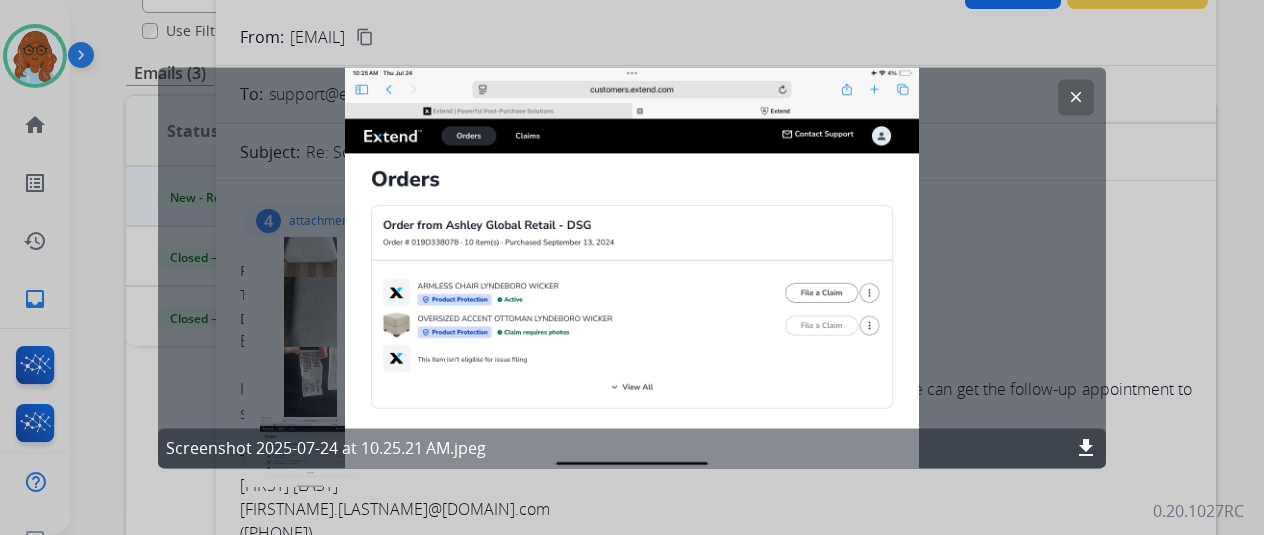 click 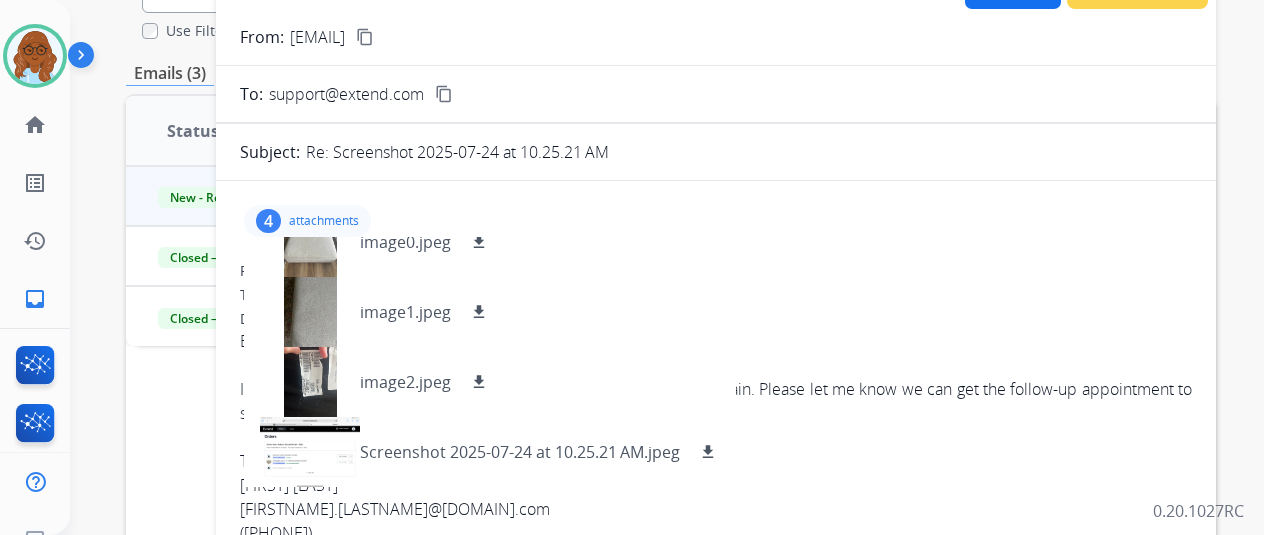 scroll, scrollTop: 0, scrollLeft: 0, axis: both 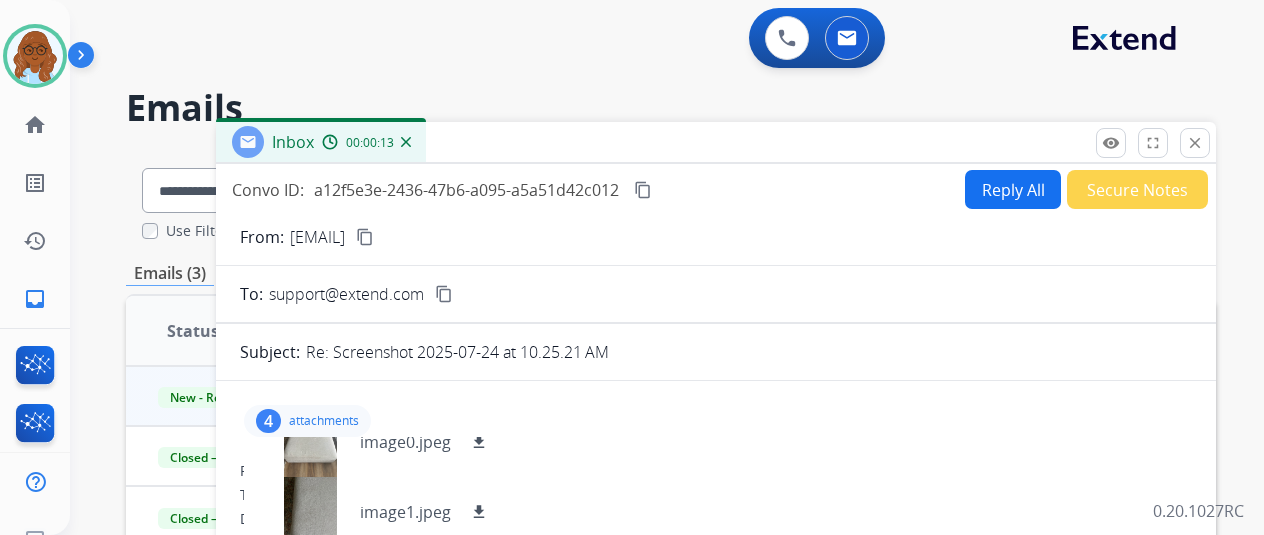 click on "close Close" at bounding box center [1195, 143] 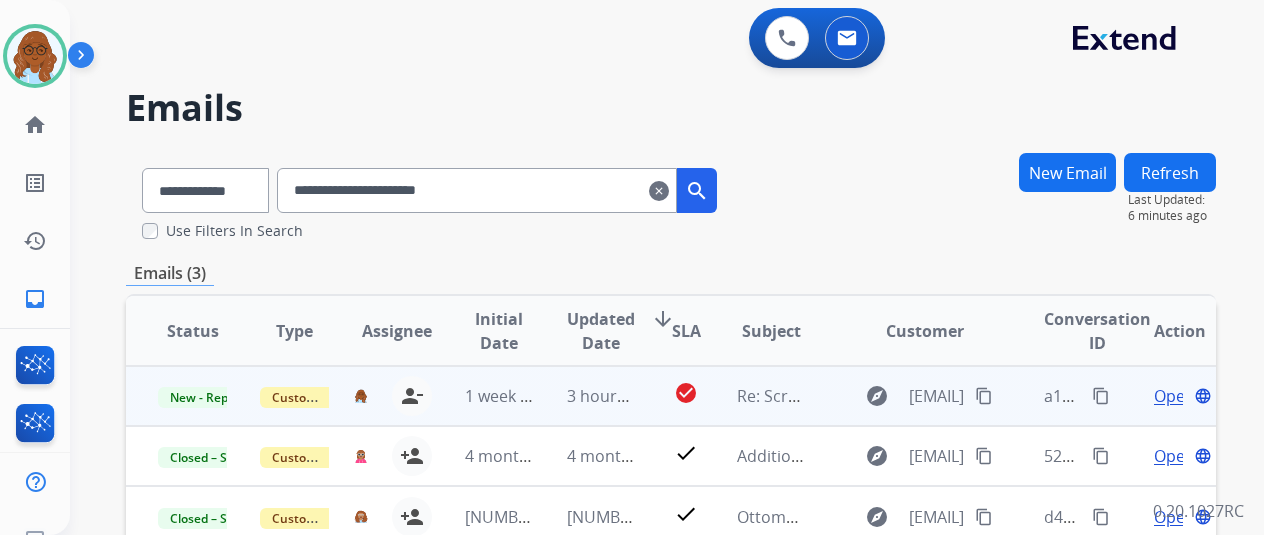 click on "Open" at bounding box center [1174, 396] 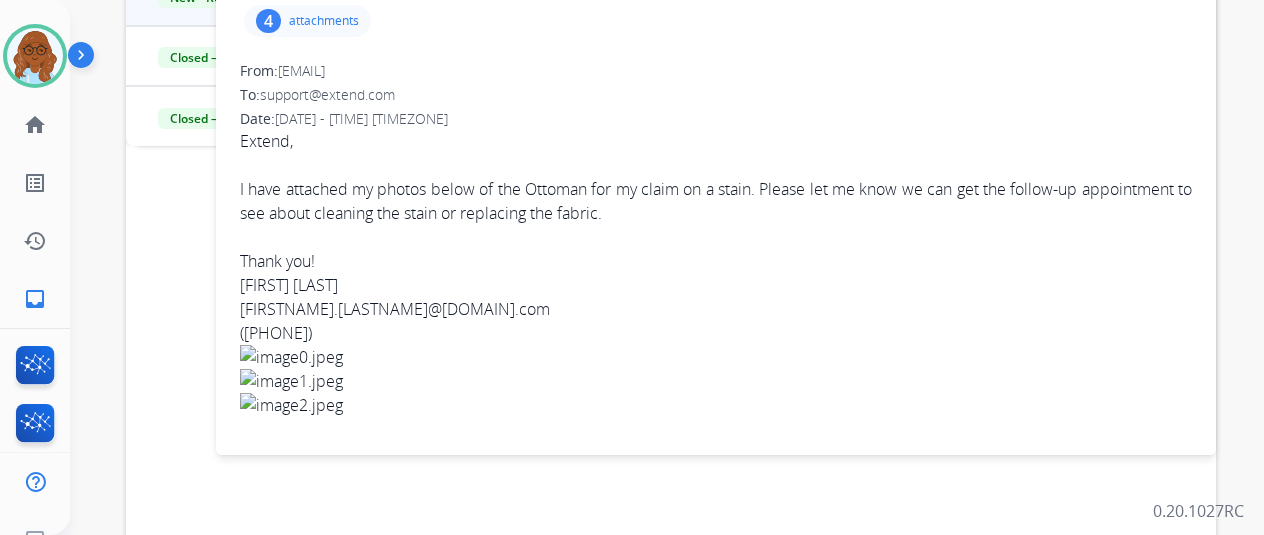 scroll, scrollTop: 0, scrollLeft: 0, axis: both 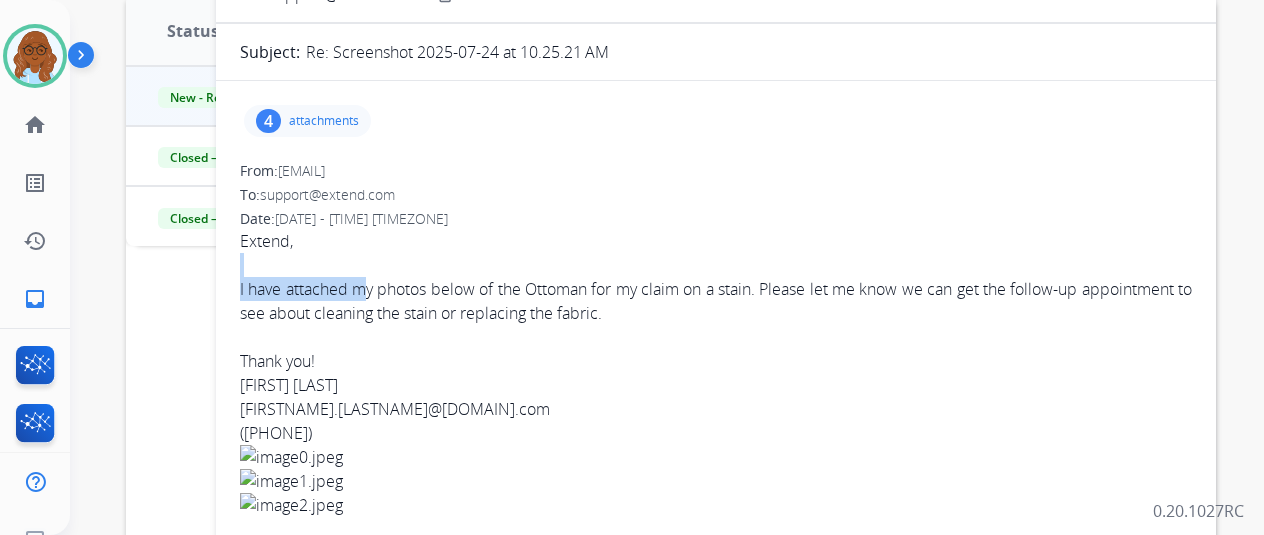 drag, startPoint x: 292, startPoint y: 275, endPoint x: 481, endPoint y: 293, distance: 189.85521 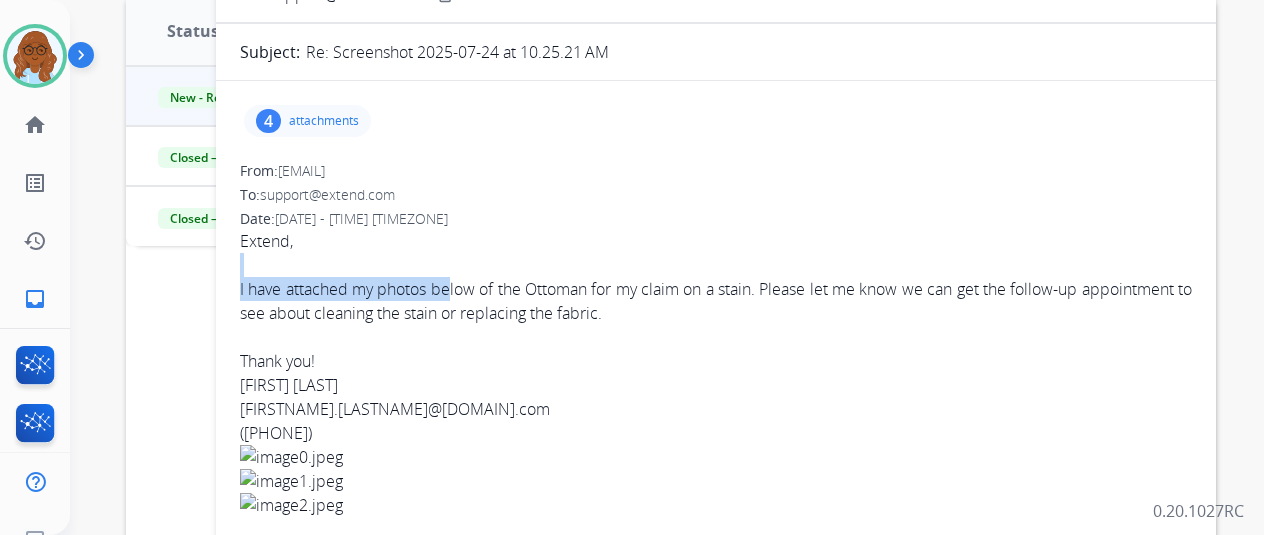 click at bounding box center [716, 337] 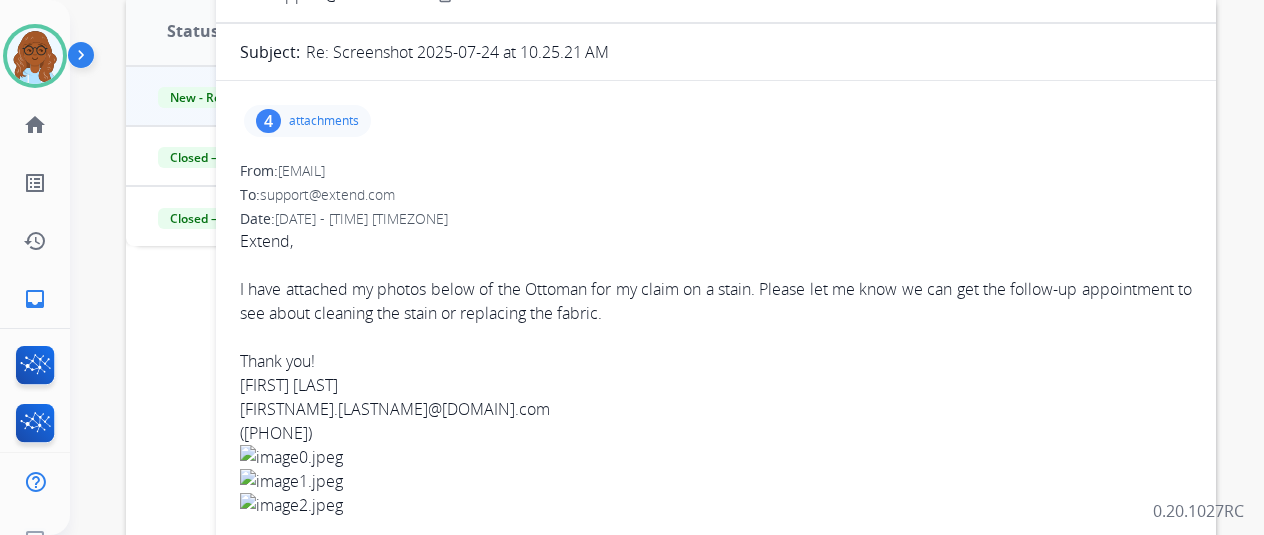 click on "attachments" at bounding box center [324, 121] 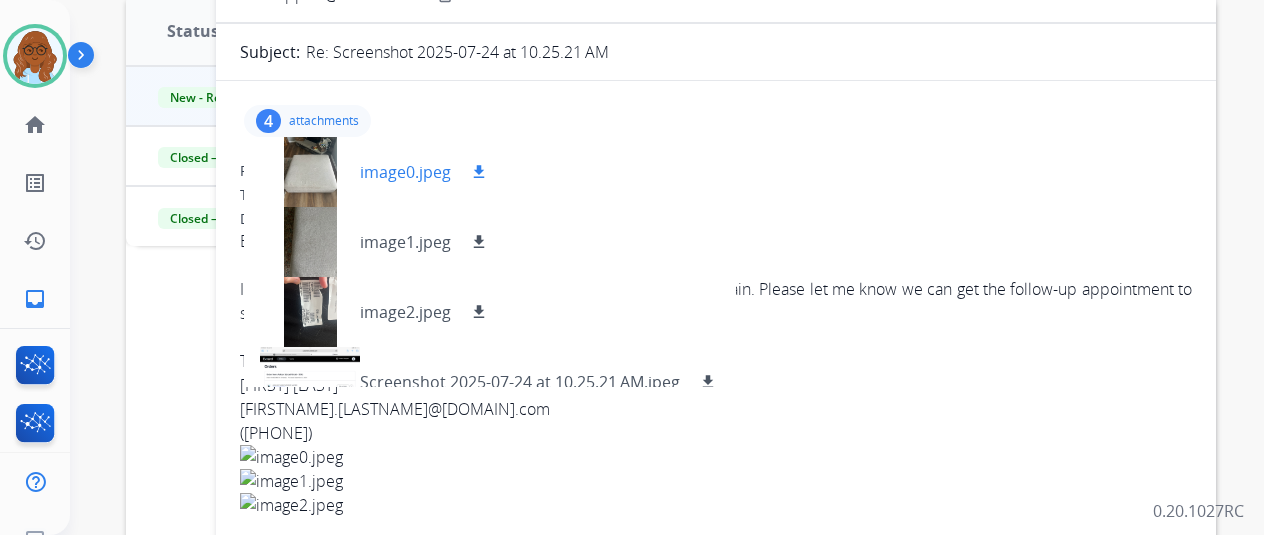 click at bounding box center [310, 172] 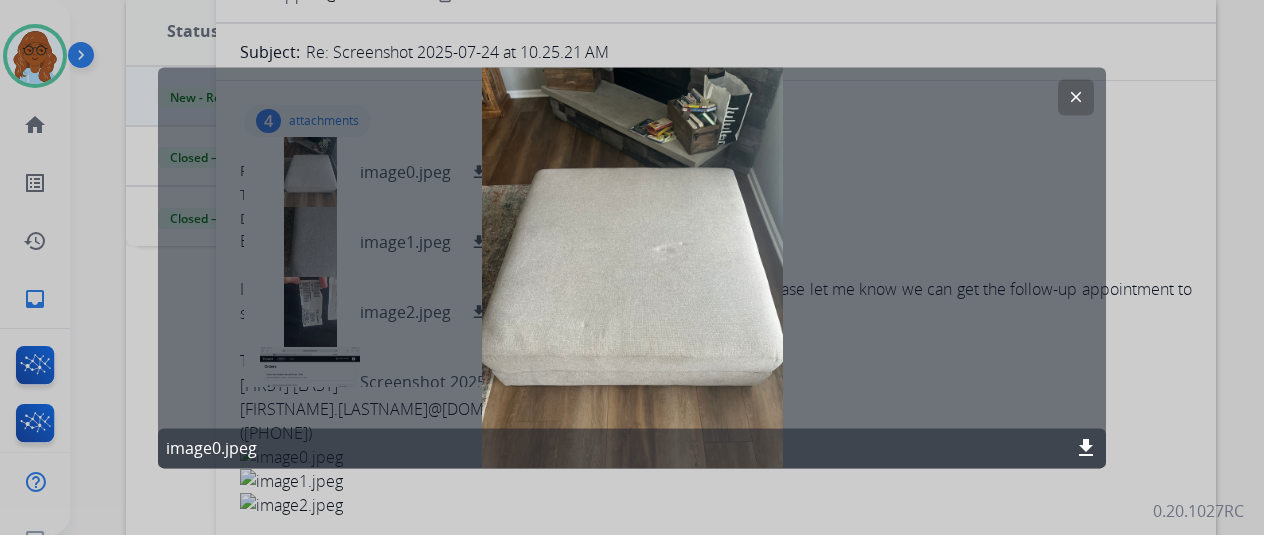 drag, startPoint x: 1195, startPoint y: 244, endPoint x: 1128, endPoint y: 281, distance: 76.537575 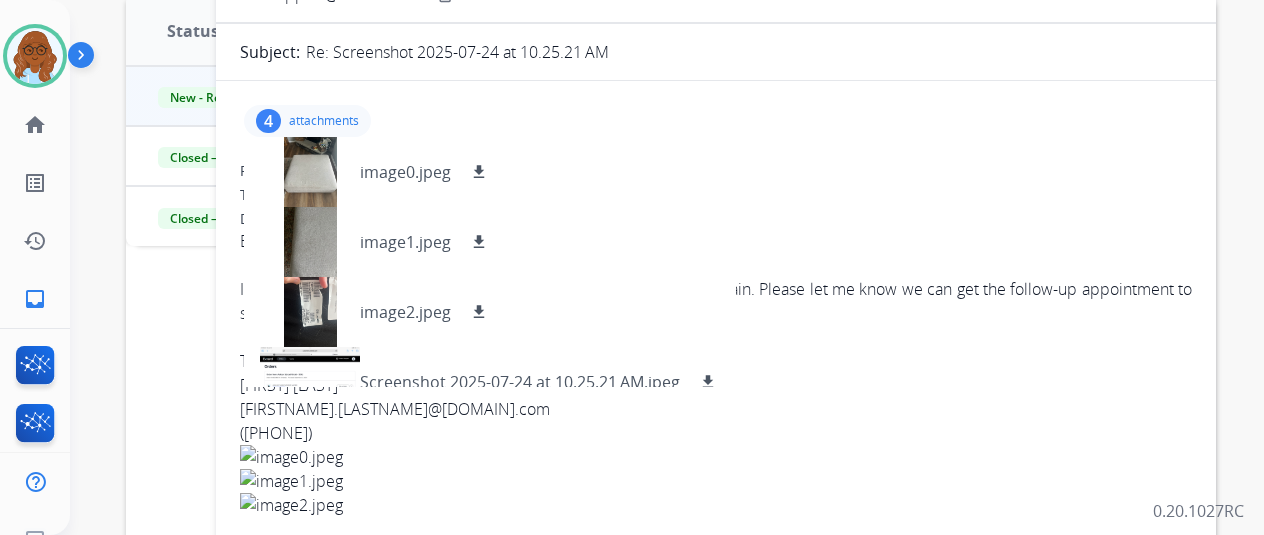 click on "Date:  [DATE] - [TIME] [TIMEZONE]" at bounding box center [716, 219] 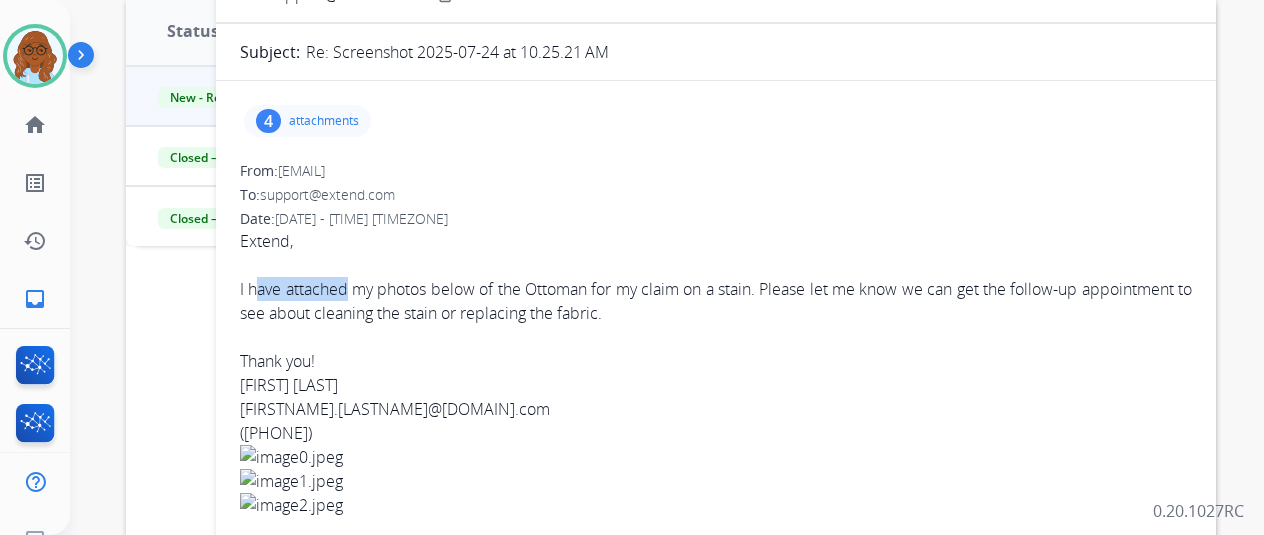 drag, startPoint x: 390, startPoint y: 285, endPoint x: 454, endPoint y: 291, distance: 64.28063 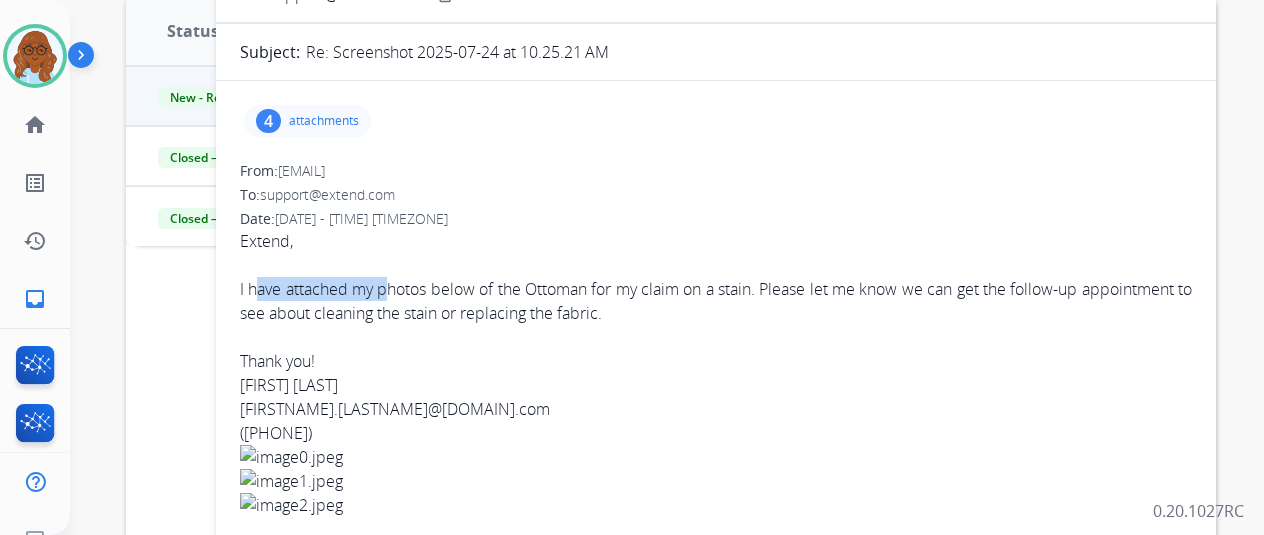 click on "I have attached my photos below of the Ottoman for my claim on a stain.  Please let me know we can get the follow-up appointment to see about cleaning the stain or replacing the fabric." at bounding box center (716, 301) 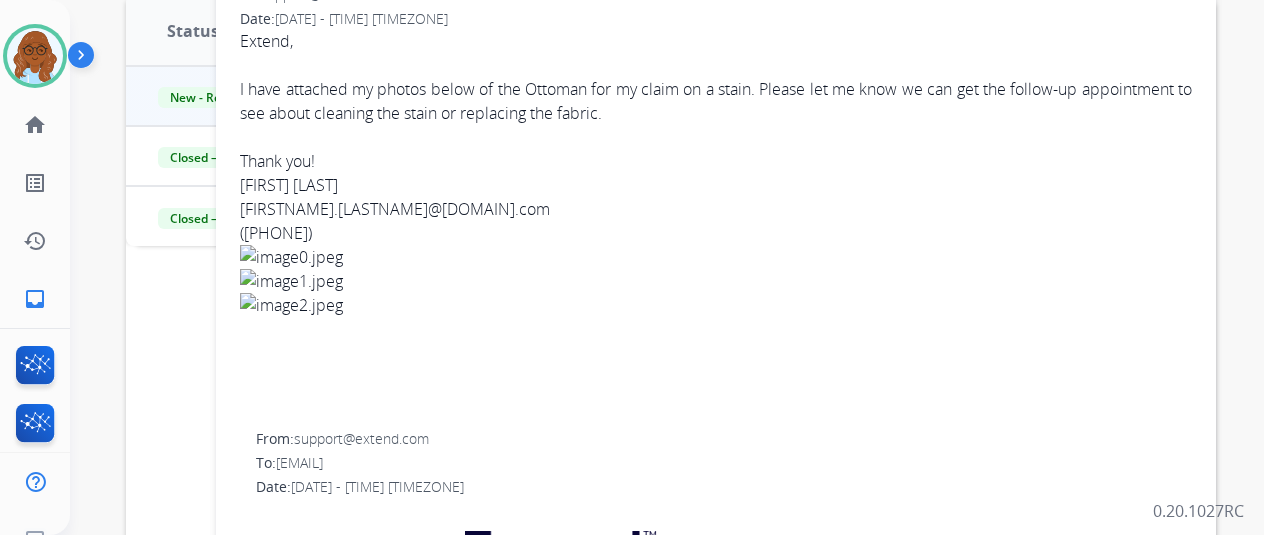 scroll, scrollTop: 0, scrollLeft: 0, axis: both 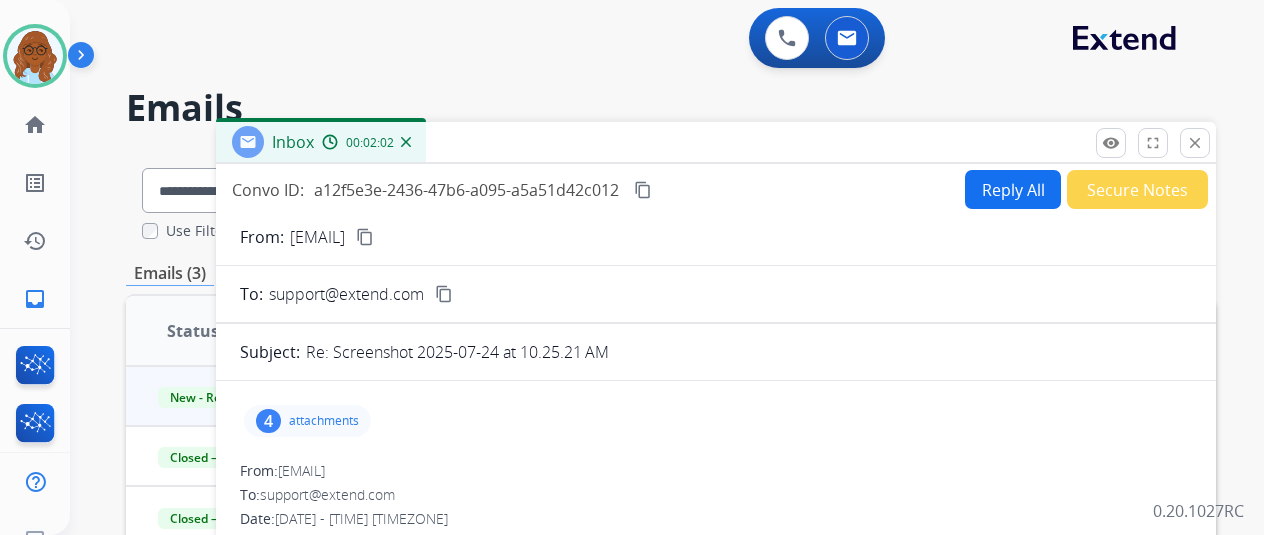 click on "Reply All" at bounding box center [1013, 189] 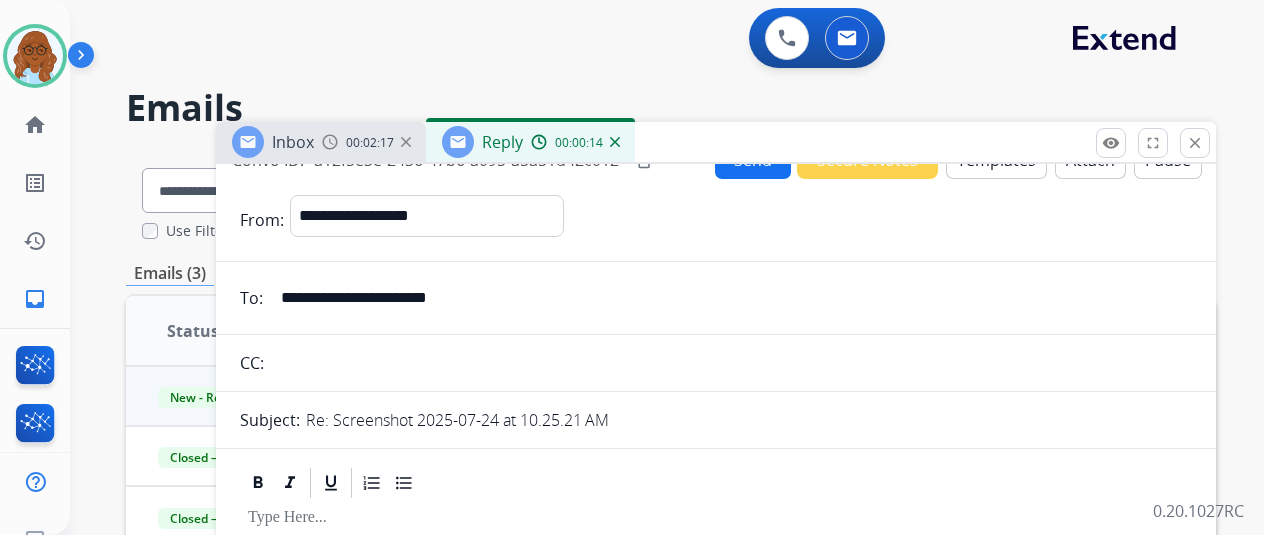 scroll, scrollTop: 0, scrollLeft: 0, axis: both 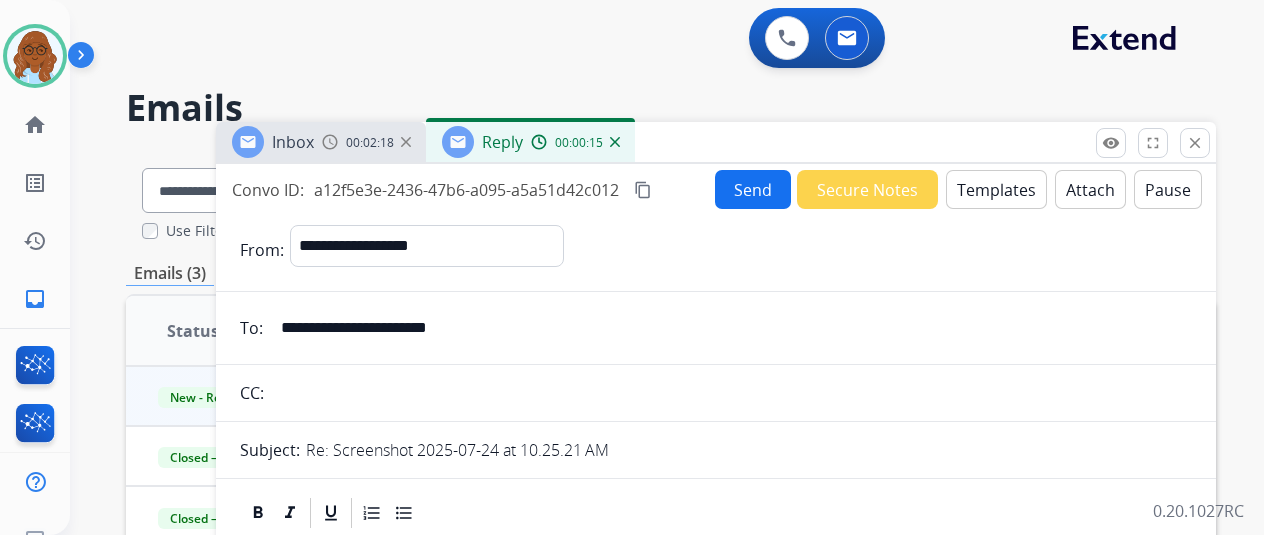 click on "Templates" at bounding box center [996, 189] 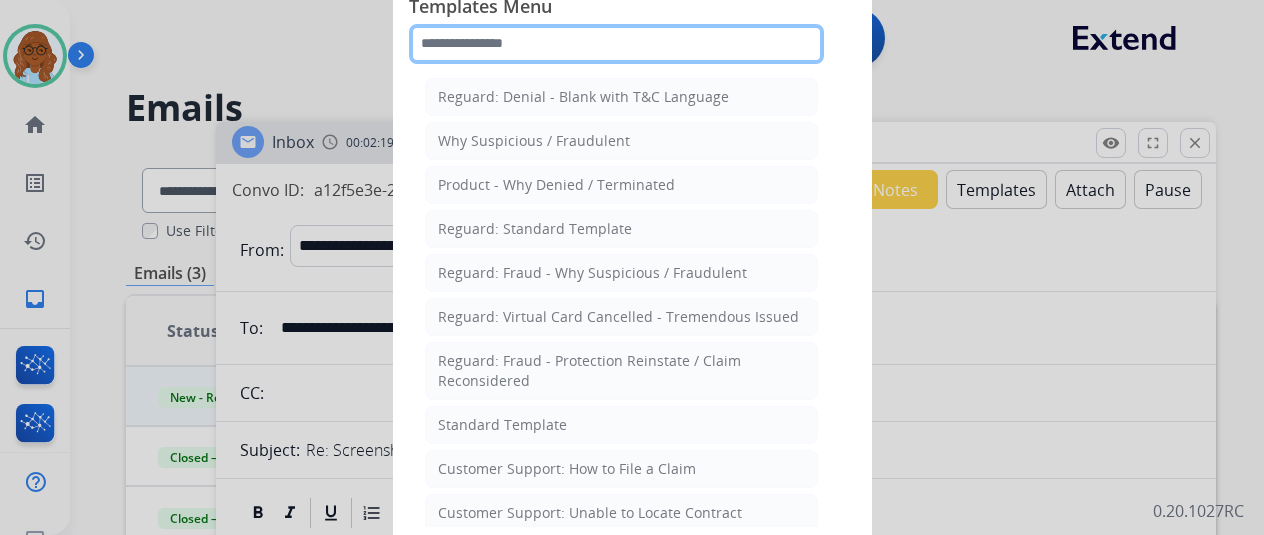 click 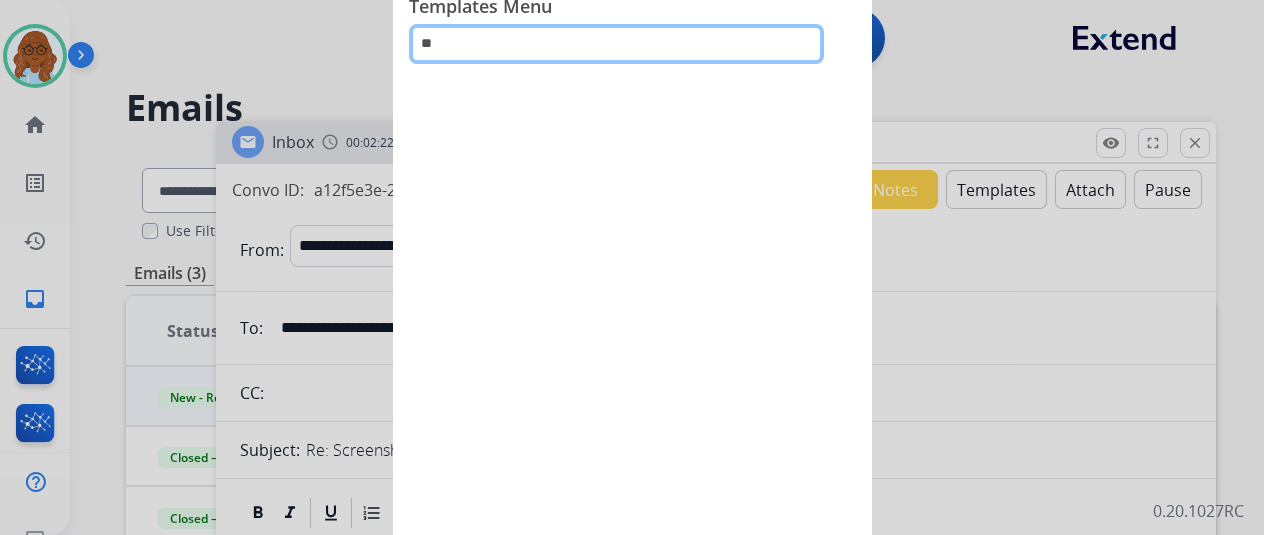 type on "*" 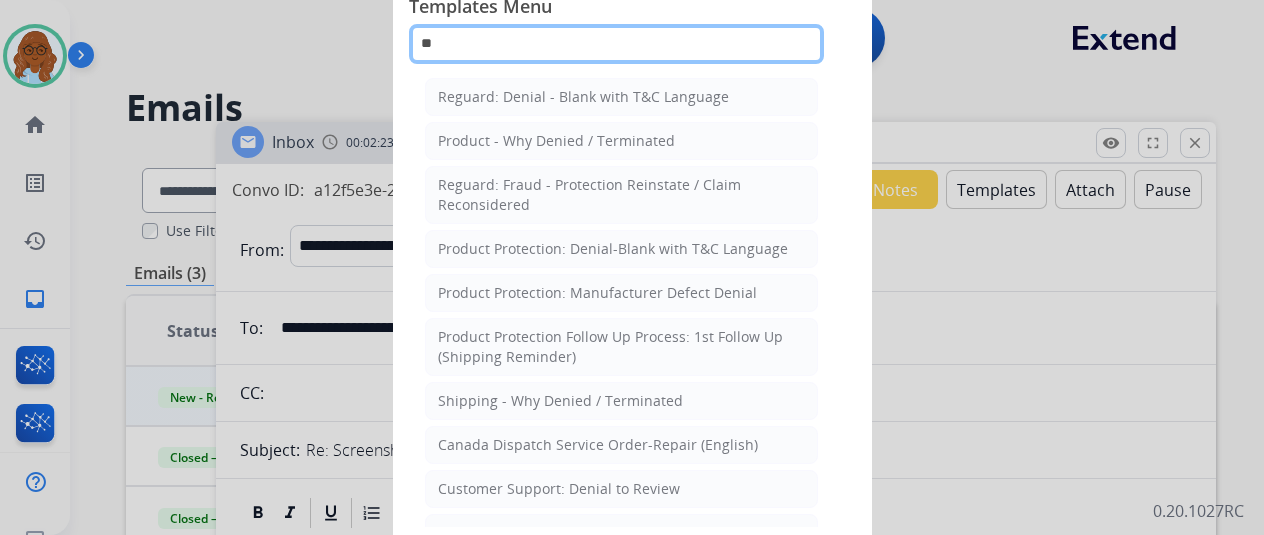 type on "***" 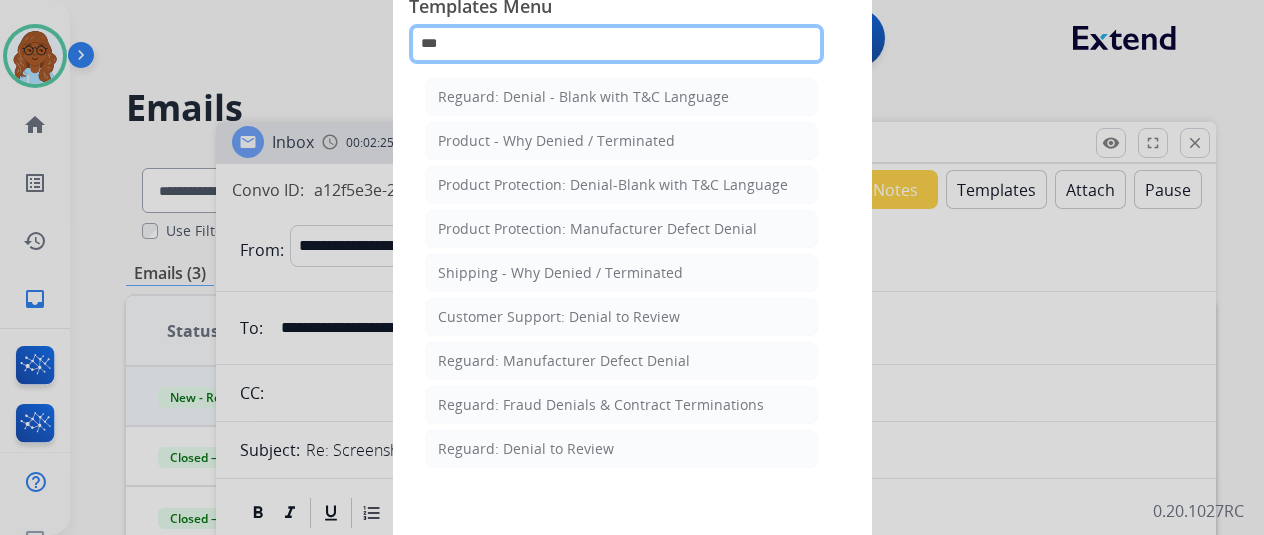 drag, startPoint x: 527, startPoint y: 46, endPoint x: 419, endPoint y: 48, distance: 108.01852 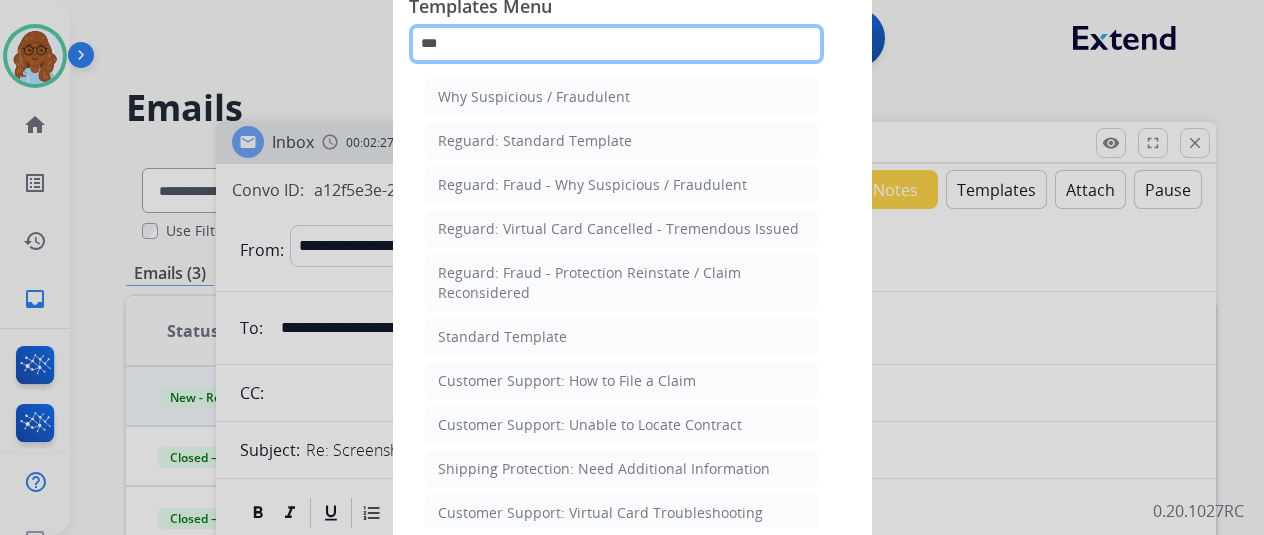 type on "****" 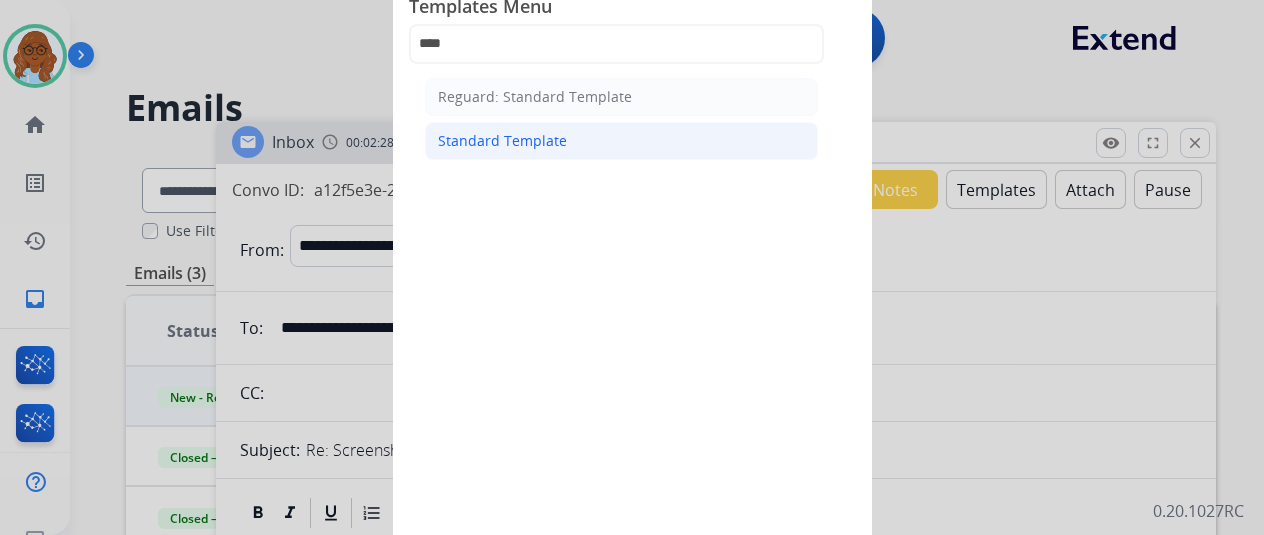 click on "Standard Template" 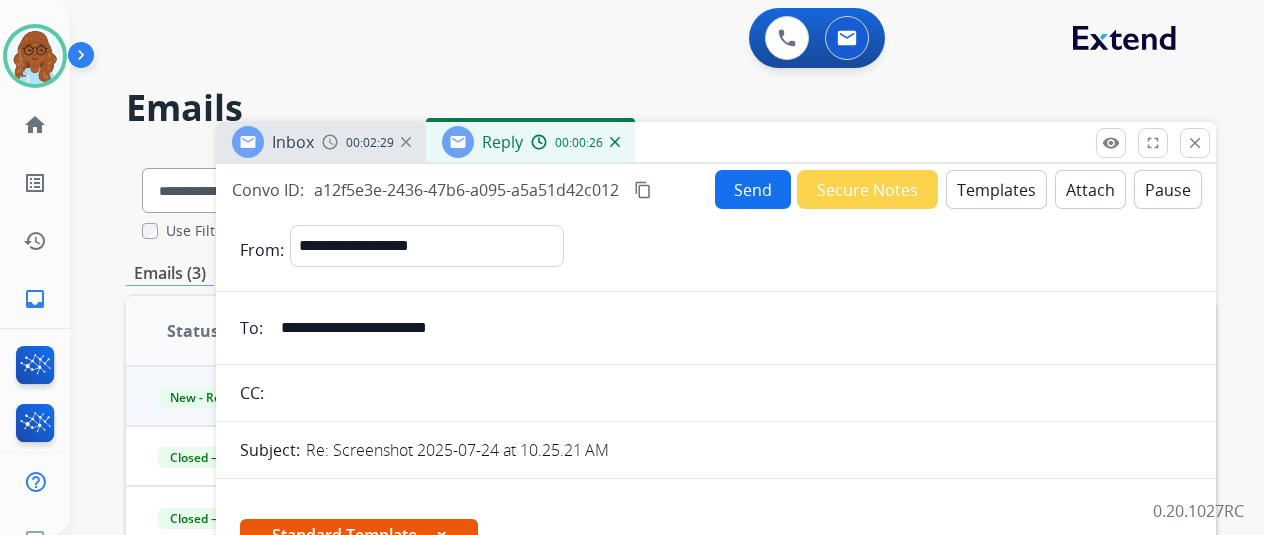 scroll, scrollTop: 500, scrollLeft: 0, axis: vertical 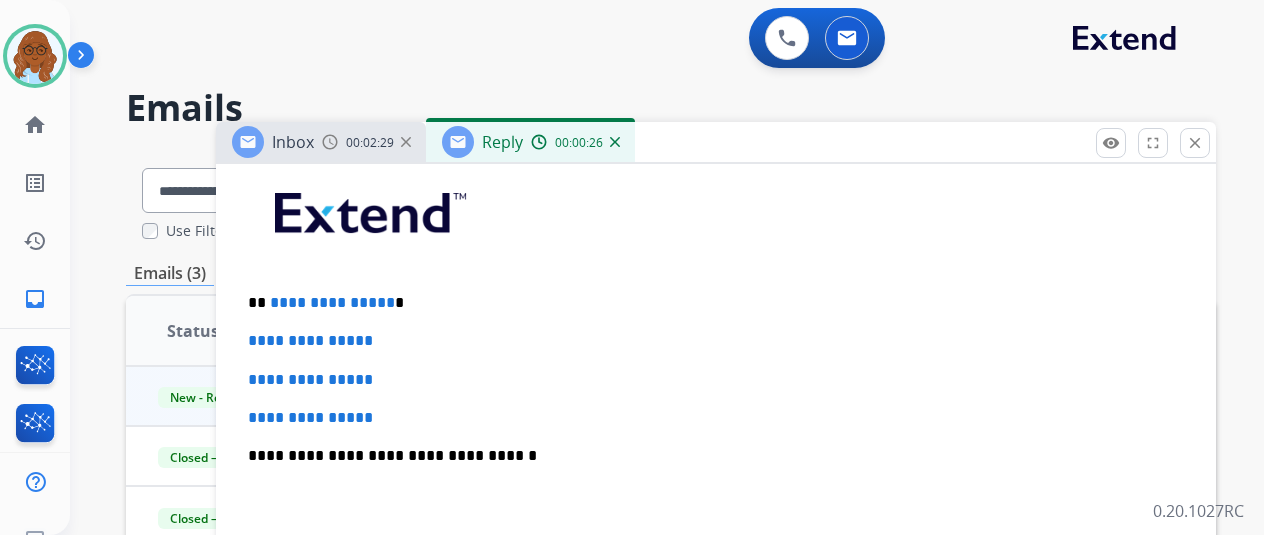 drag, startPoint x: 417, startPoint y: 291, endPoint x: 172, endPoint y: 316, distance: 246.2722 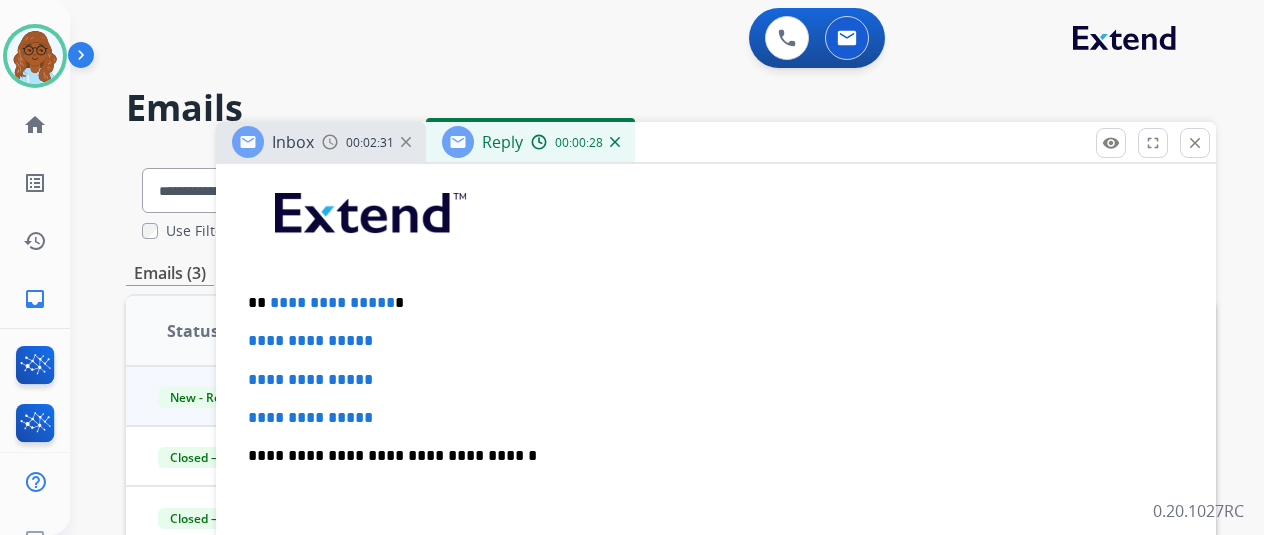 click on "**********" at bounding box center (716, 503) 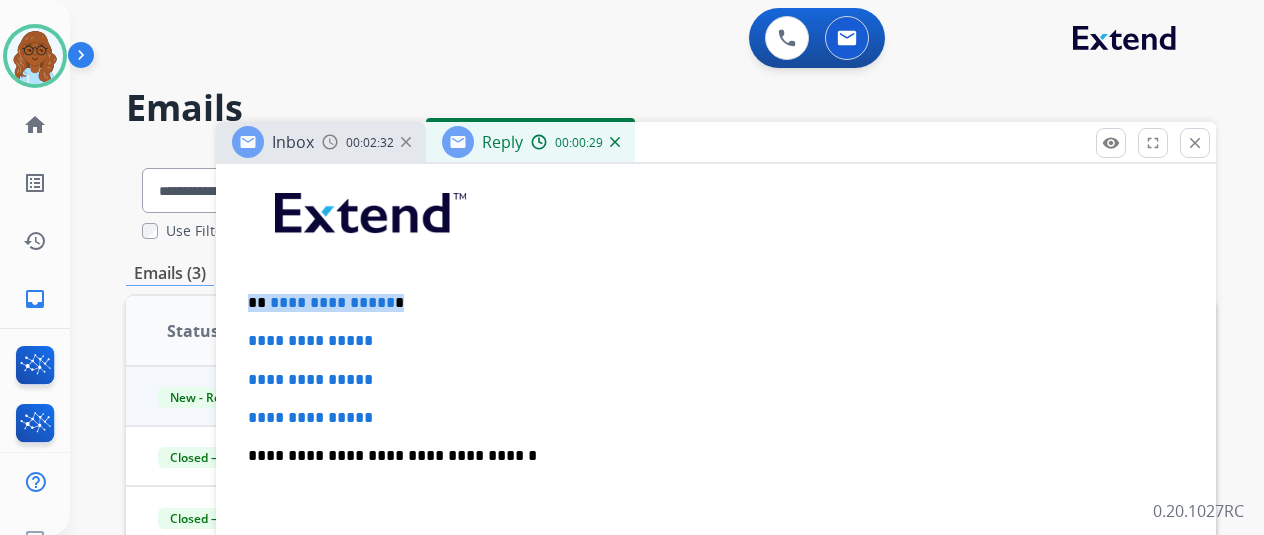 drag, startPoint x: 437, startPoint y: 295, endPoint x: 262, endPoint y: 302, distance: 175.13994 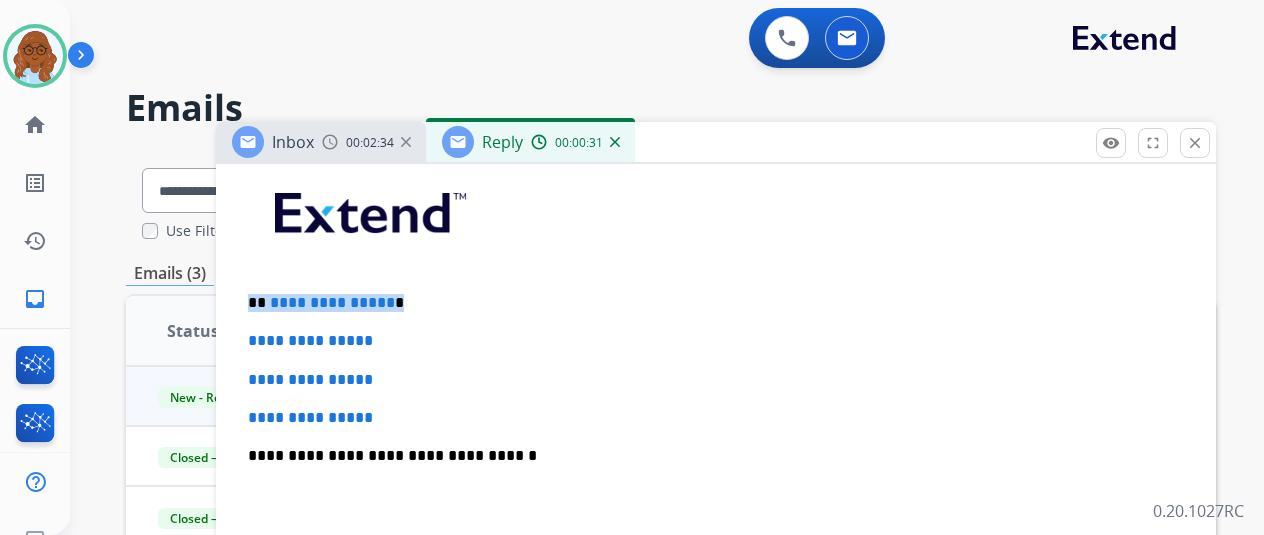 type 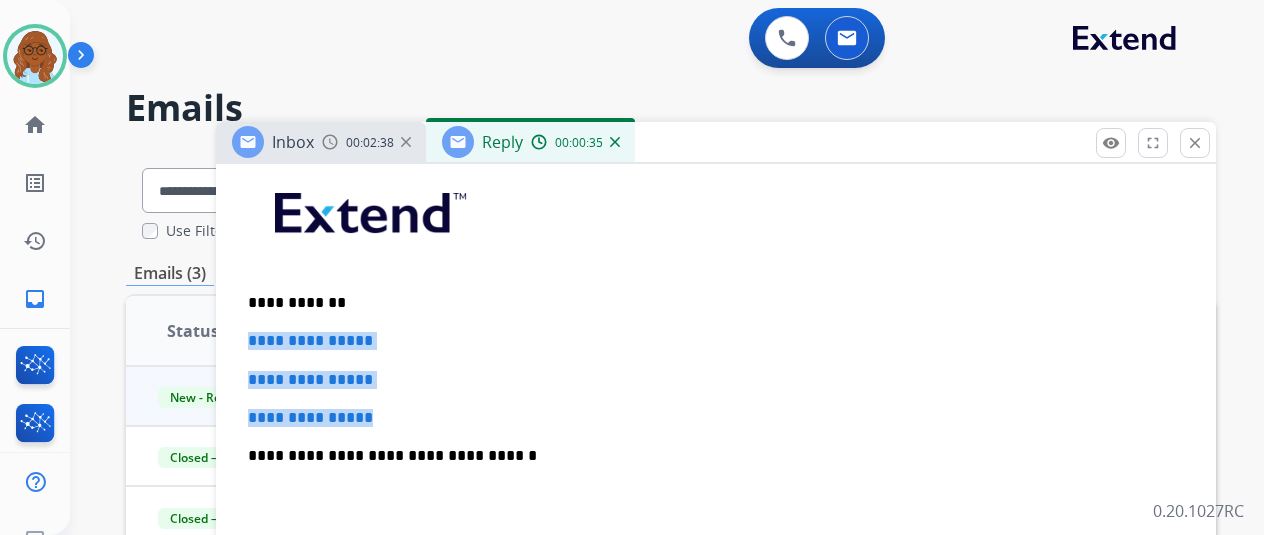 drag, startPoint x: 402, startPoint y: 408, endPoint x: 258, endPoint y: 336, distance: 160.99689 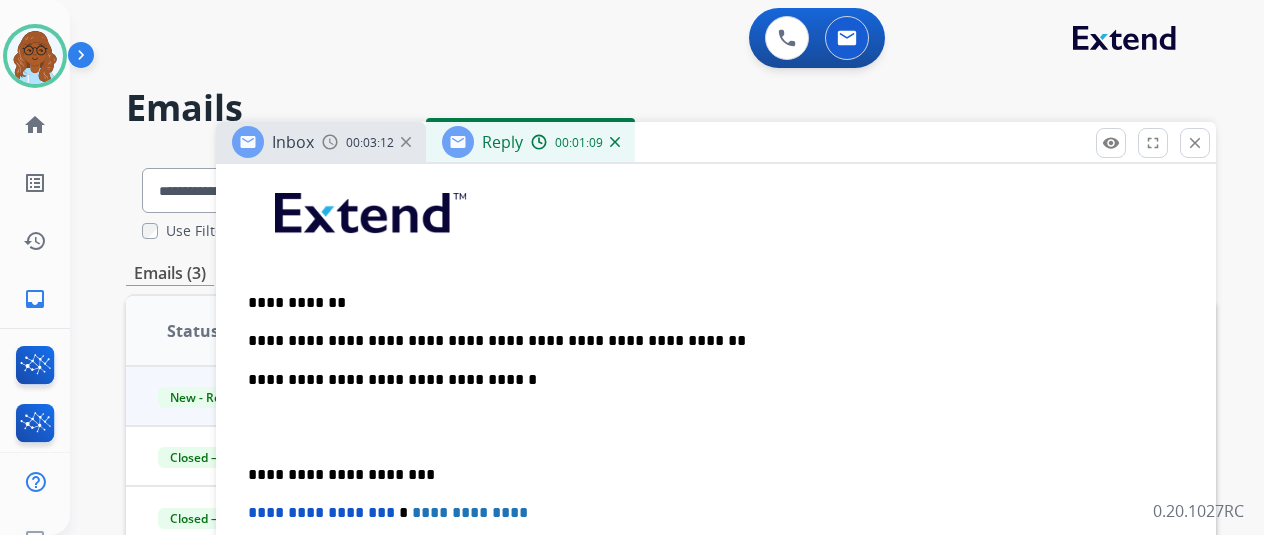 click on "**********" at bounding box center (716, 464) 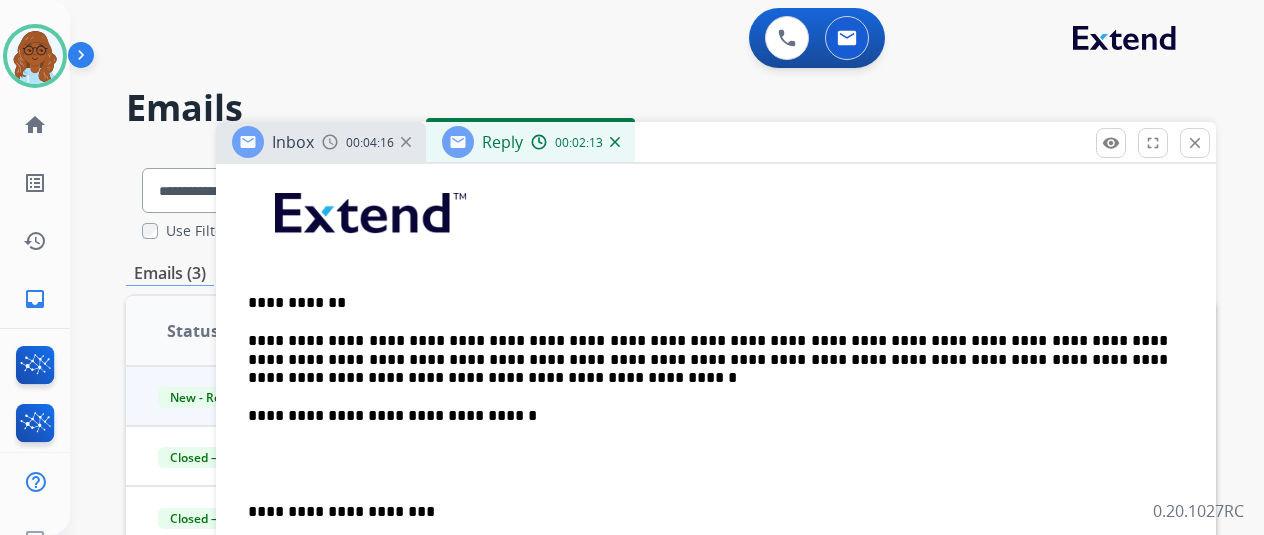drag, startPoint x: 262, startPoint y: 503, endPoint x: 305, endPoint y: 516, distance: 44.922153 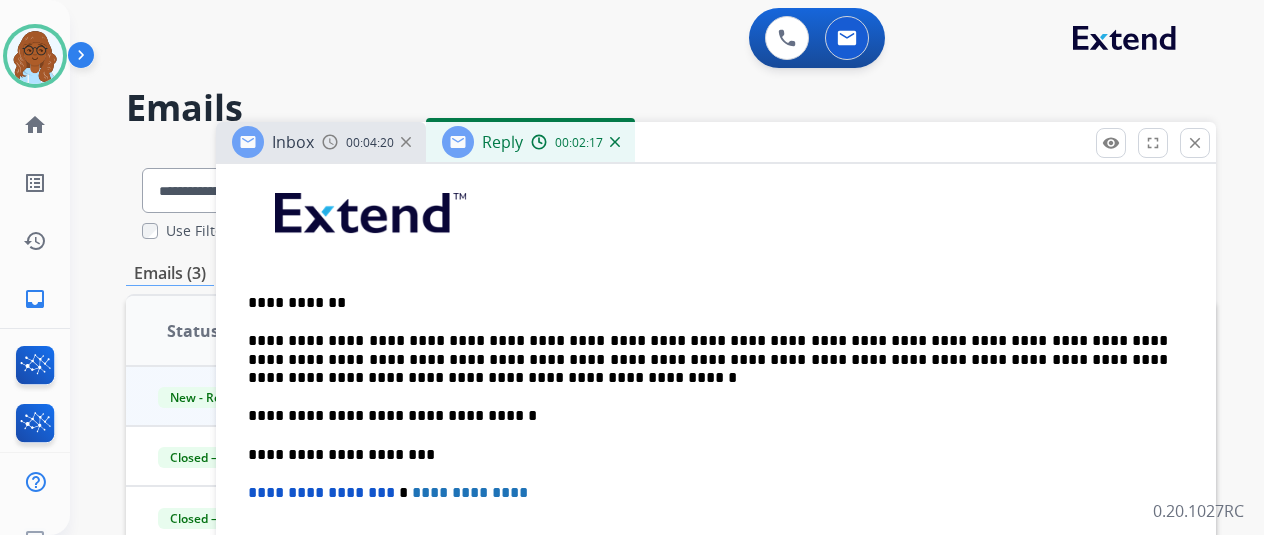 click on "**********" at bounding box center [708, 359] 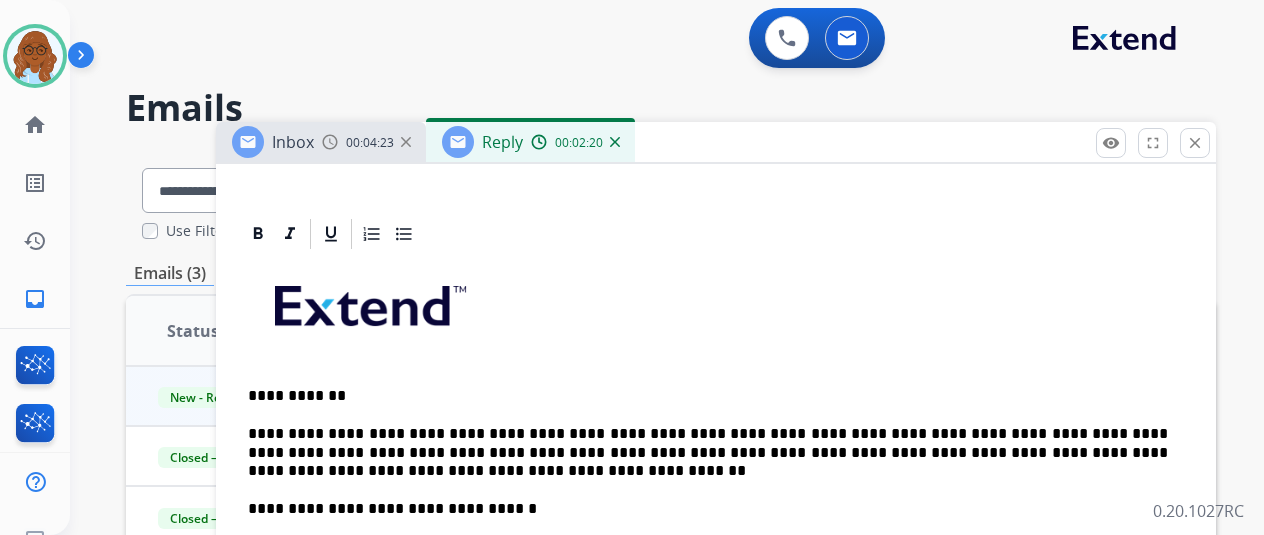 scroll, scrollTop: 500, scrollLeft: 0, axis: vertical 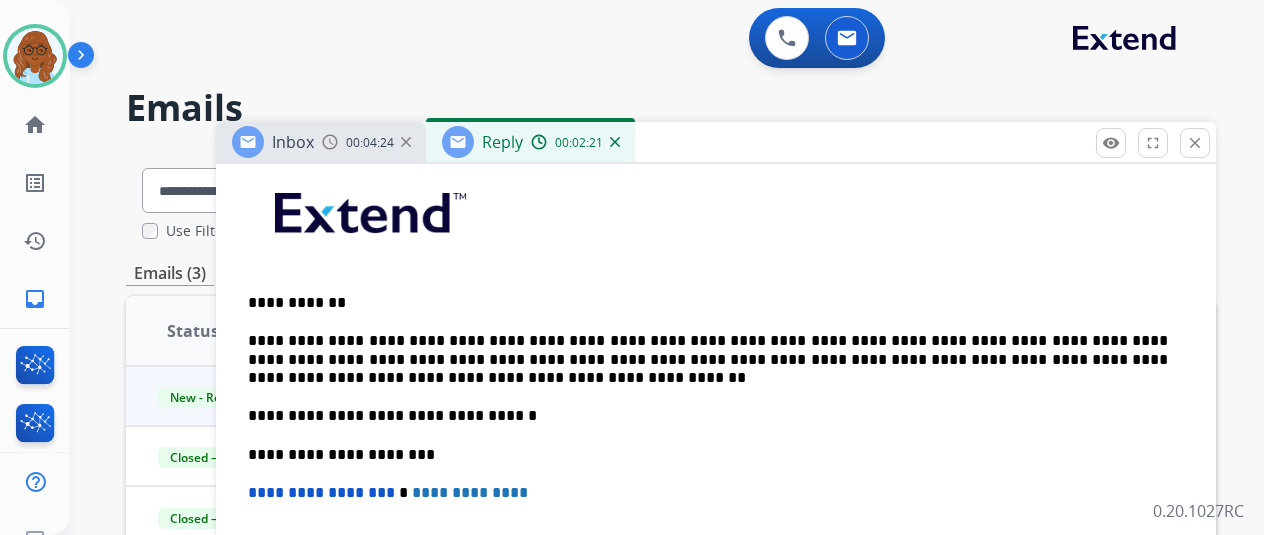 click on "**********" at bounding box center (708, 359) 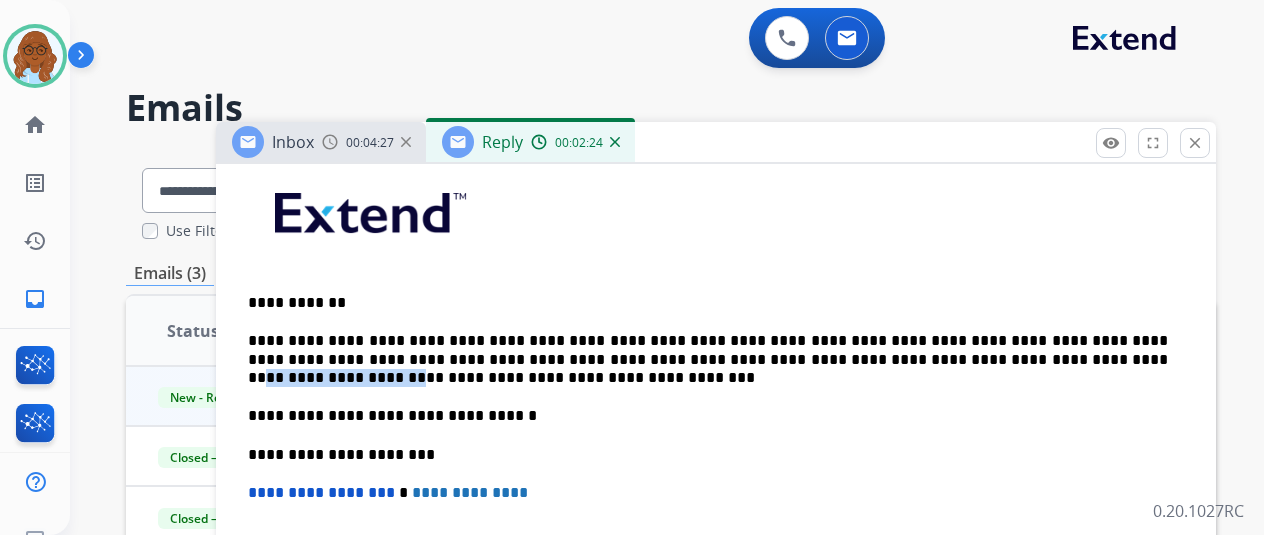 drag, startPoint x: 866, startPoint y: 358, endPoint x: 1004, endPoint y: 358, distance: 138 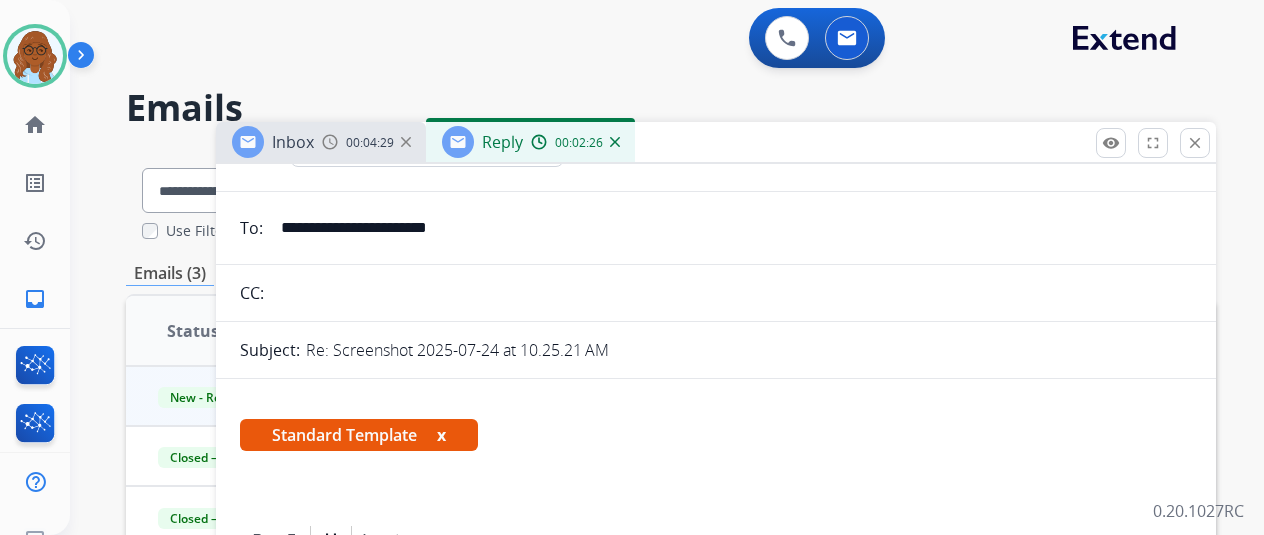 scroll, scrollTop: 300, scrollLeft: 0, axis: vertical 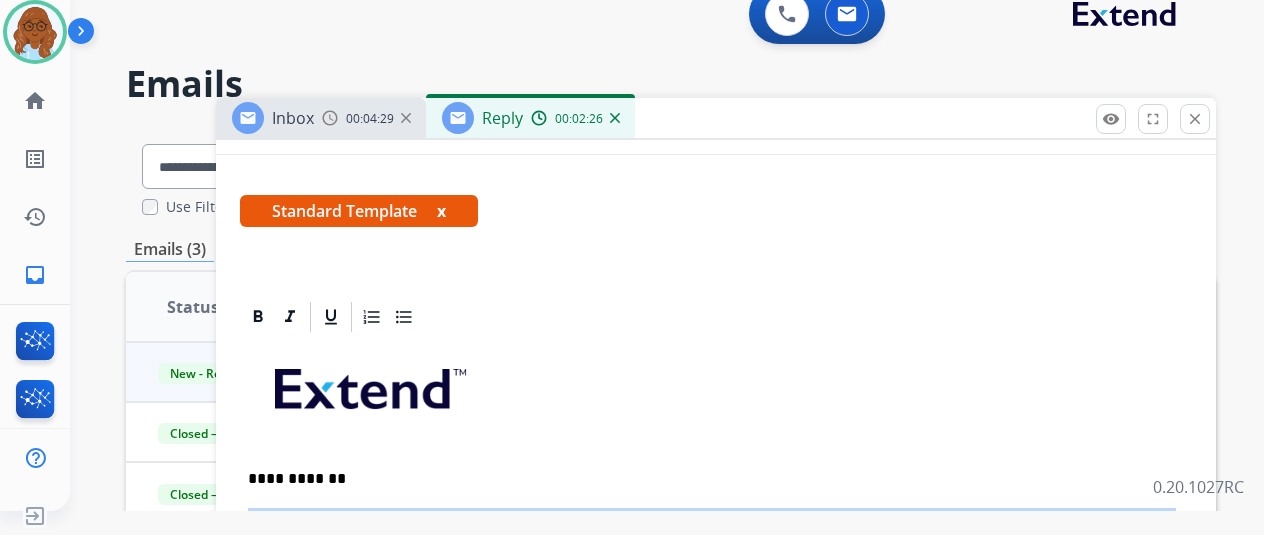 drag, startPoint x: 354, startPoint y: 345, endPoint x: 462, endPoint y: 361, distance: 109.17875 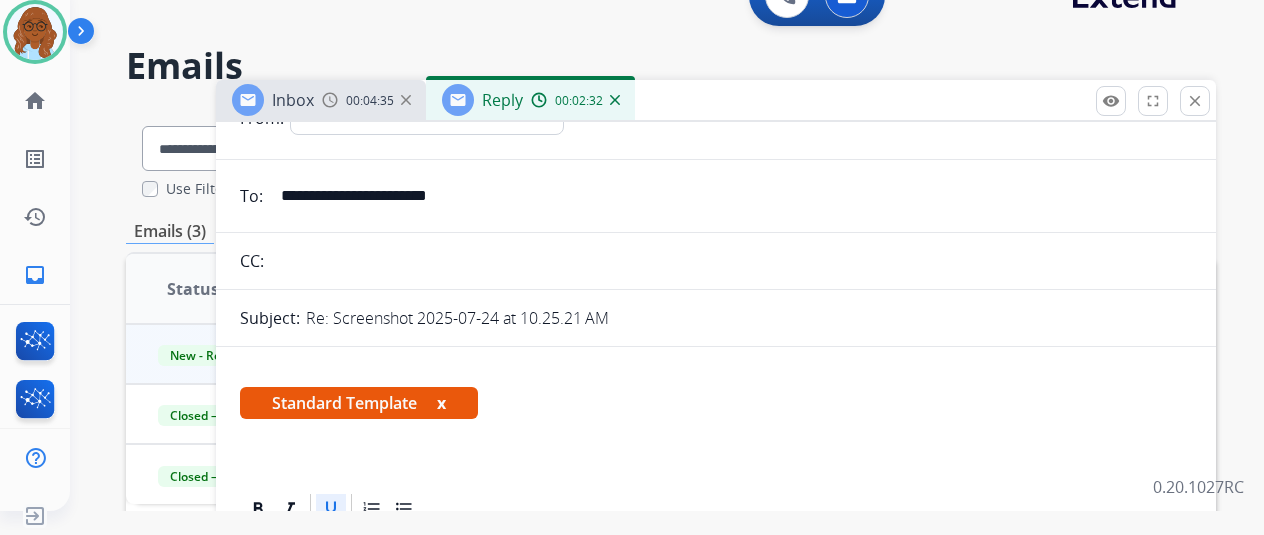 scroll, scrollTop: 0, scrollLeft: 0, axis: both 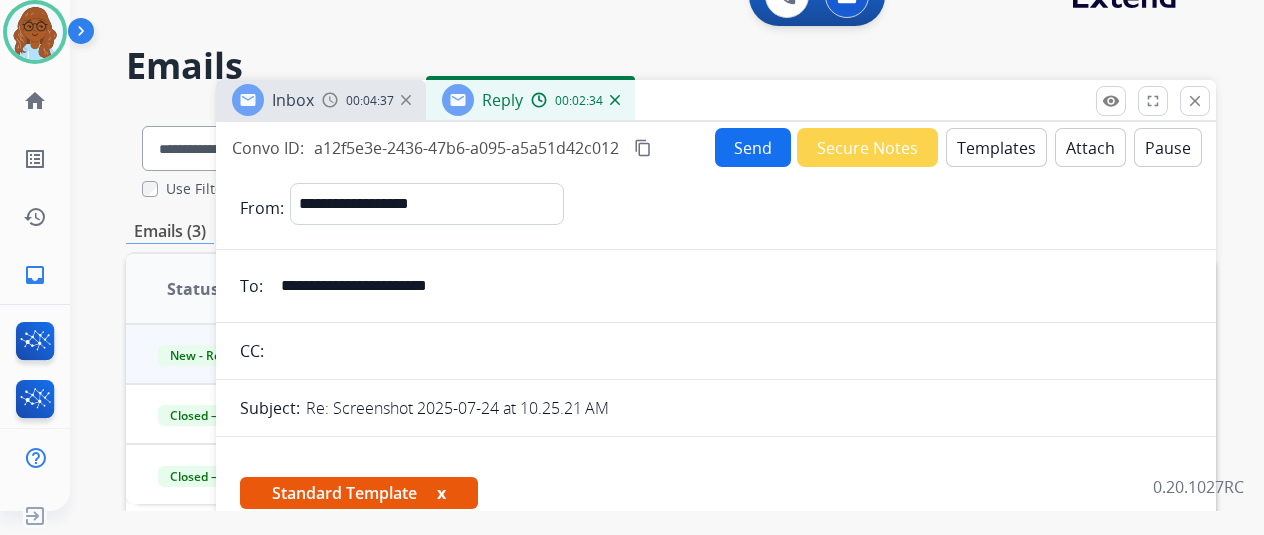 click on "content_copy" at bounding box center (643, 148) 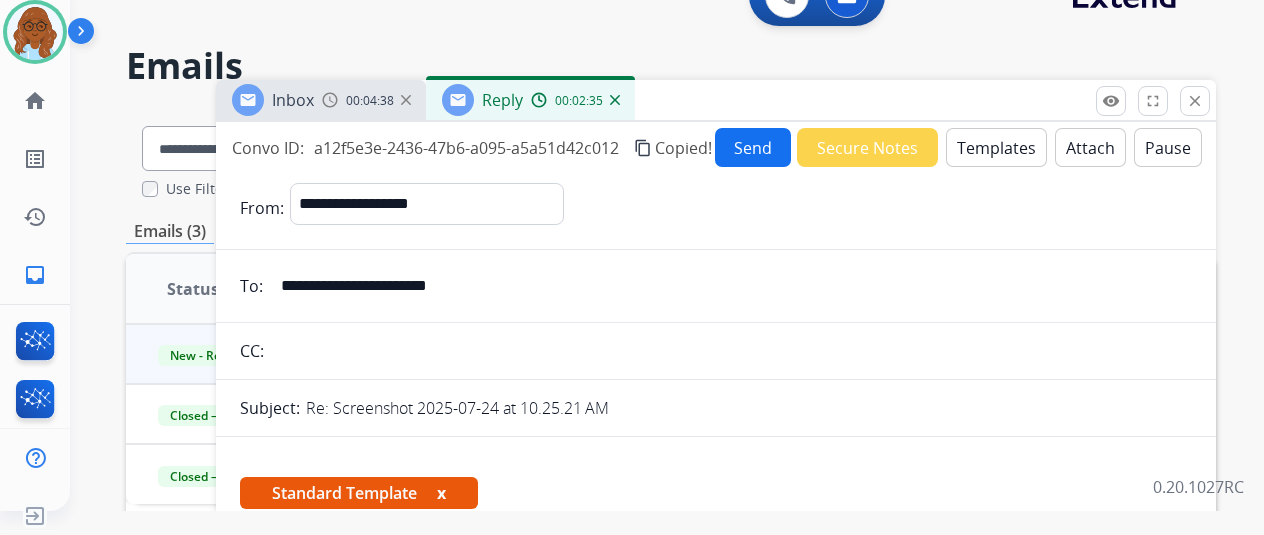 click on "Send" at bounding box center (753, 147) 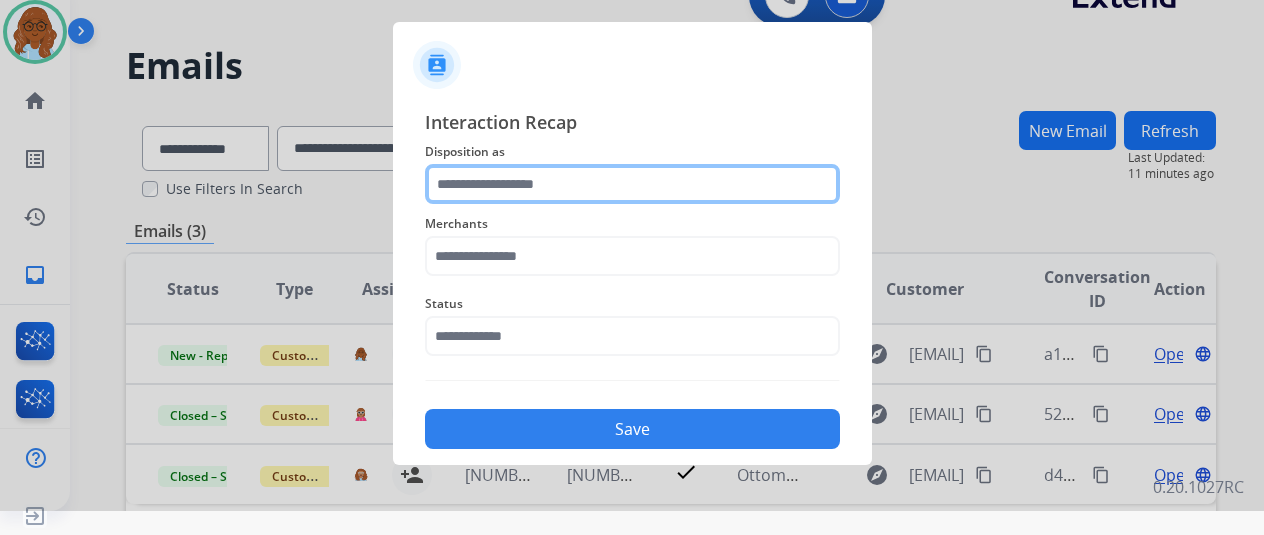 click 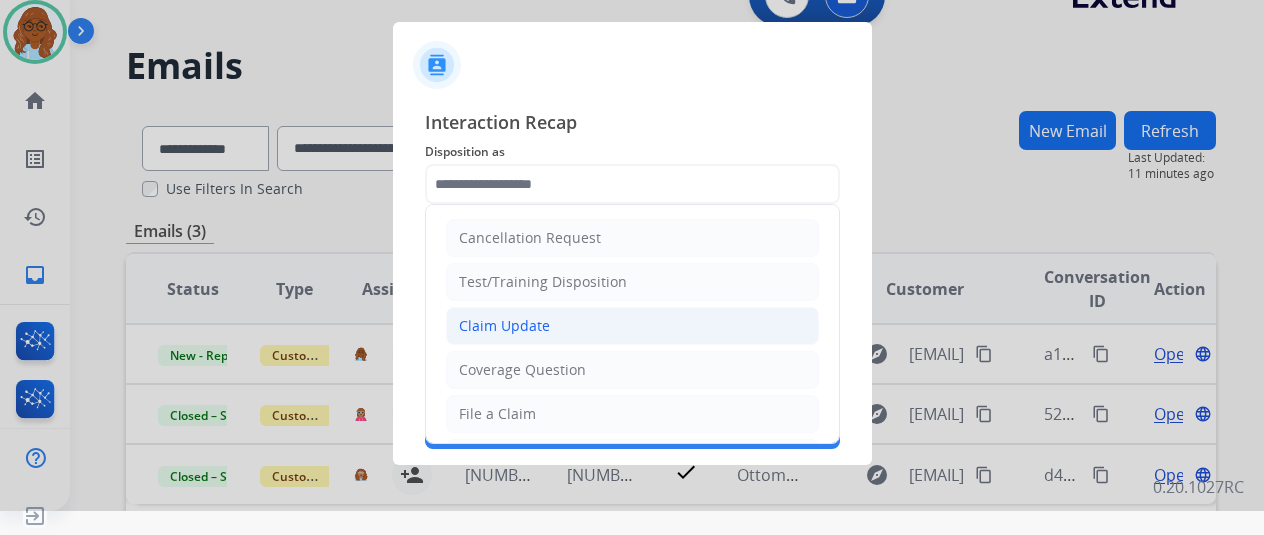 click on "Claim Update" 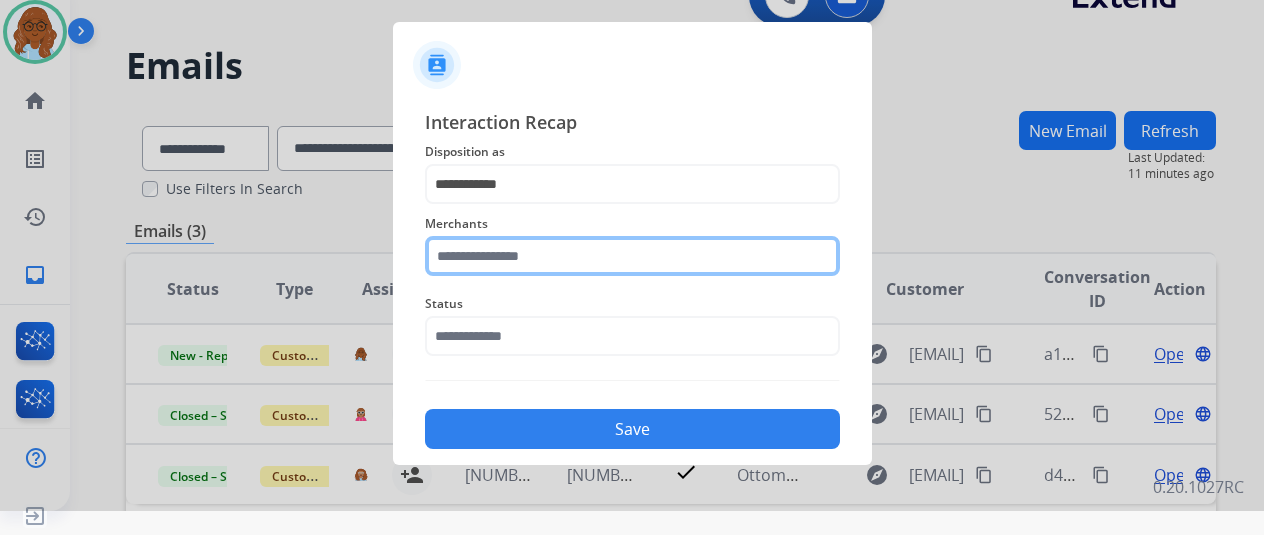 click 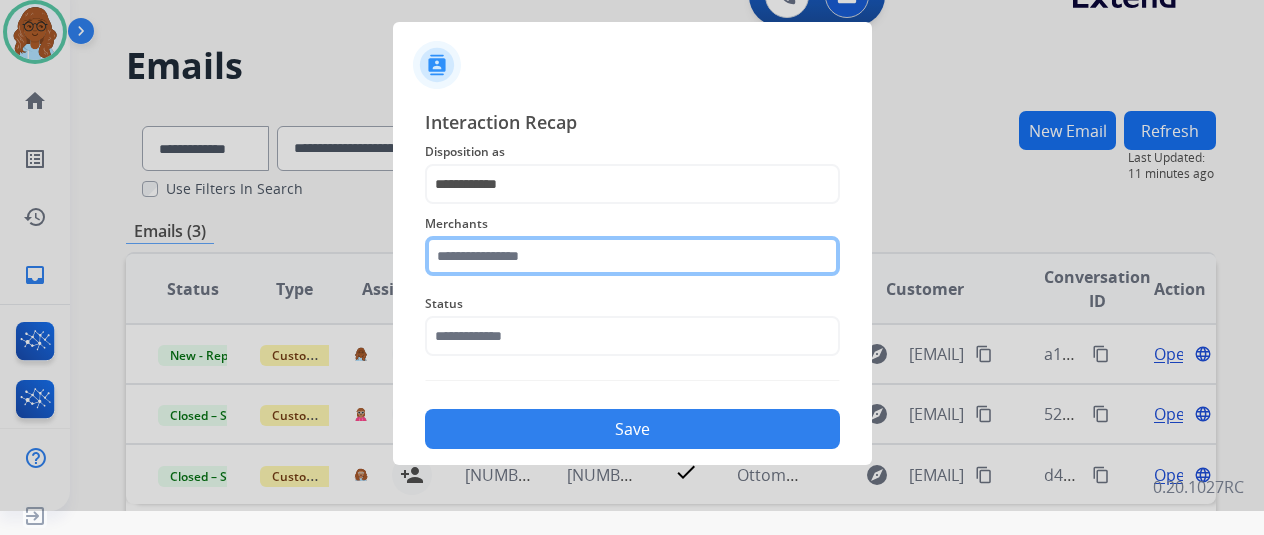 click 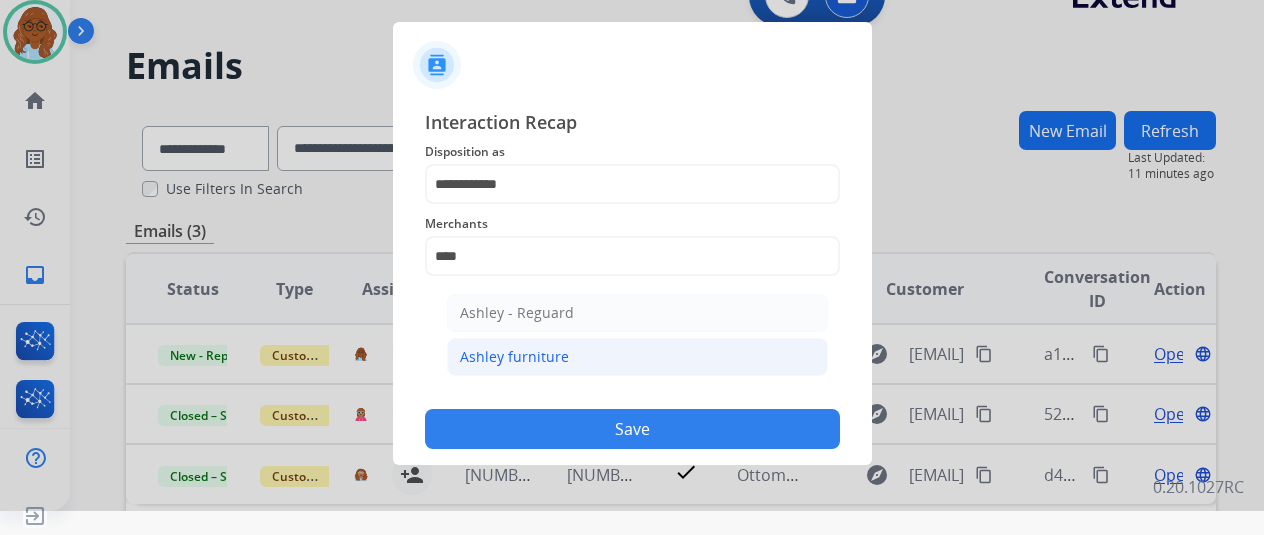 click on "Ashley furniture" 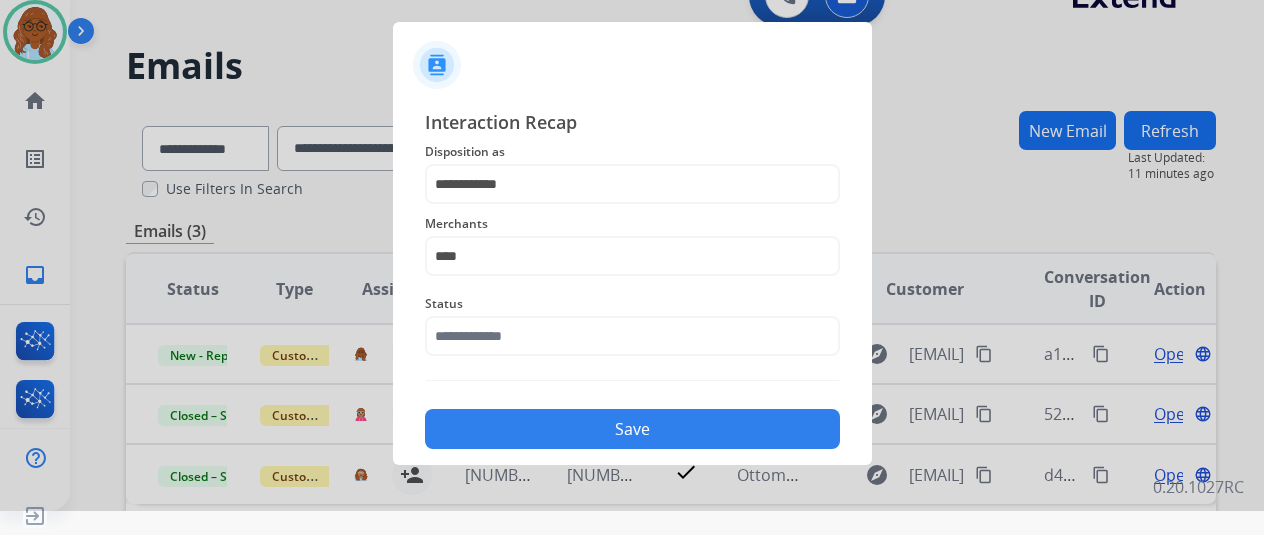type on "**********" 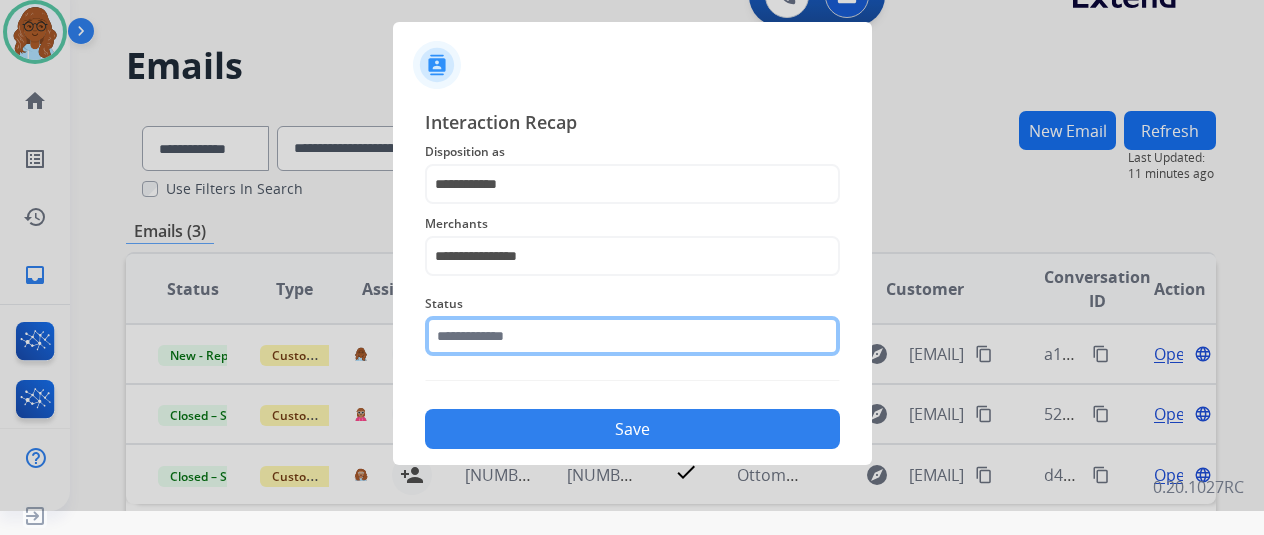 click 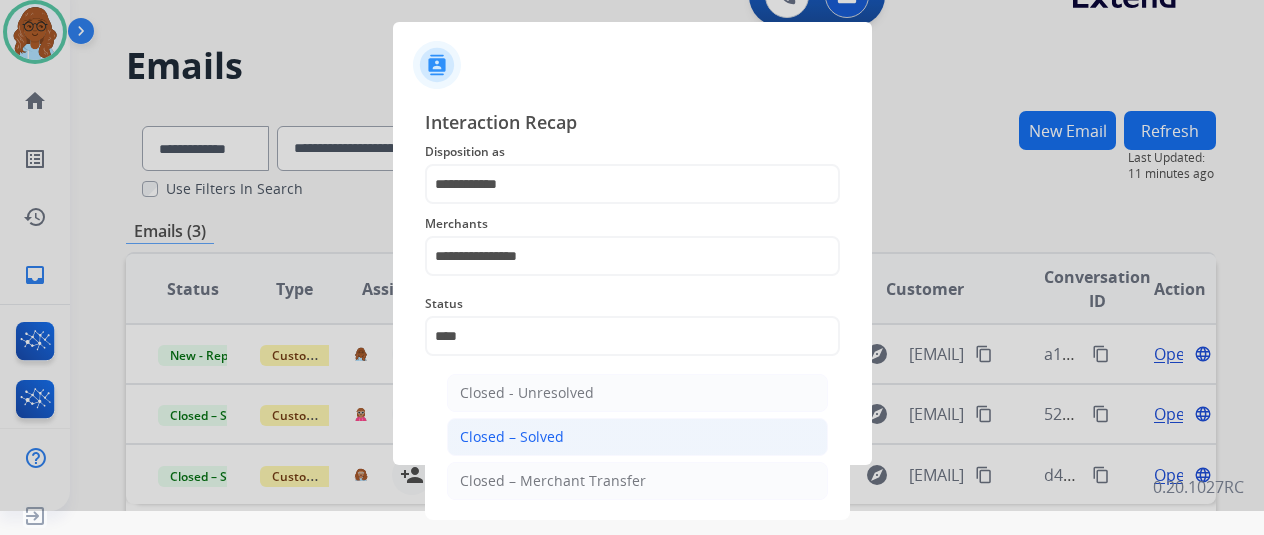 click on "Closed – Solved" 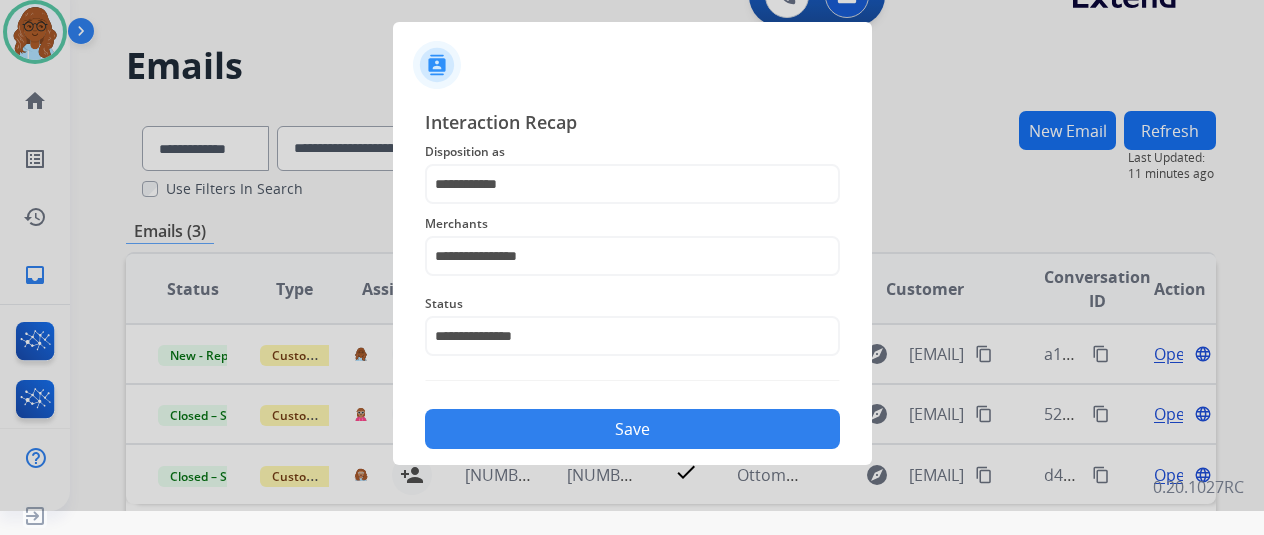 click on "Save" 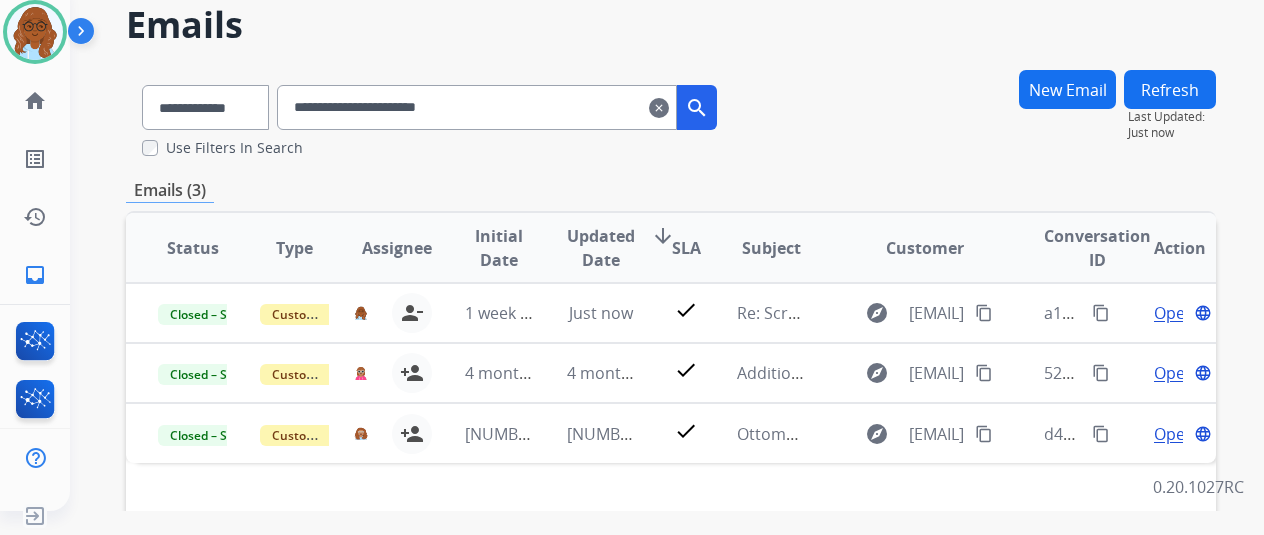 scroll, scrollTop: 0, scrollLeft: 0, axis: both 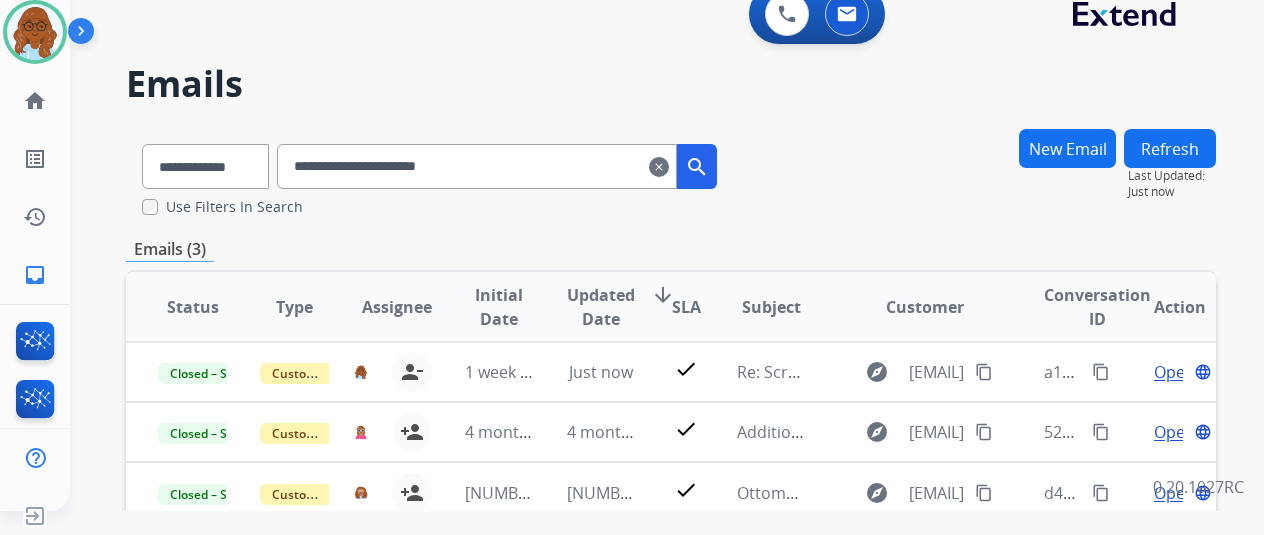 click on "**********" at bounding box center (477, 166) 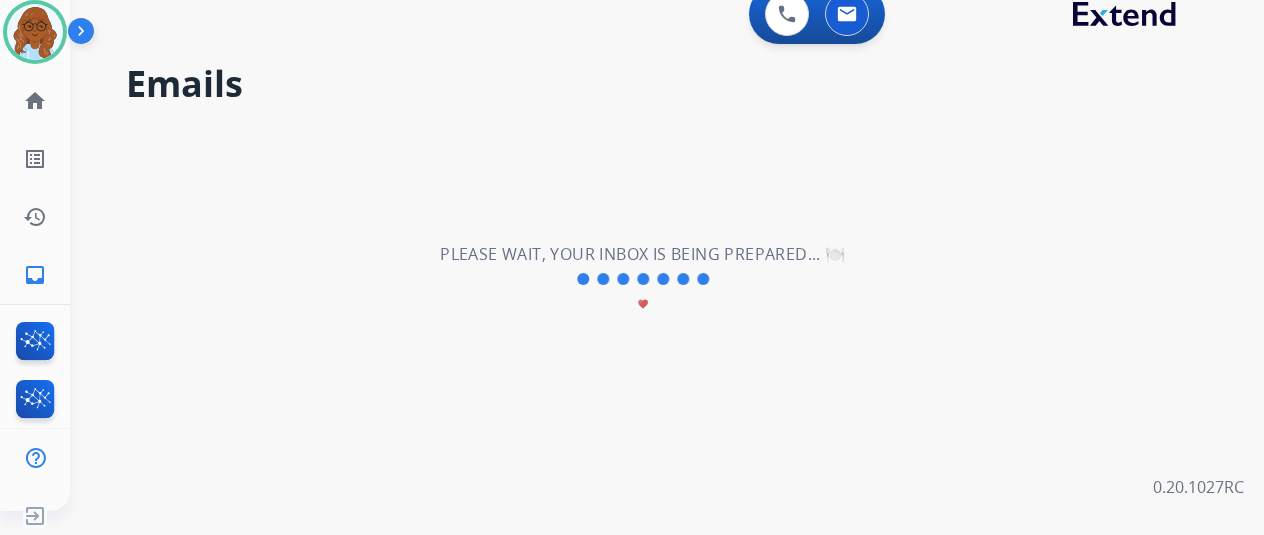 type 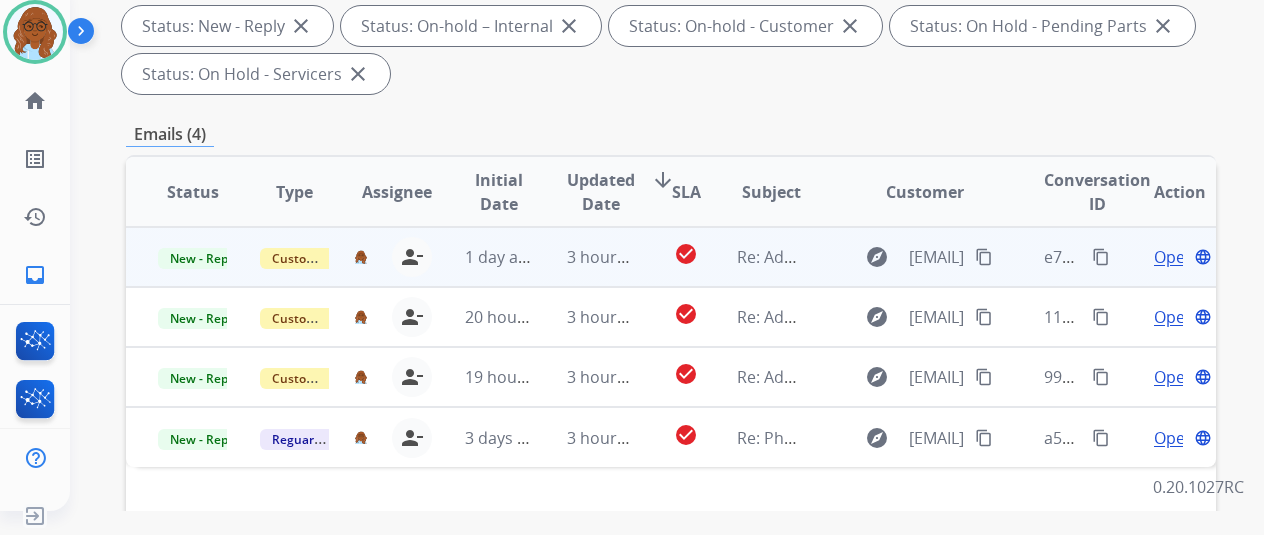 scroll, scrollTop: 300, scrollLeft: 0, axis: vertical 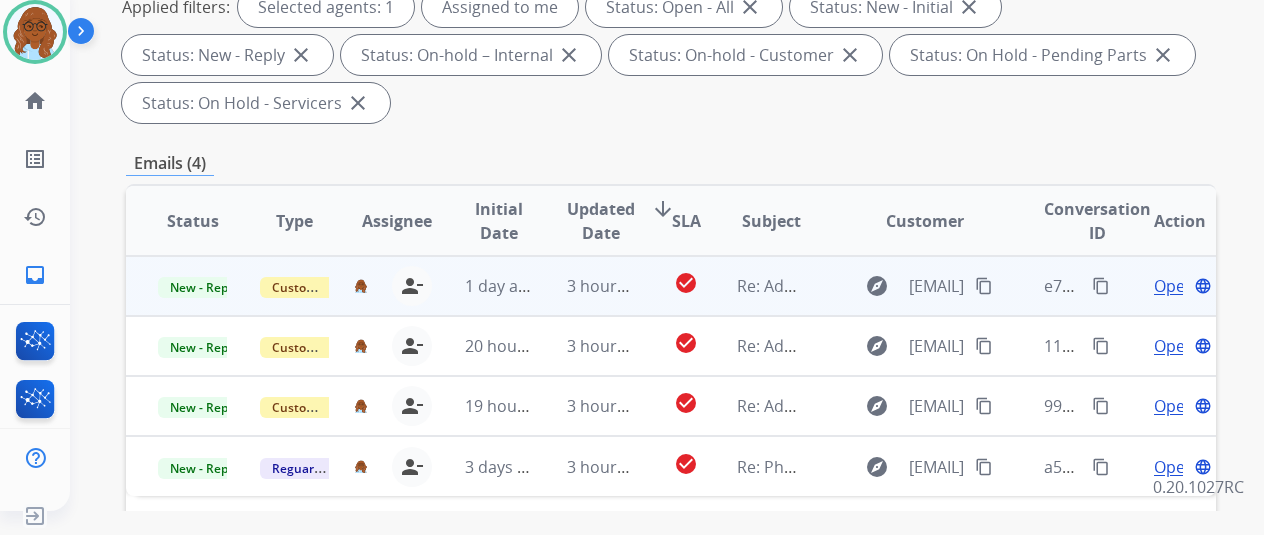 click on "Open" at bounding box center [1174, 286] 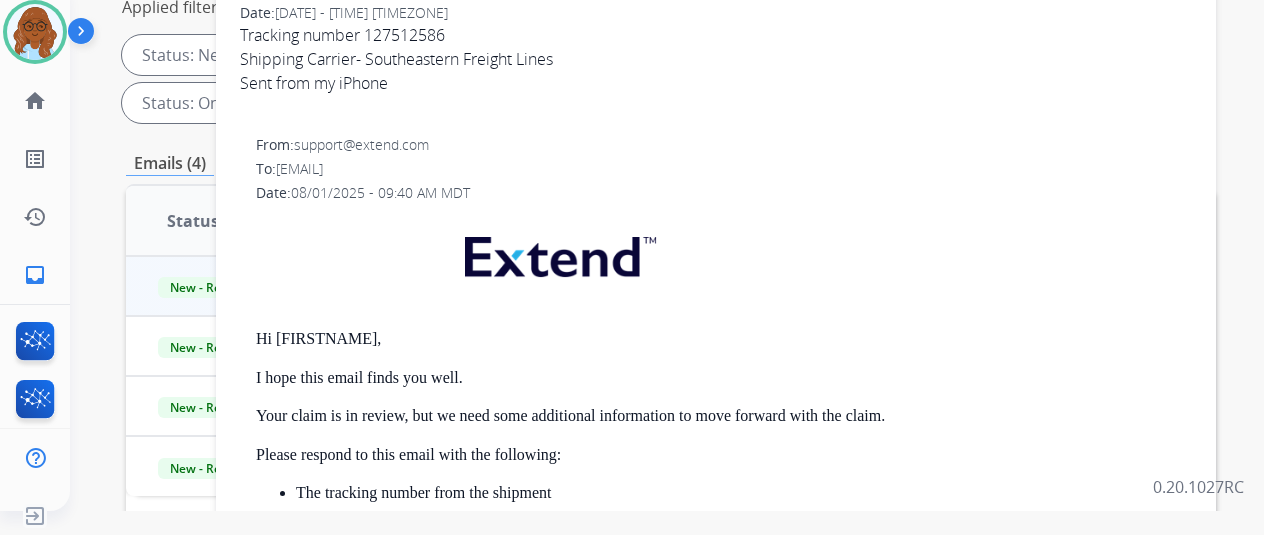scroll, scrollTop: 72, scrollLeft: 0, axis: vertical 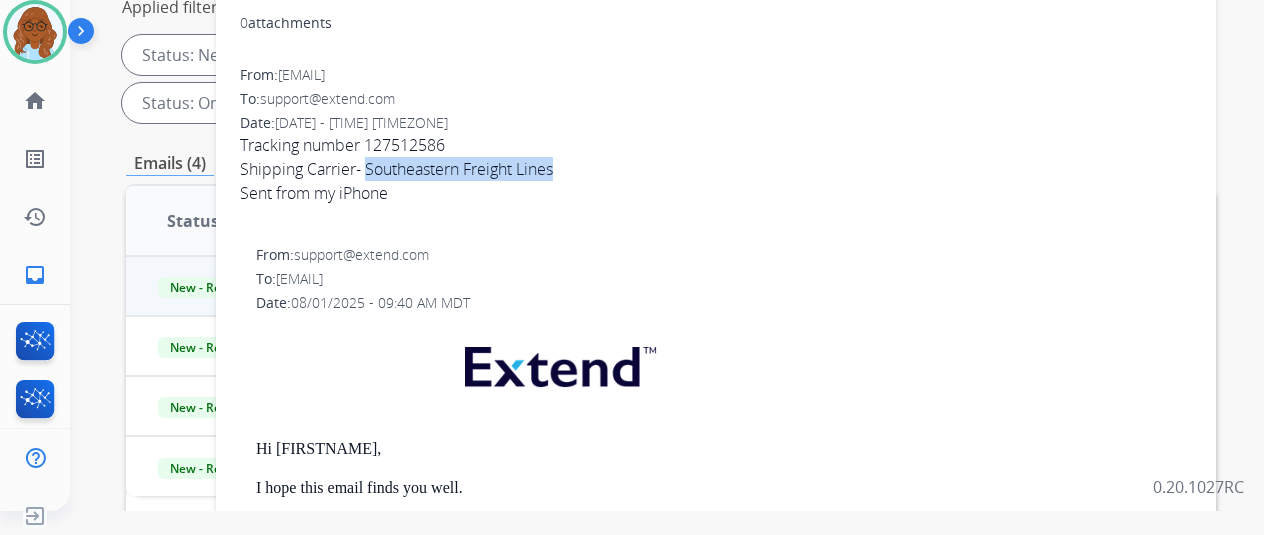 drag, startPoint x: 384, startPoint y: 165, endPoint x: 592, endPoint y: 165, distance: 208 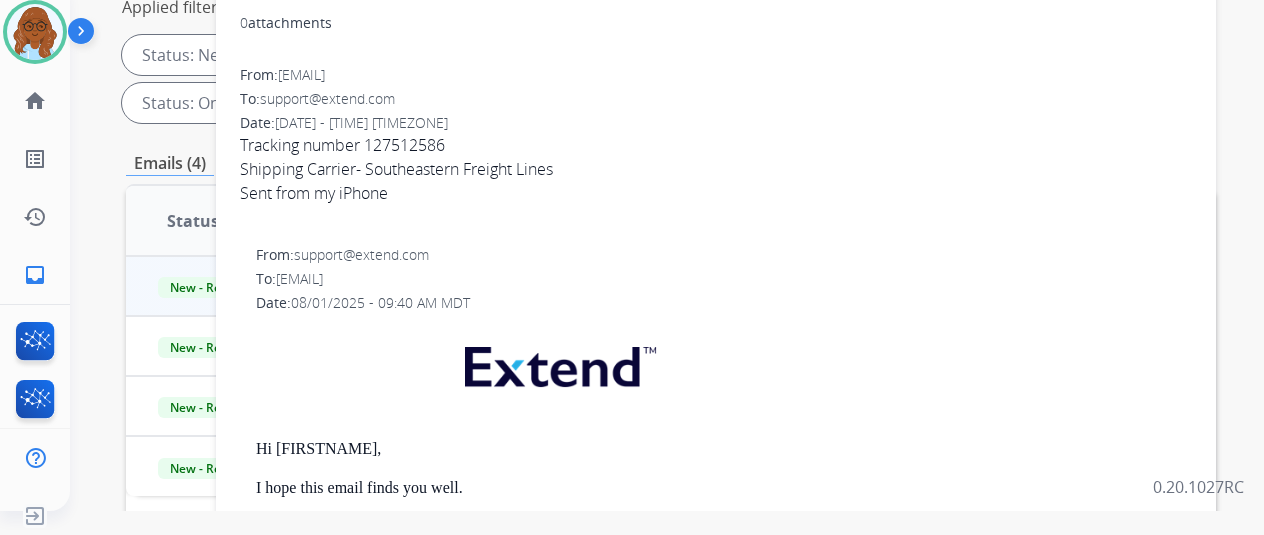 click on "Sent from my iPhone" at bounding box center (716, 193) 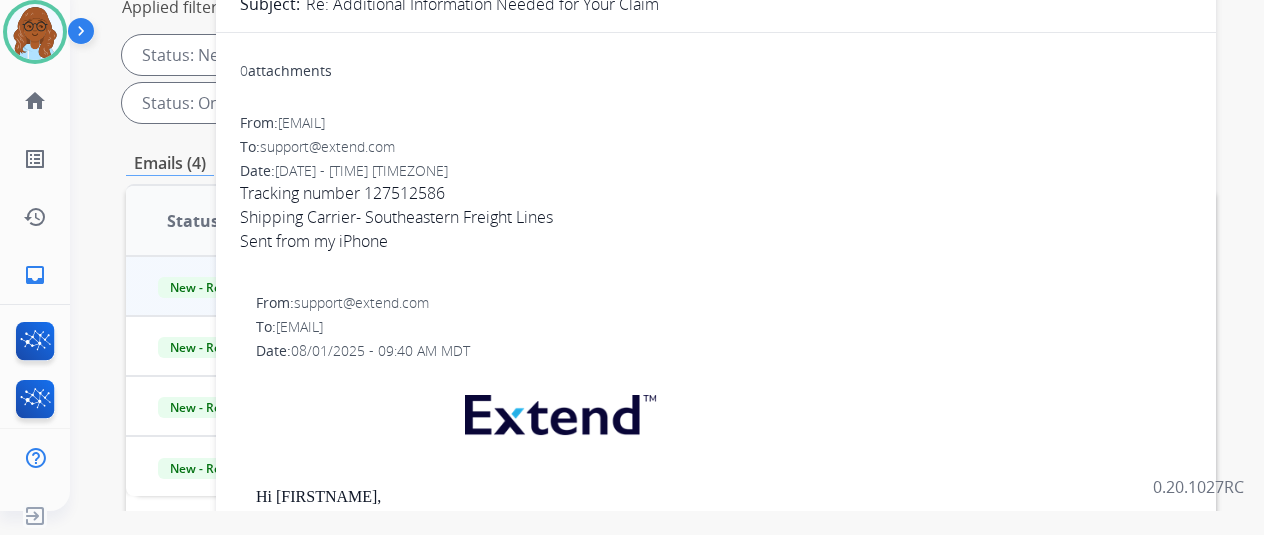 scroll, scrollTop: 0, scrollLeft: 0, axis: both 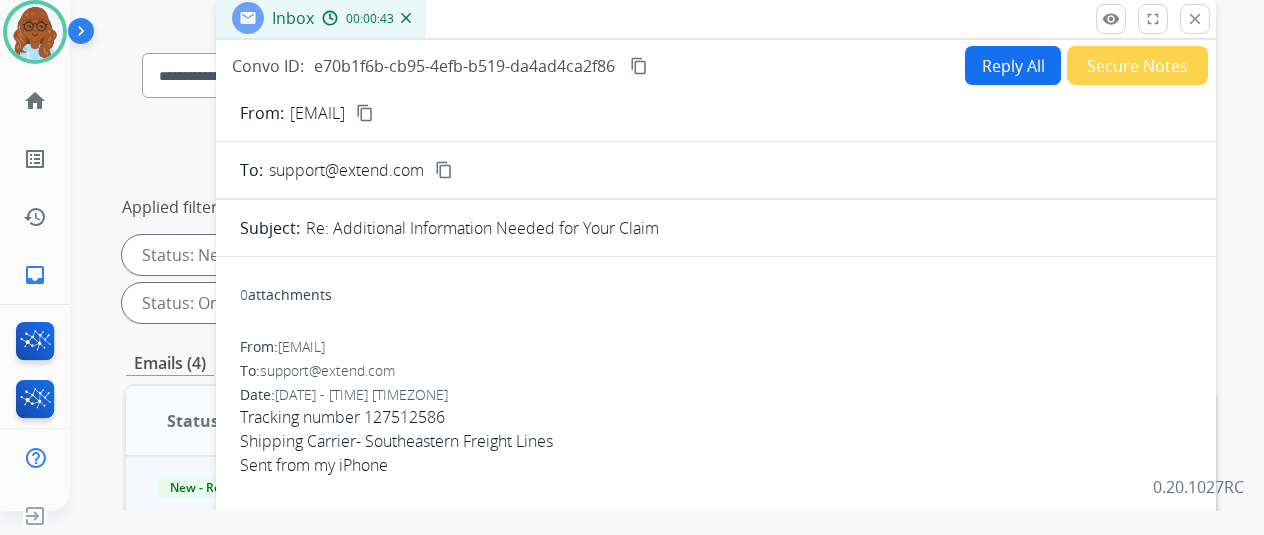 click on "content_copy" at bounding box center (365, 113) 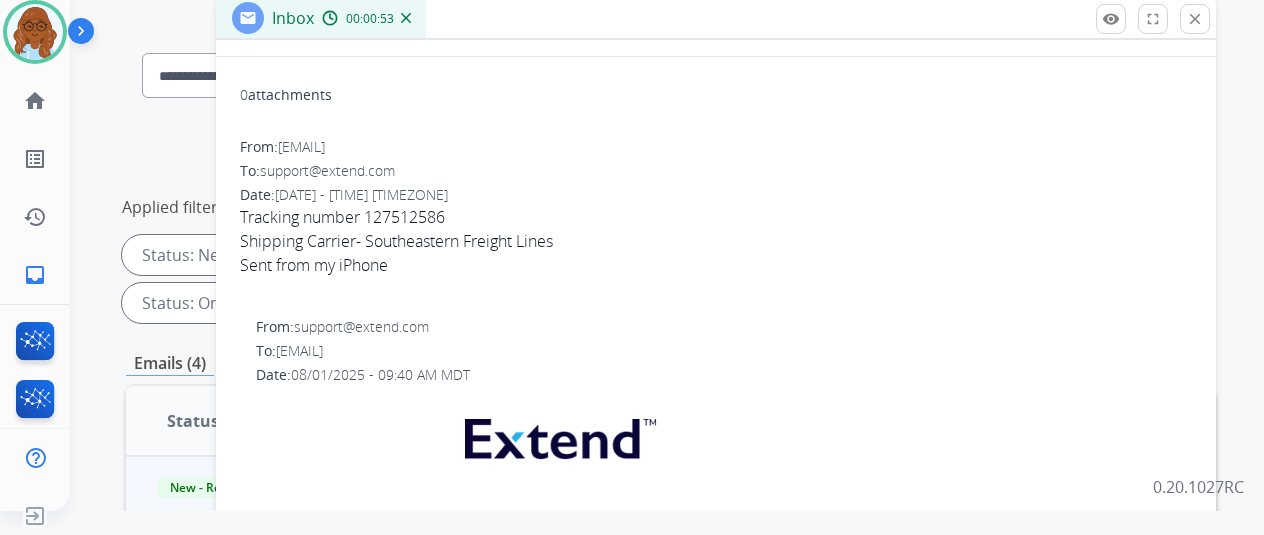 scroll, scrollTop: 372, scrollLeft: 0, axis: vertical 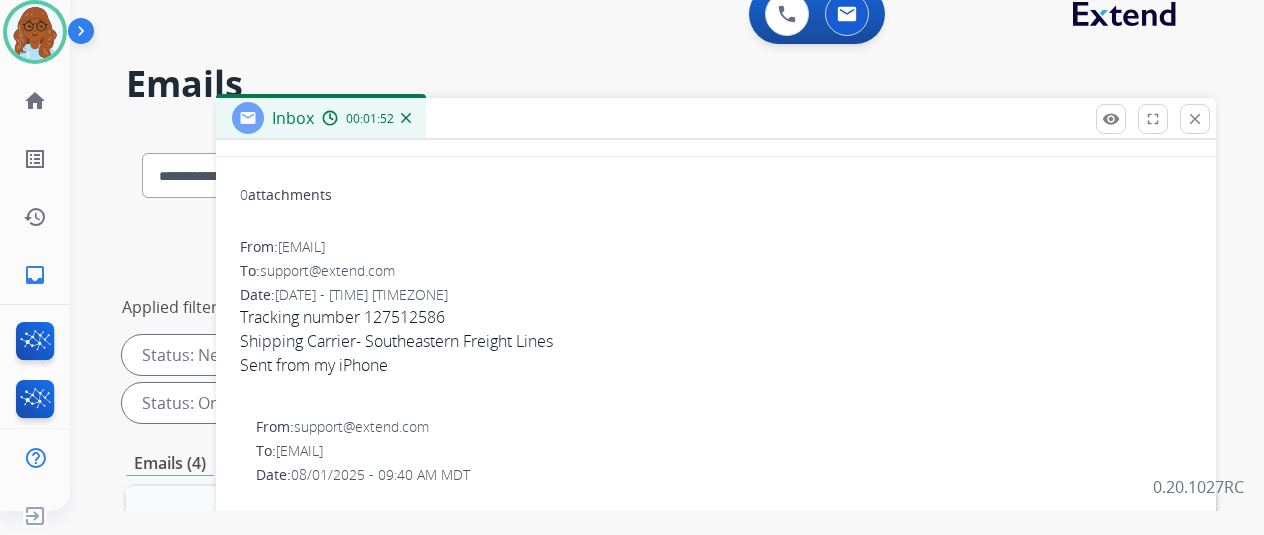 click on "Tracking number [TRACKING_NUMBER] Shipping Carrier-Southeastern Freight Lines Sent from my iPhone" at bounding box center (716, 353) 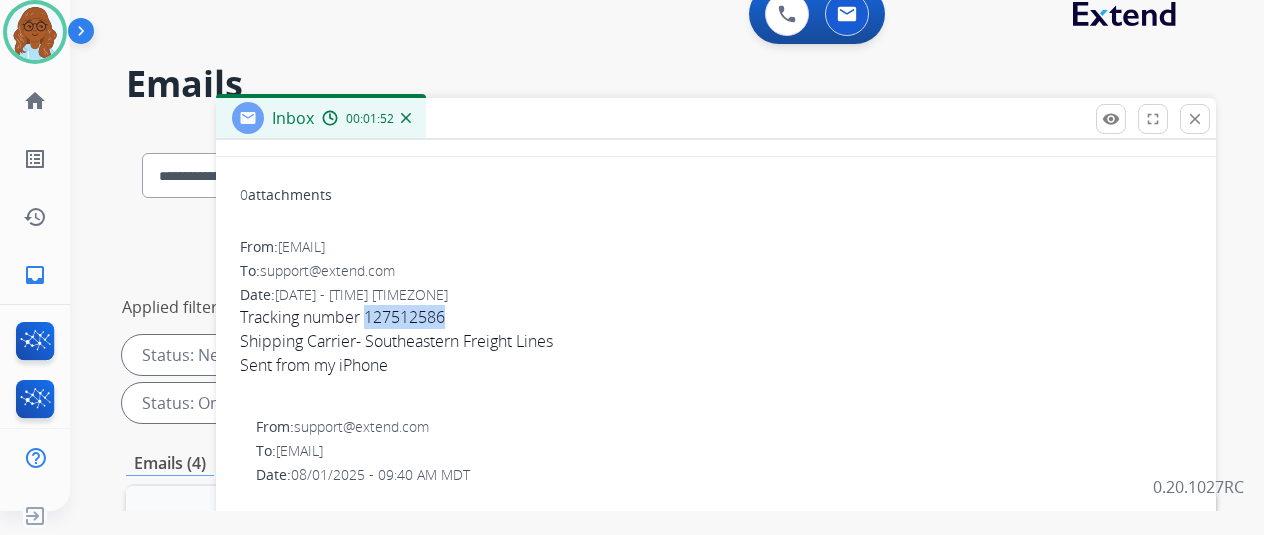 click on "Tracking number [TRACKING_NUMBER] Shipping Carrier-Southeastern Freight Lines Sent from my iPhone" at bounding box center [716, 353] 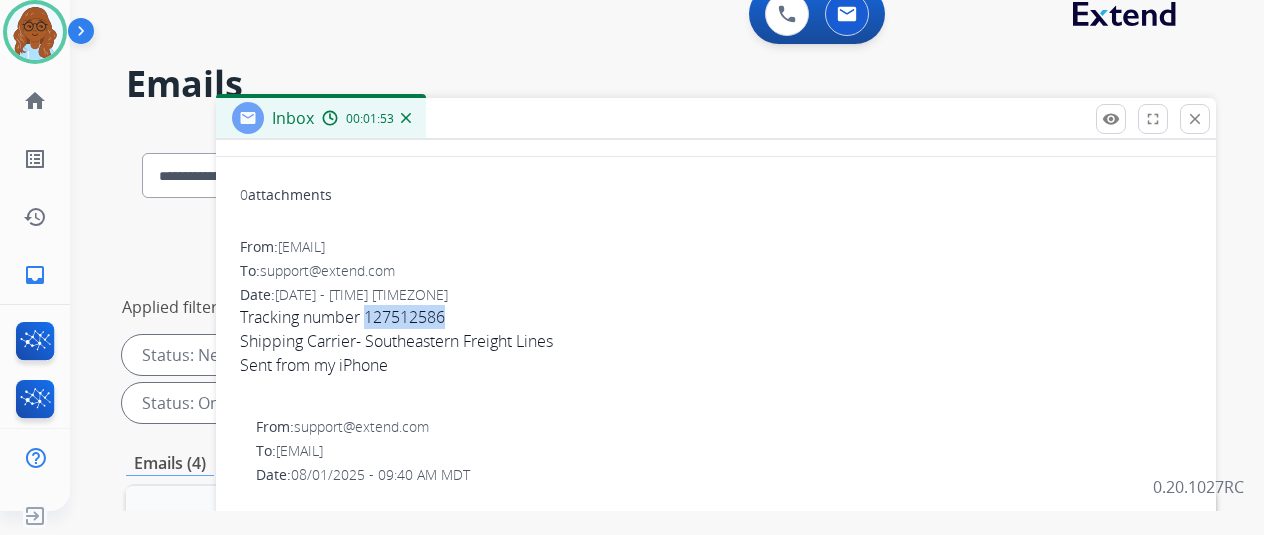 copy on "127512586" 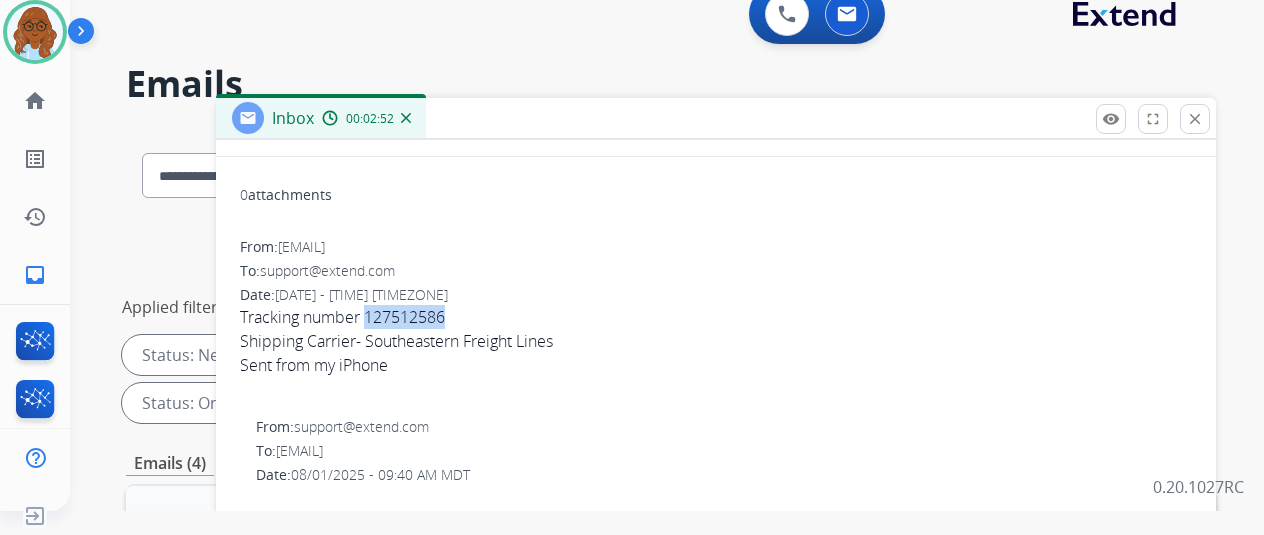 click on "From:  [EMAIL]   To:  support@extend.com  Date:  [DATE] - [TIME] [TIMEZONE] Tracking number [TRACKING_NUMBER] Shipping Carrier-Southeastern Freight Lines Sent from my iPhone" at bounding box center [716, 319] 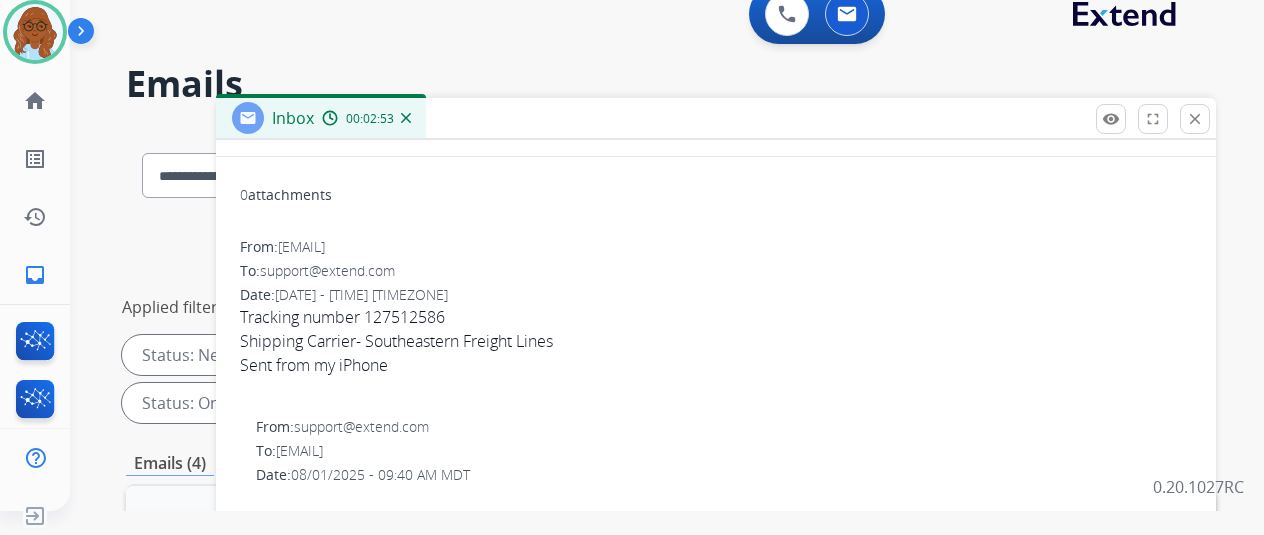 scroll, scrollTop: 372, scrollLeft: 0, axis: vertical 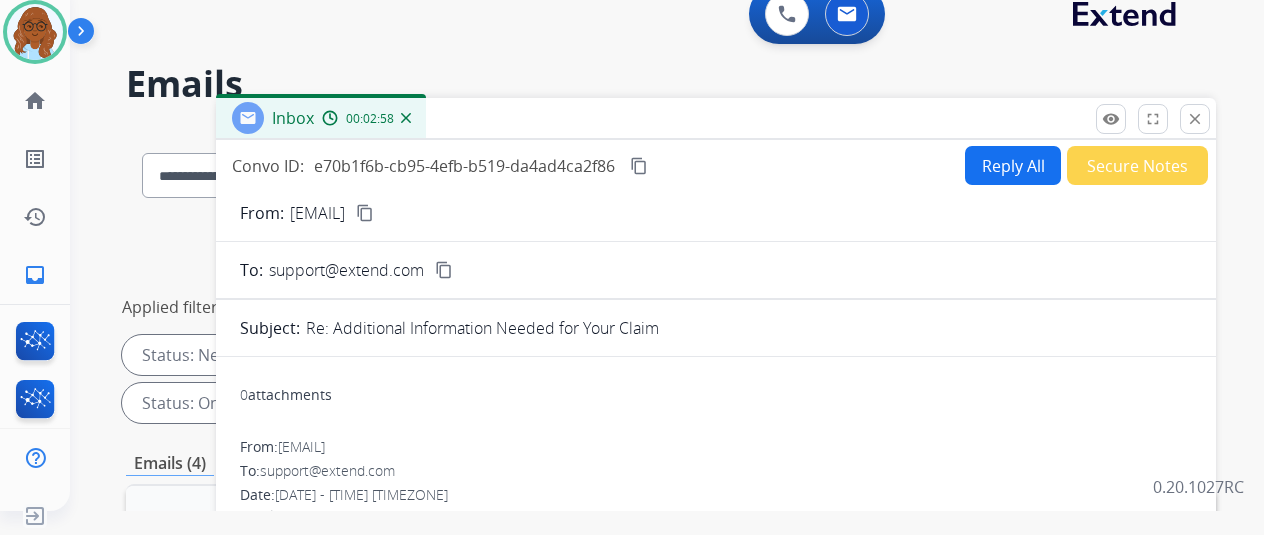 click on "content_copy" at bounding box center (639, 166) 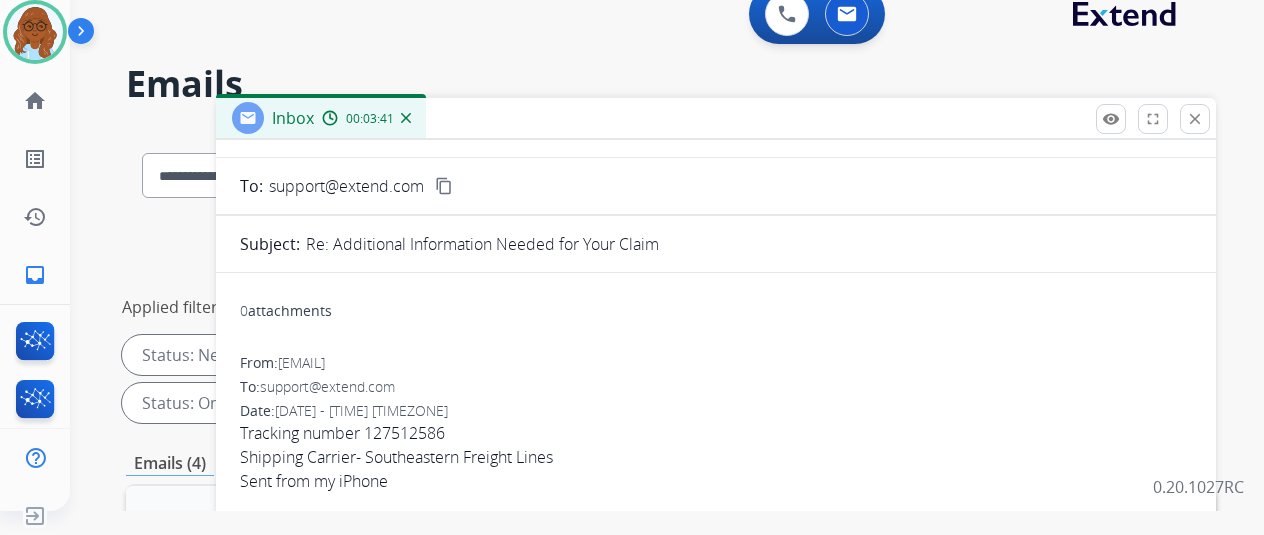 scroll, scrollTop: 200, scrollLeft: 0, axis: vertical 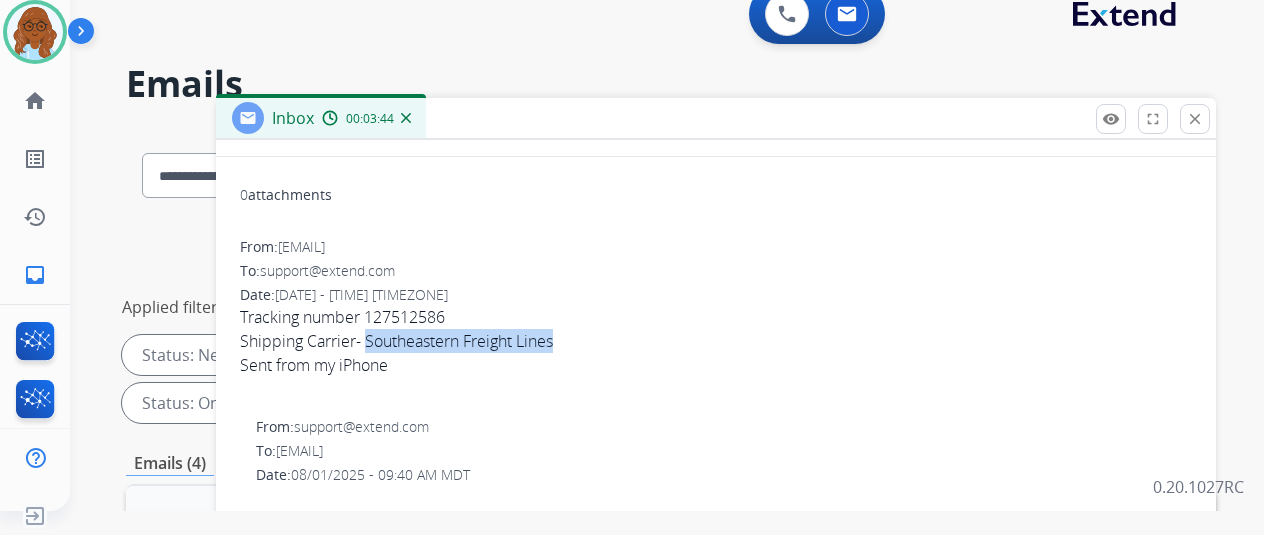 drag, startPoint x: 379, startPoint y: 341, endPoint x: 576, endPoint y: 338, distance: 197.02284 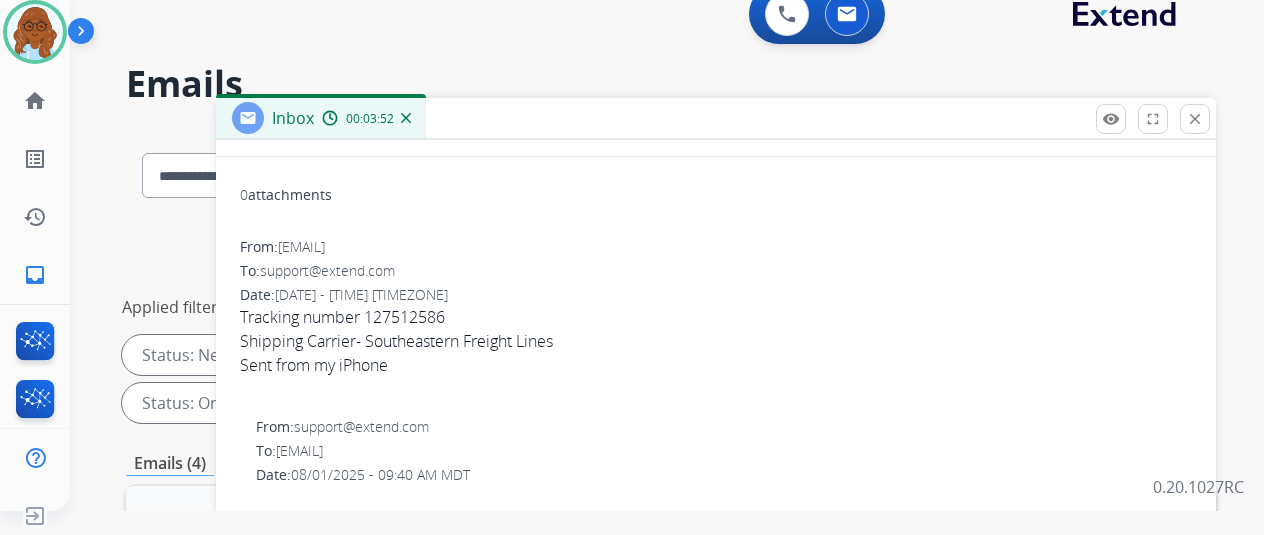 click on "Tracking number [TRACKING_NUMBER] Shipping Carrier-Southeastern Freight Lines Sent from my iPhone" at bounding box center [716, 353] 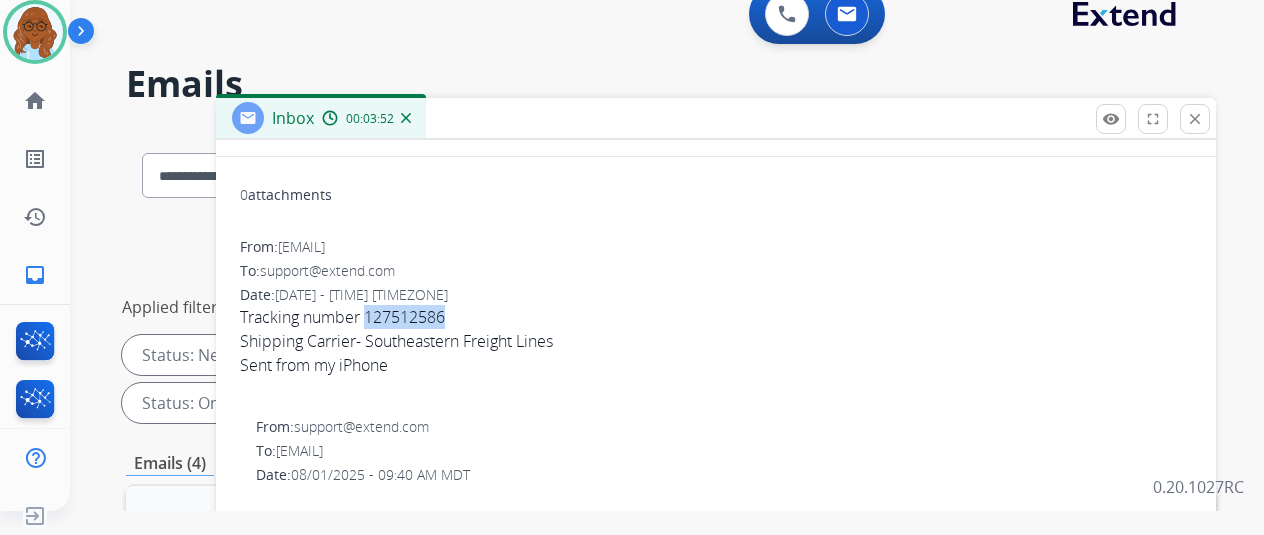 click on "Tracking number [TRACKING_NUMBER] Shipping Carrier-Southeastern Freight Lines Sent from my iPhone" at bounding box center (716, 353) 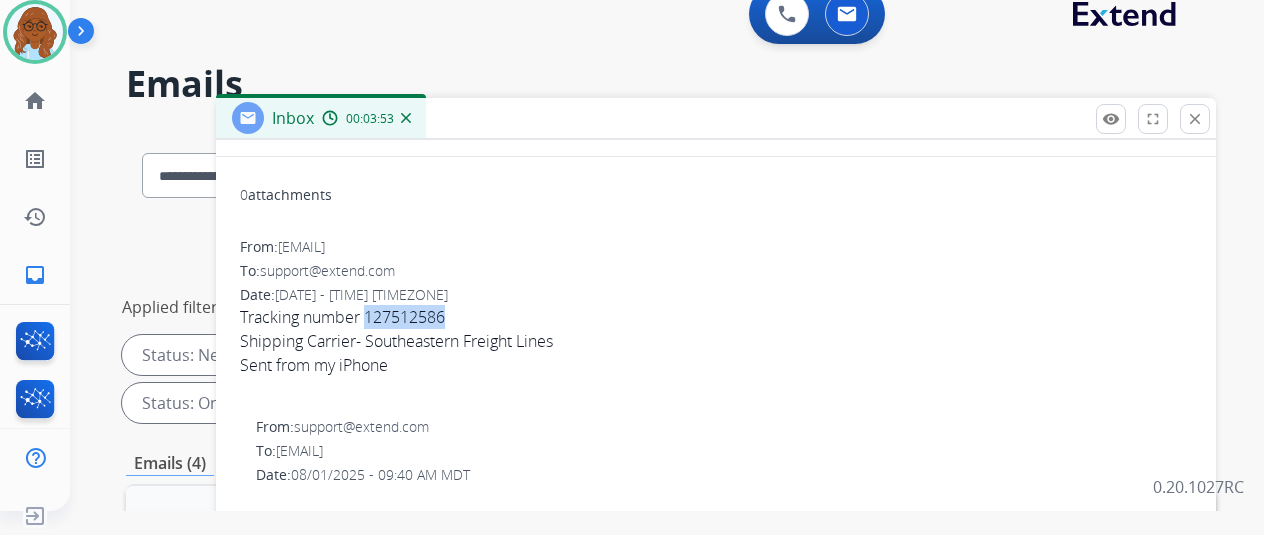 copy on "127512586" 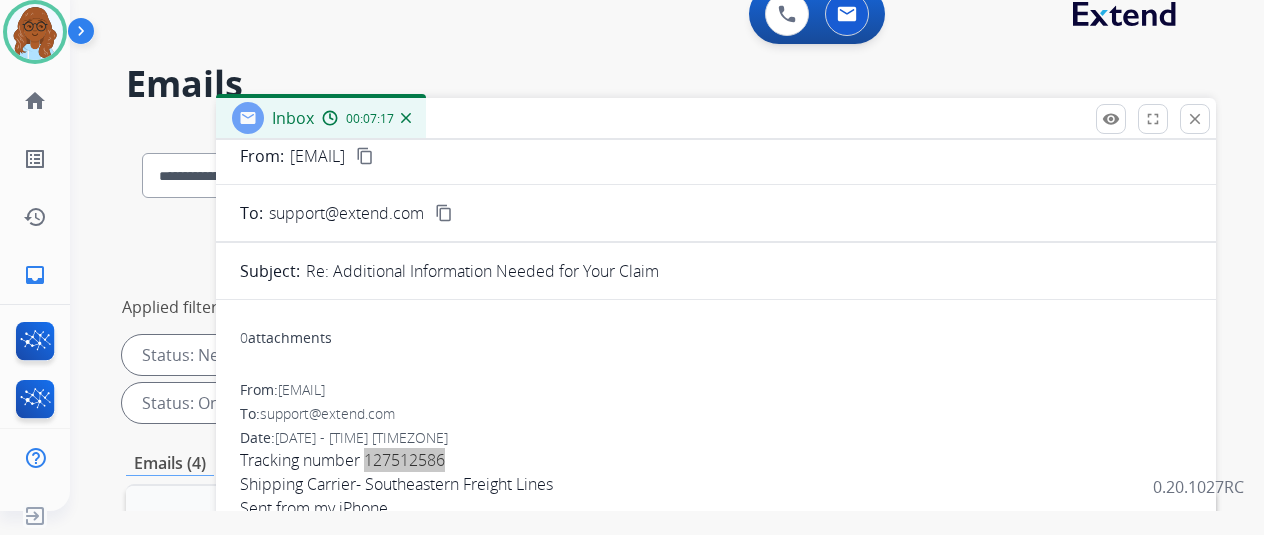 scroll, scrollTop: 0, scrollLeft: 0, axis: both 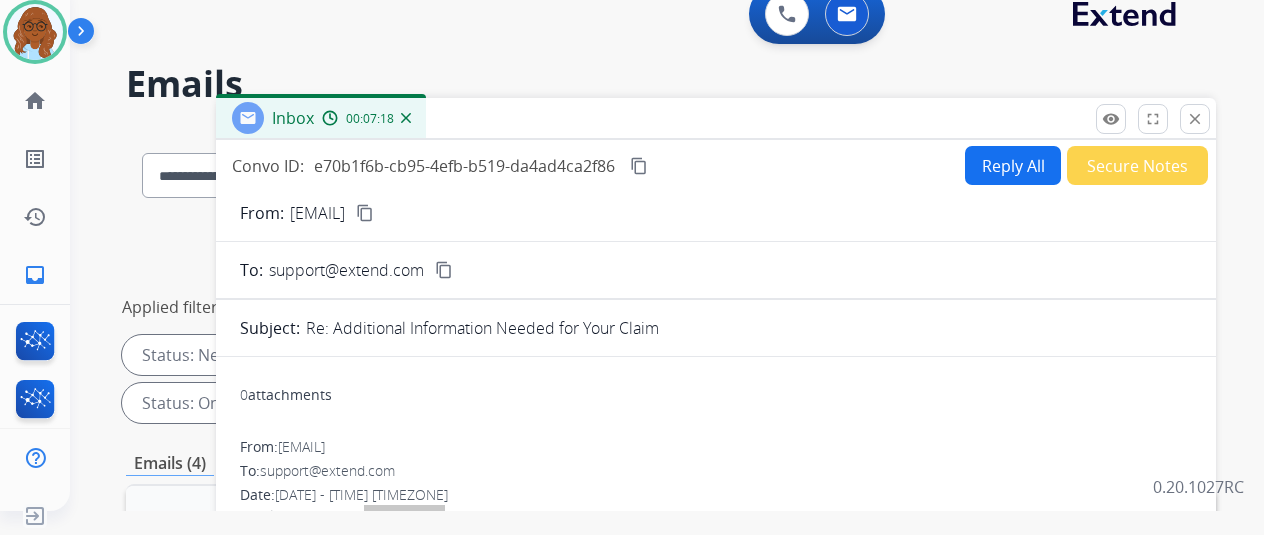 click on "content_copy" at bounding box center [639, 166] 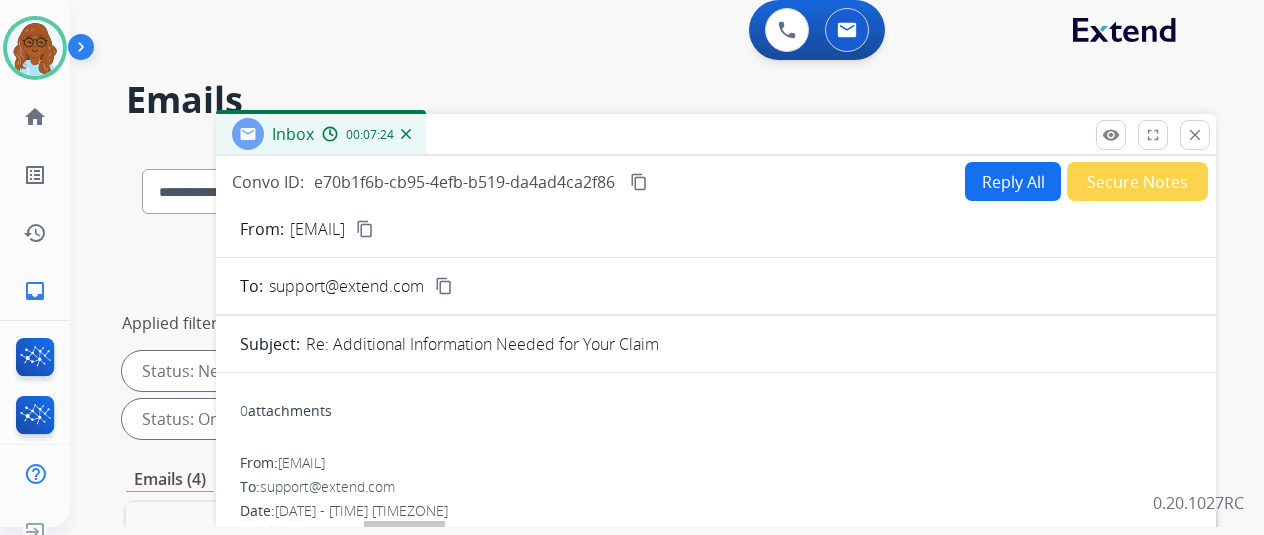 scroll, scrollTop: 0, scrollLeft: 0, axis: both 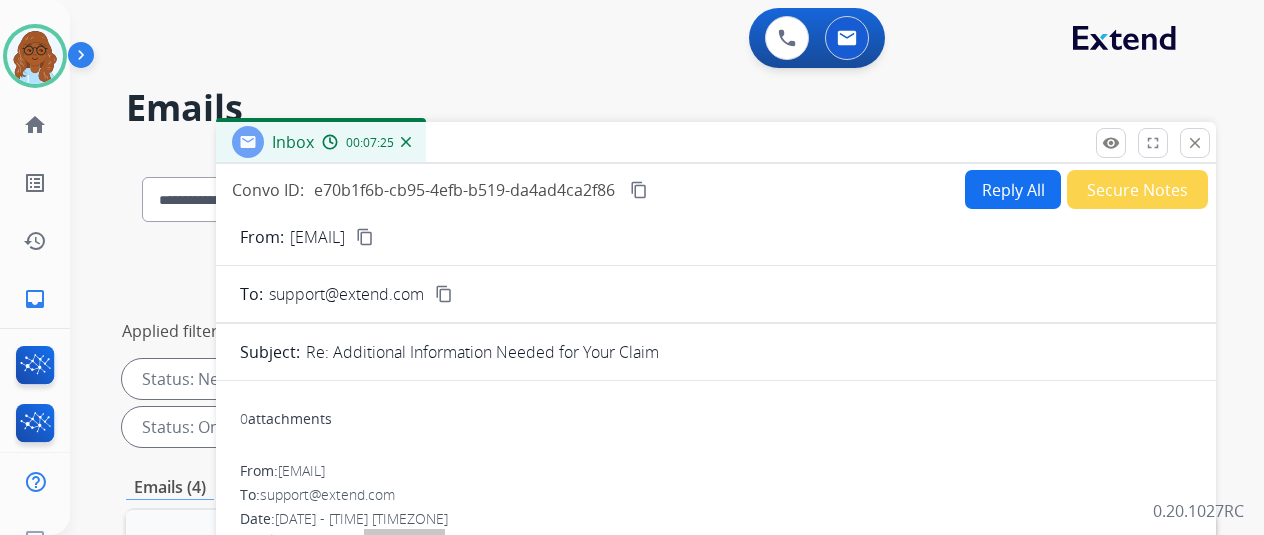 click on "Reply All" at bounding box center [1013, 189] 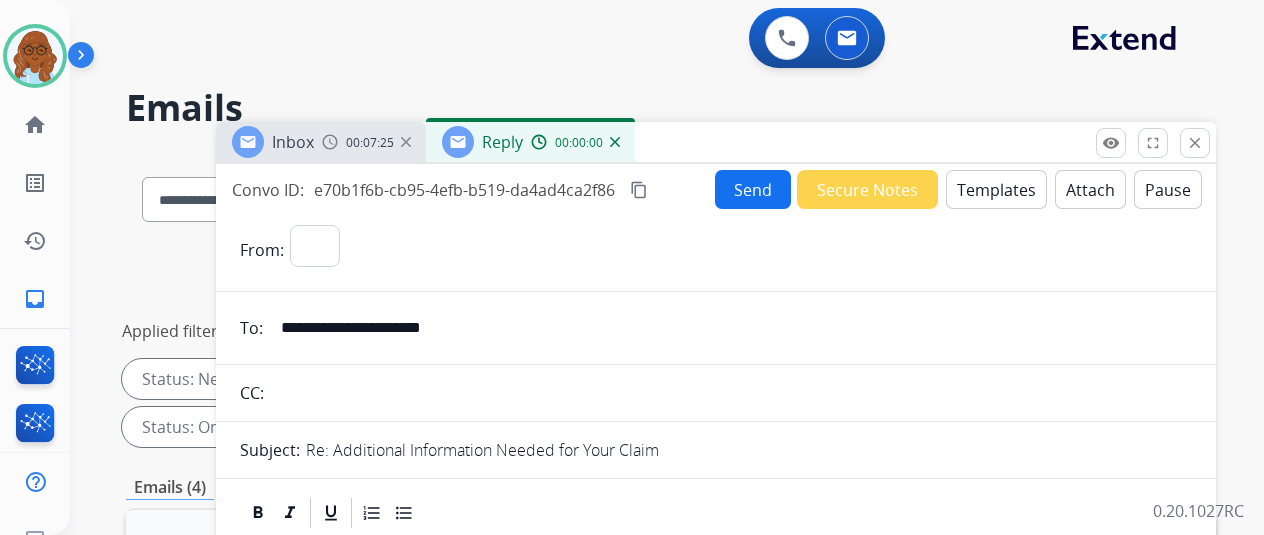 select on "**********" 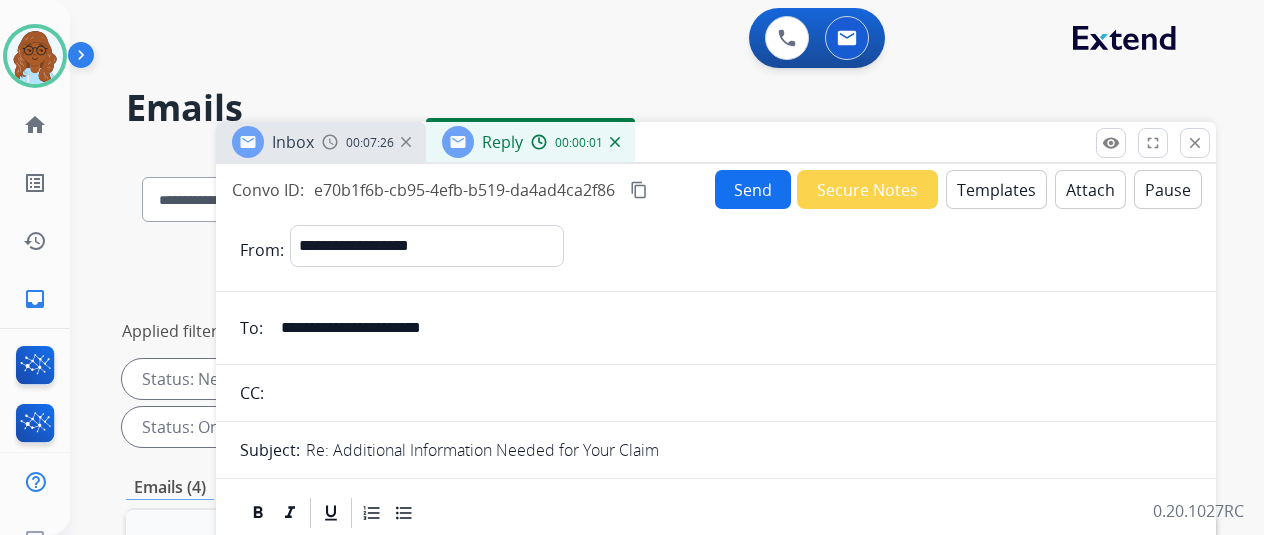 click on "Templates" at bounding box center [996, 189] 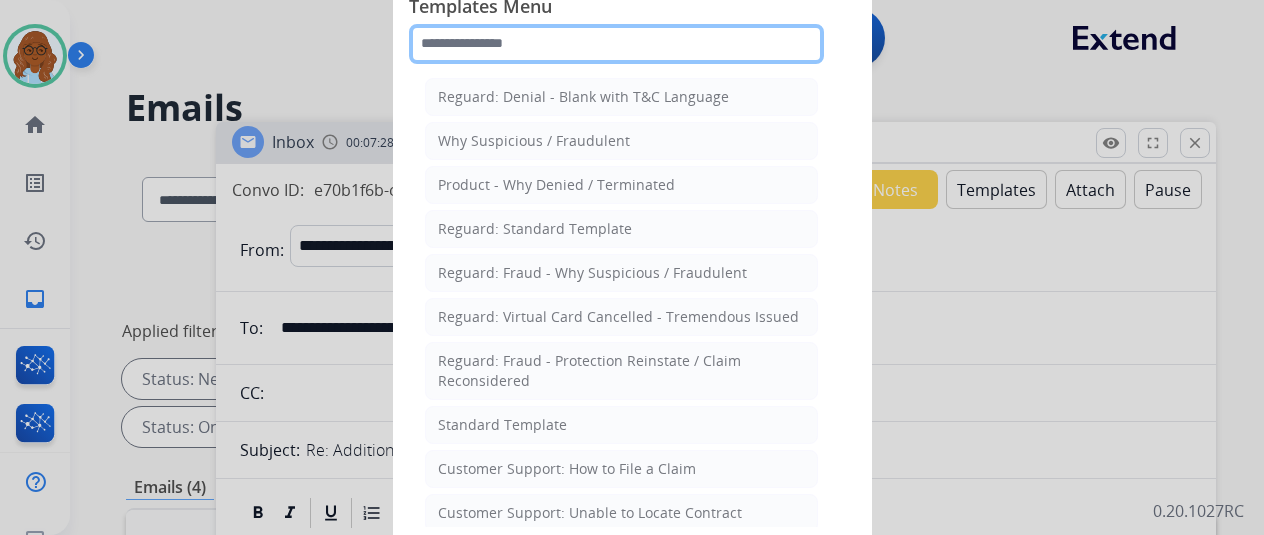 click 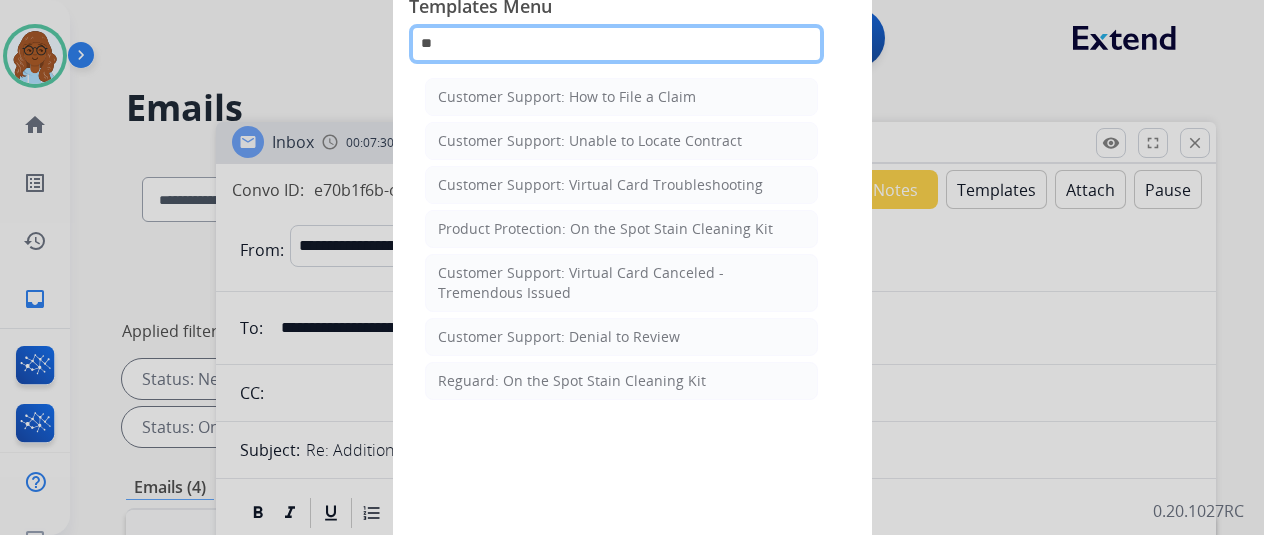 type on "*" 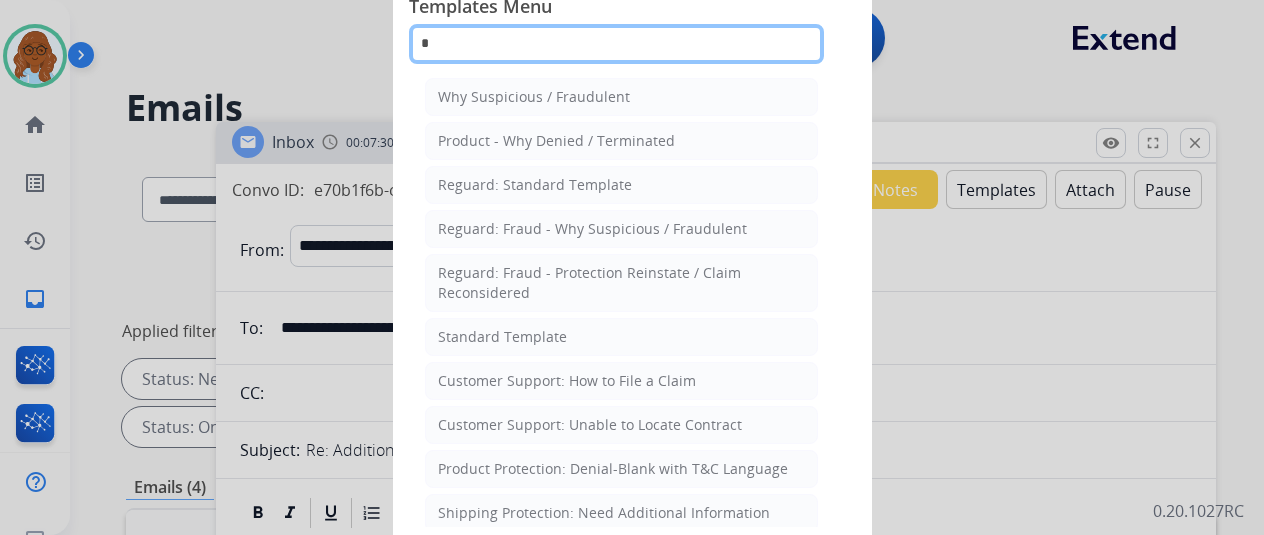 type 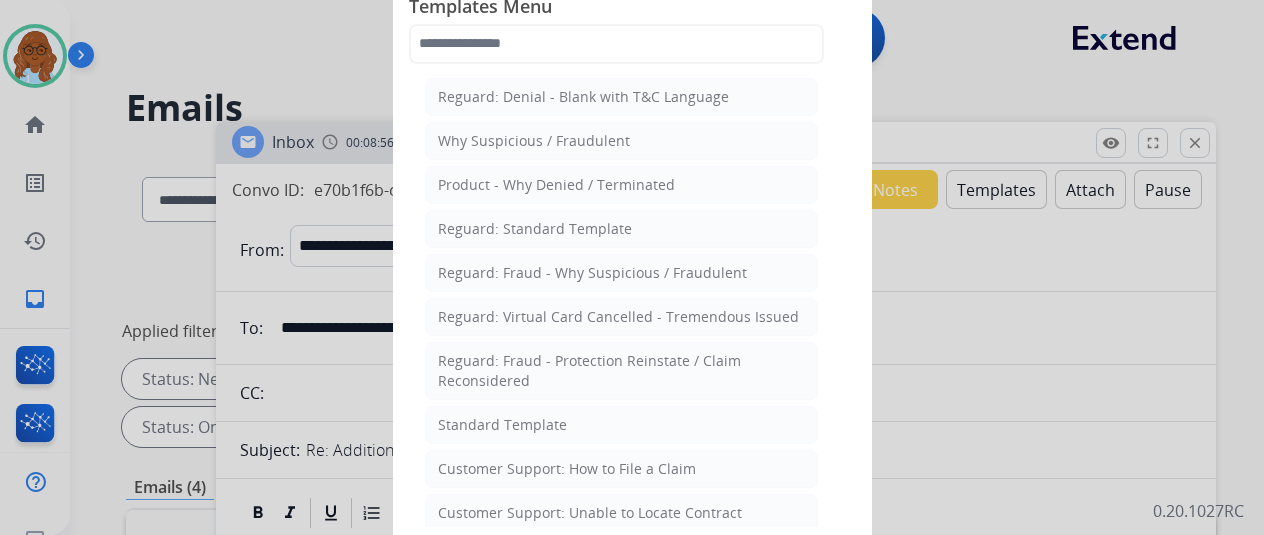 click on "Standard Template" 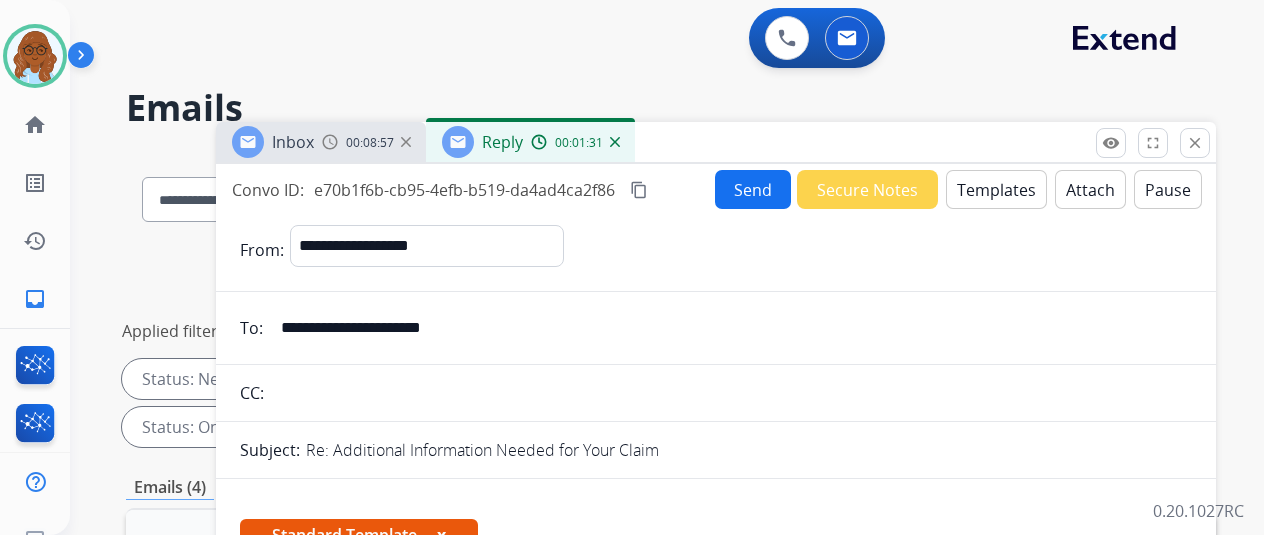 scroll, scrollTop: 300, scrollLeft: 0, axis: vertical 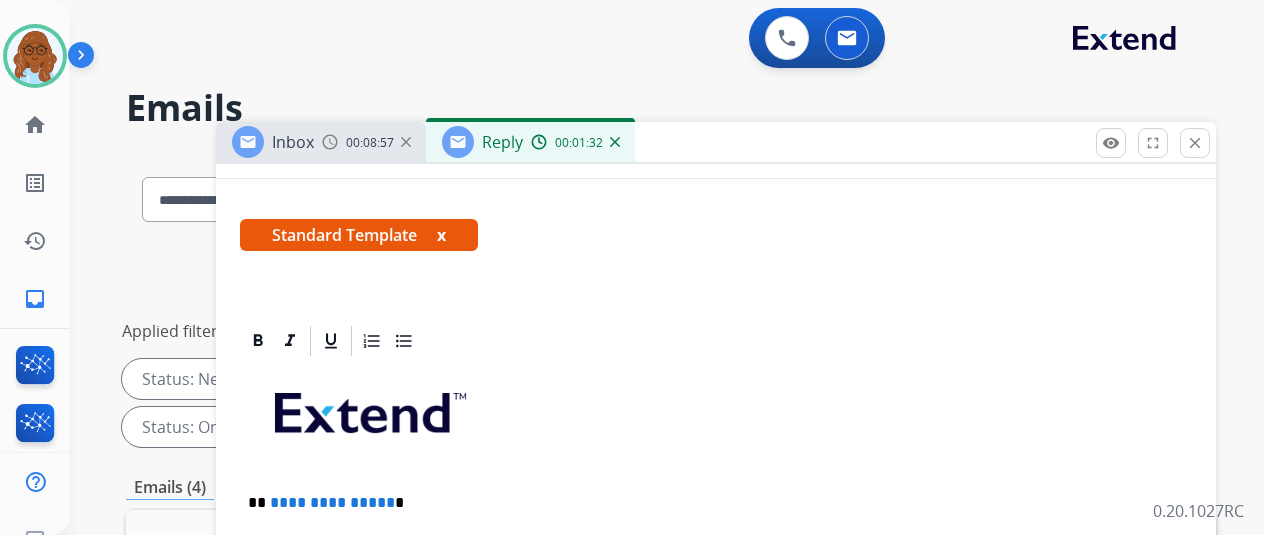 click on "x" at bounding box center [441, 235] 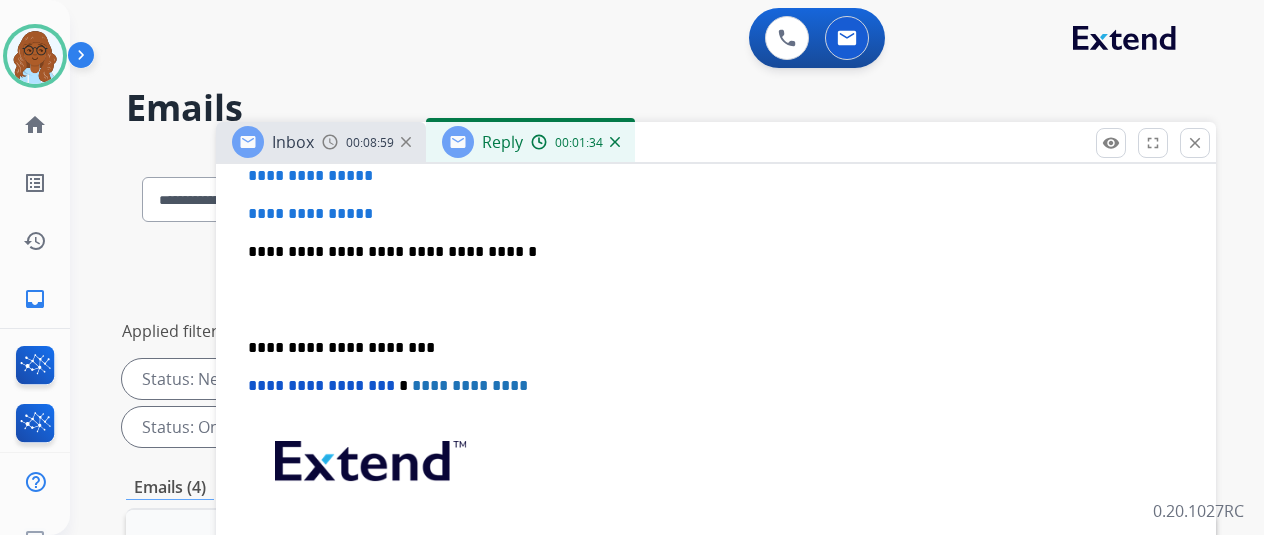 scroll, scrollTop: 324, scrollLeft: 0, axis: vertical 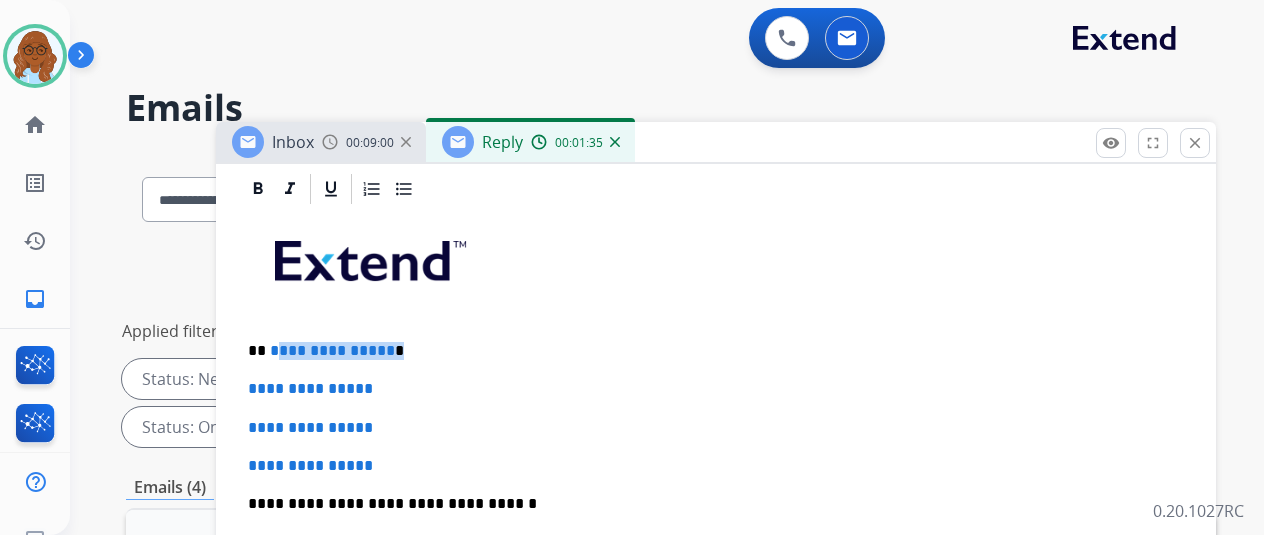 drag, startPoint x: 346, startPoint y: 342, endPoint x: 274, endPoint y: 343, distance: 72.00694 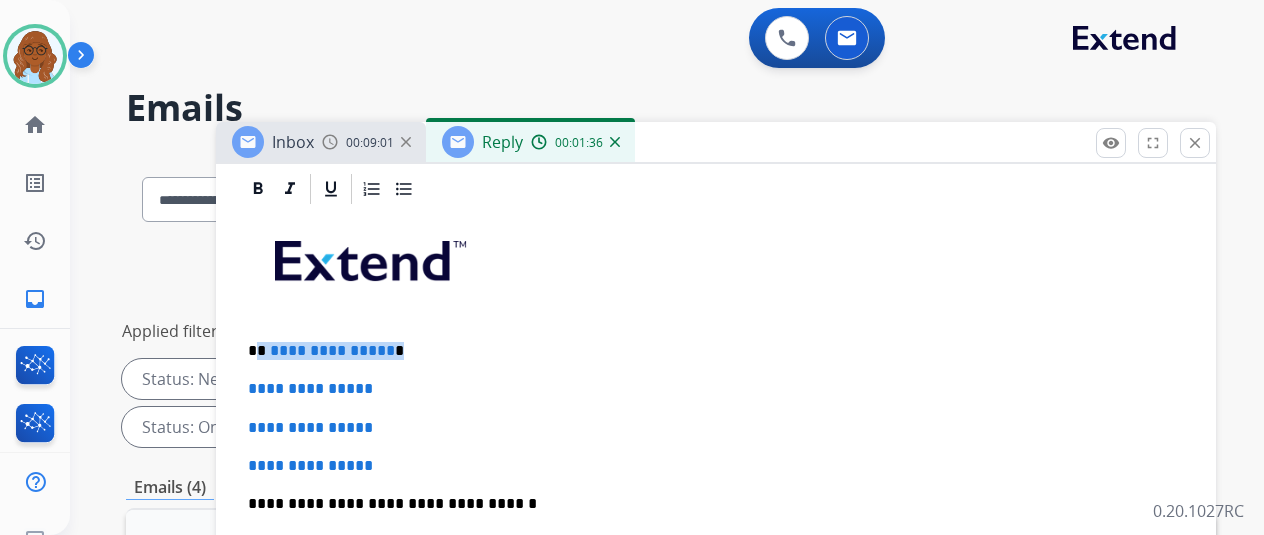 type 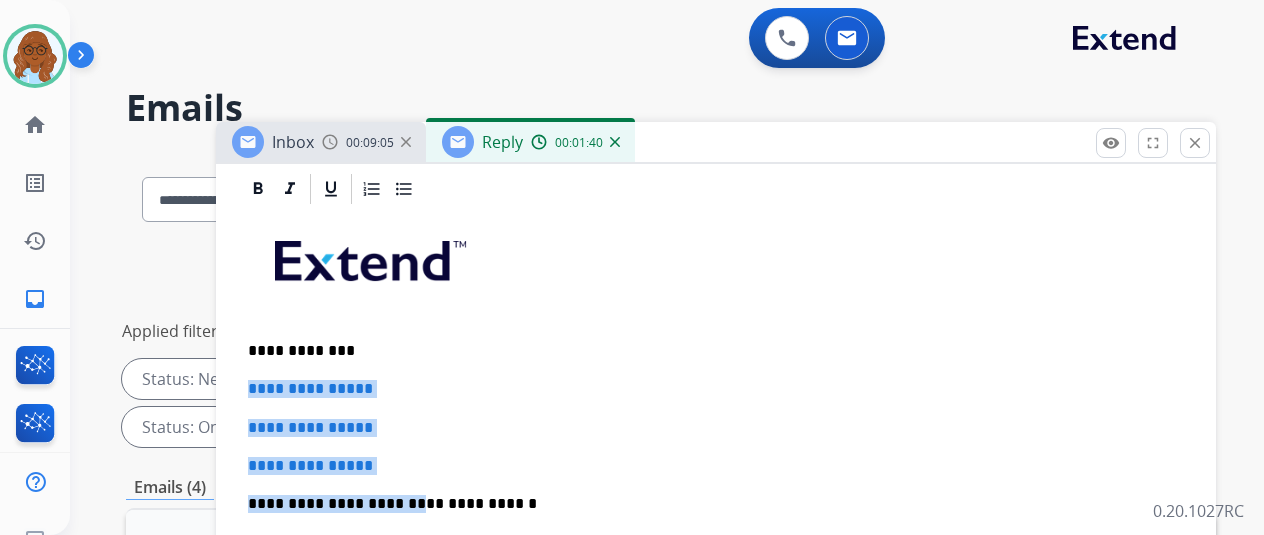 drag, startPoint x: 410, startPoint y: 473, endPoint x: 234, endPoint y: 385, distance: 196.77399 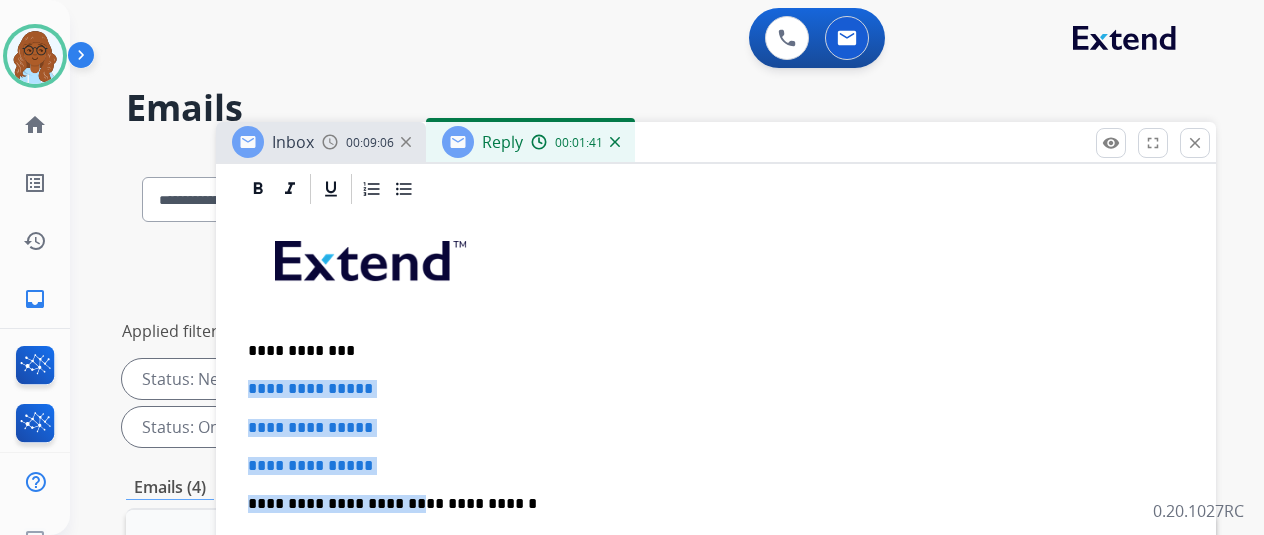 click on "**********" at bounding box center [716, 466] 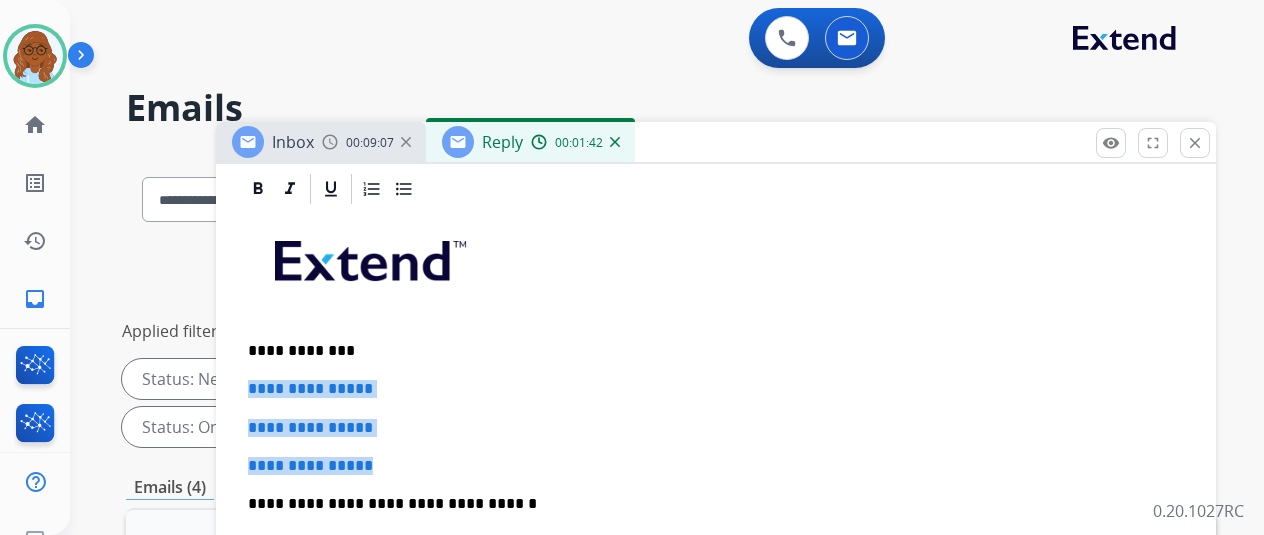 drag, startPoint x: 371, startPoint y: 434, endPoint x: 252, endPoint y: 383, distance: 129.46814 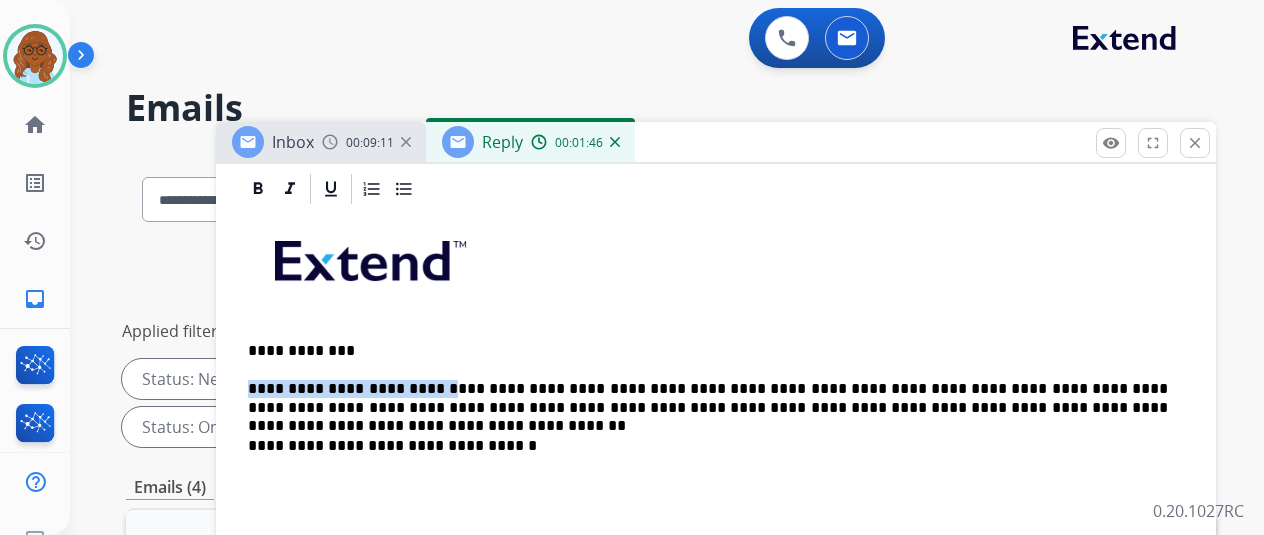 drag, startPoint x: 443, startPoint y: 385, endPoint x: 245, endPoint y: 371, distance: 198.49434 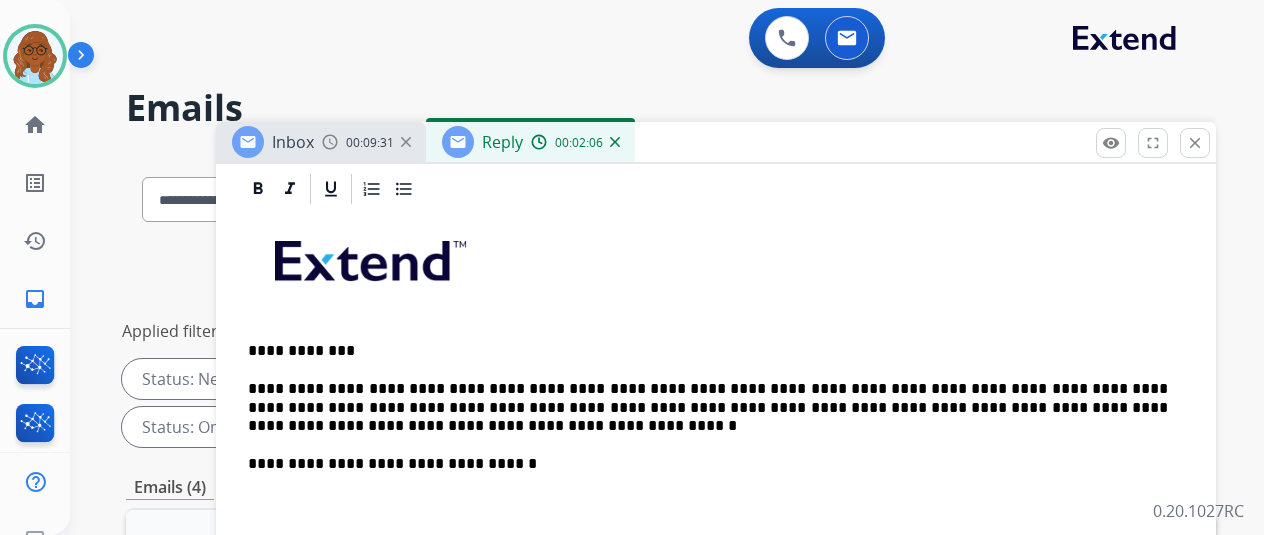 click on "**********" at bounding box center (708, 407) 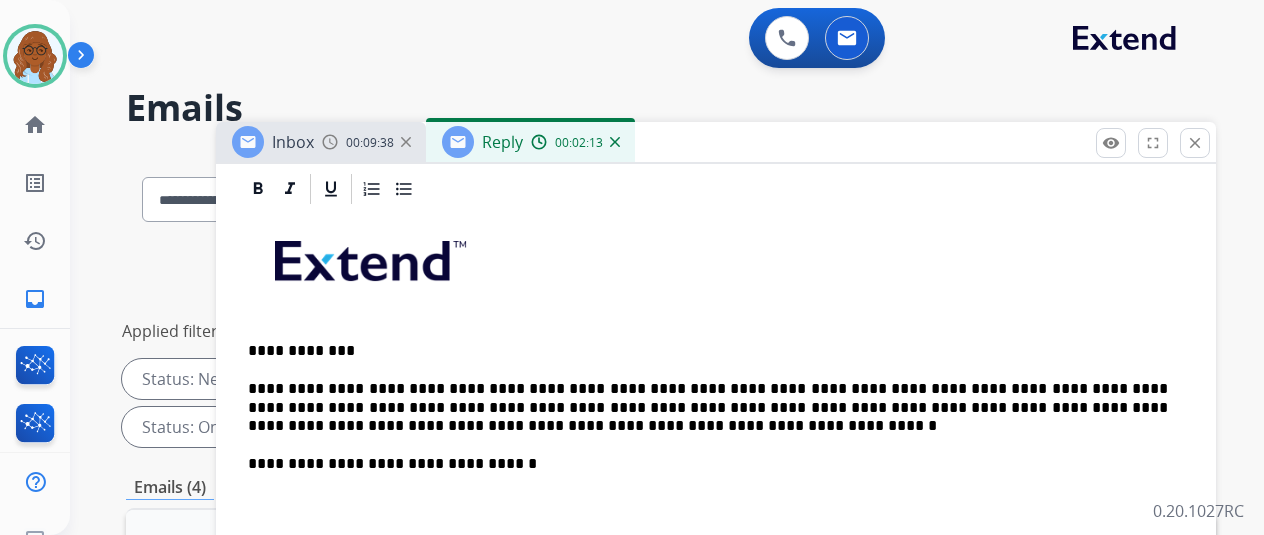 click on "**********" at bounding box center [708, 407] 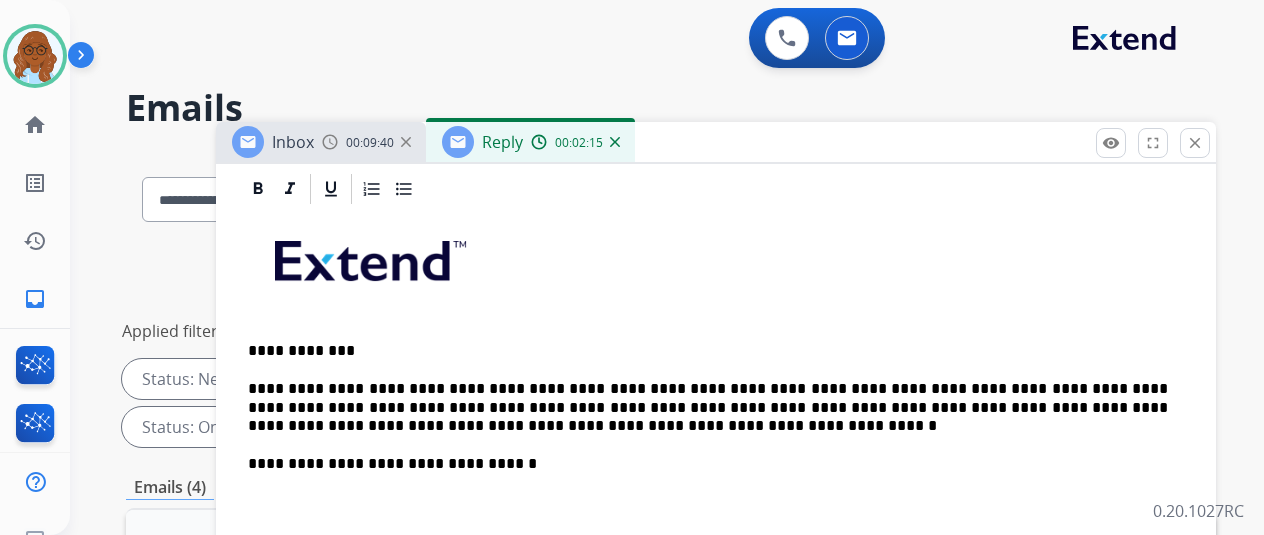 click on "**********" at bounding box center [708, 407] 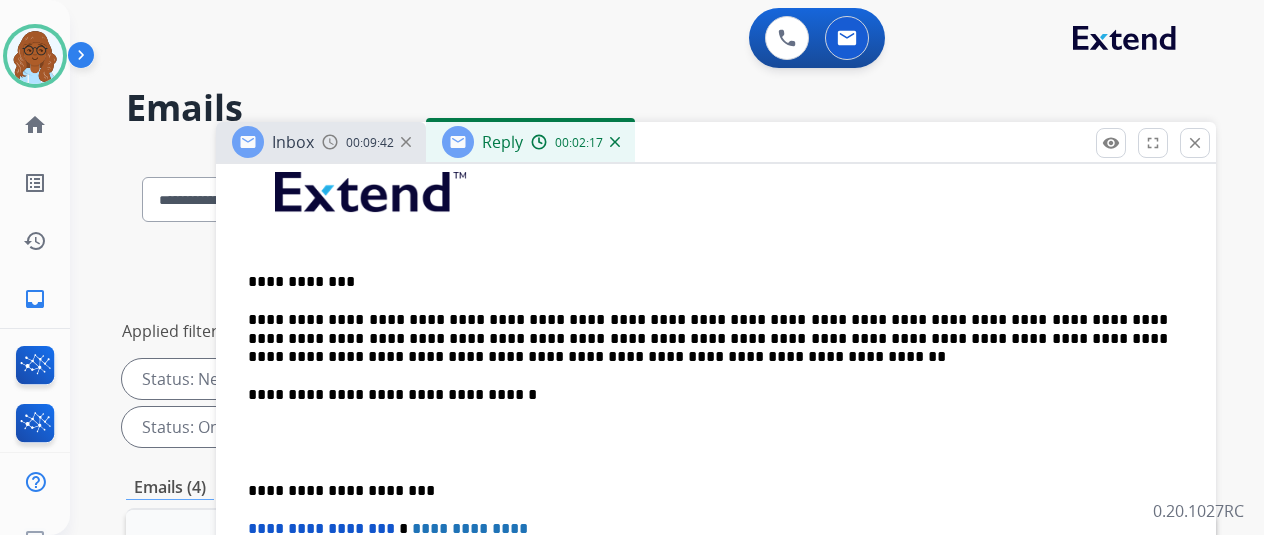scroll, scrollTop: 424, scrollLeft: 0, axis: vertical 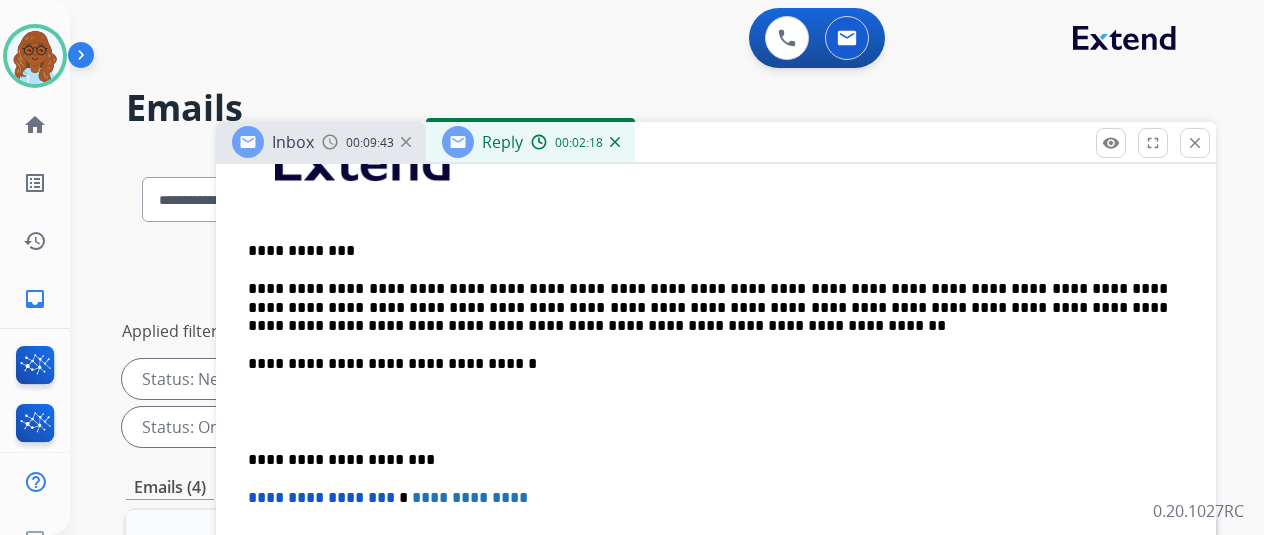 click on "**********" at bounding box center [708, 460] 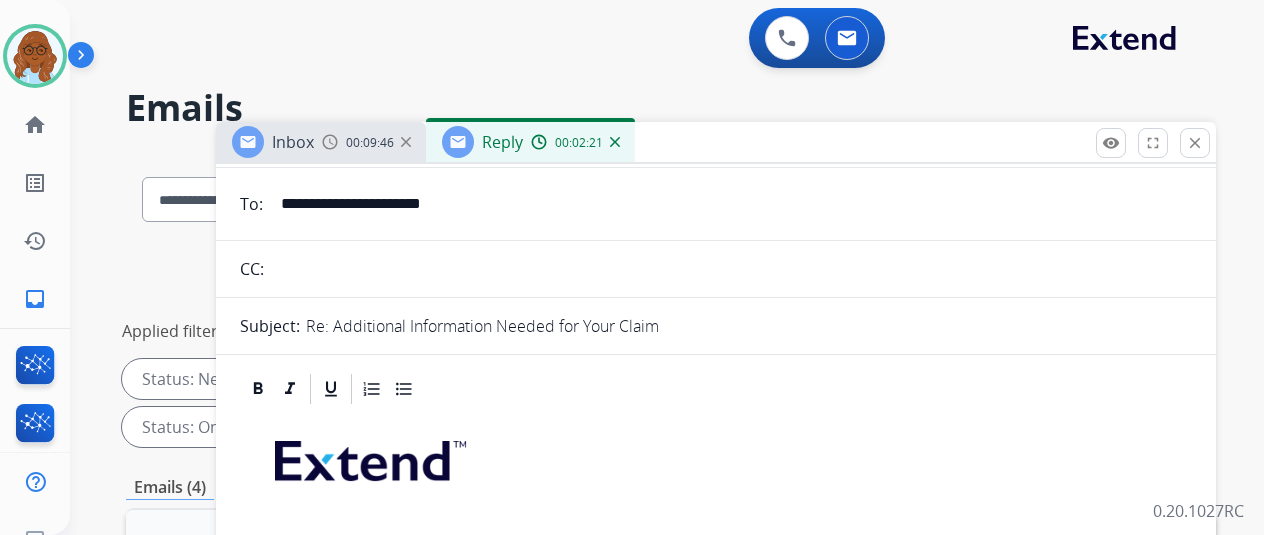 scroll, scrollTop: 0, scrollLeft: 0, axis: both 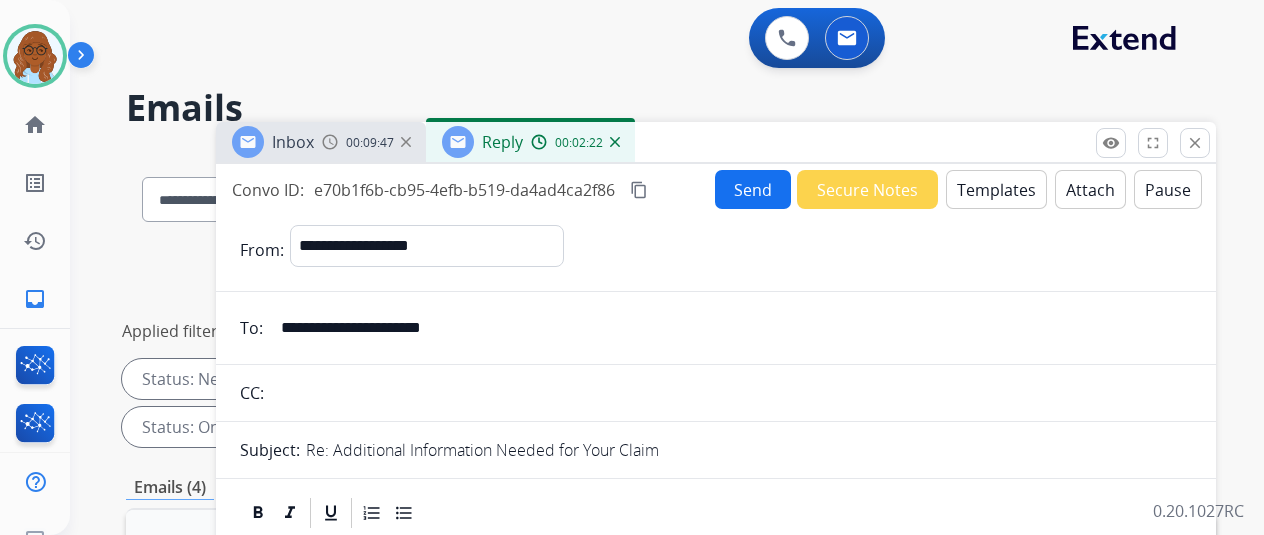 click on "Send" at bounding box center [753, 189] 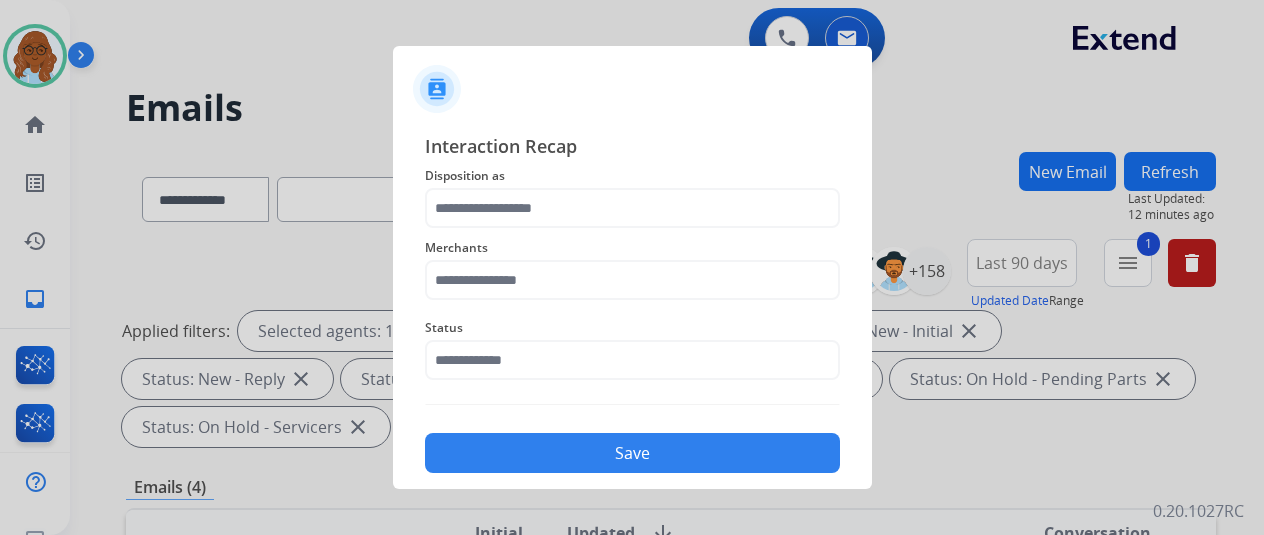 click on "Merchants" 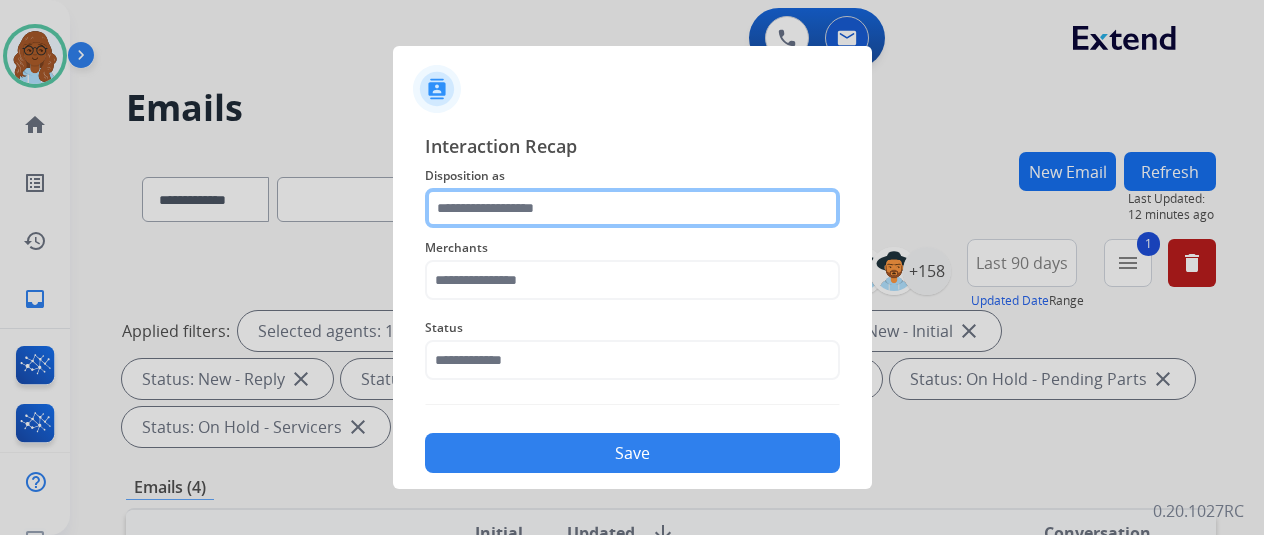 click 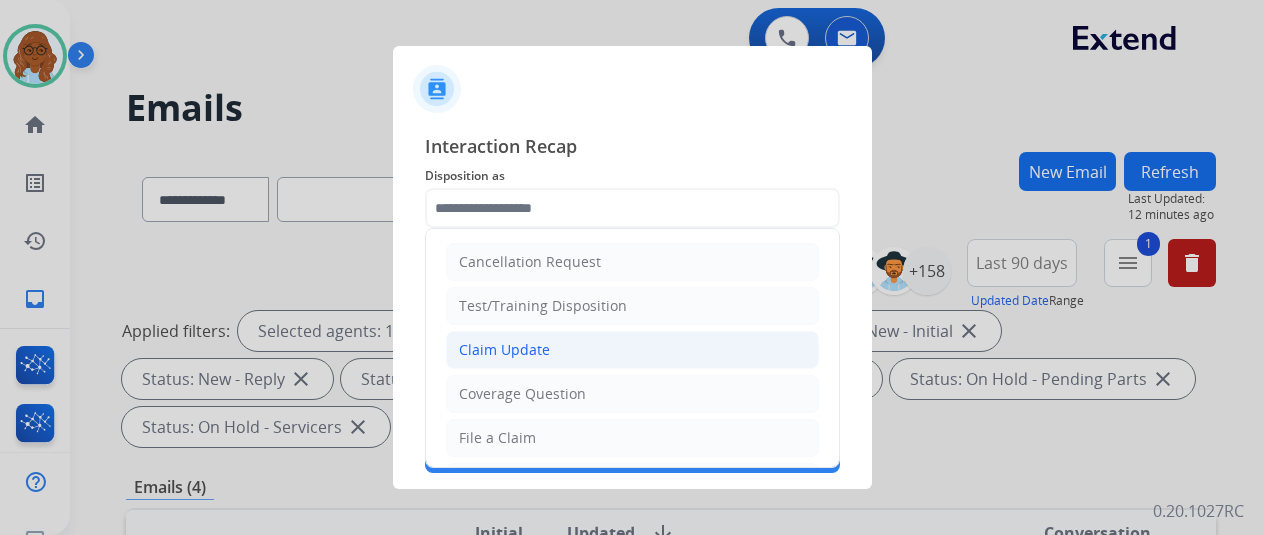 click on "Claim Update" 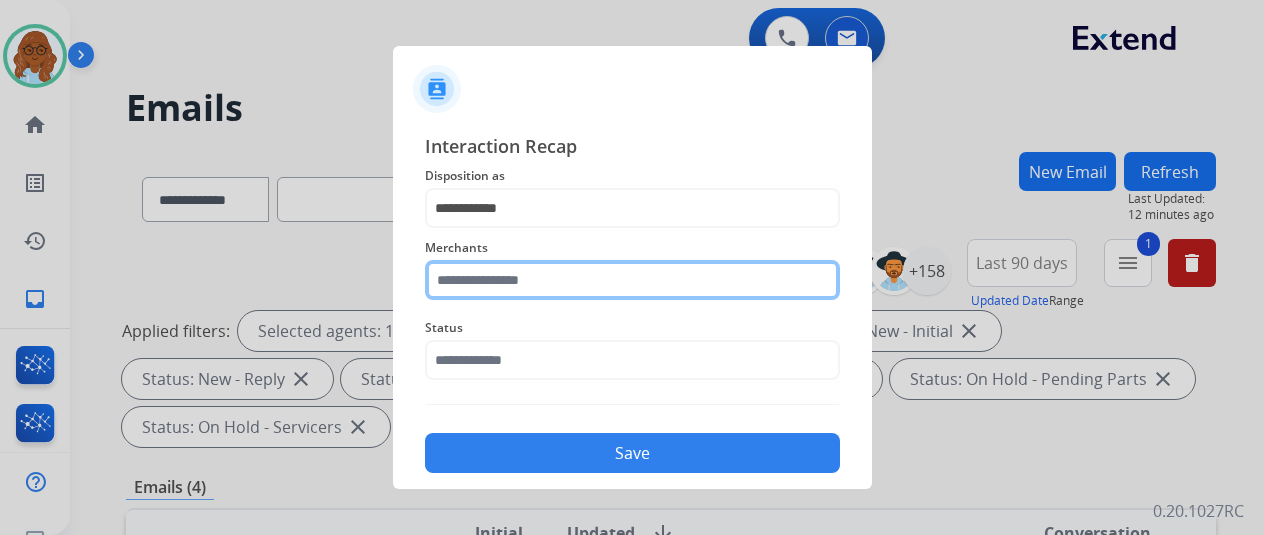 click 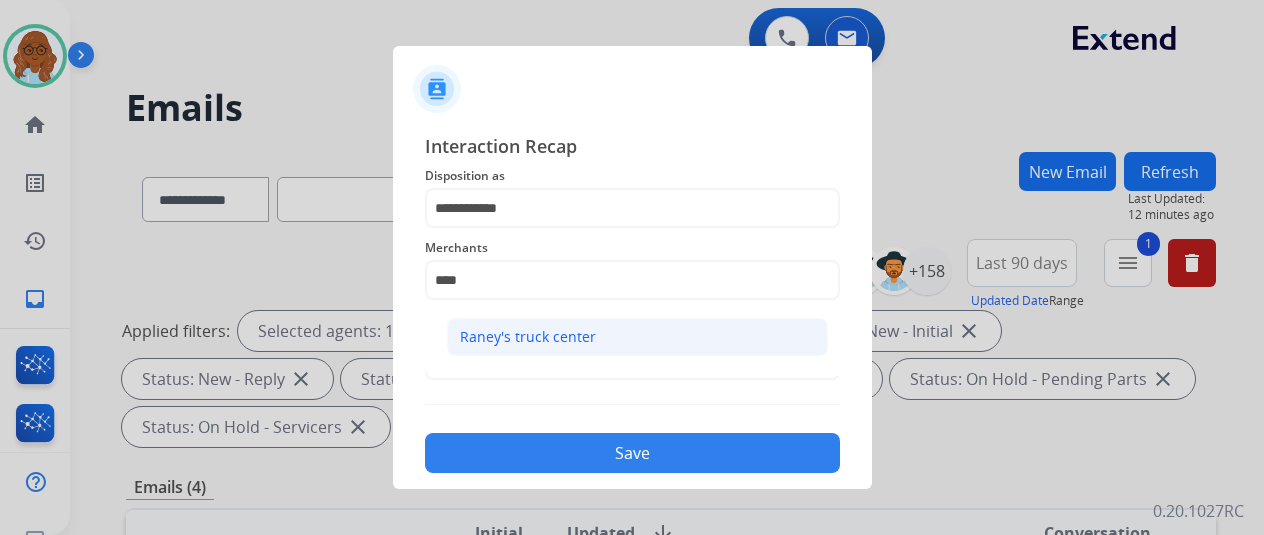 click on "Raney's truck center" 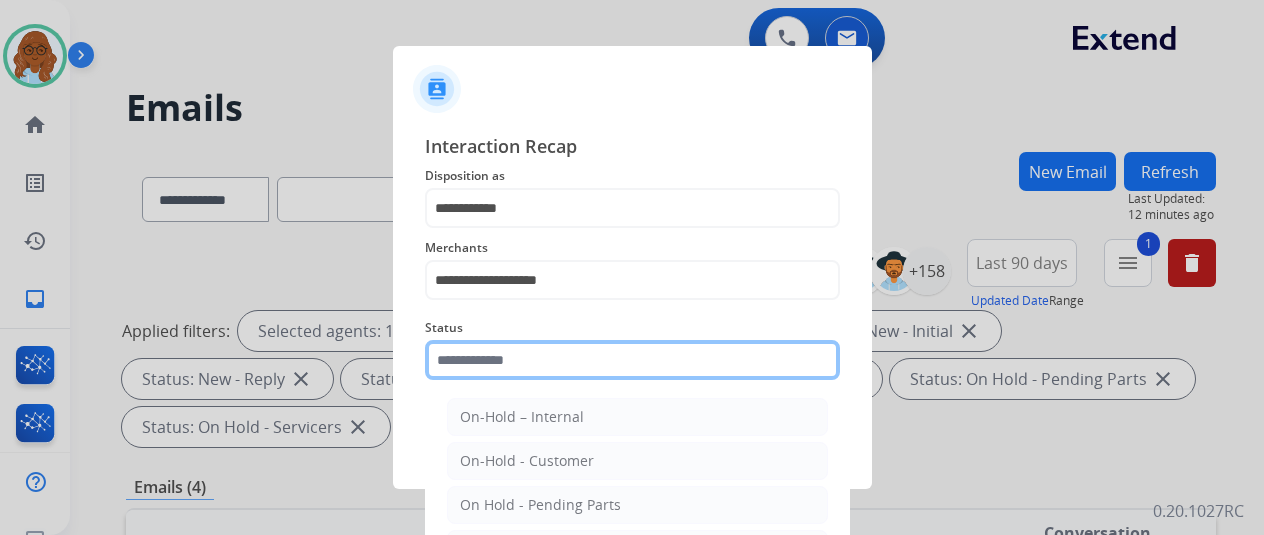 click 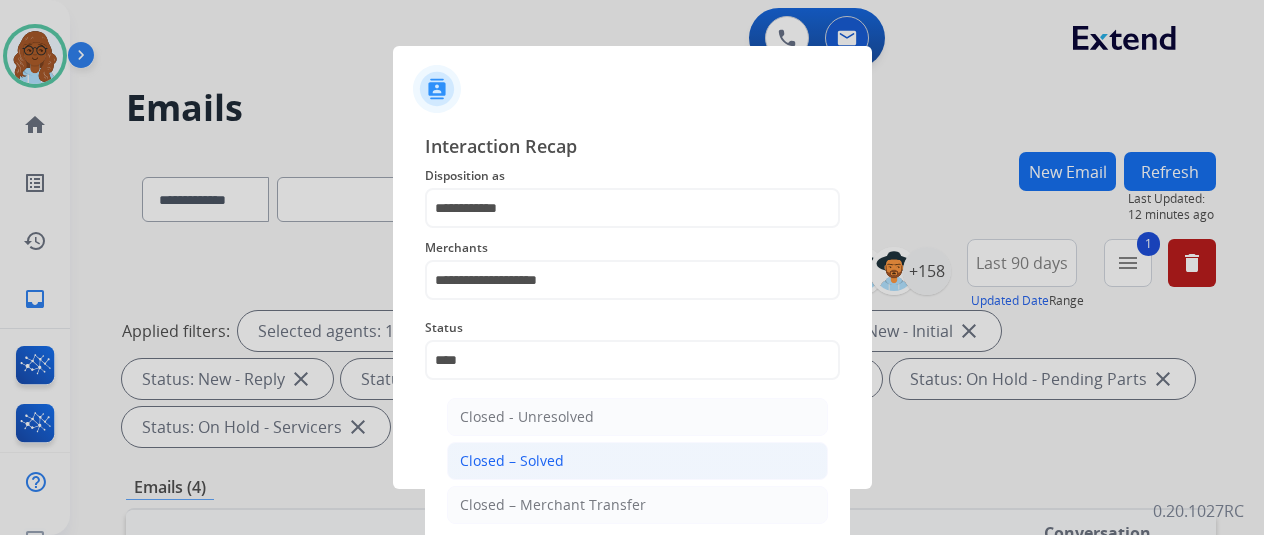 click on "Closed – Solved" 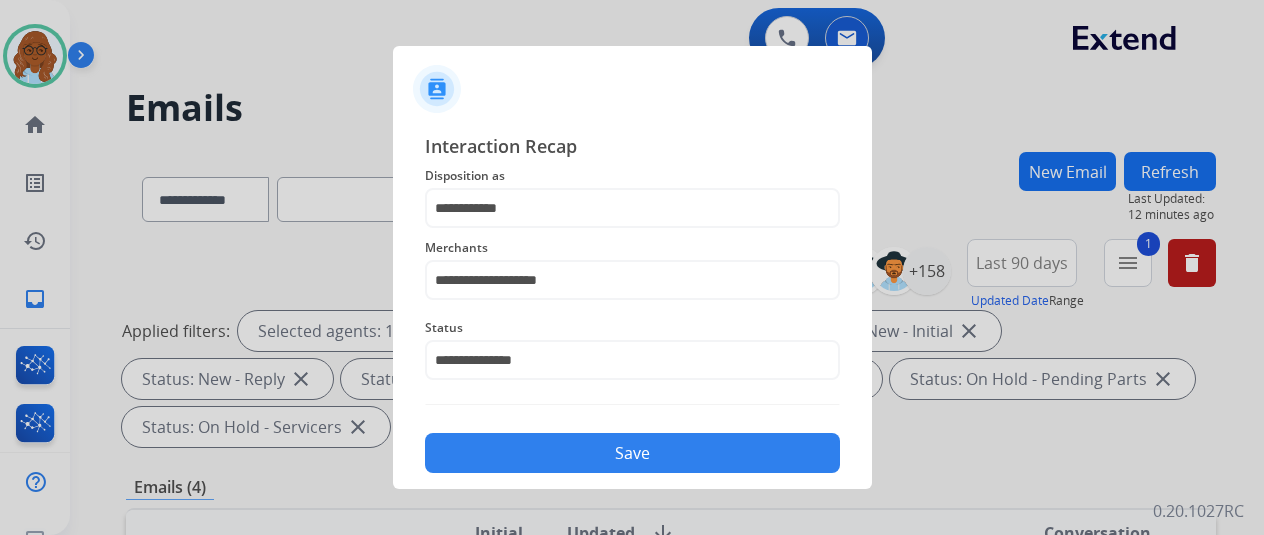 click on "Save" 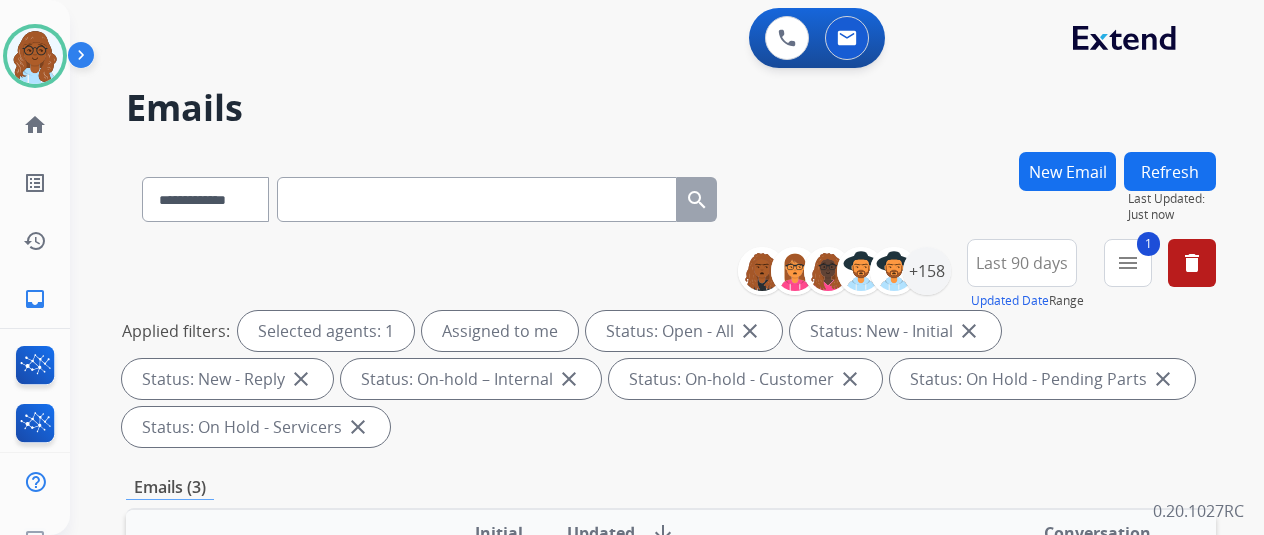 scroll, scrollTop: 300, scrollLeft: 0, axis: vertical 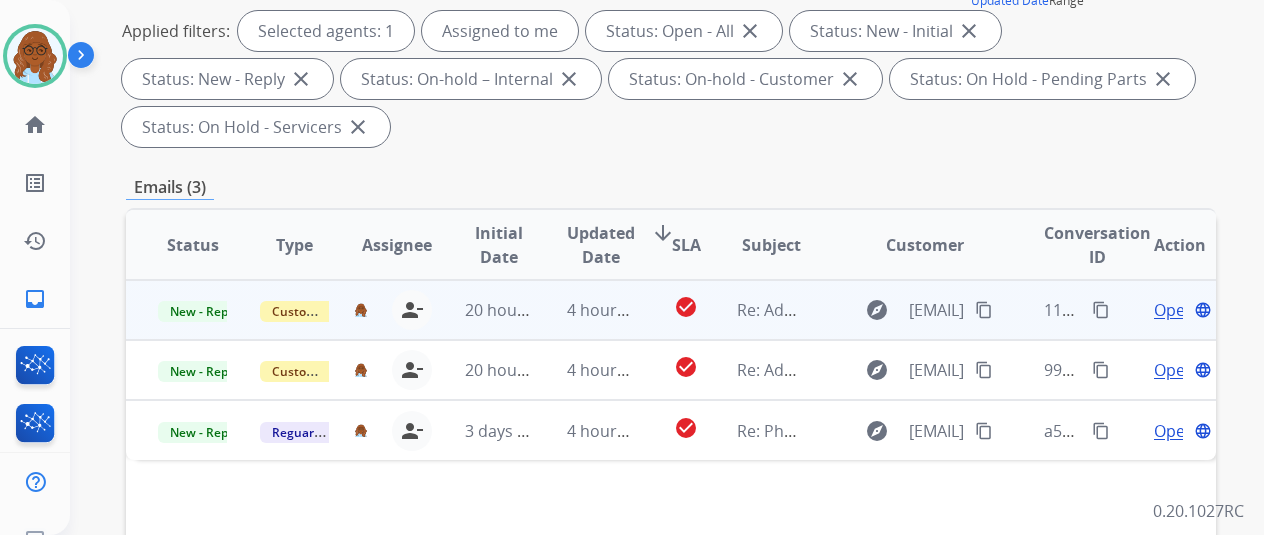 click on "Open" at bounding box center [1174, 310] 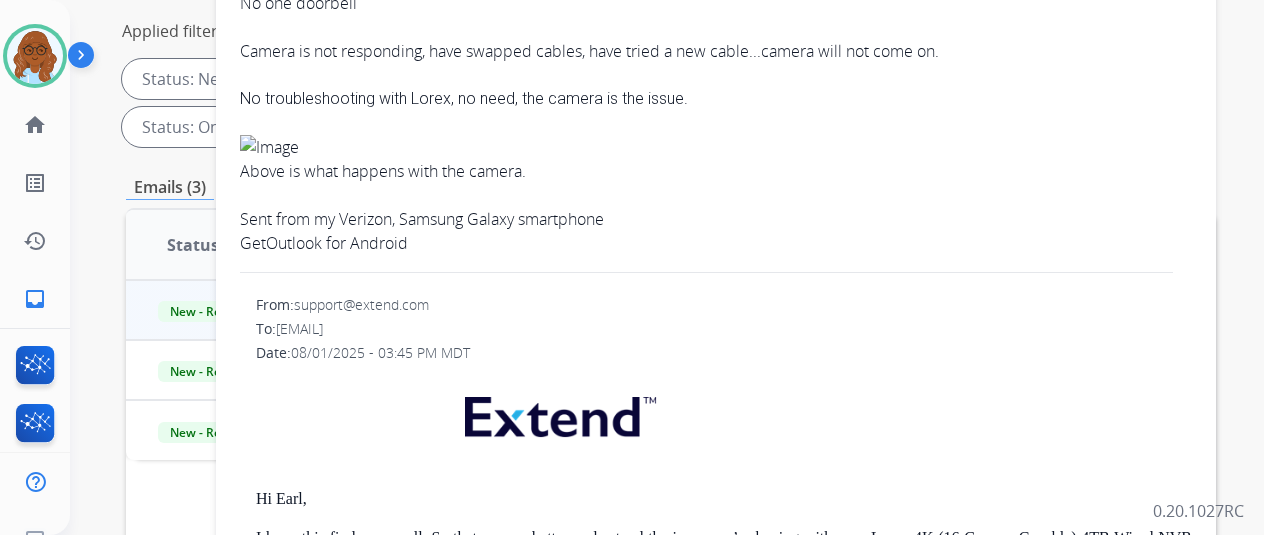 scroll, scrollTop: 0, scrollLeft: 0, axis: both 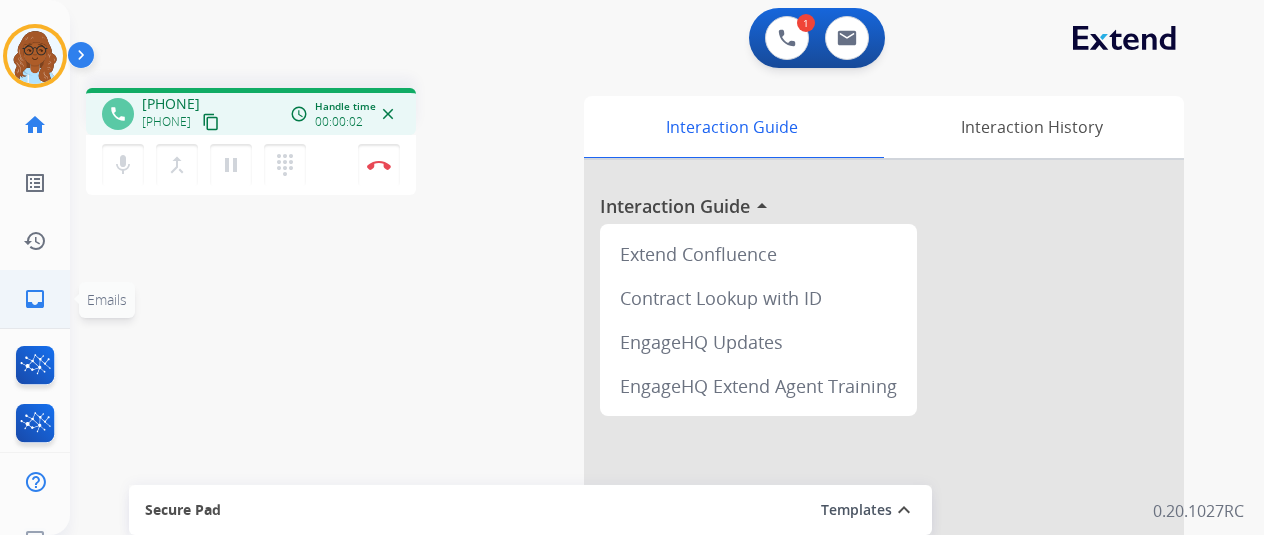 click on "inbox  Emails" 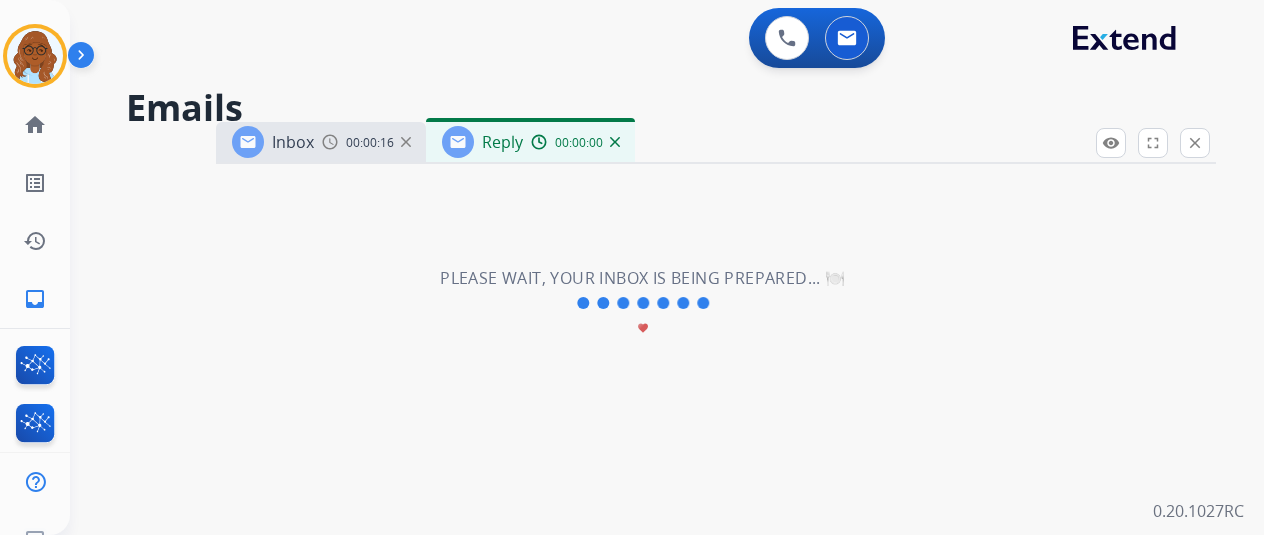 select on "**********" 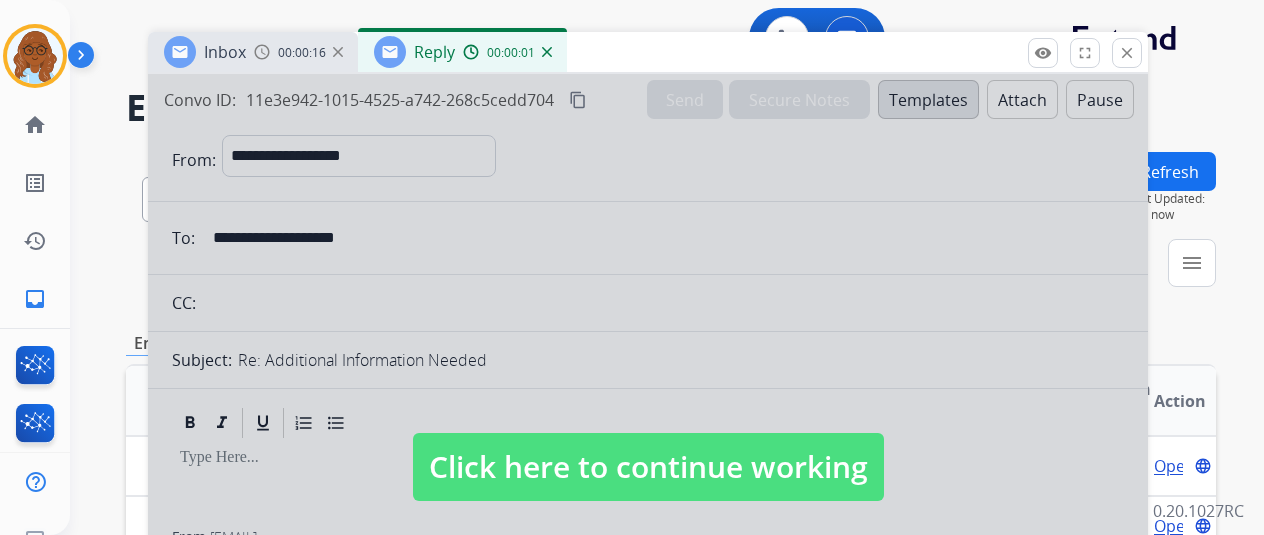 drag, startPoint x: 721, startPoint y: 152, endPoint x: 644, endPoint y: 47, distance: 130.20752 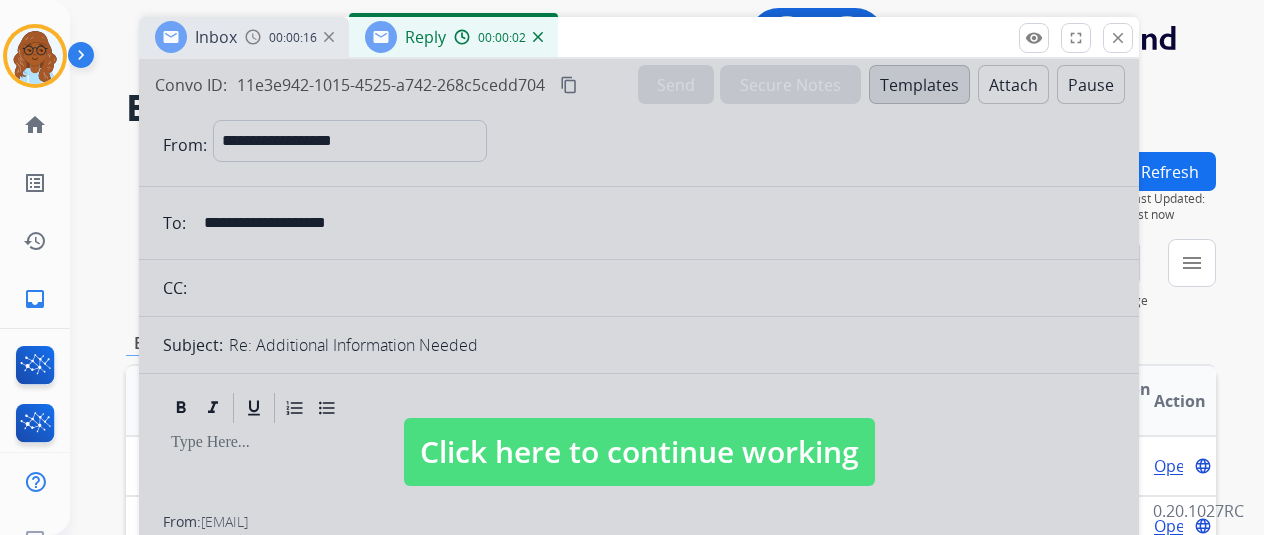 click on "Click here to continue working" at bounding box center (639, 452) 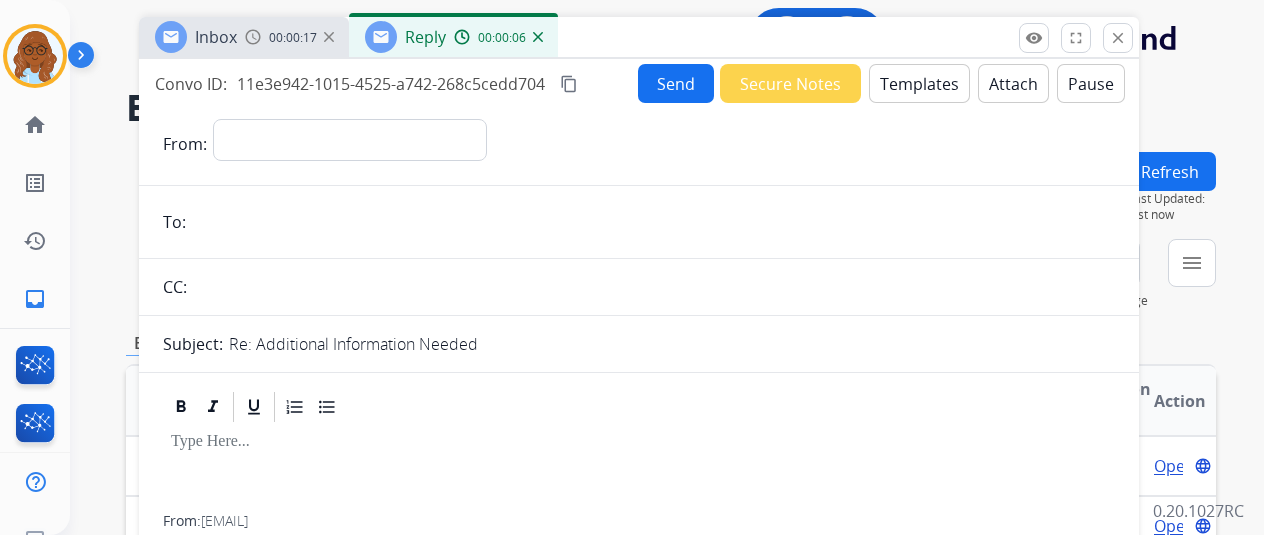 scroll, scrollTop: 0, scrollLeft: 0, axis: both 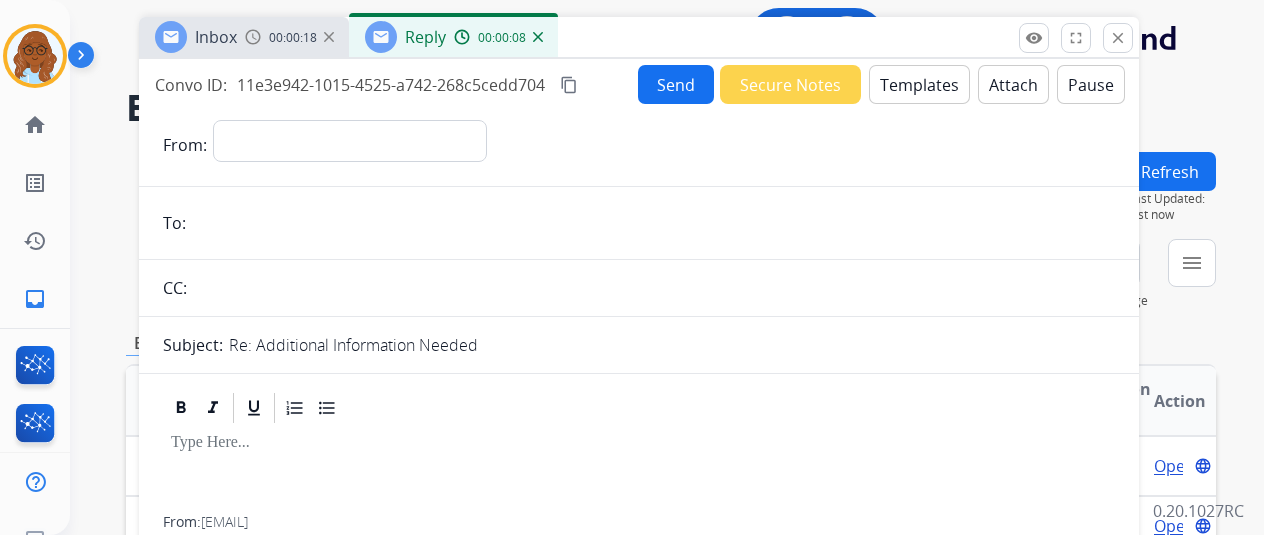 click on "00:00:18" at bounding box center [293, 38] 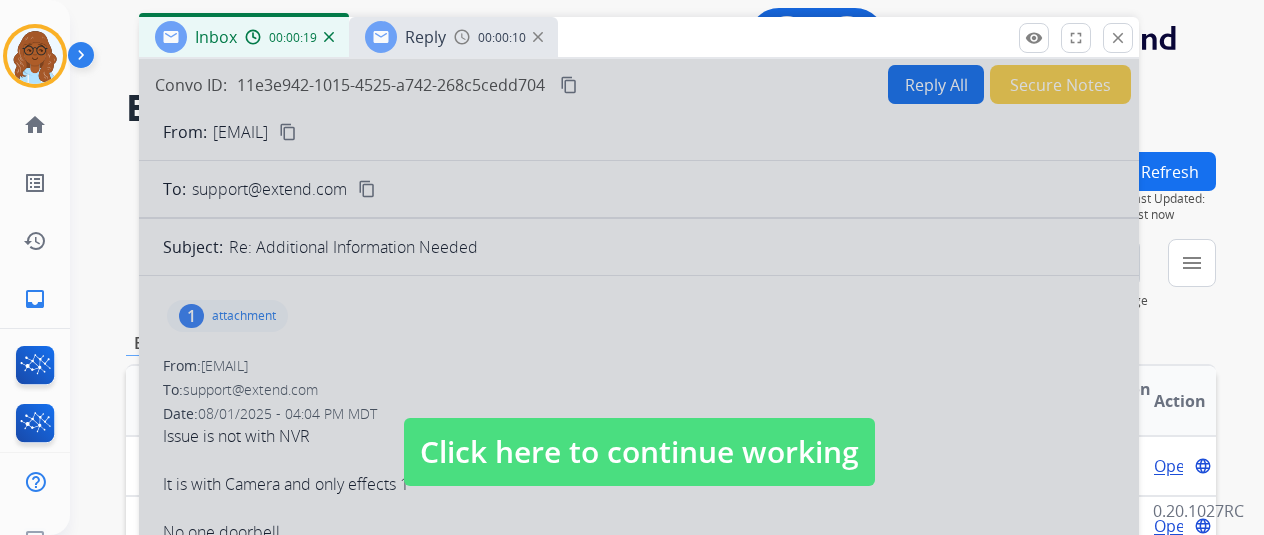 click on "Click here to continue working" at bounding box center [639, 452] 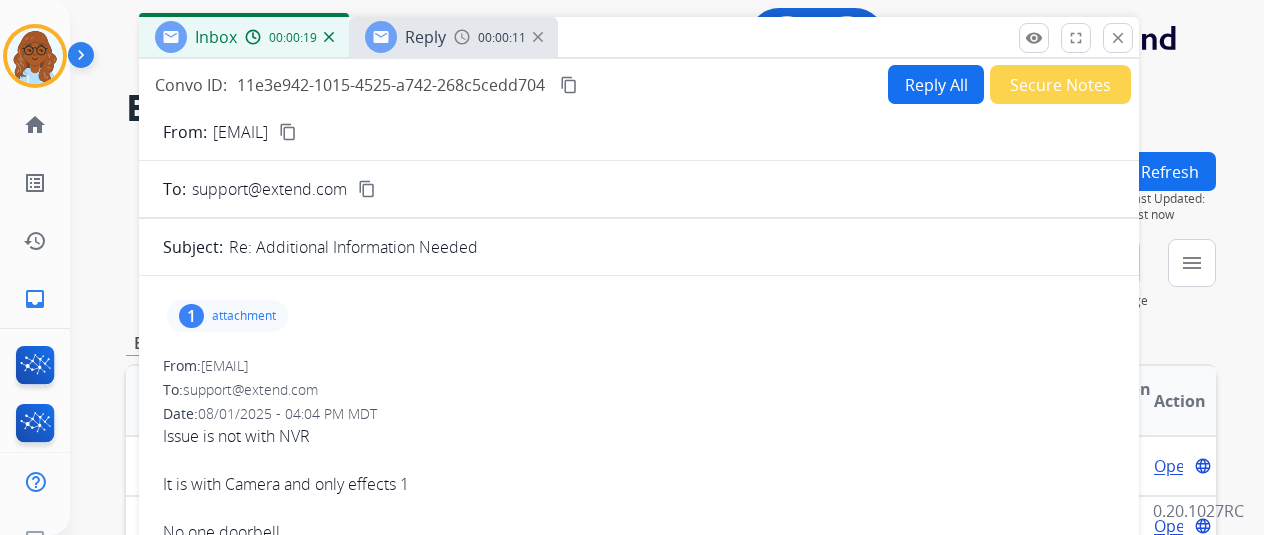 click on "content_copy" at bounding box center [288, 132] 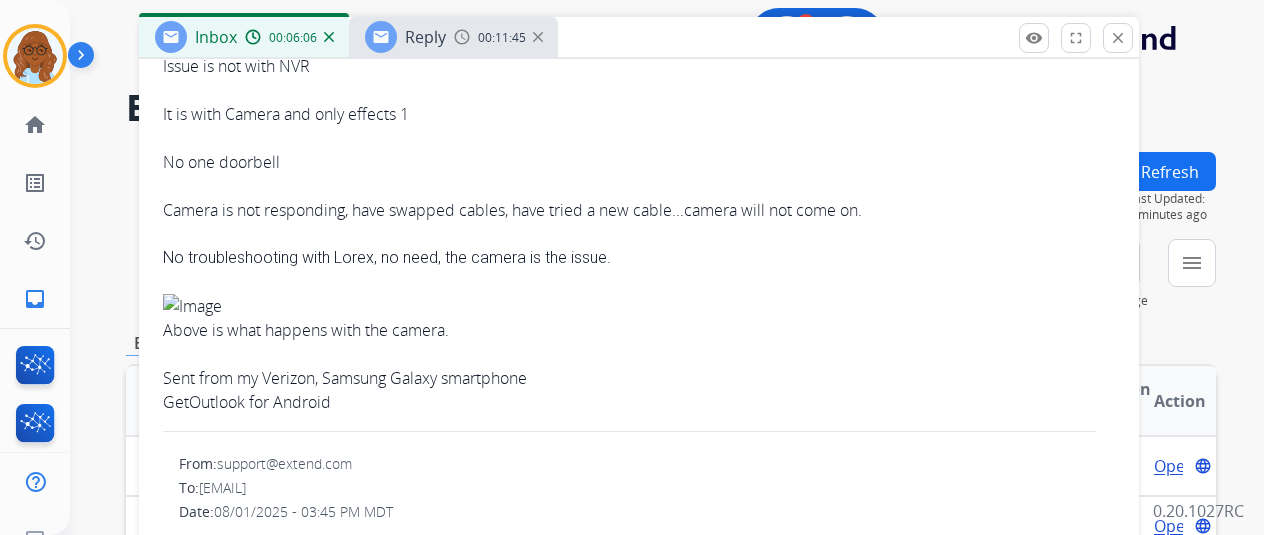scroll, scrollTop: 400, scrollLeft: 0, axis: vertical 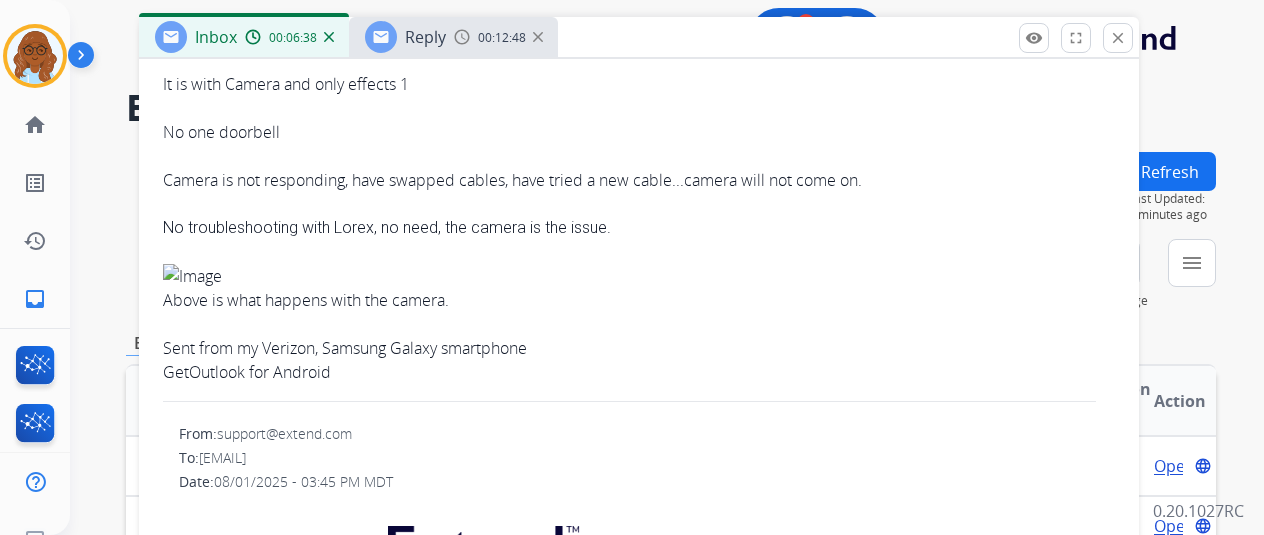 click on "Reply  [TIME]" at bounding box center [453, 37] 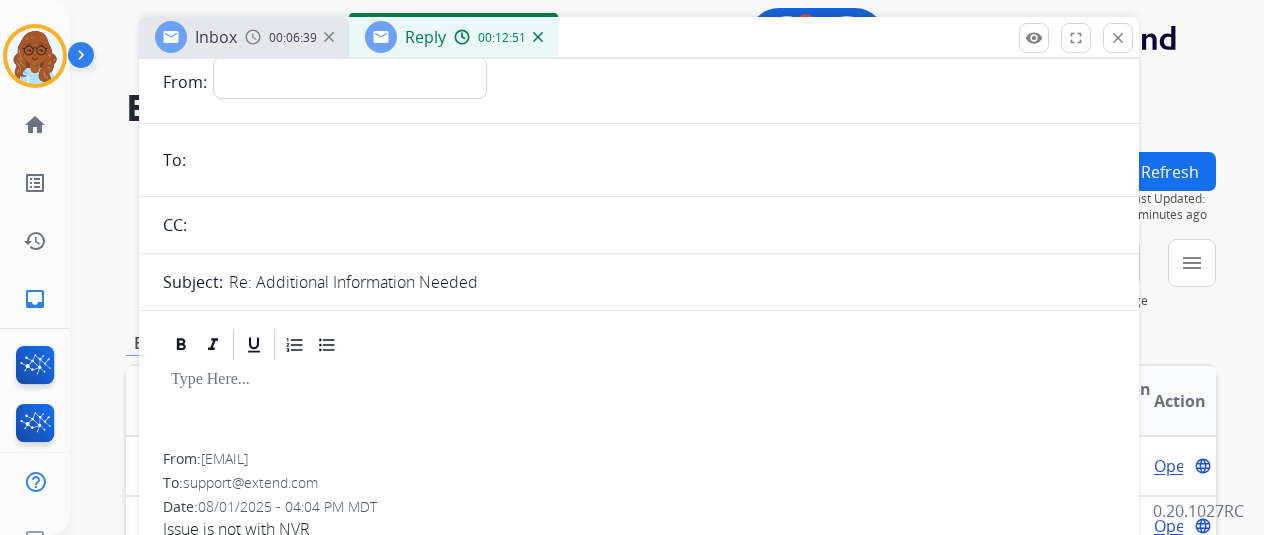 scroll, scrollTop: 0, scrollLeft: 0, axis: both 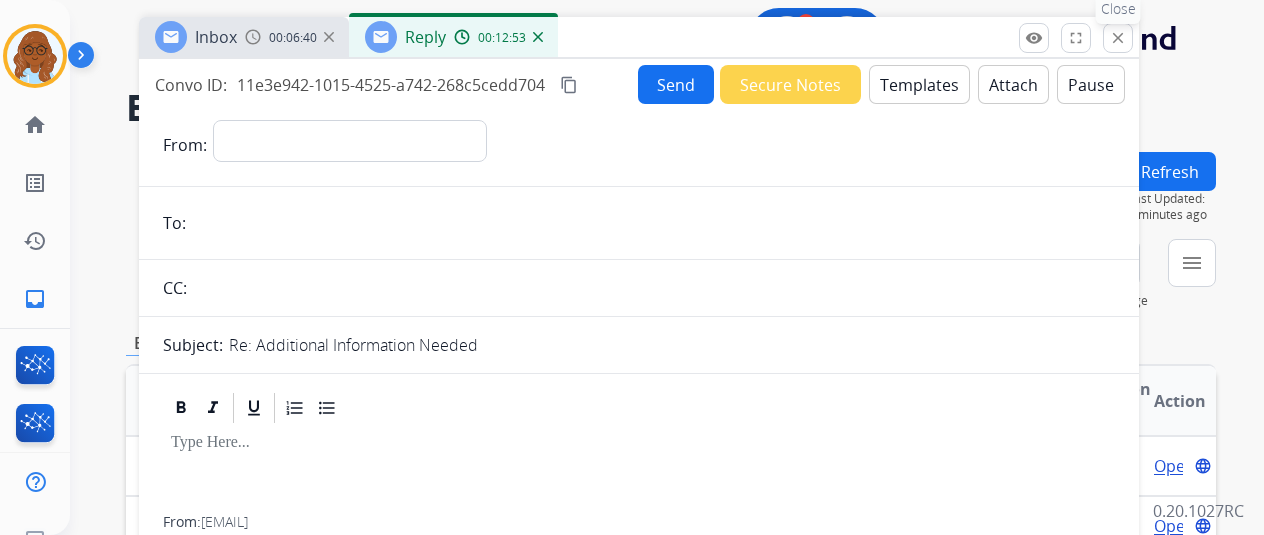 click on "close" at bounding box center (1118, 38) 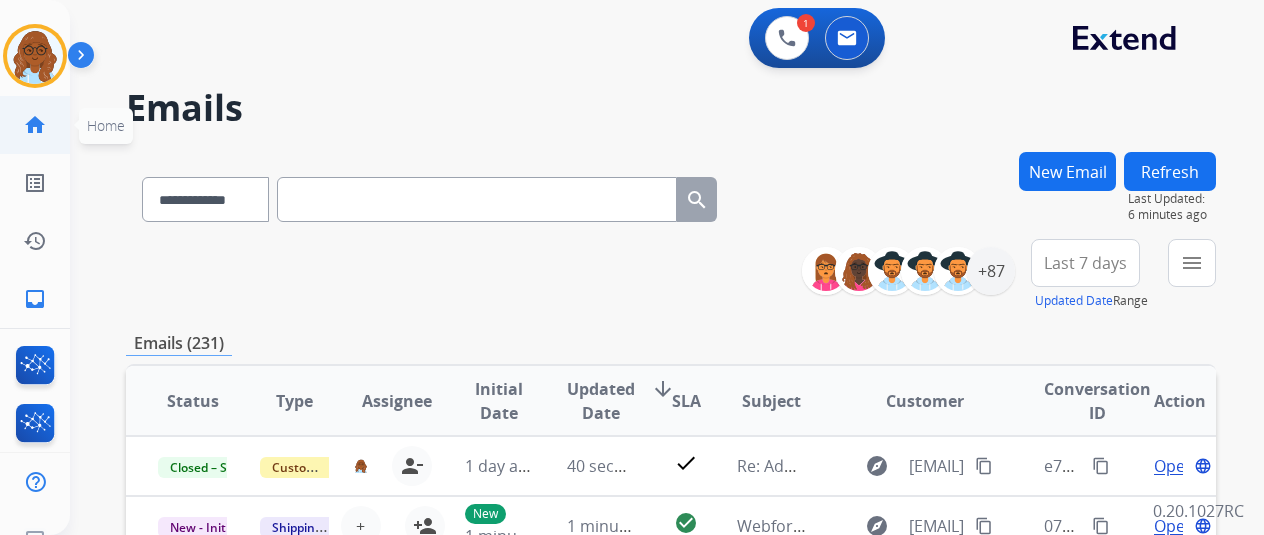 click on "home  Home" 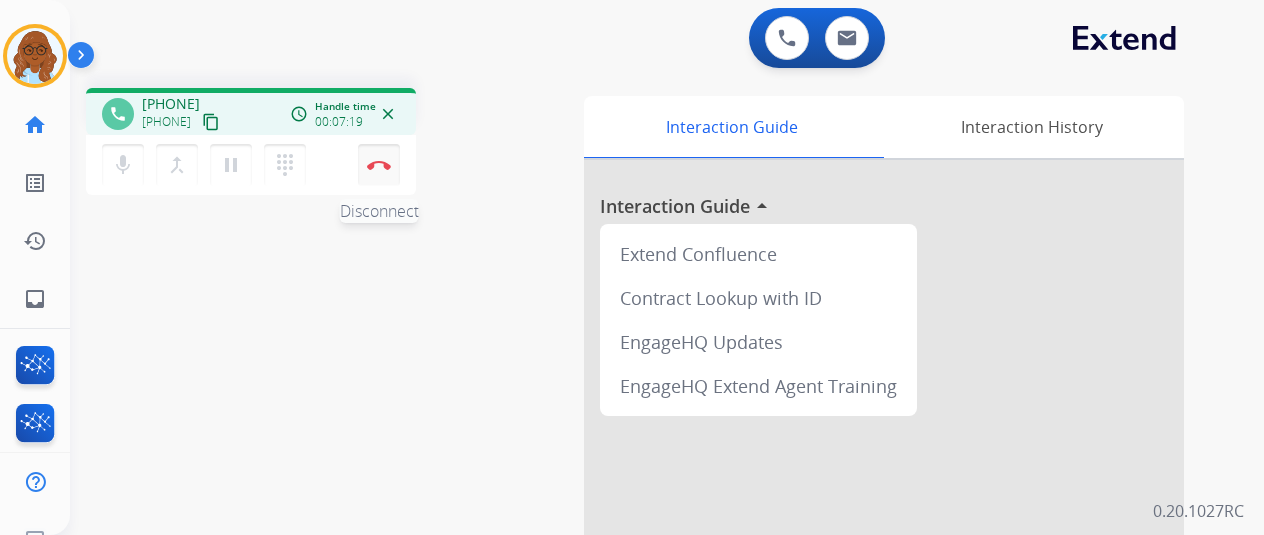click on "Disconnect" at bounding box center [379, 165] 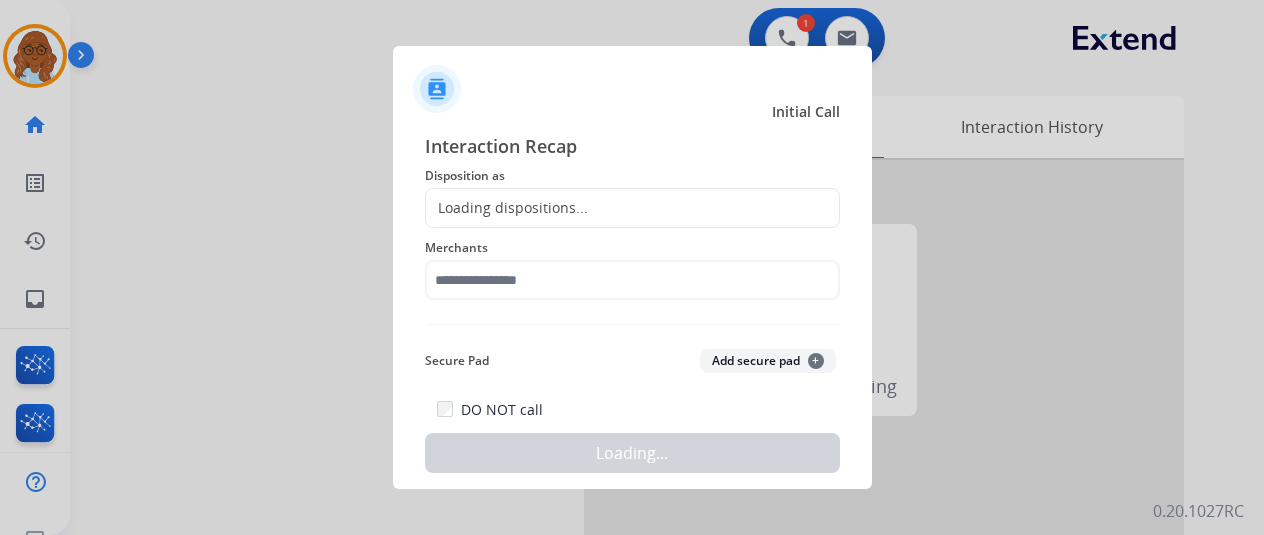 click on "Loading dispositions..." 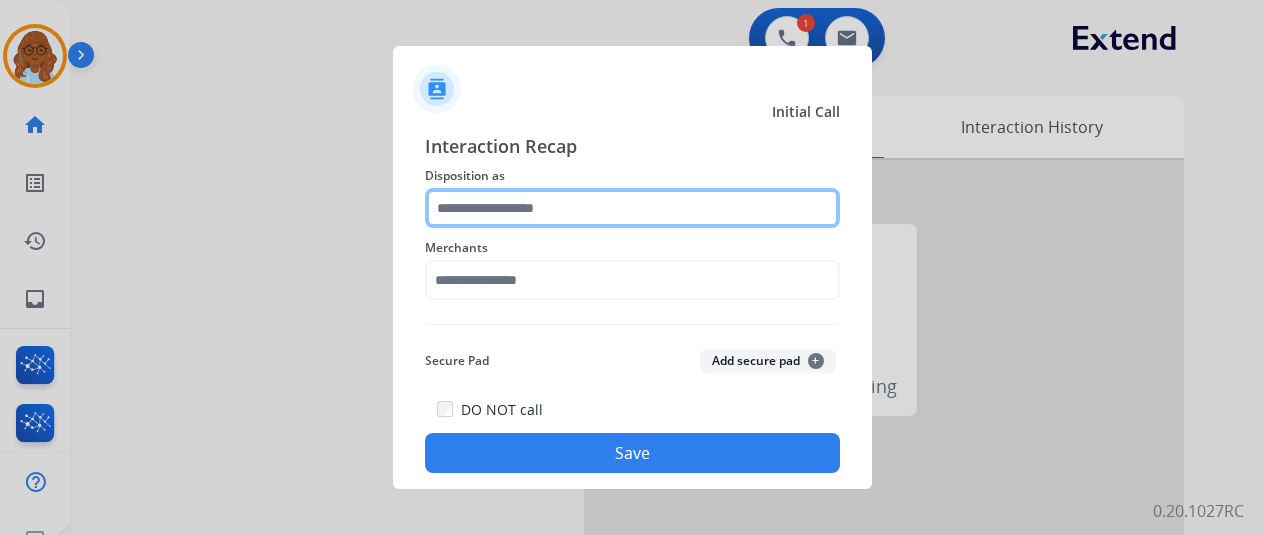 click 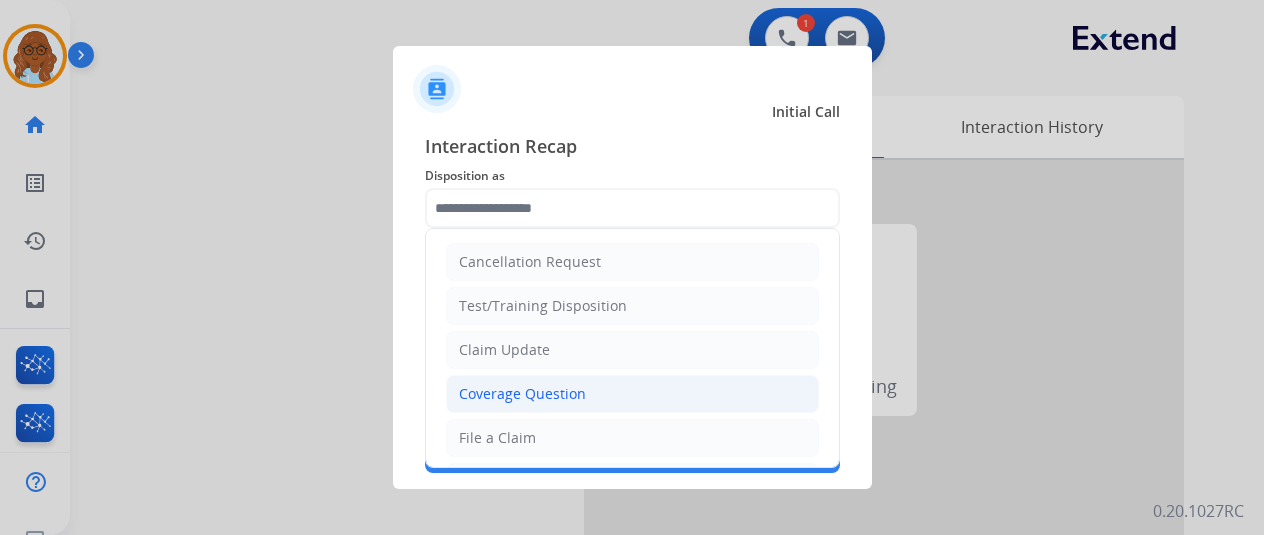 click on "Coverage Question" 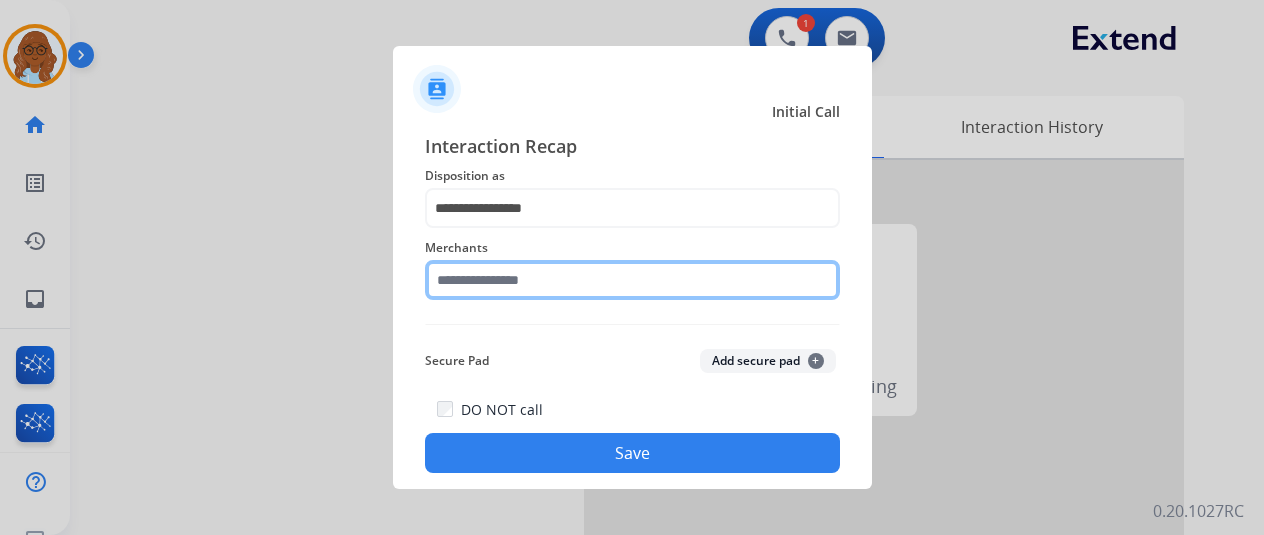 click 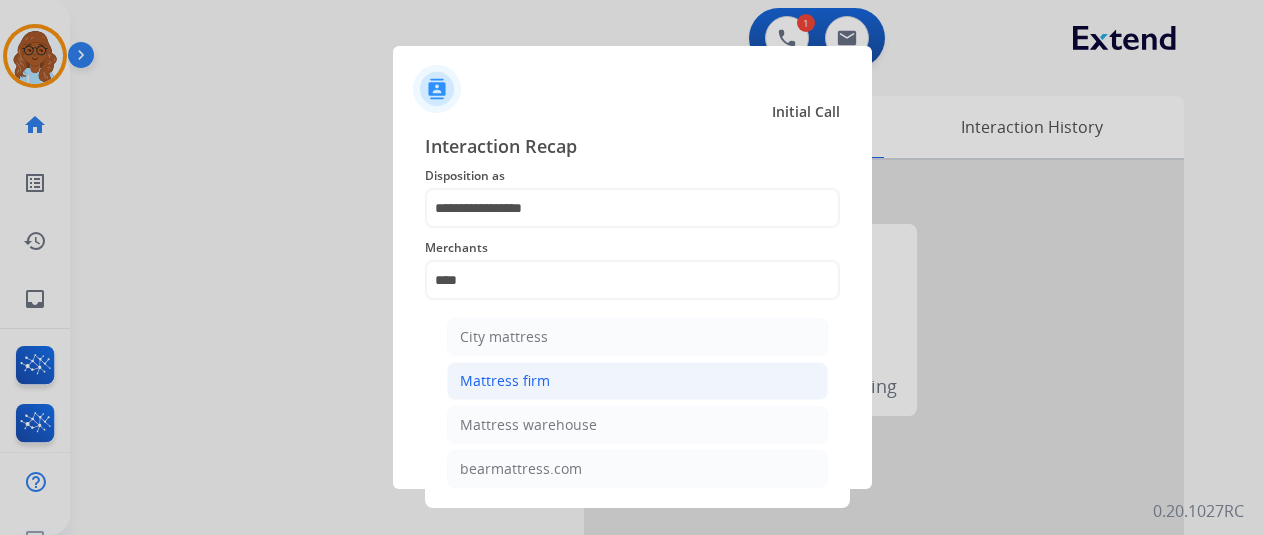click on "Mattress firm" 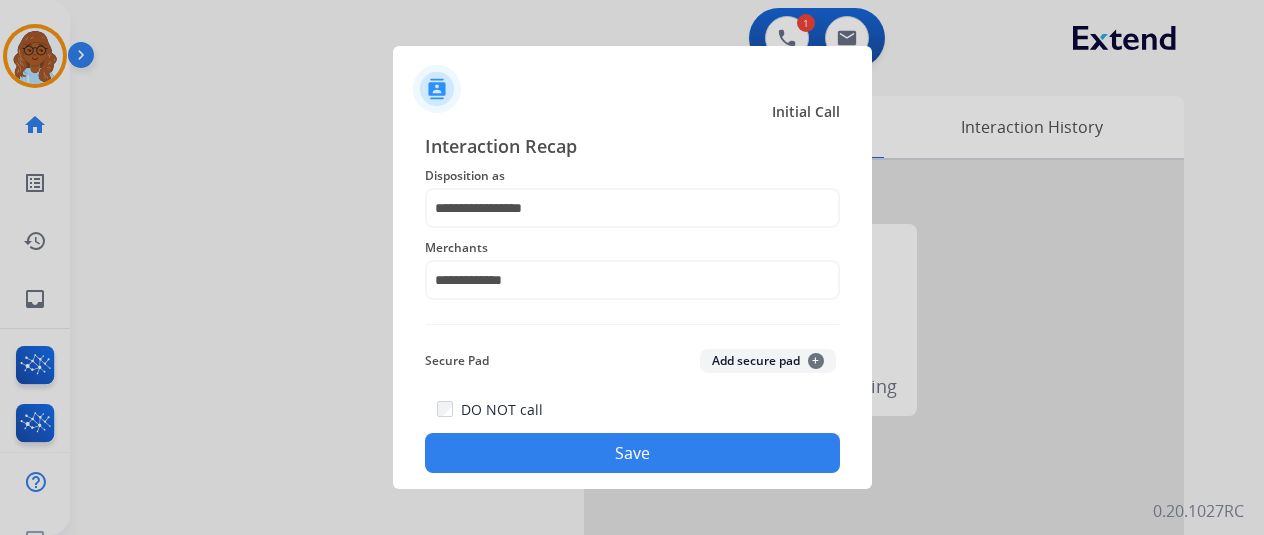 click on "Save" 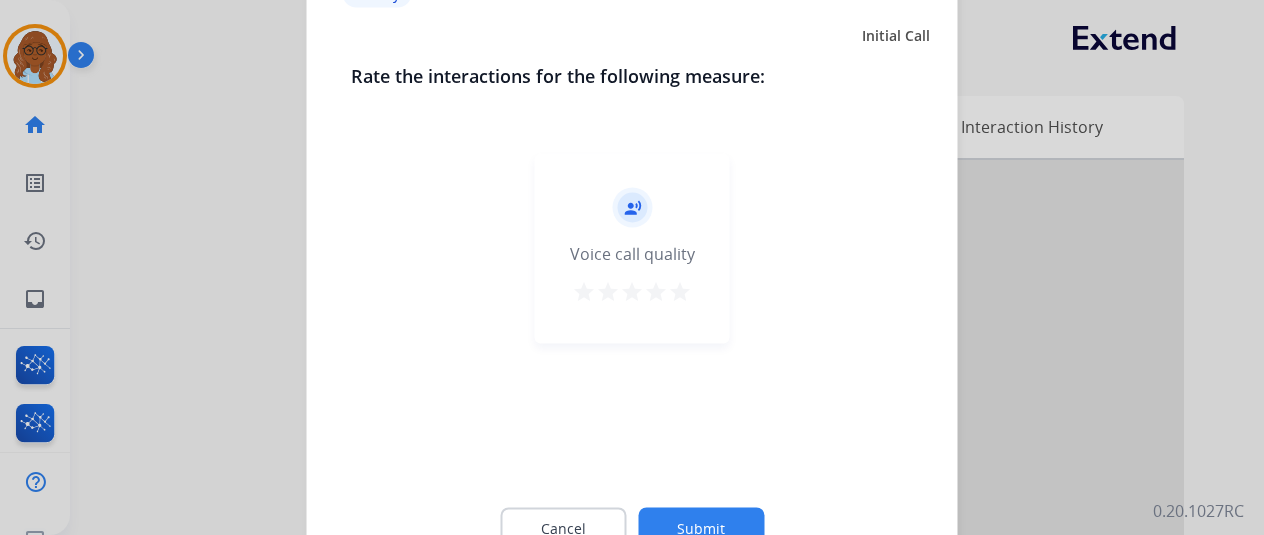 click on "star" at bounding box center (680, 291) 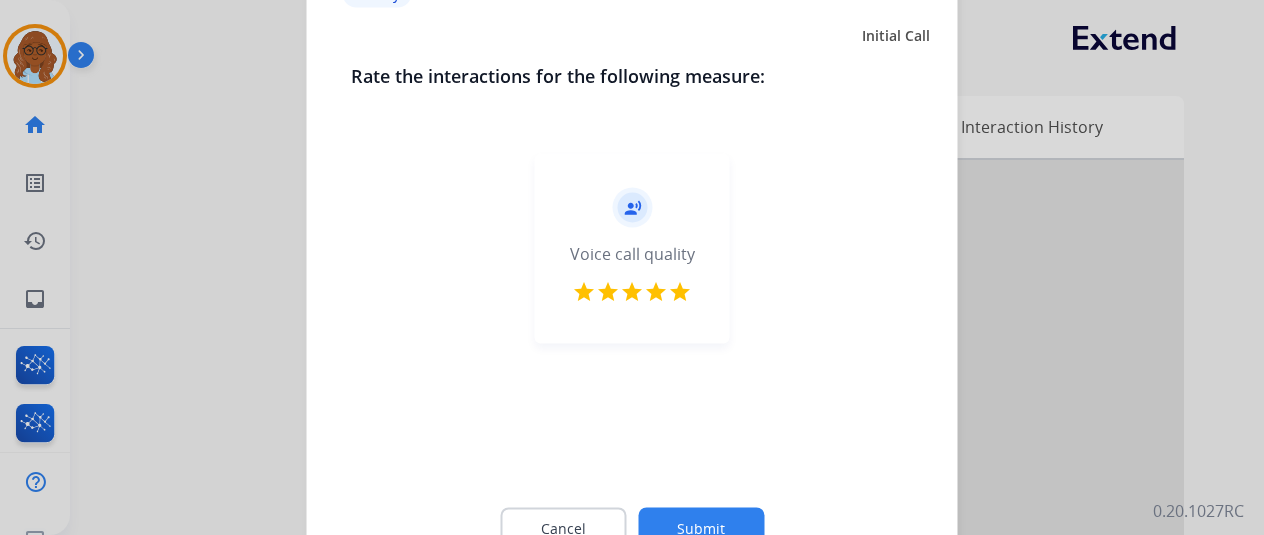 click on "Submit" 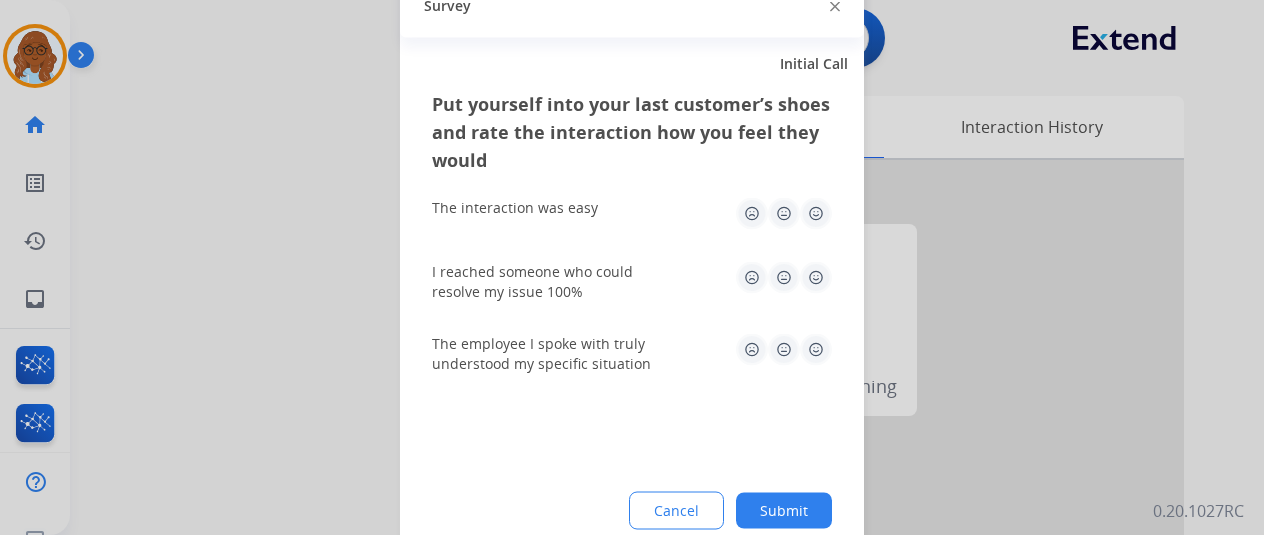 click 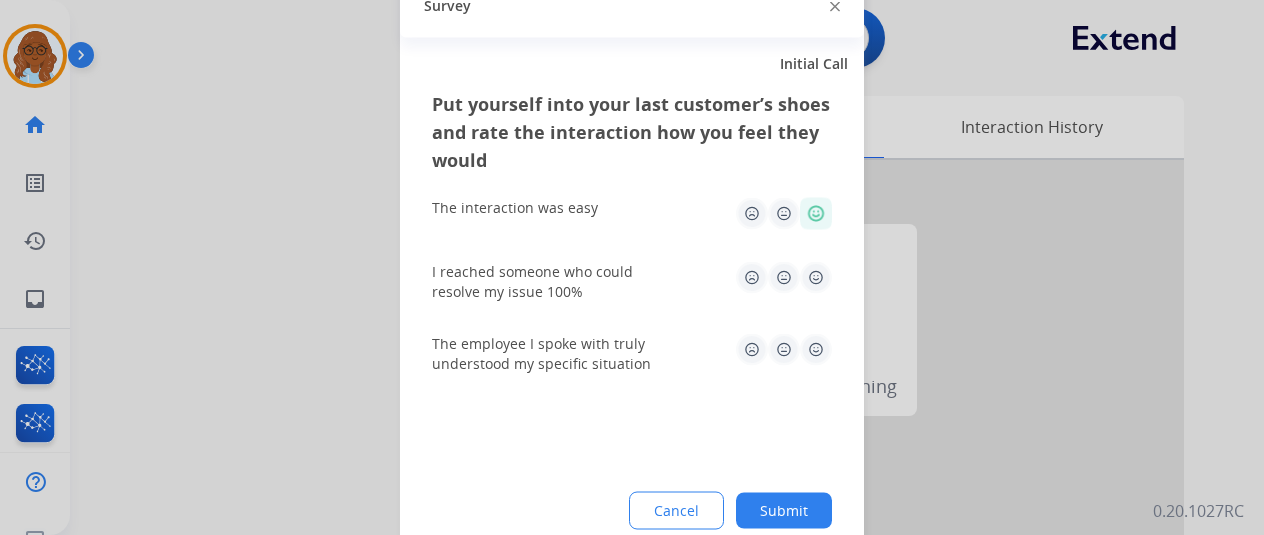 drag, startPoint x: 826, startPoint y: 291, endPoint x: 828, endPoint y: 301, distance: 10.198039 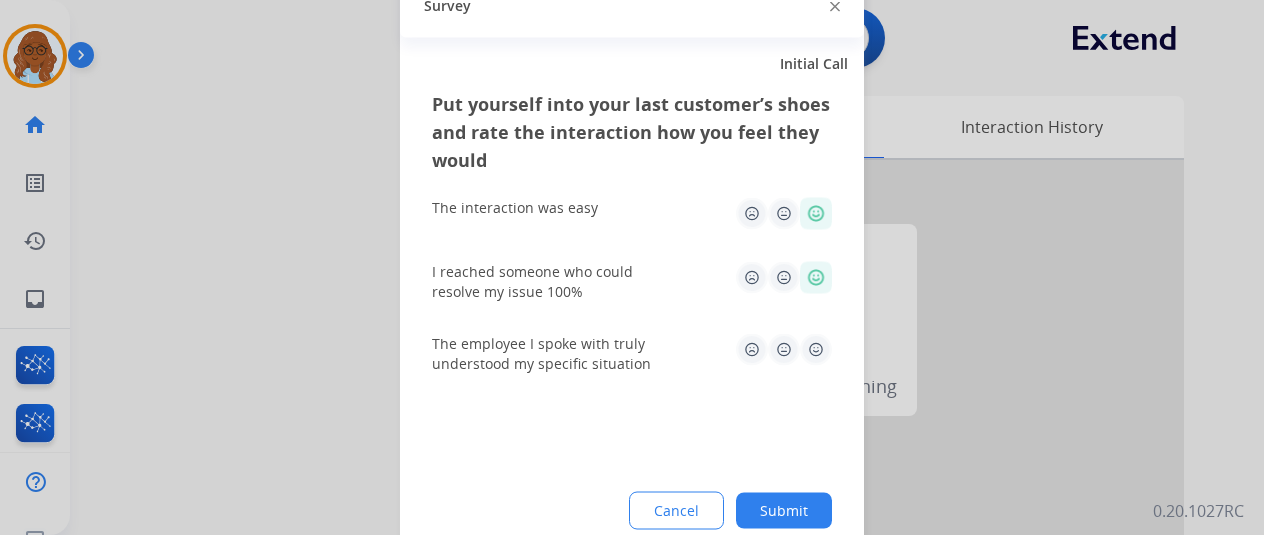 click 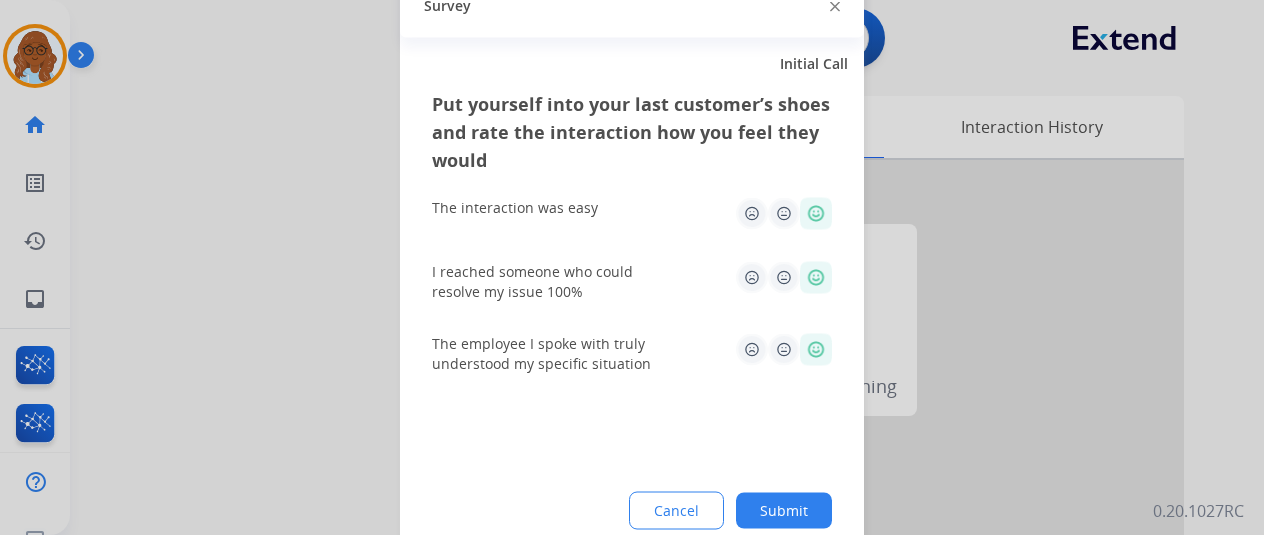 click on "Submit" 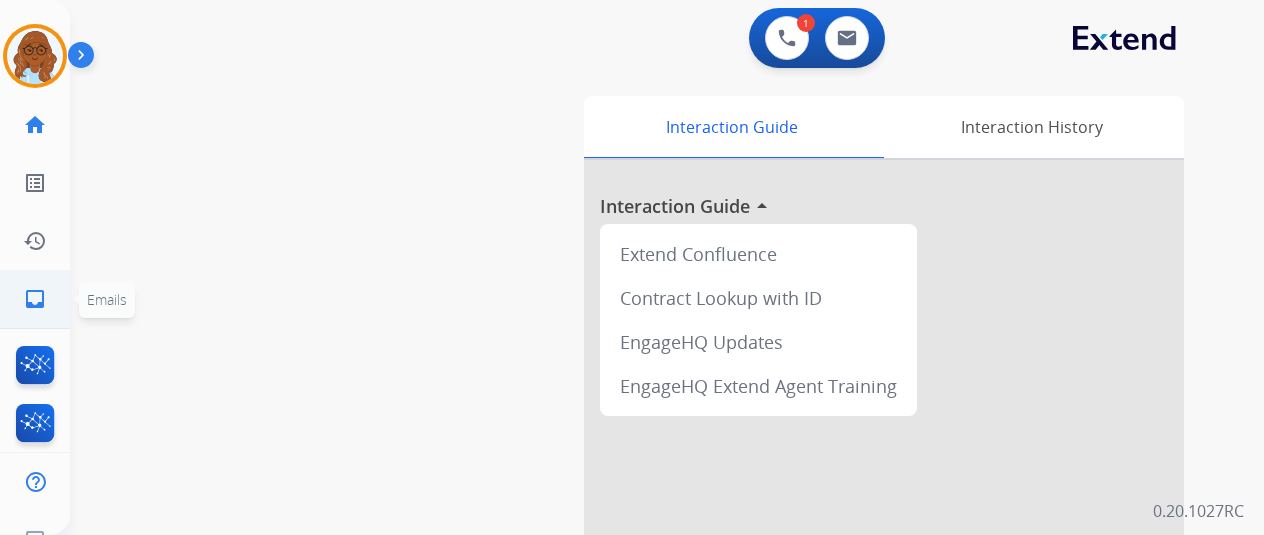 click on "inbox" 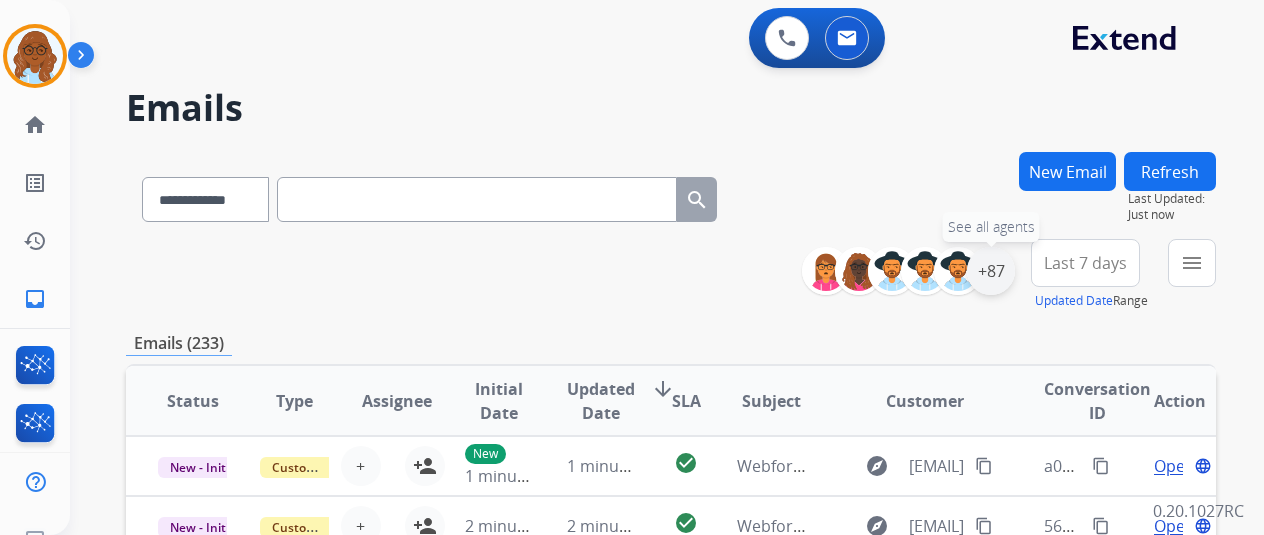 click on "+87" at bounding box center [991, 271] 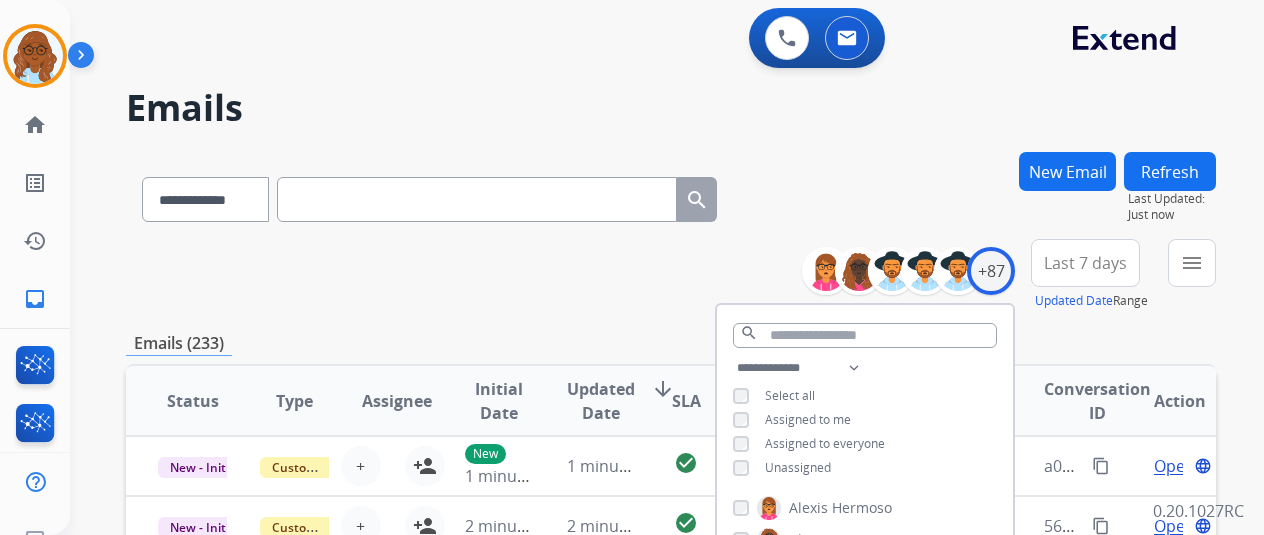 scroll, scrollTop: 200, scrollLeft: 0, axis: vertical 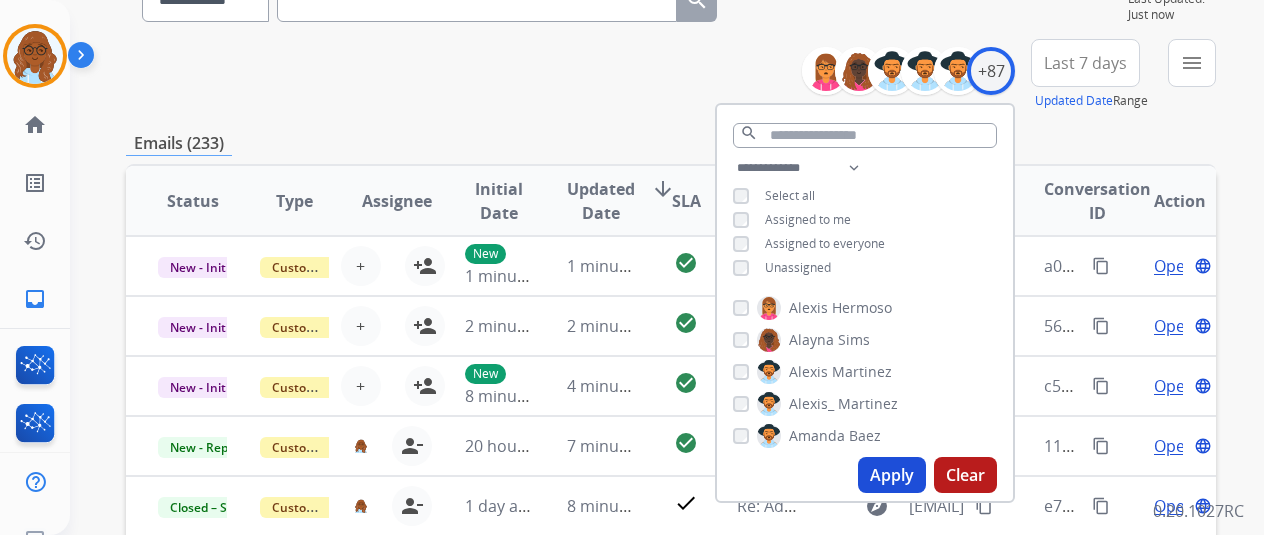 click on "Apply" at bounding box center [892, 475] 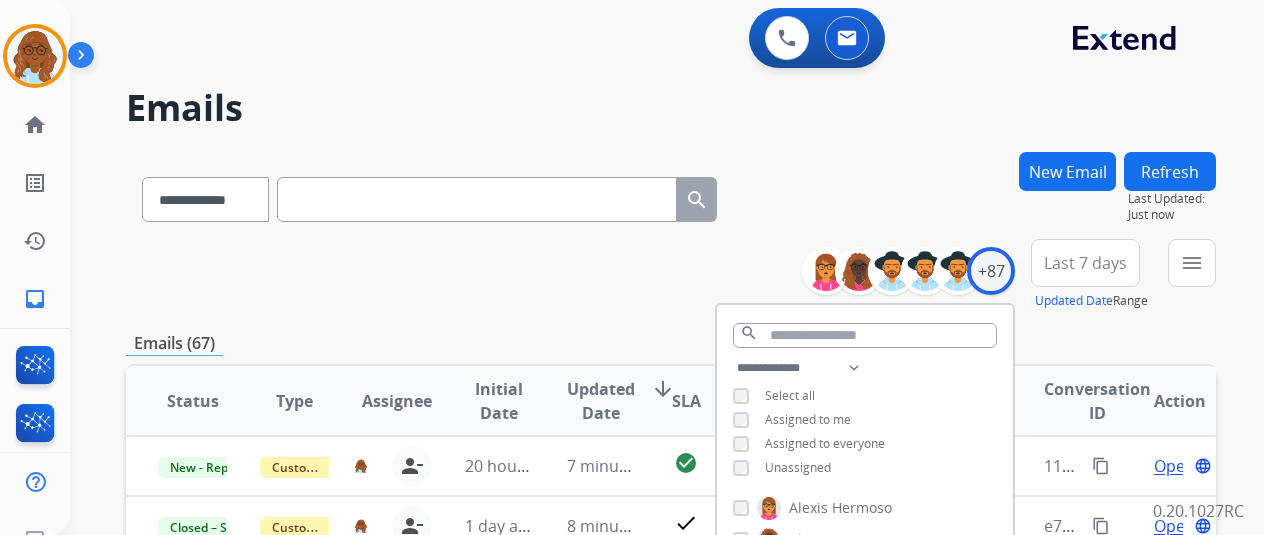 click on "Last 7 days" at bounding box center [1085, 263] 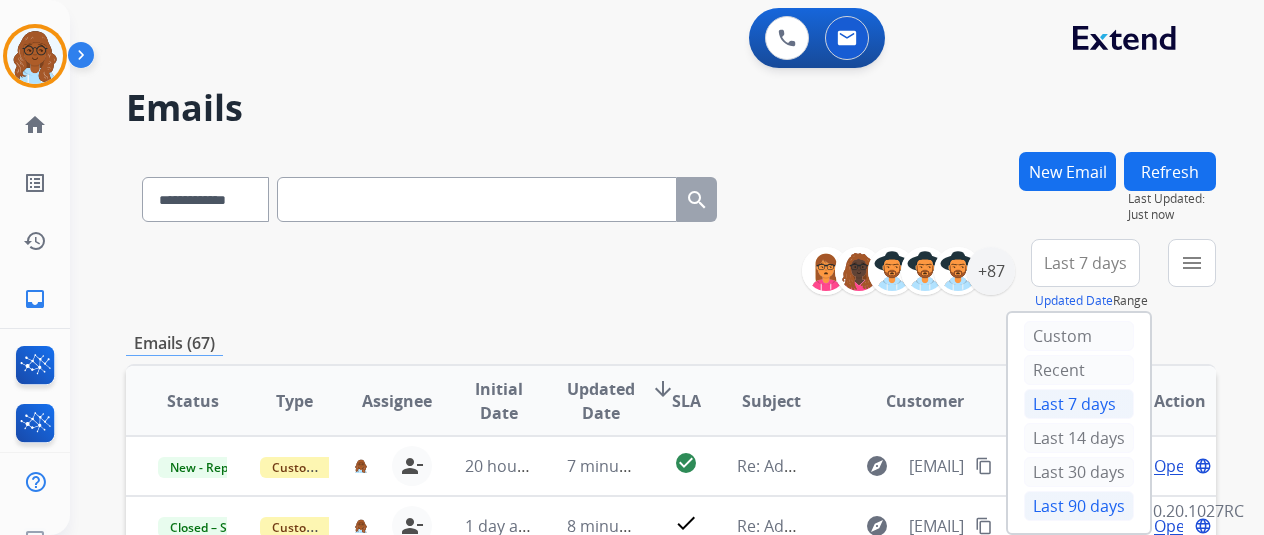 click on "Last 90 days" at bounding box center (1079, 506) 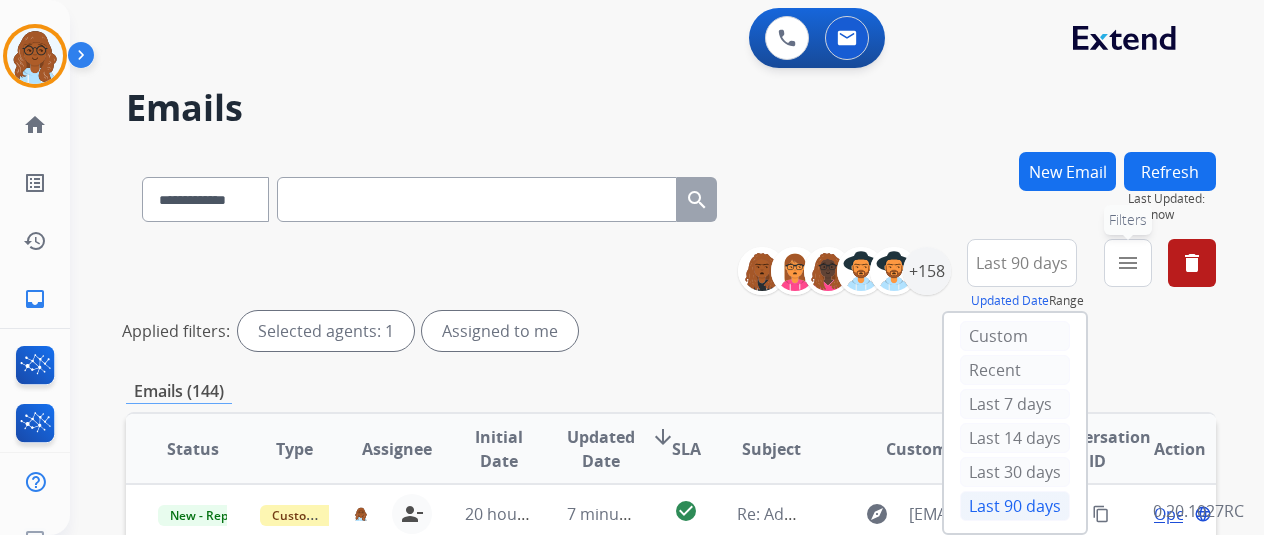 click on "menu" at bounding box center (1128, 263) 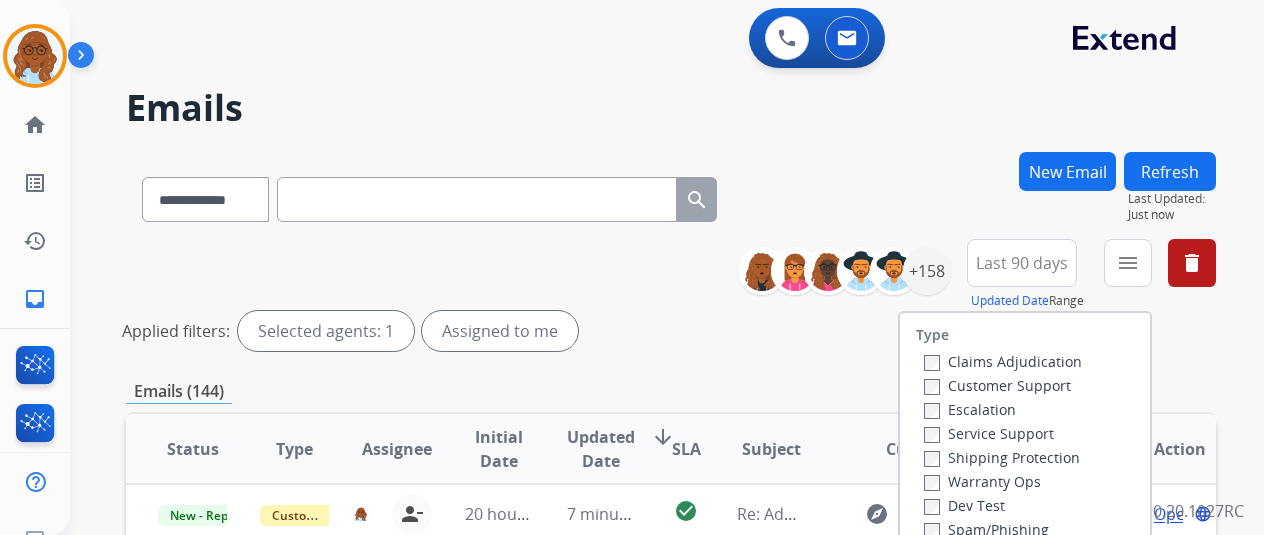 scroll, scrollTop: 200, scrollLeft: 0, axis: vertical 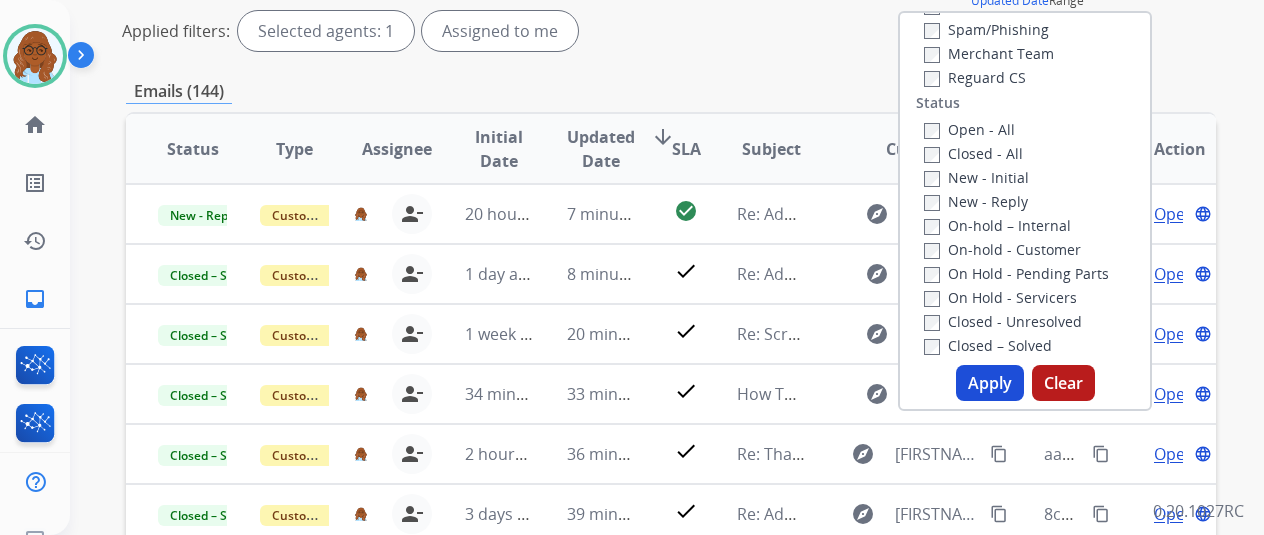 click on "Apply" at bounding box center [990, 383] 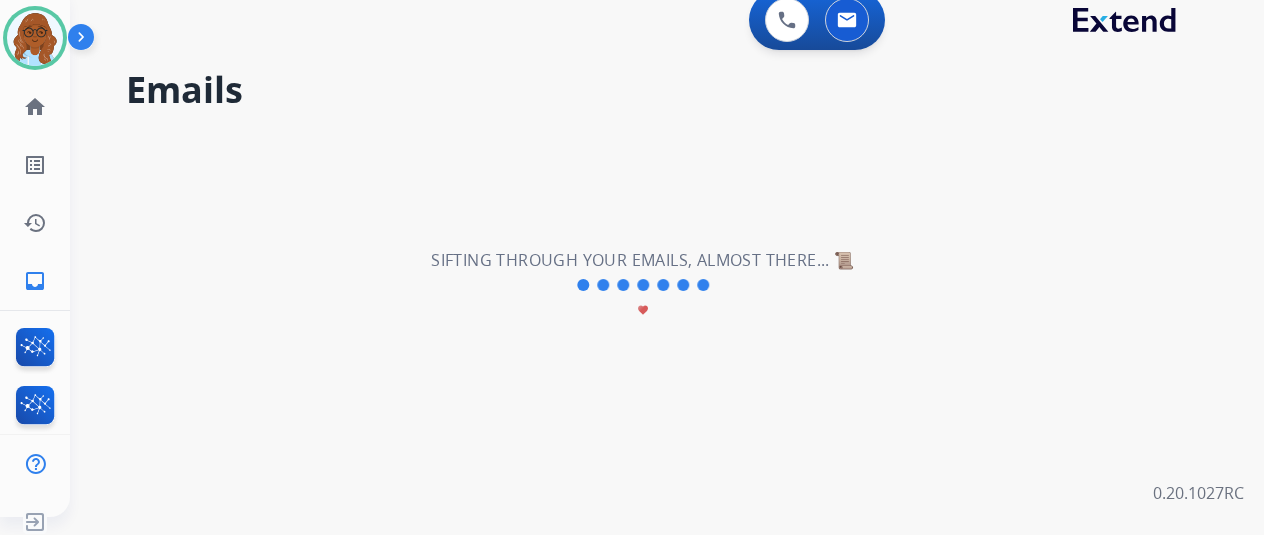 scroll, scrollTop: 24, scrollLeft: 0, axis: vertical 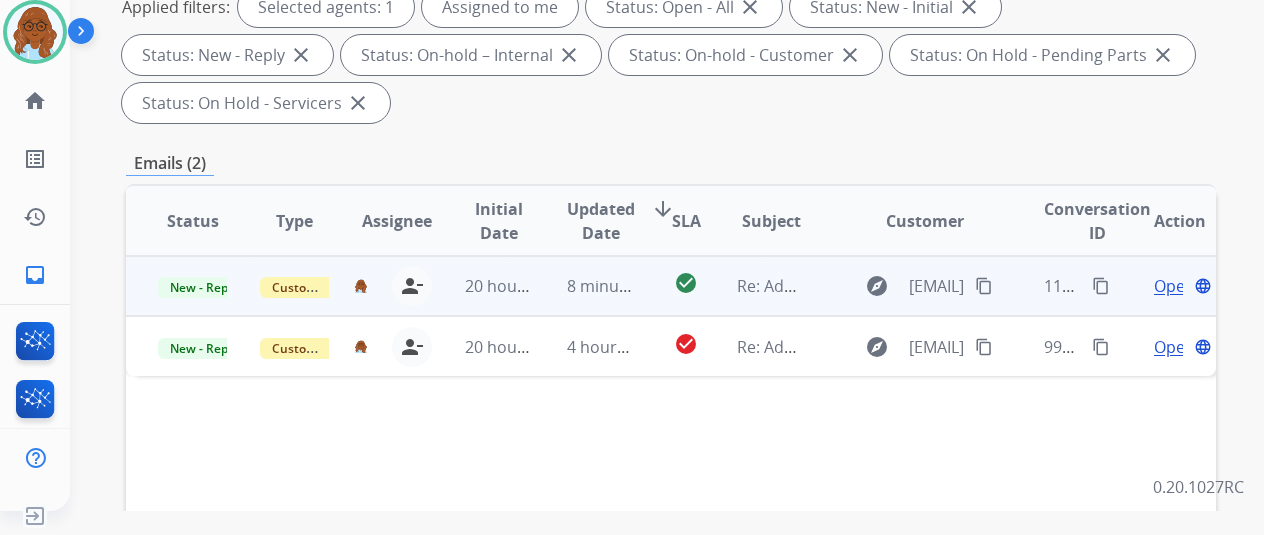 click on "Open" at bounding box center (1174, 286) 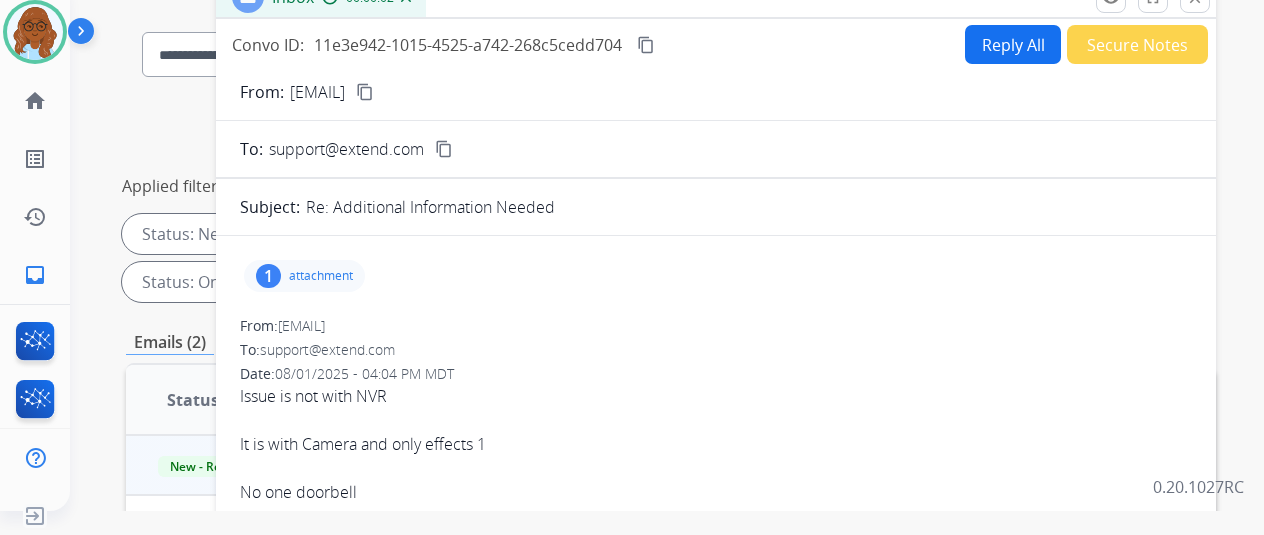 scroll, scrollTop: 0, scrollLeft: 0, axis: both 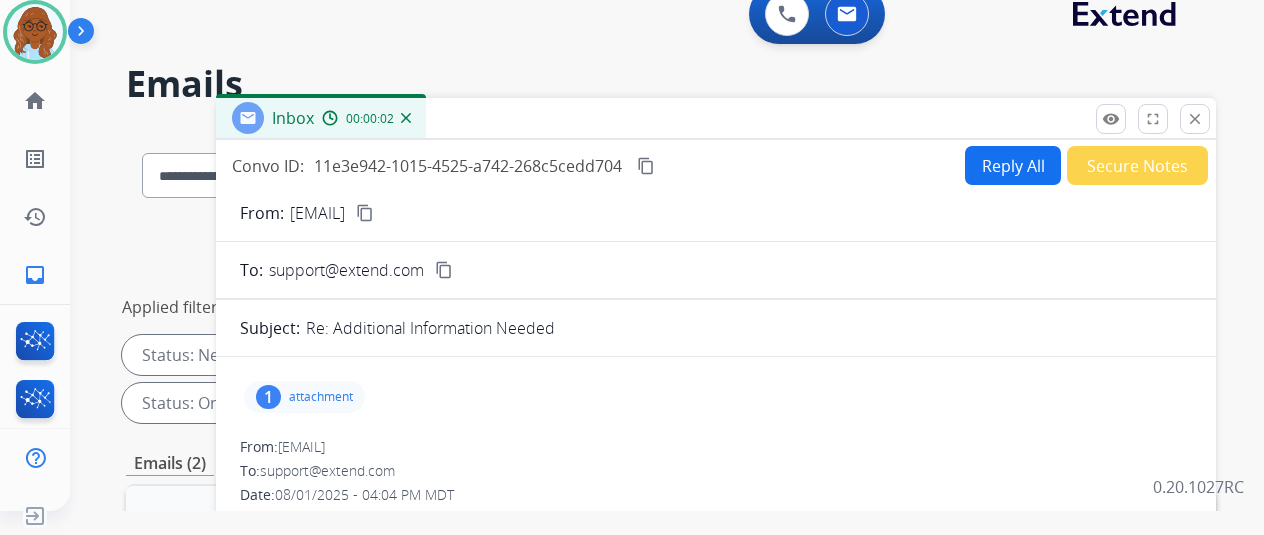 click on "attachment" at bounding box center [321, 397] 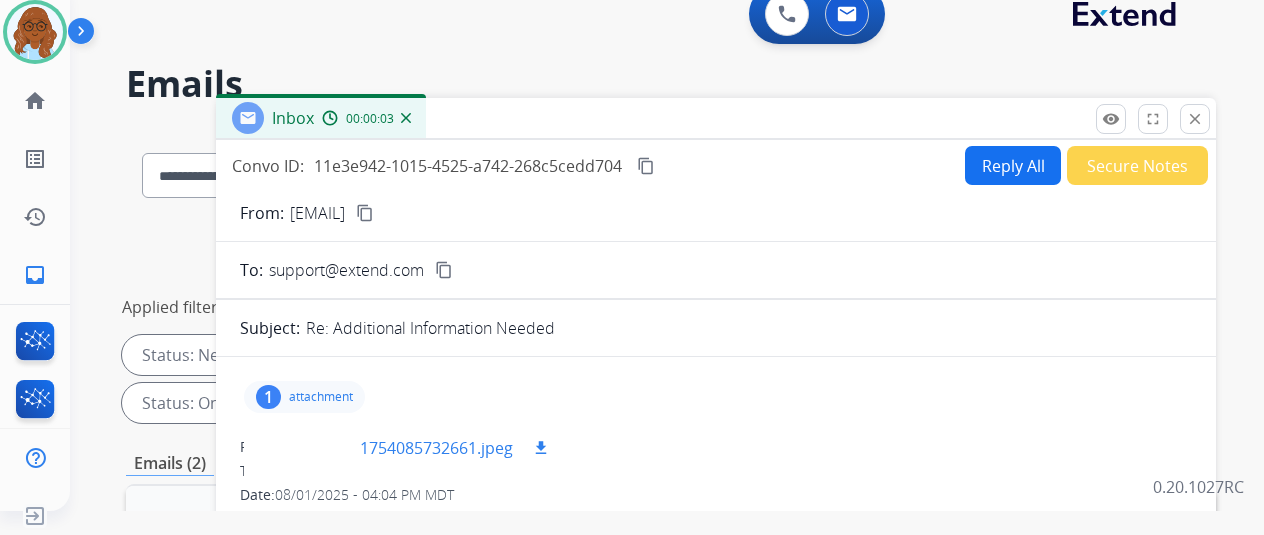 click at bounding box center (310, 448) 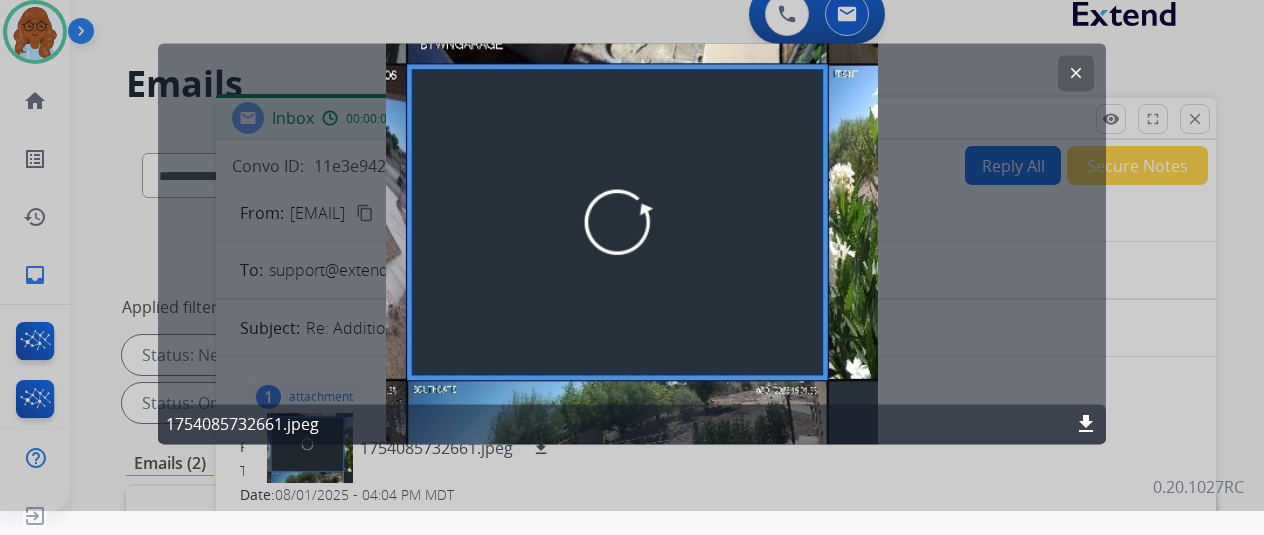 click 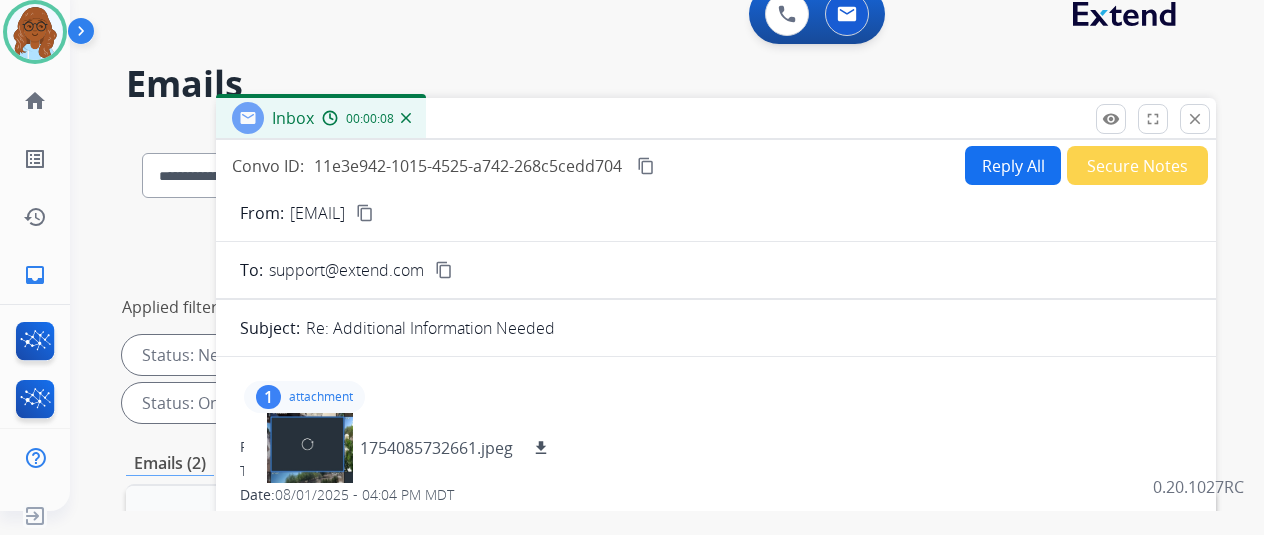 scroll, scrollTop: 300, scrollLeft: 0, axis: vertical 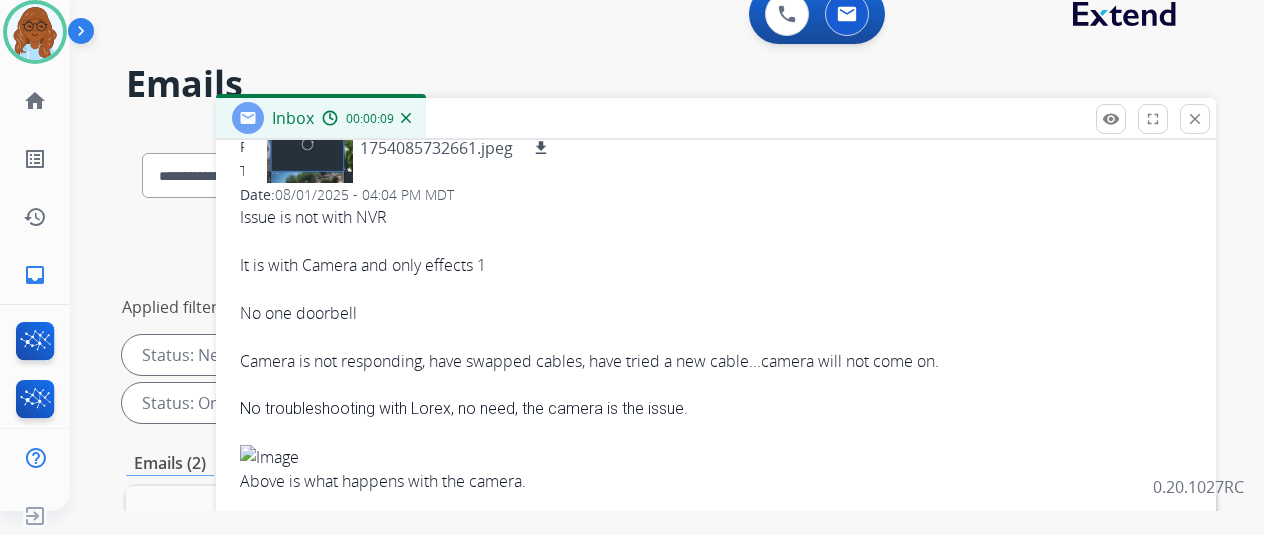 click at bounding box center [716, 289] 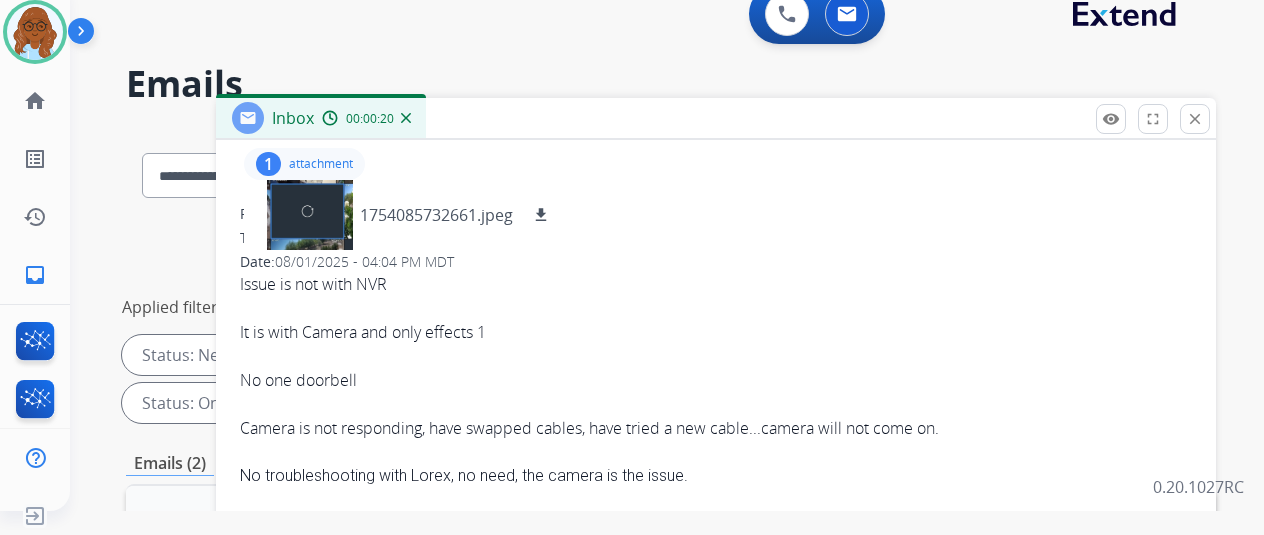 scroll, scrollTop: 100, scrollLeft: 0, axis: vertical 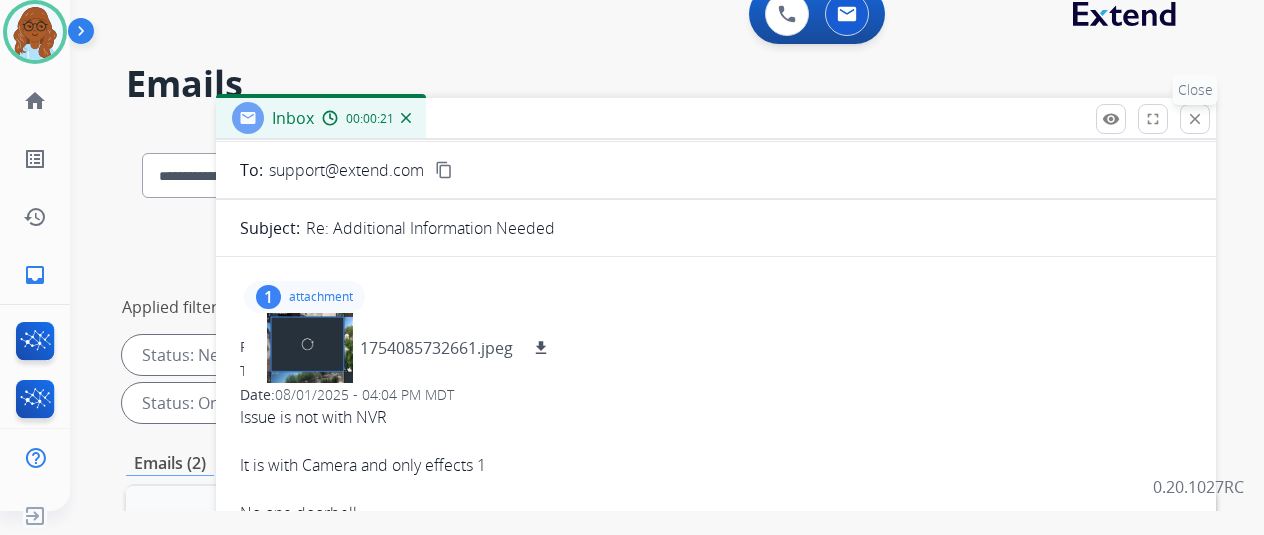 click on "close Close" at bounding box center [1195, 119] 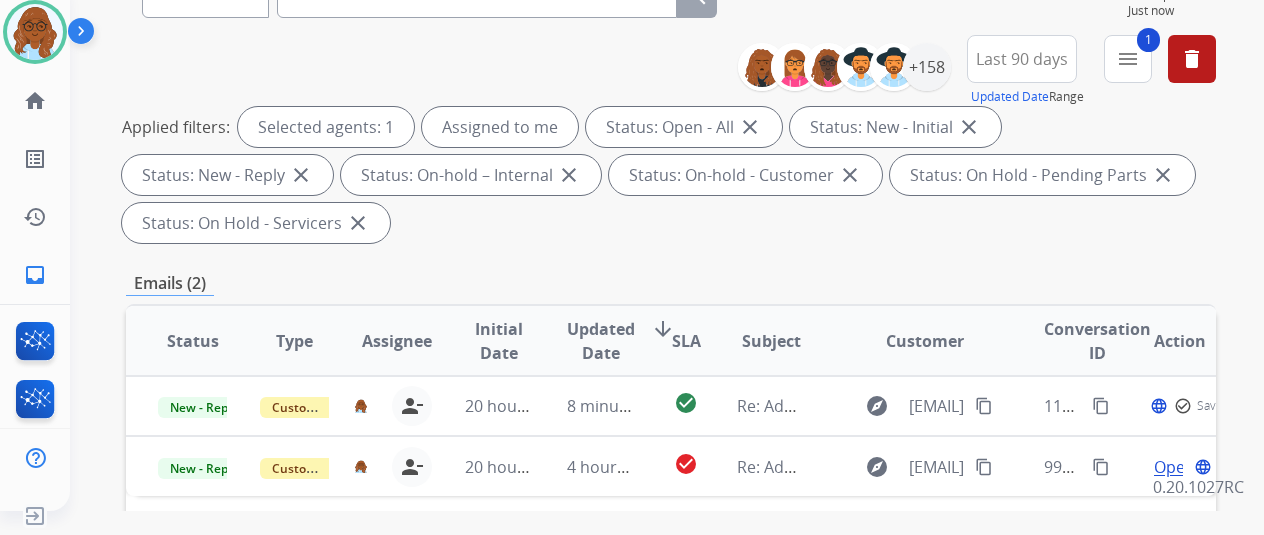 scroll, scrollTop: 200, scrollLeft: 0, axis: vertical 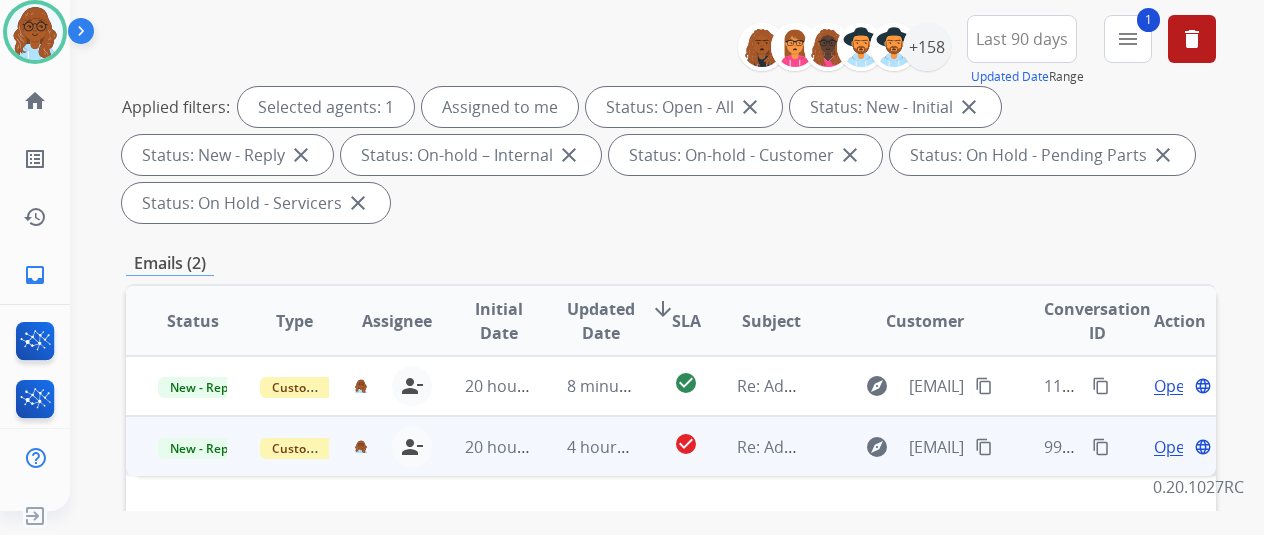 click on "Open" at bounding box center (1174, 447) 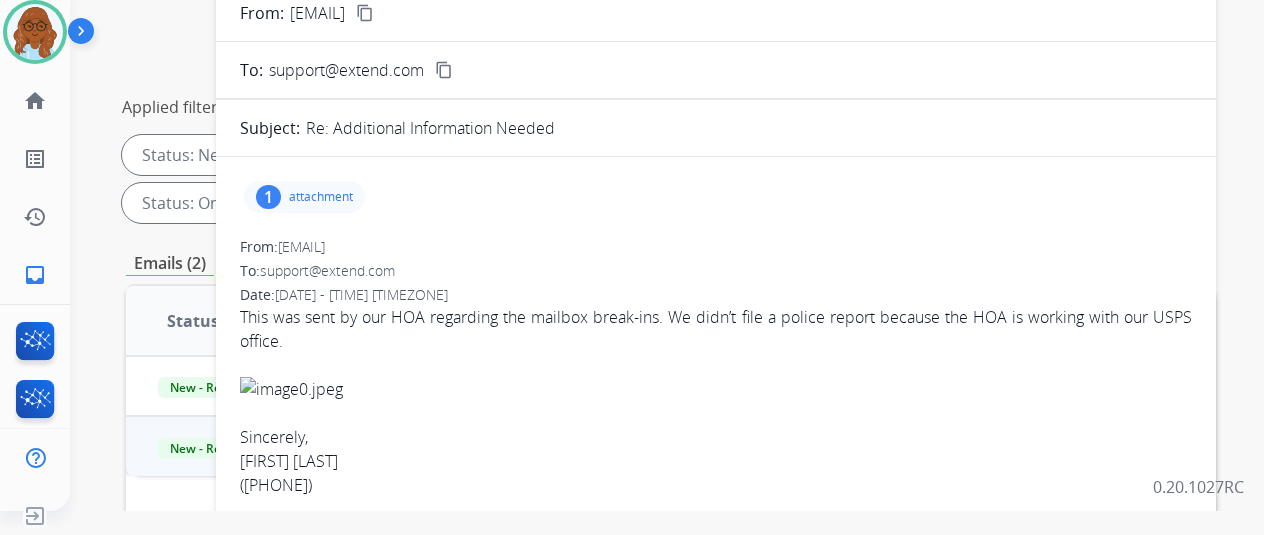 click on "attachment" at bounding box center (321, 197) 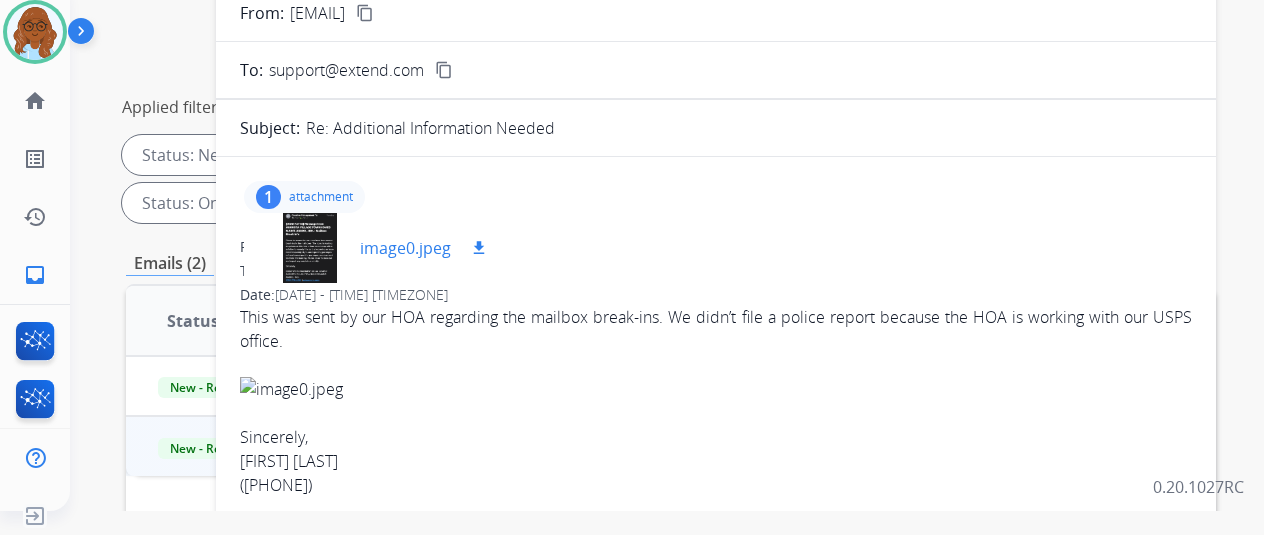 click at bounding box center (310, 248) 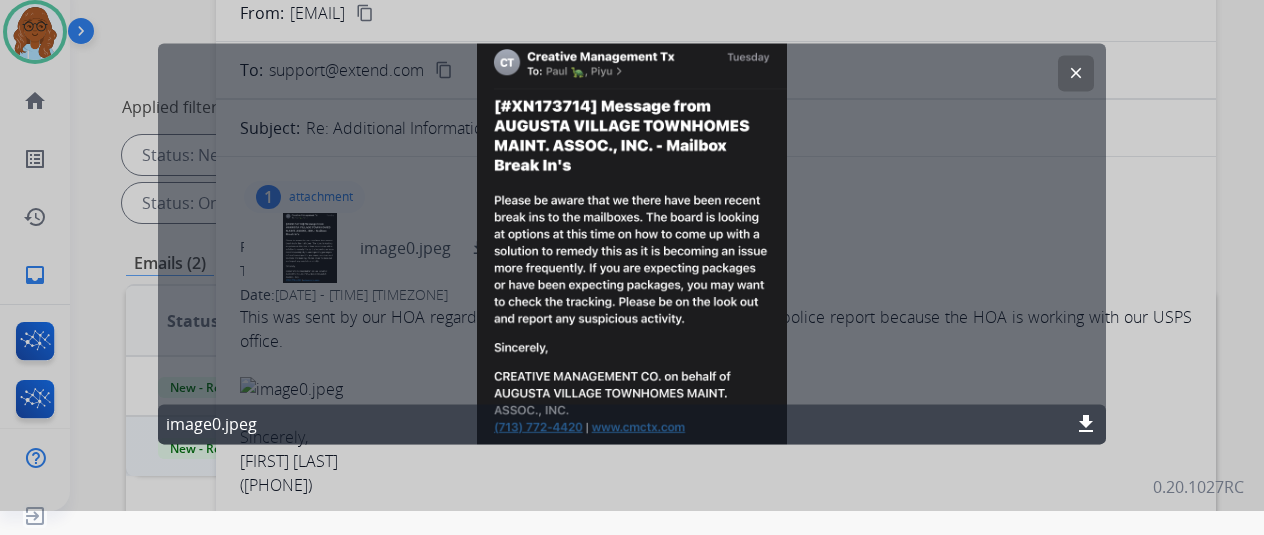 click 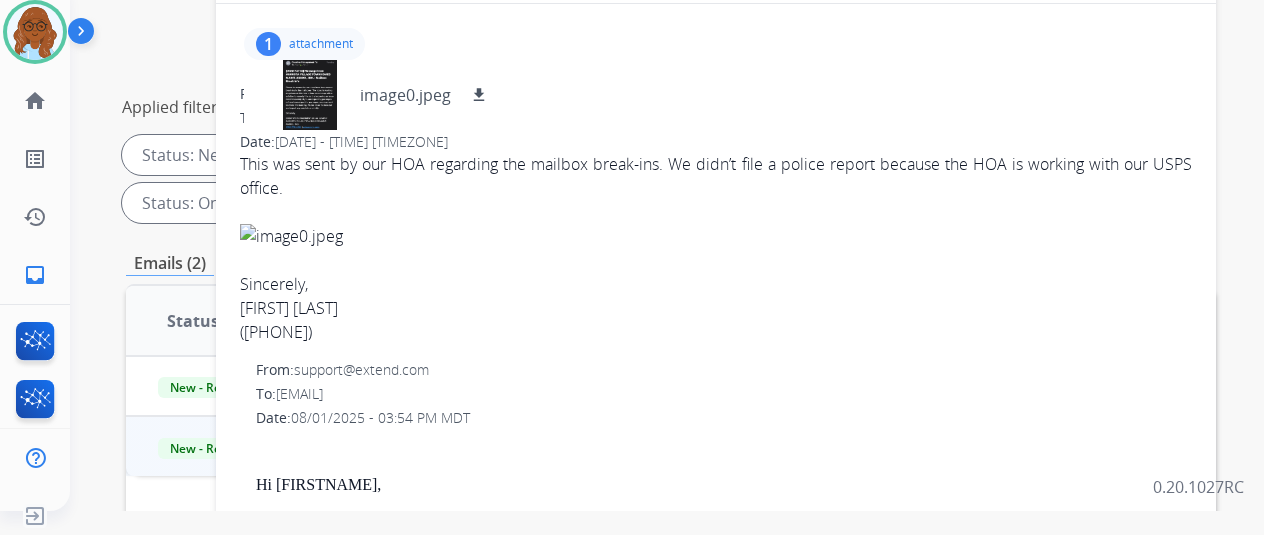 scroll, scrollTop: 0, scrollLeft: 0, axis: both 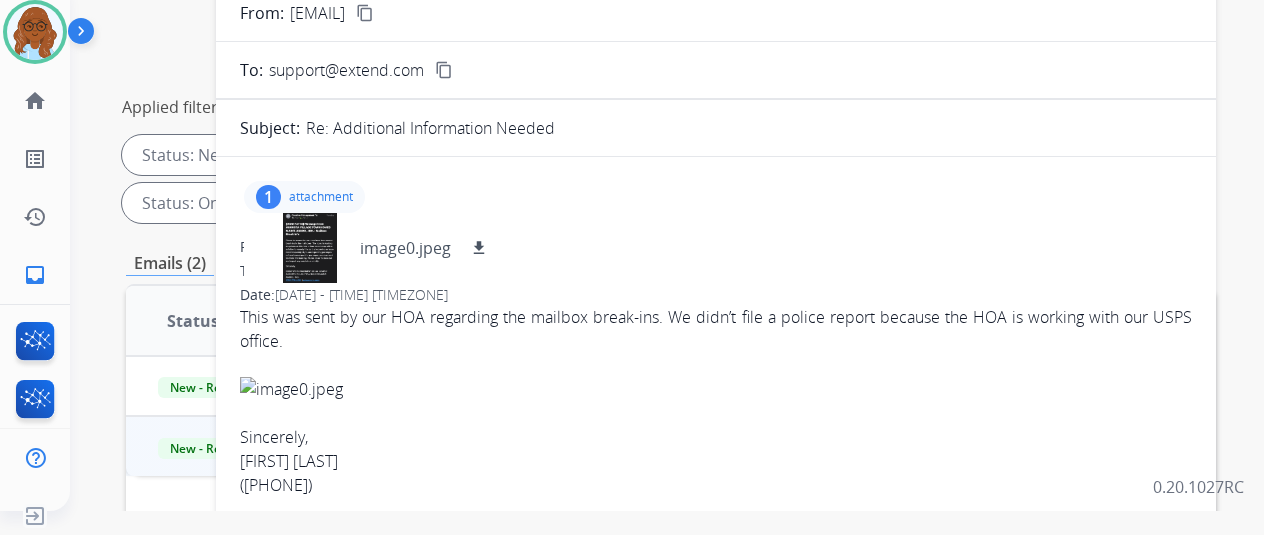 click on "attachment" at bounding box center (321, 197) 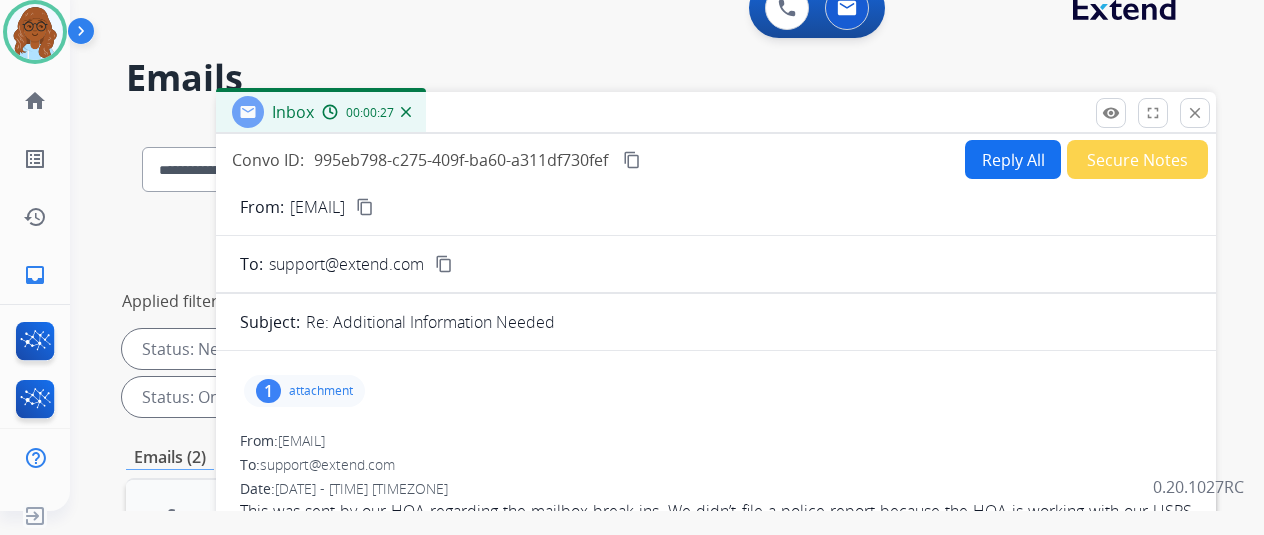 scroll, scrollTop: 0, scrollLeft: 0, axis: both 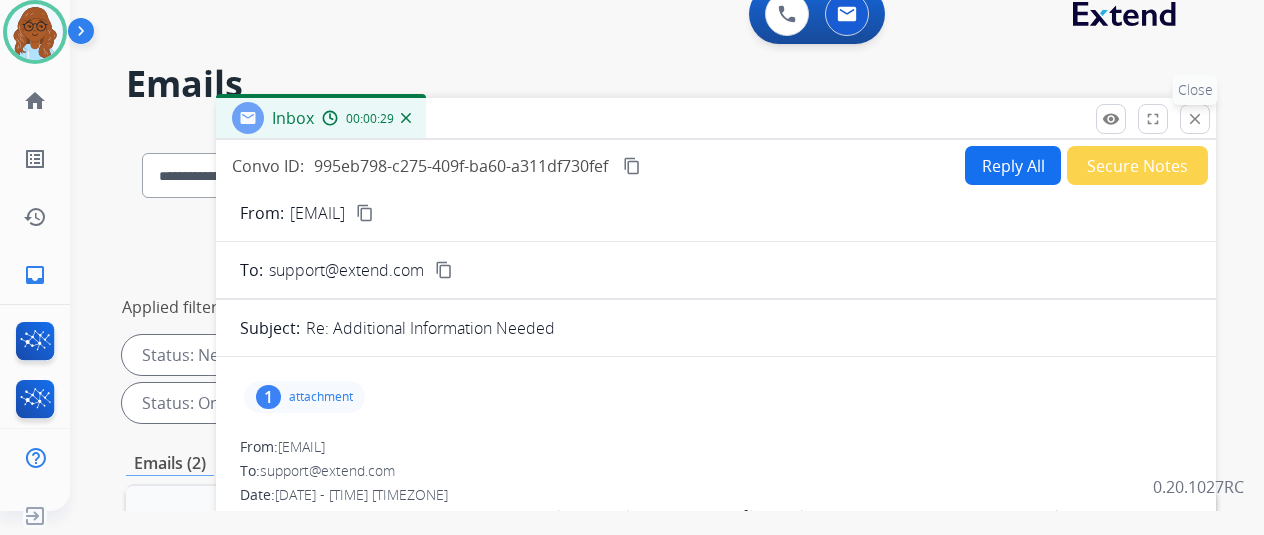 click on "close" at bounding box center (1195, 119) 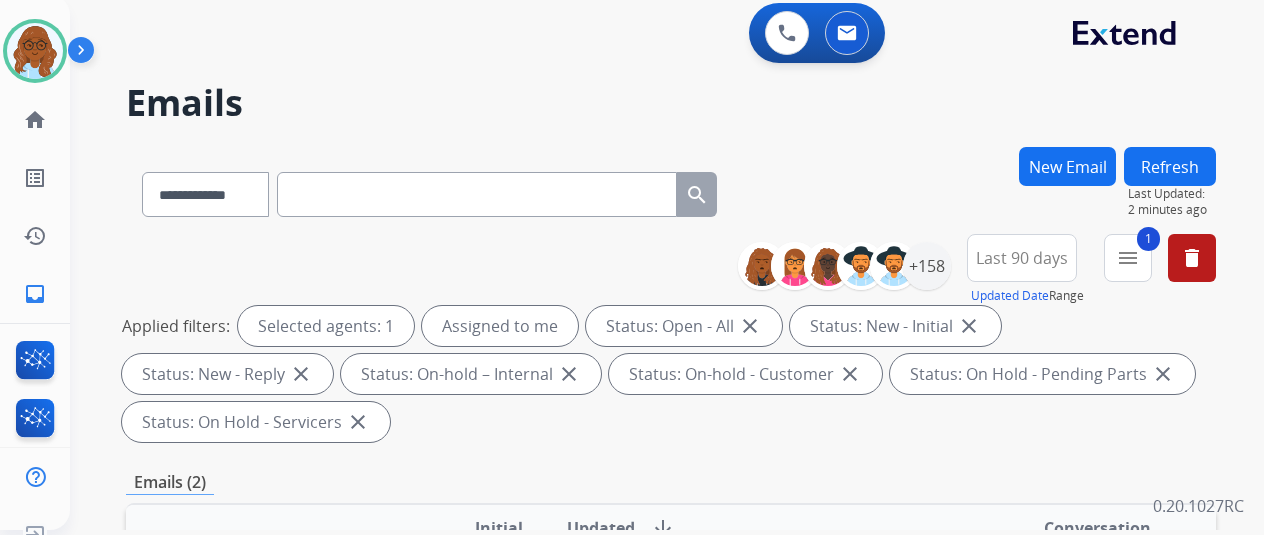 scroll, scrollTop: 0, scrollLeft: 0, axis: both 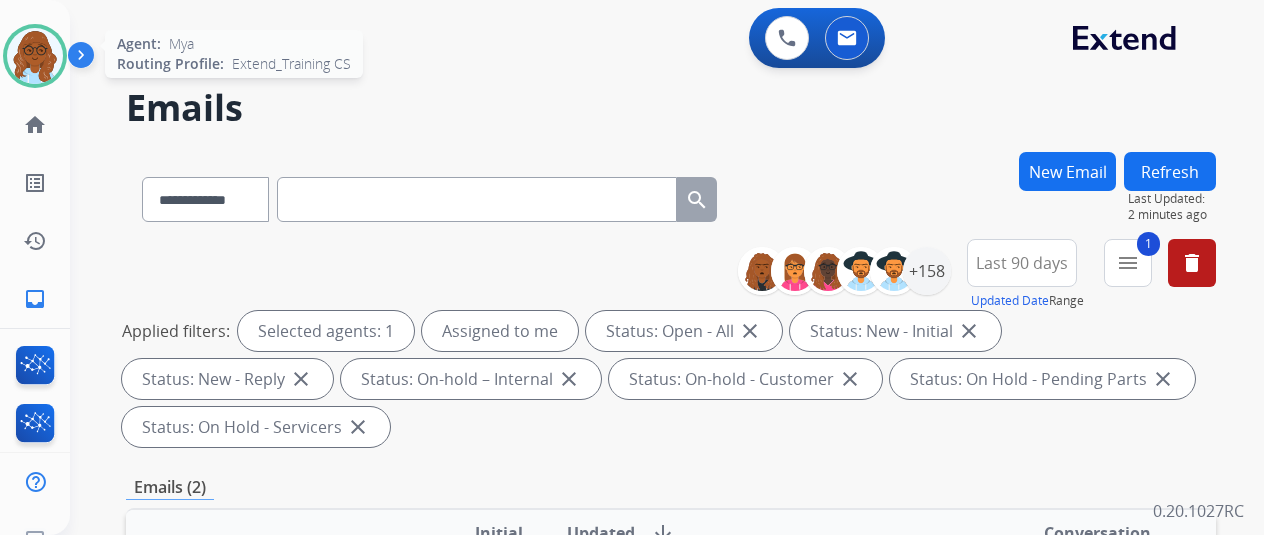 click at bounding box center (35, 56) 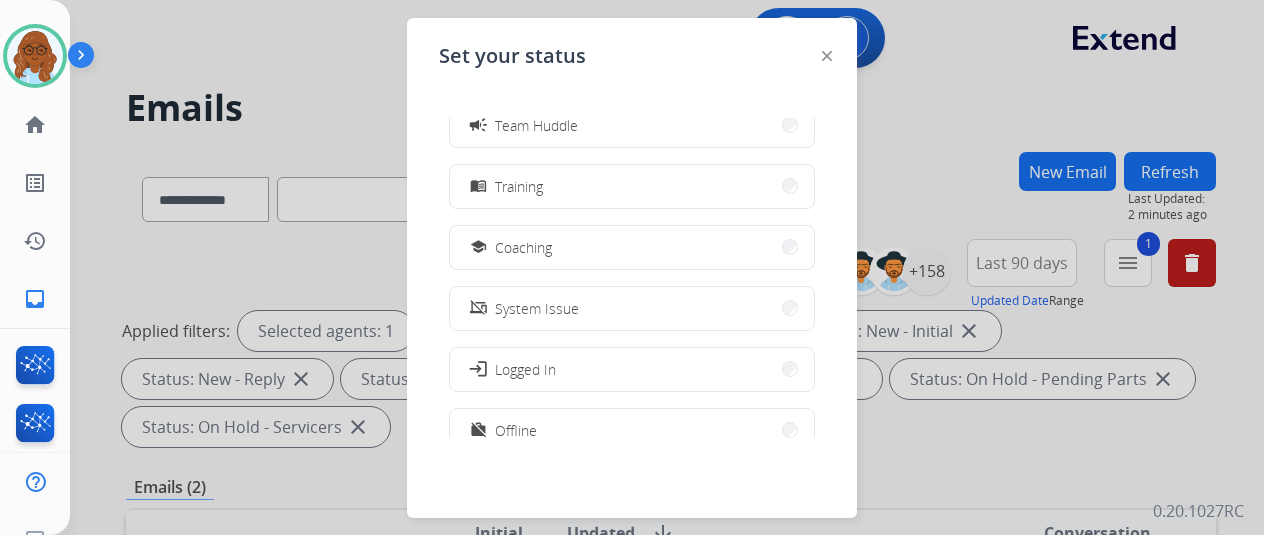 scroll, scrollTop: 376, scrollLeft: 0, axis: vertical 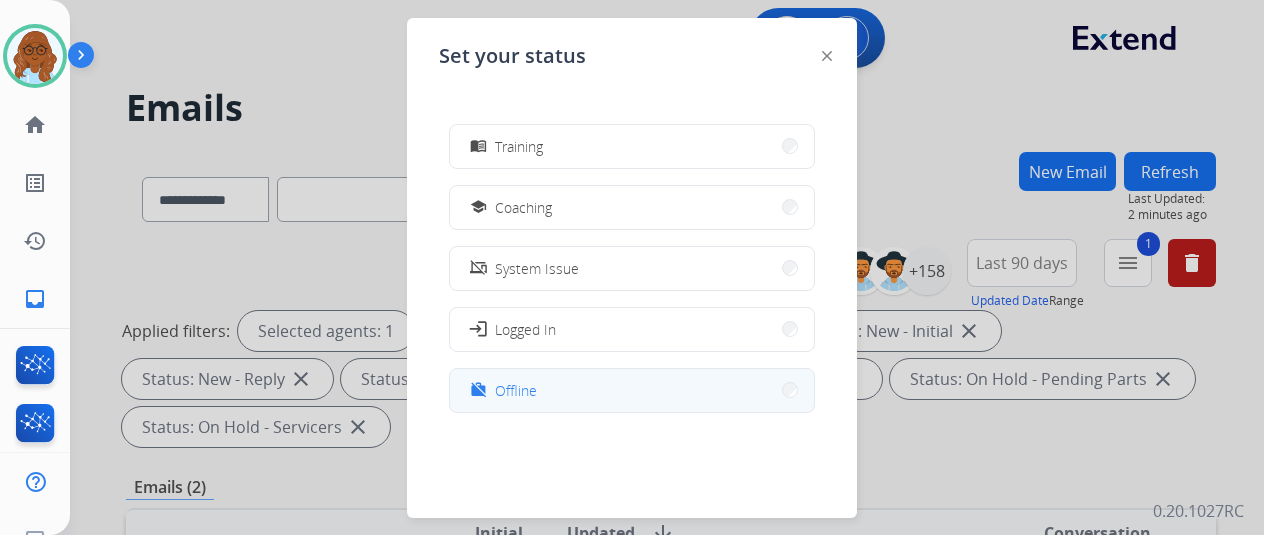 click on "work_off Offline" at bounding box center (632, 390) 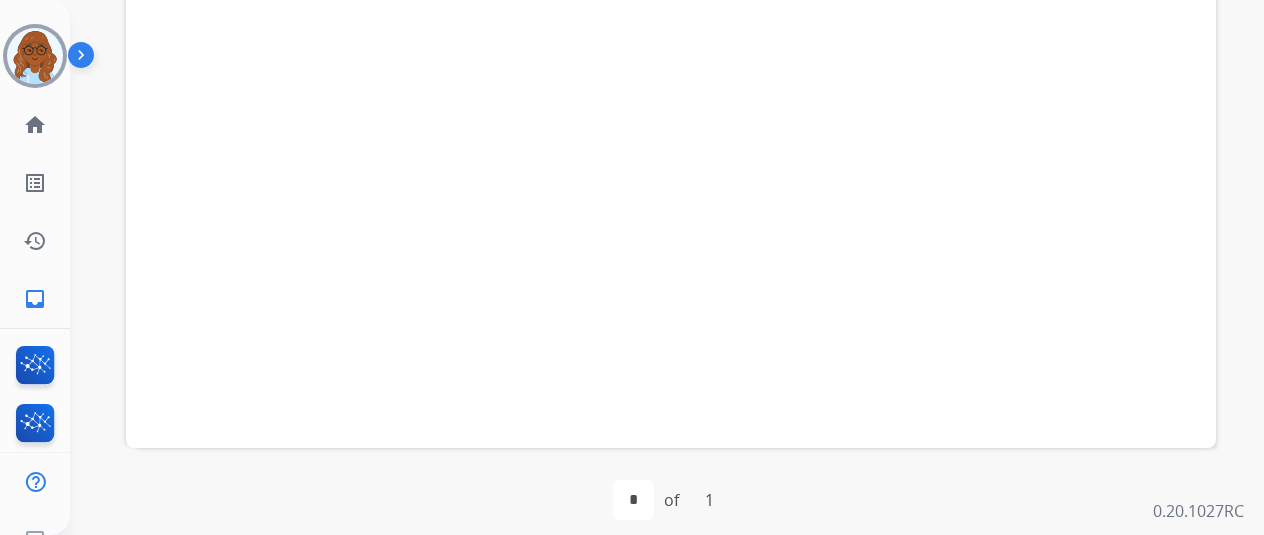 scroll, scrollTop: 330, scrollLeft: 0, axis: vertical 